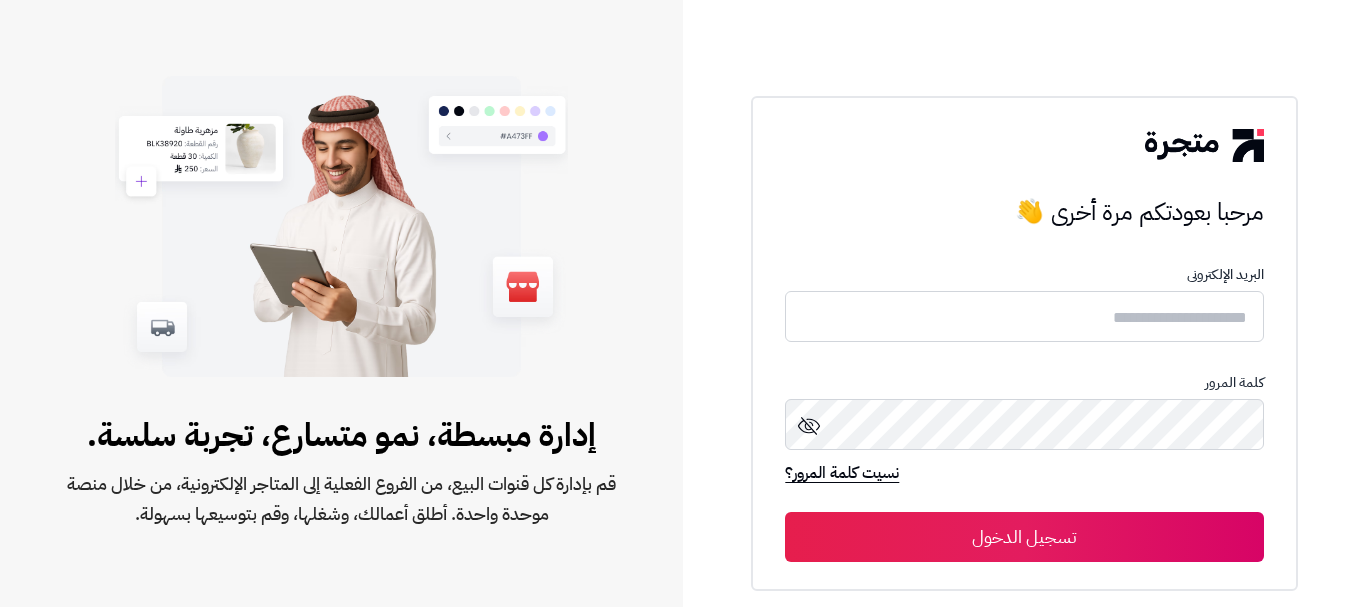 scroll, scrollTop: 0, scrollLeft: 0, axis: both 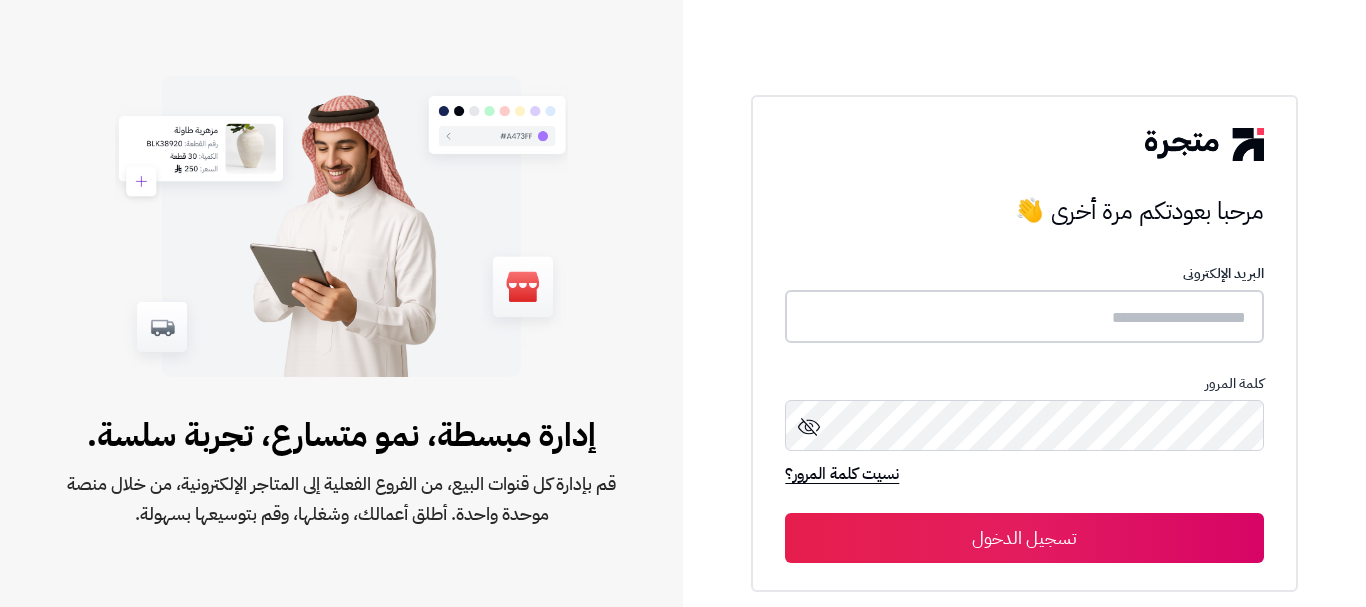 click at bounding box center (1024, 316) 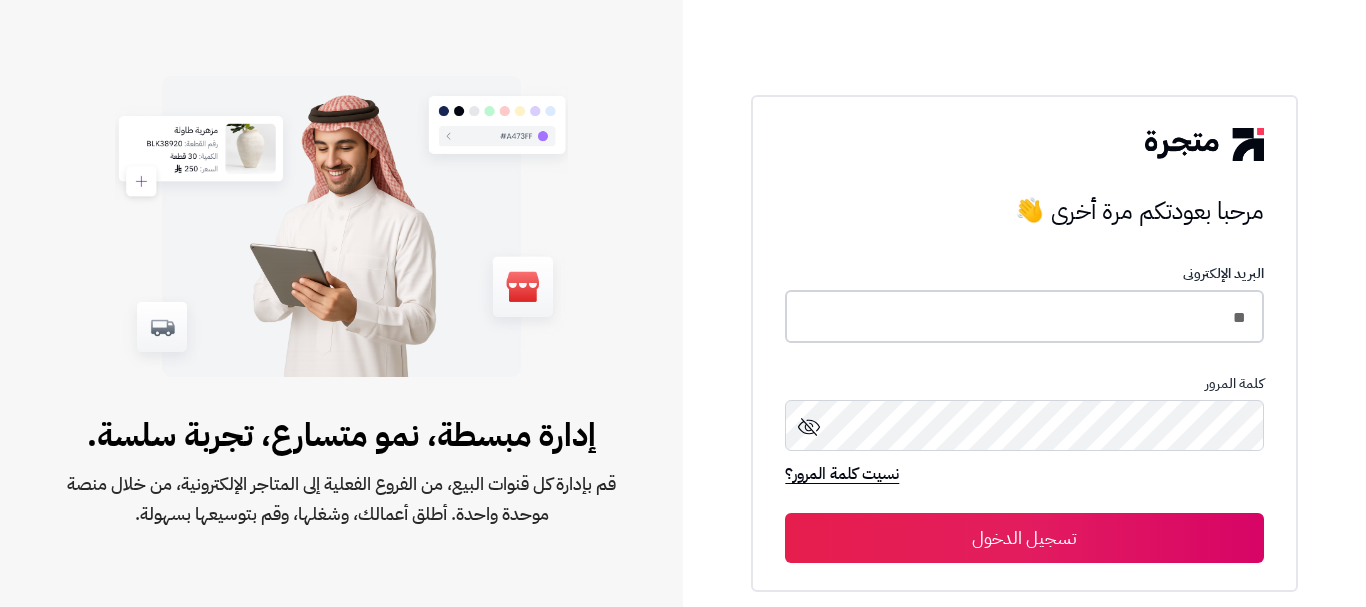 type on "*" 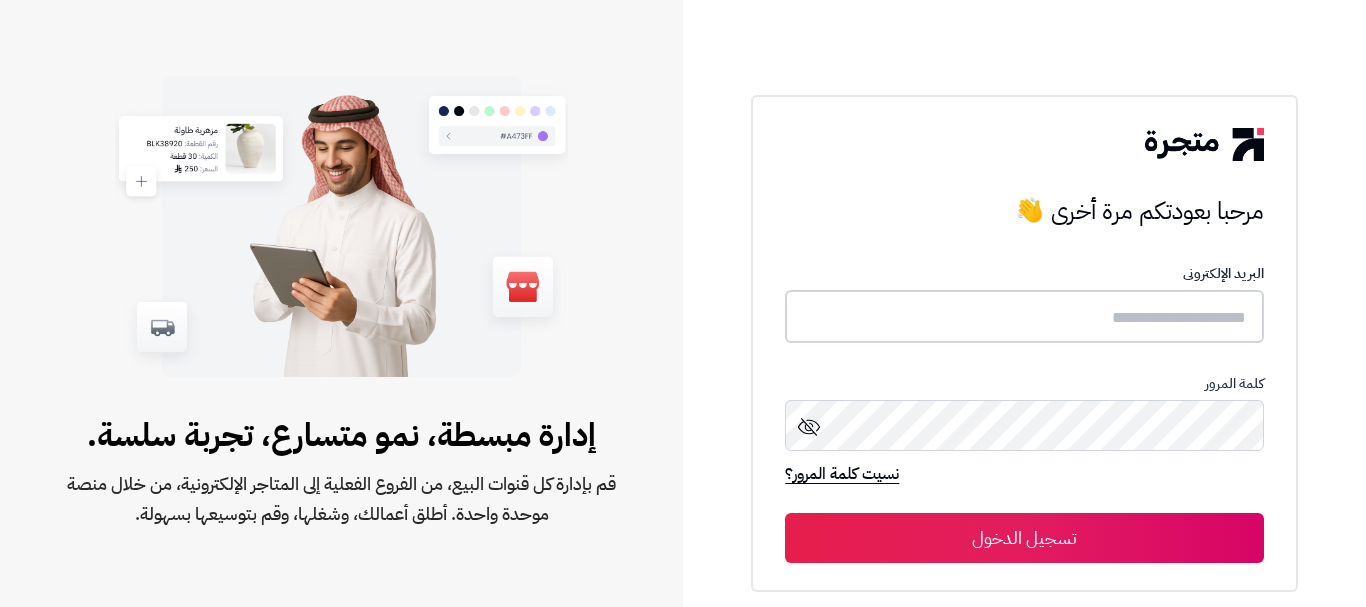 type on "*" 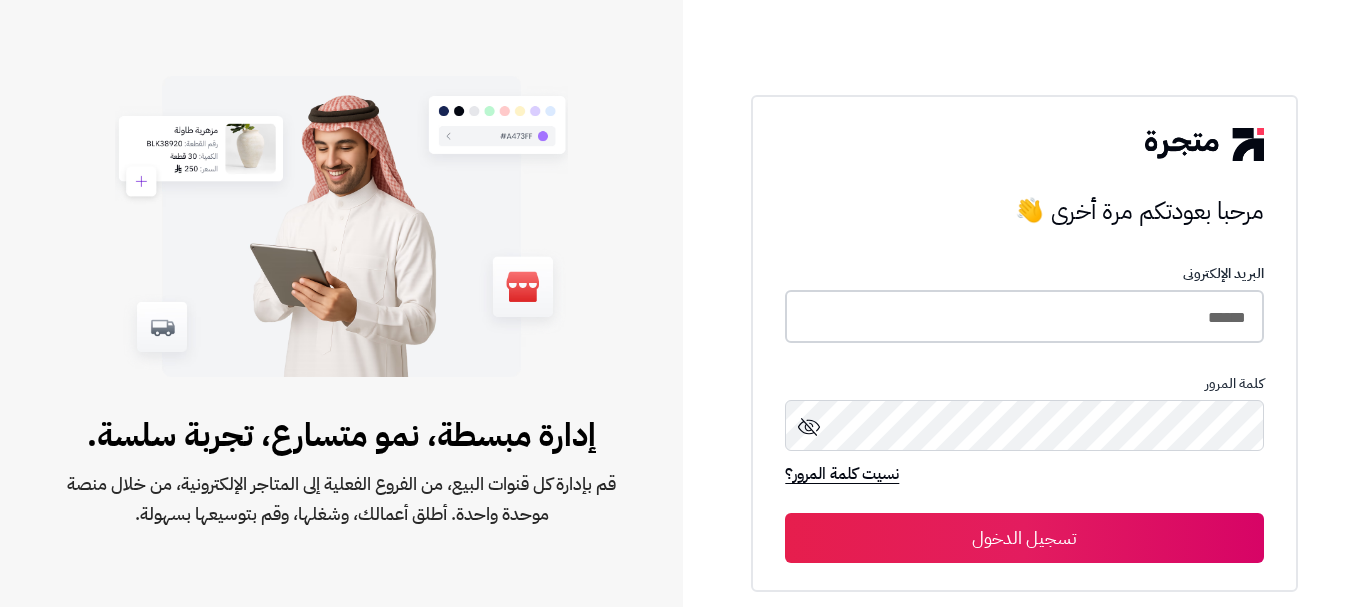 type on "******" 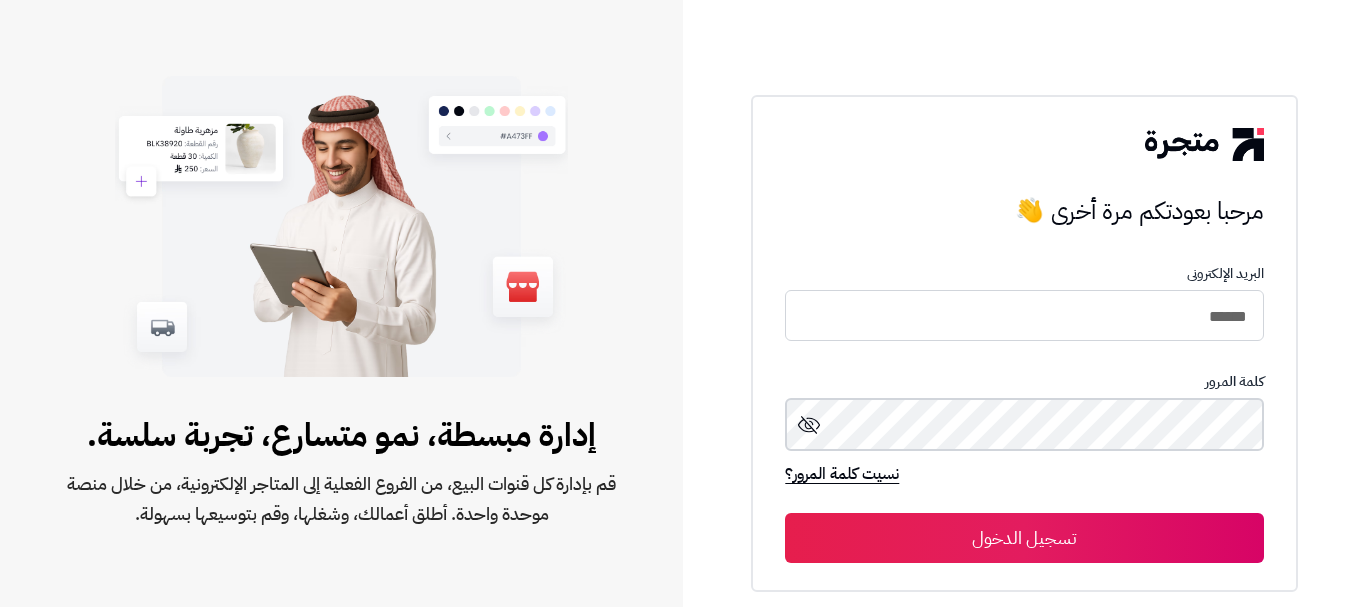 click on "تسجيل الدخول" at bounding box center [1024, 538] 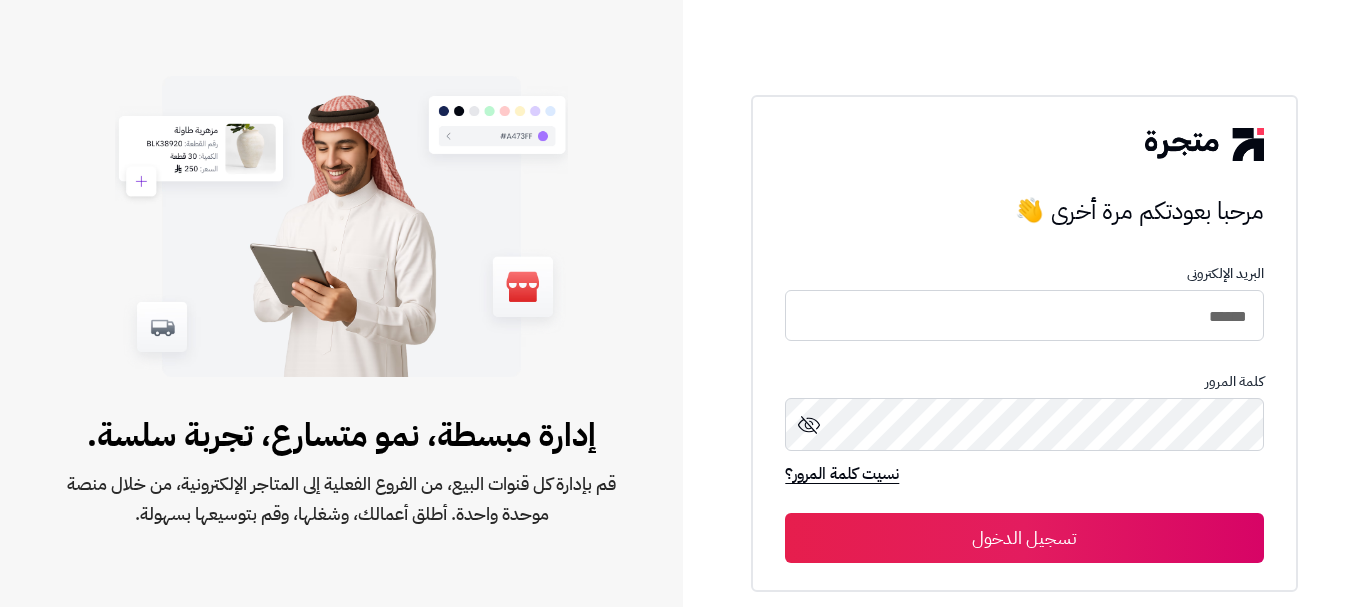 drag, startPoint x: 1276, startPoint y: 600, endPoint x: 1235, endPoint y: 558, distance: 58.694122 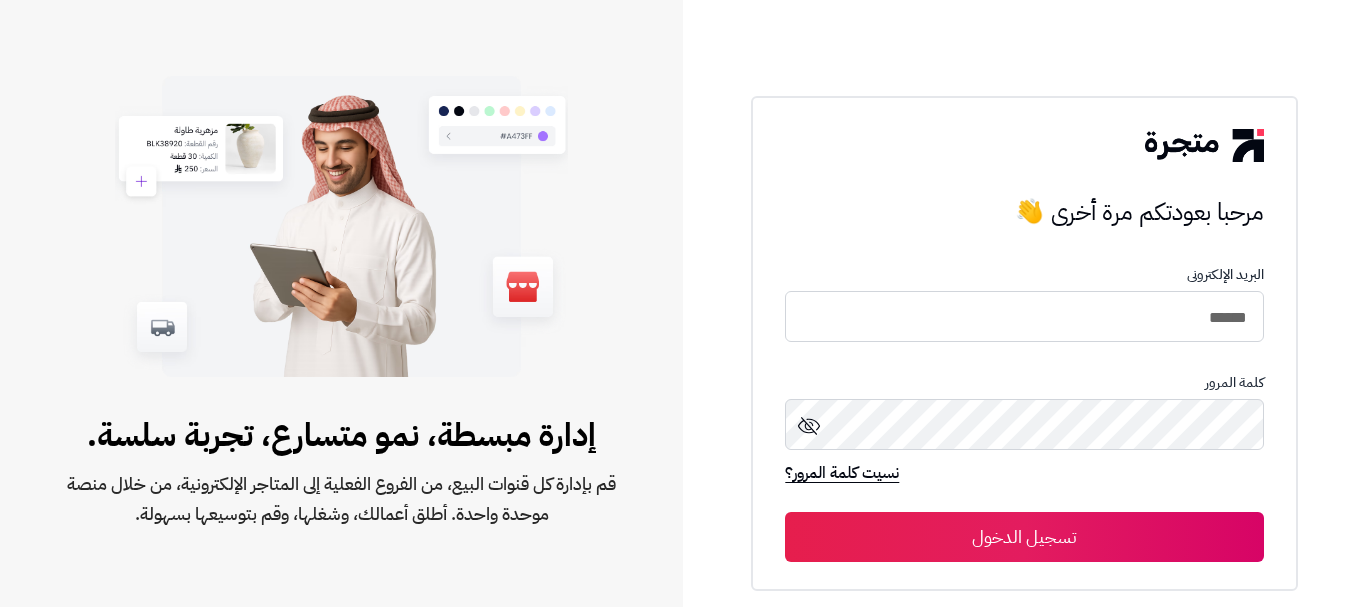 click on "تسجيل الدخول" at bounding box center [1024, 537] 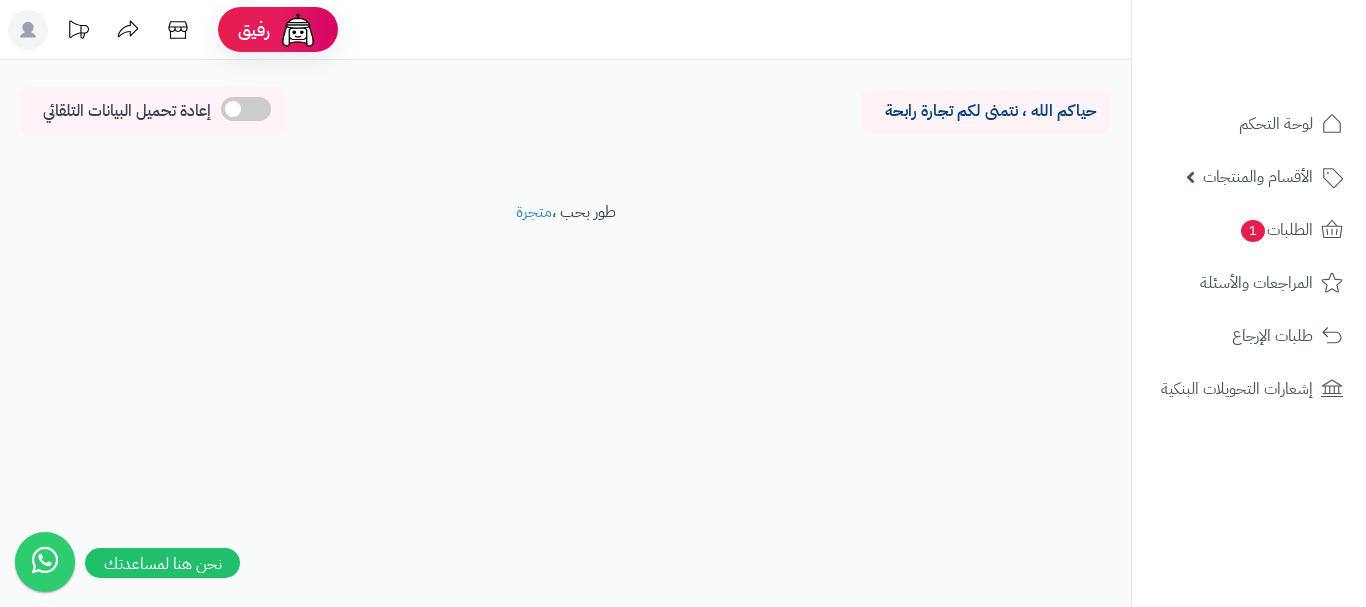 scroll, scrollTop: 0, scrollLeft: 0, axis: both 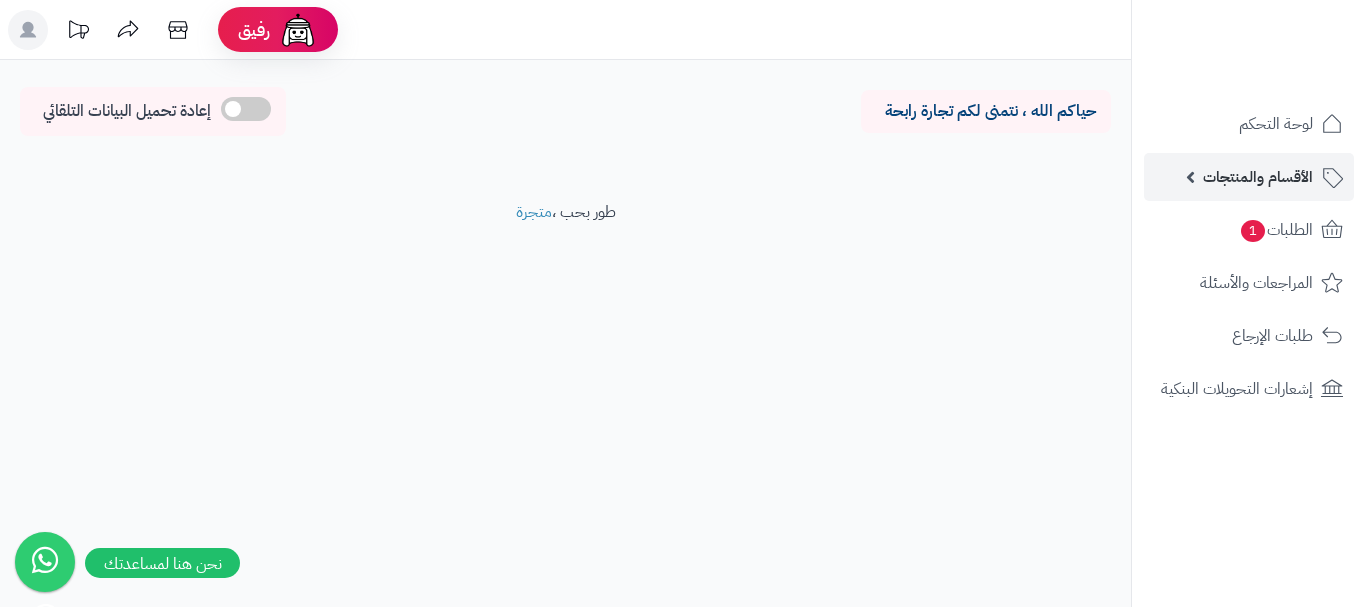 click on "الأقسام والمنتجات" at bounding box center (1249, 177) 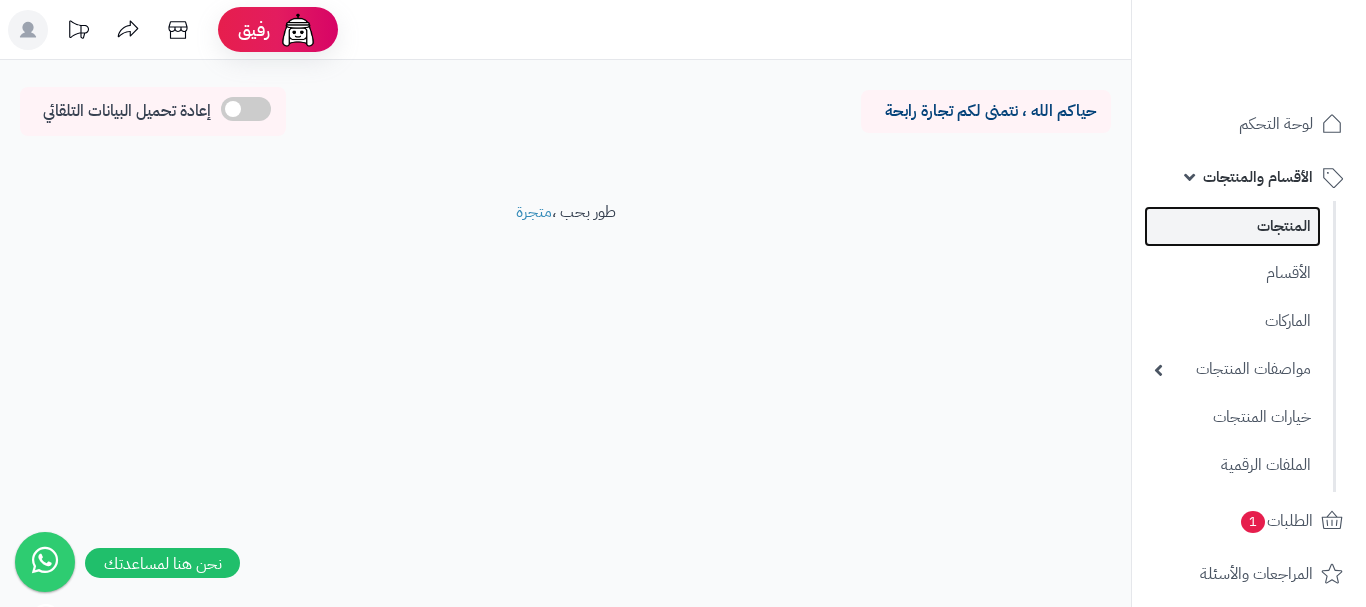click on "المنتجات" at bounding box center [1232, 226] 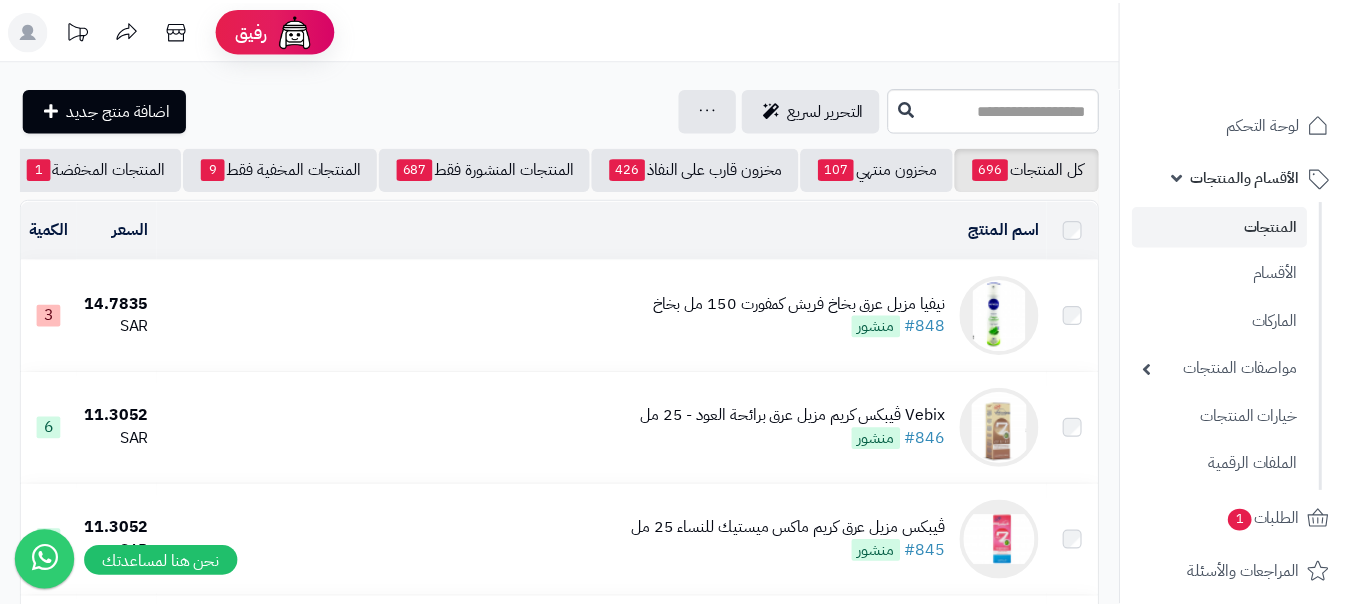 scroll, scrollTop: 0, scrollLeft: 0, axis: both 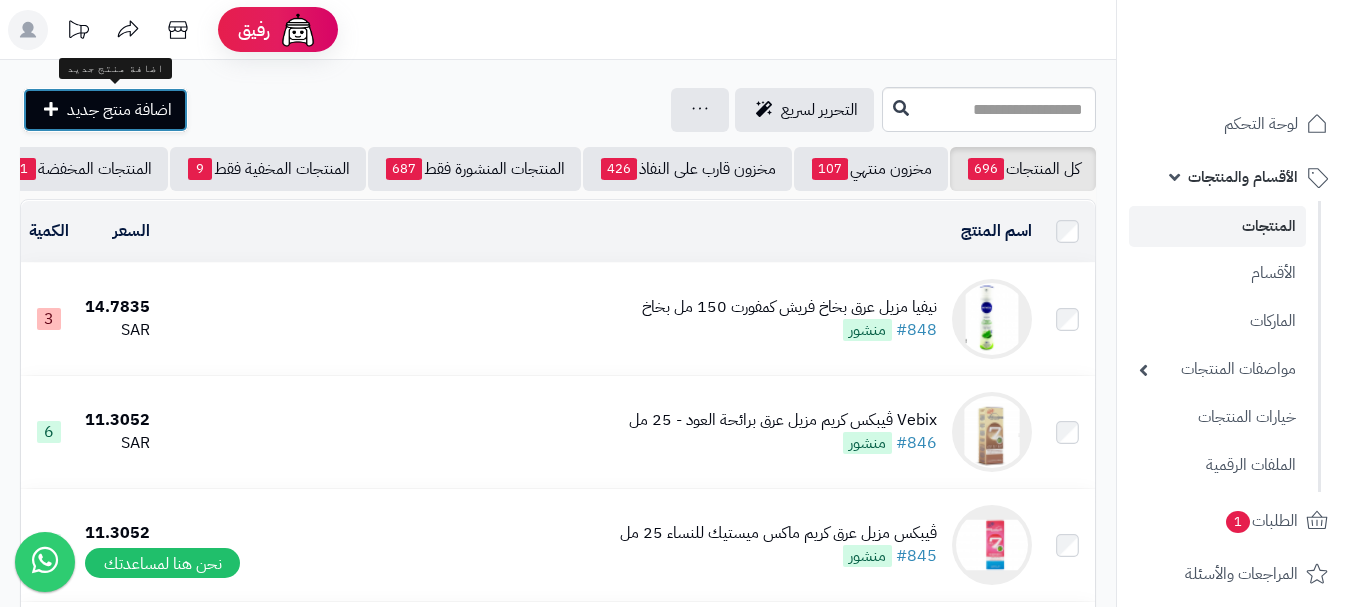 click on "اضافة منتج جديد" at bounding box center (119, 110) 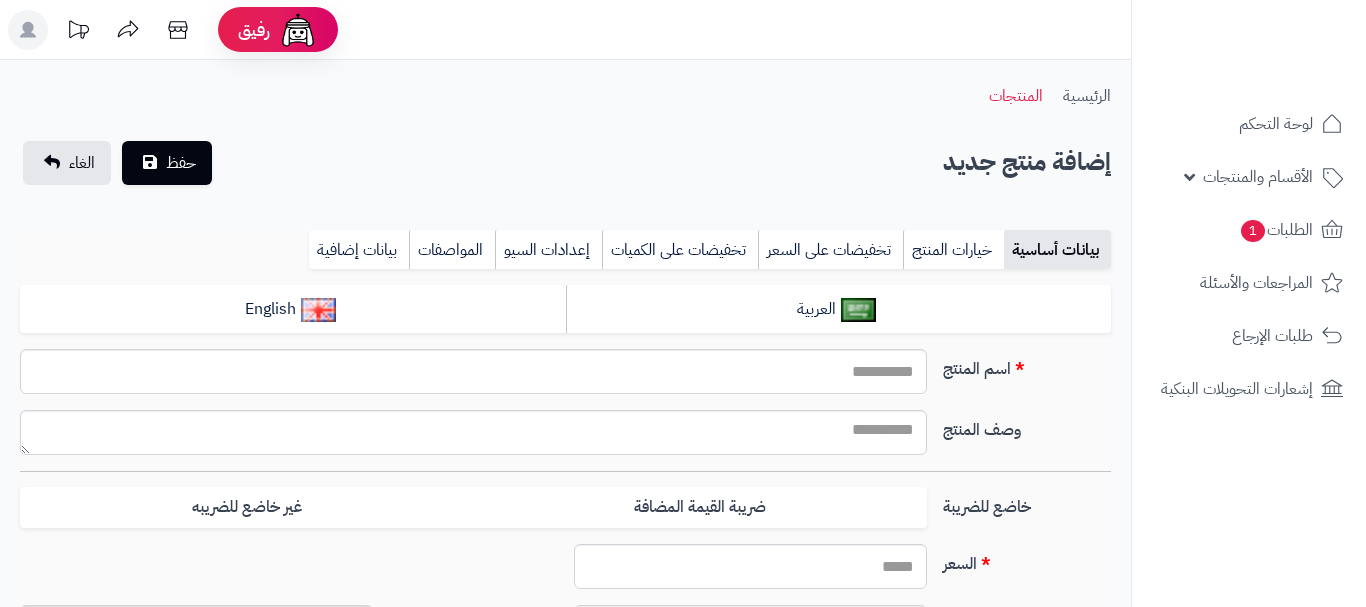 select 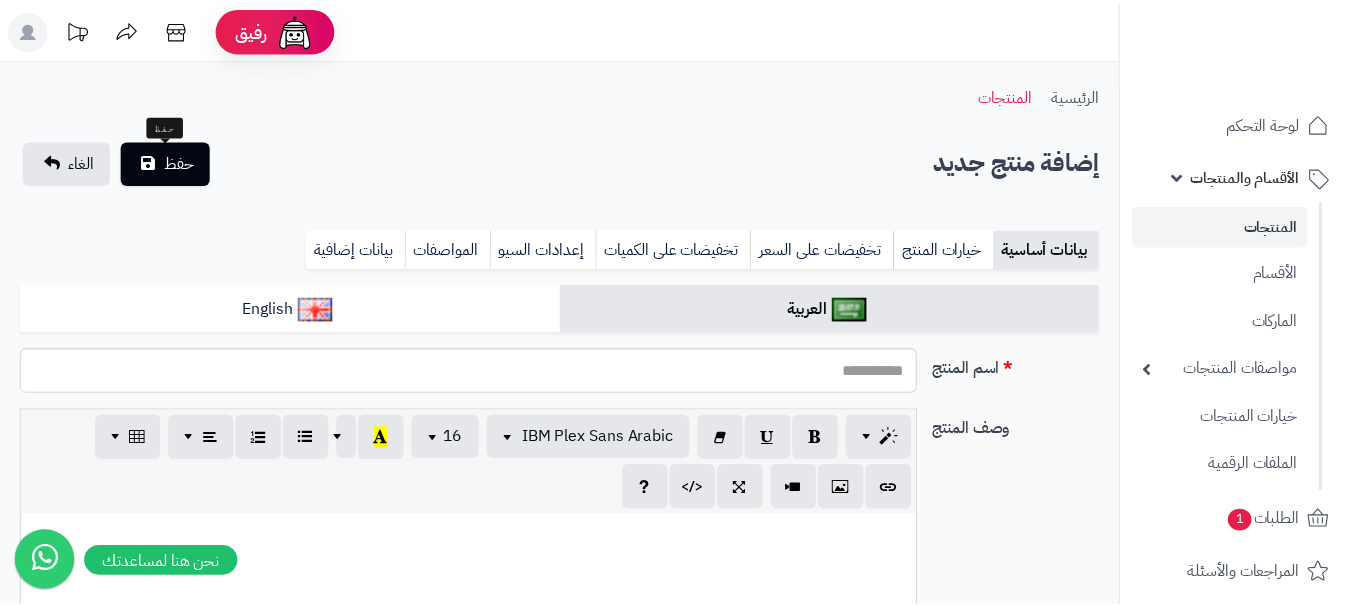 scroll, scrollTop: 0, scrollLeft: 0, axis: both 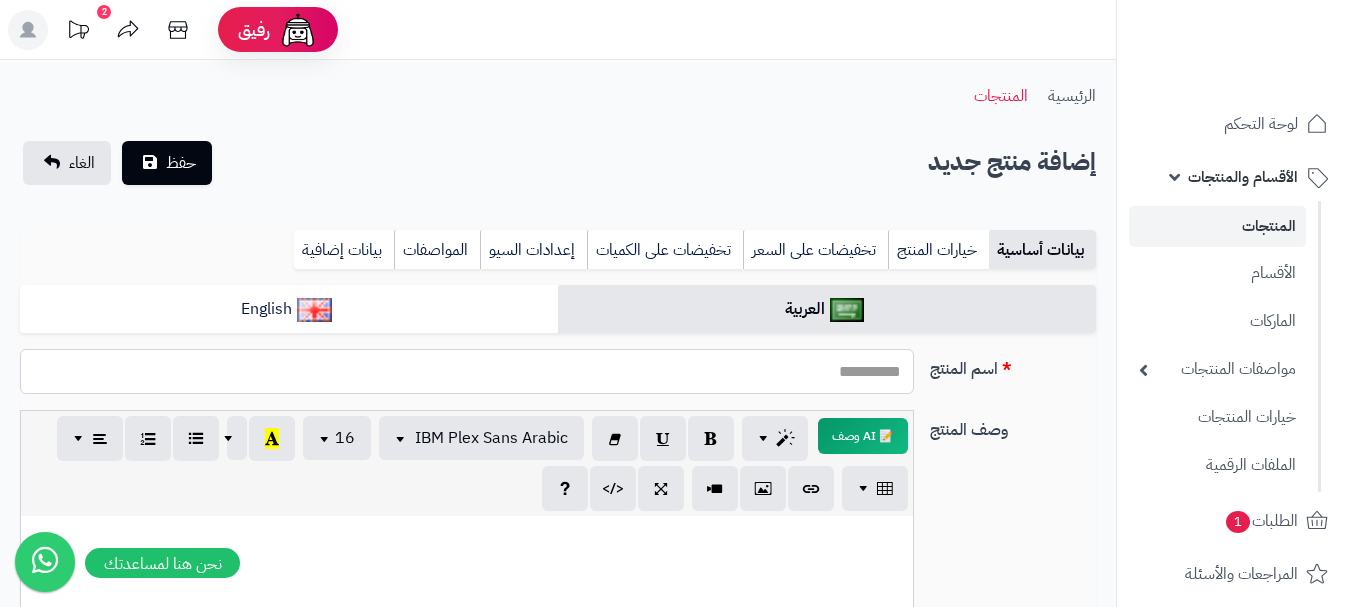 paste on "**********" 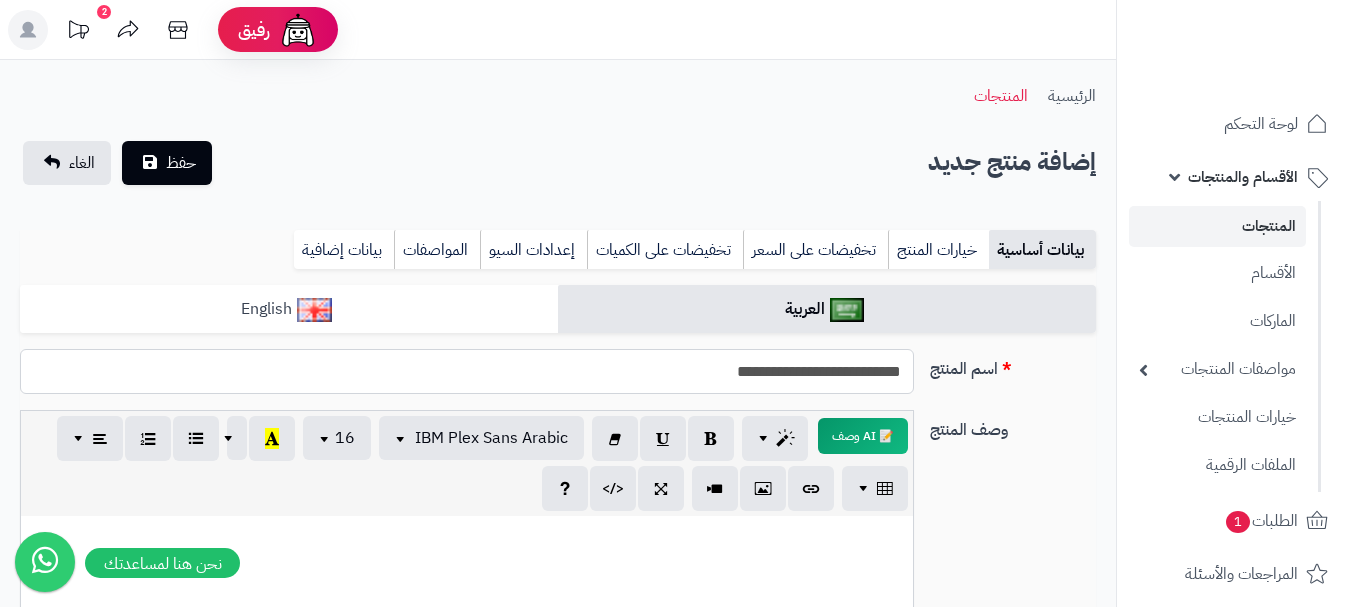type on "**********" 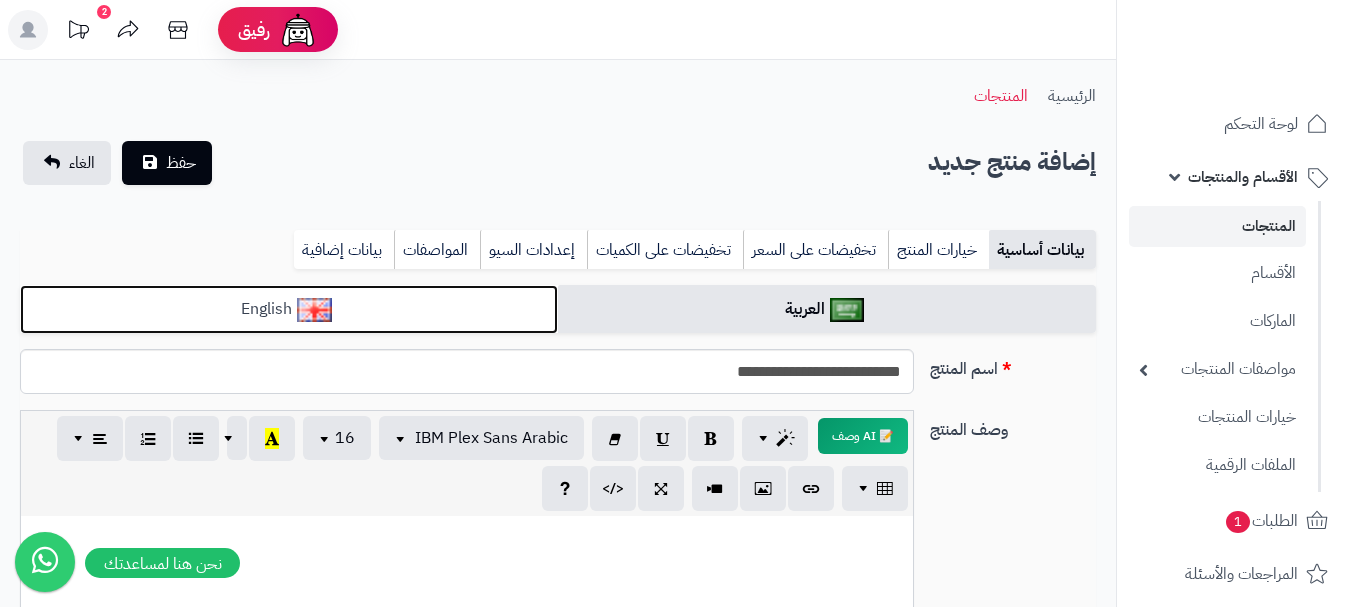 click on "English" at bounding box center (289, 309) 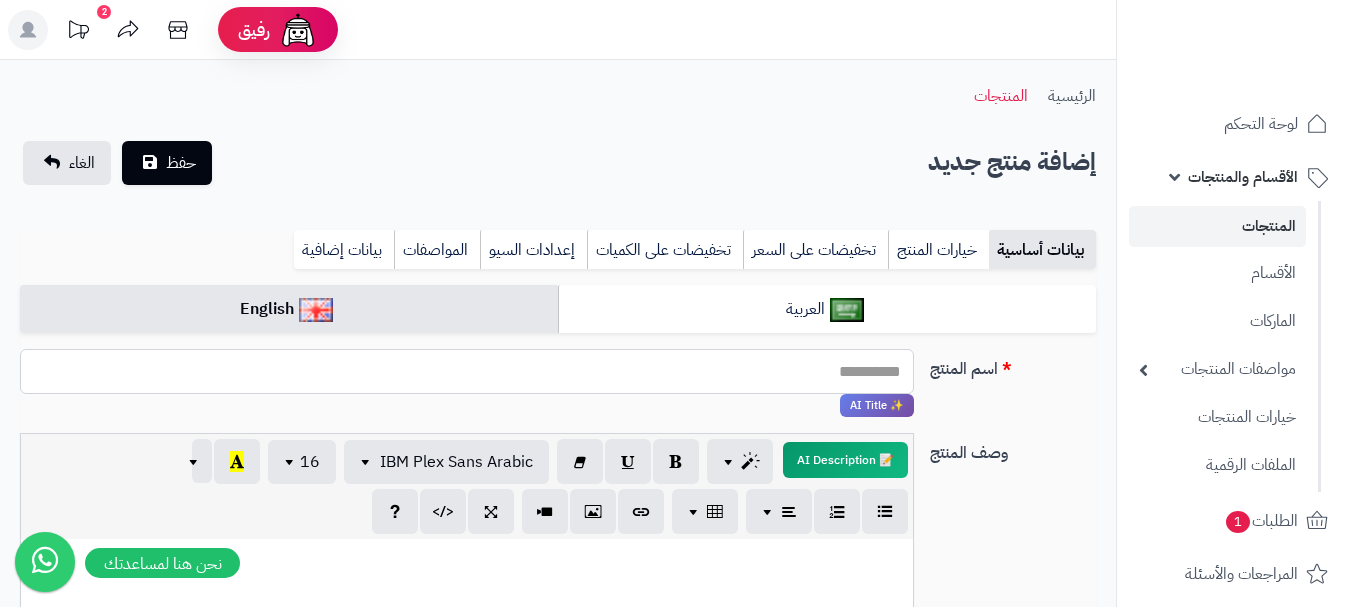 paste on "**********" 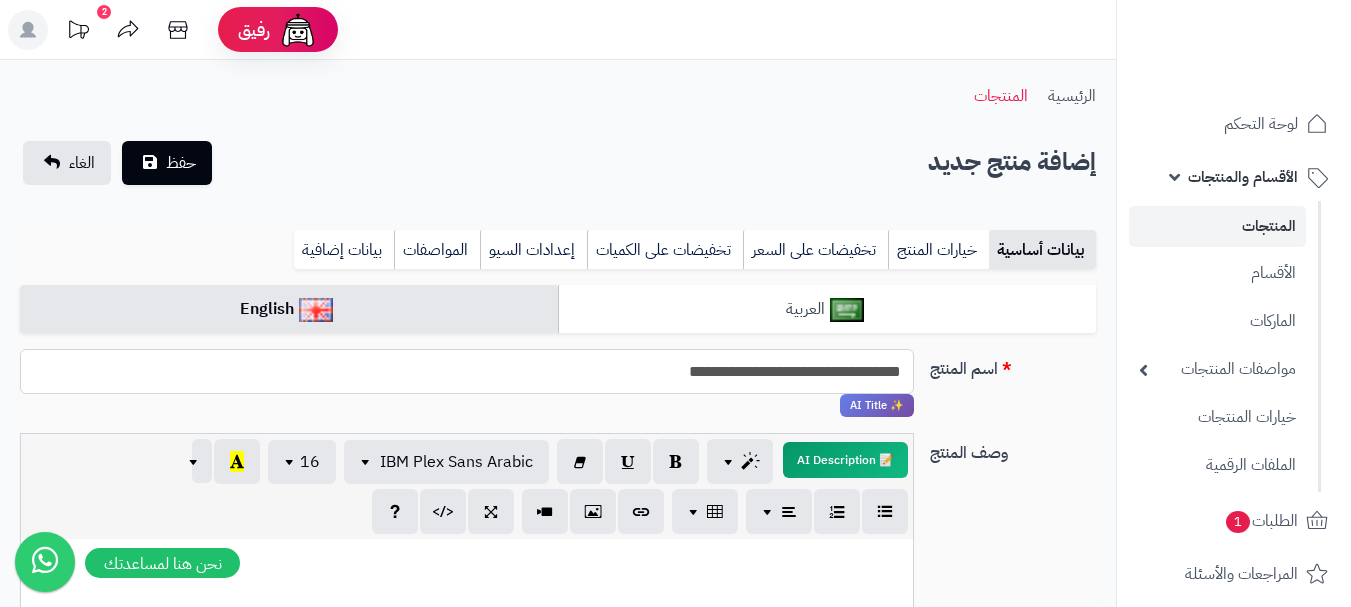 type on "**********" 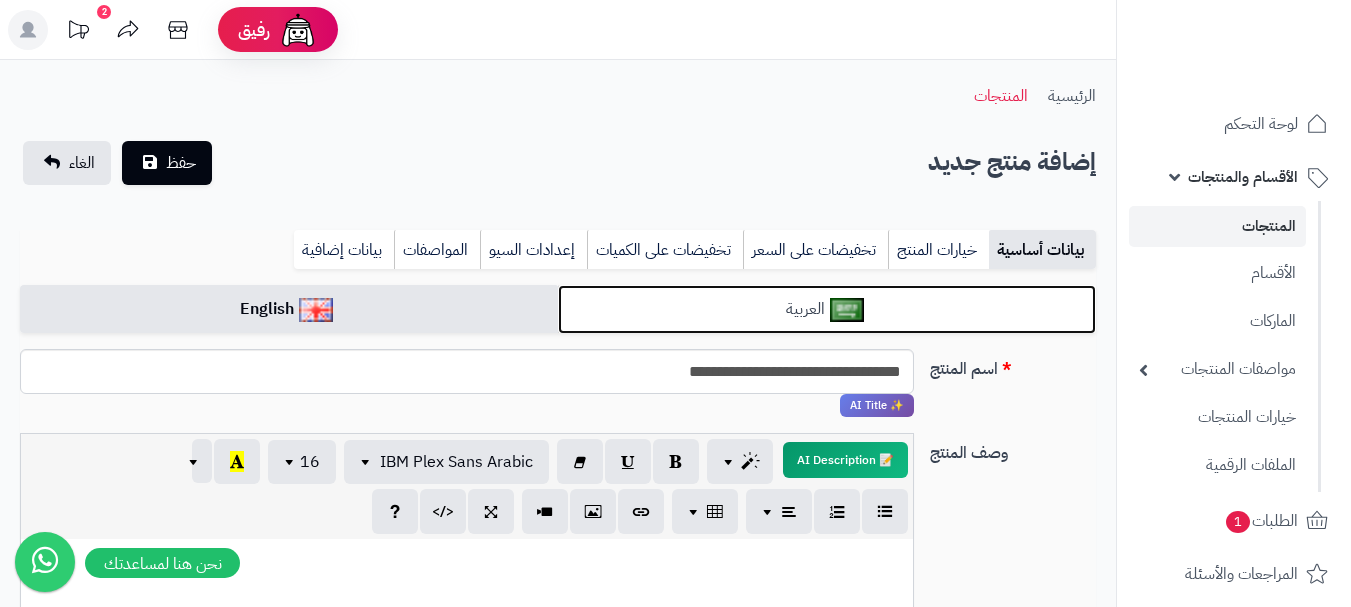 click on "العربية" at bounding box center (827, 309) 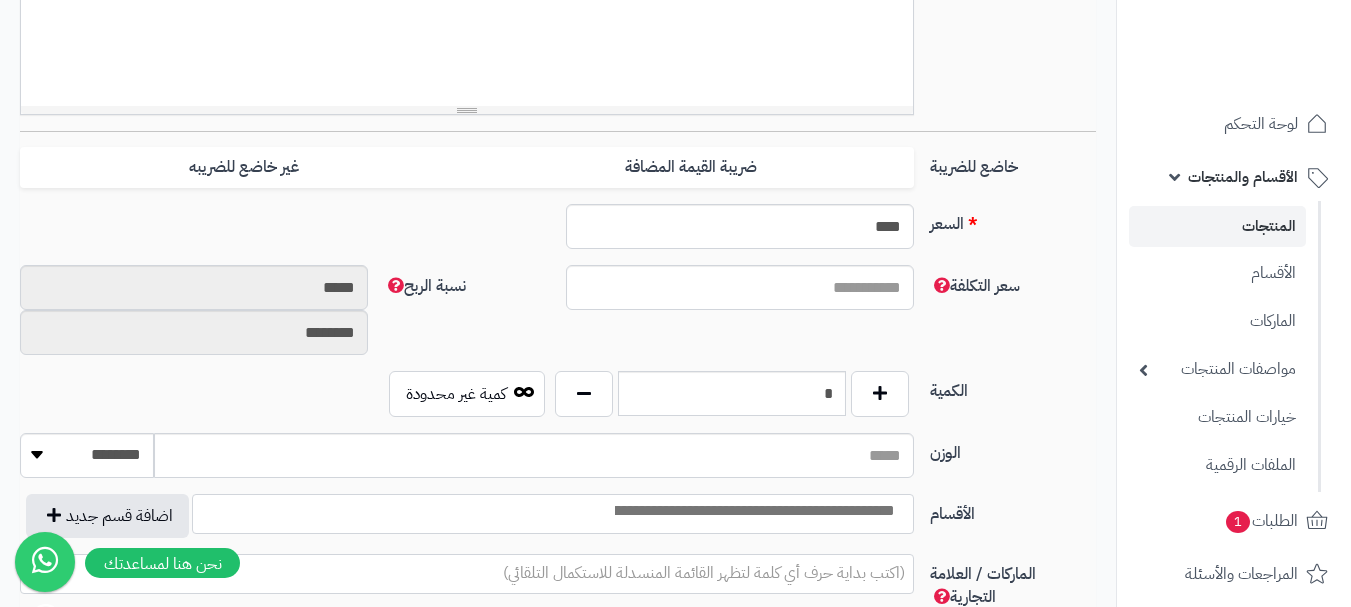 scroll, scrollTop: 800, scrollLeft: 0, axis: vertical 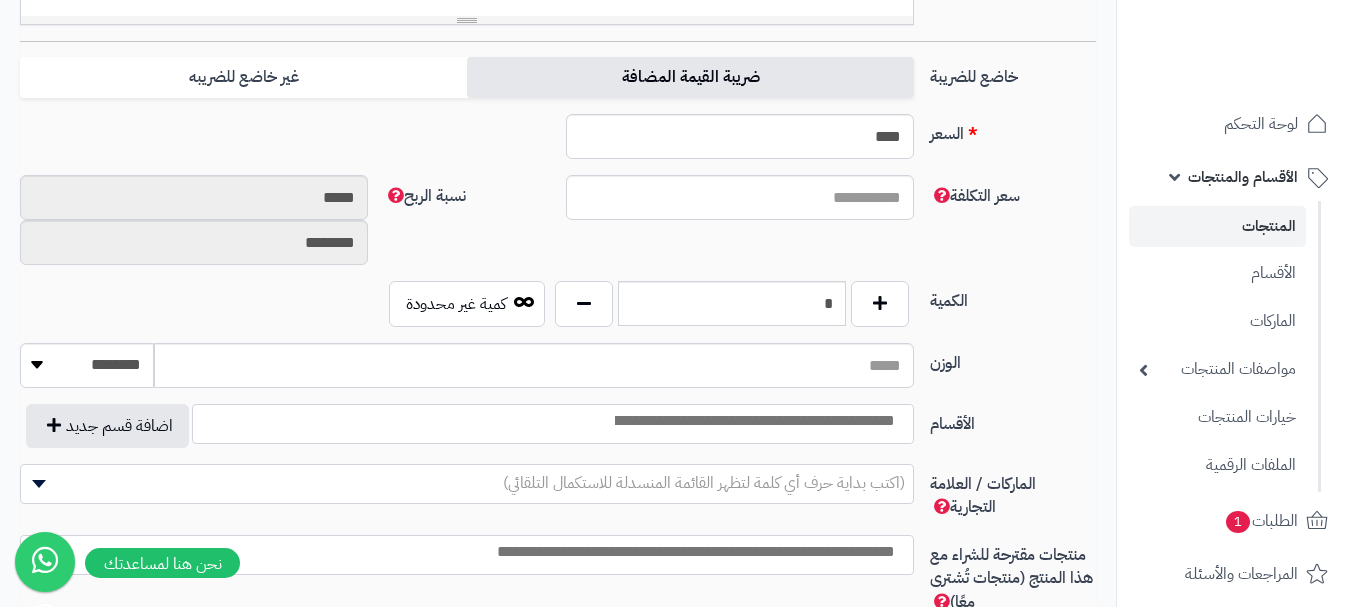 click on "ضريبة القيمة المضافة" at bounding box center [690, 77] 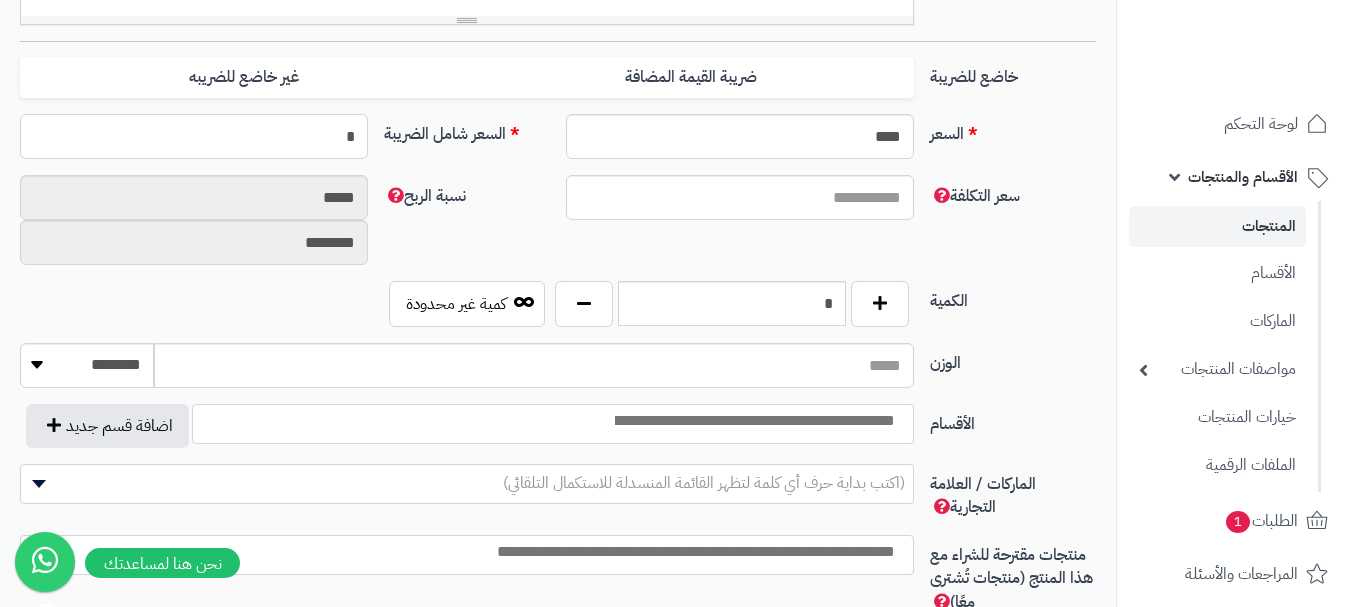 click on "*" at bounding box center [194, 136] 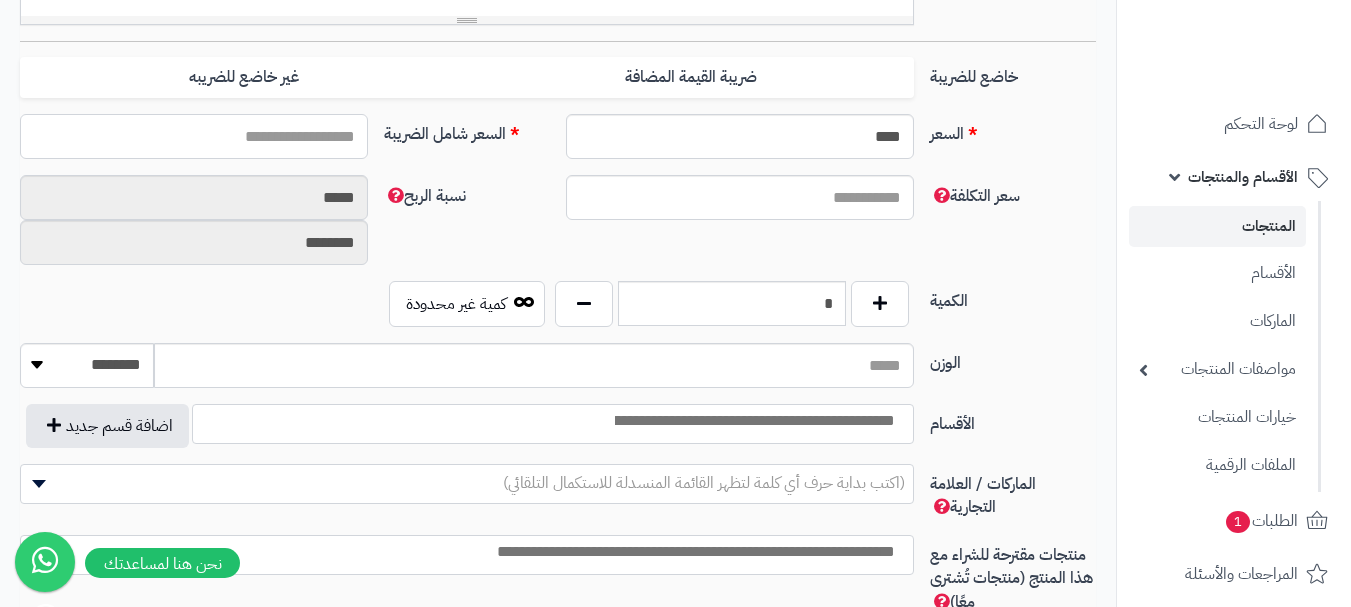 type on "*" 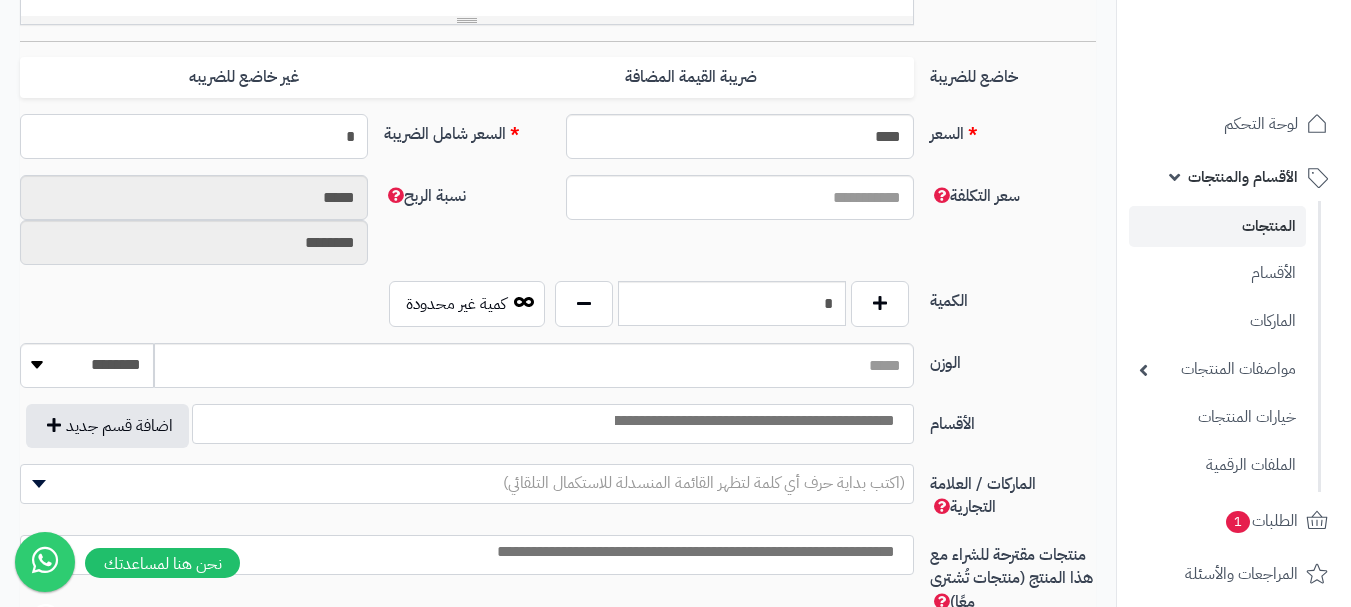 type on "*" 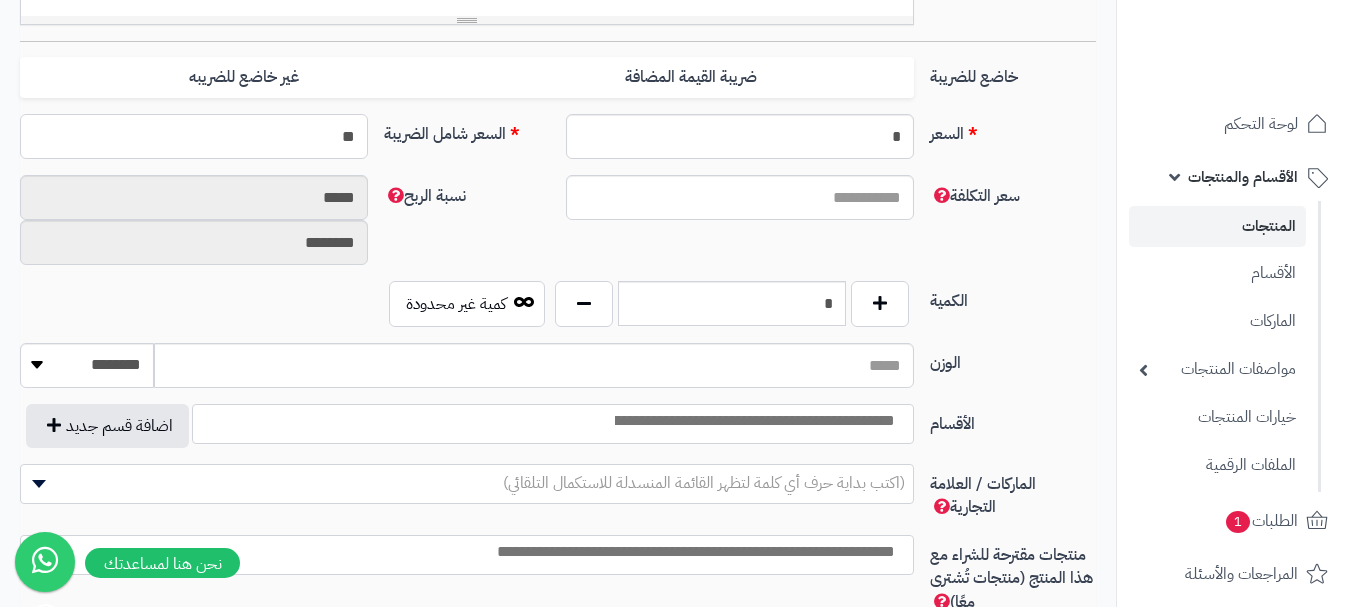 click on "حفظ" at bounding box center (167, -637) 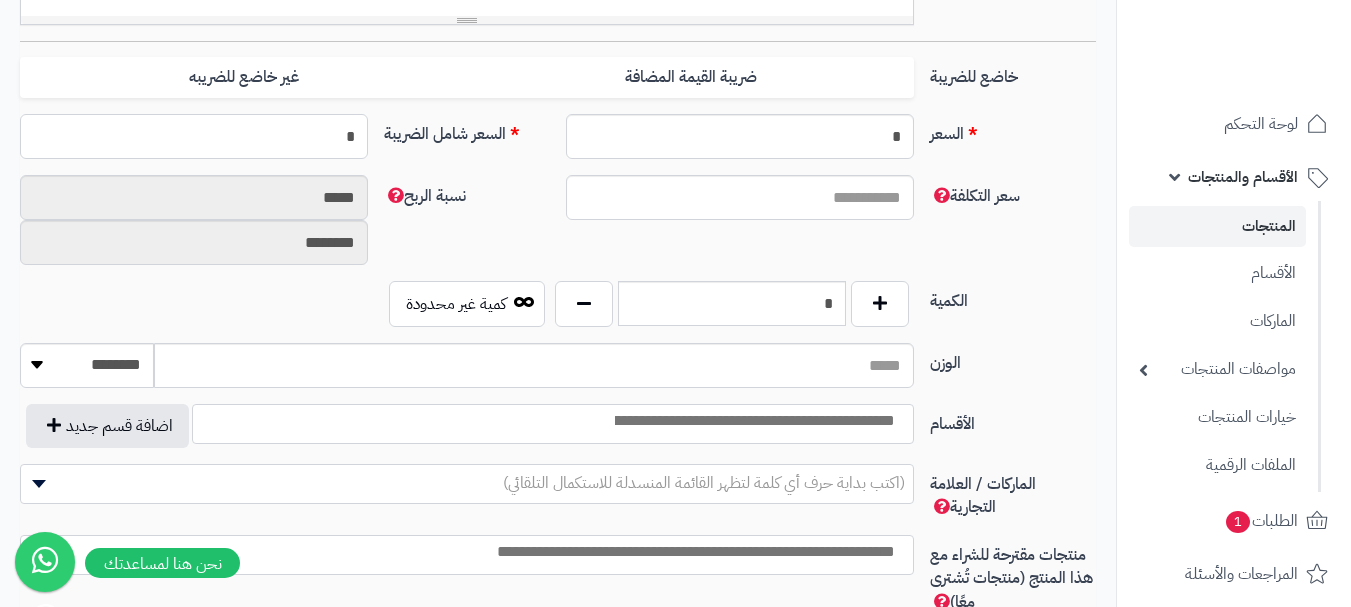 type on "**" 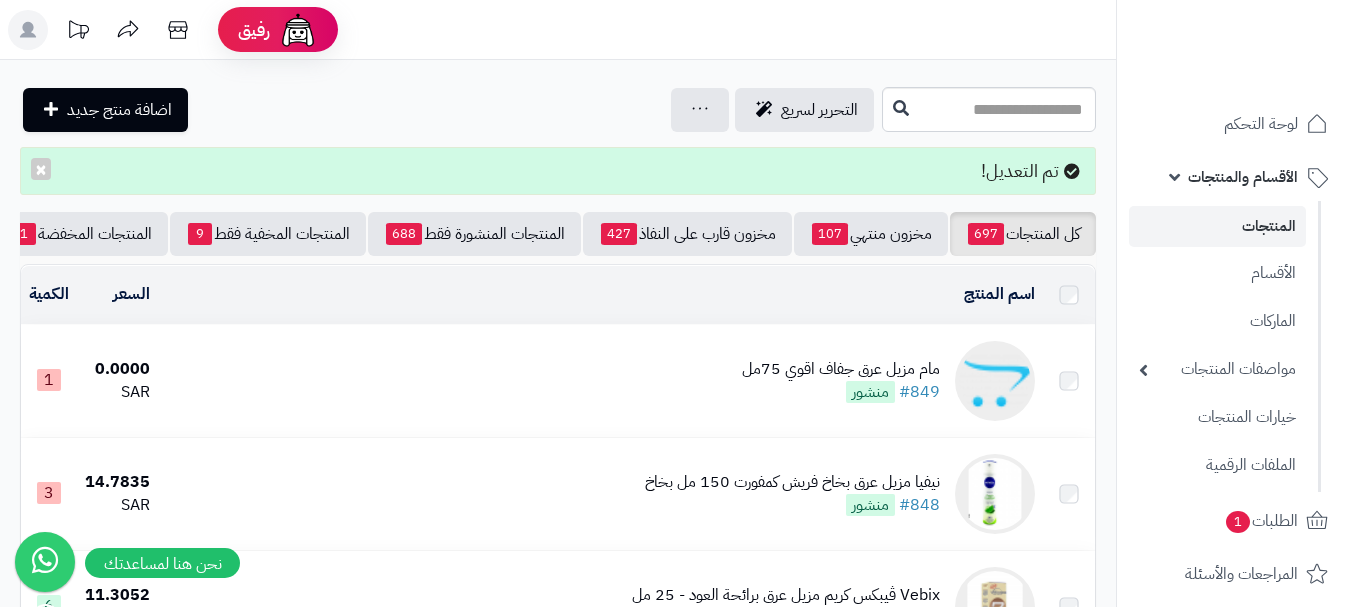 scroll, scrollTop: 0, scrollLeft: 0, axis: both 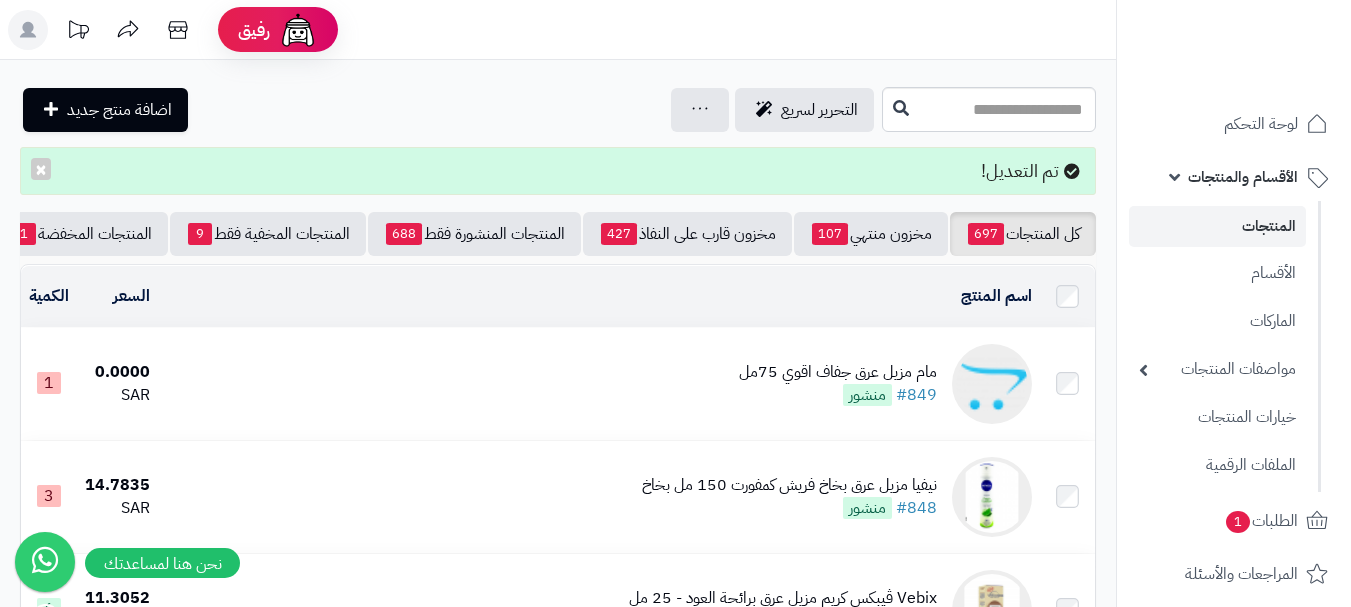 click on "مام مزيل عرق جفاف اقوي 75مل
#849
منشور" at bounding box center (599, 384) 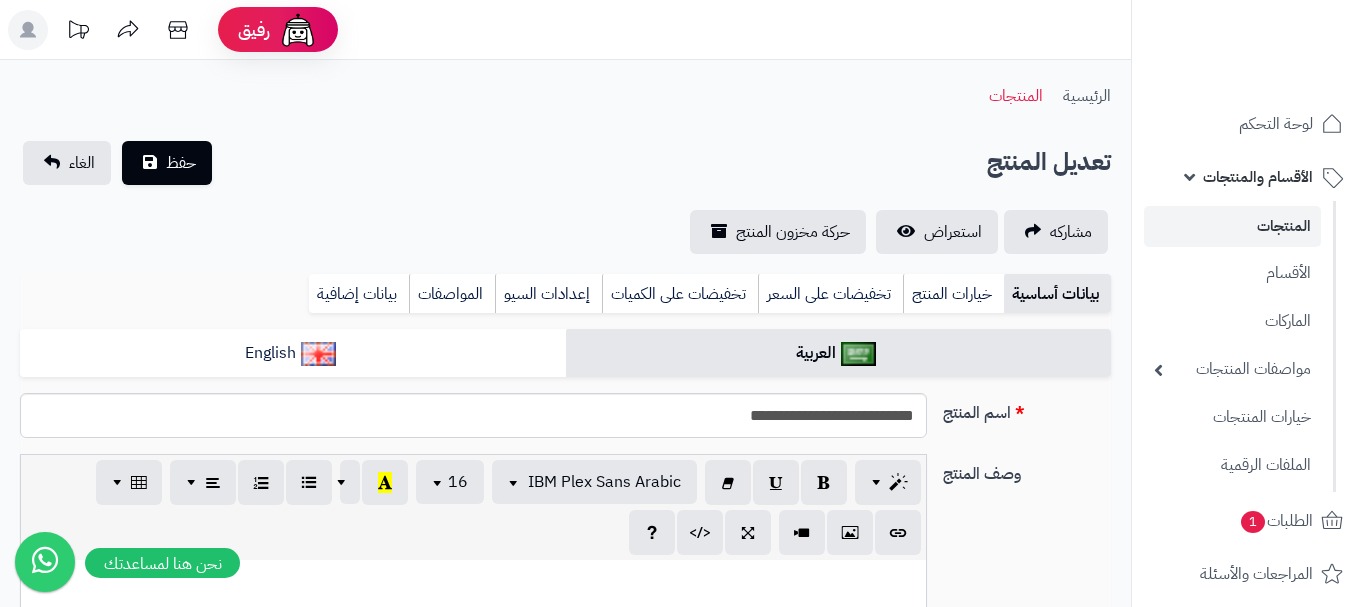 select 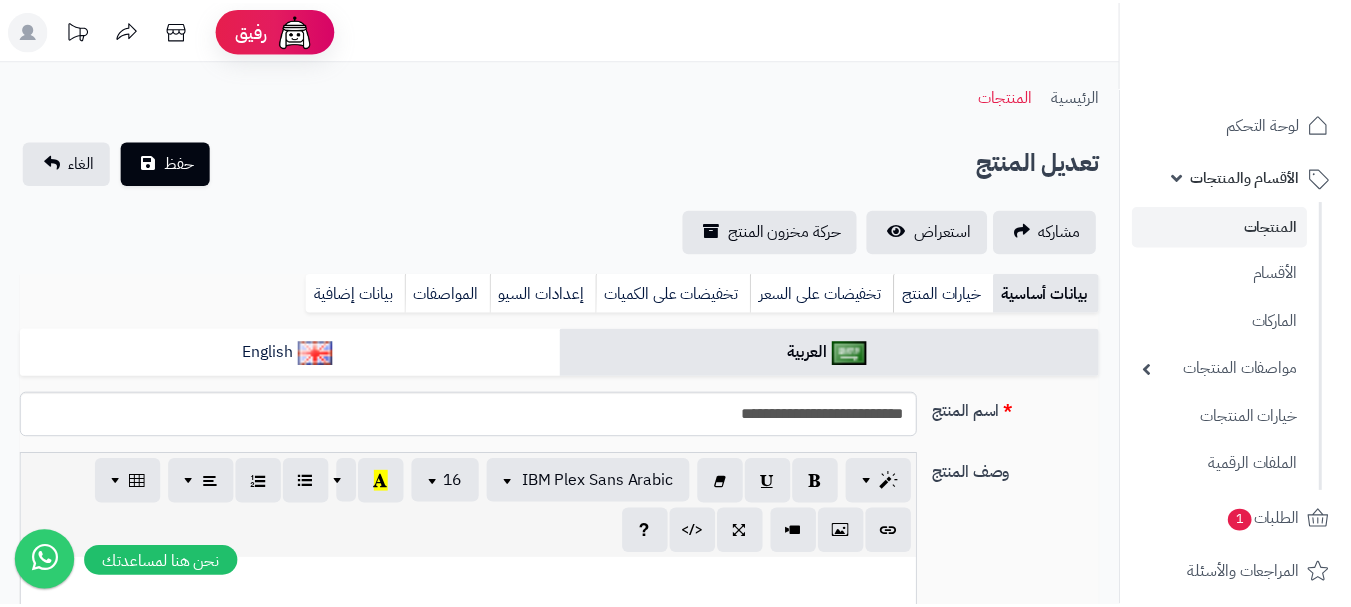 scroll, scrollTop: 0, scrollLeft: 0, axis: both 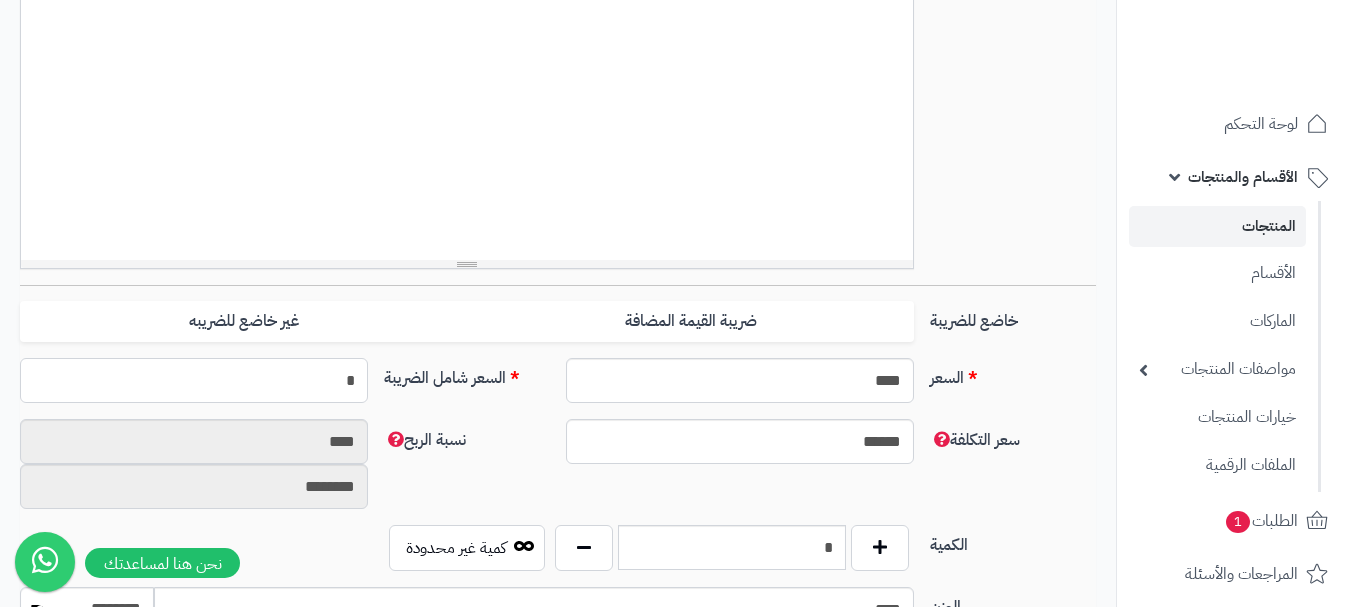 click on "*" at bounding box center [194, 380] 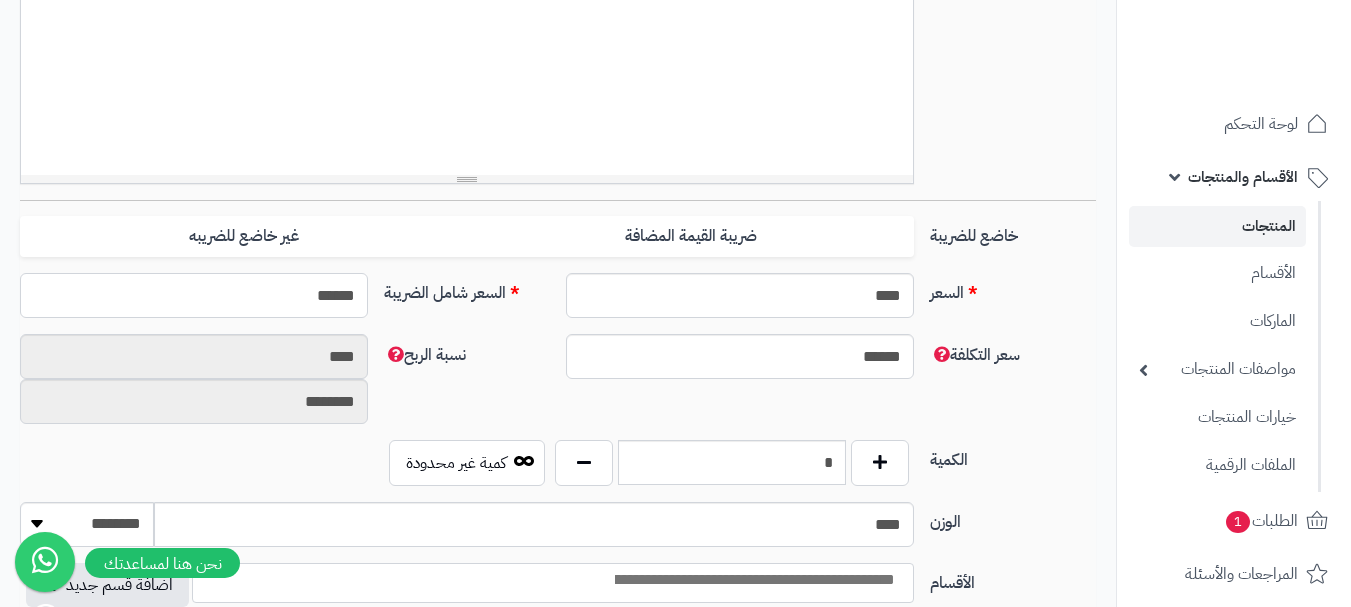 scroll, scrollTop: 800, scrollLeft: 0, axis: vertical 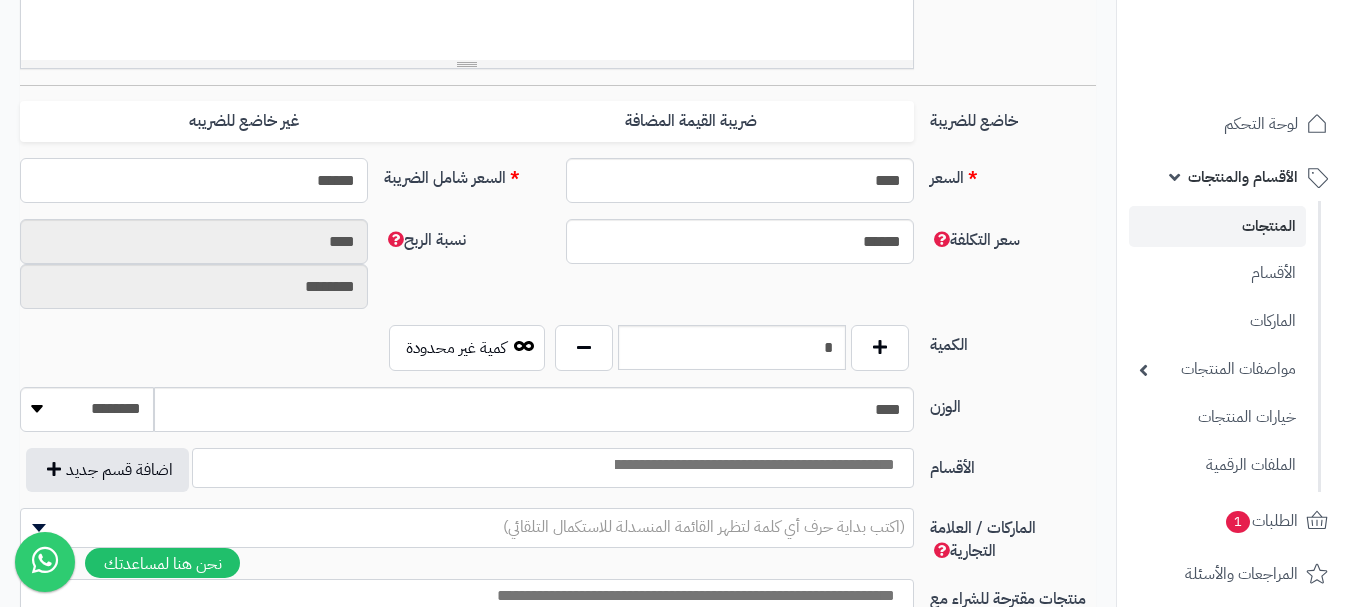 type on "******" 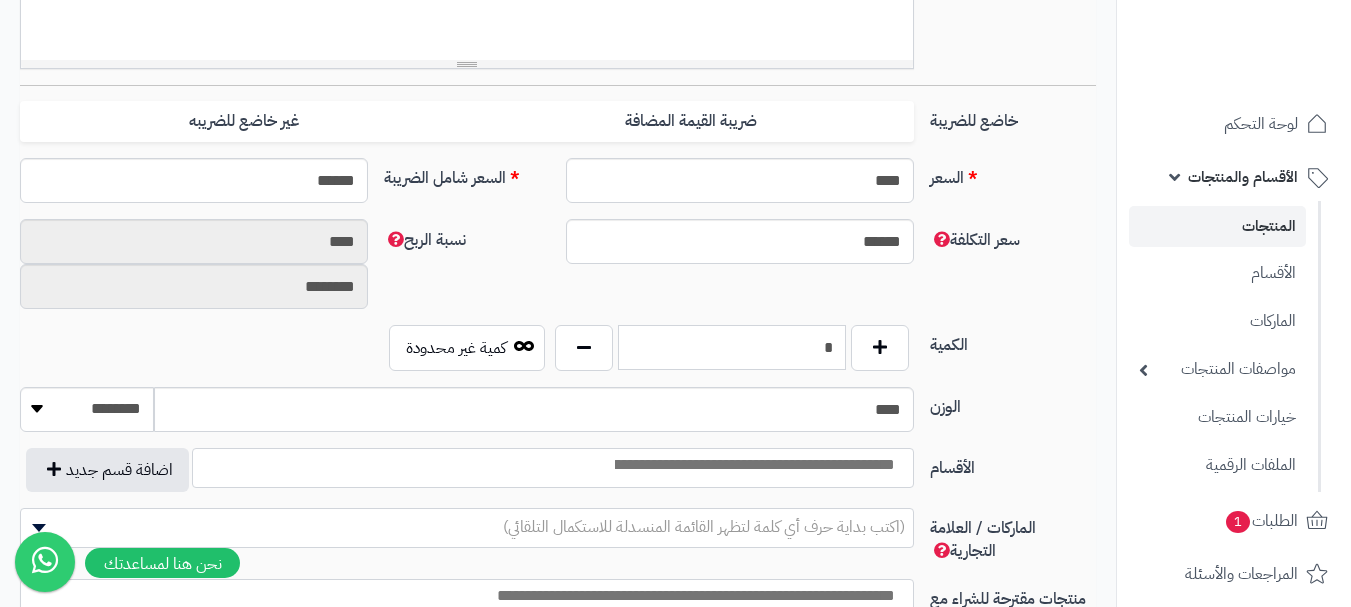 click on "*" at bounding box center [732, 347] 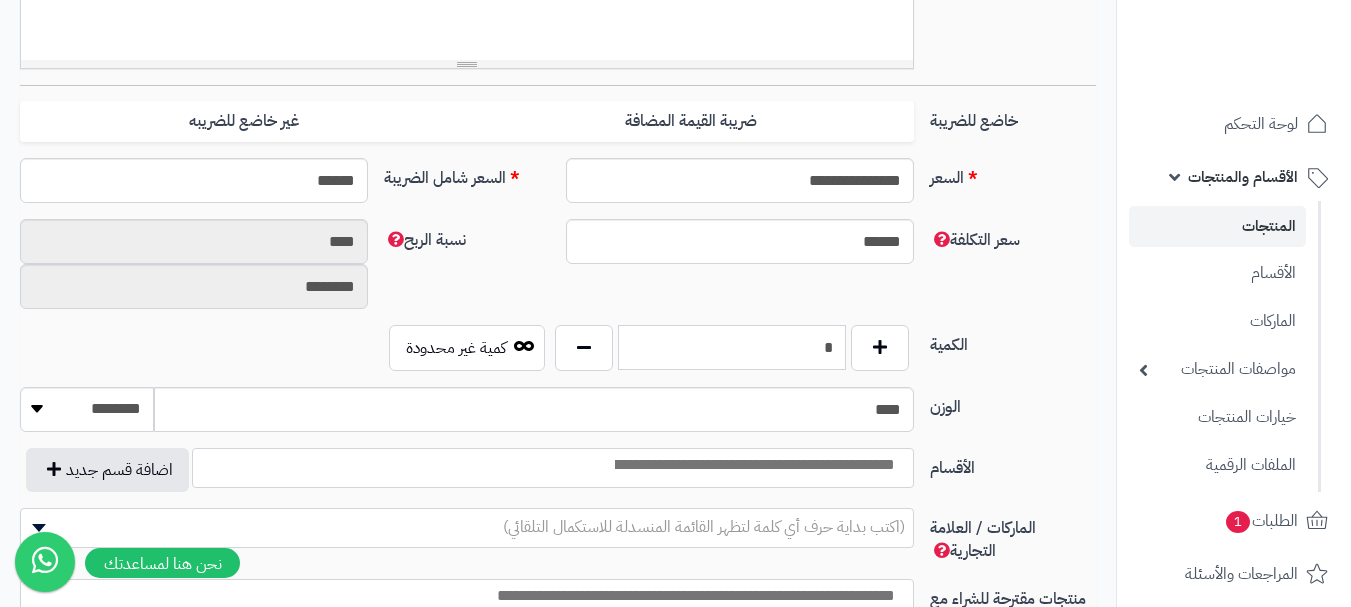 type on "*" 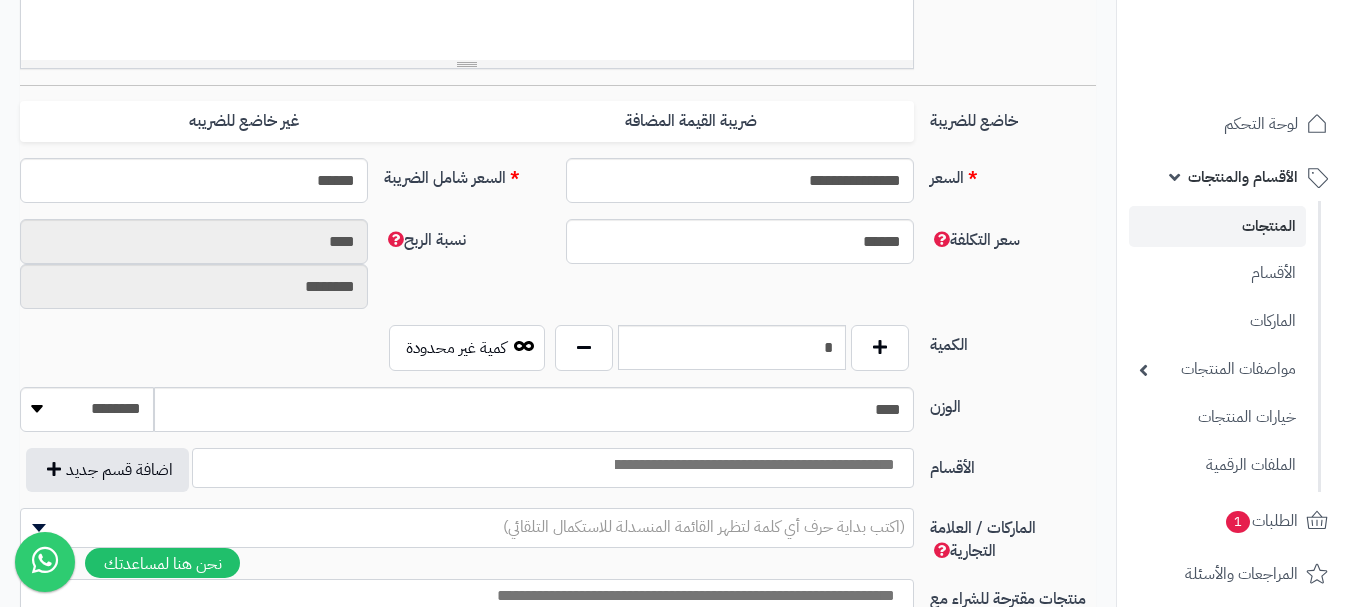 click at bounding box center (753, 465) 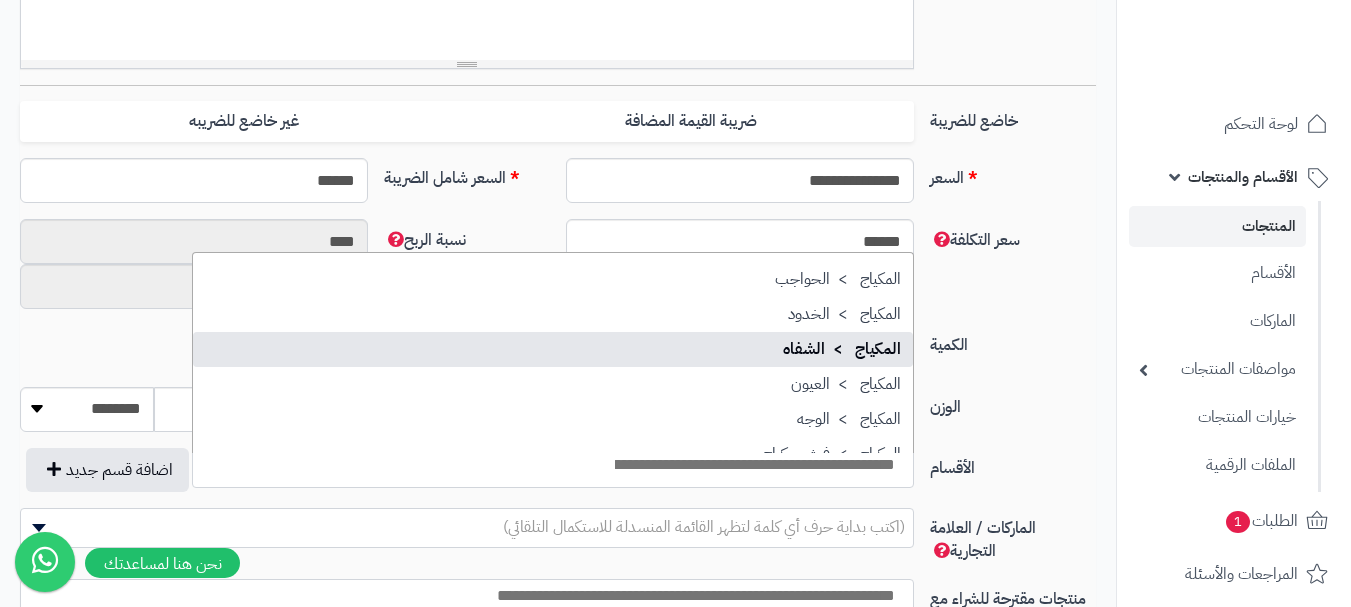 scroll, scrollTop: 400, scrollLeft: 0, axis: vertical 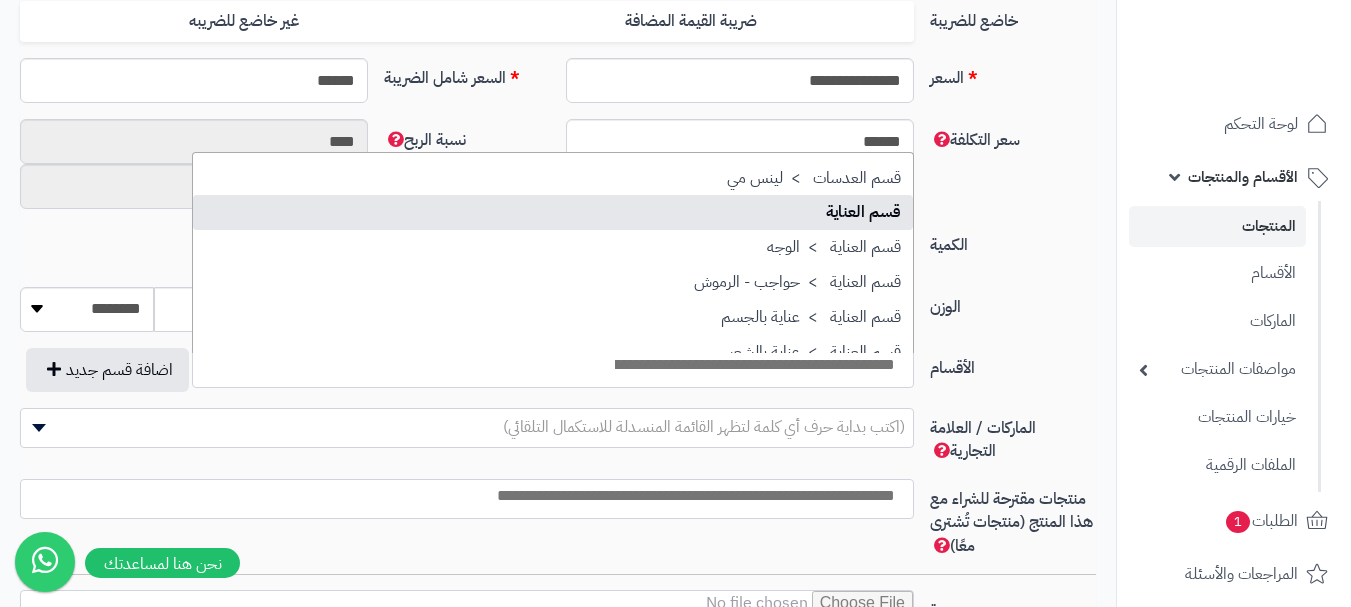 select on "**" 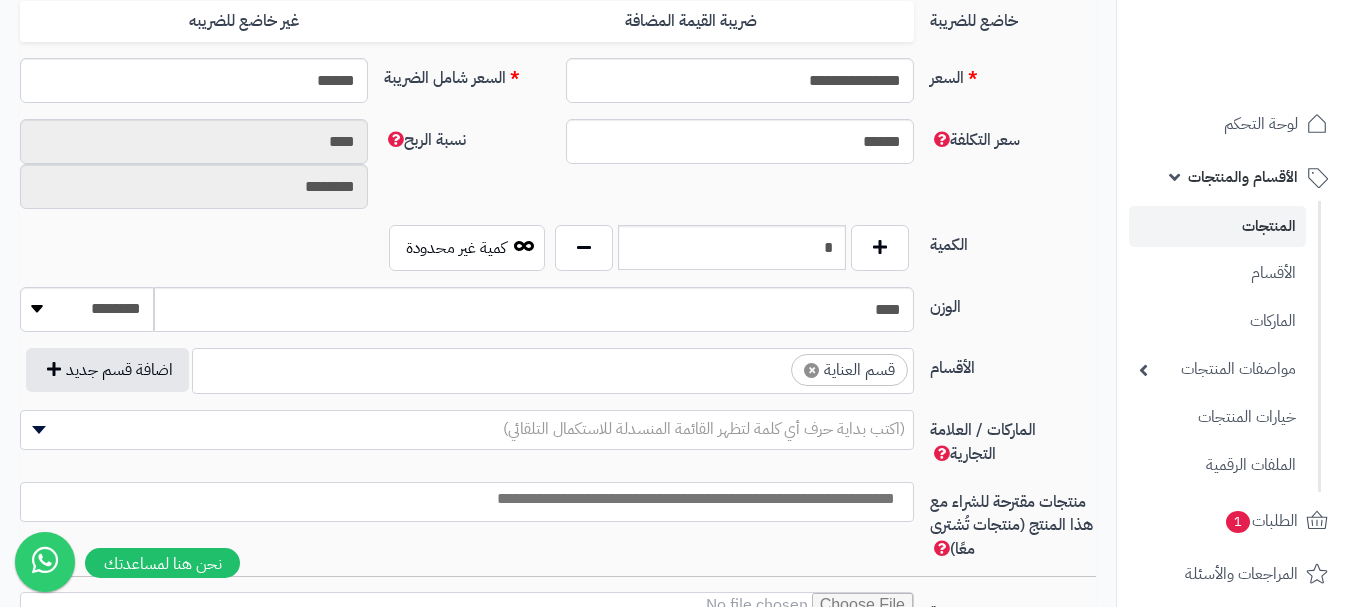 scroll, scrollTop: 1250, scrollLeft: 0, axis: vertical 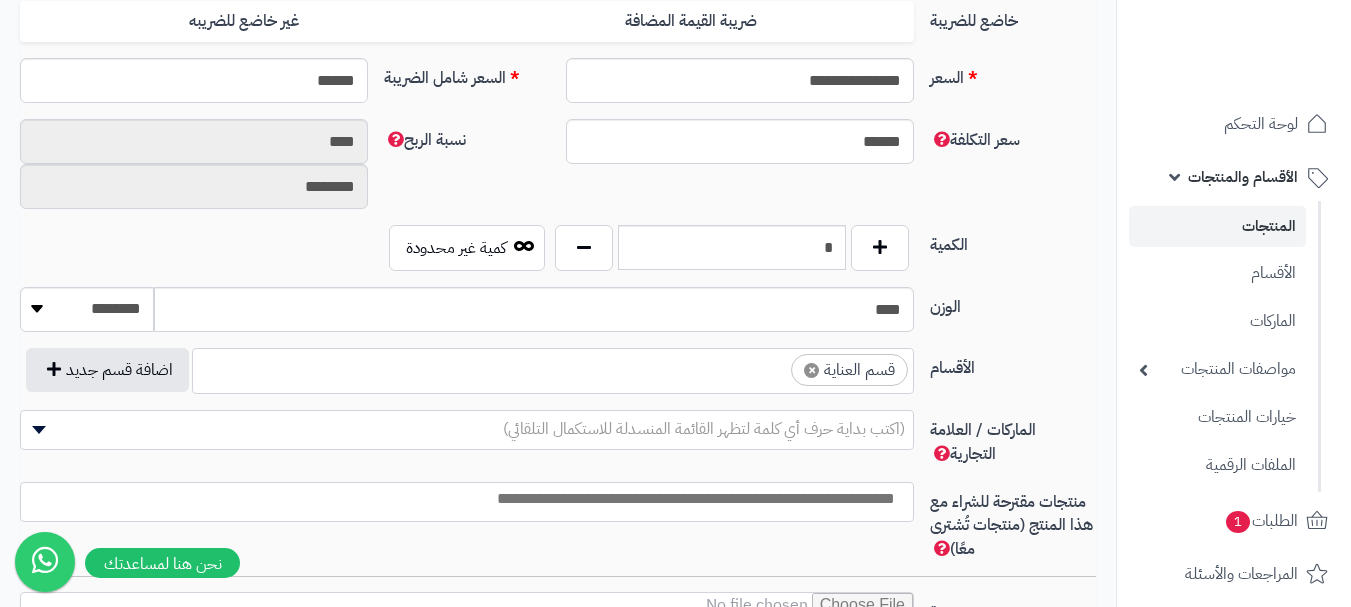 click at bounding box center [773, 365] 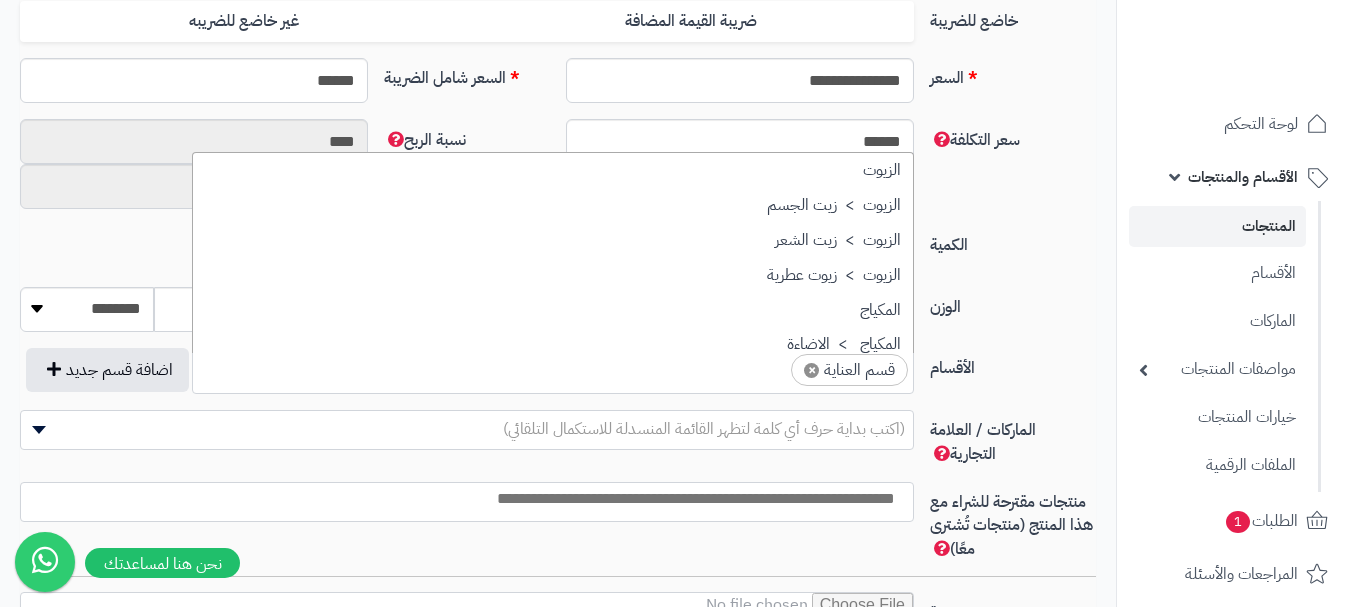 scroll, scrollTop: 1707, scrollLeft: 0, axis: vertical 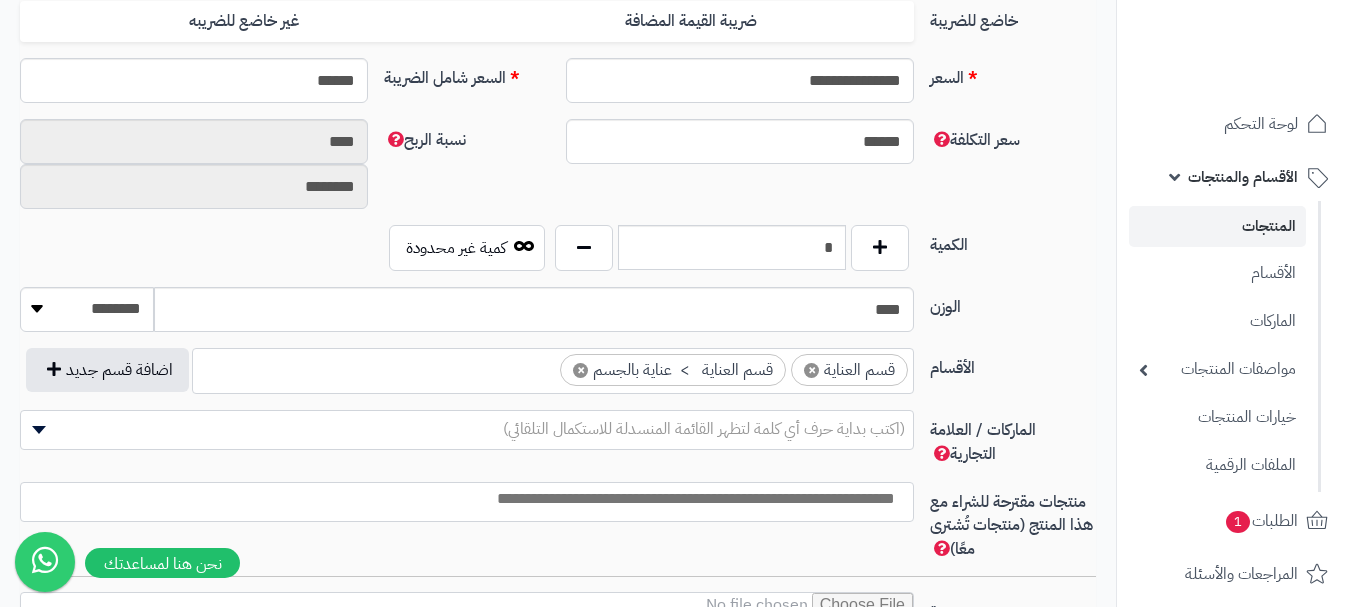 click at bounding box center (462, 499) 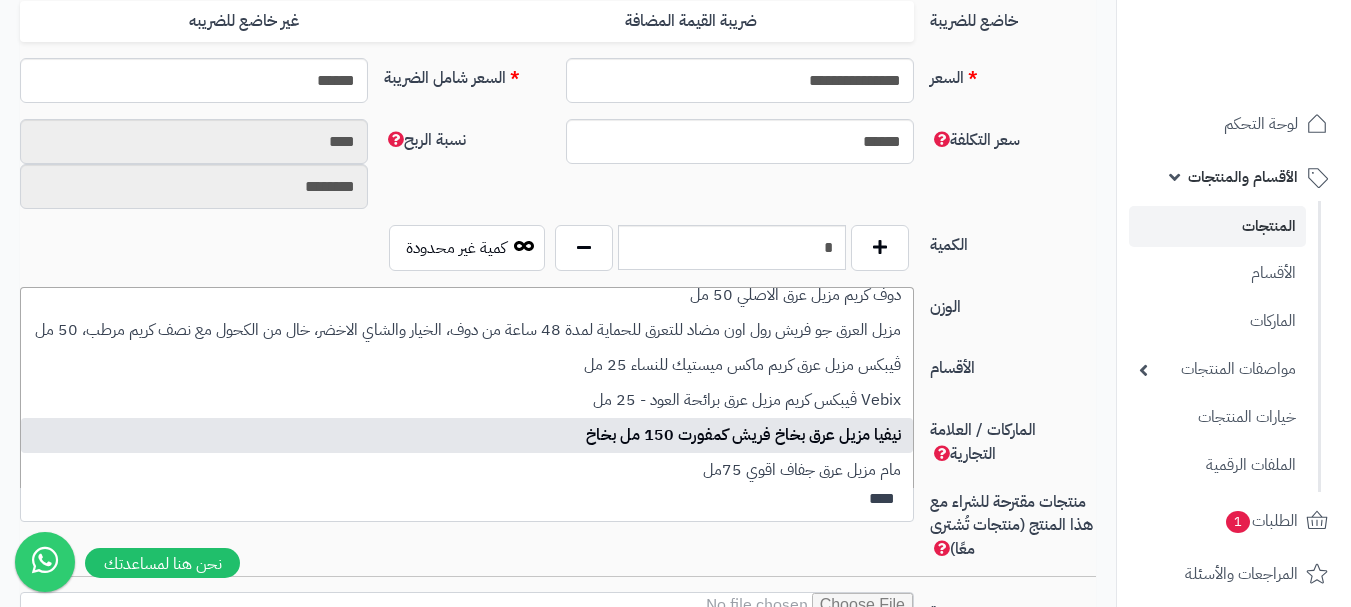 scroll, scrollTop: 508, scrollLeft: 0, axis: vertical 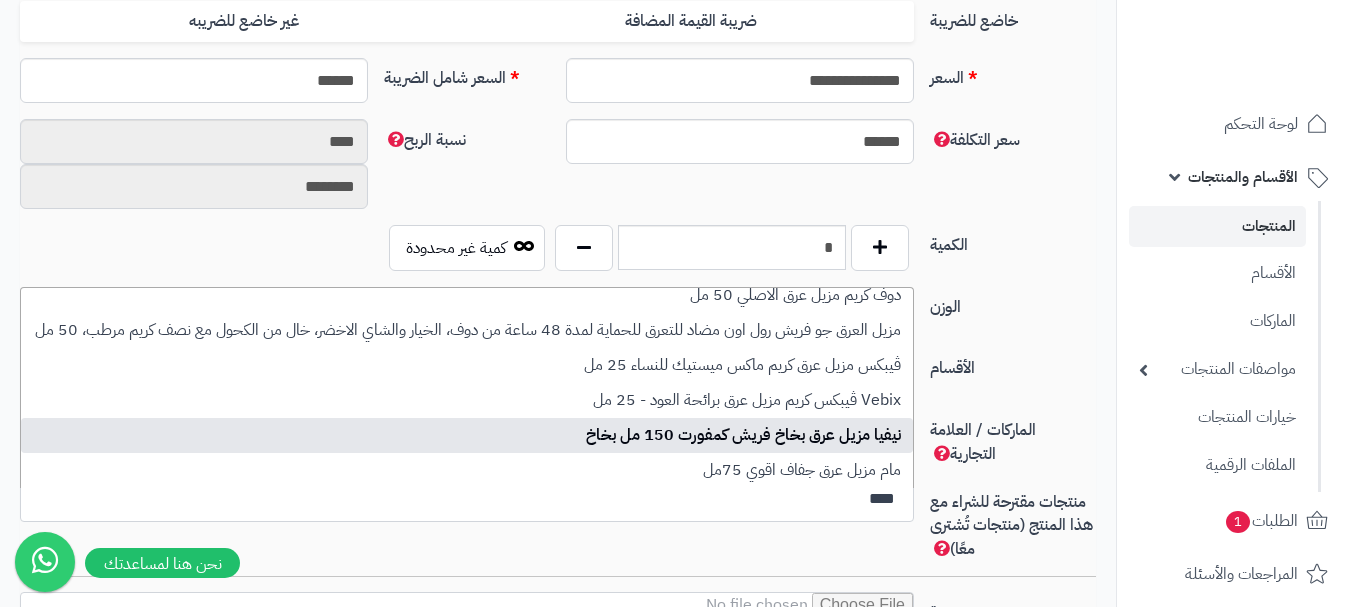 type on "****" 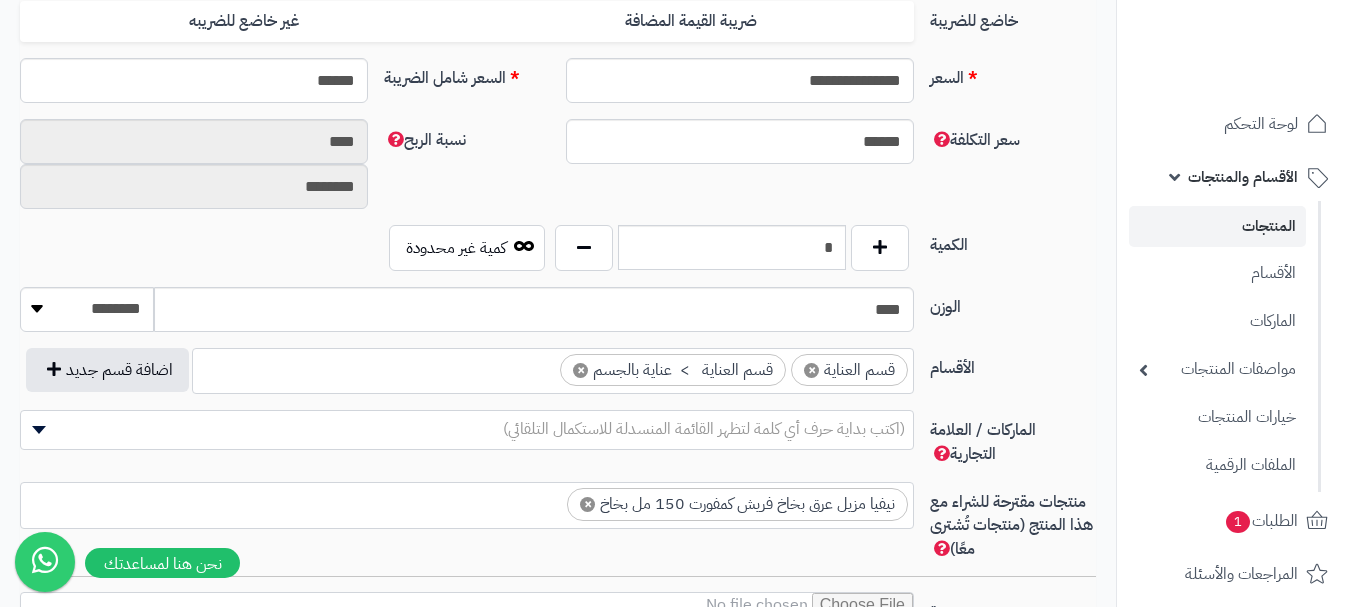 scroll, scrollTop: 0, scrollLeft: 0, axis: both 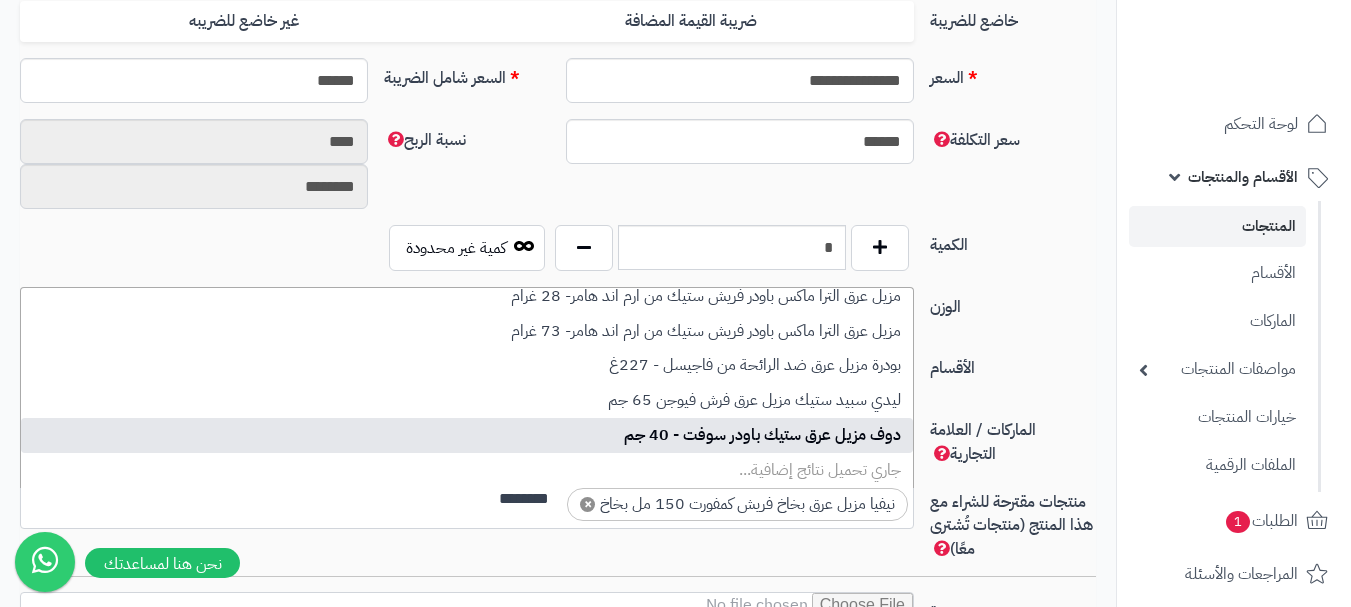 type on "********" 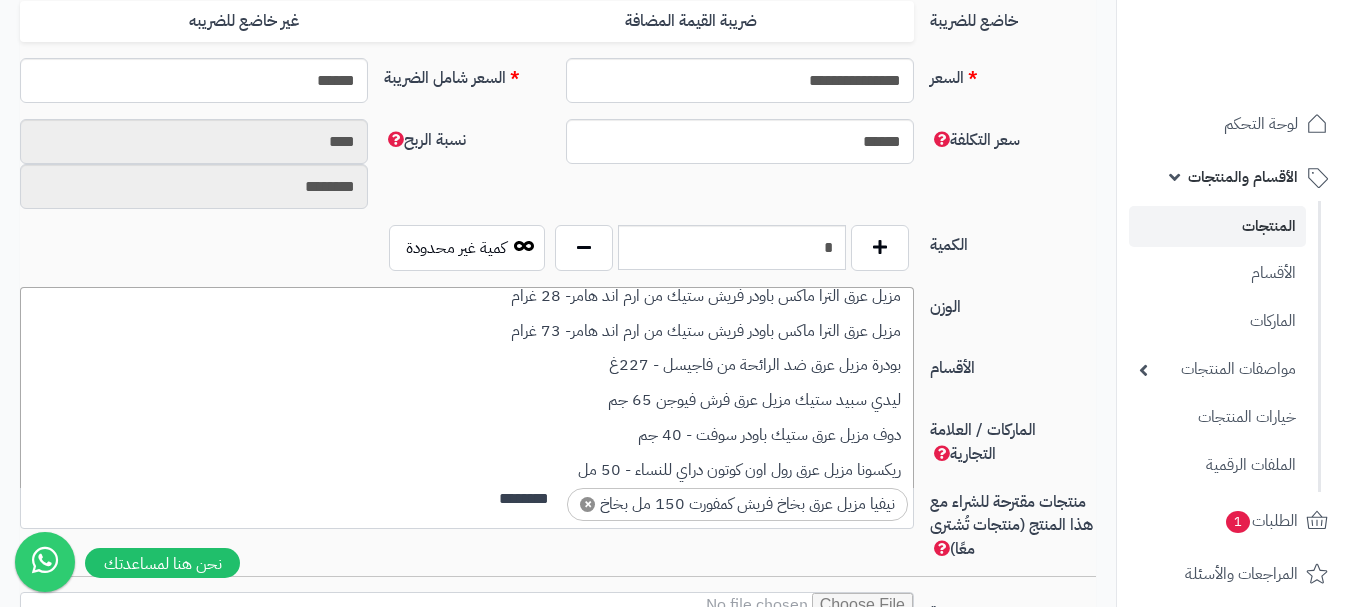 type 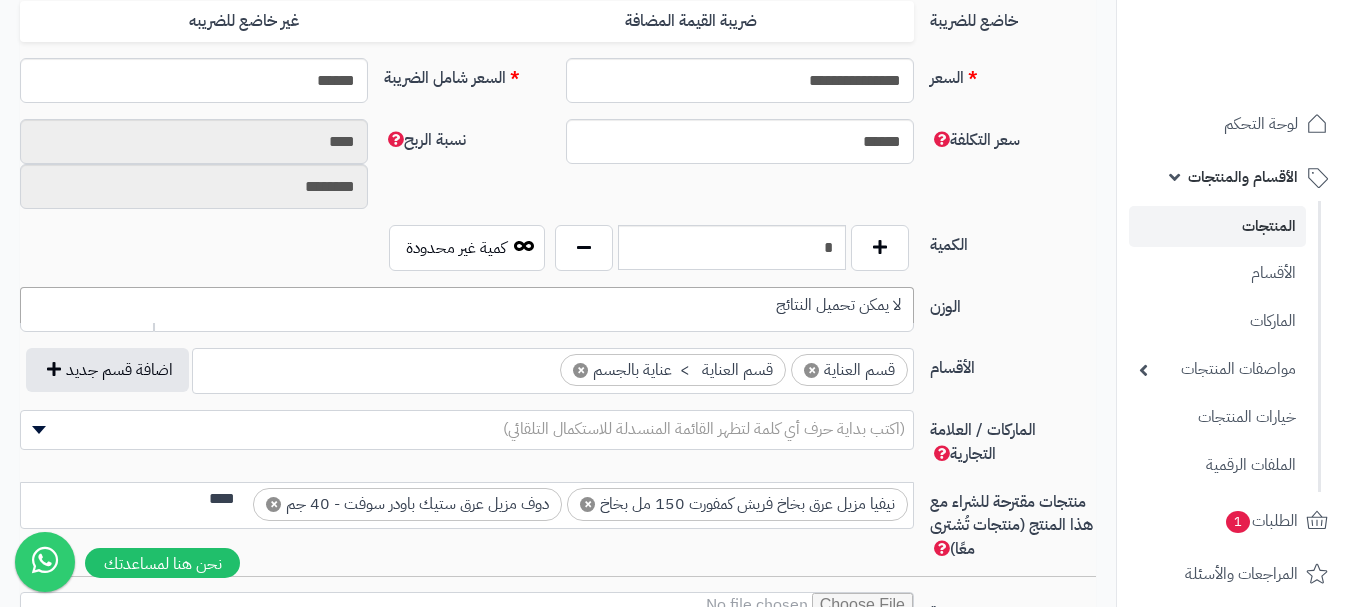 scroll, scrollTop: 0, scrollLeft: 0, axis: both 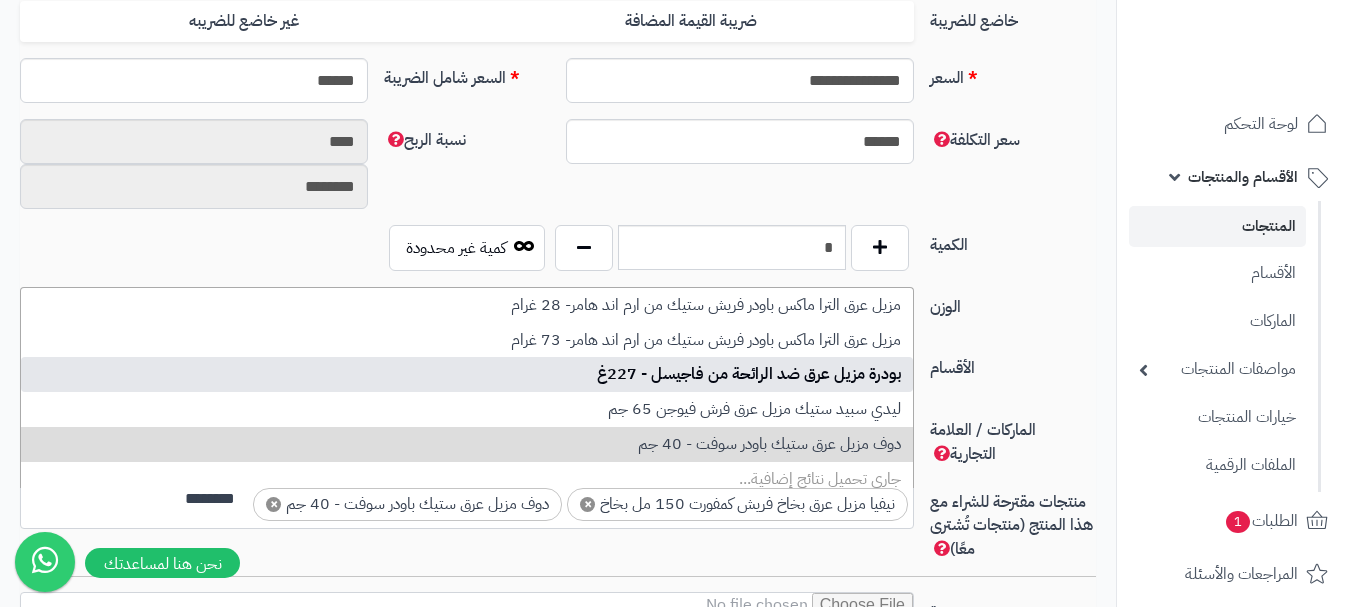 type on "********" 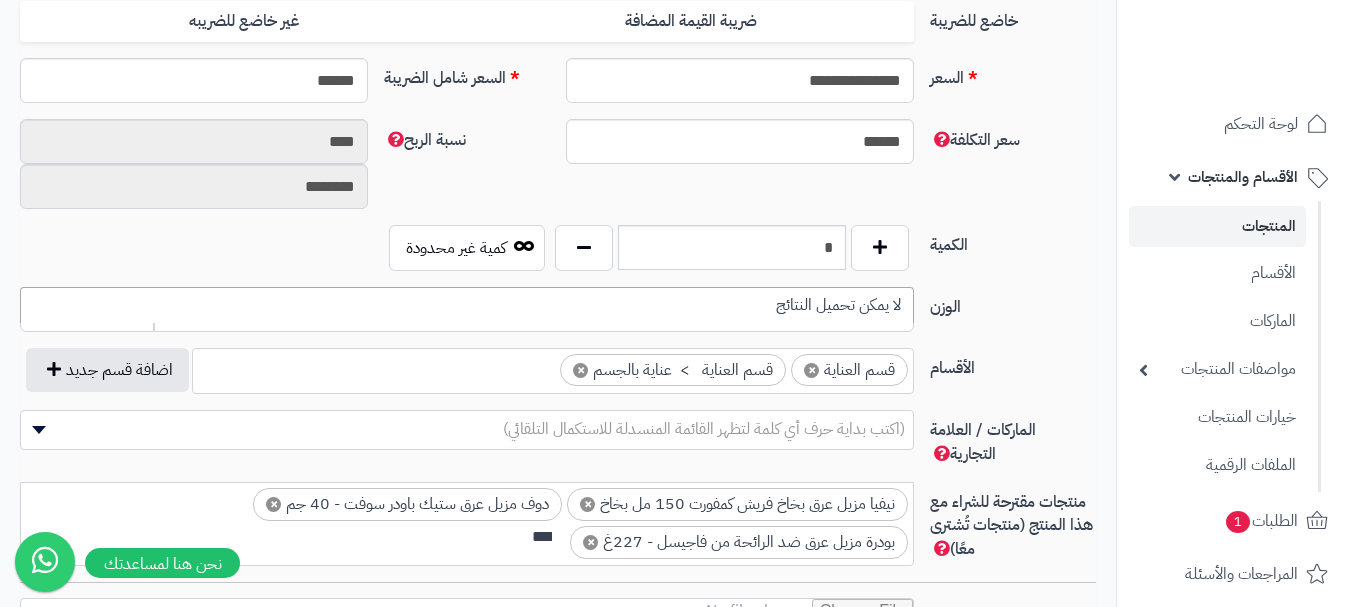 scroll, scrollTop: 0, scrollLeft: 0, axis: both 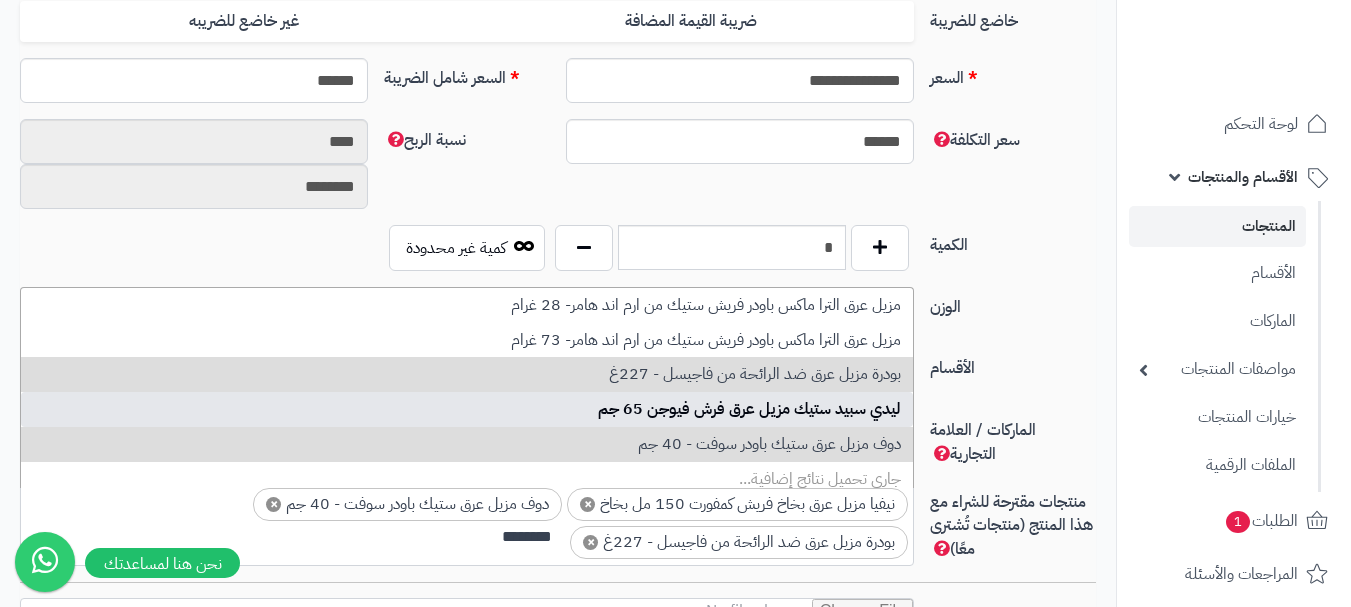 type on "********" 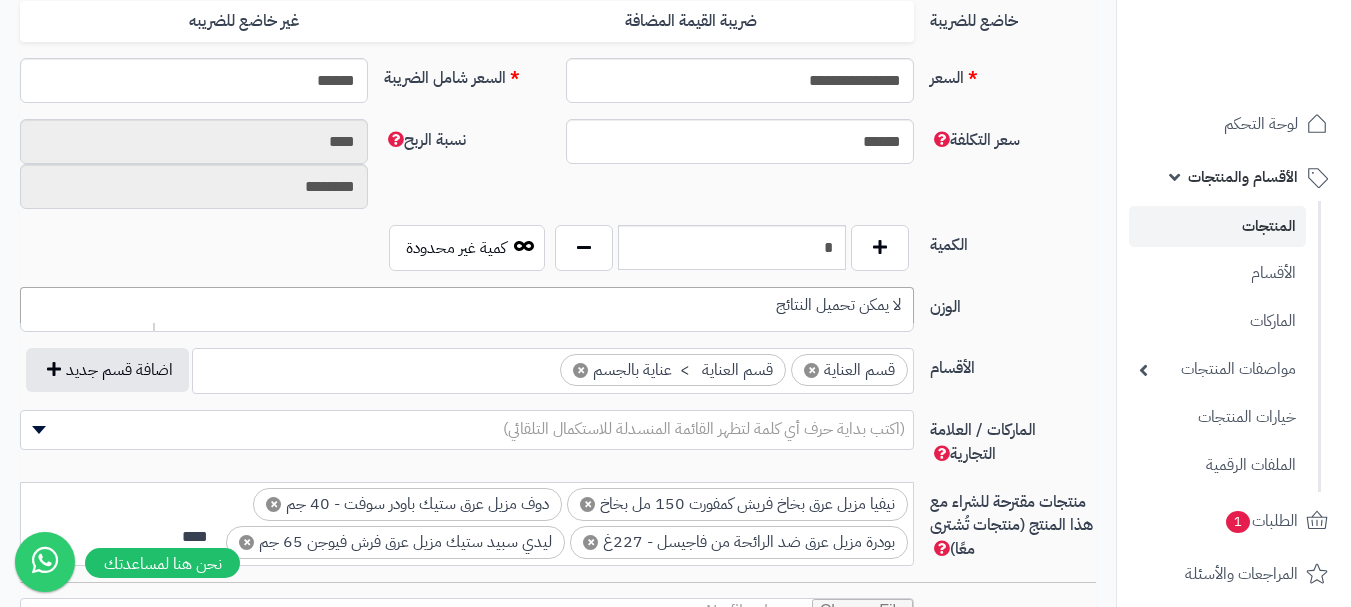 scroll, scrollTop: 0, scrollLeft: 0, axis: both 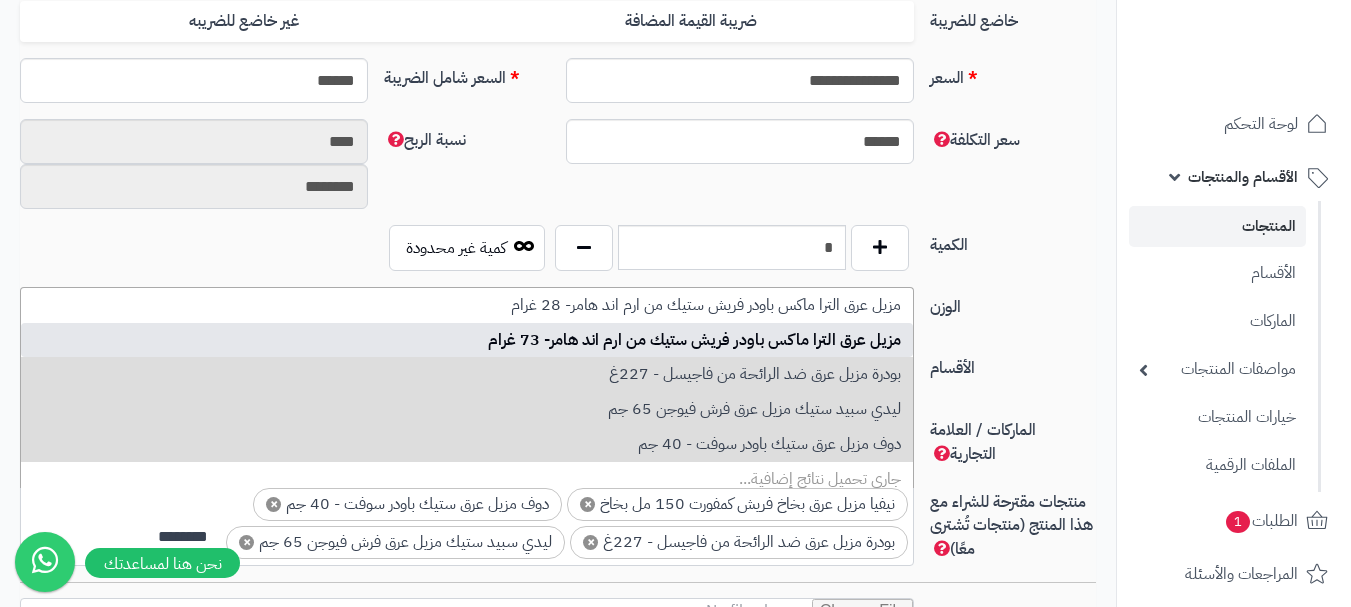 type on "********" 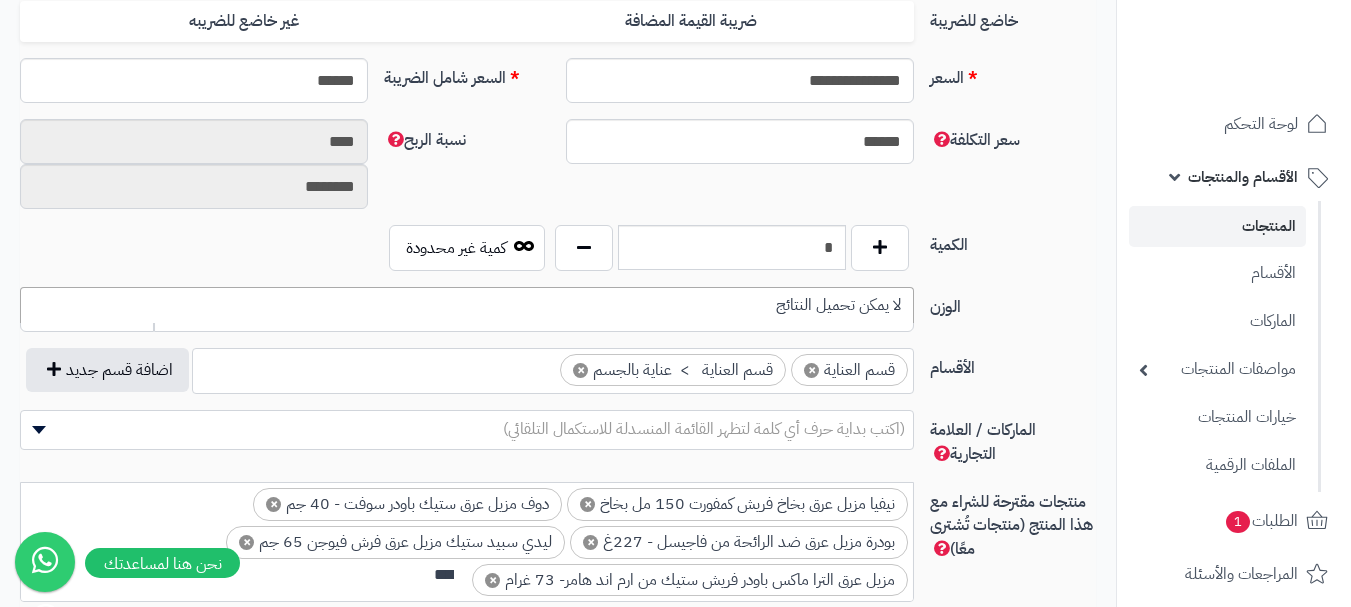 scroll, scrollTop: 0, scrollLeft: 0, axis: both 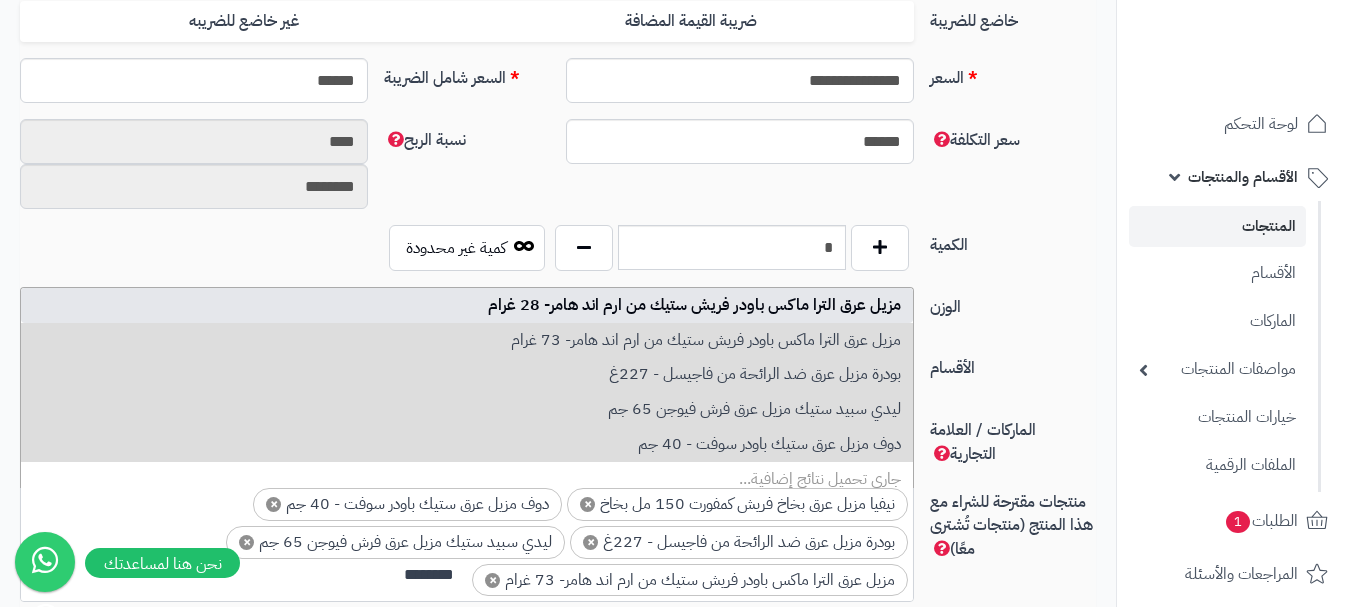 type on "********" 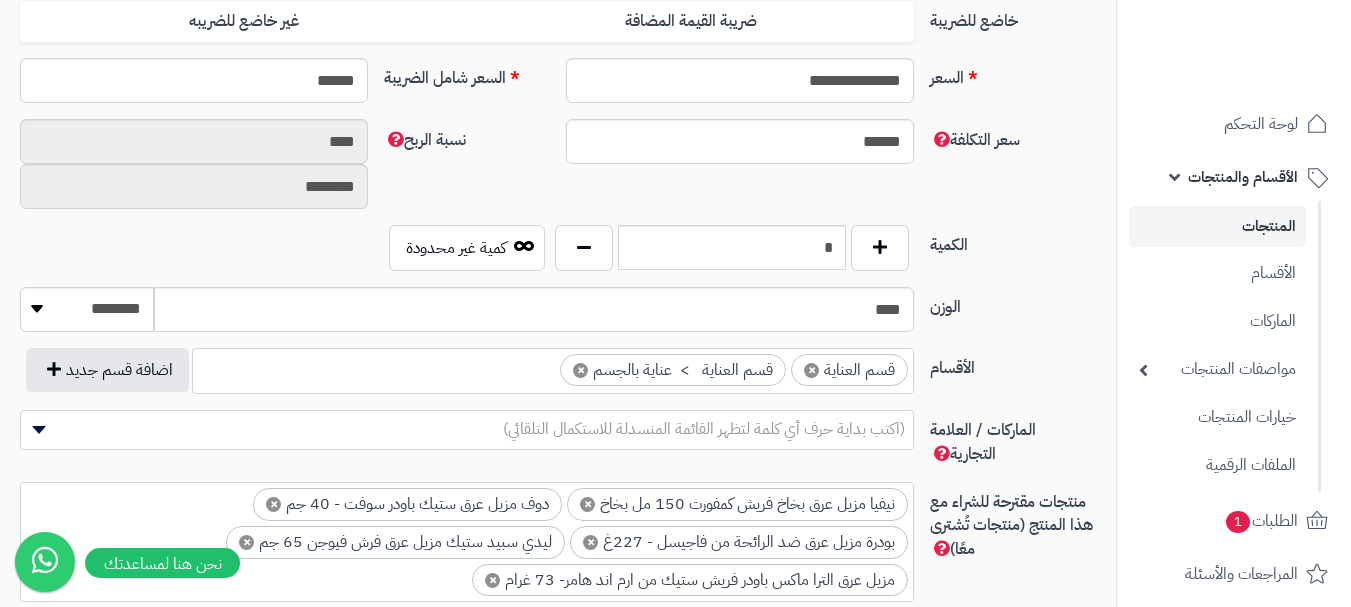 scroll, scrollTop: 40, scrollLeft: 0, axis: vertical 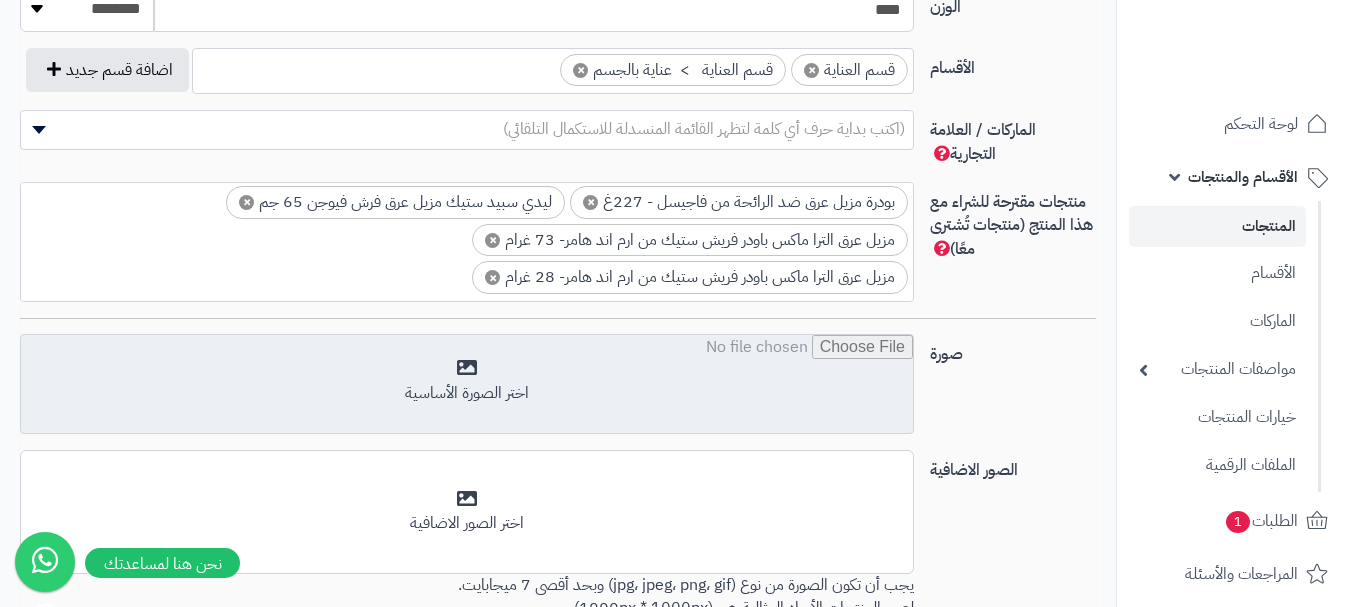 click at bounding box center [467, 385] 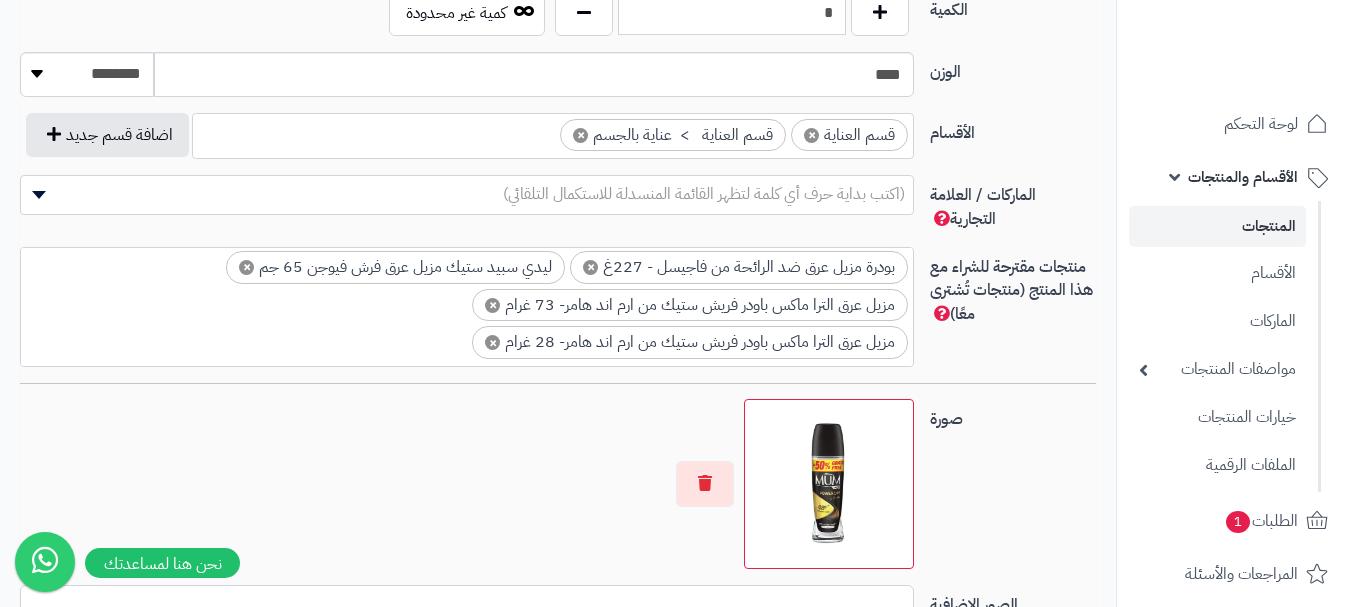 scroll, scrollTop: 1100, scrollLeft: 0, axis: vertical 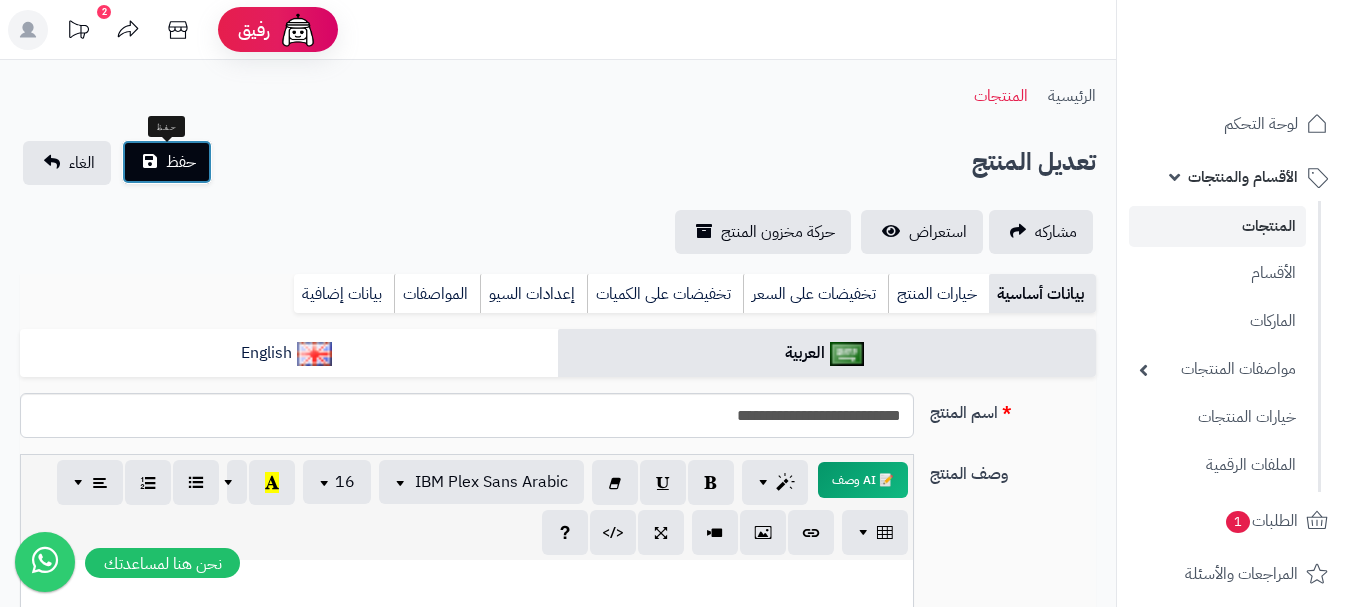 click on "حفظ" at bounding box center [181, 162] 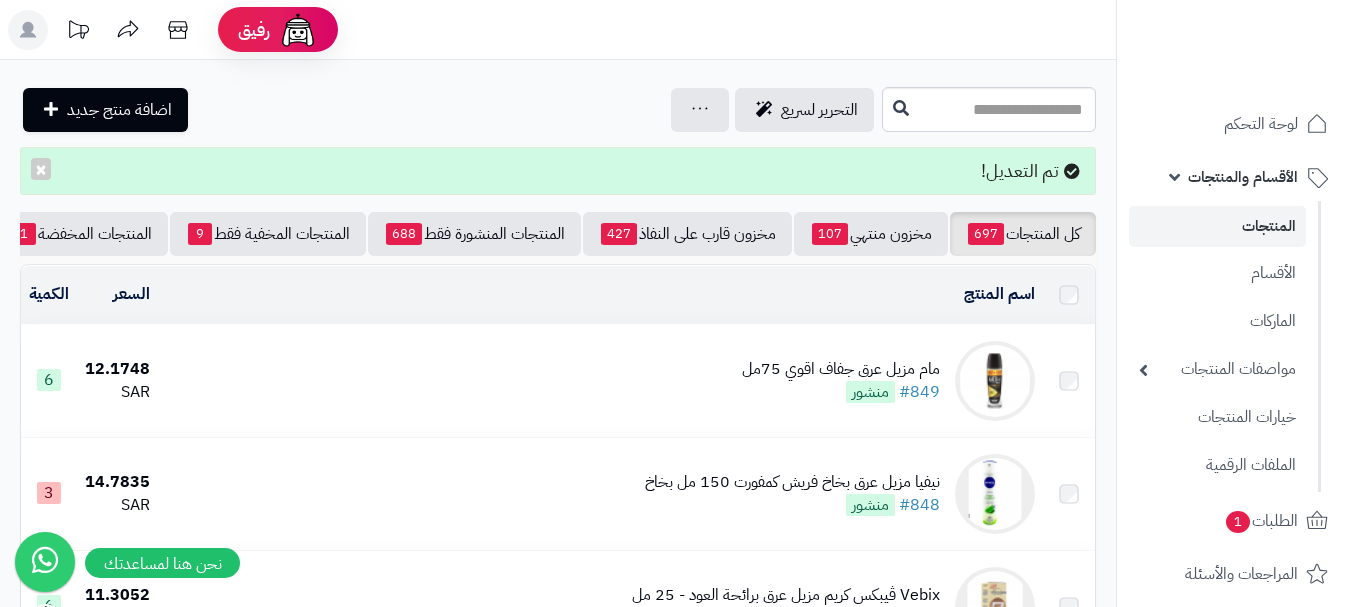 scroll, scrollTop: 0, scrollLeft: 0, axis: both 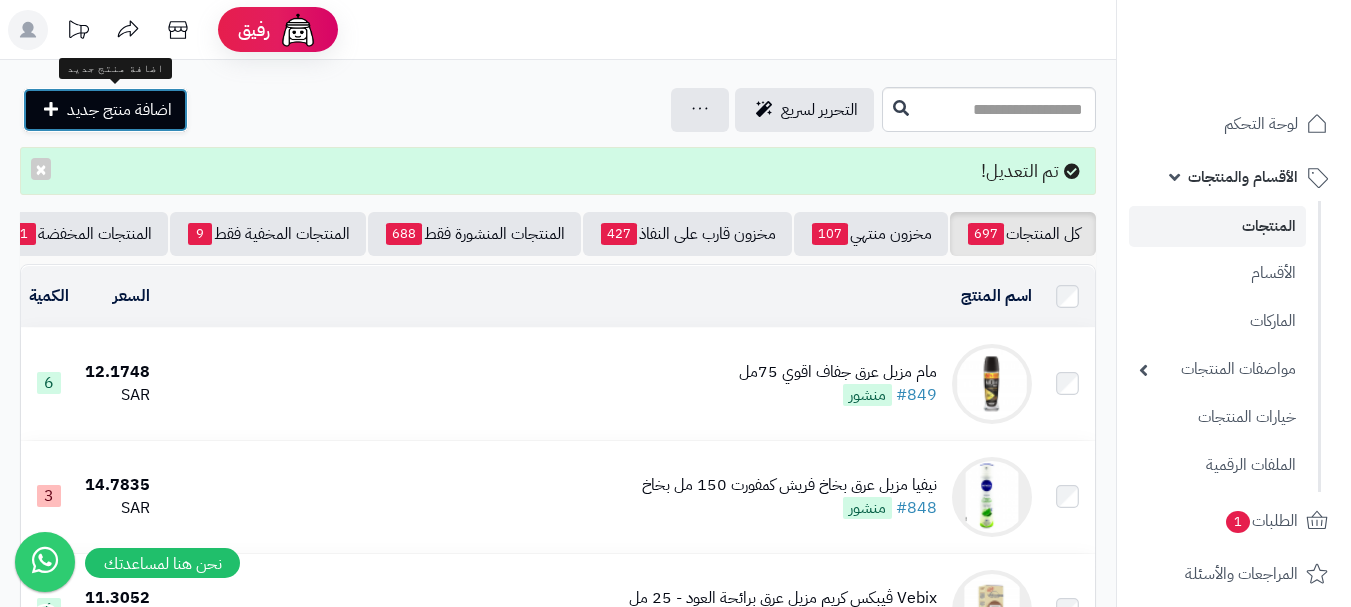 click on "اضافة منتج جديد" at bounding box center (119, 110) 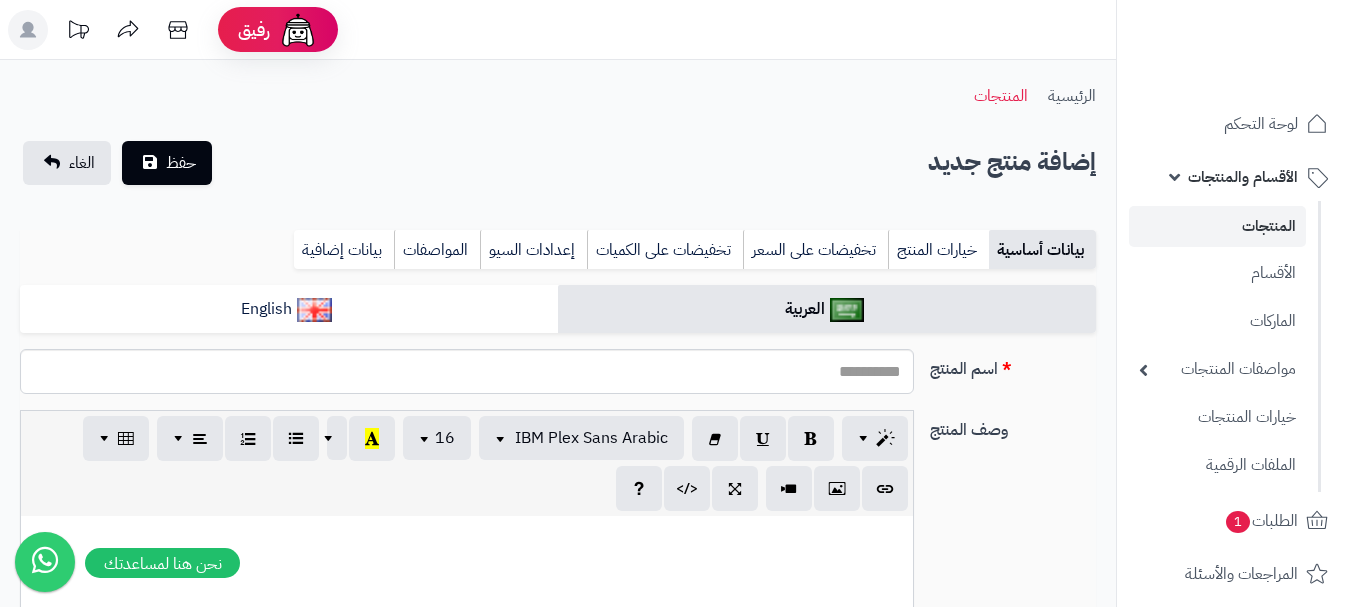 select 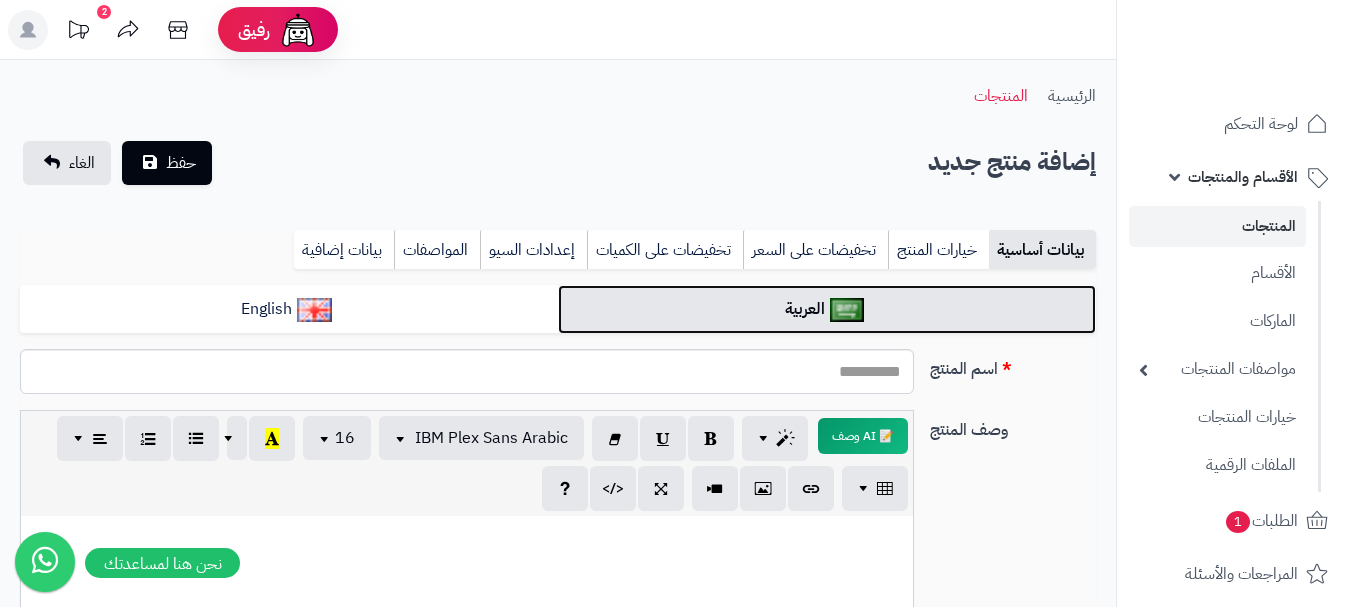 drag, startPoint x: 818, startPoint y: 378, endPoint x: 924, endPoint y: 312, distance: 124.86793 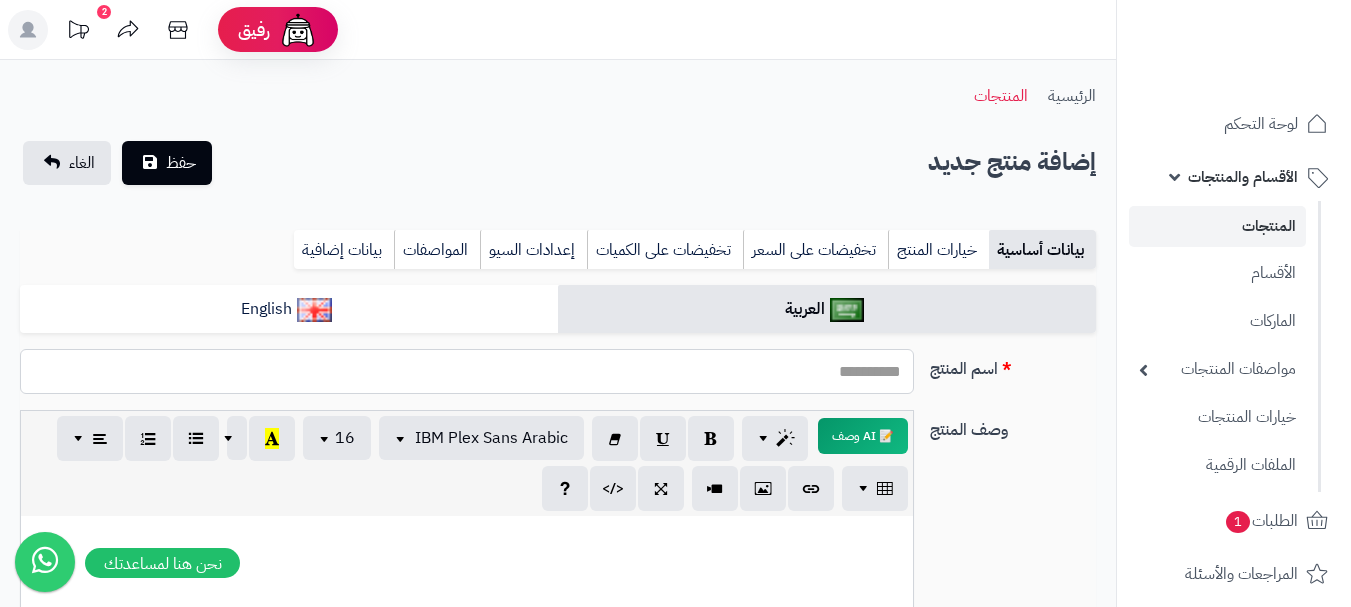 paste on "**********" 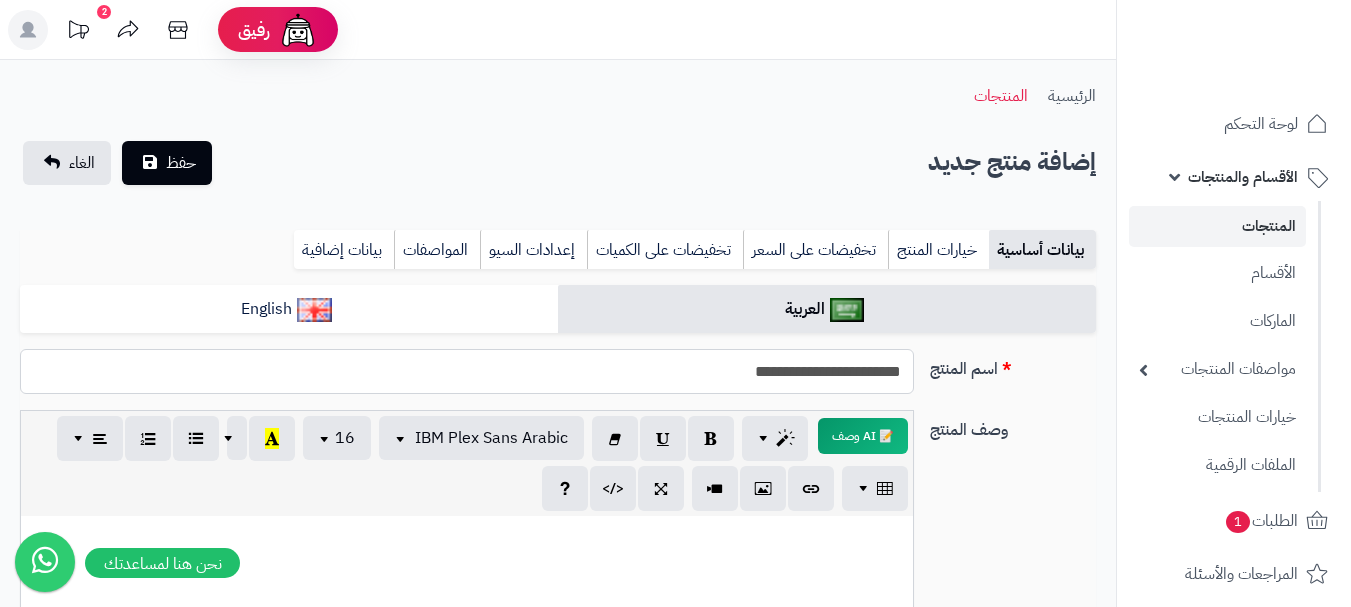 type on "**********" 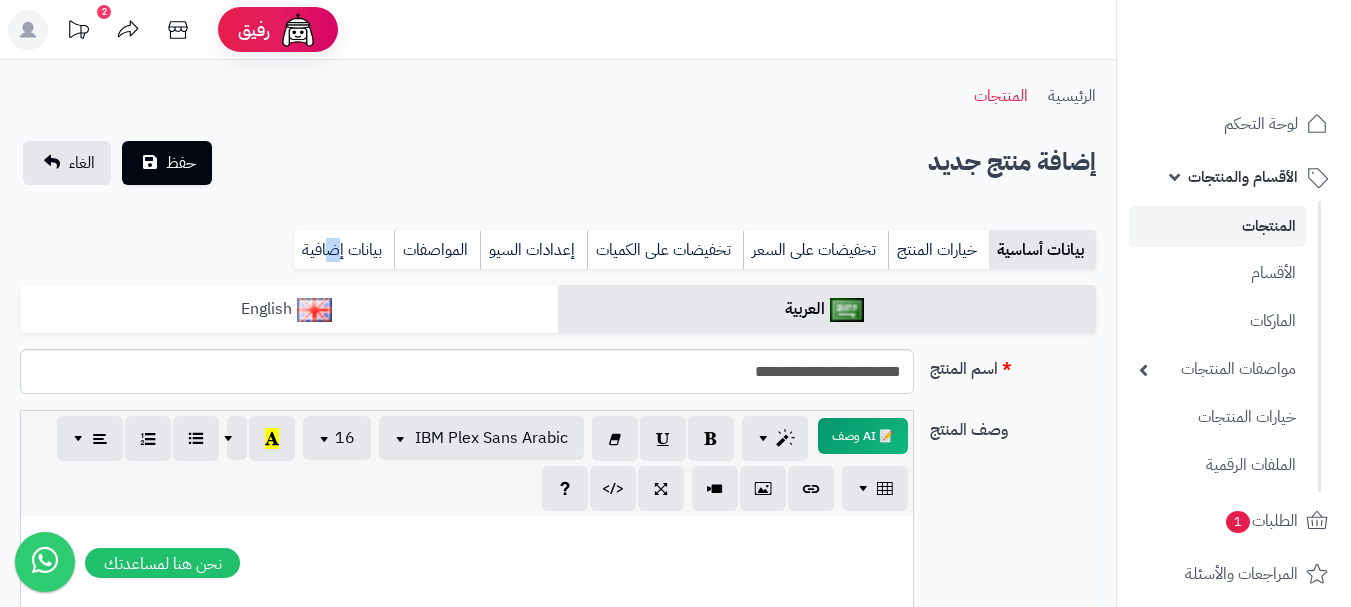 drag, startPoint x: 334, startPoint y: 287, endPoint x: 347, endPoint y: 317, distance: 32.695564 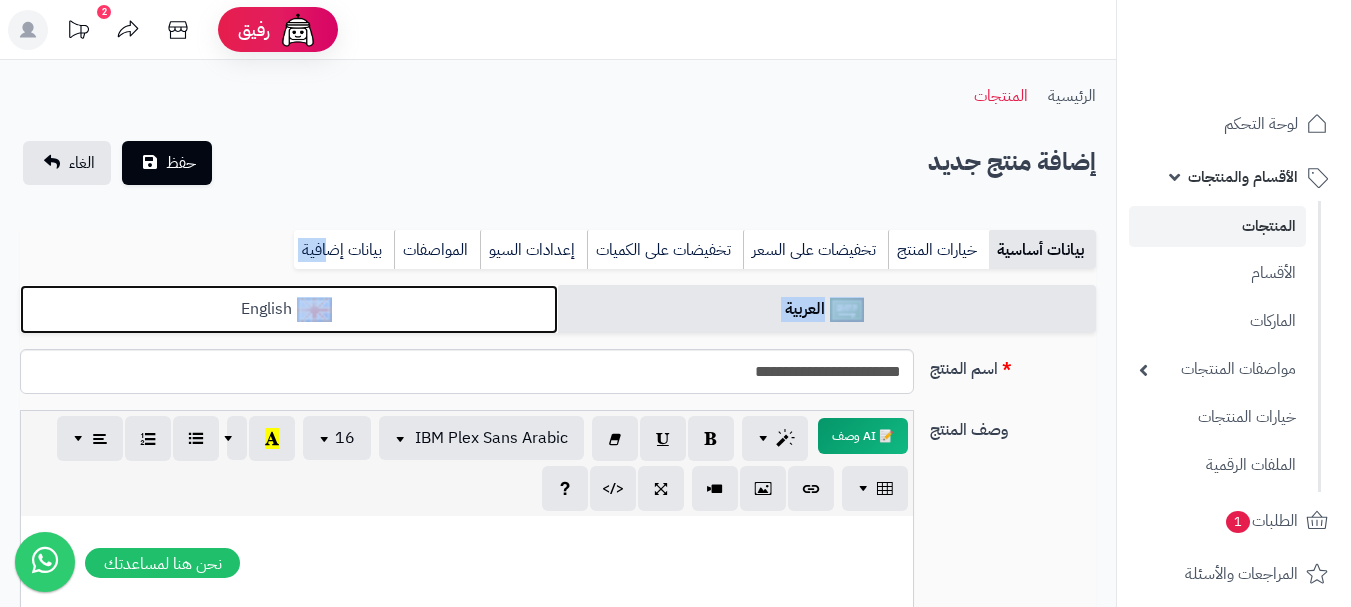 click on "English" at bounding box center (289, 309) 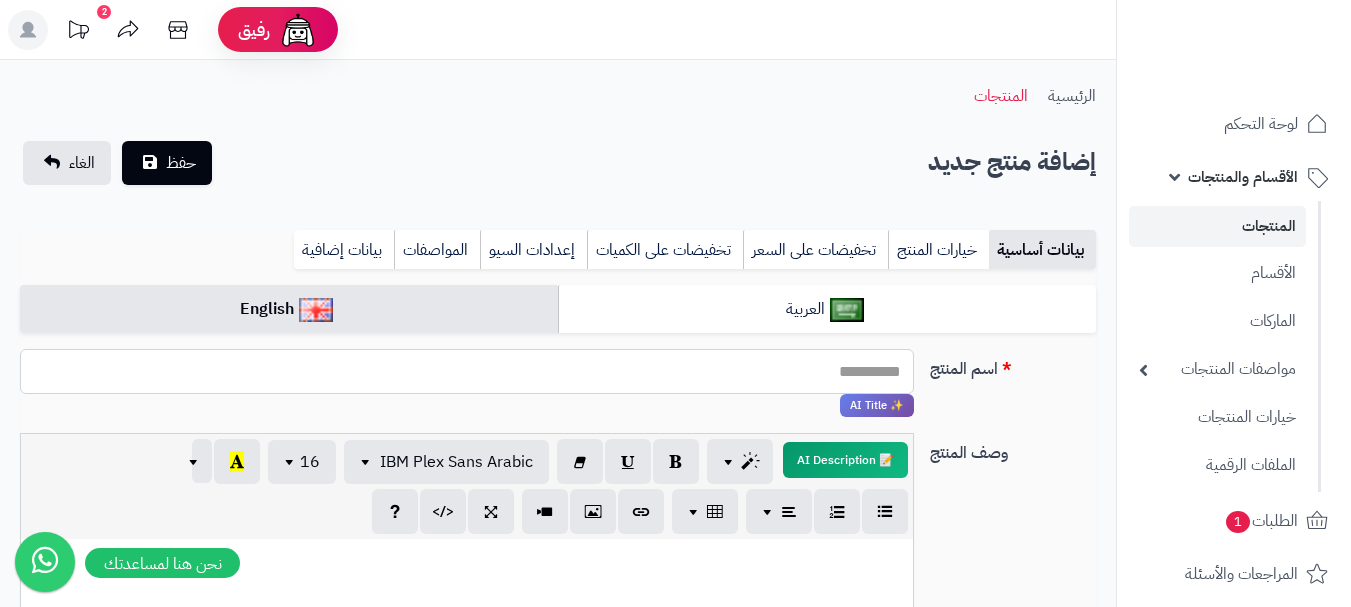 paste on "**********" 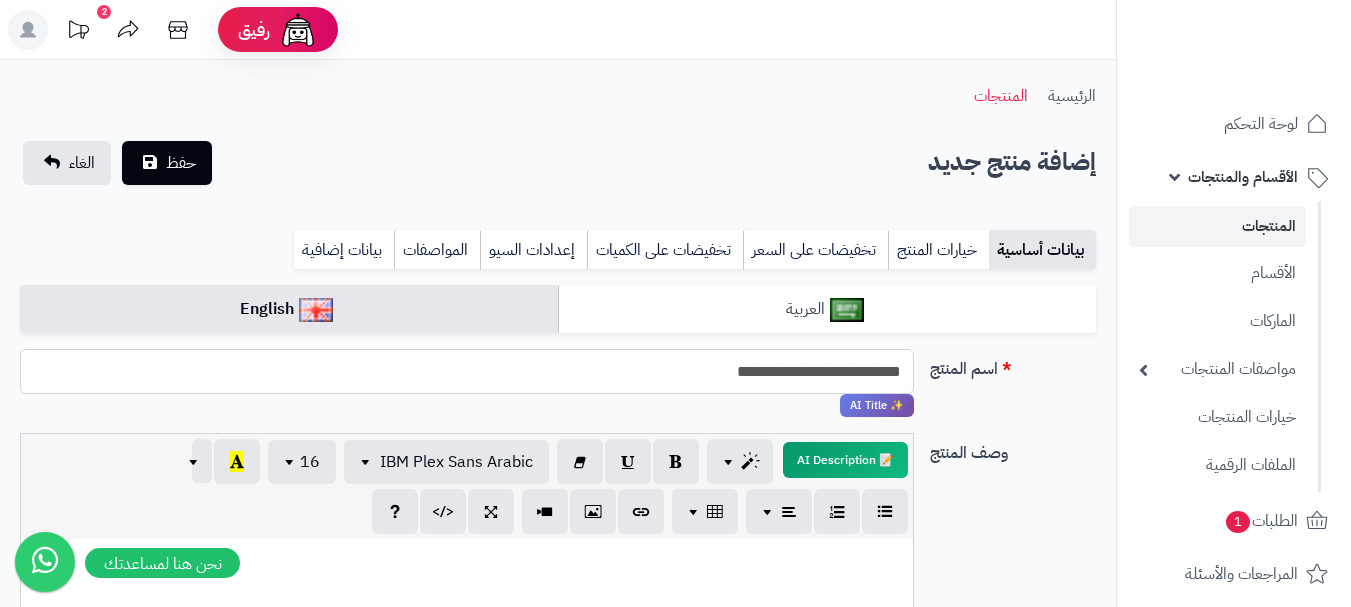 type on "**********" 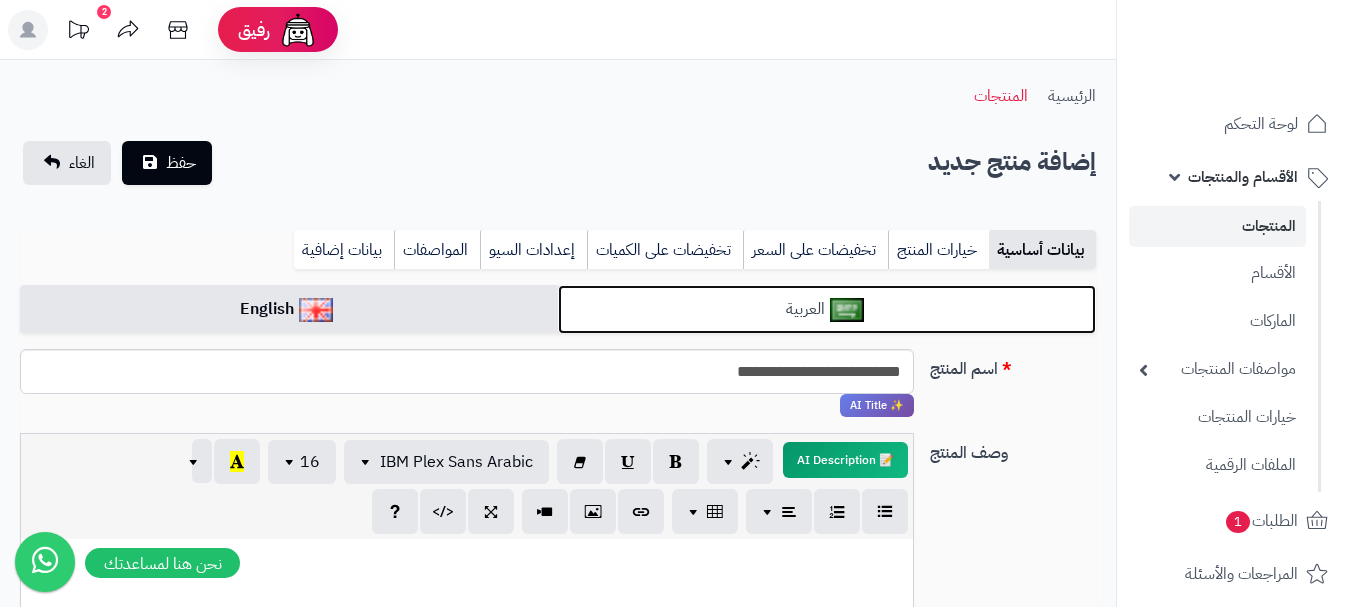 click on "العربية" at bounding box center (827, 309) 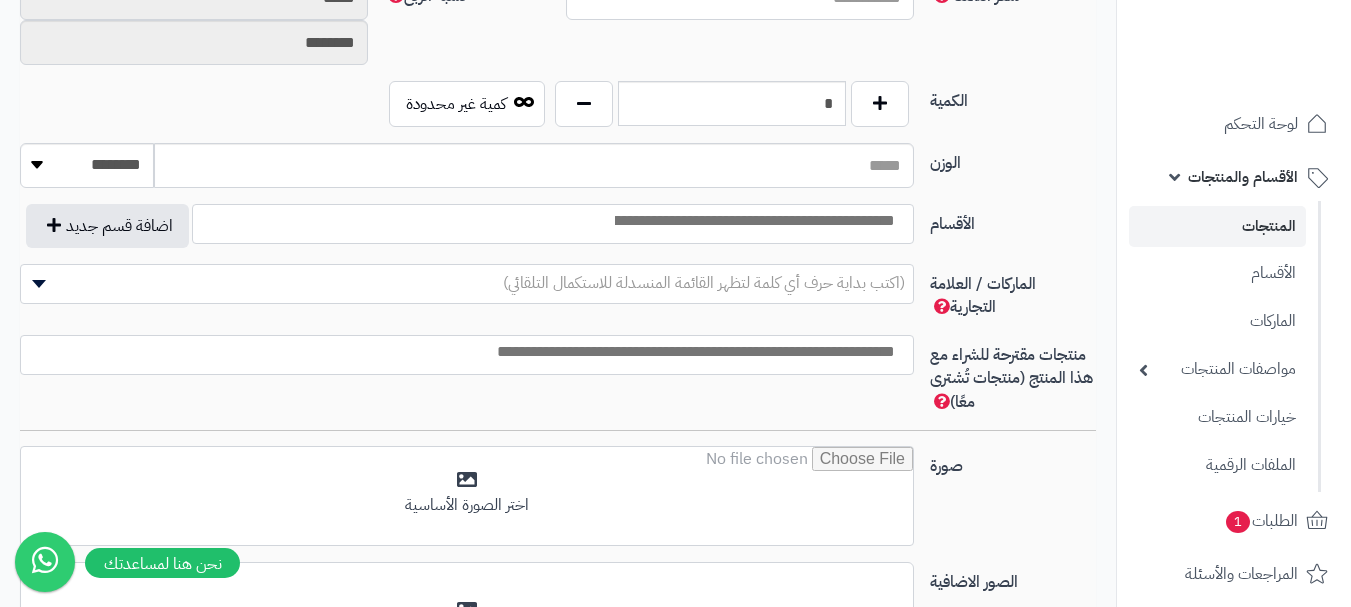scroll, scrollTop: 800, scrollLeft: 0, axis: vertical 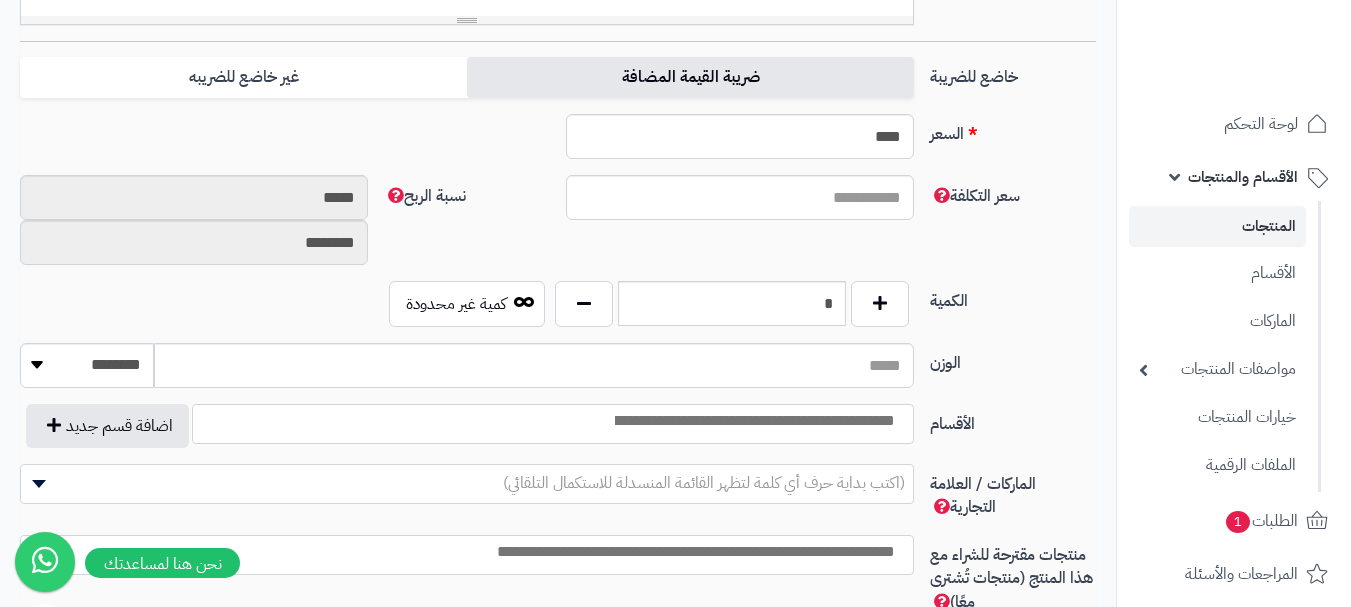 click on "ضريبة القيمة المضافة" at bounding box center (690, 77) 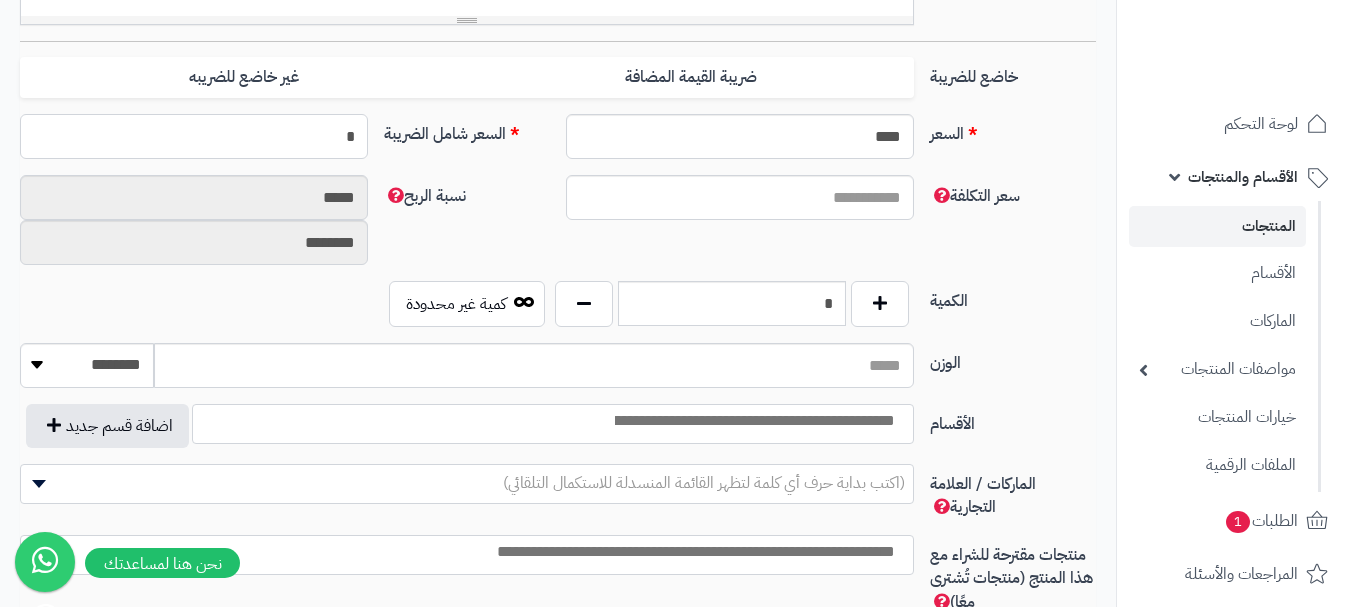 click on "*" at bounding box center [194, 136] 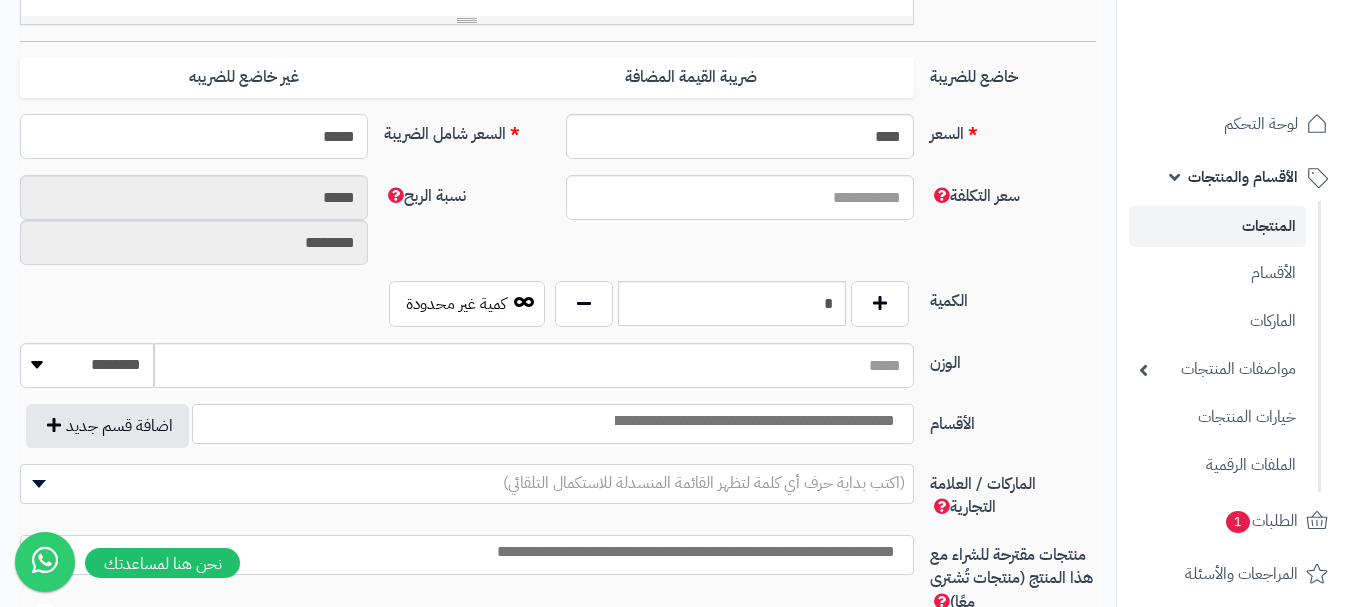 type on "******" 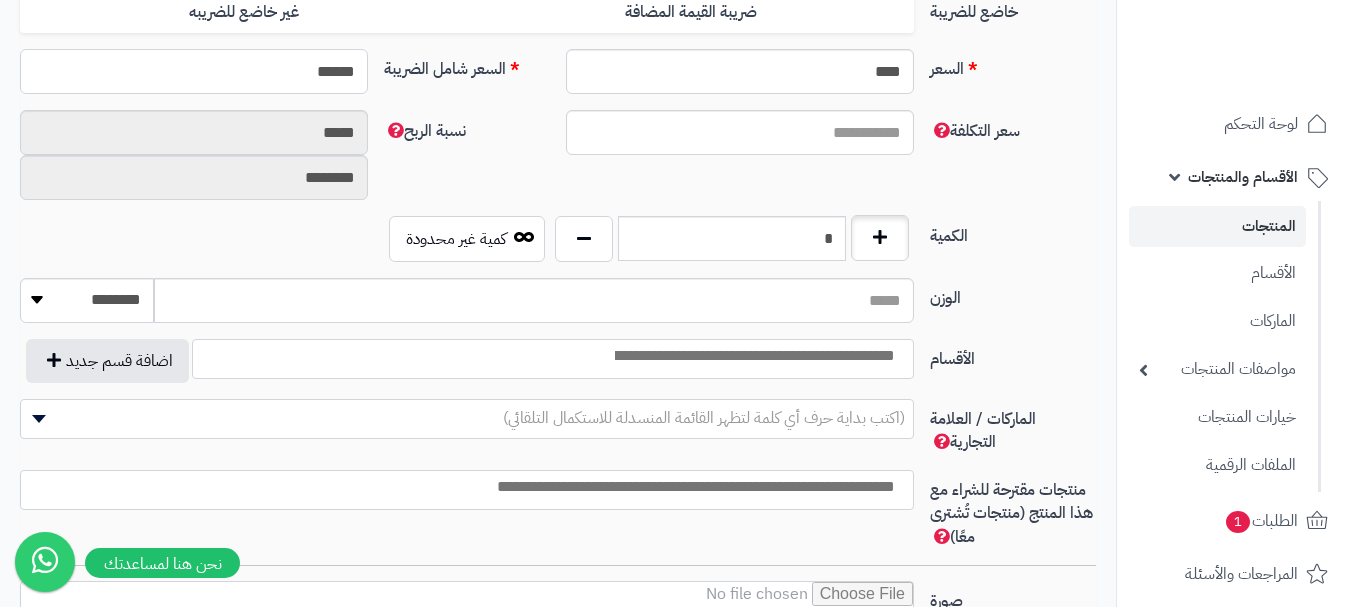 scroll, scrollTop: 900, scrollLeft: 0, axis: vertical 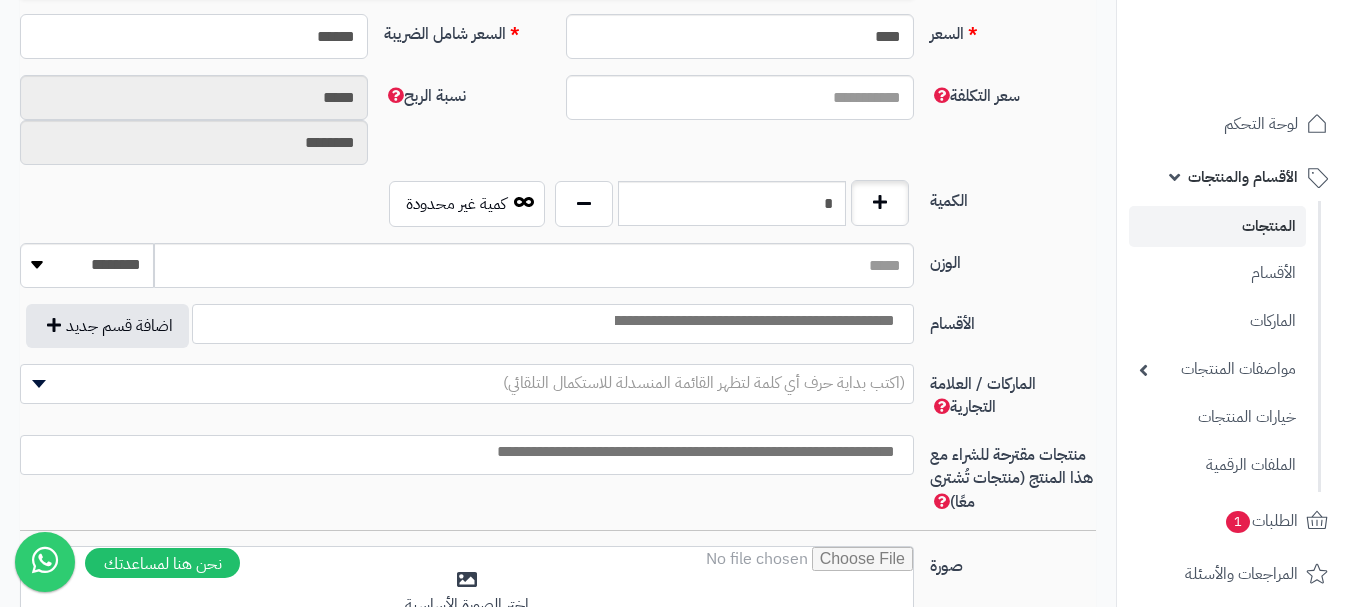 type on "**********" 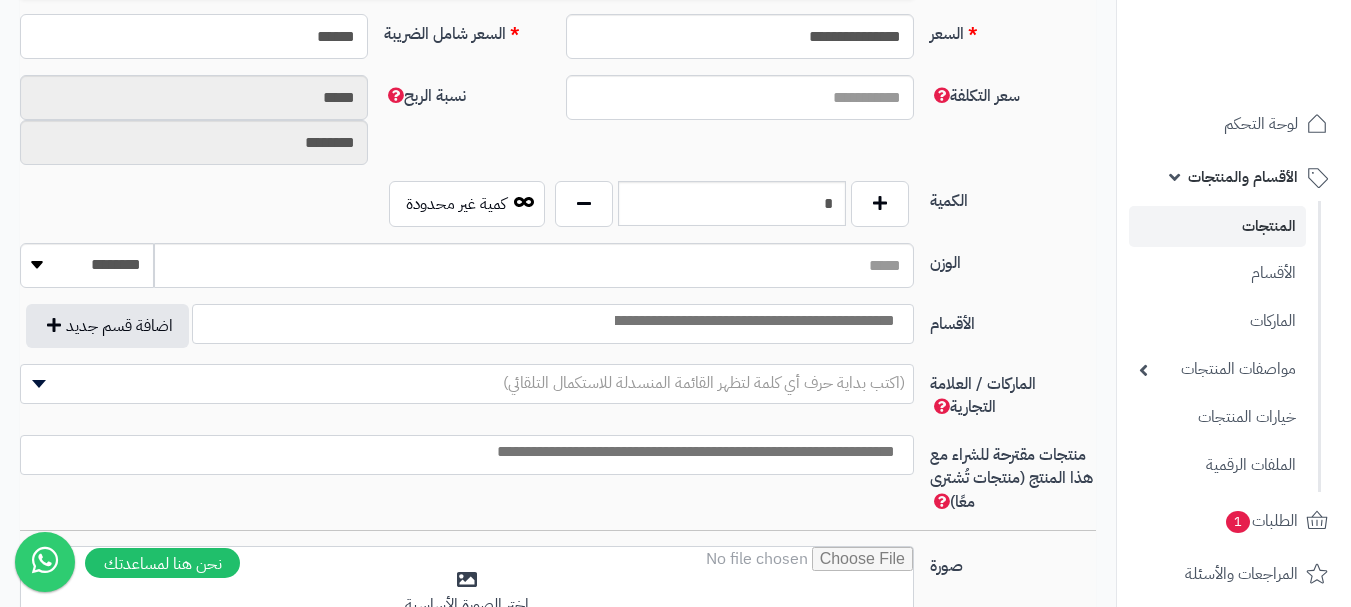 type on "******" 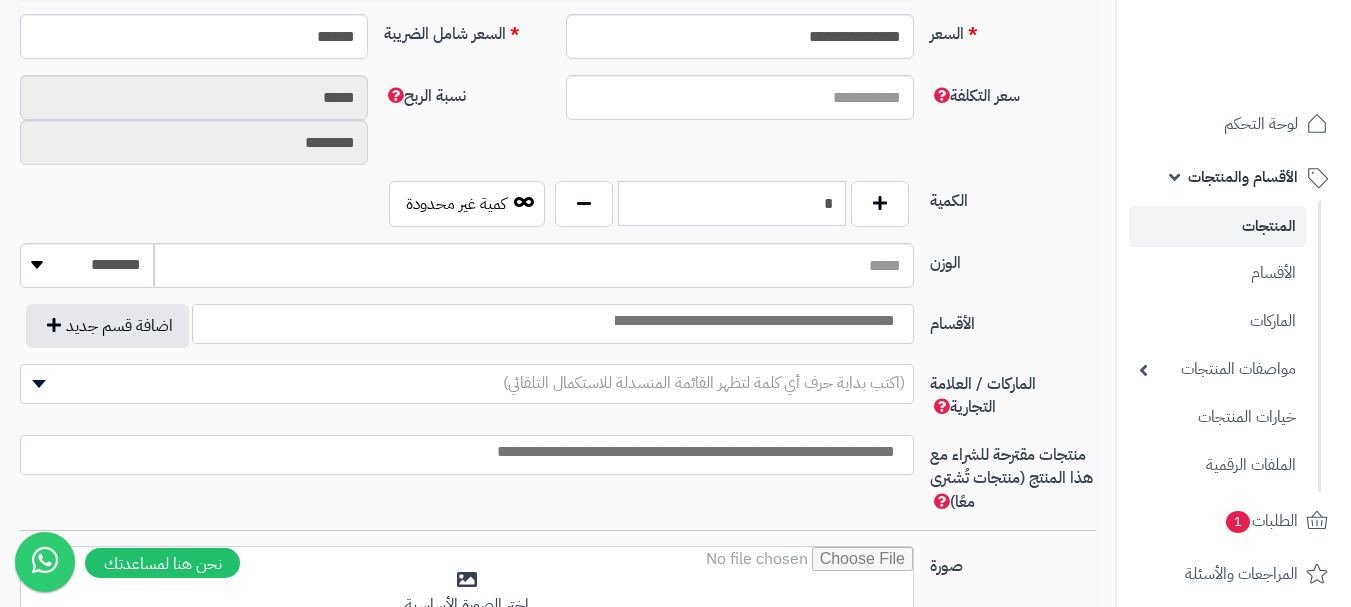 click on "*" at bounding box center (732, 203) 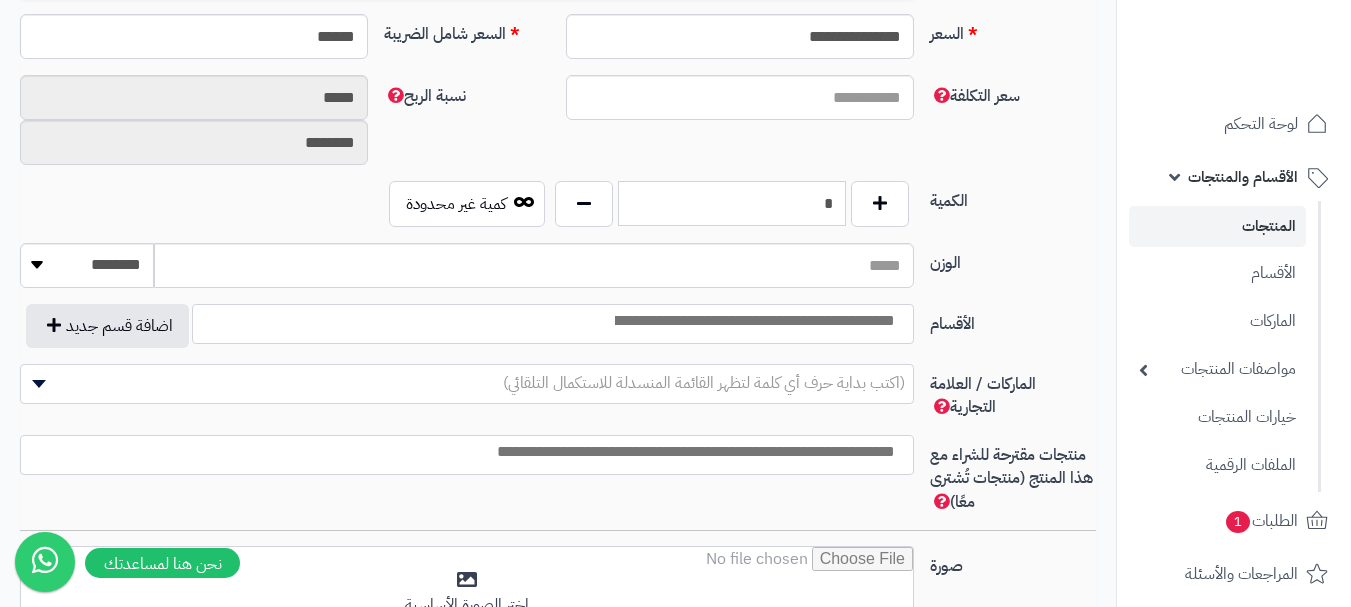 type on "*" 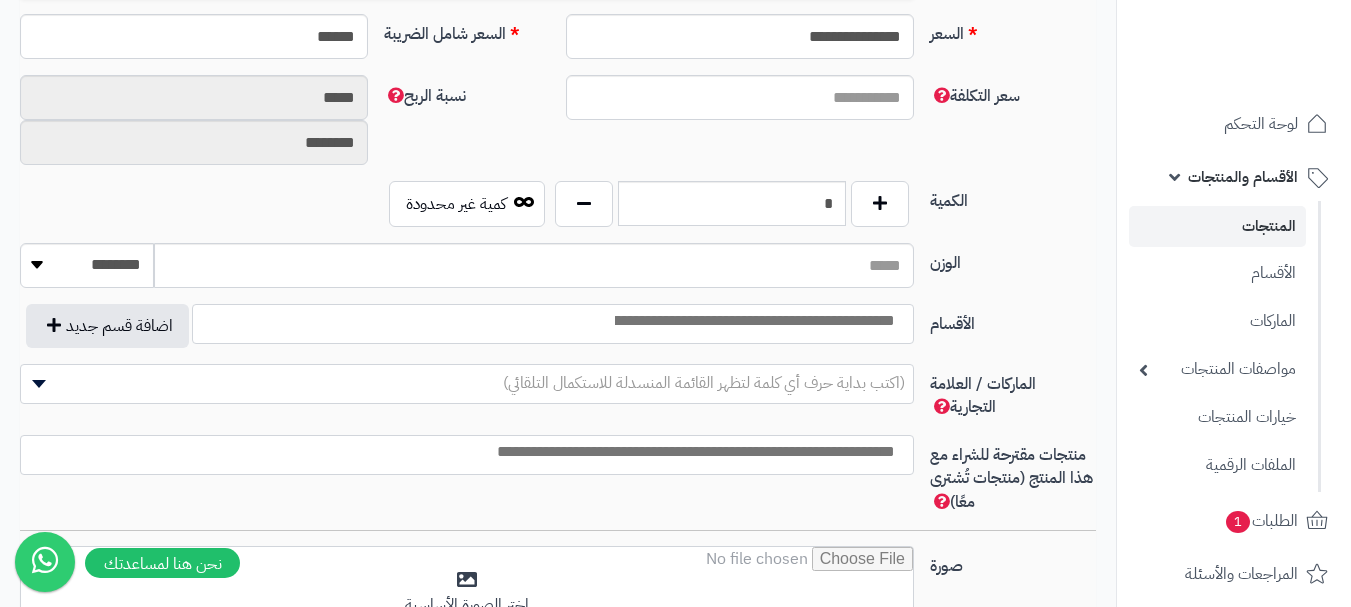 click at bounding box center (753, 319) 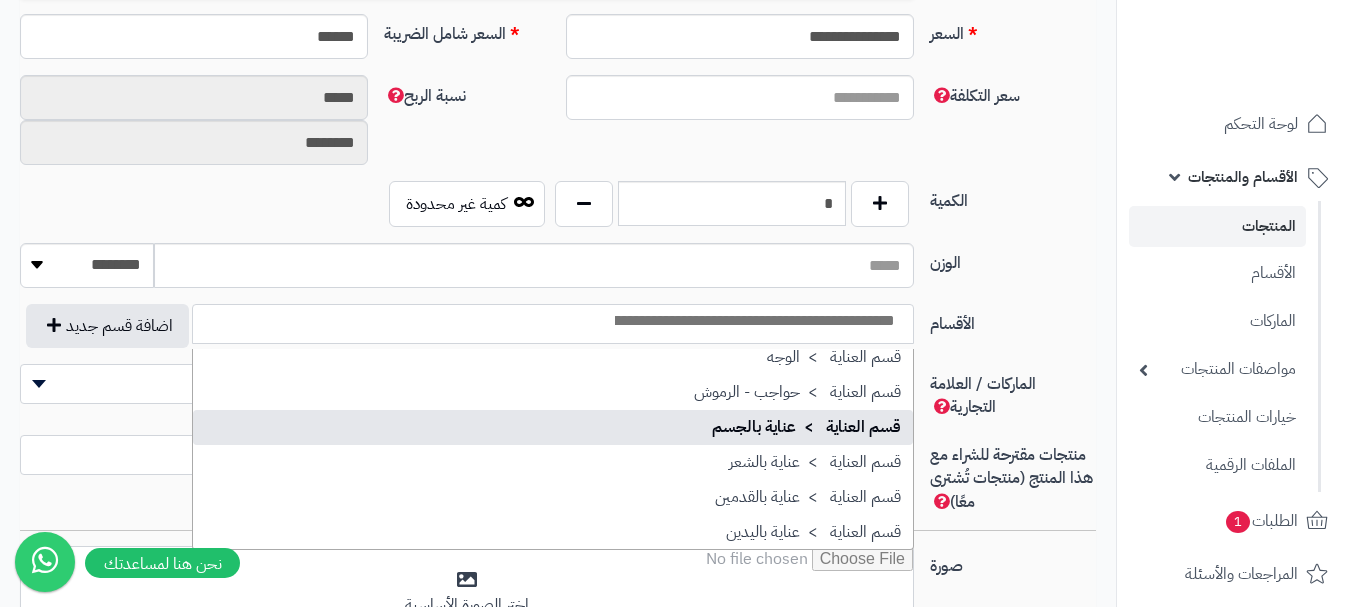 scroll, scrollTop: 1686, scrollLeft: 0, axis: vertical 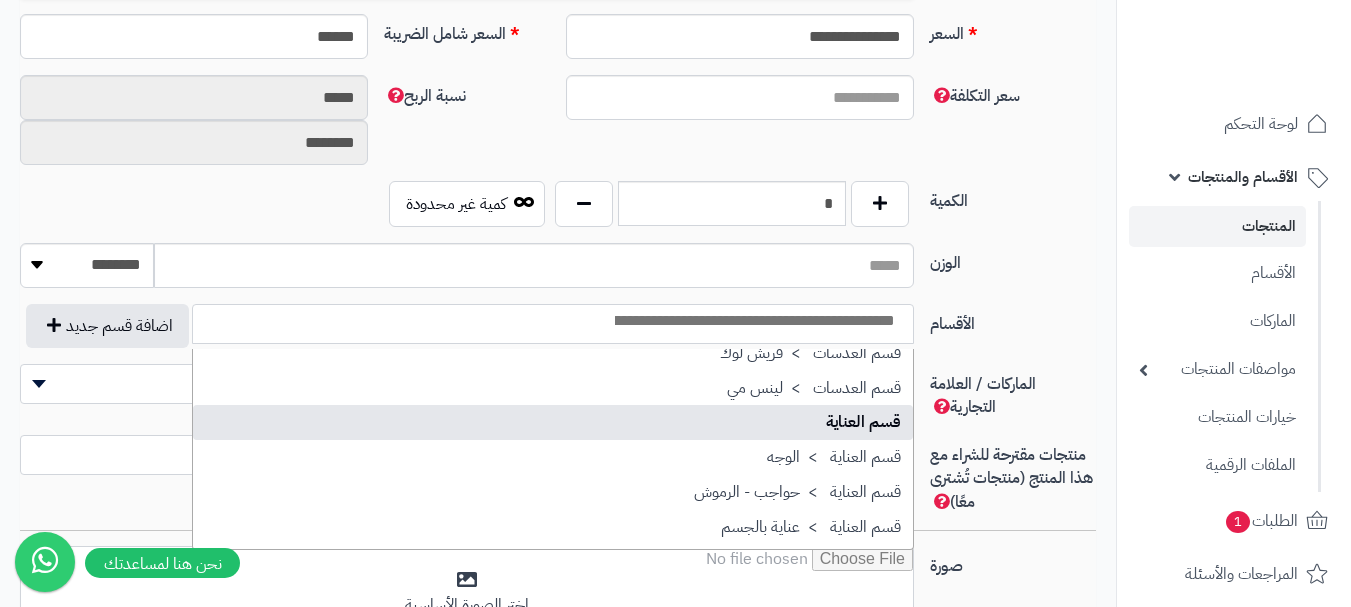 select on "**" 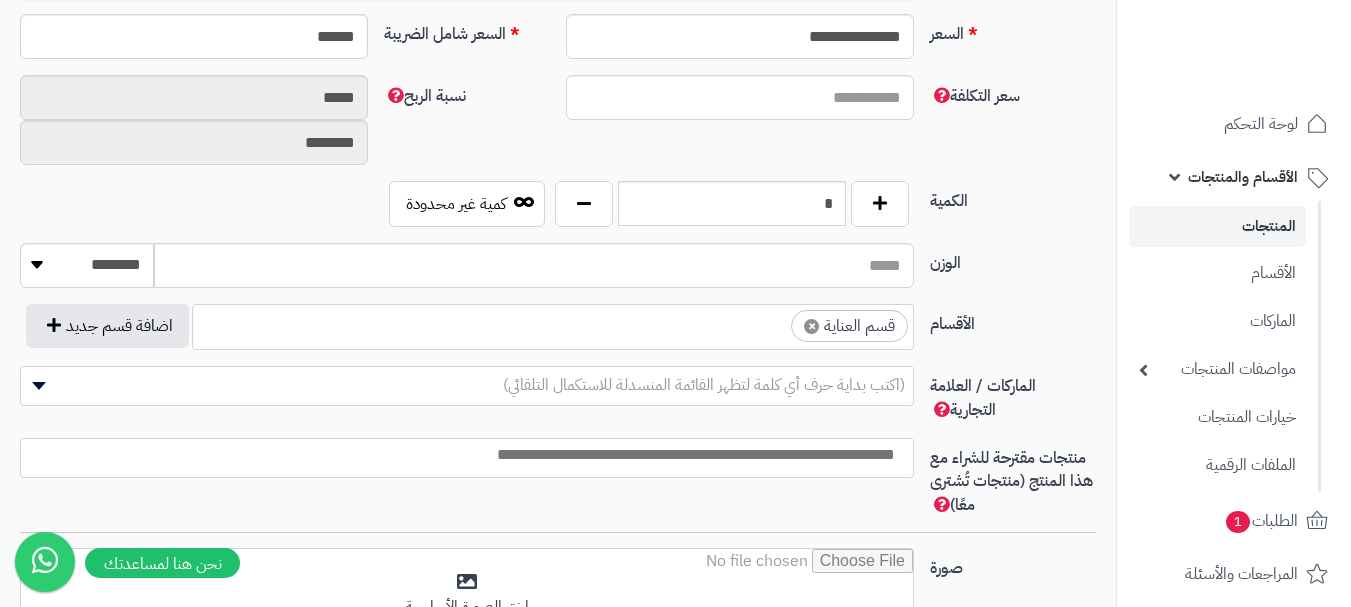 scroll, scrollTop: 1250, scrollLeft: 0, axis: vertical 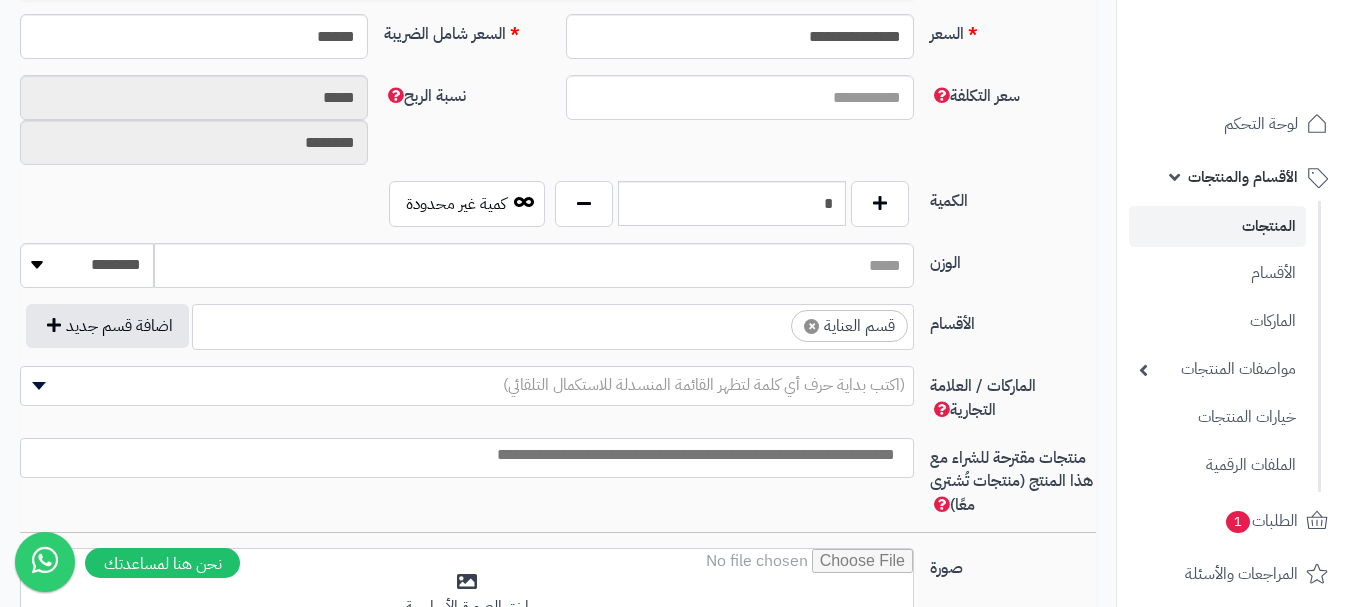 click on "× قسم العناية" at bounding box center (553, 324) 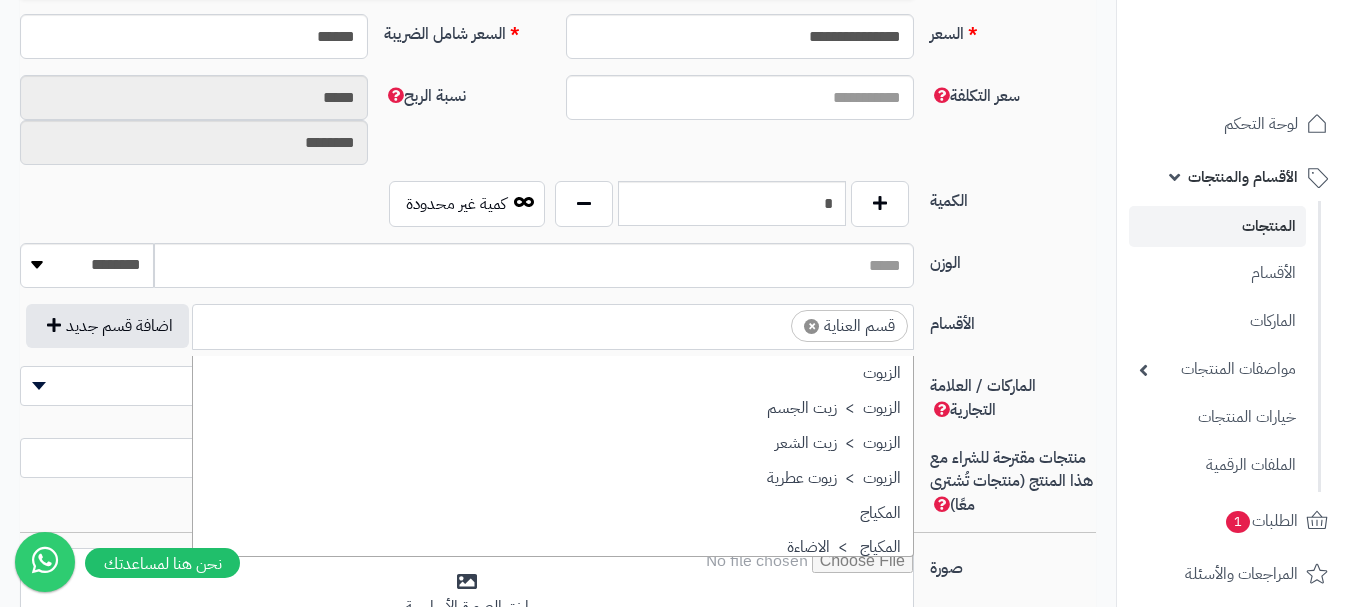 scroll, scrollTop: 1707, scrollLeft: 0, axis: vertical 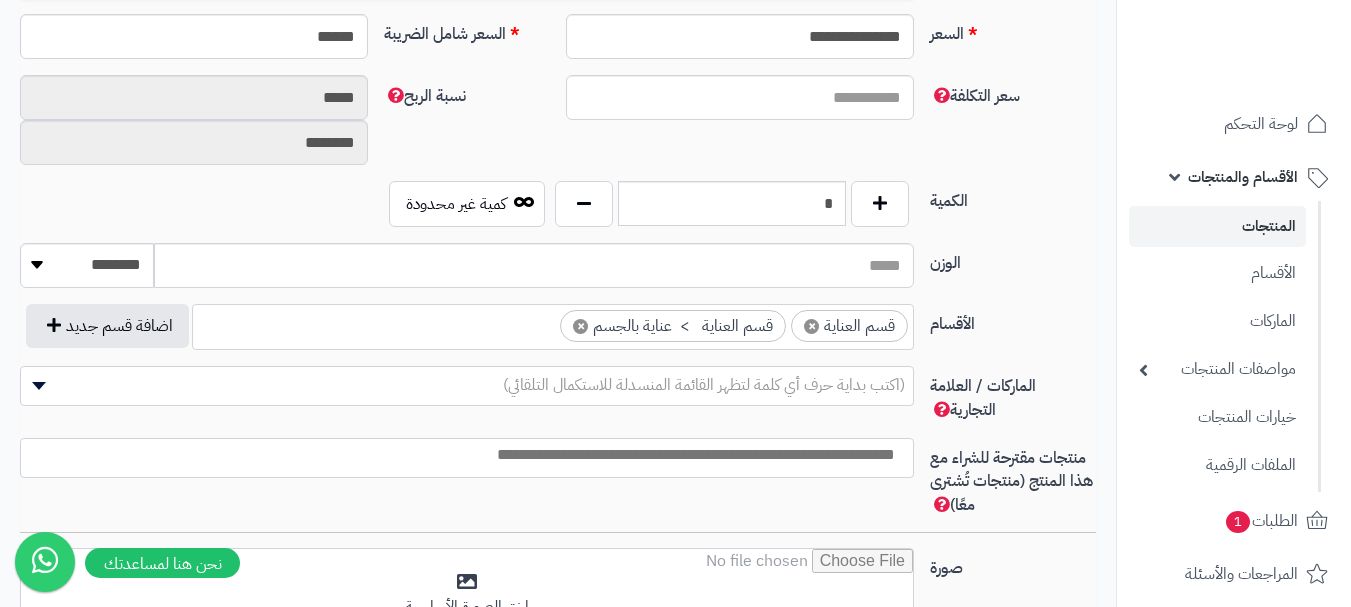 click at bounding box center (462, 455) 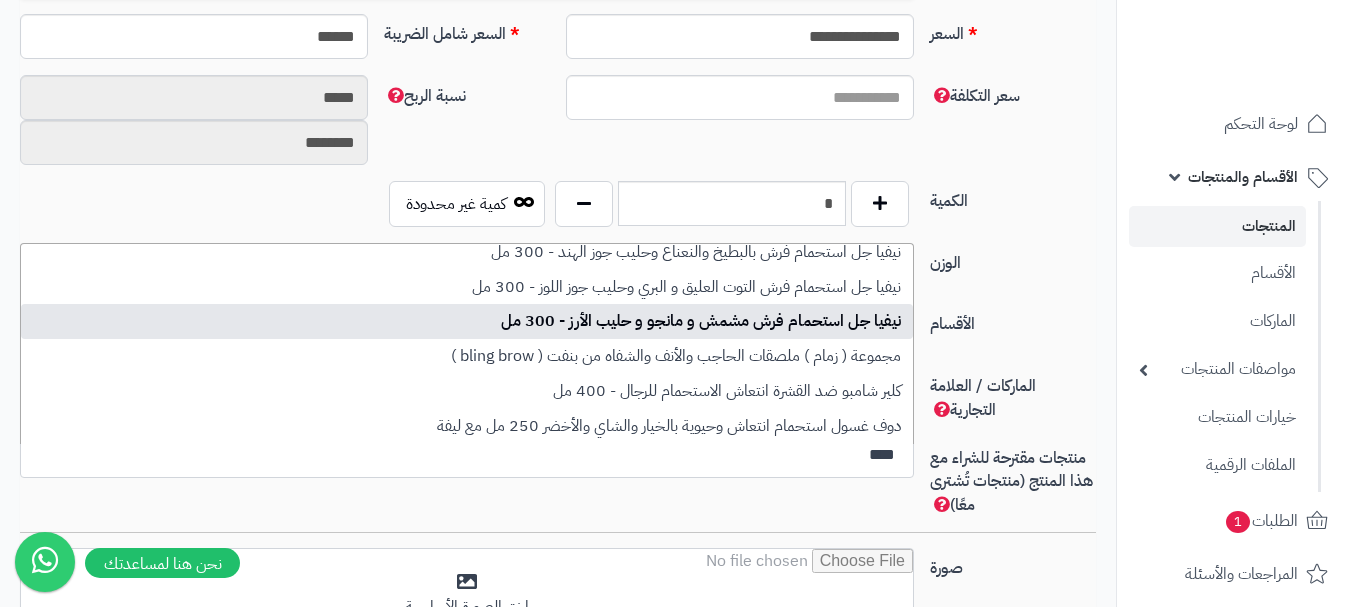 scroll, scrollTop: 113, scrollLeft: 0, axis: vertical 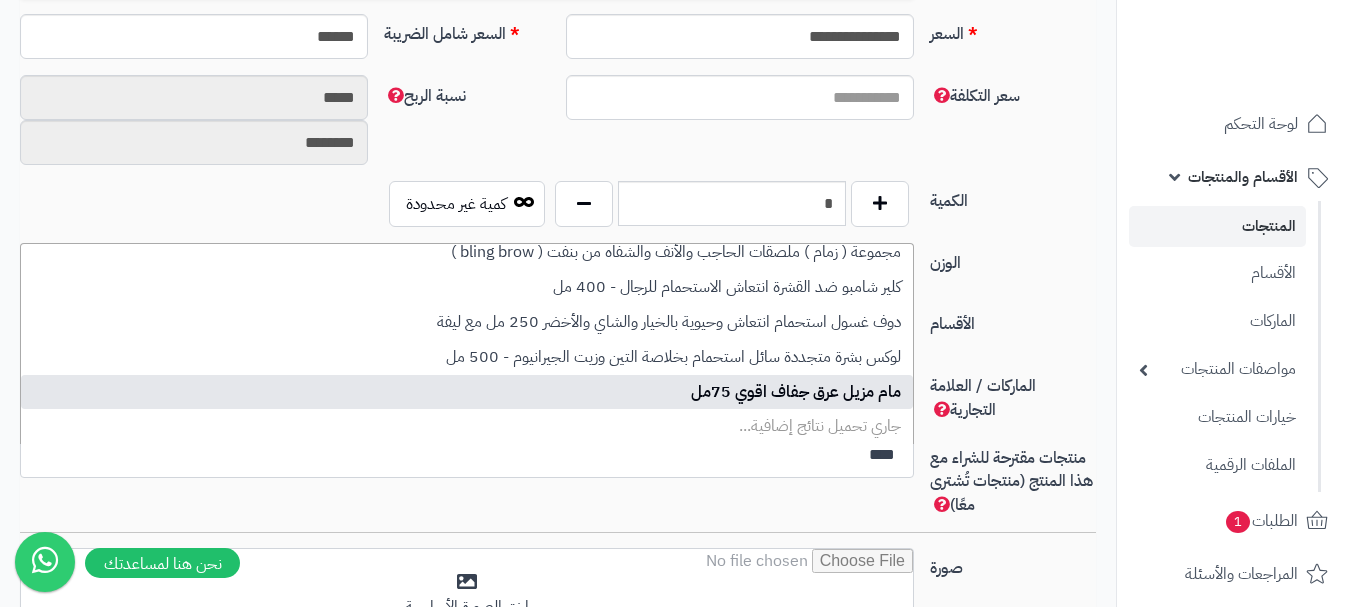 type on "***" 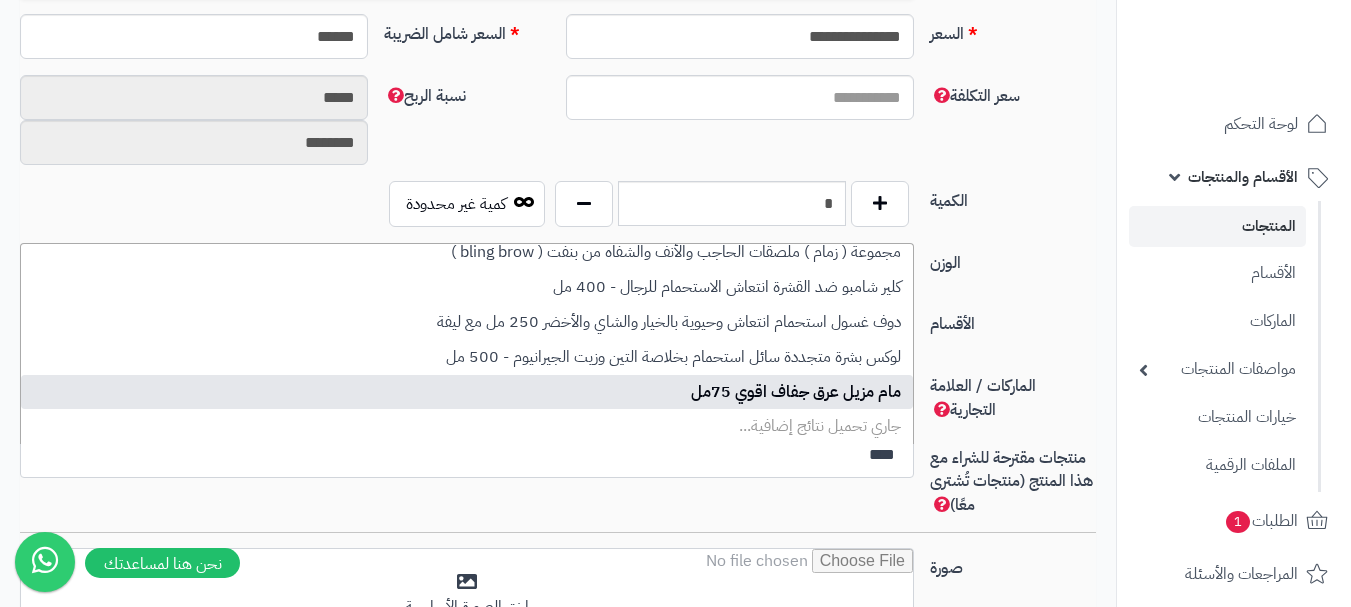 type 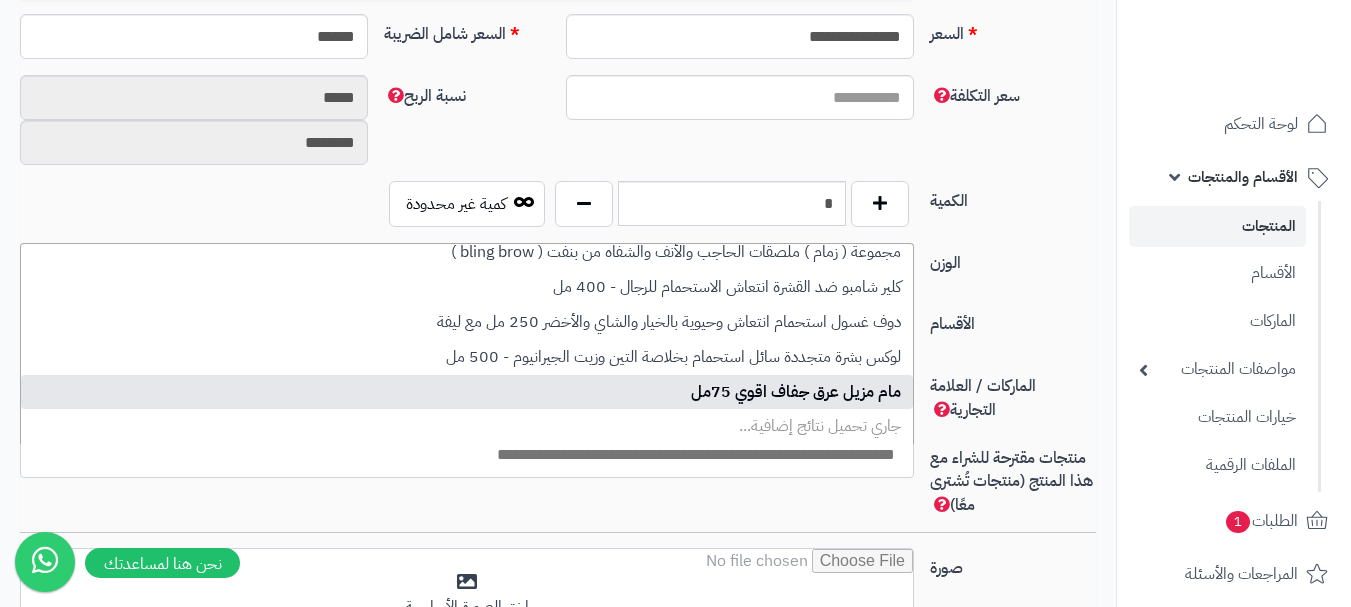 scroll, scrollTop: 0, scrollLeft: 0, axis: both 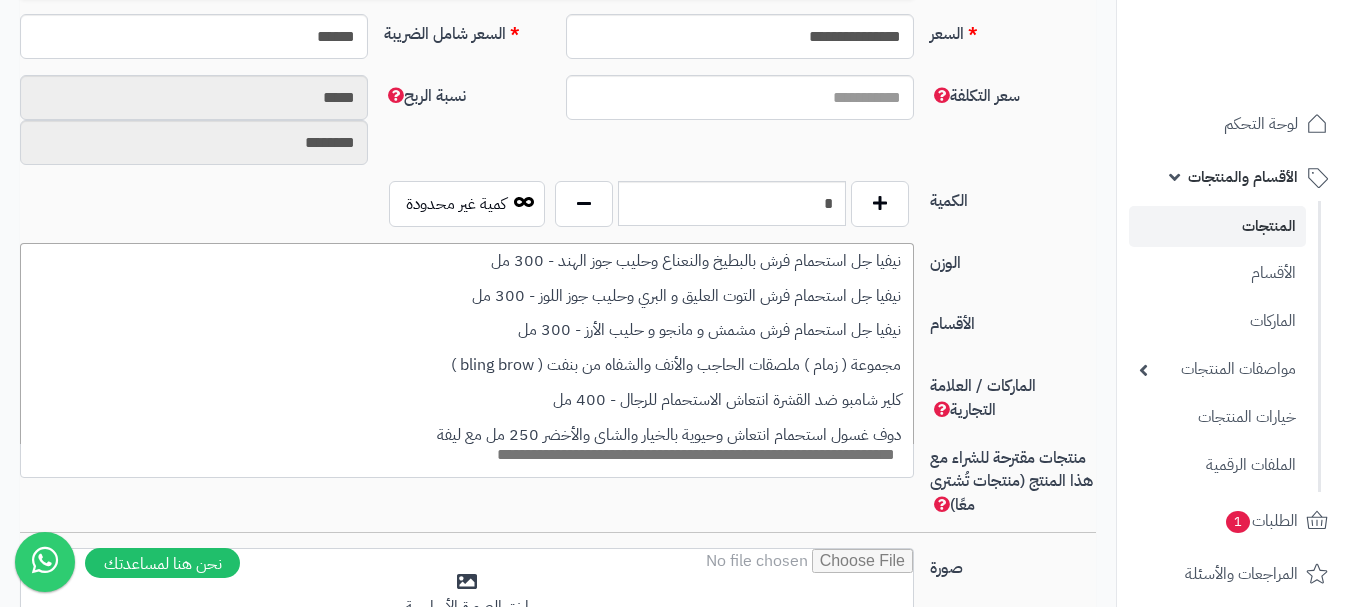select on "***" 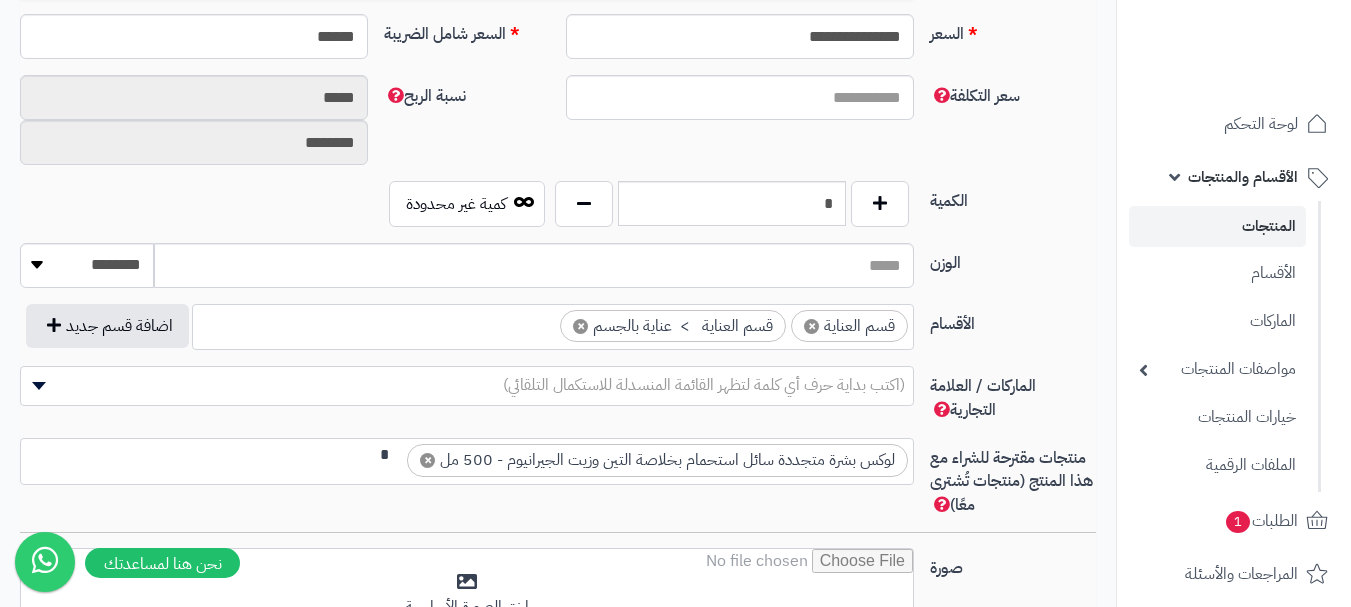 scroll, scrollTop: 0, scrollLeft: -6, axis: horizontal 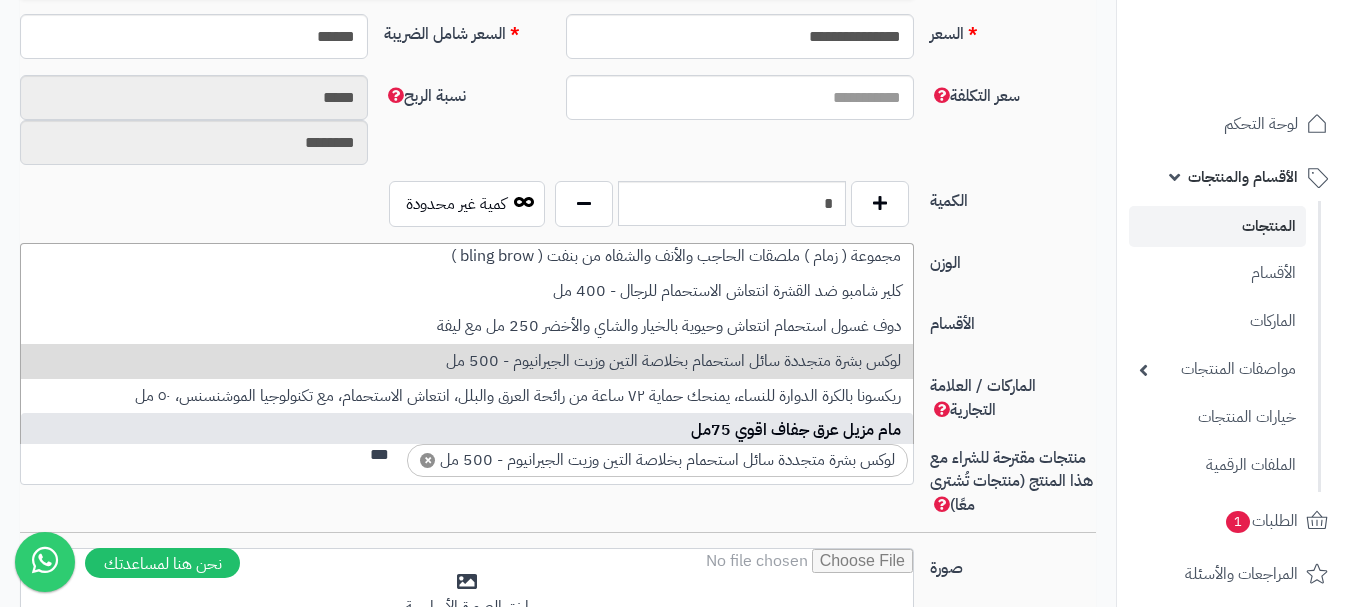 type on "***" 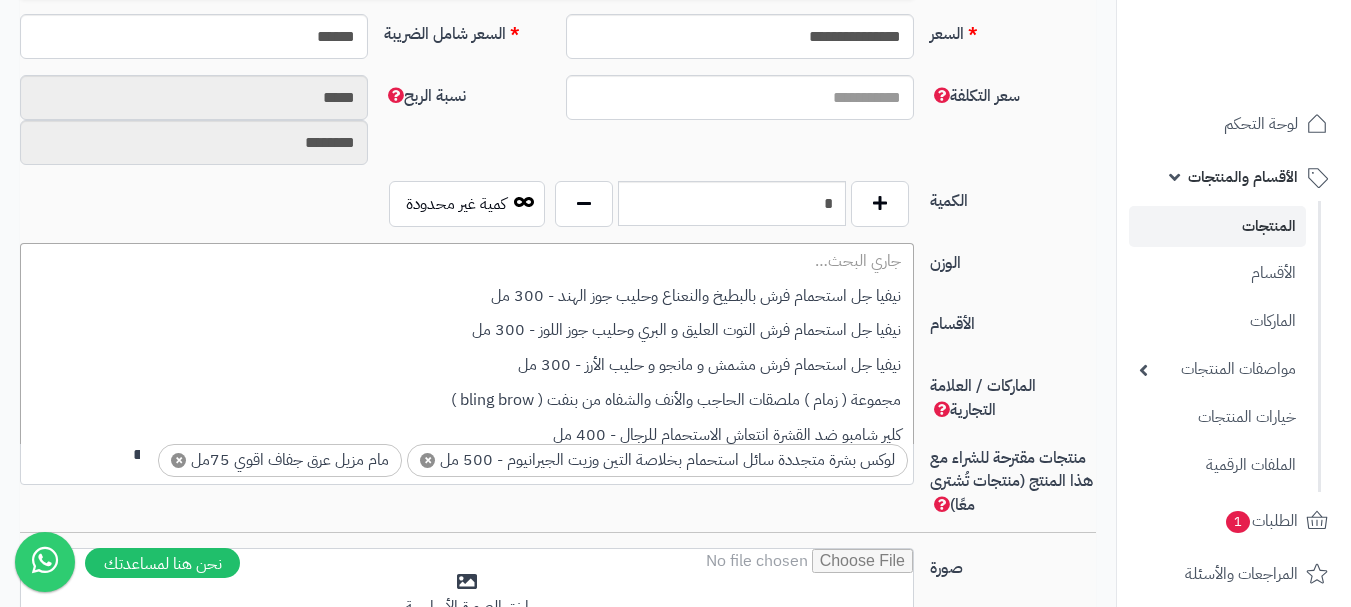 scroll, scrollTop: 0, scrollLeft: -6, axis: horizontal 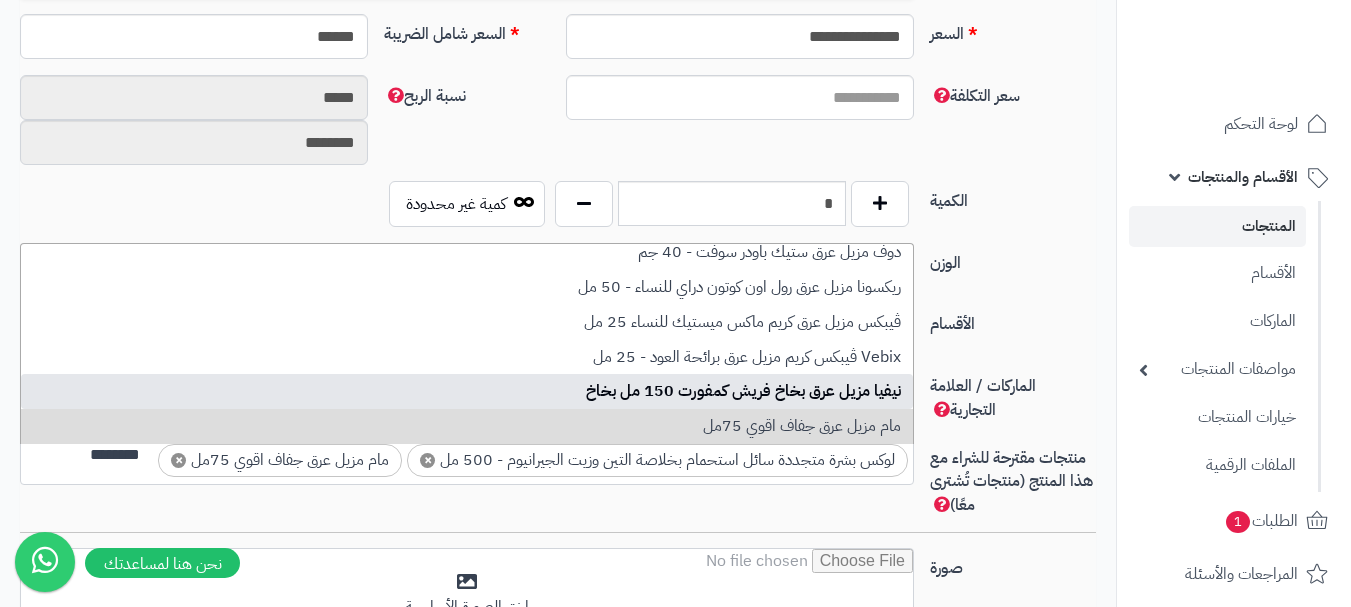 type on "********" 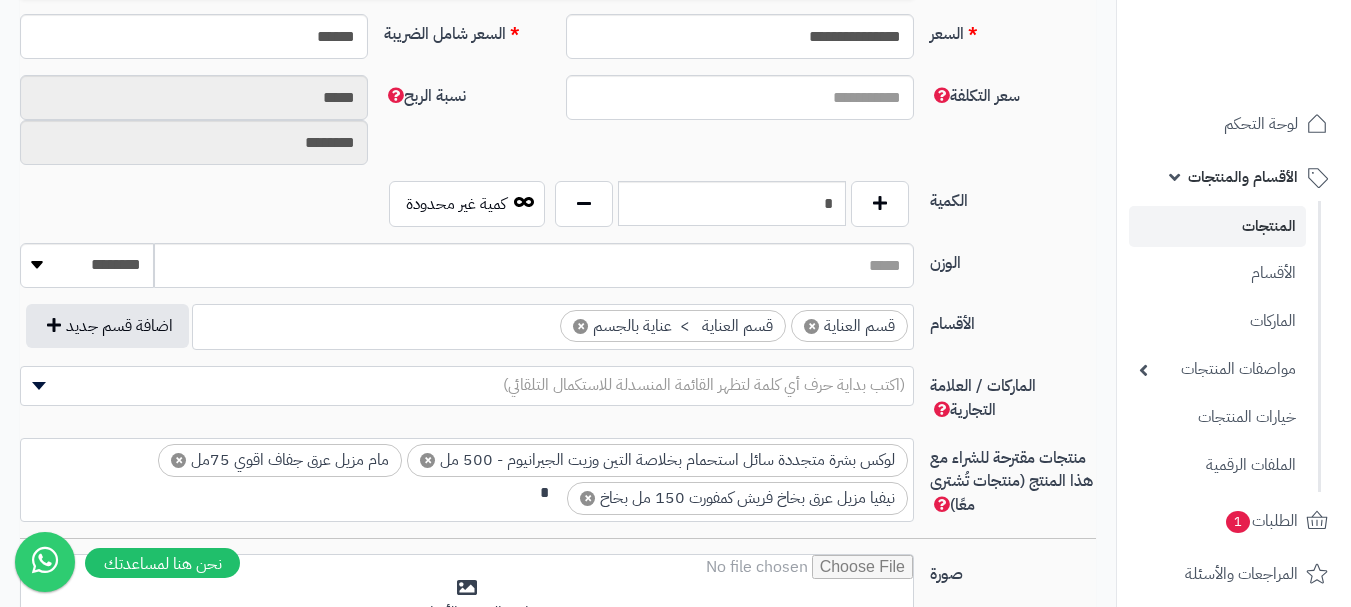 scroll, scrollTop: 0, scrollLeft: -6, axis: horizontal 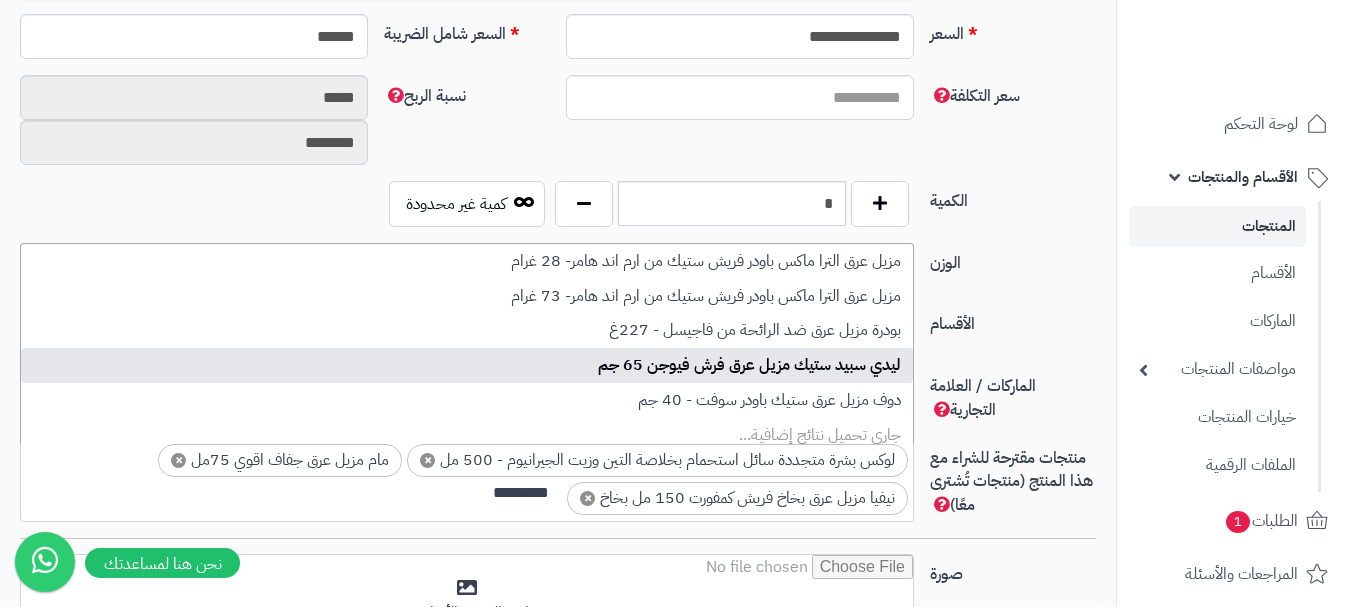 type on "********" 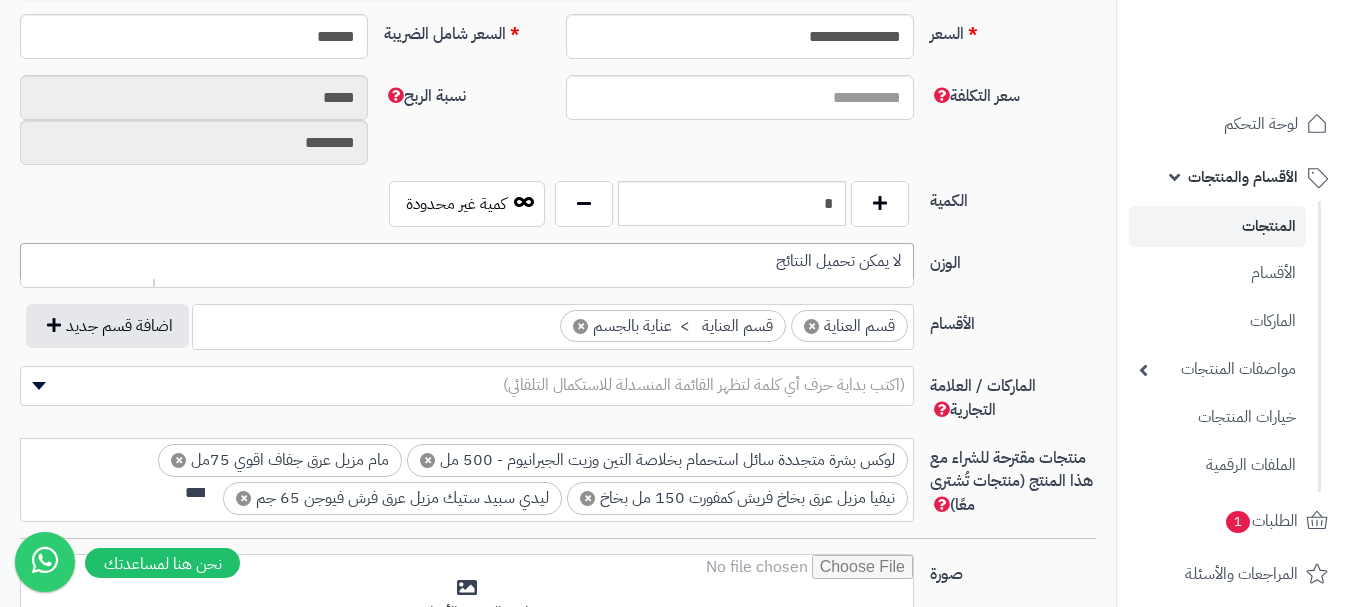scroll, scrollTop: 0, scrollLeft: 0, axis: both 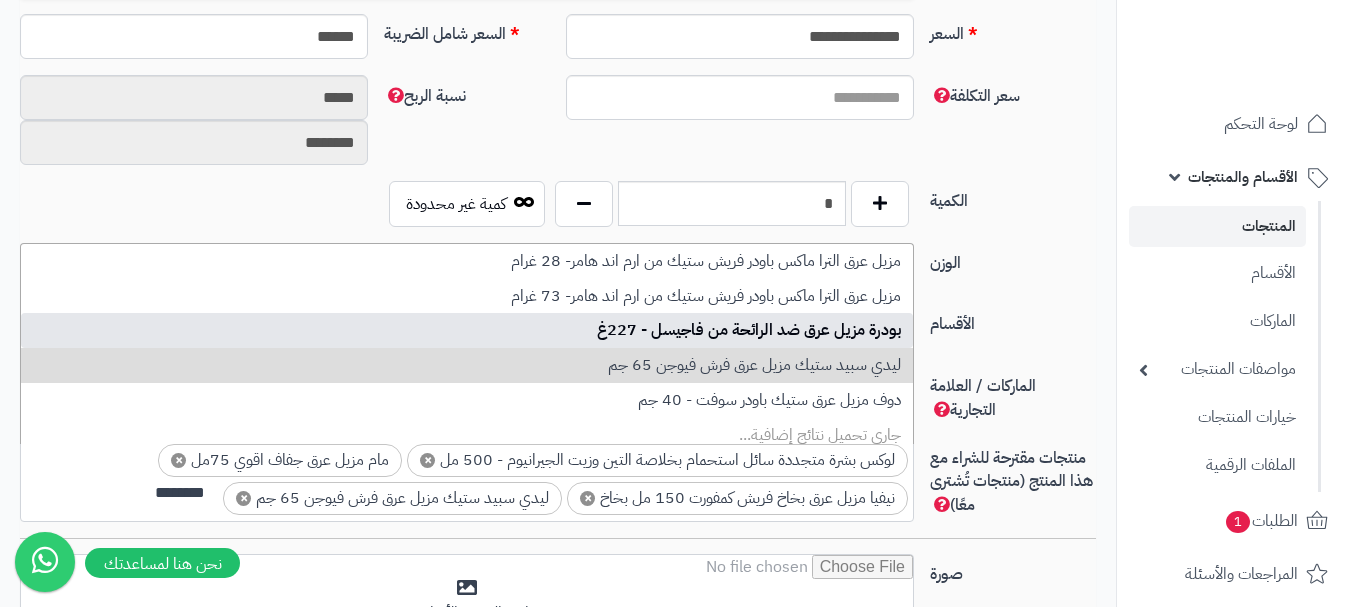 type on "********" 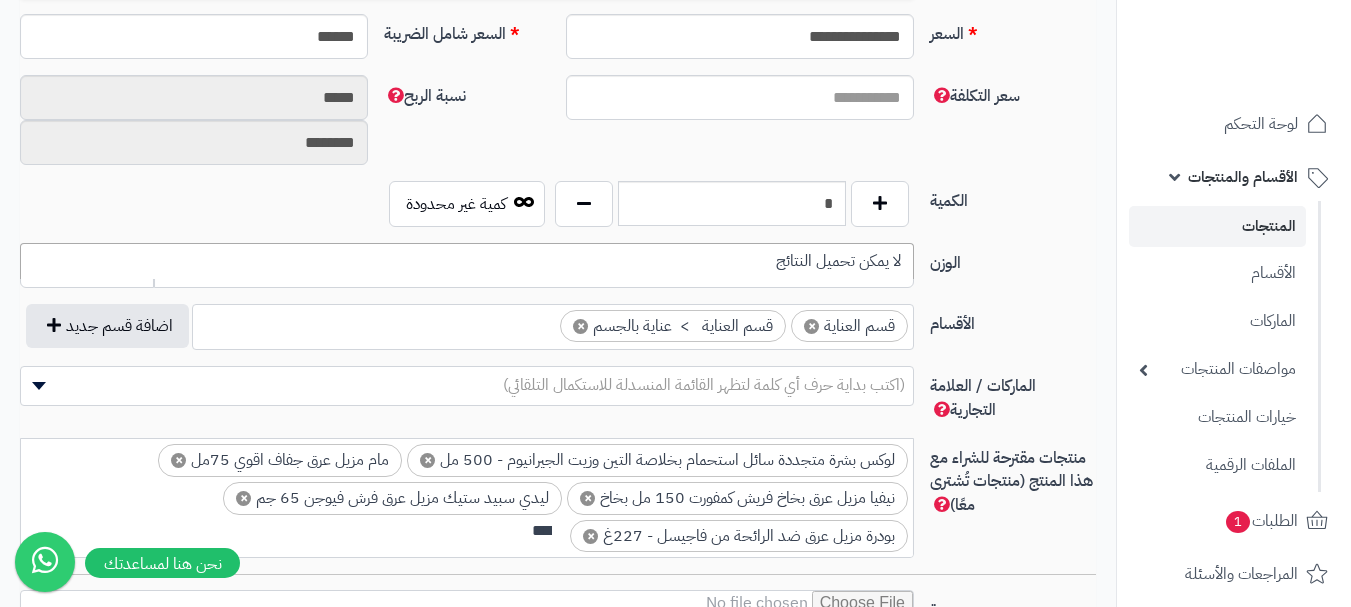 scroll, scrollTop: 0, scrollLeft: 0, axis: both 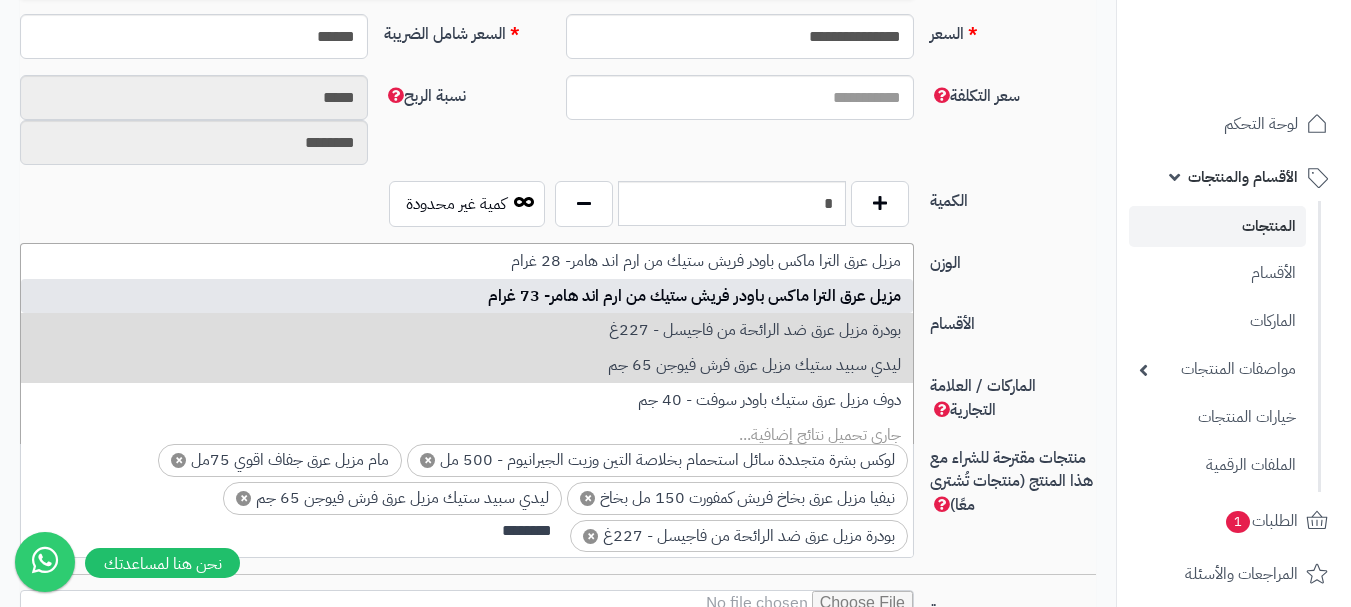 type on "********" 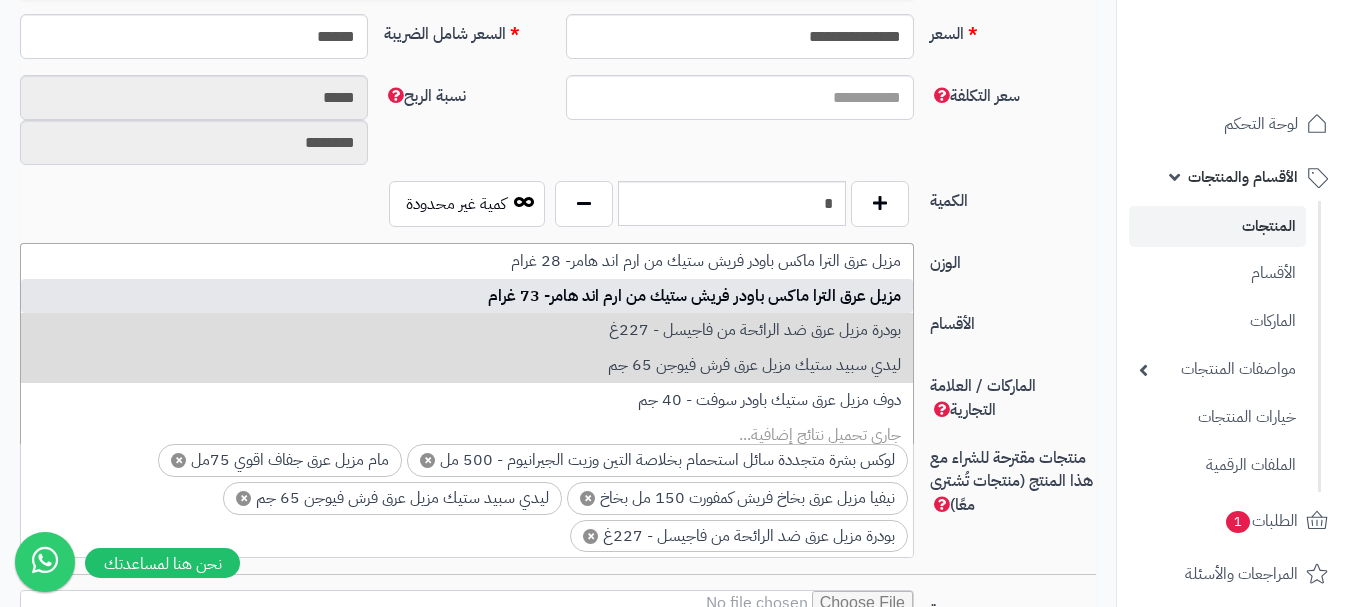 scroll, scrollTop: 30, scrollLeft: 0, axis: vertical 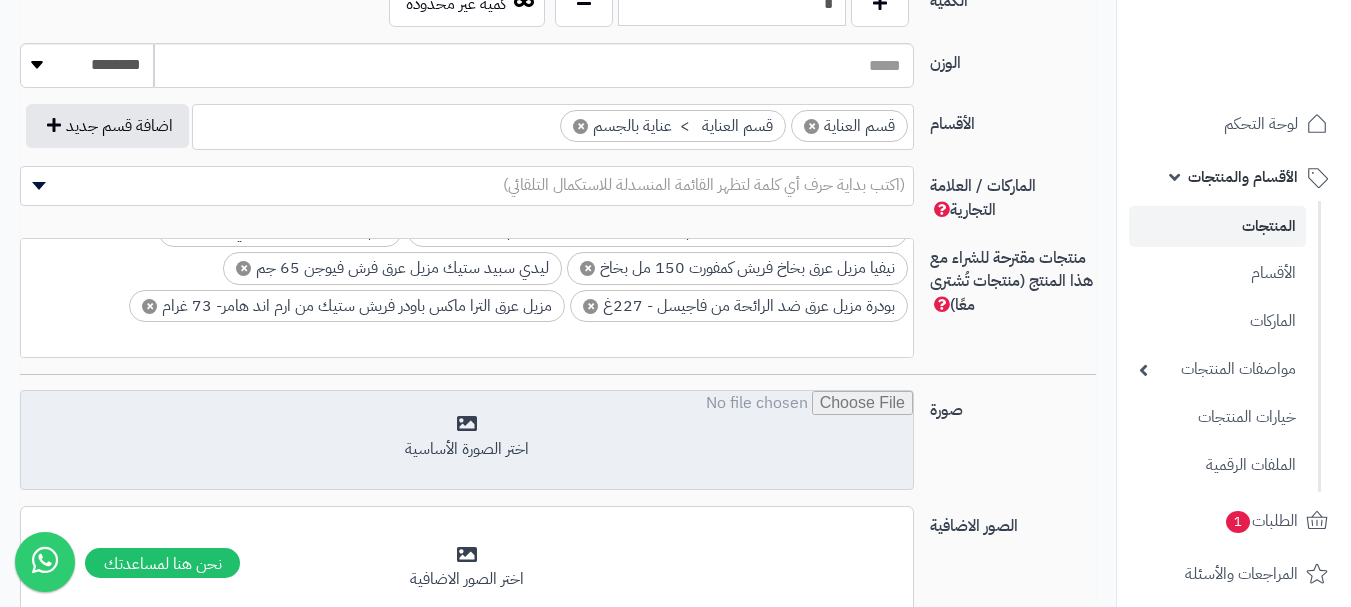 click at bounding box center [467, 441] 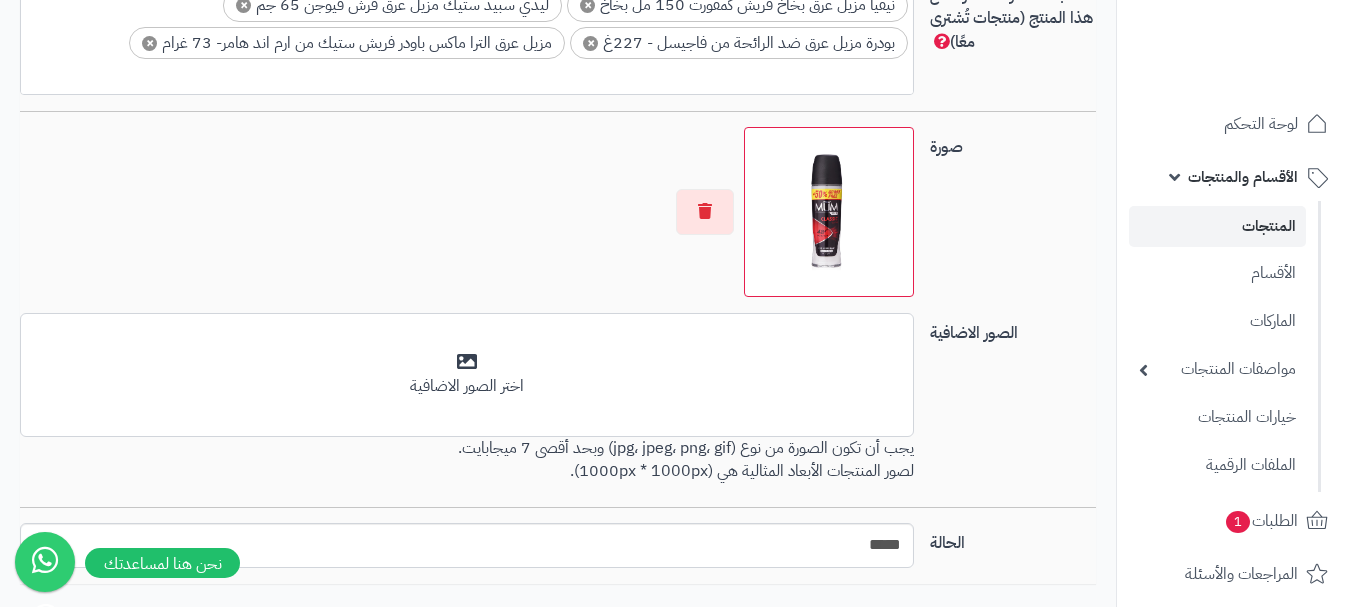 scroll, scrollTop: 1400, scrollLeft: 0, axis: vertical 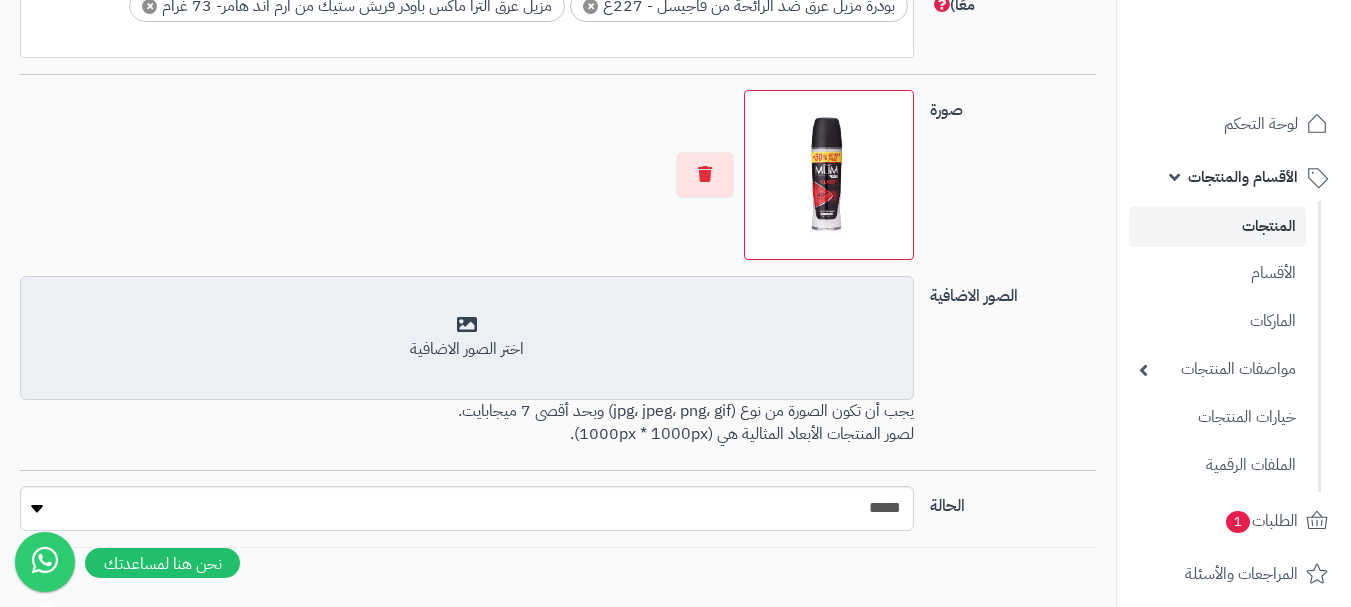 click on "اختر الصور الاضافية" at bounding box center (467, 349) 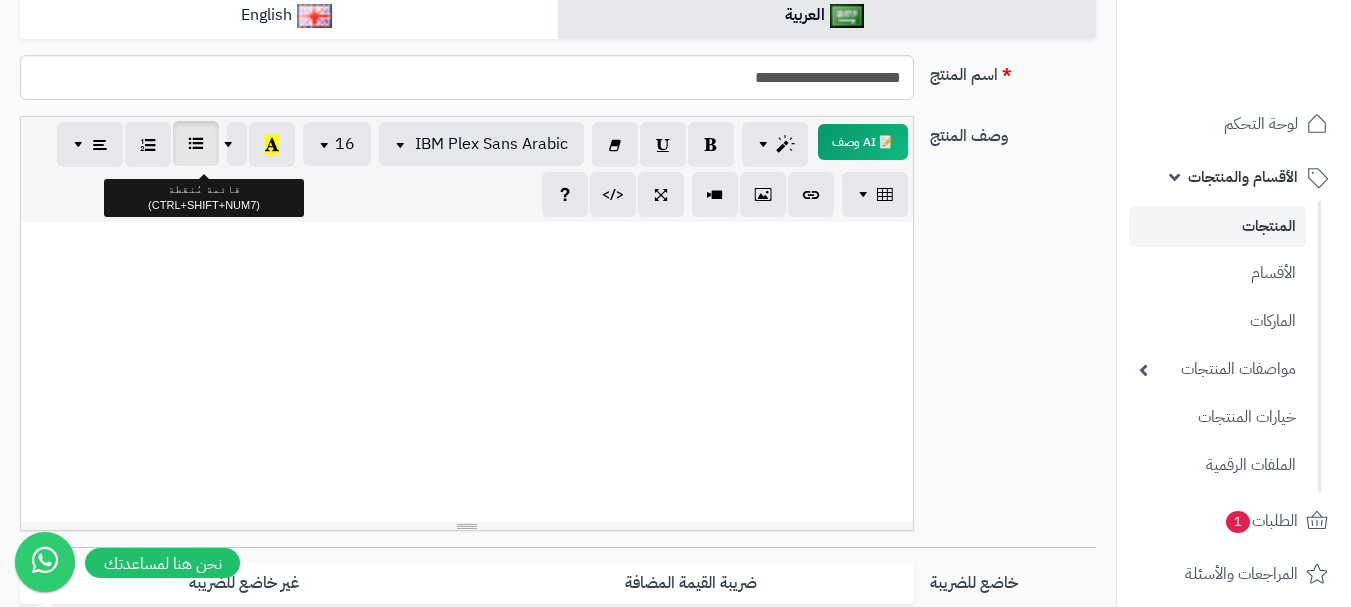 scroll, scrollTop: 0, scrollLeft: 0, axis: both 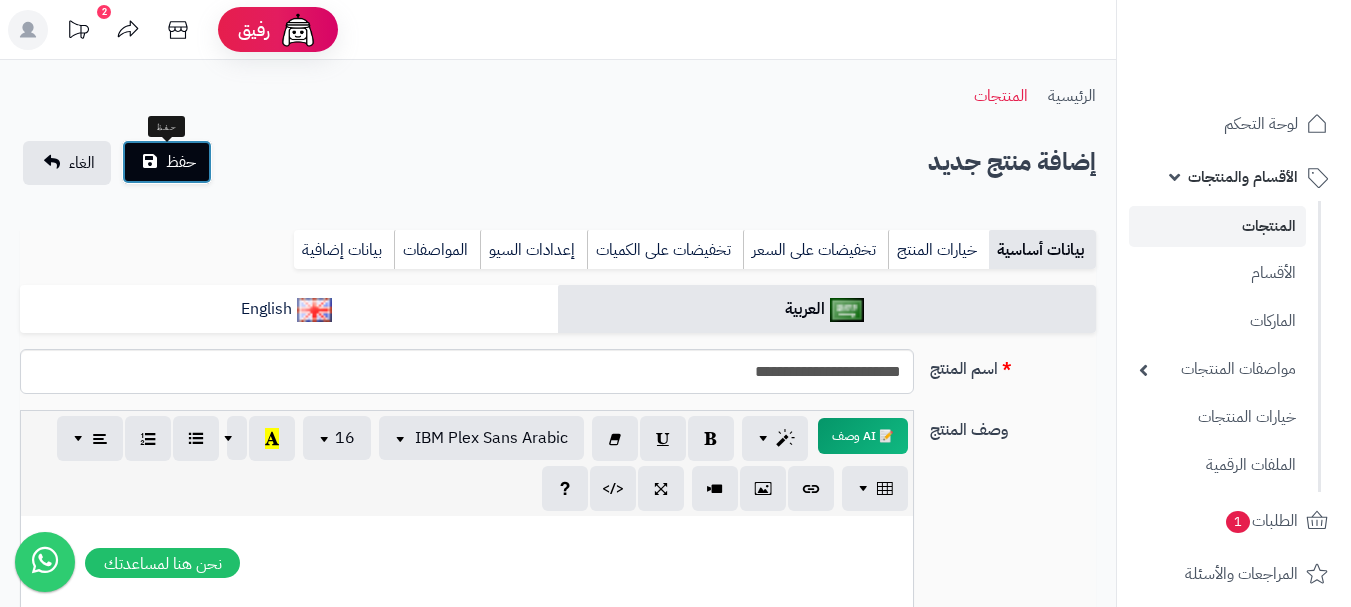 click on "حفظ" at bounding box center (181, 162) 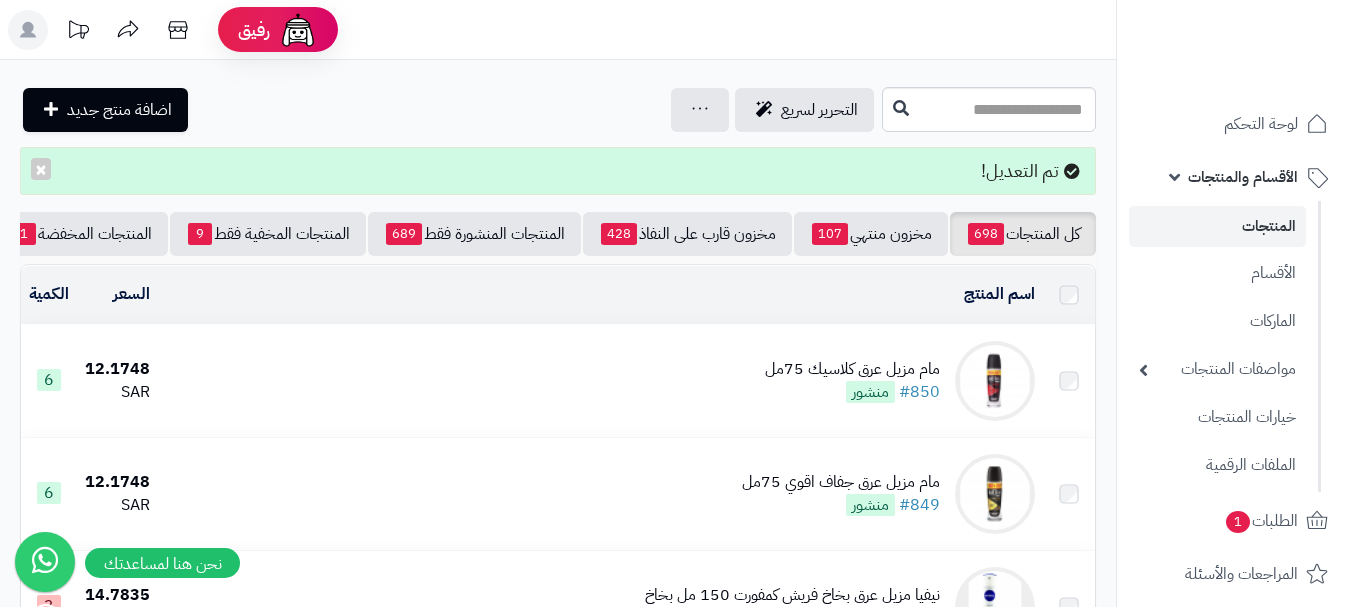 scroll, scrollTop: 0, scrollLeft: 0, axis: both 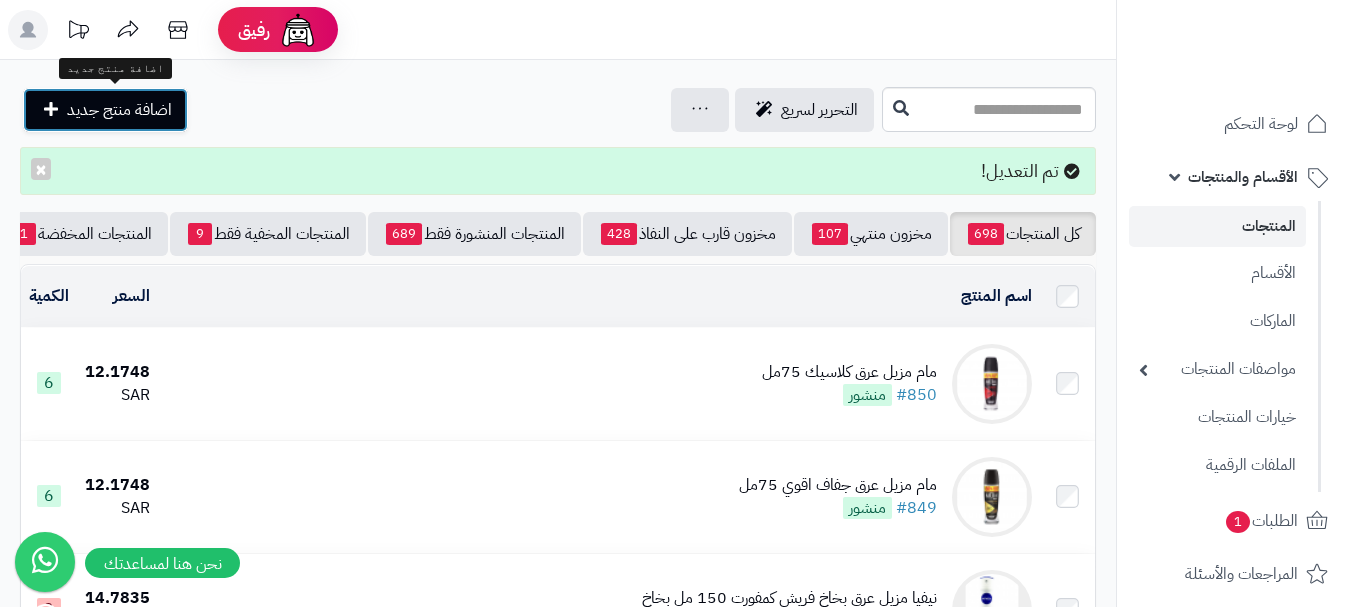 click on "اضافة منتج جديد" at bounding box center [119, 110] 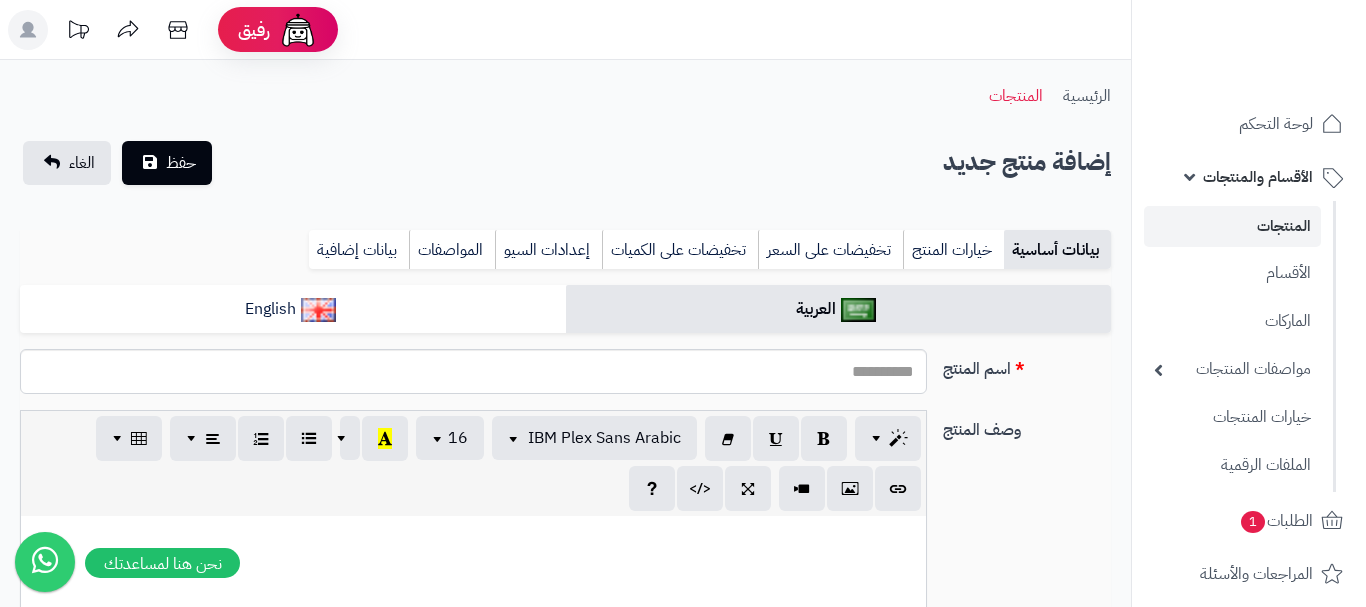 select 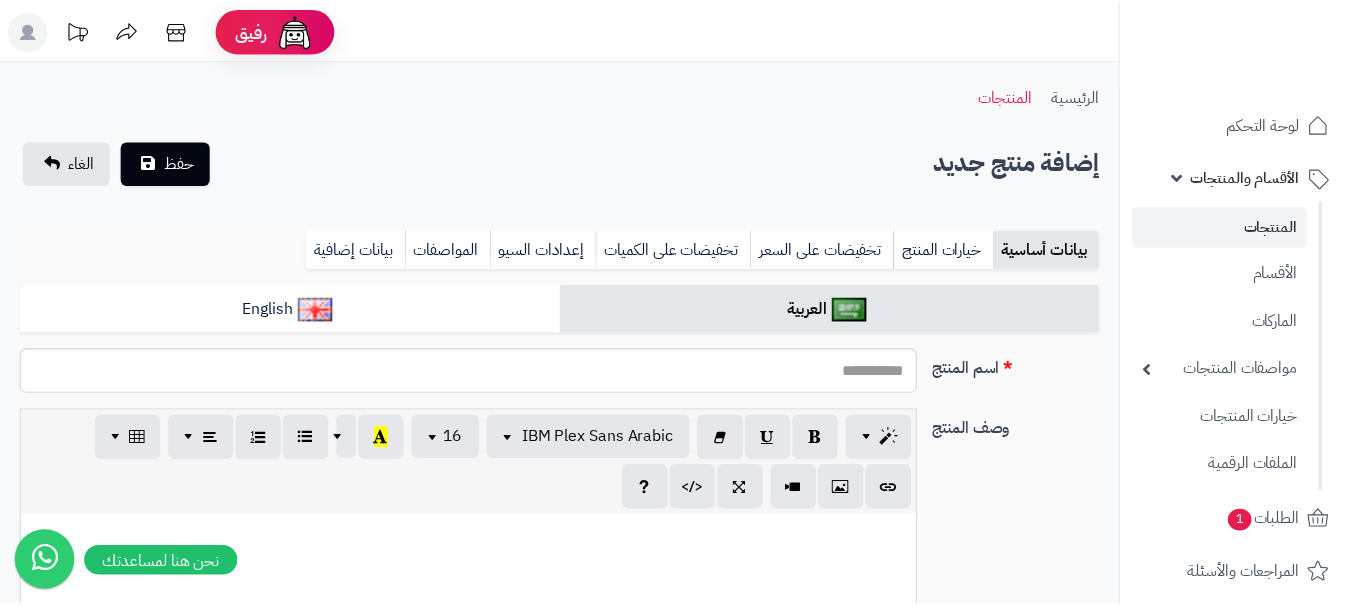 scroll, scrollTop: 0, scrollLeft: 0, axis: both 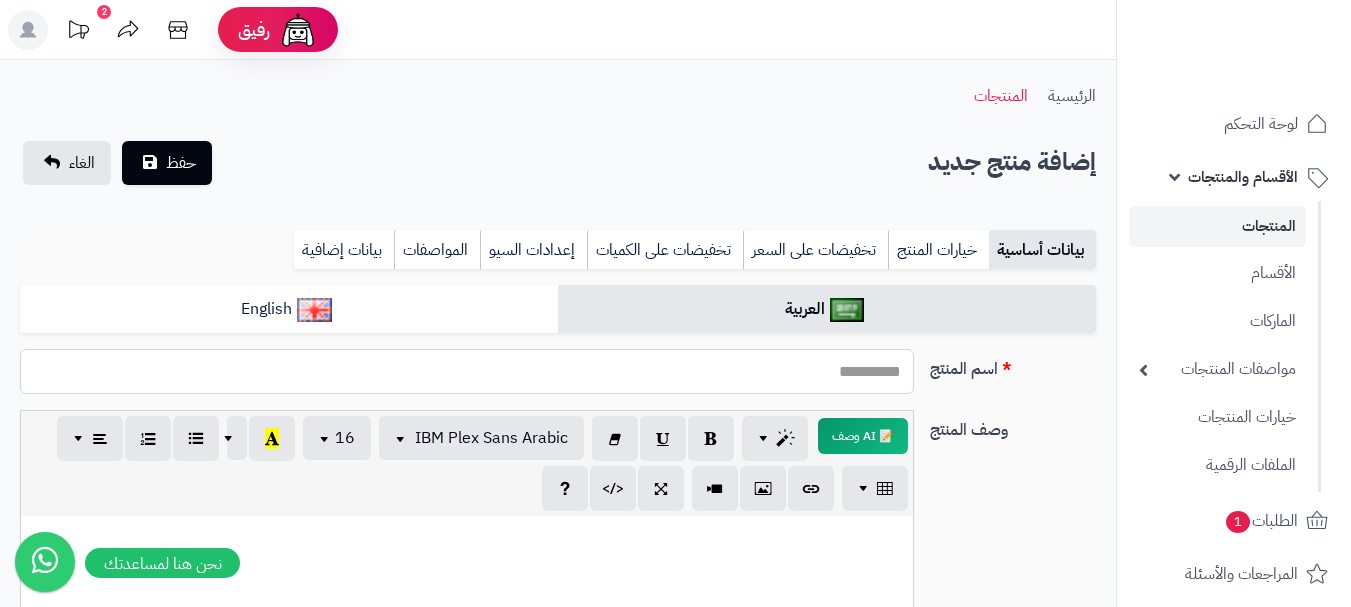 paste on "**********" 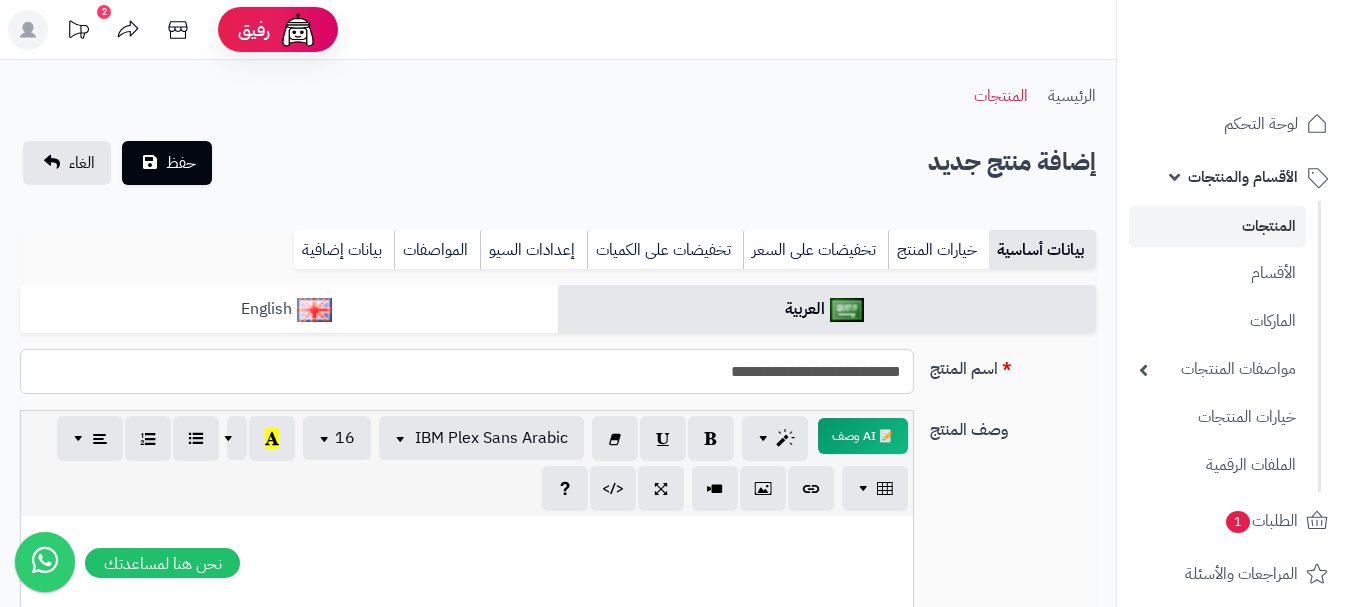type on "**********" 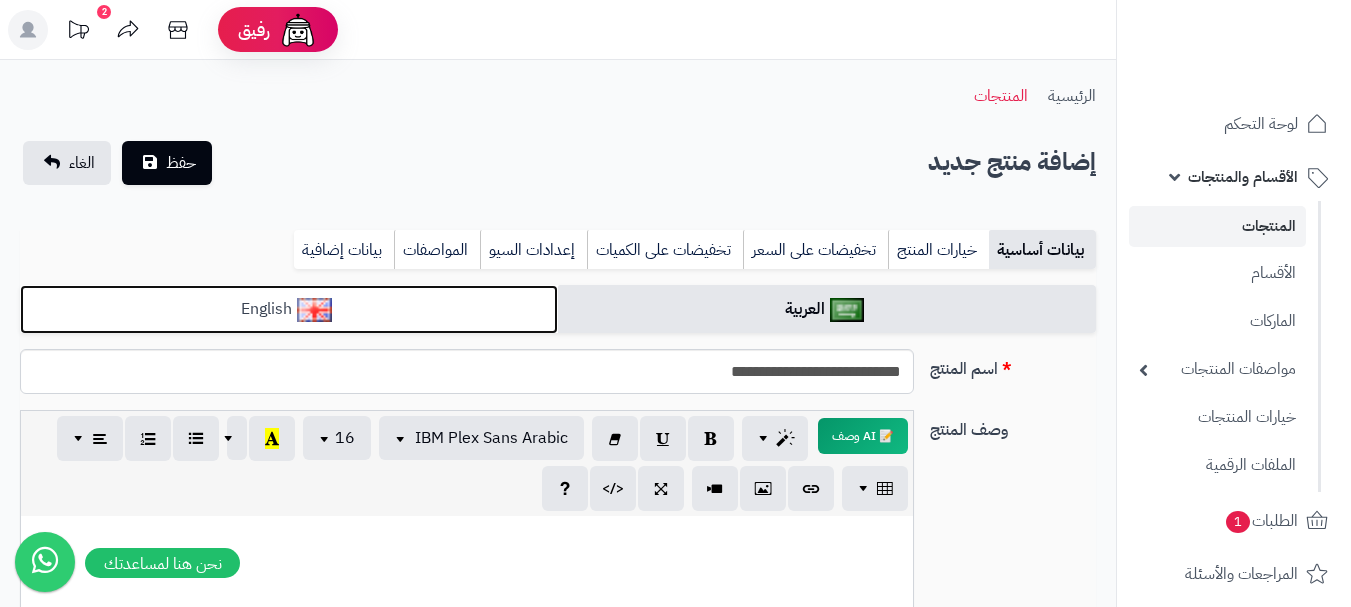 click on "English" at bounding box center (289, 309) 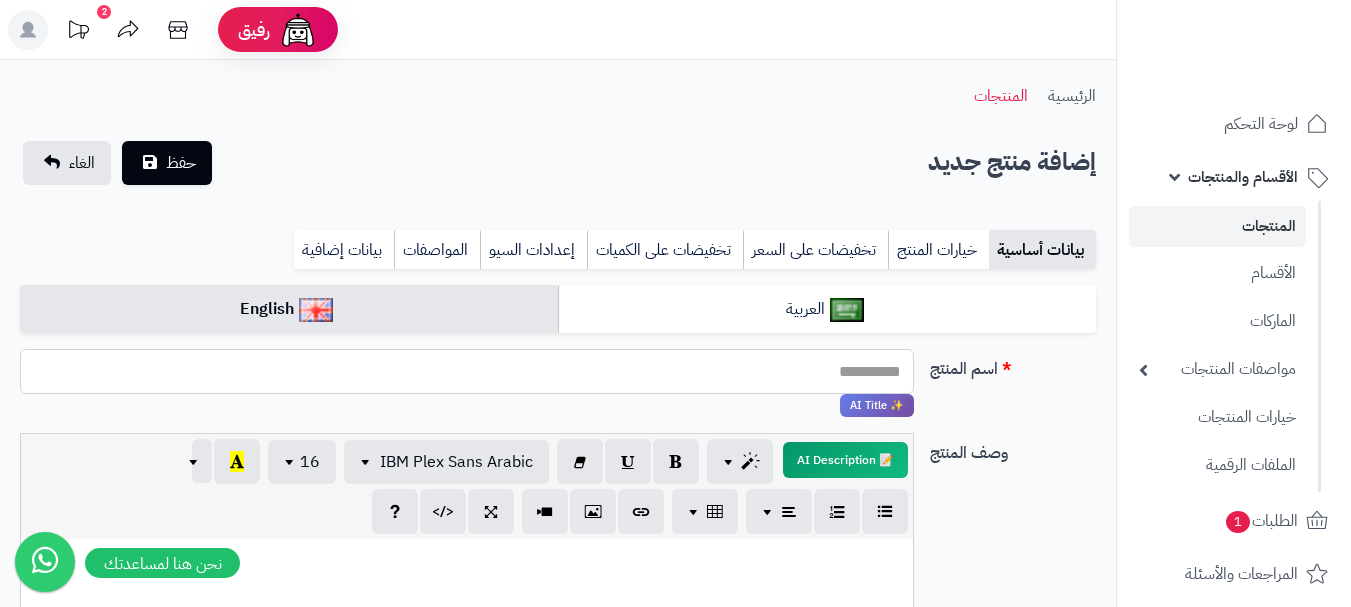 paste on "**********" 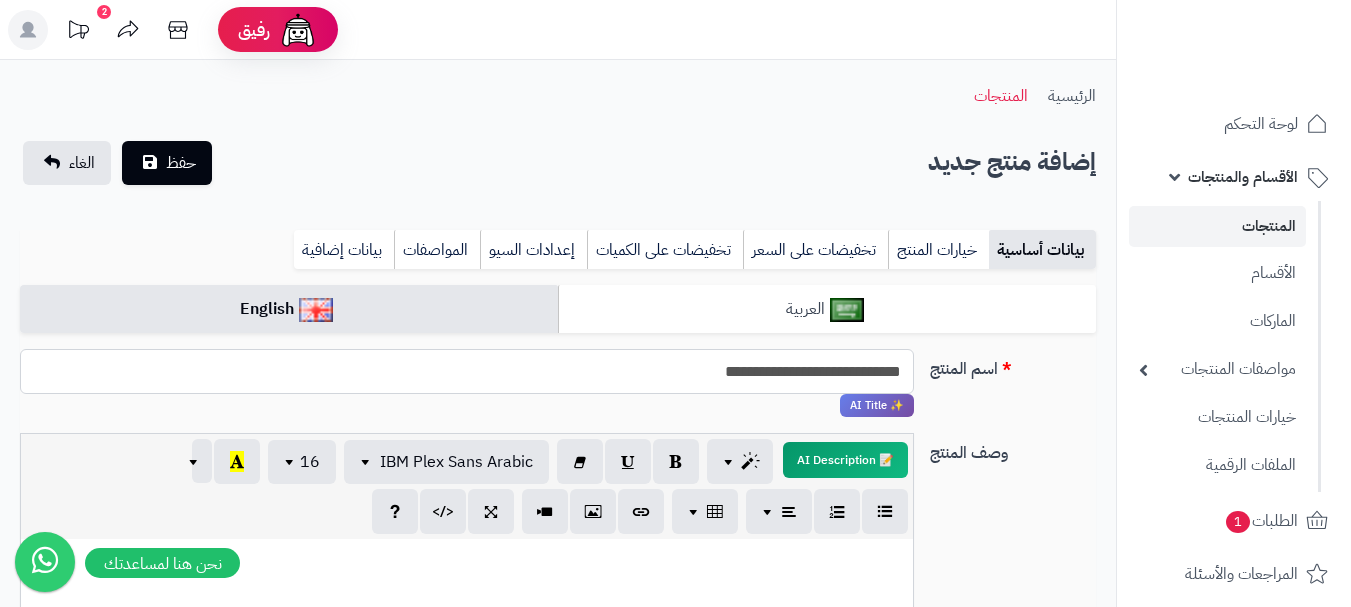 type on "**********" 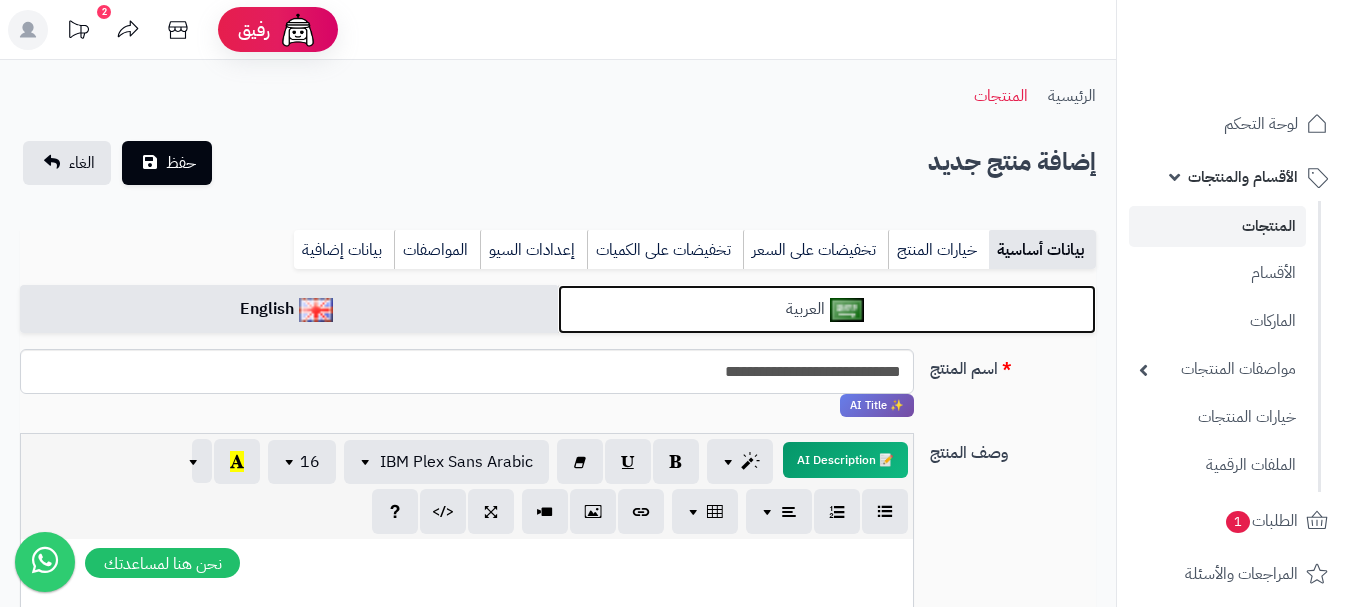 click on "العربية" at bounding box center (827, 309) 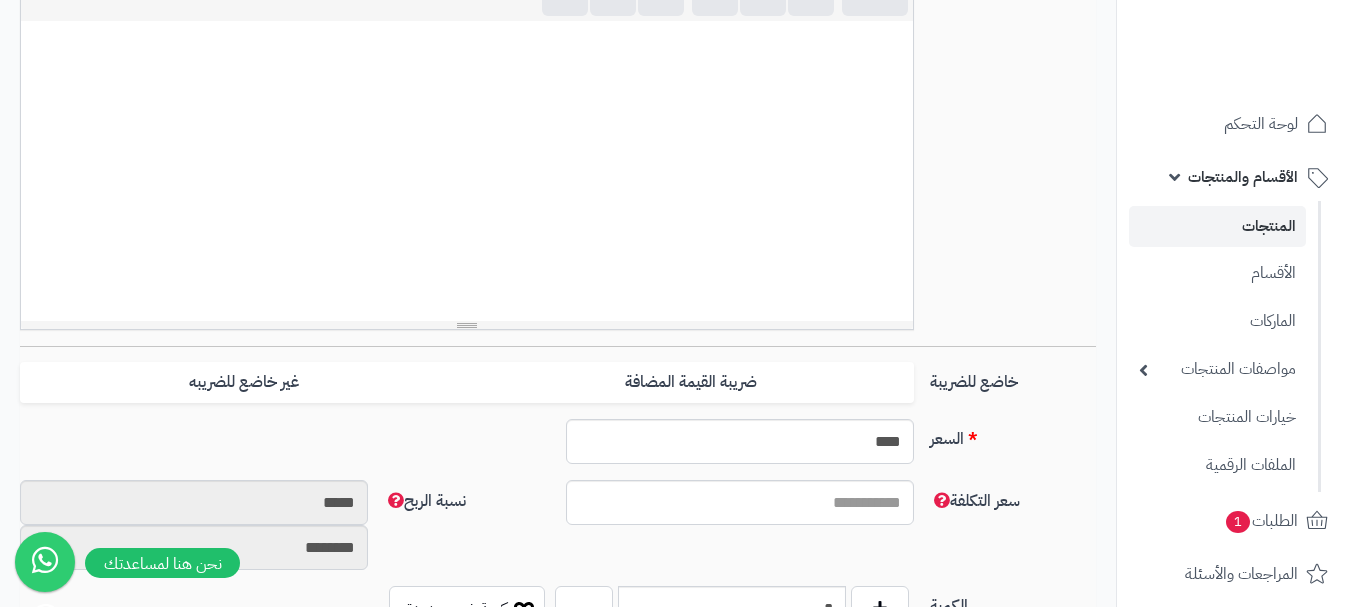 scroll, scrollTop: 600, scrollLeft: 0, axis: vertical 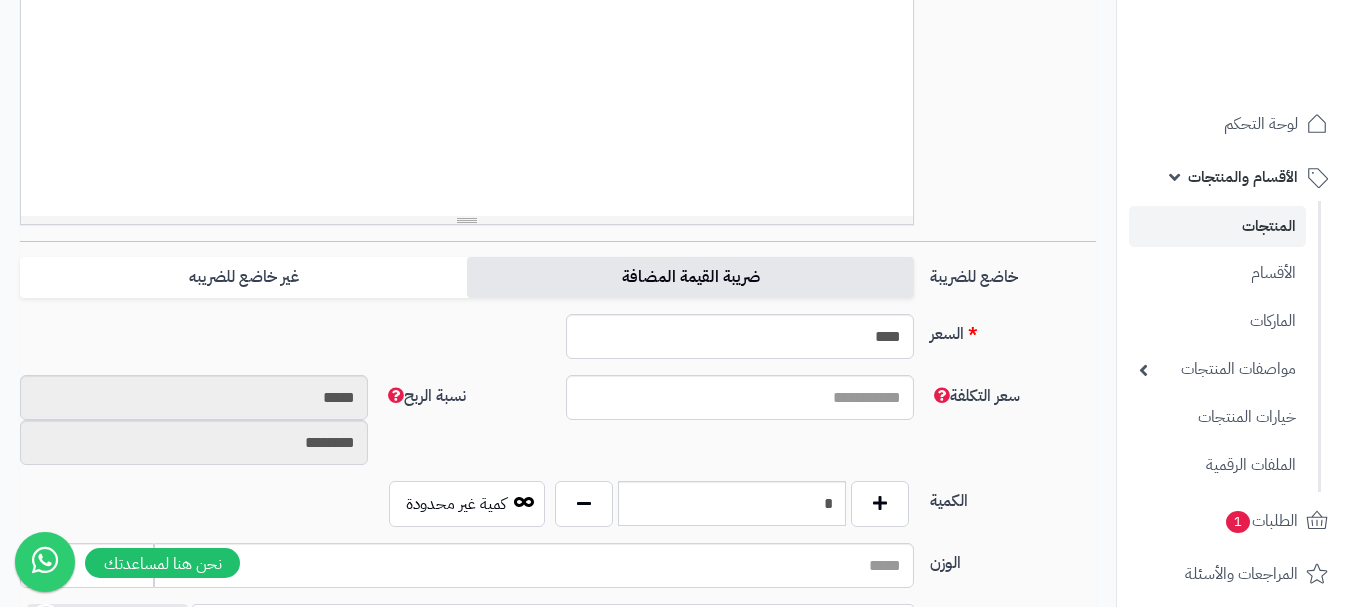 click on "ضريبة القيمة المضافة" at bounding box center [690, 277] 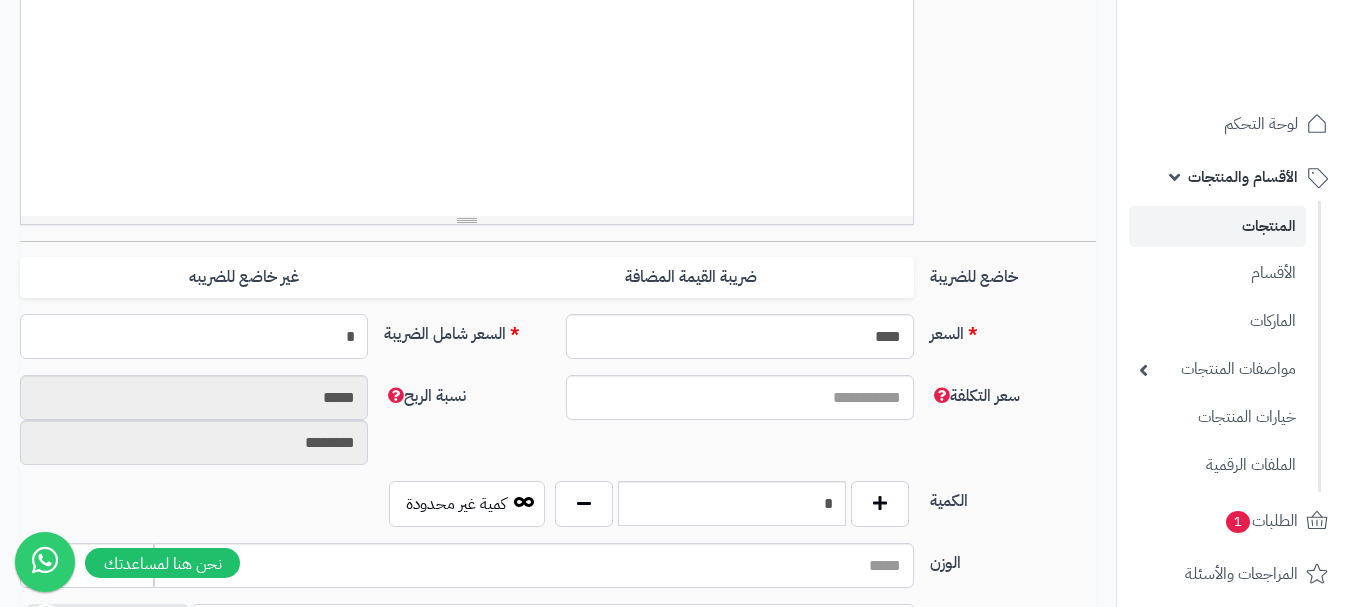 click on "*" at bounding box center [194, 336] 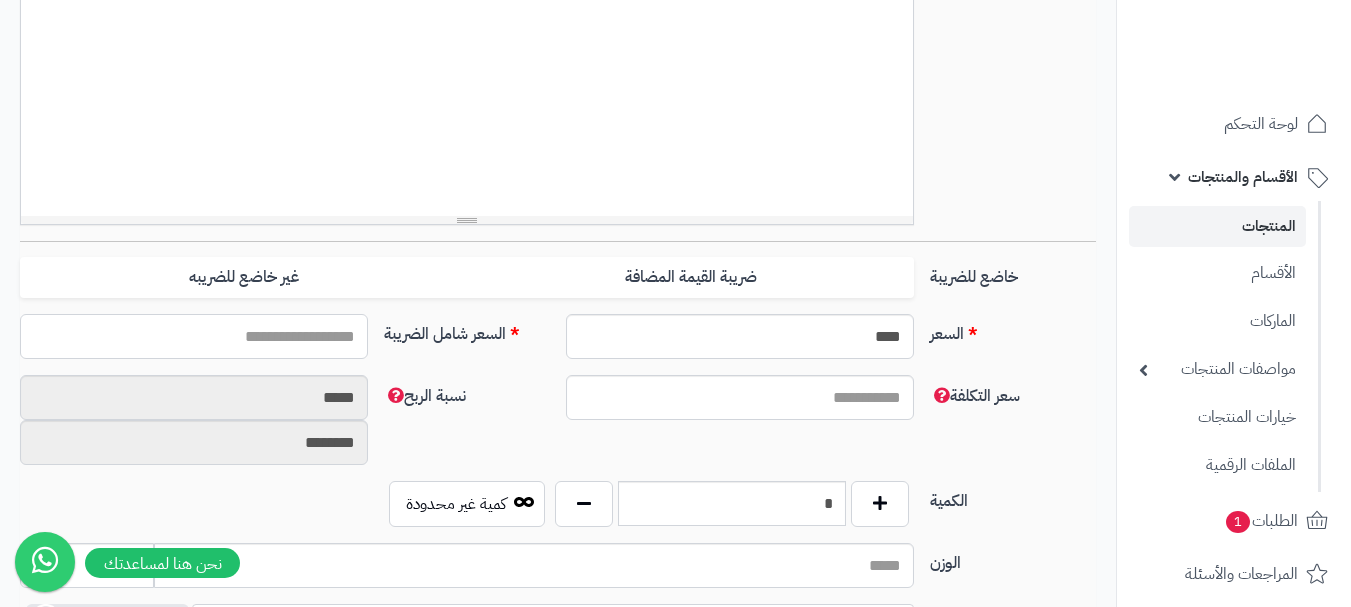 type on "*" 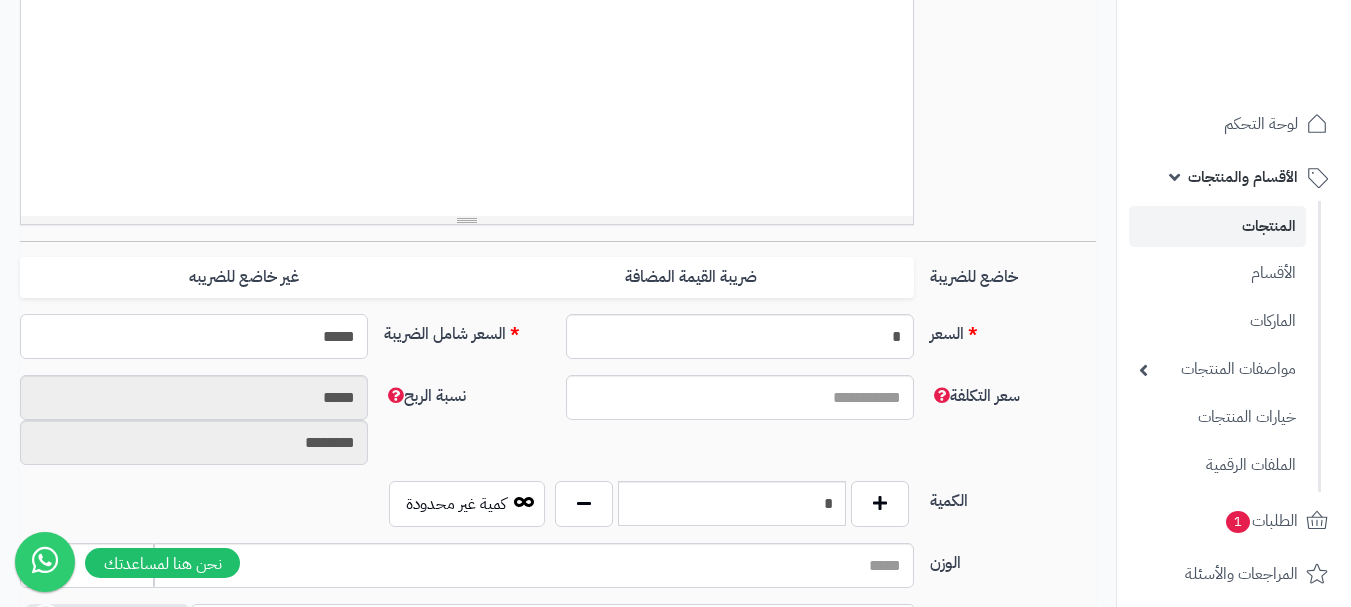 type on "******" 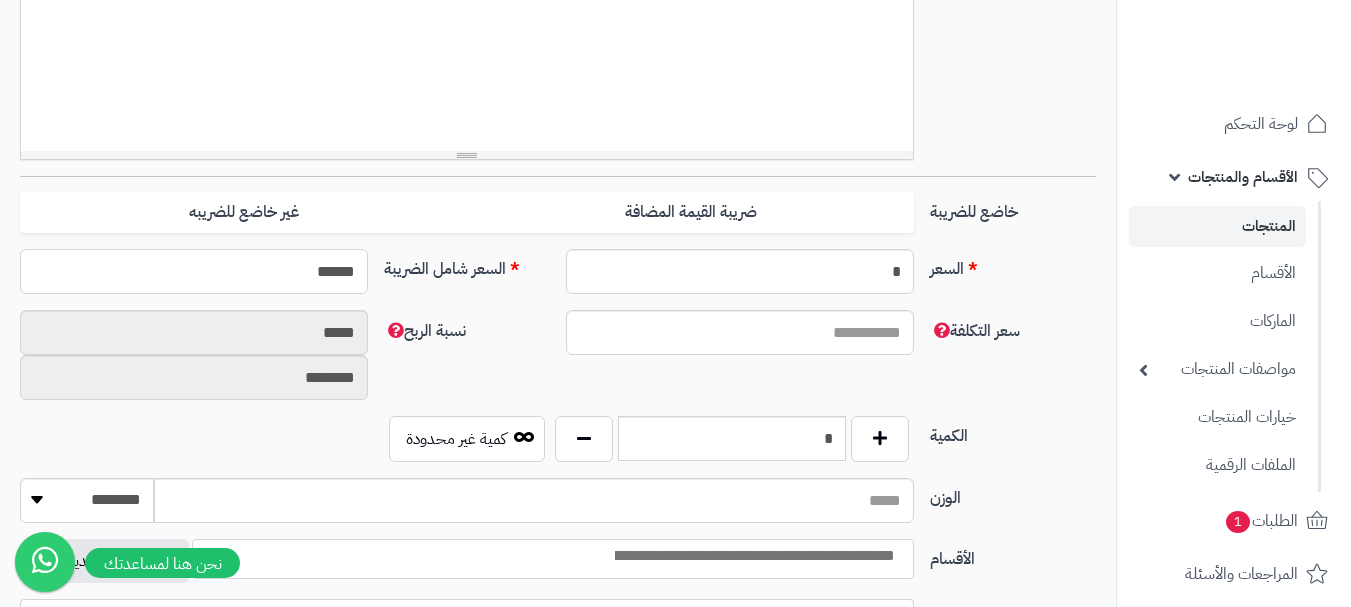 scroll, scrollTop: 700, scrollLeft: 0, axis: vertical 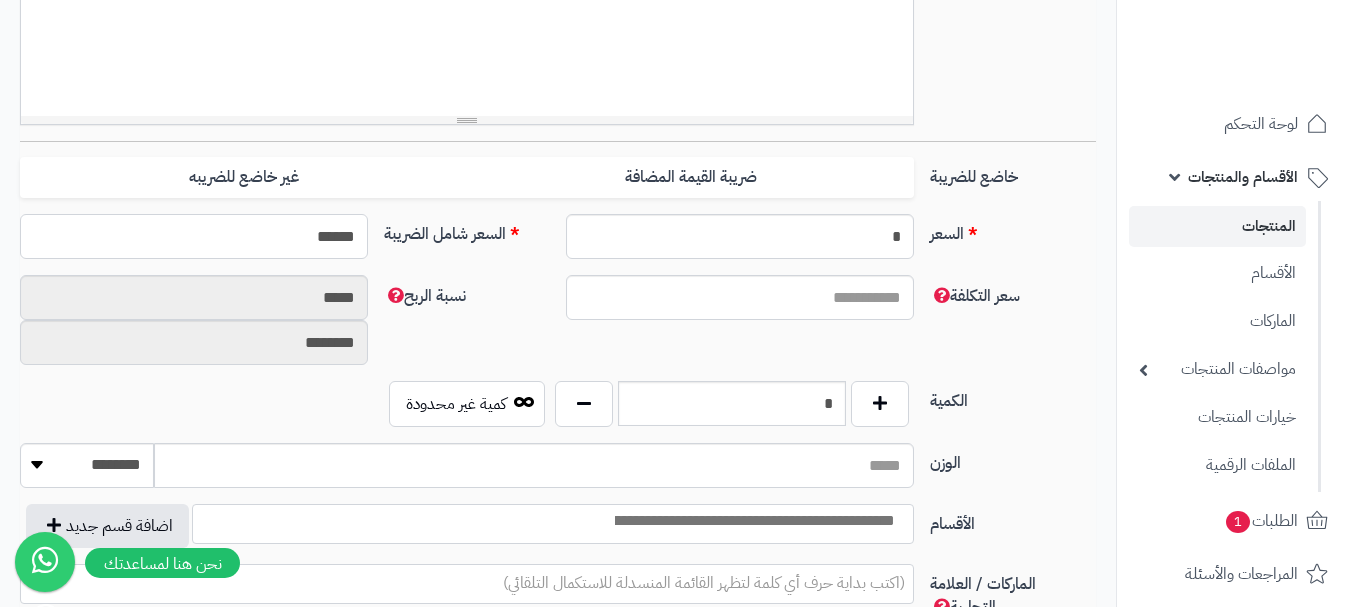 type on "**********" 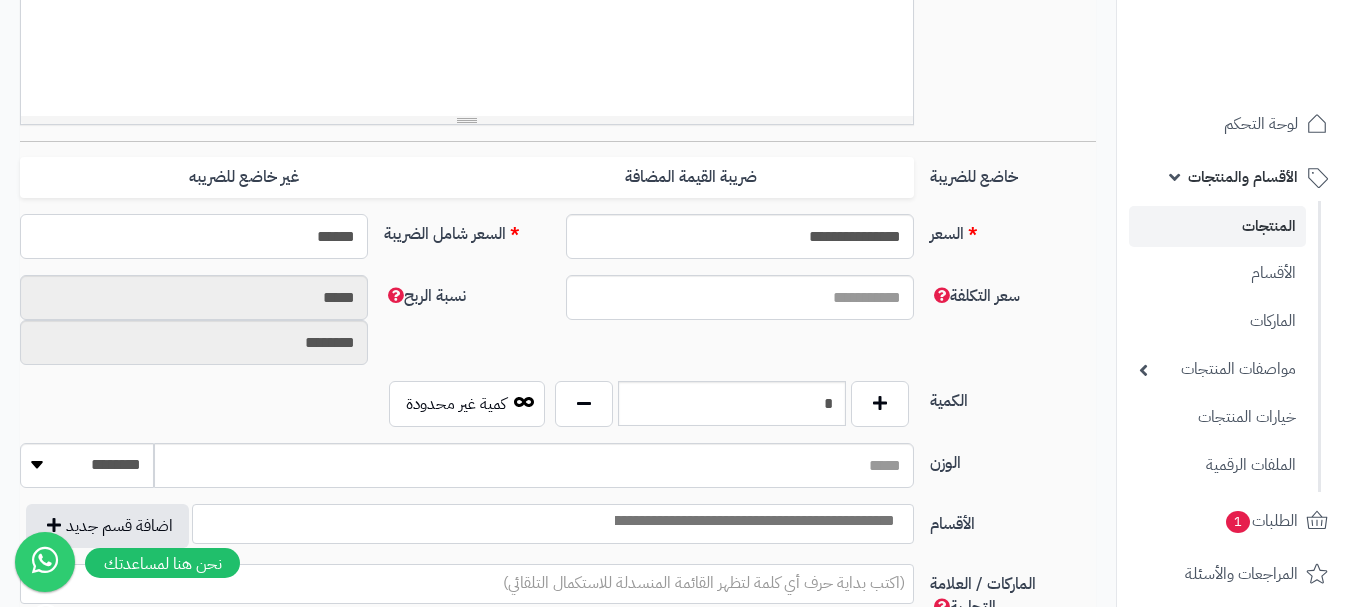 type on "******" 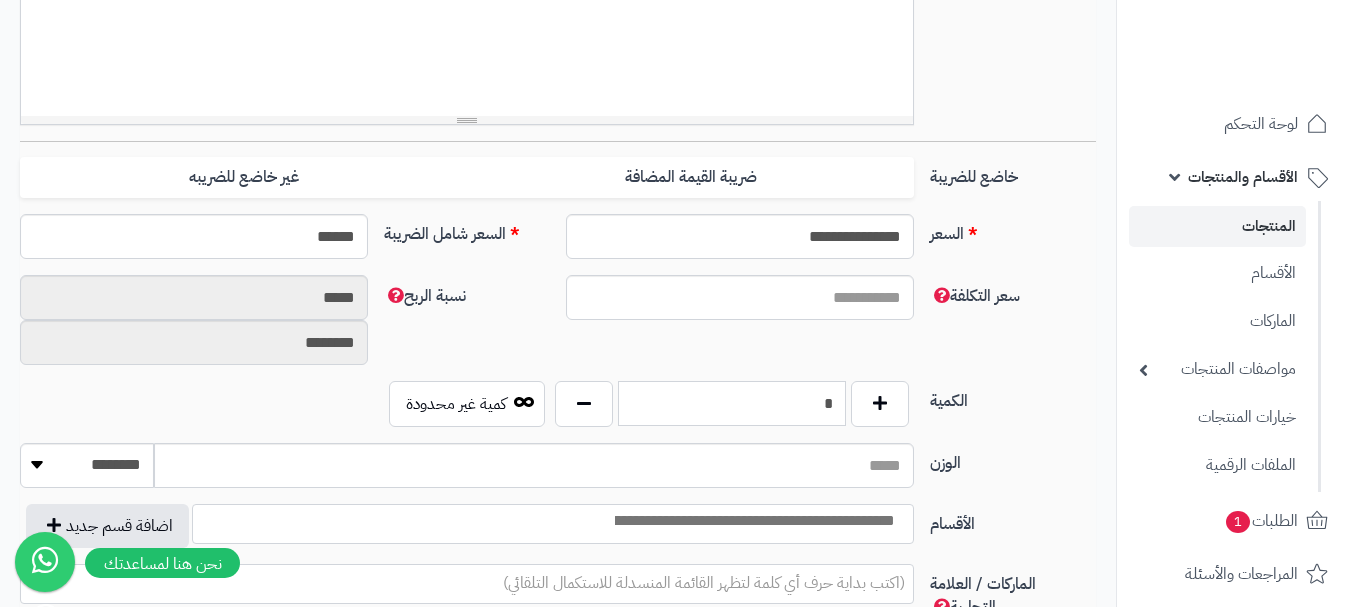 click on "*" at bounding box center [732, 403] 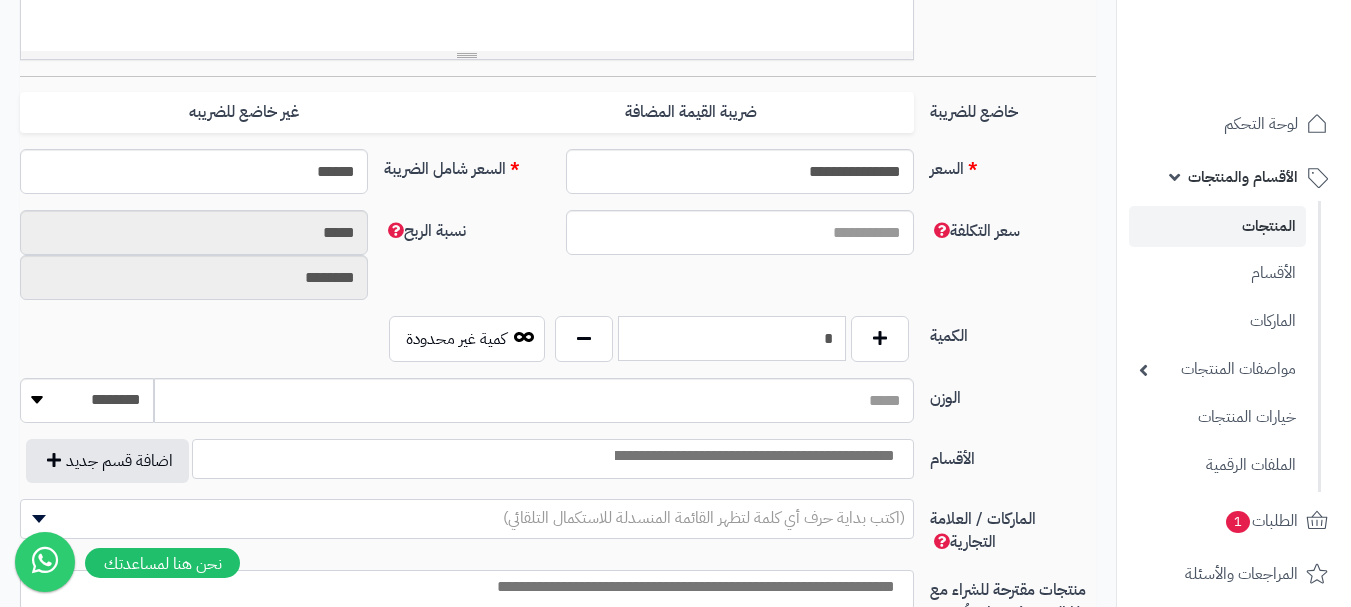scroll, scrollTop: 800, scrollLeft: 0, axis: vertical 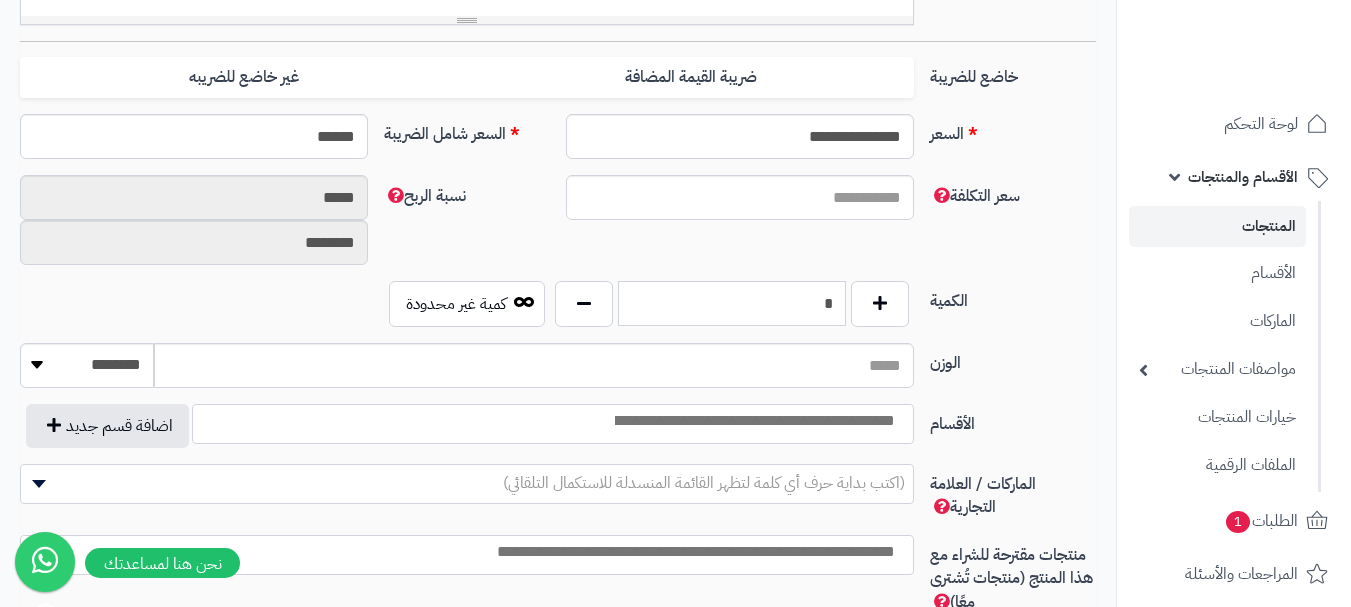 type on "*" 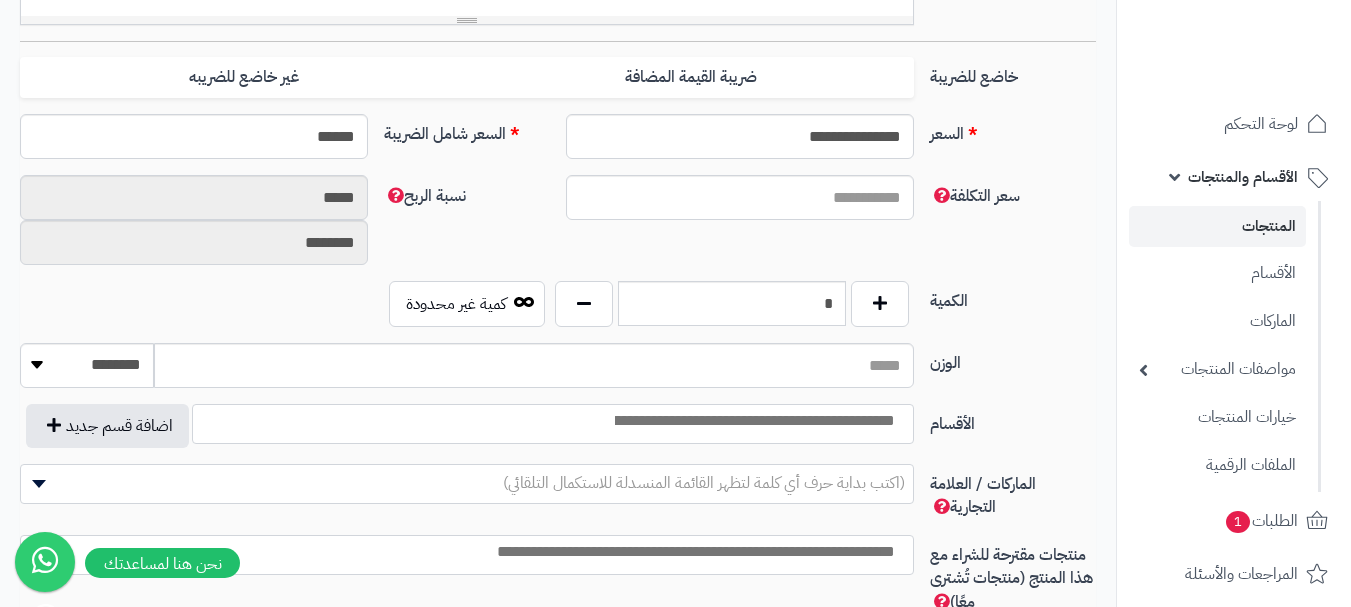 click at bounding box center (753, 421) 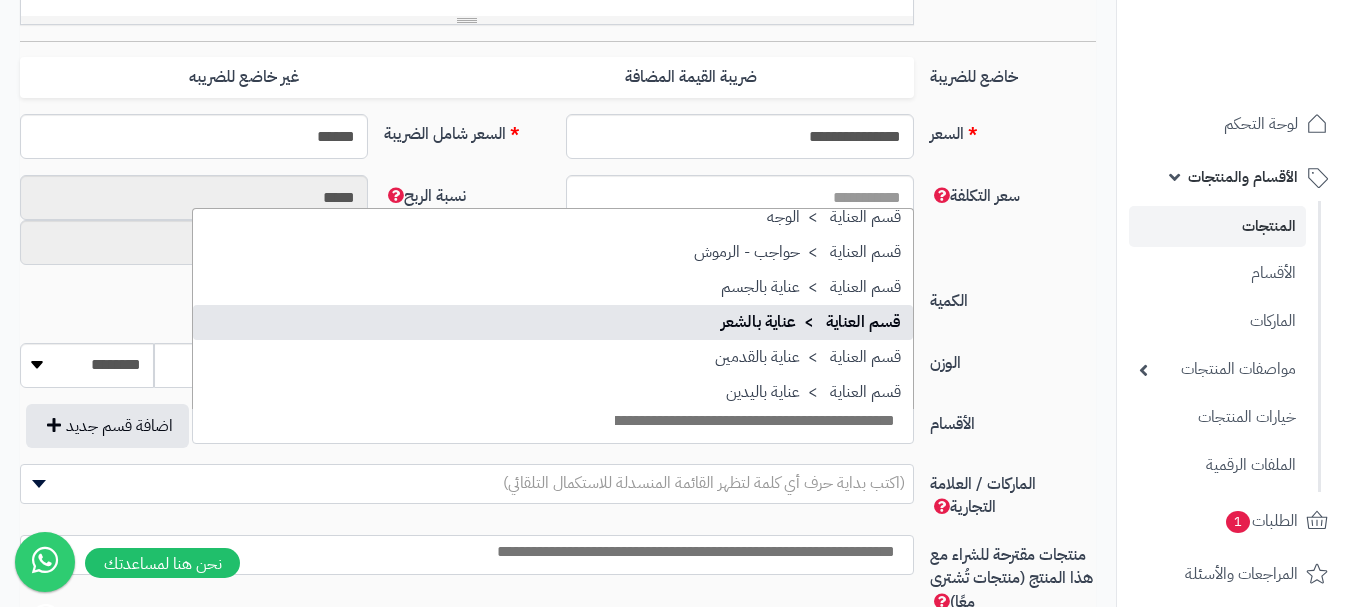 scroll, scrollTop: 1686, scrollLeft: 0, axis: vertical 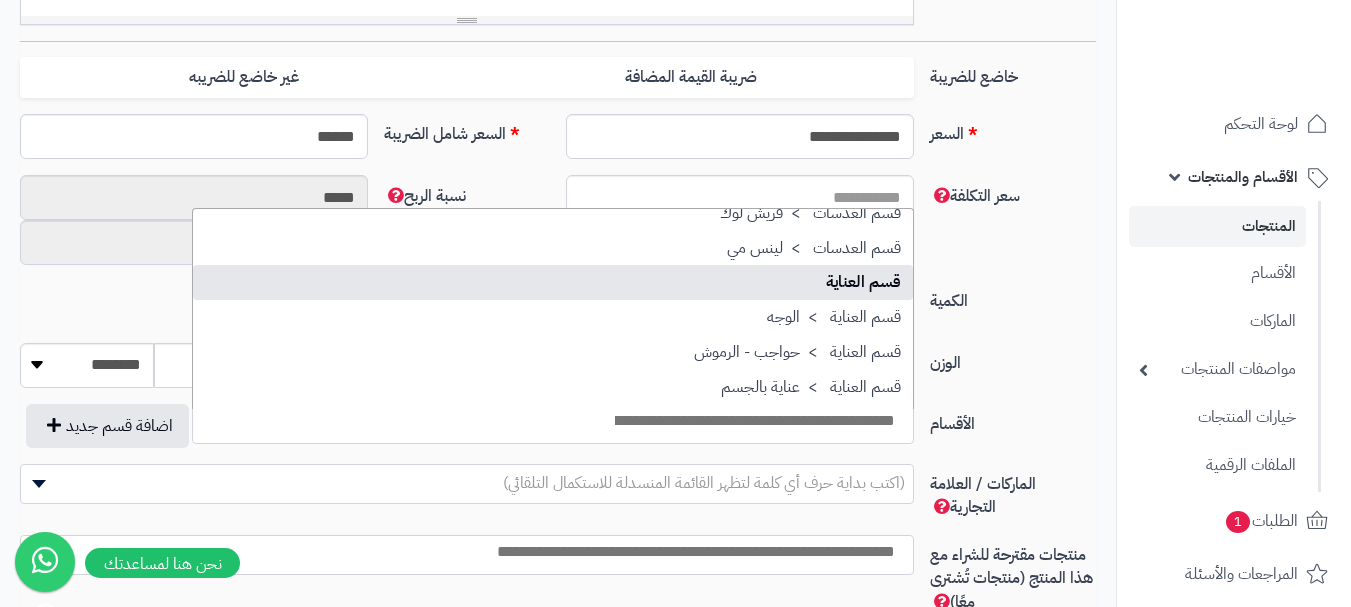 select on "**" 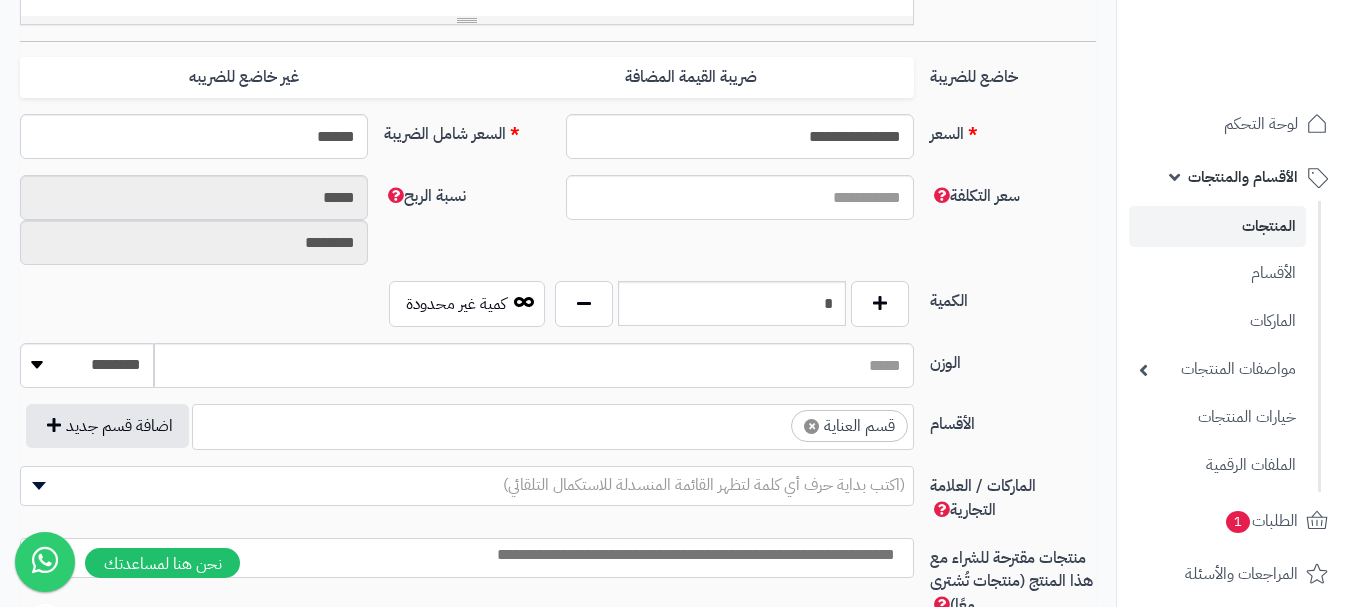 scroll, scrollTop: 1250, scrollLeft: 0, axis: vertical 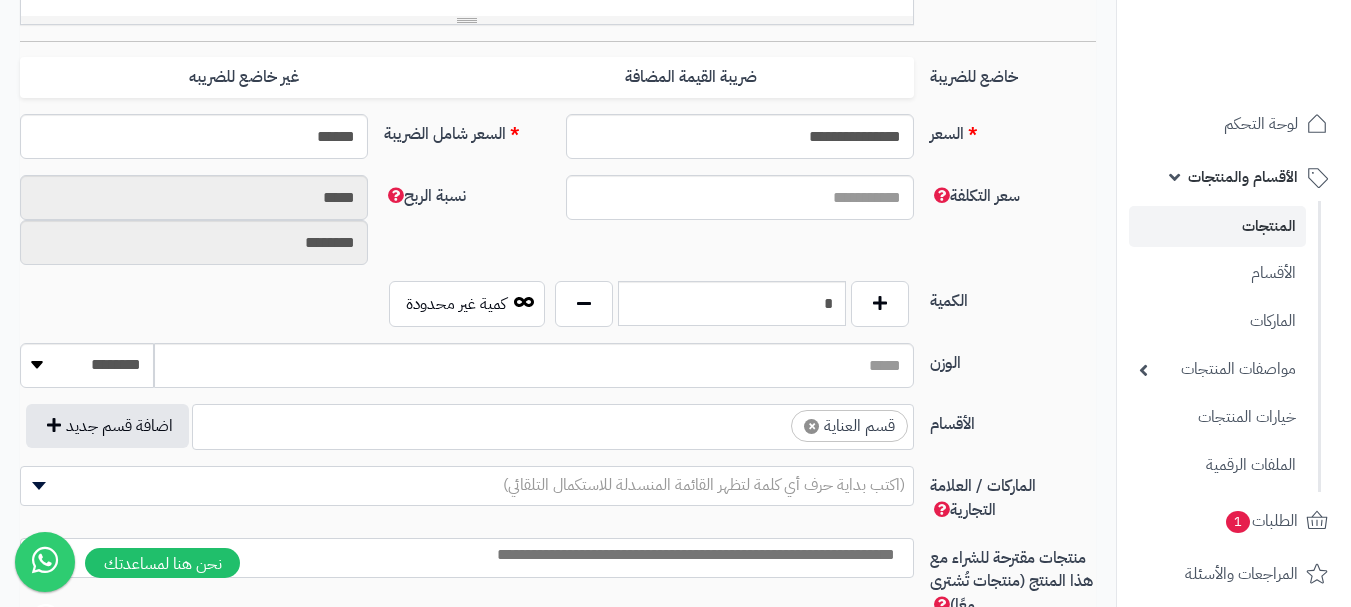 click on "× قسم العناية" at bounding box center (553, 424) 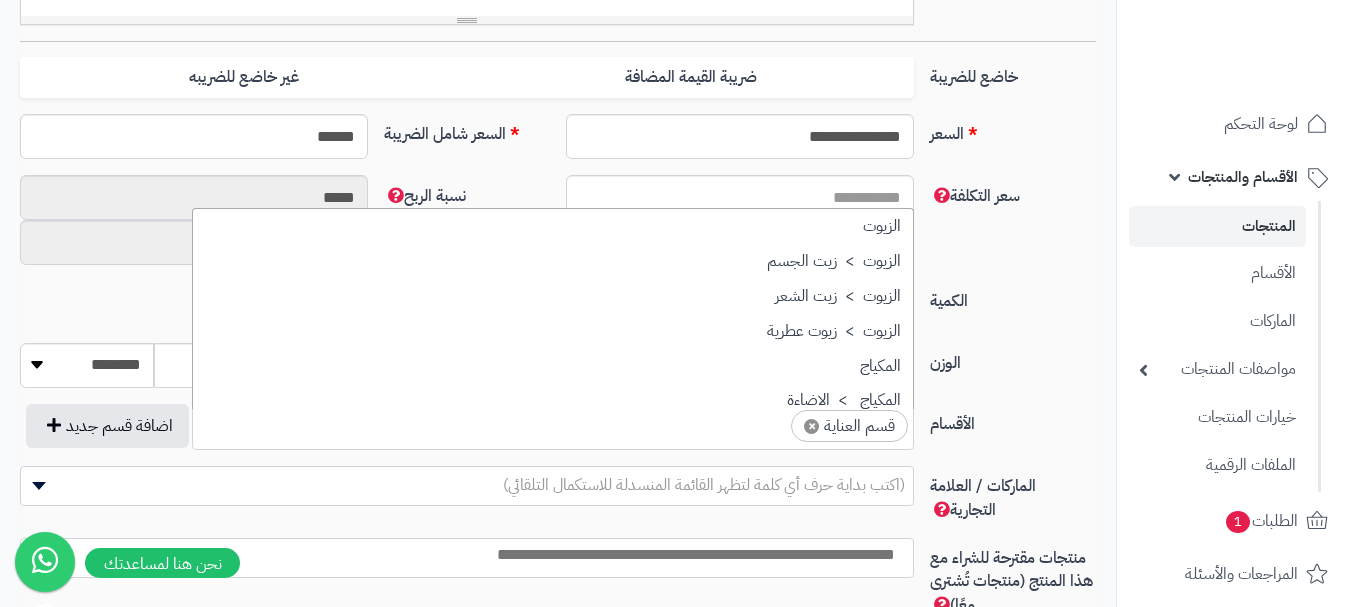 scroll, scrollTop: 1707, scrollLeft: 0, axis: vertical 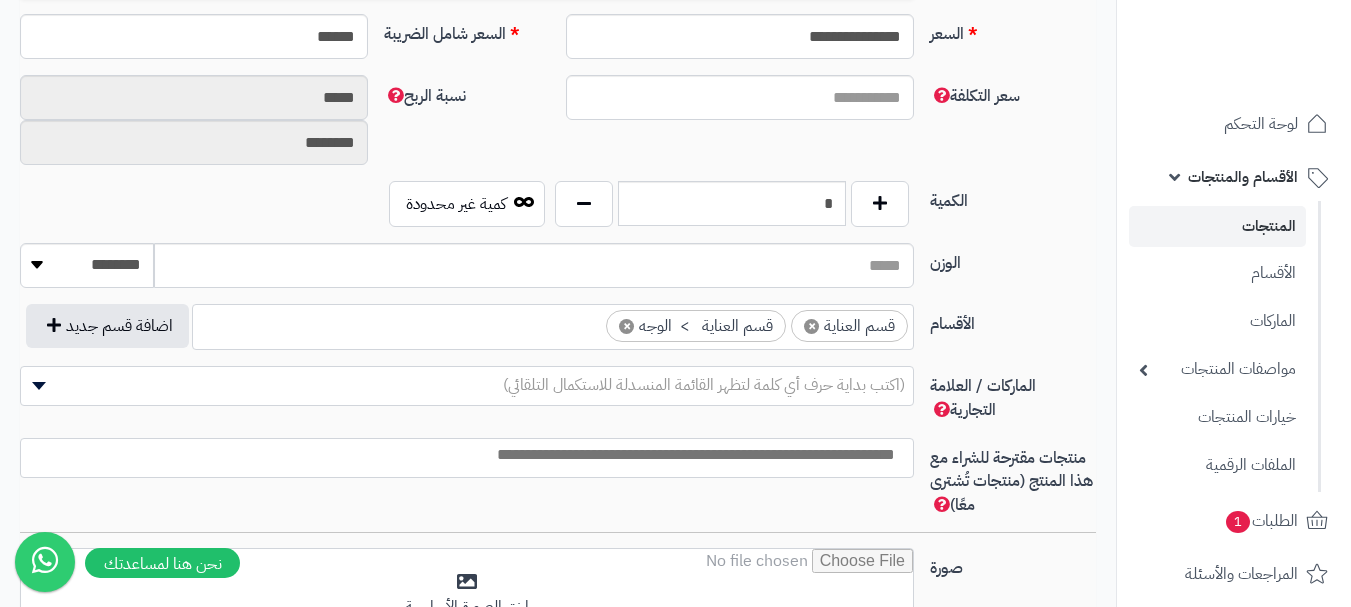 click at bounding box center [462, 455] 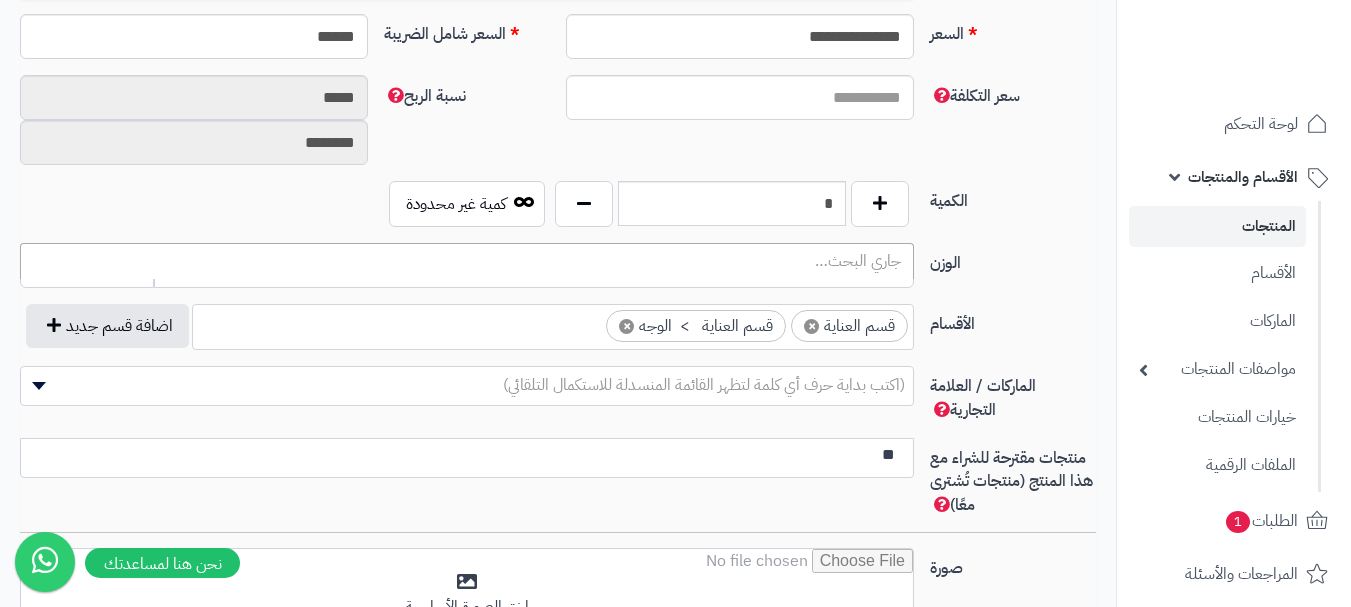 type on "*" 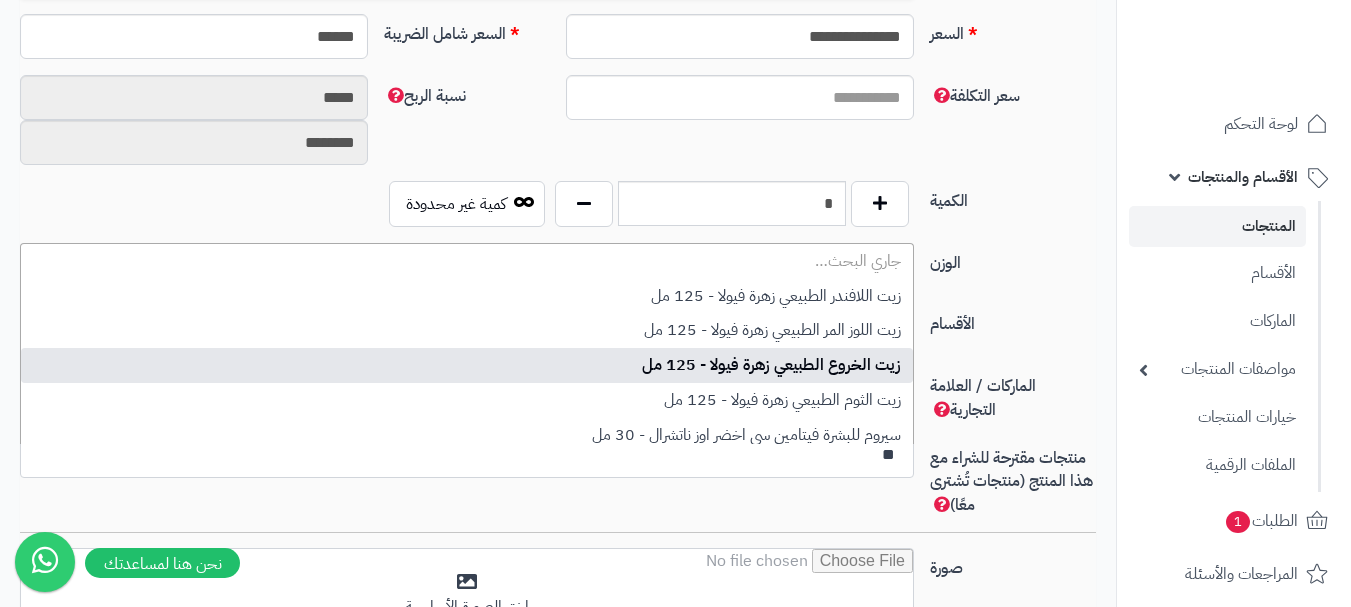 type on "*" 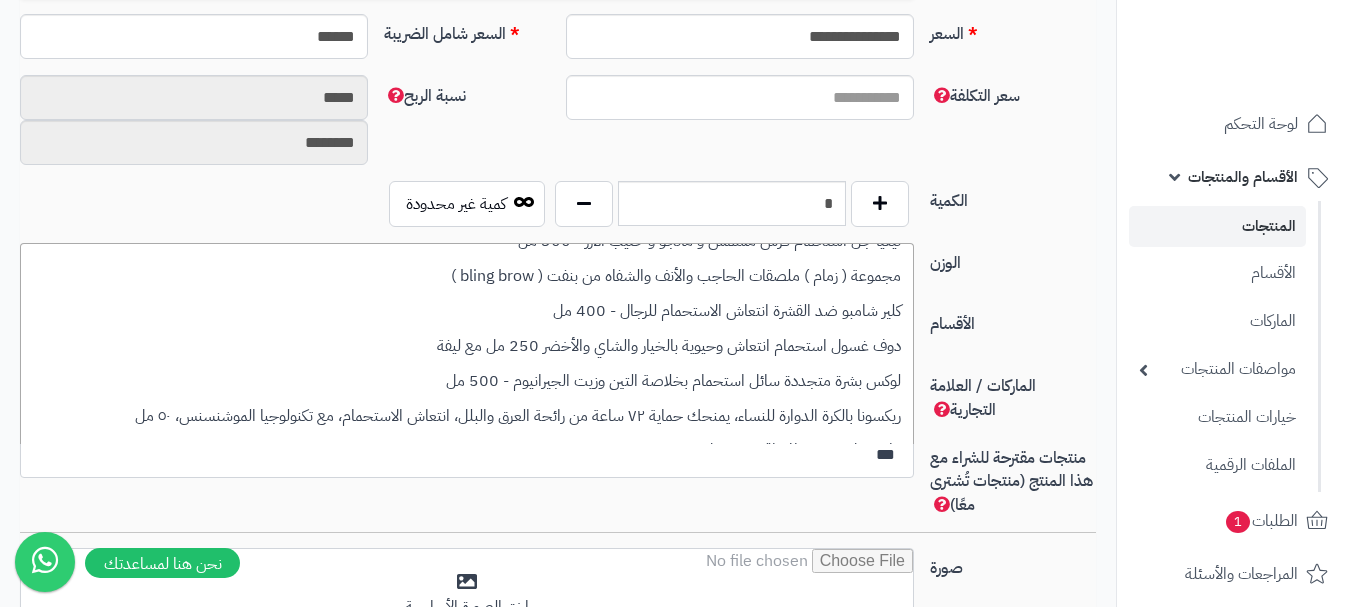 scroll, scrollTop: 183, scrollLeft: 0, axis: vertical 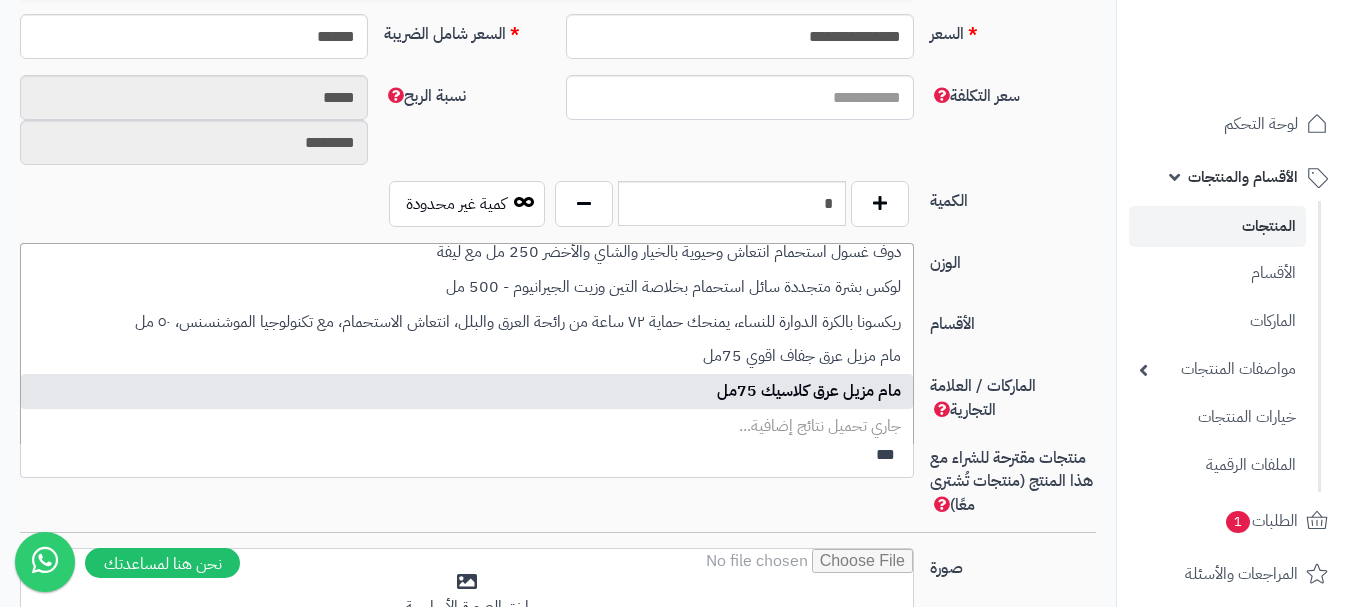 type on "***" 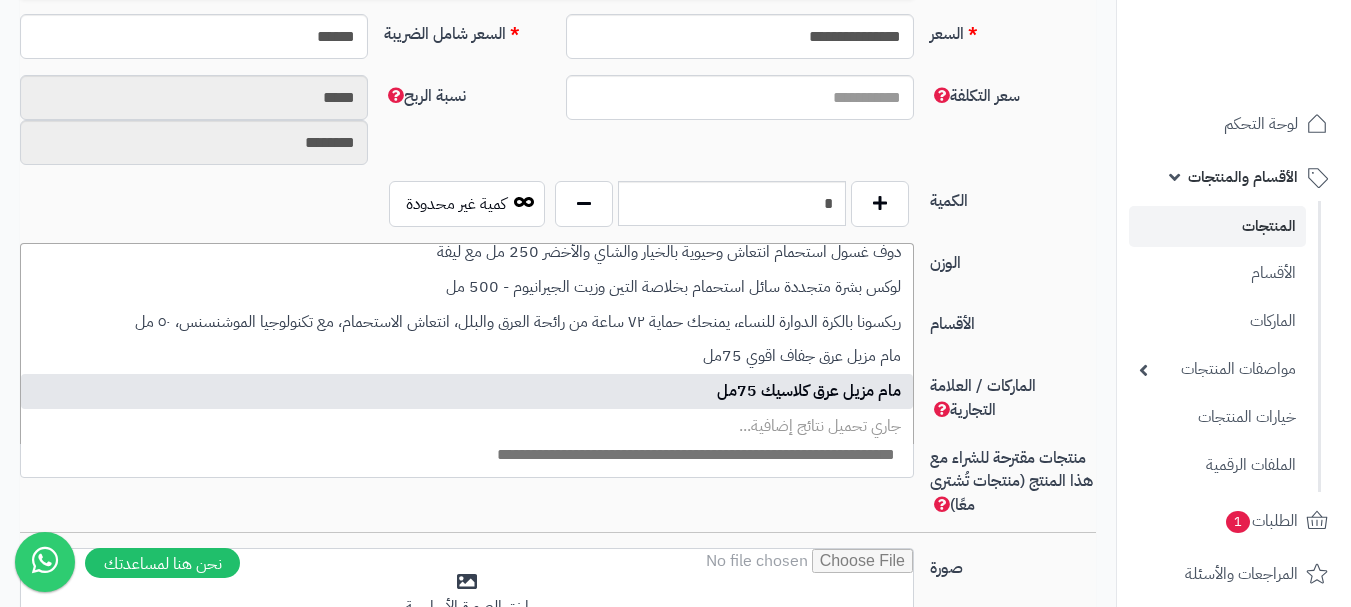 scroll, scrollTop: 0, scrollLeft: 0, axis: both 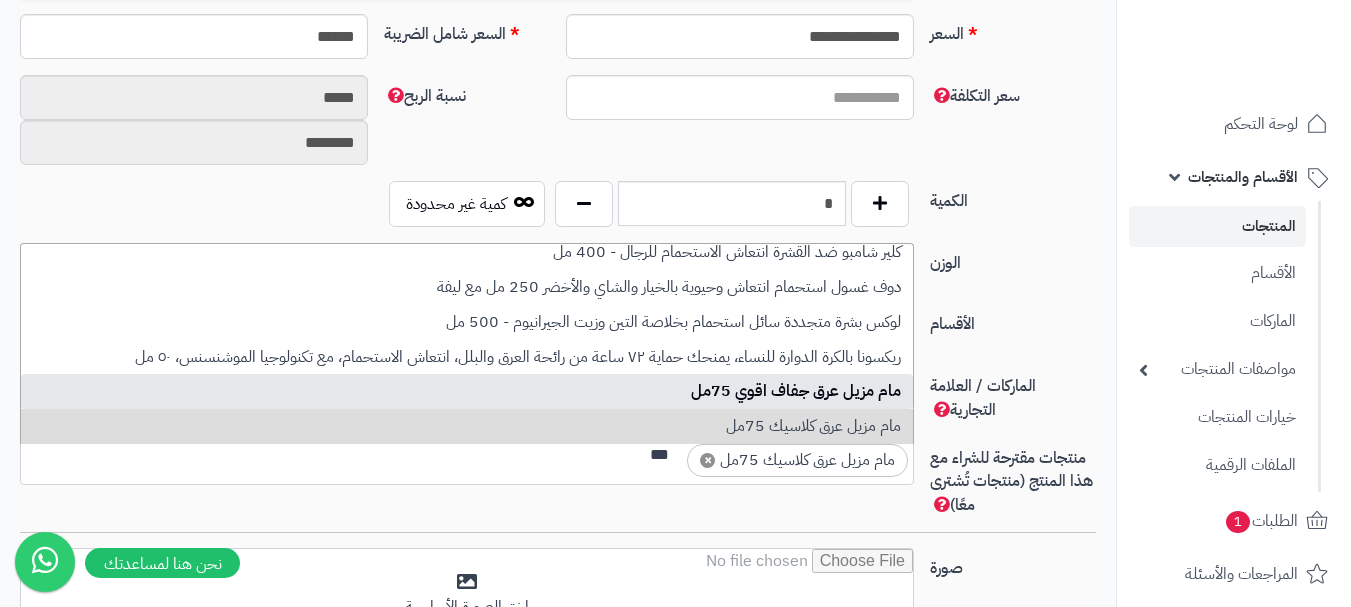 type on "***" 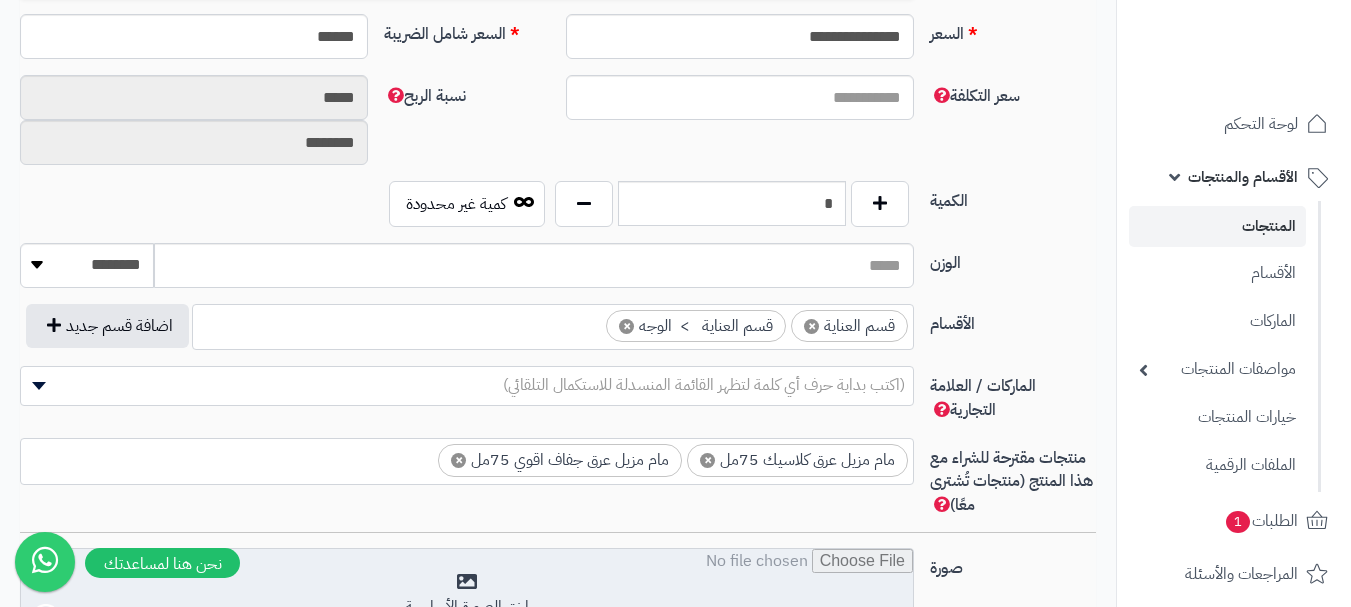 click at bounding box center (467, 599) 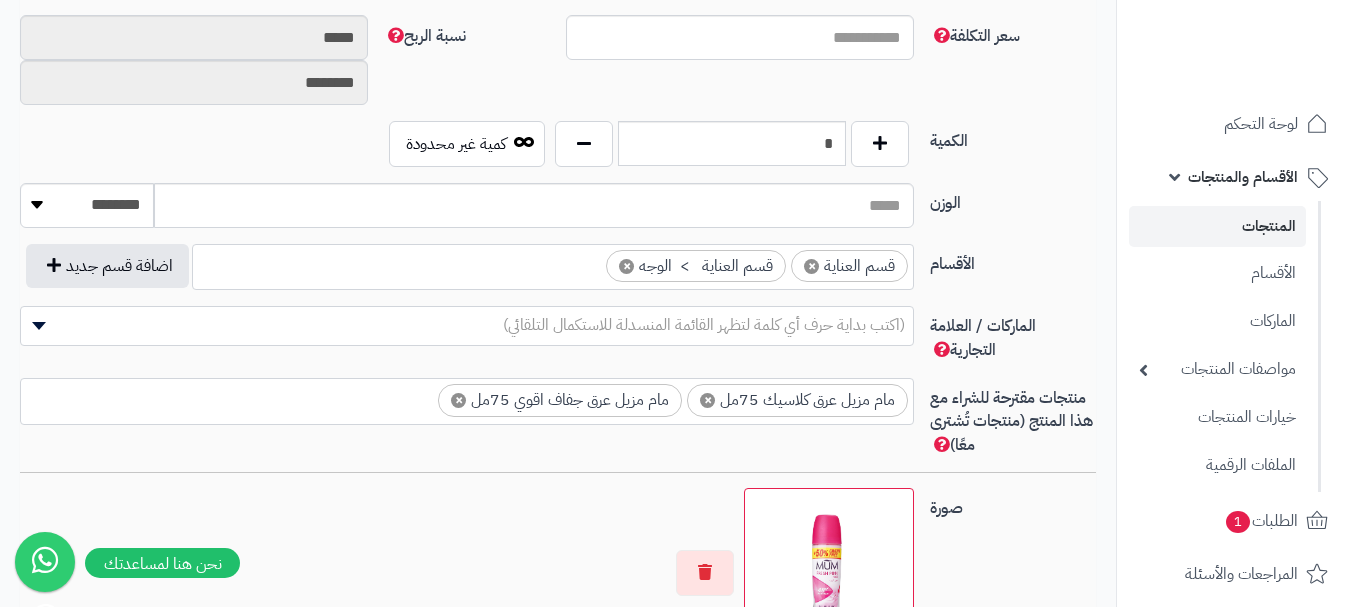 scroll, scrollTop: 1200, scrollLeft: 0, axis: vertical 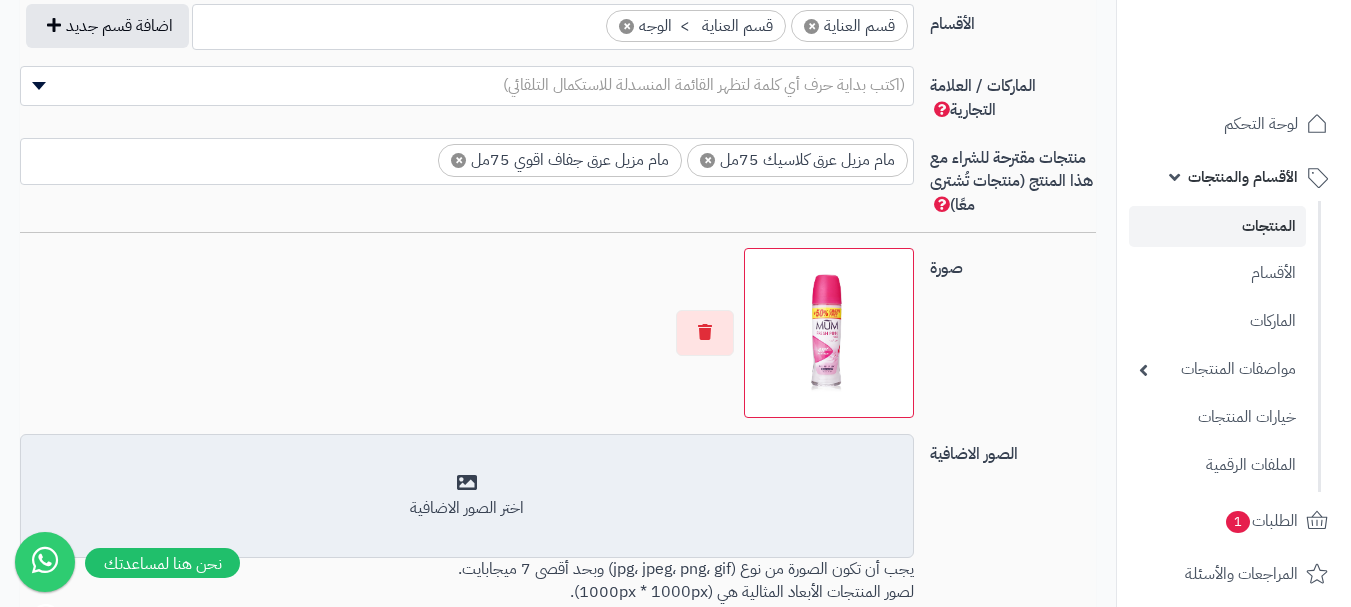 click on "أضف الصور الاضافية
اختر الصور الاضافية" at bounding box center [467, 496] 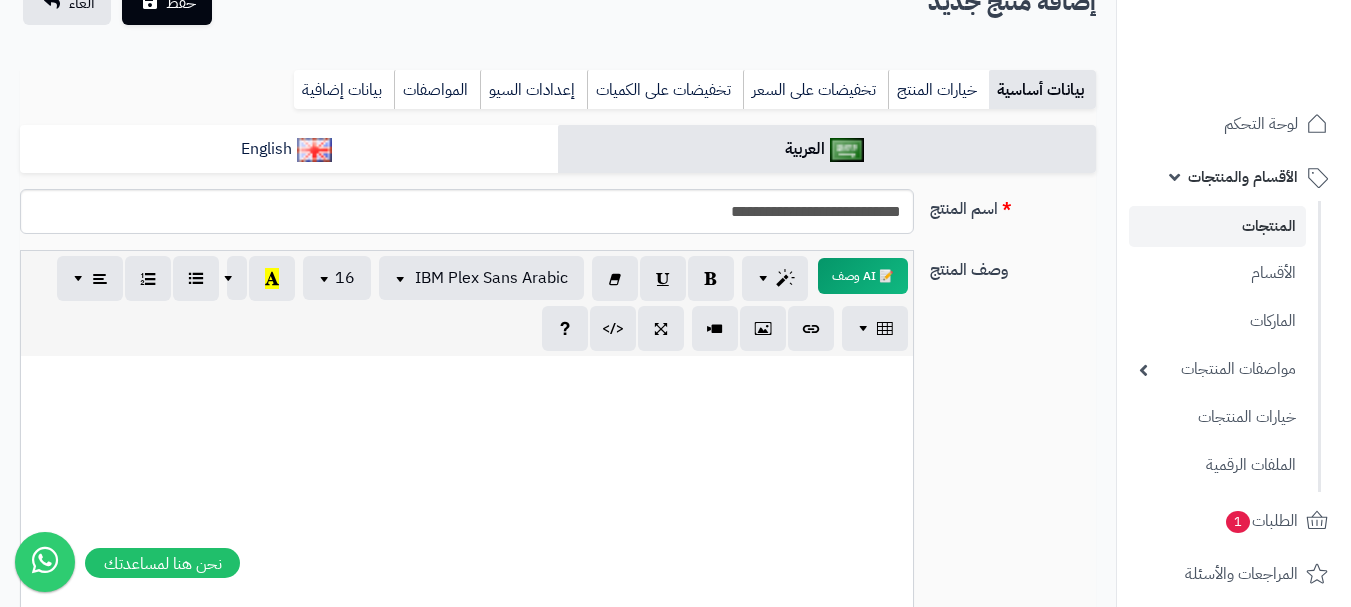 scroll, scrollTop: 100, scrollLeft: 0, axis: vertical 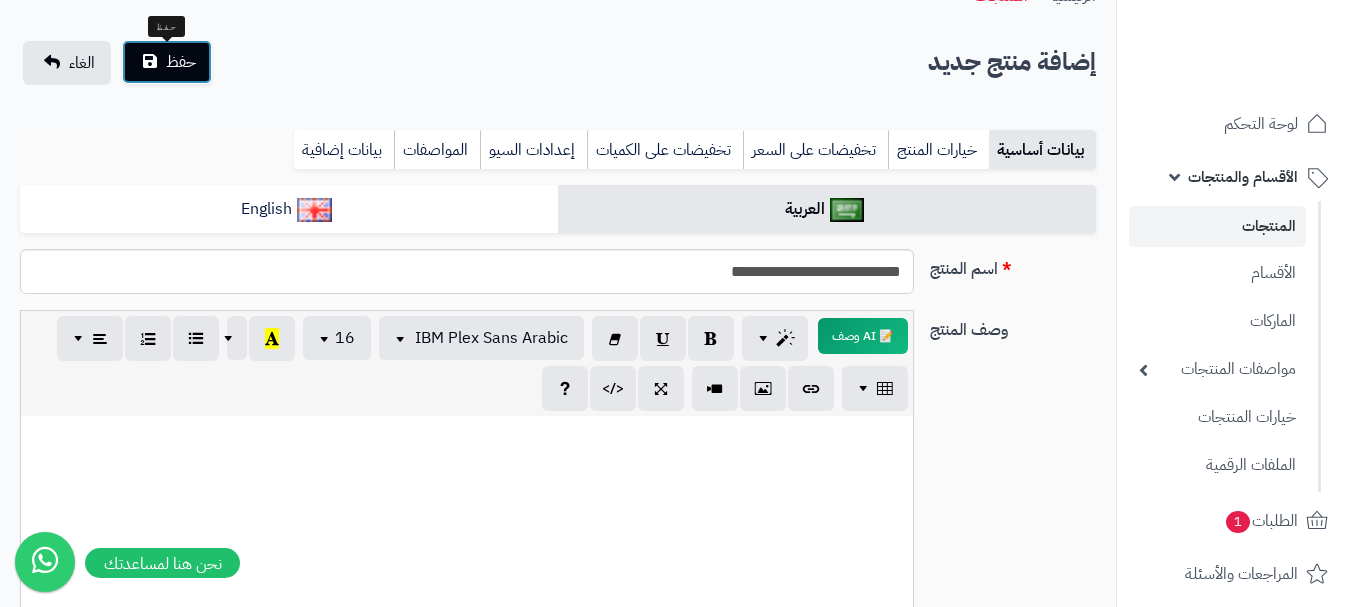click on "حفظ" at bounding box center (181, 62) 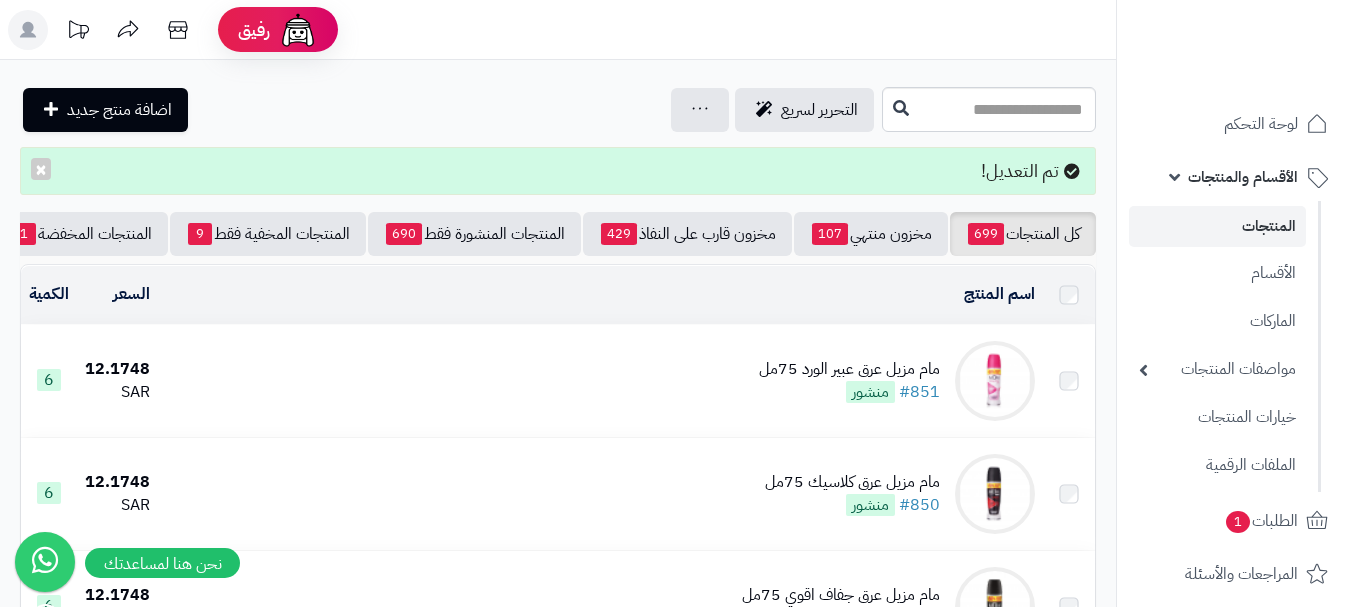 scroll, scrollTop: 0, scrollLeft: 0, axis: both 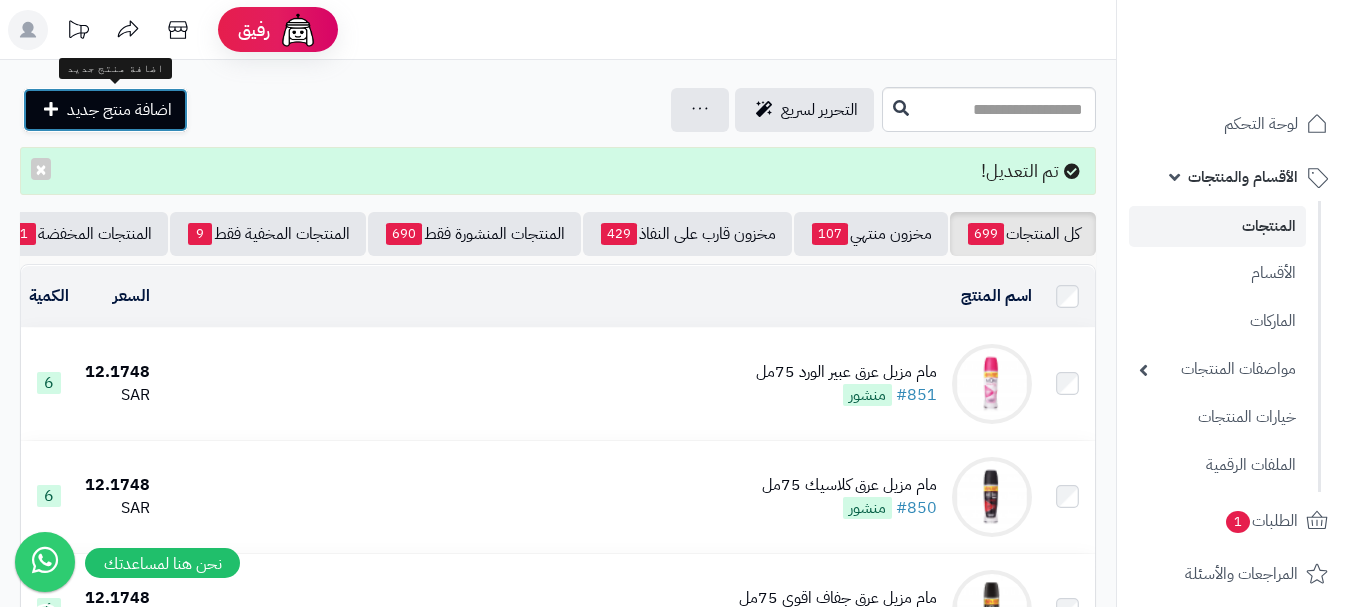 click on "اضافة منتج جديد" at bounding box center (119, 110) 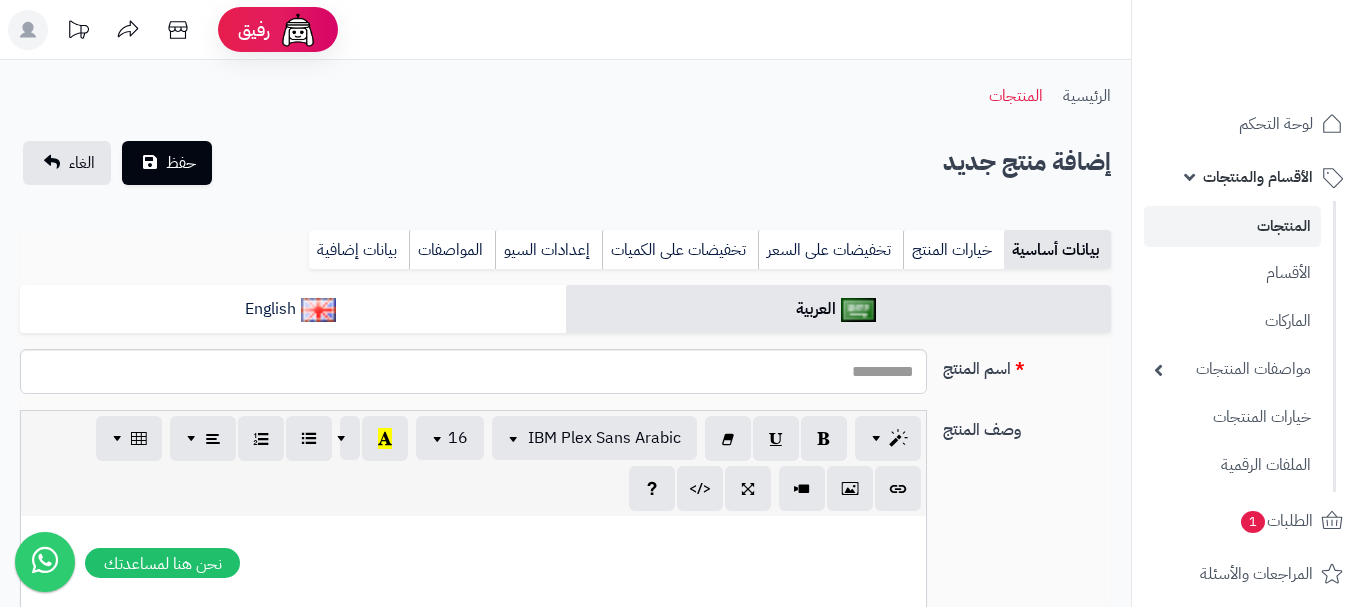select 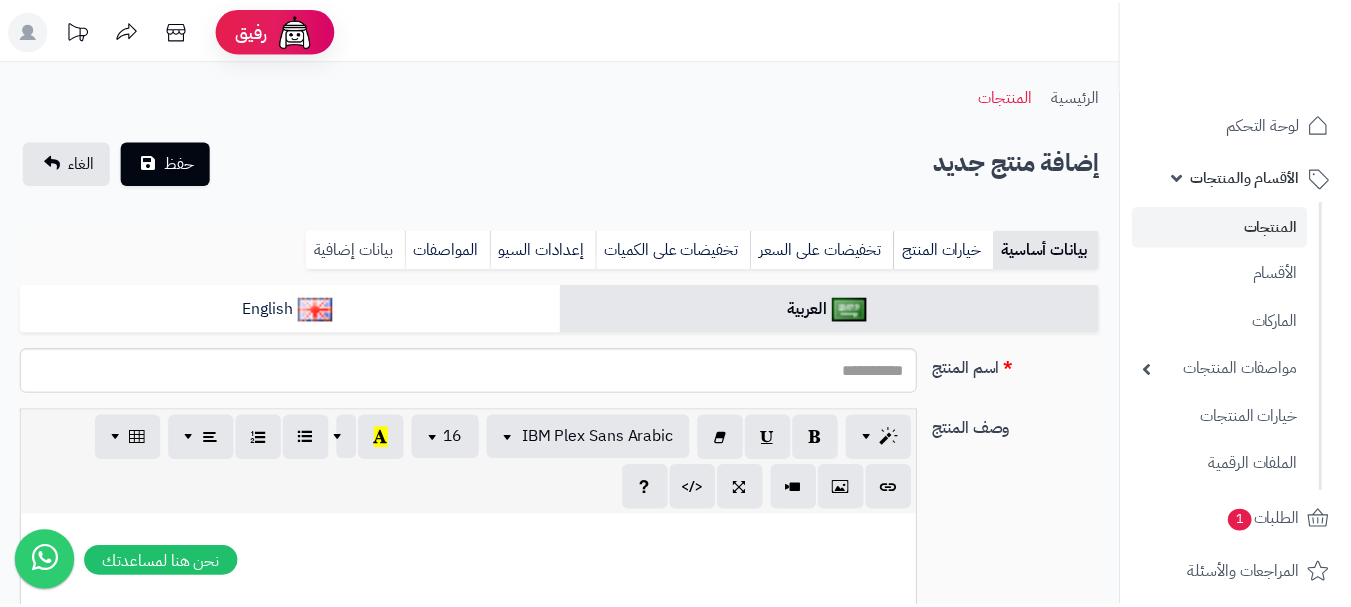 scroll, scrollTop: 0, scrollLeft: 0, axis: both 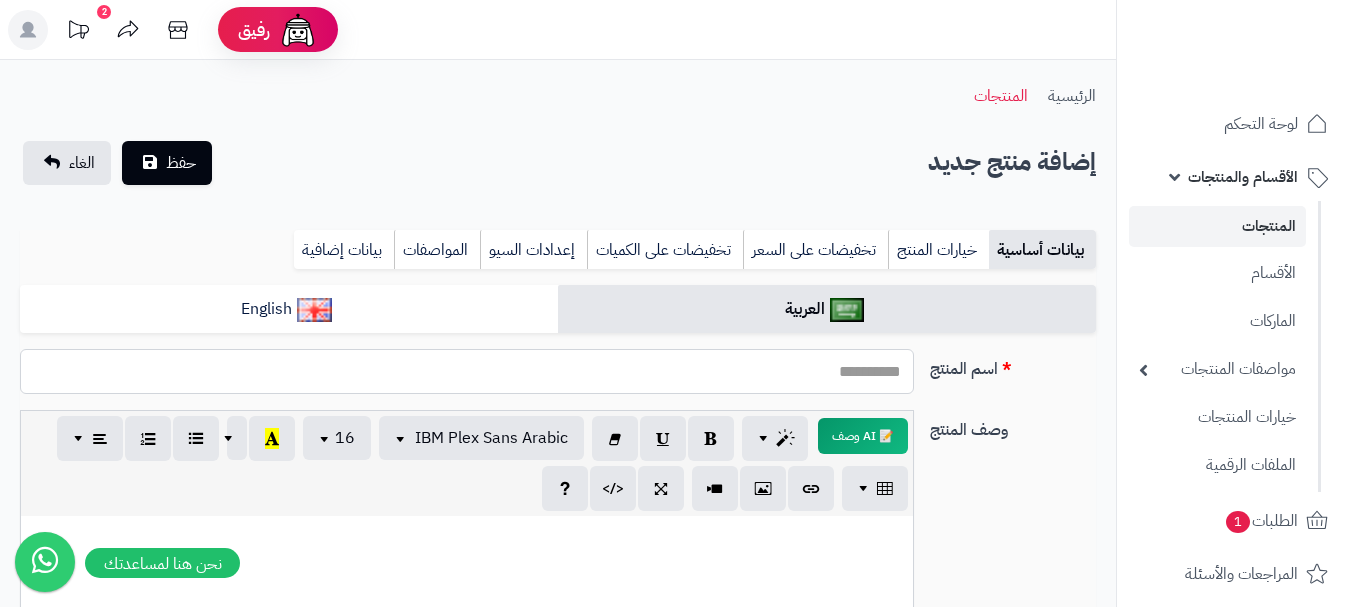 paste on "**********" 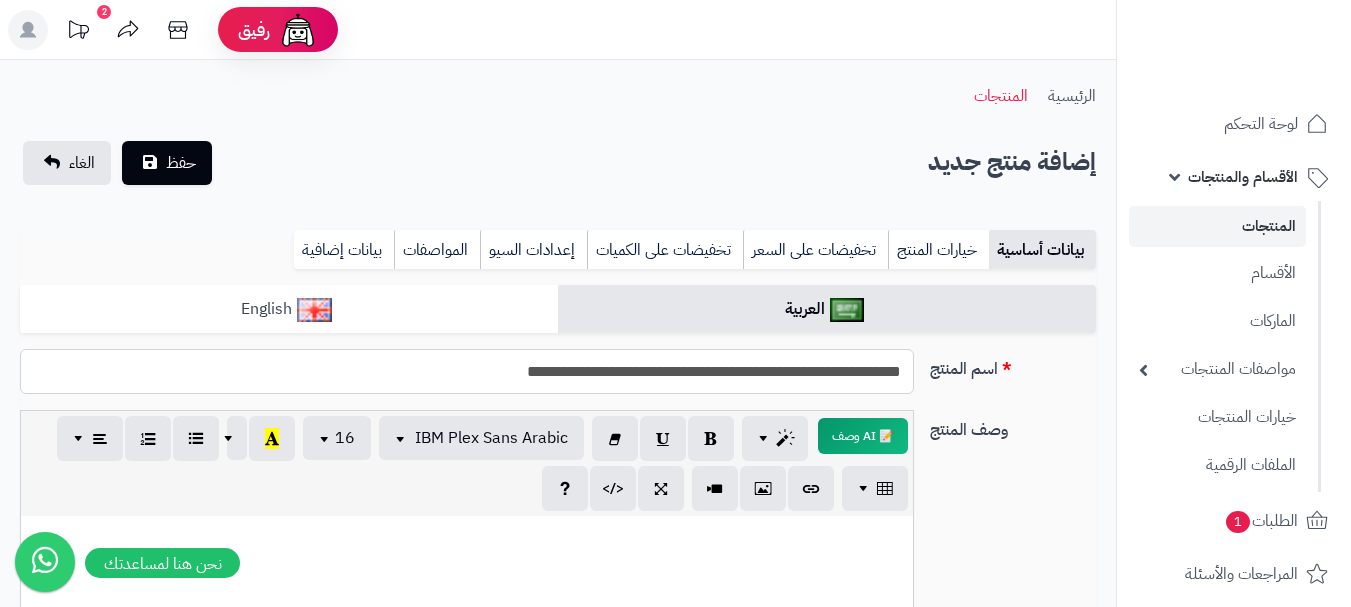 type on "**********" 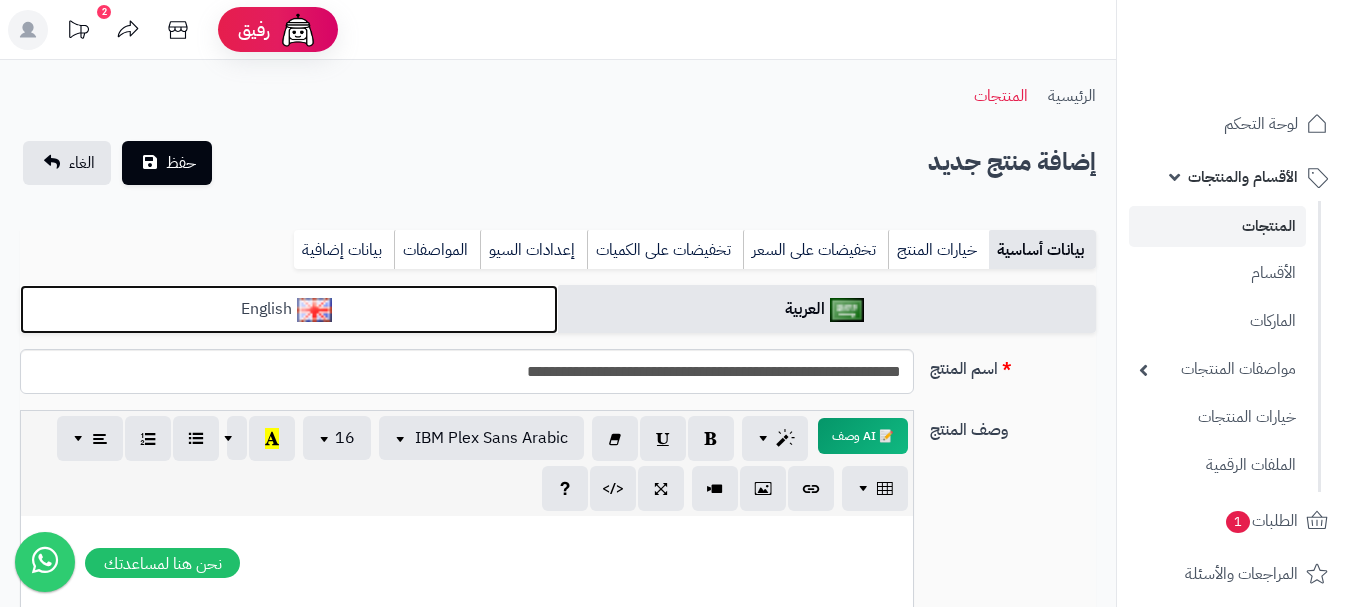 click on "English" at bounding box center [289, 309] 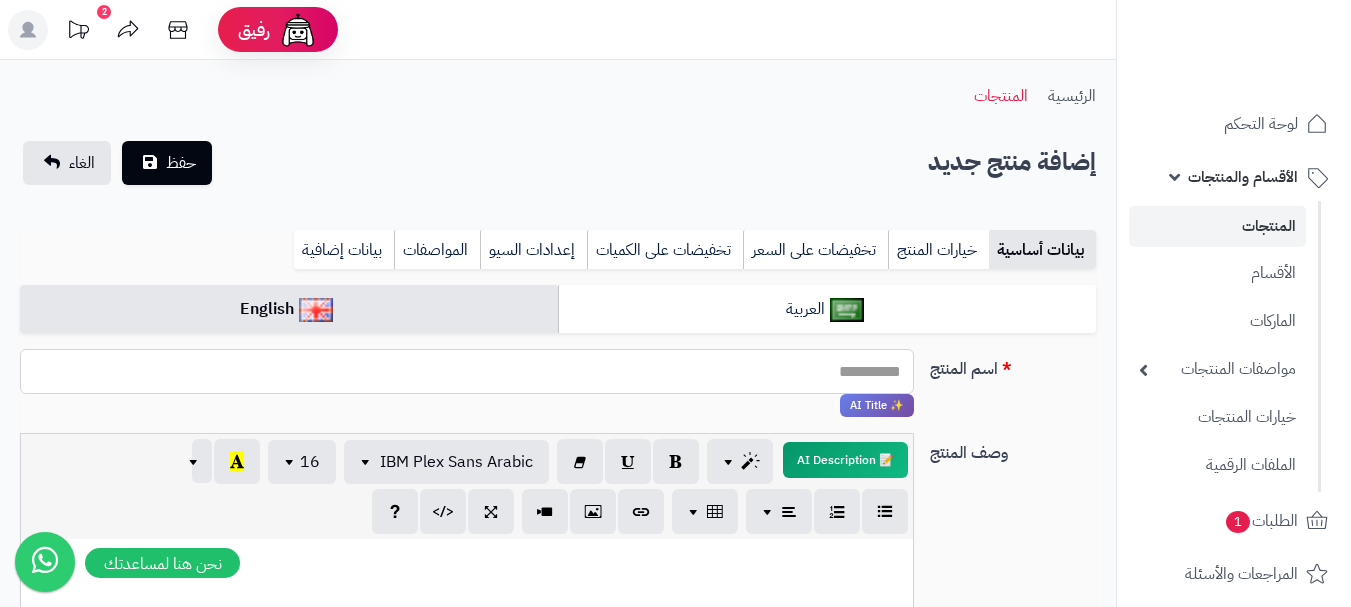 paste on "**********" 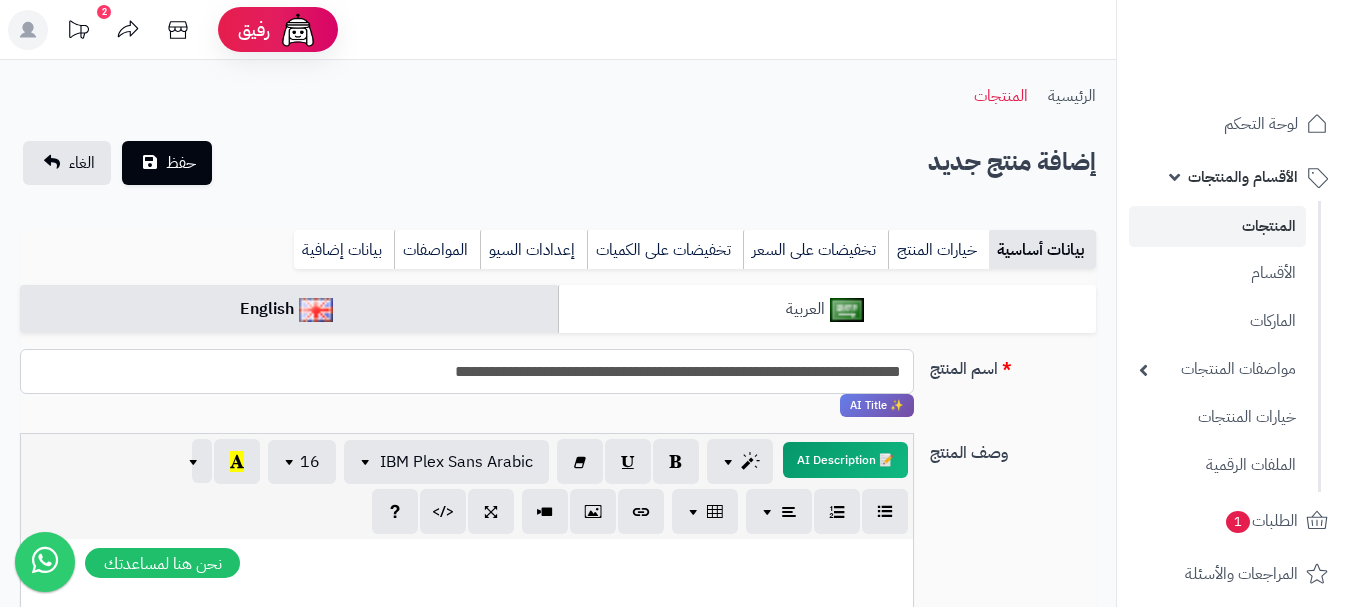 type on "**********" 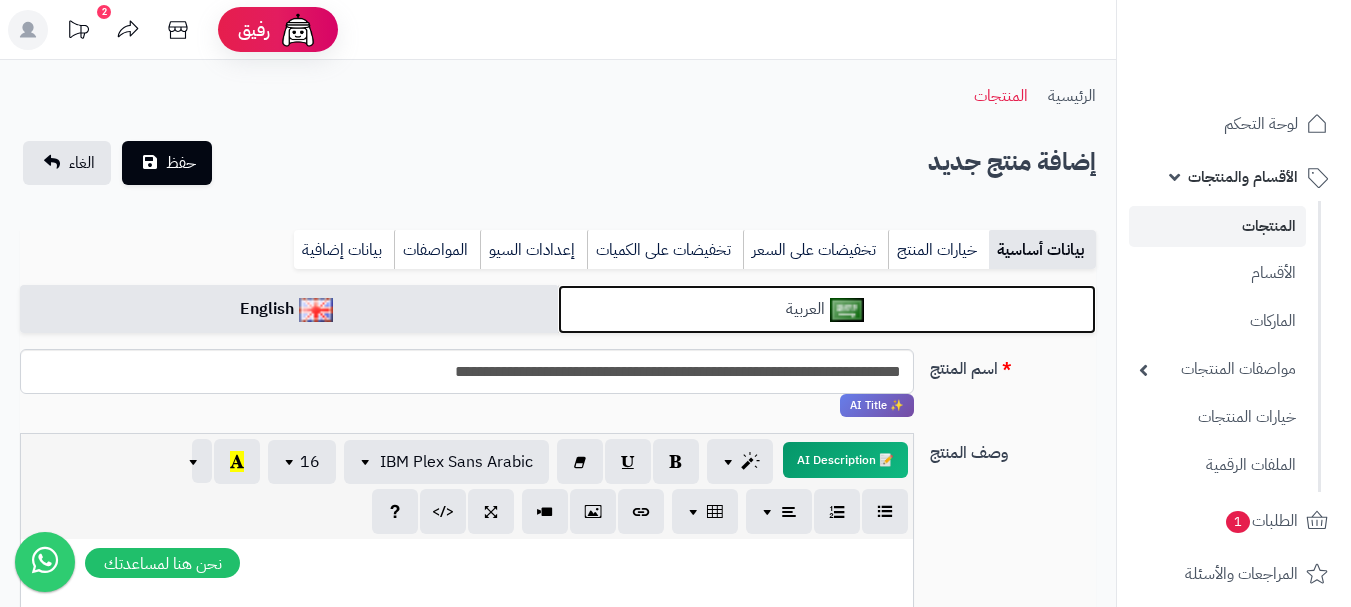 click on "العربية" at bounding box center (827, 309) 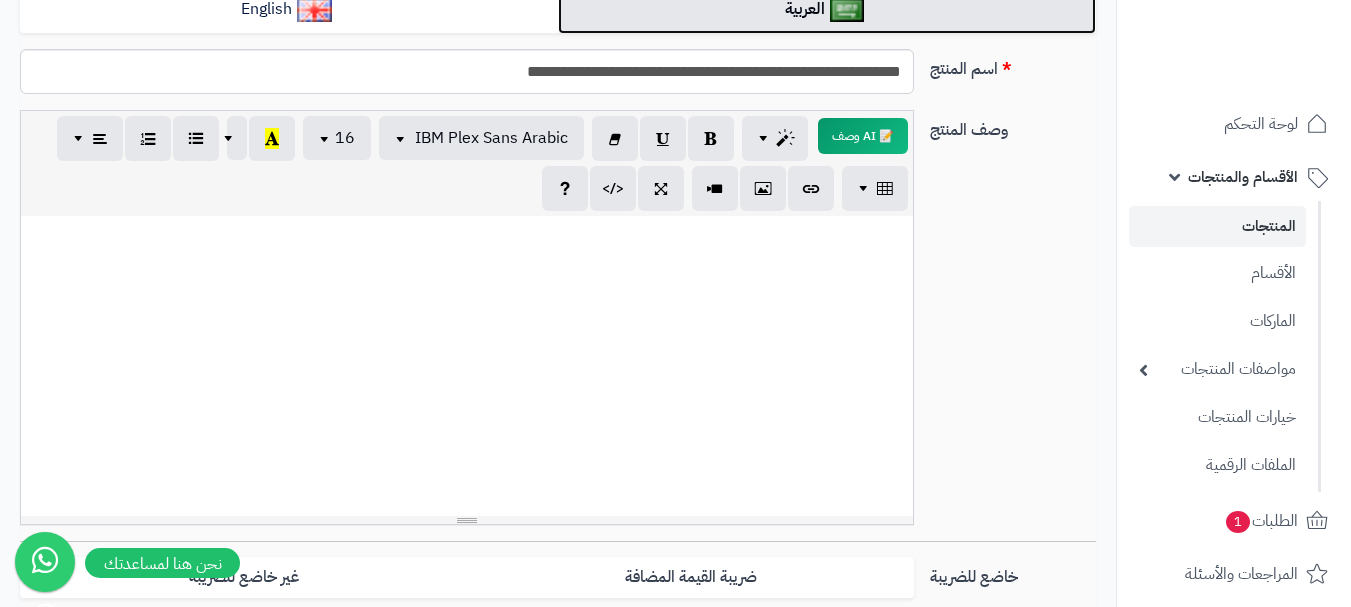 scroll, scrollTop: 500, scrollLeft: 0, axis: vertical 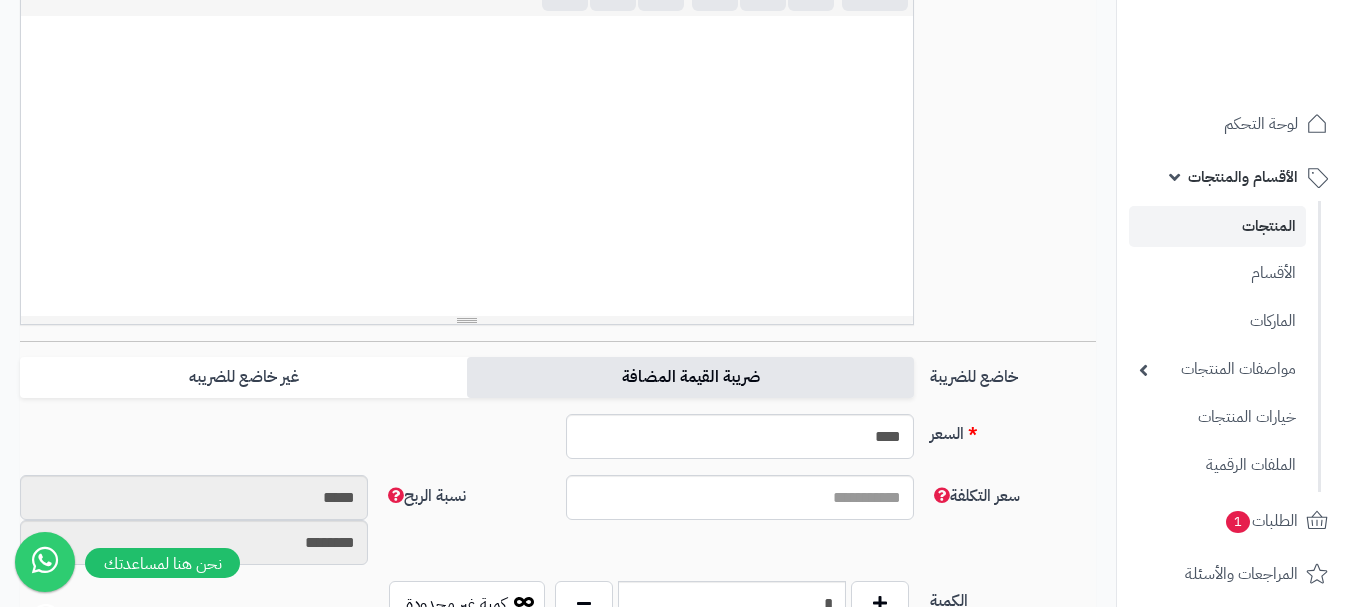 click on "ضريبة القيمة المضافة" at bounding box center (690, 377) 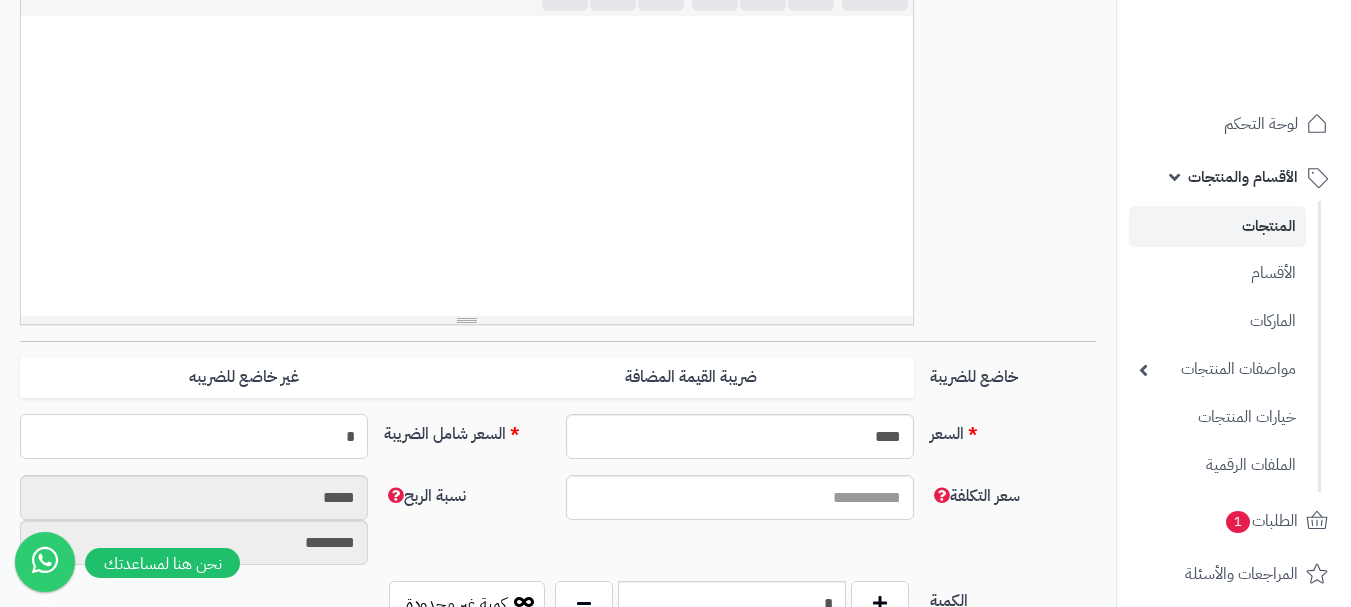 click on "*" at bounding box center (194, 436) 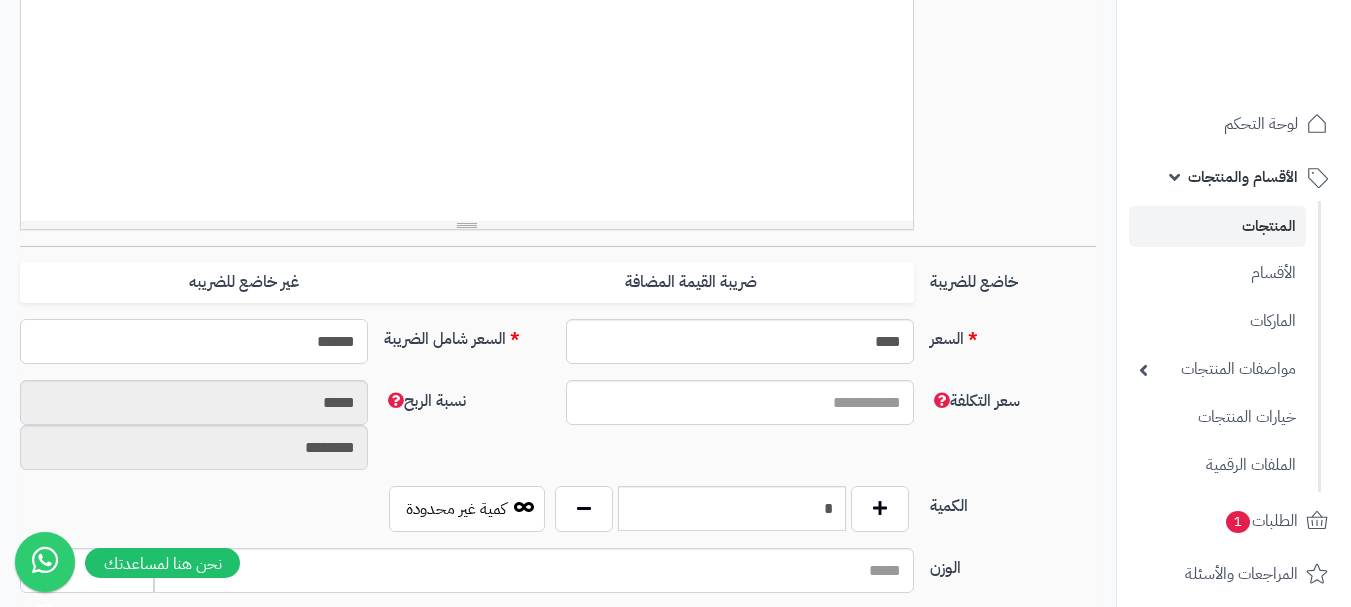 scroll, scrollTop: 700, scrollLeft: 0, axis: vertical 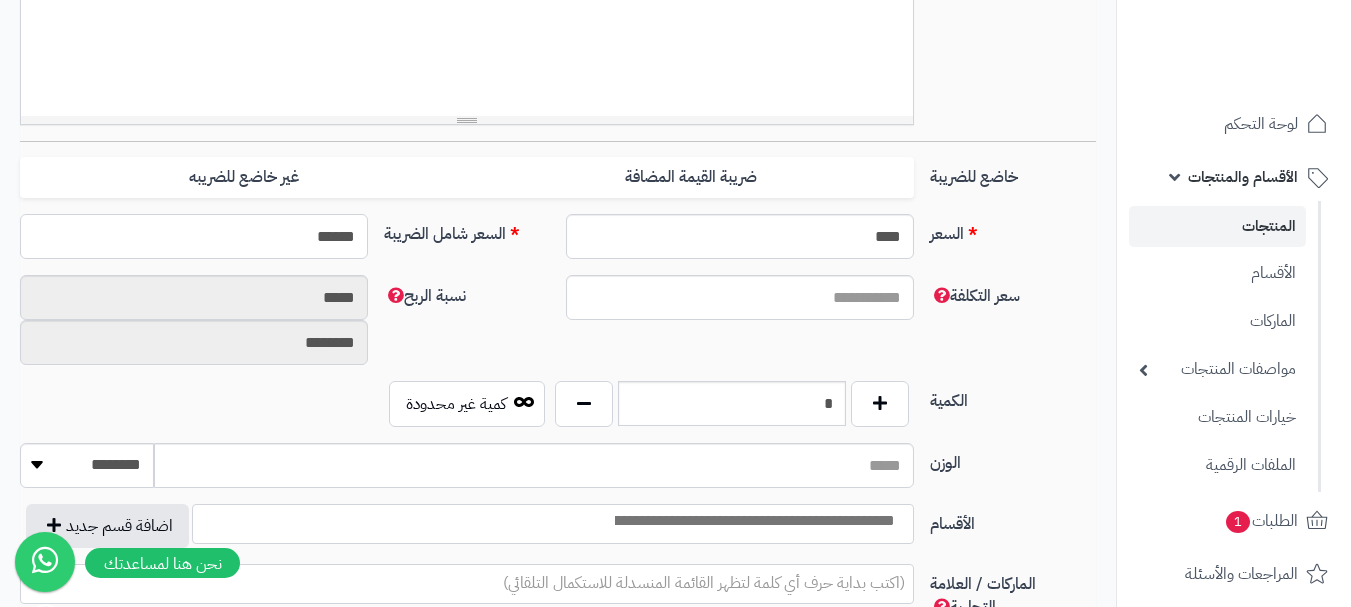 type on "******" 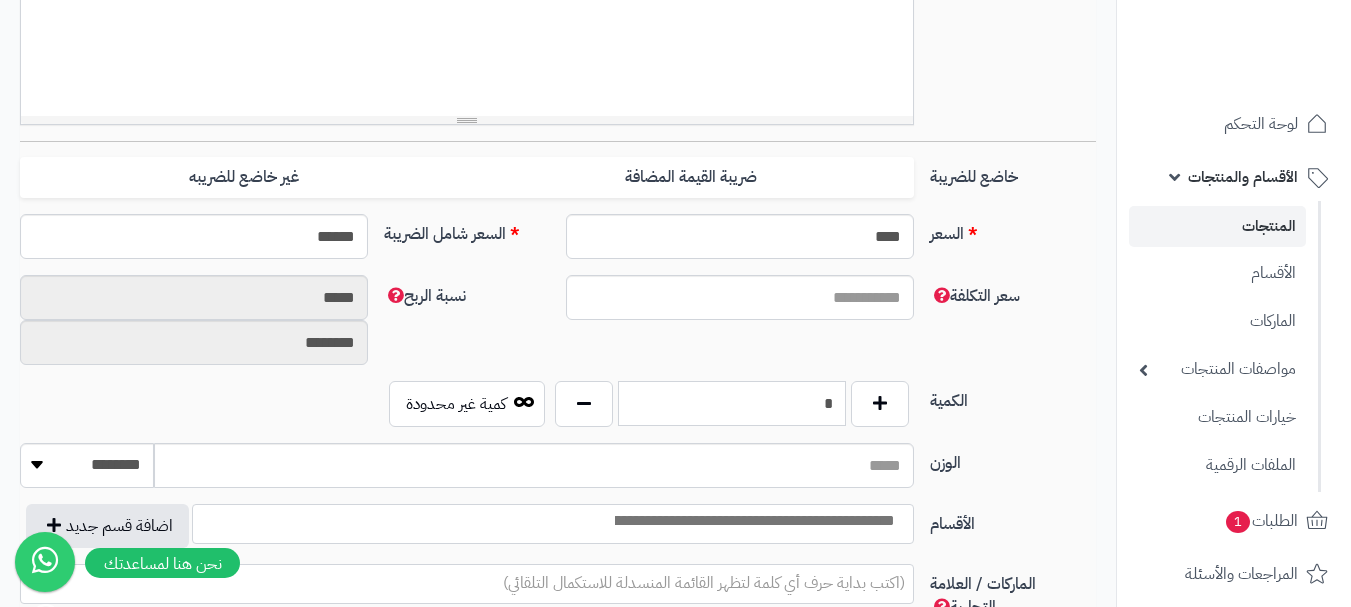 click on "*" at bounding box center (732, 403) 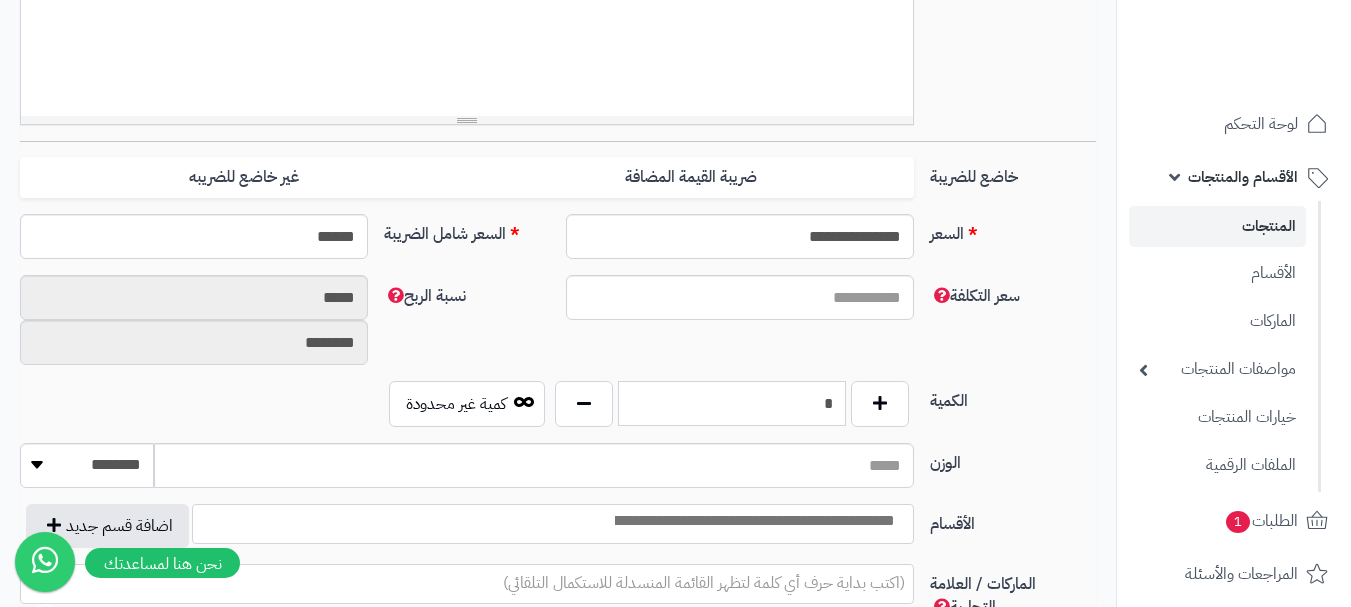 click on "*" at bounding box center (732, 403) 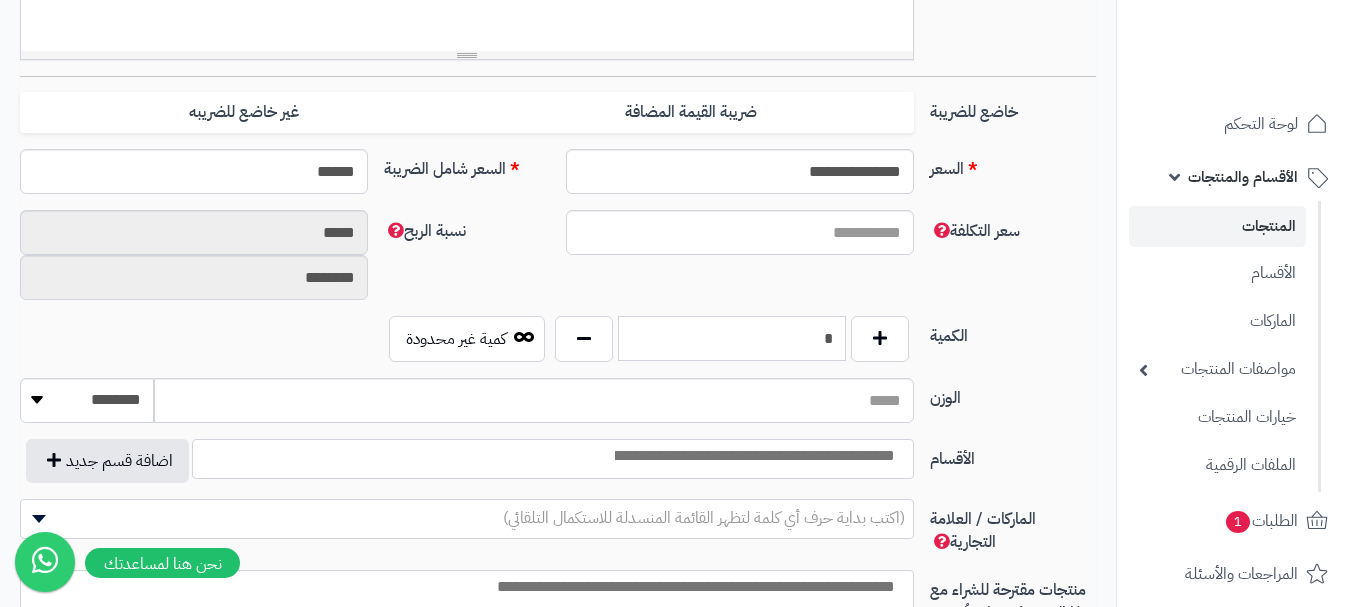 scroll, scrollTop: 800, scrollLeft: 0, axis: vertical 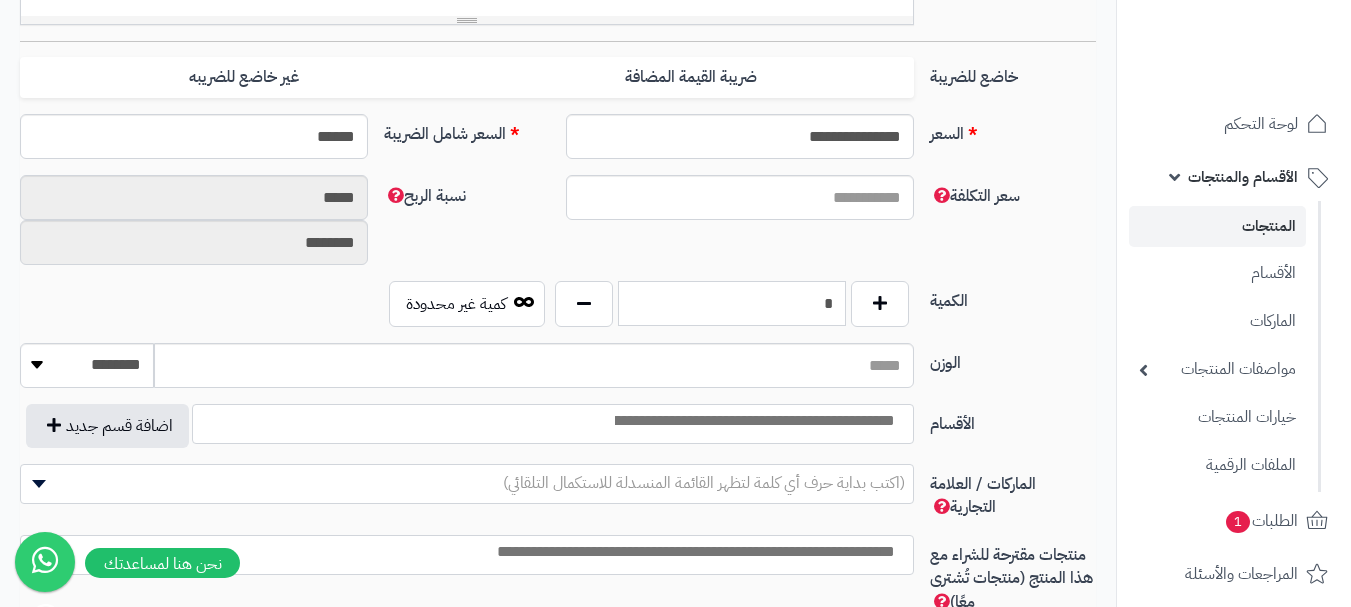 type on "*" 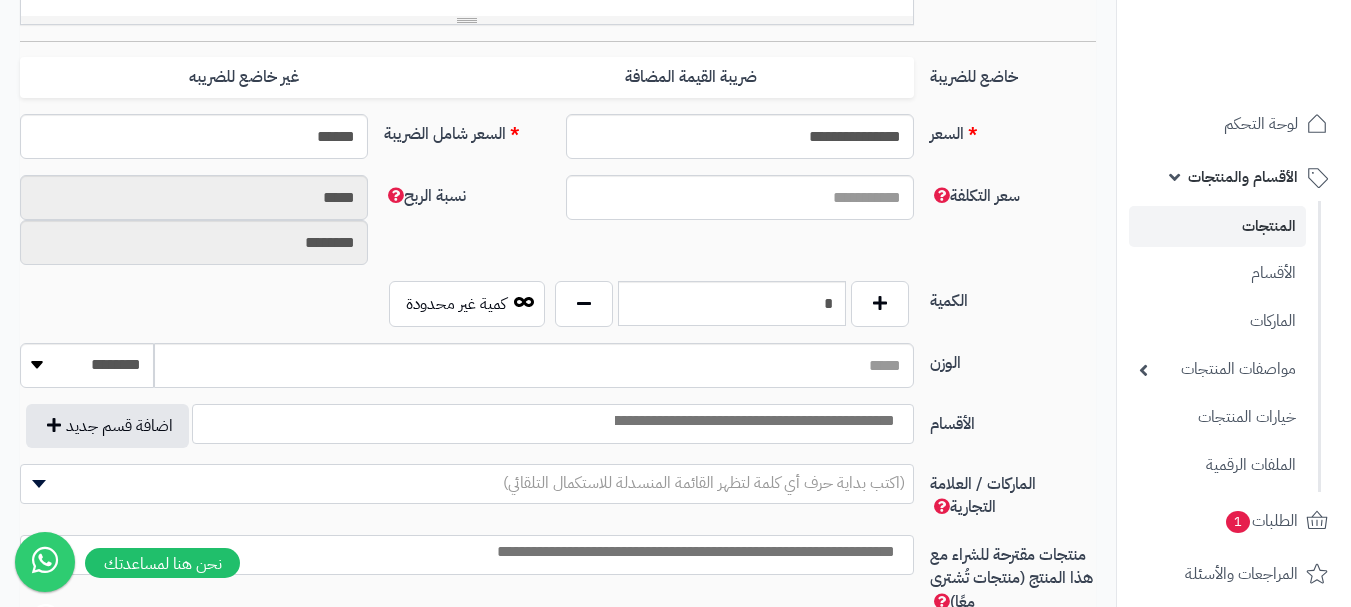 click at bounding box center (753, 421) 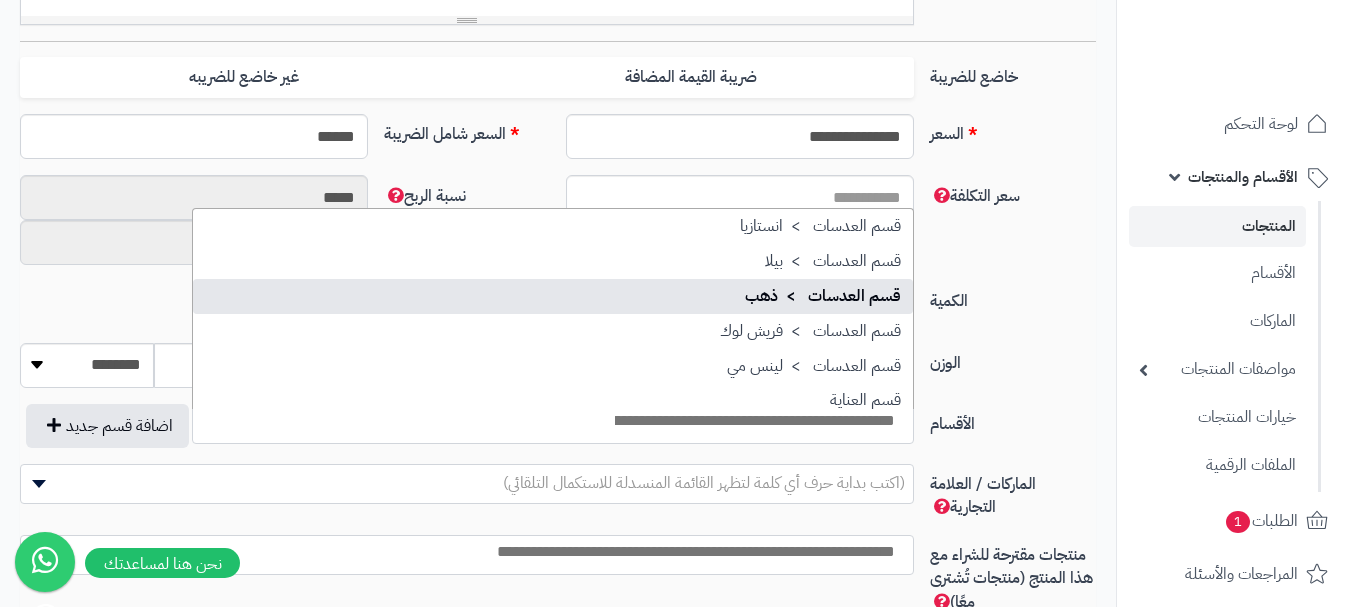 scroll, scrollTop: 1600, scrollLeft: 0, axis: vertical 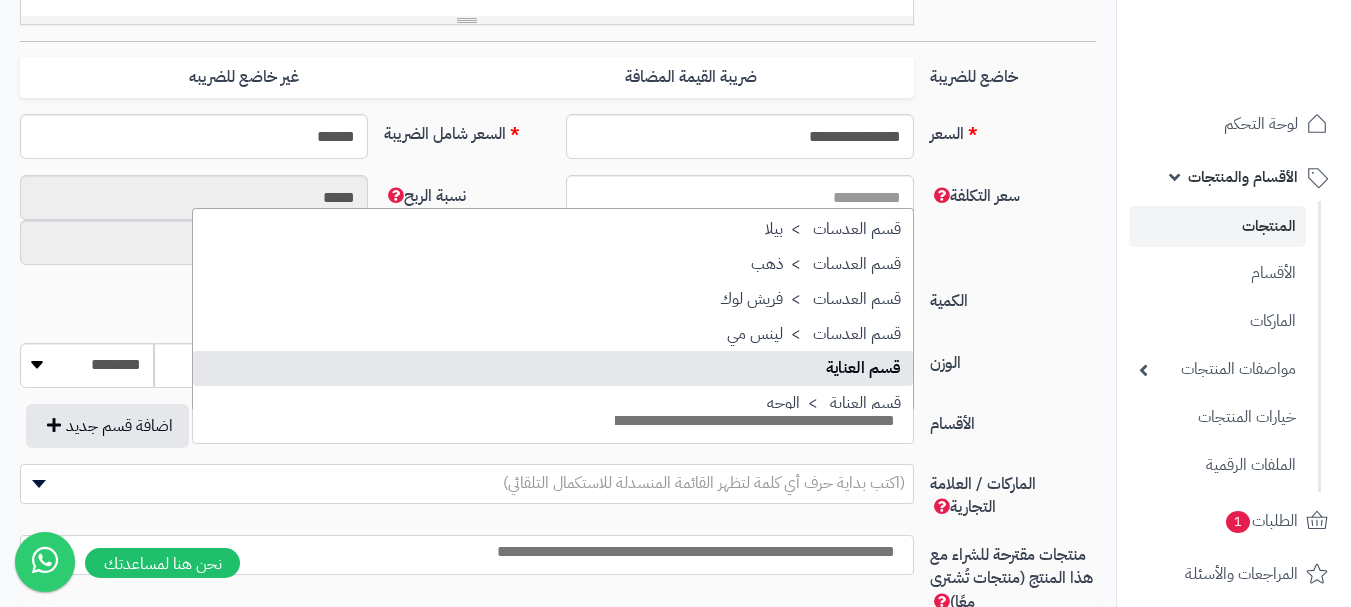 select on "**" 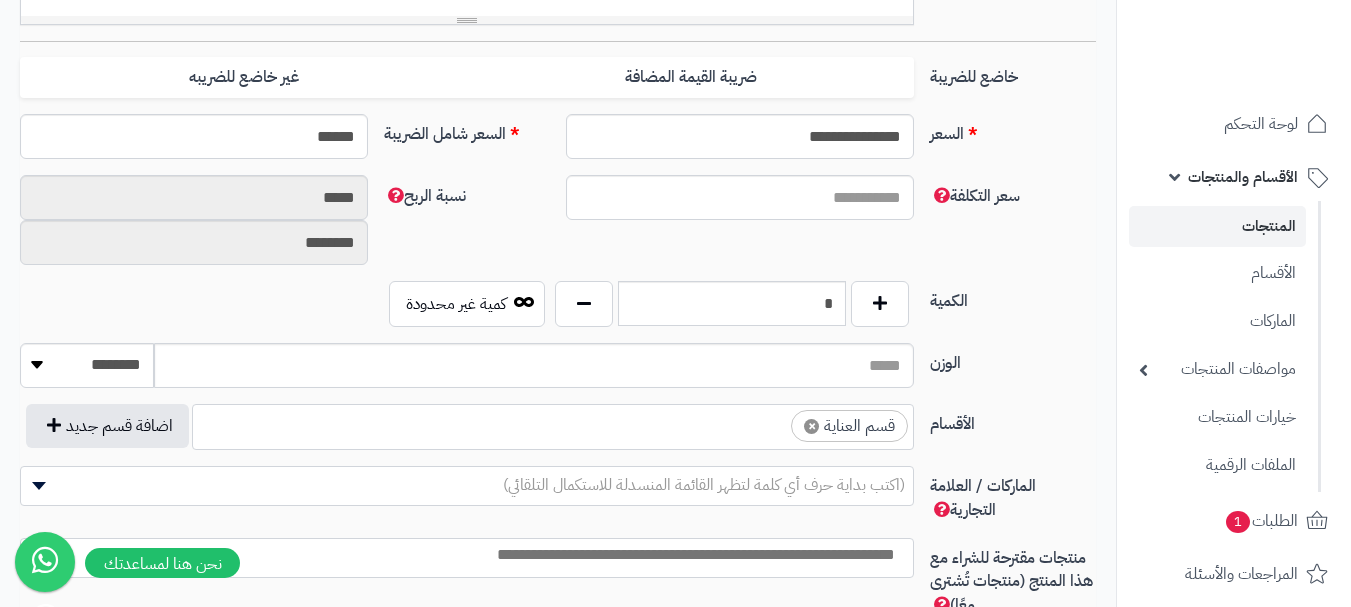 scroll, scrollTop: 1250, scrollLeft: 0, axis: vertical 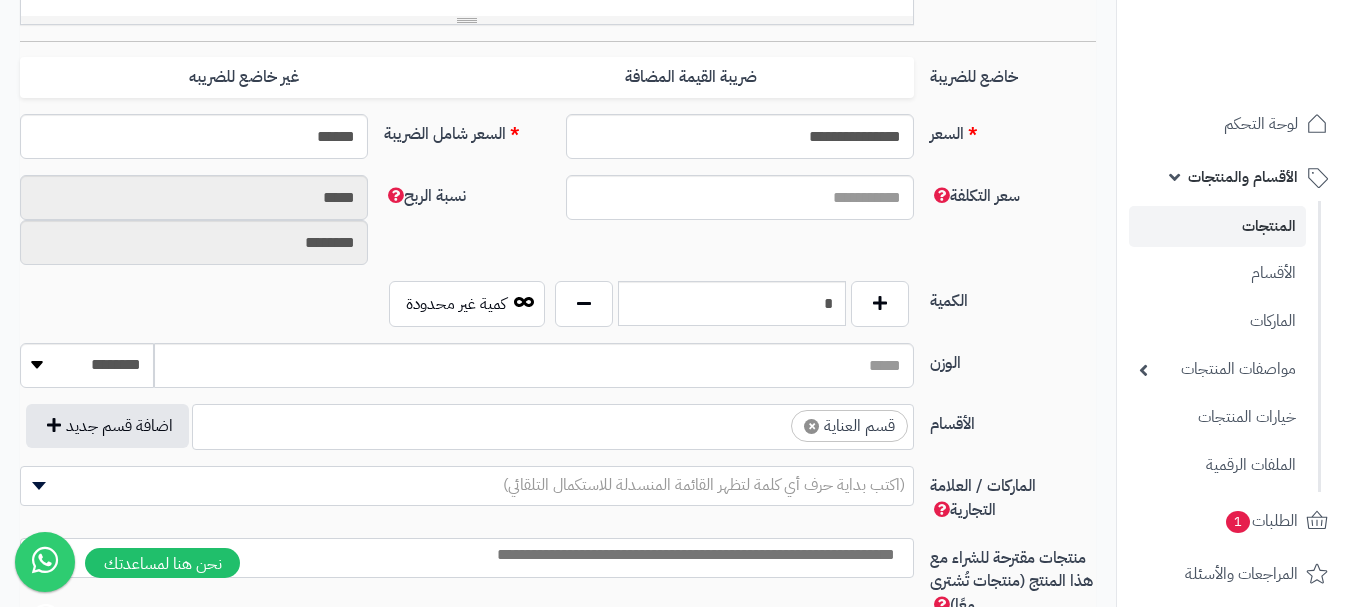 click on "× قسم العناية" at bounding box center (553, 424) 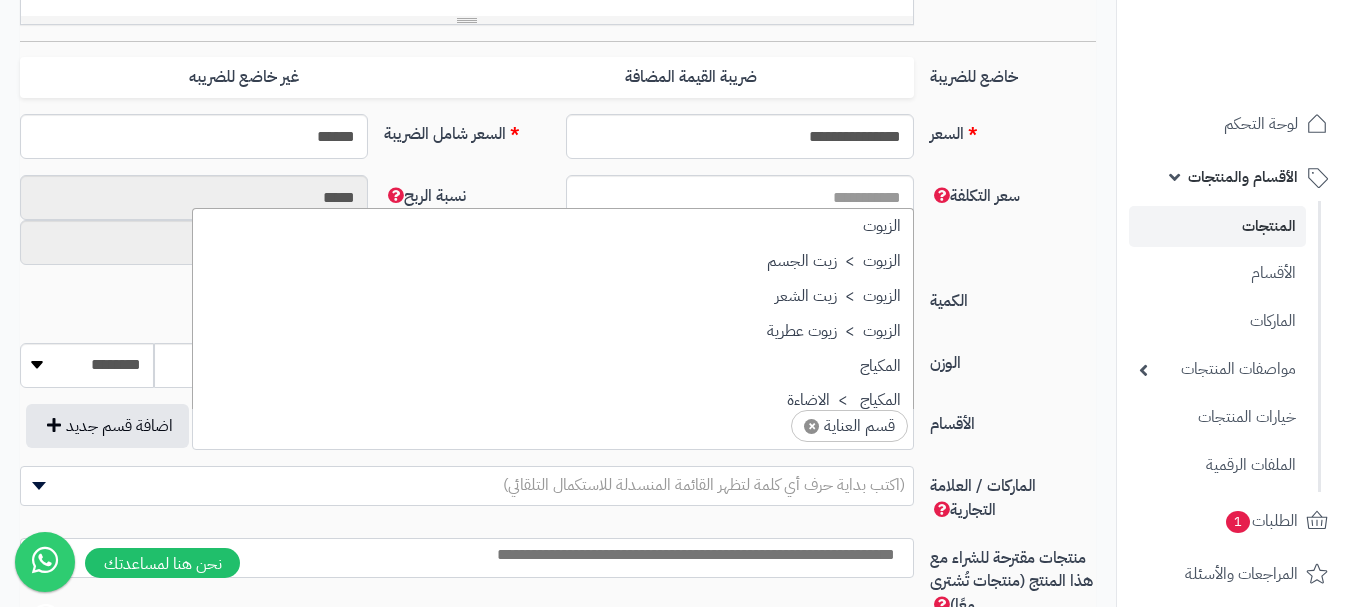 scroll, scrollTop: 1707, scrollLeft: 0, axis: vertical 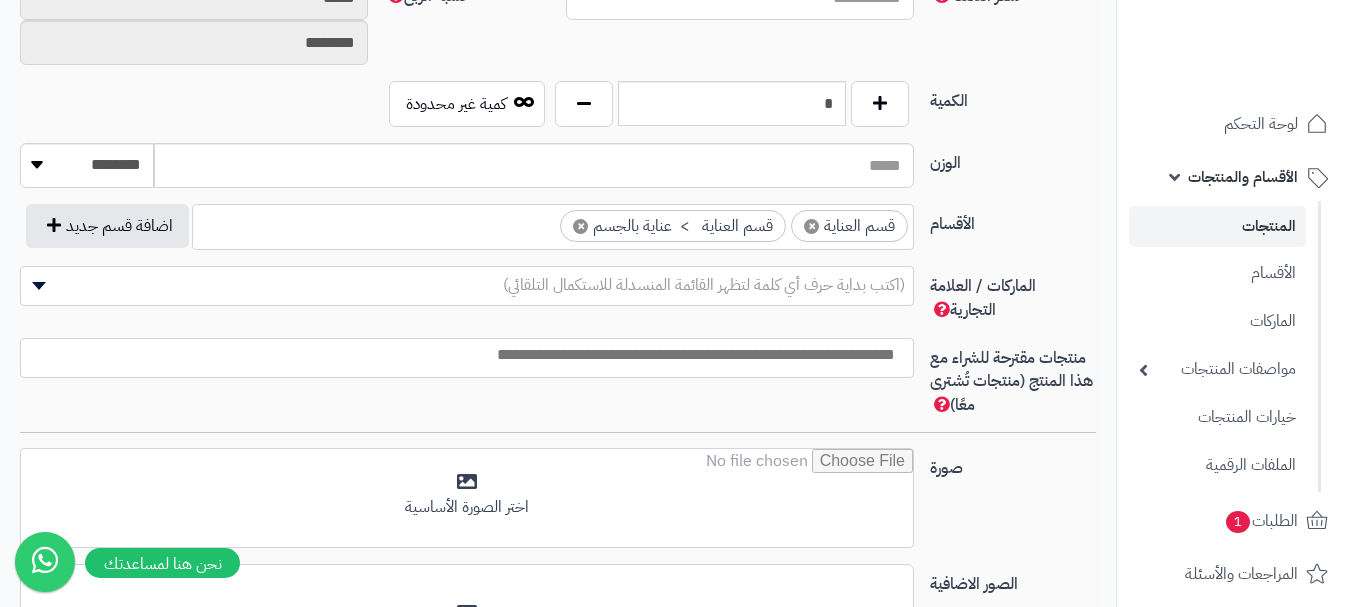click at bounding box center (462, 355) 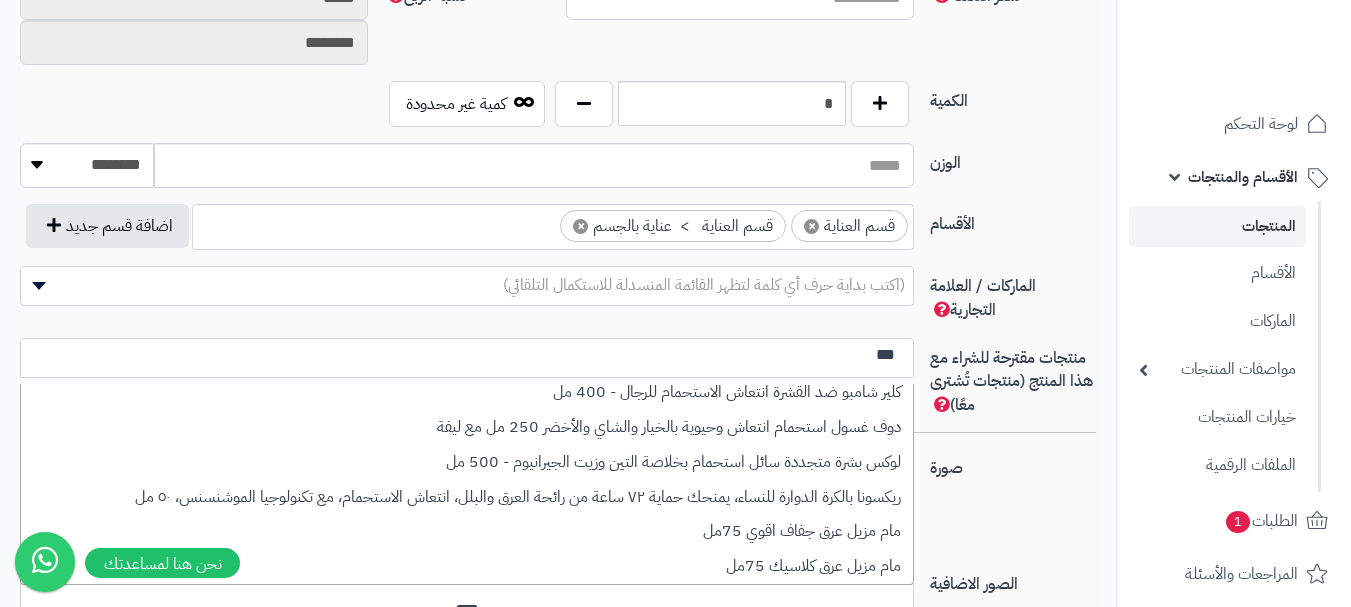 scroll, scrollTop: 148, scrollLeft: 0, axis: vertical 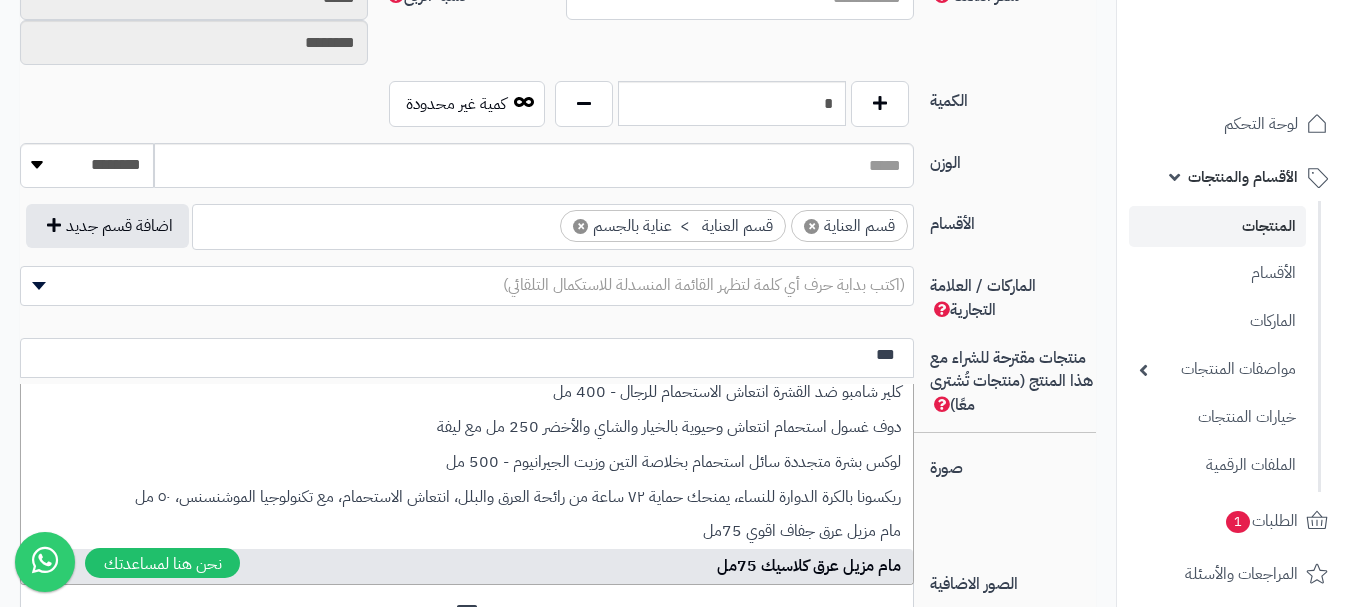 type on "***" 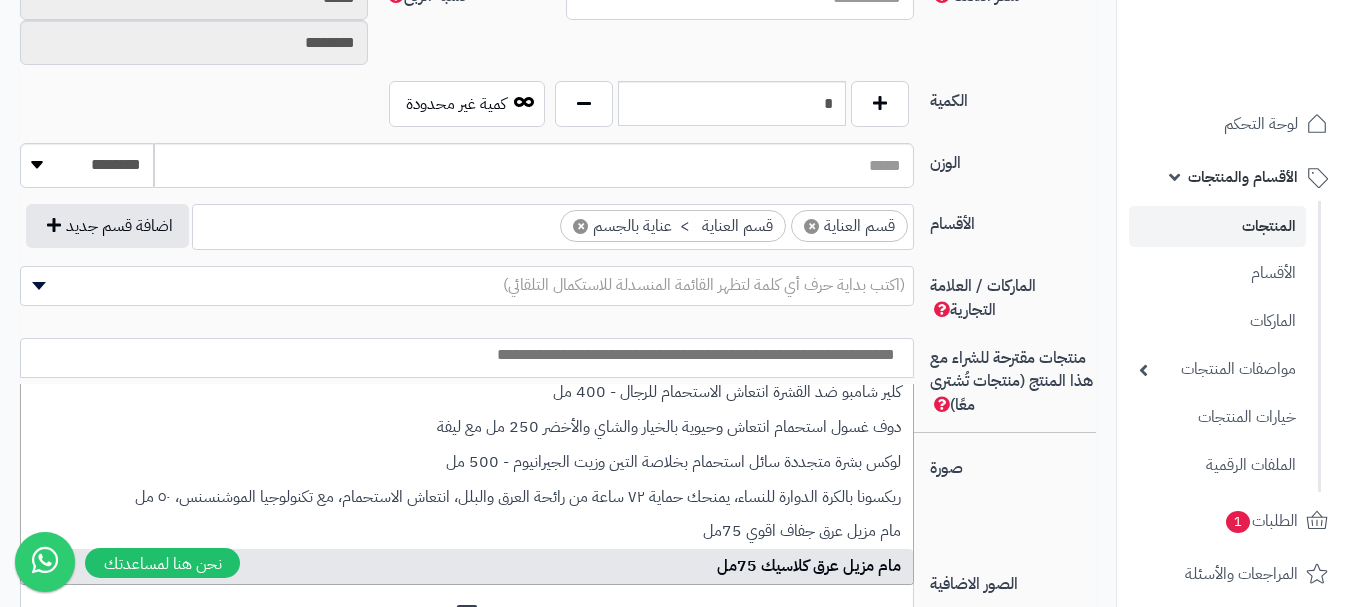 scroll, scrollTop: 0, scrollLeft: 0, axis: both 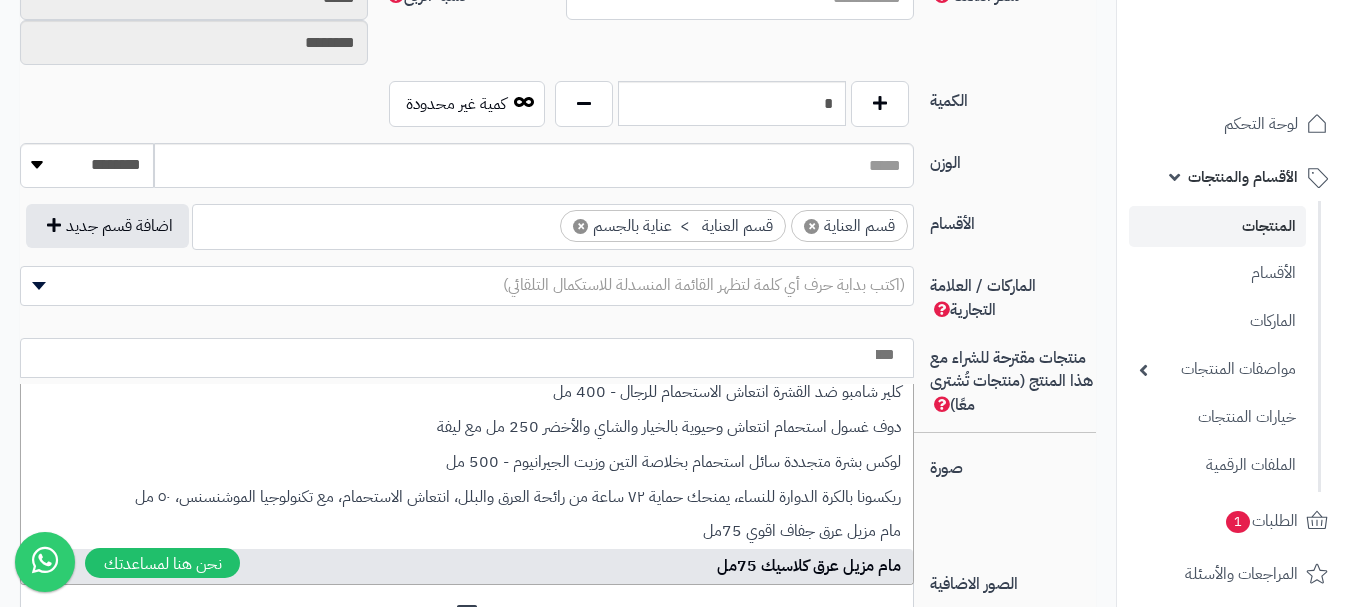 select on "***" 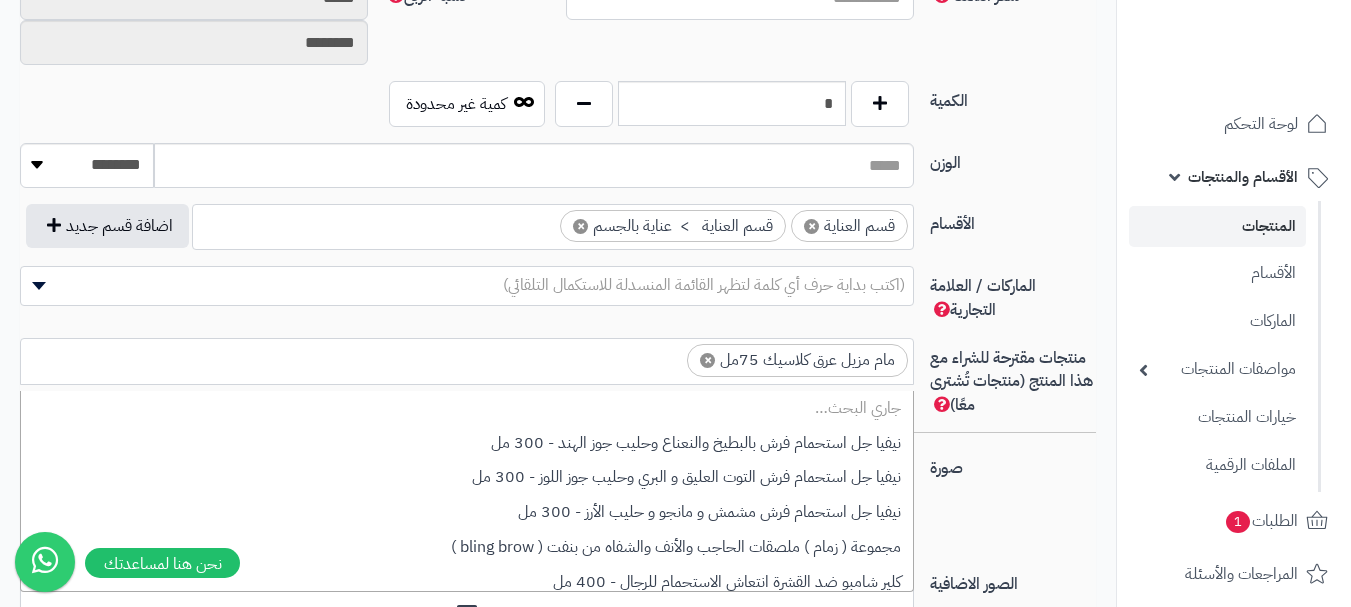 scroll, scrollTop: 0, scrollLeft: -6, axis: horizontal 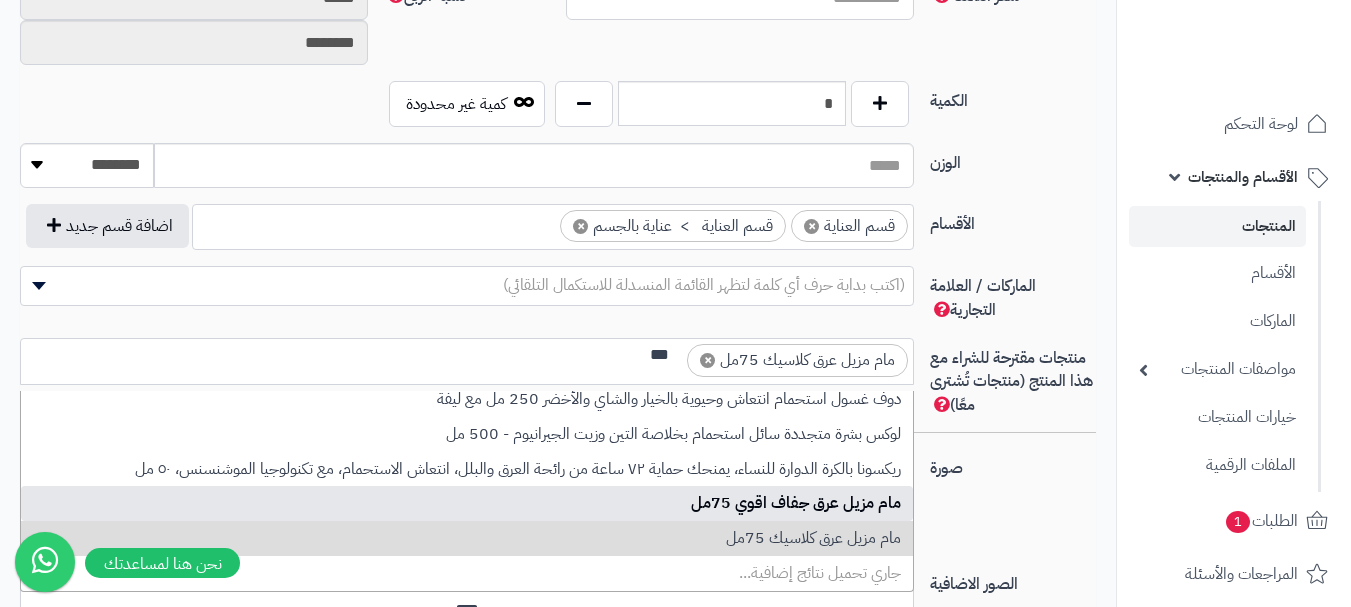 type on "***" 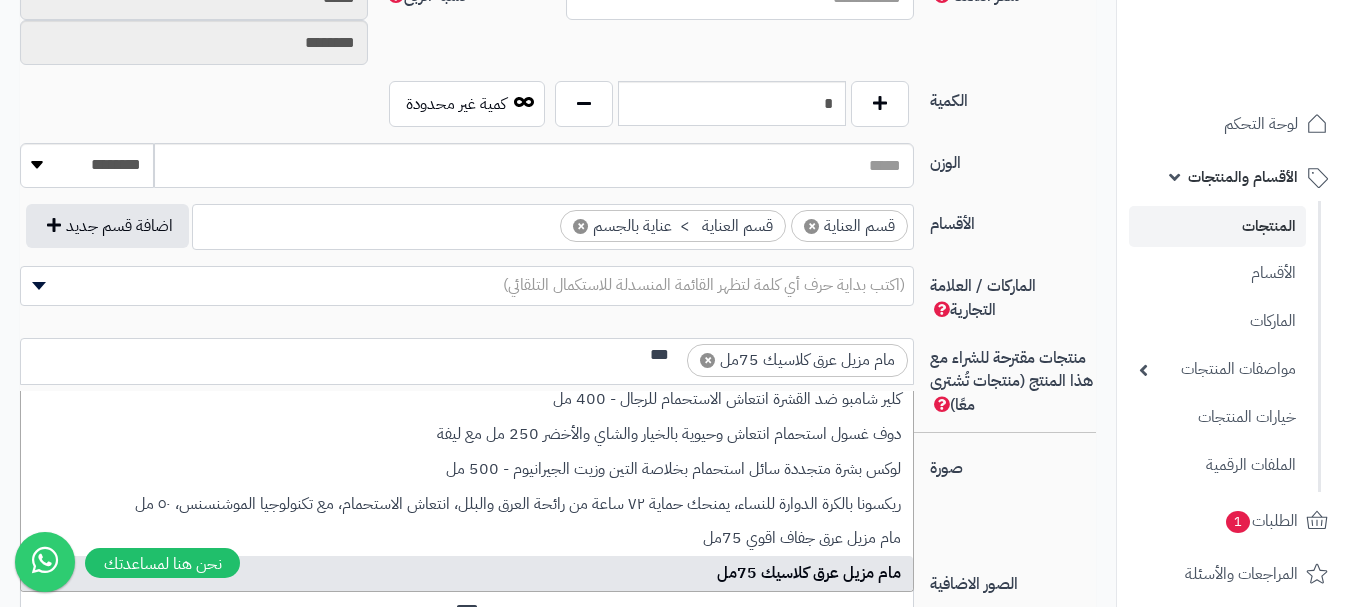 scroll, scrollTop: 0, scrollLeft: 0, axis: both 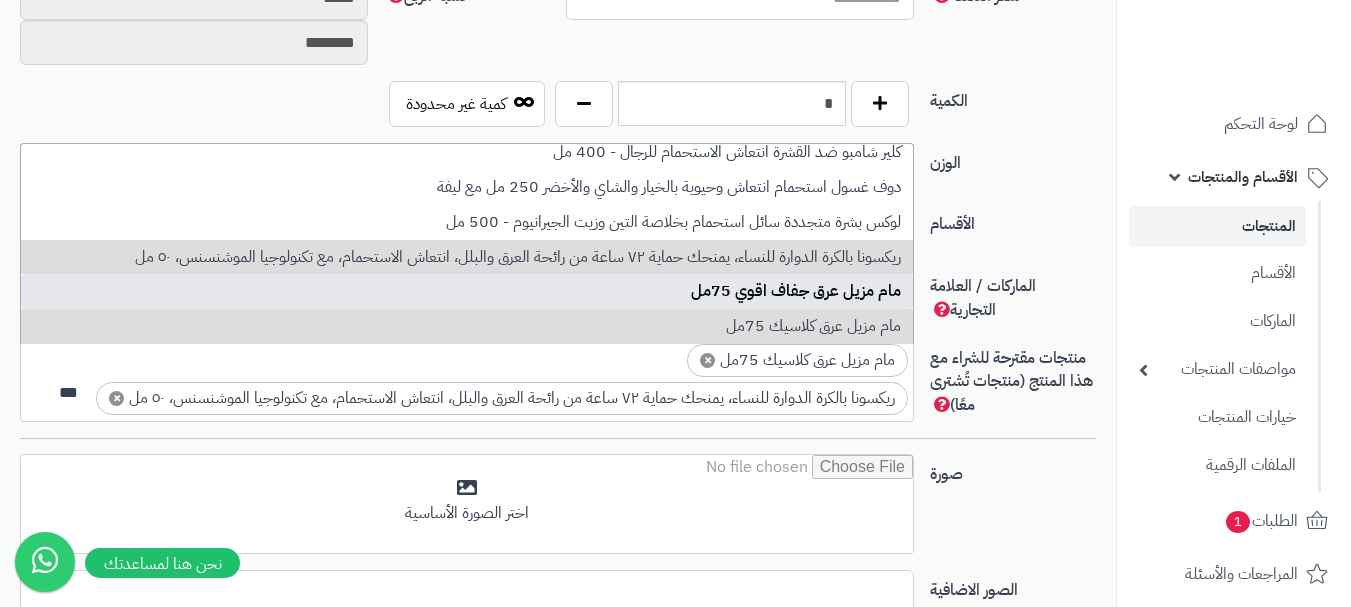 type on "***" 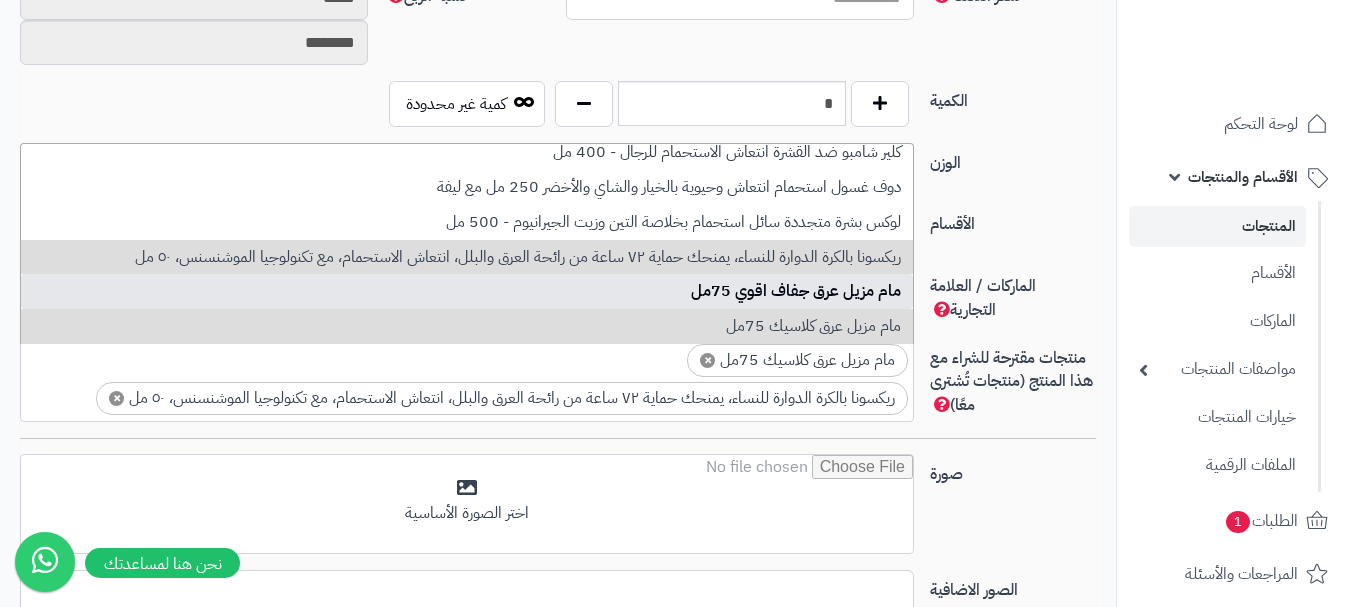 scroll, scrollTop: 0, scrollLeft: 0, axis: both 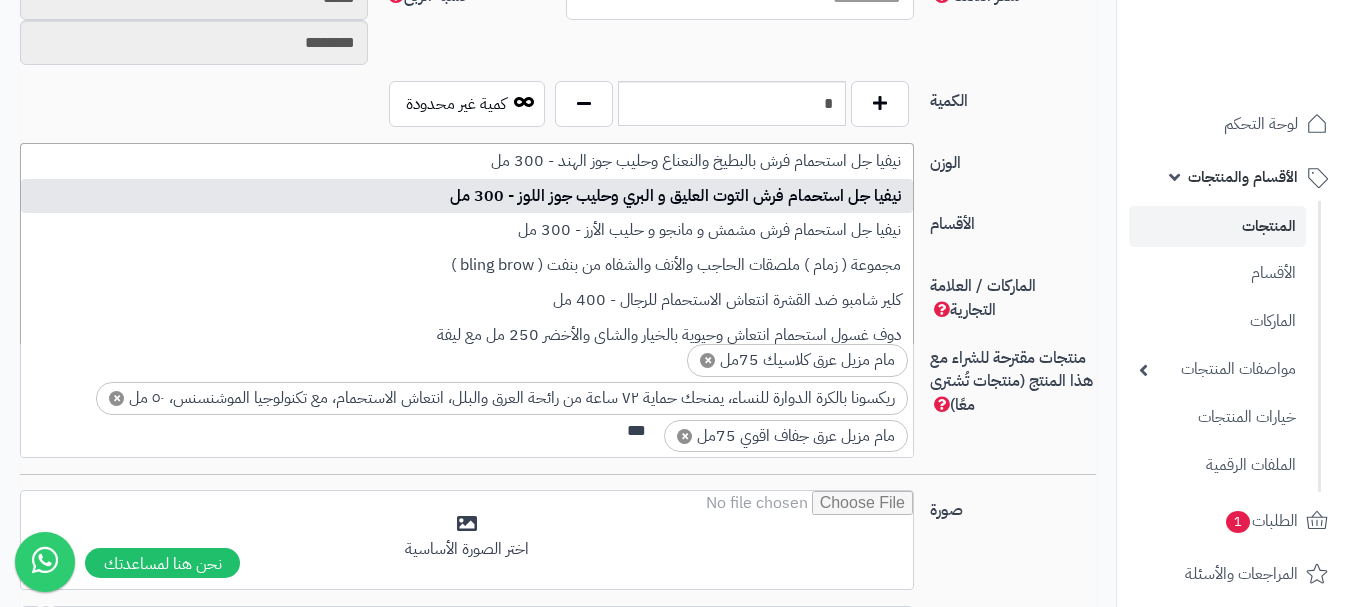 type on "***" 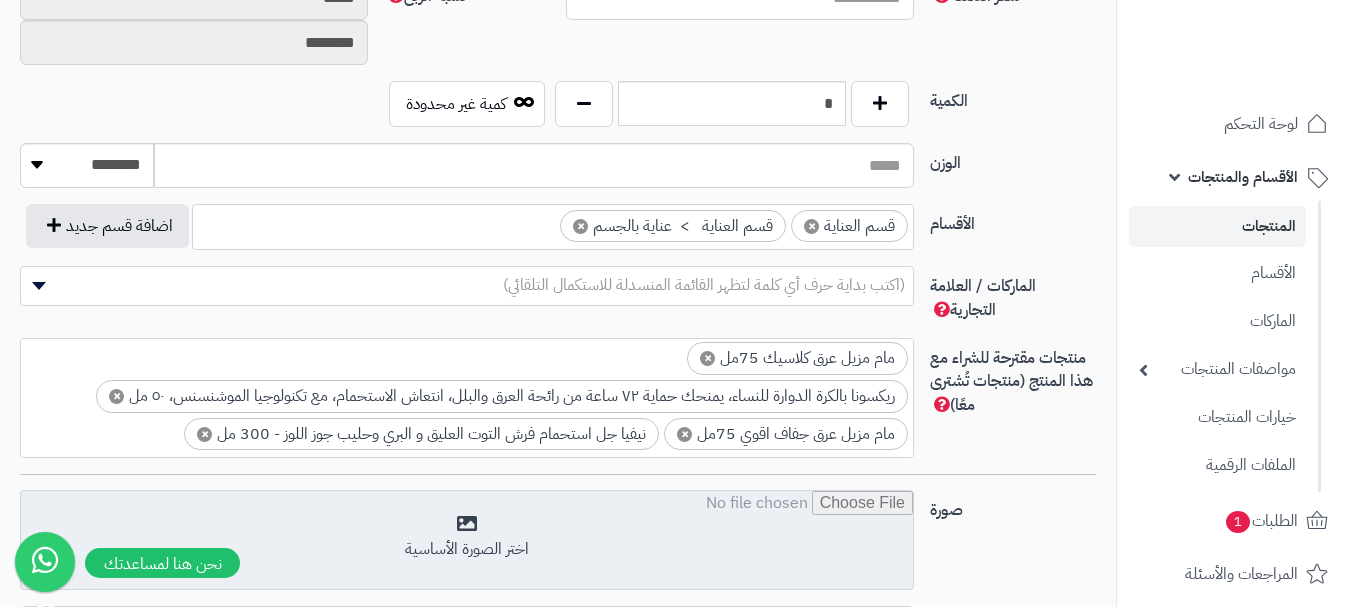 click at bounding box center [467, 541] 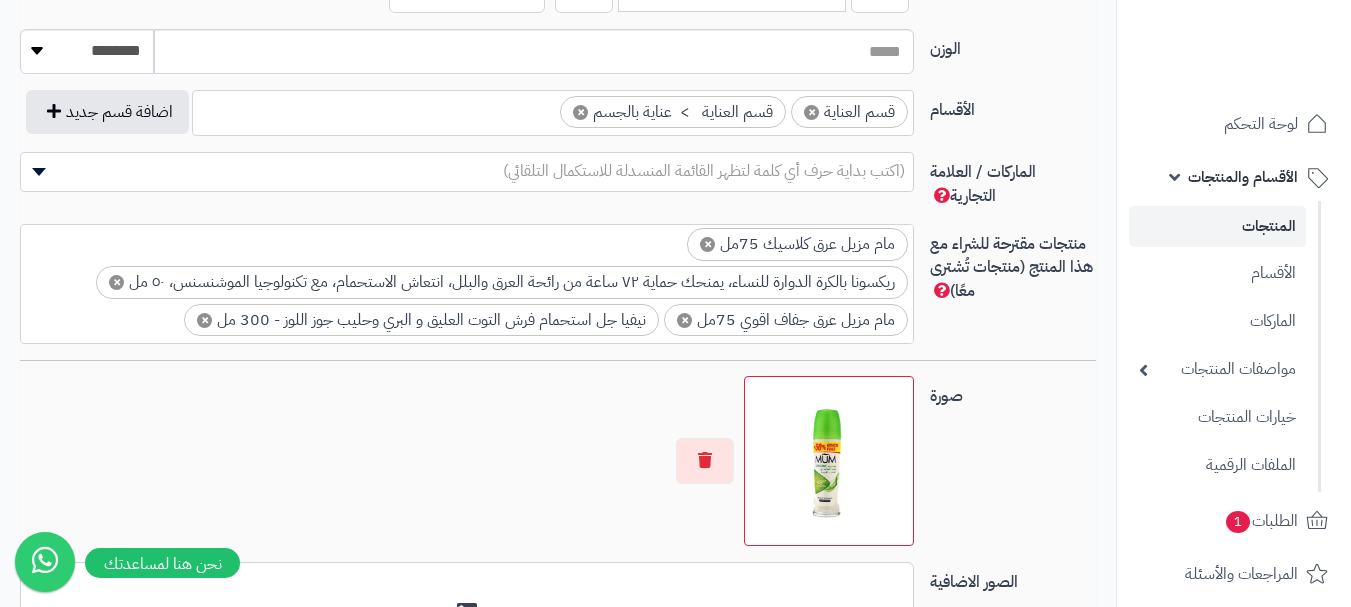 scroll, scrollTop: 1200, scrollLeft: 0, axis: vertical 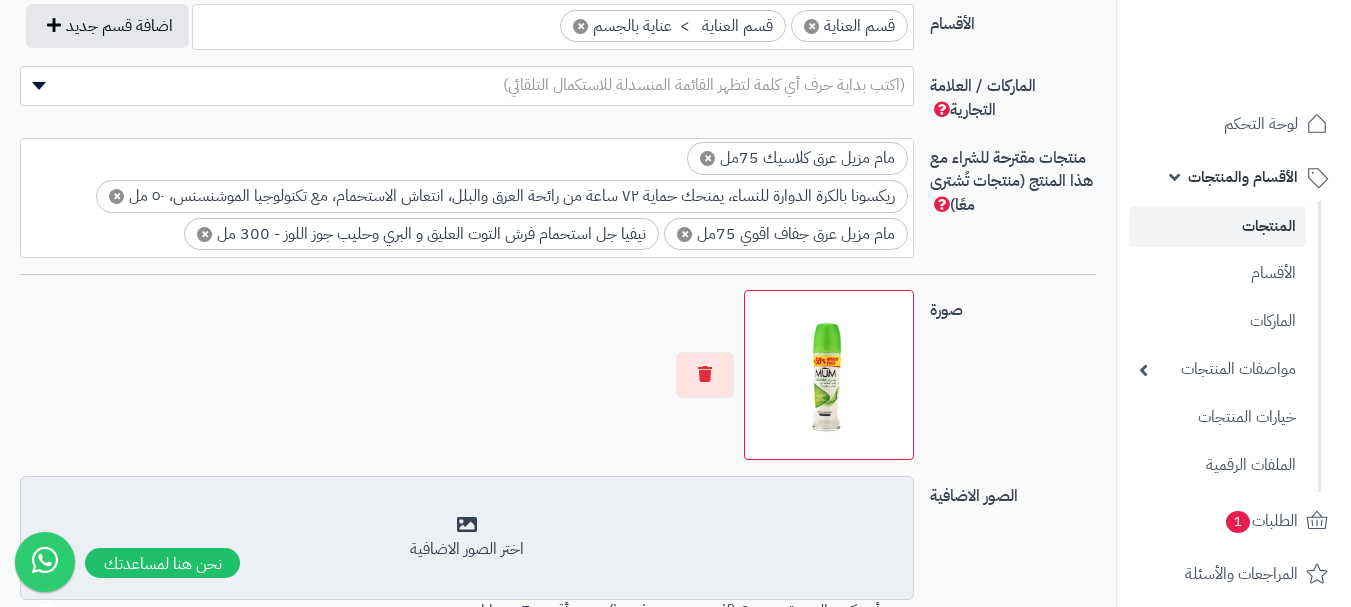 click on "اختر الصور الاضافية" at bounding box center [467, 538] 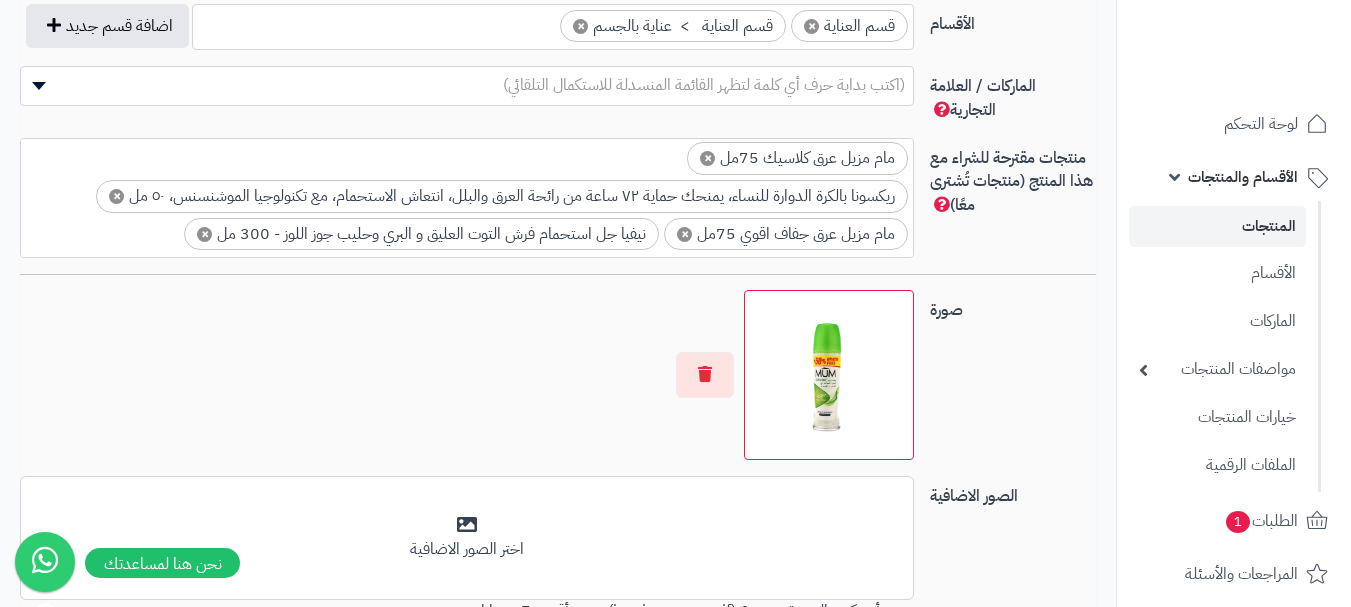scroll, scrollTop: 0, scrollLeft: 0, axis: both 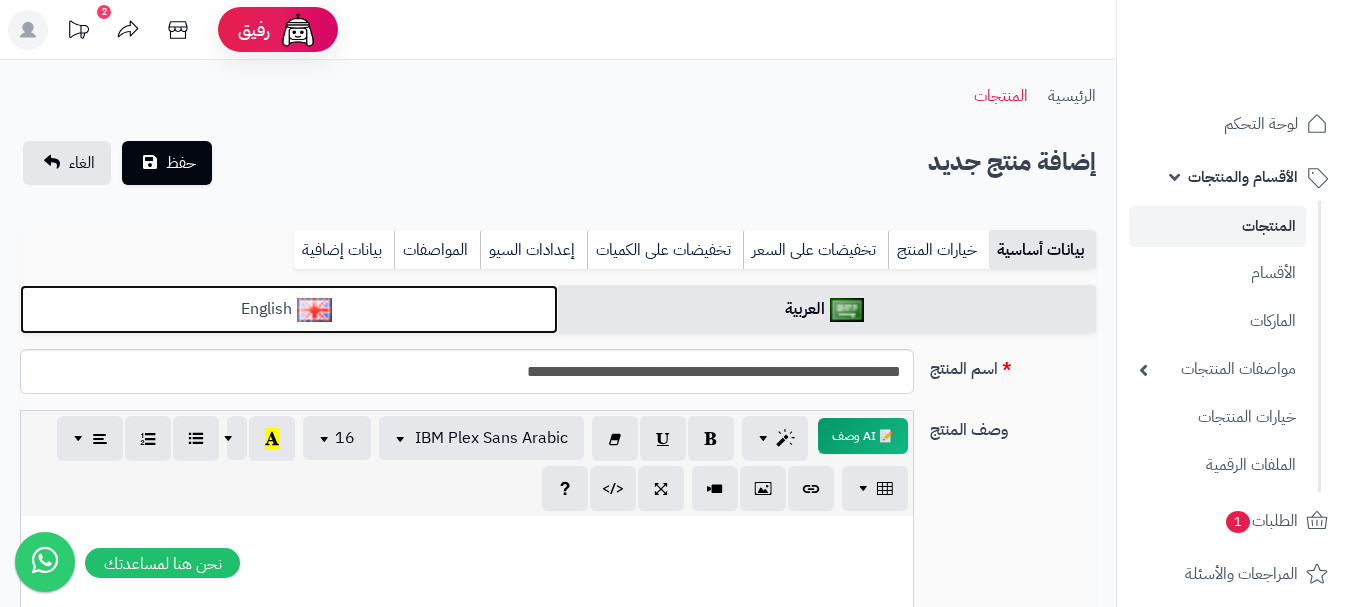 click on "English" at bounding box center [289, 309] 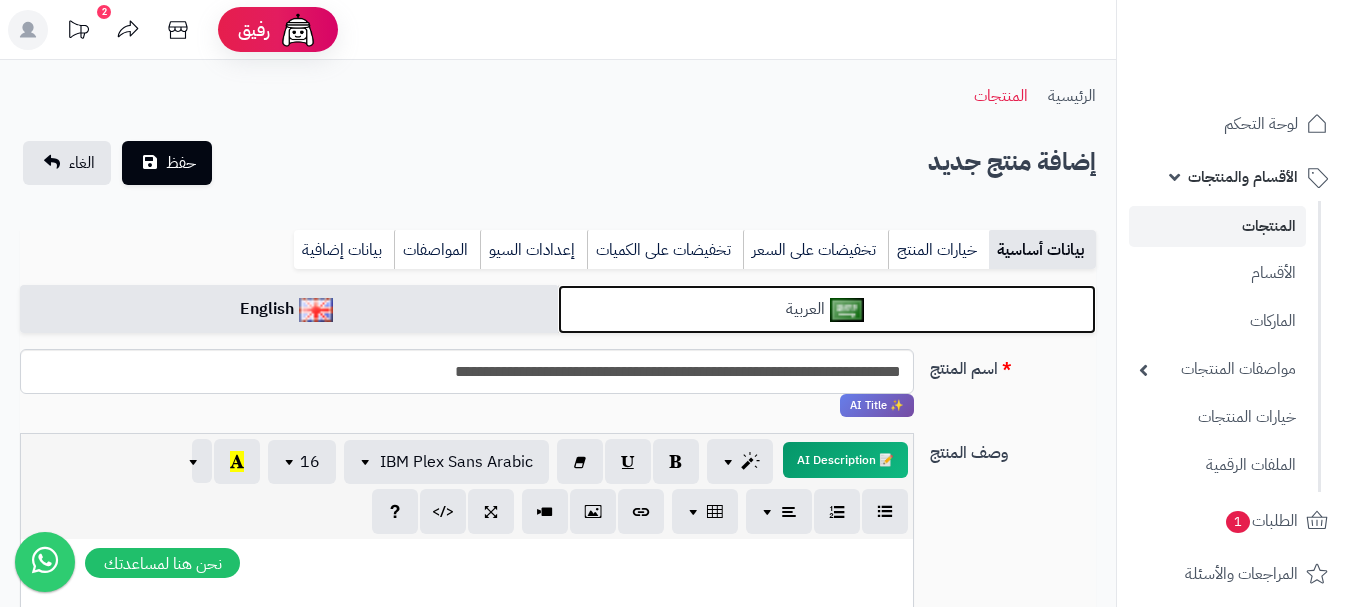 click on "العربية" at bounding box center (827, 309) 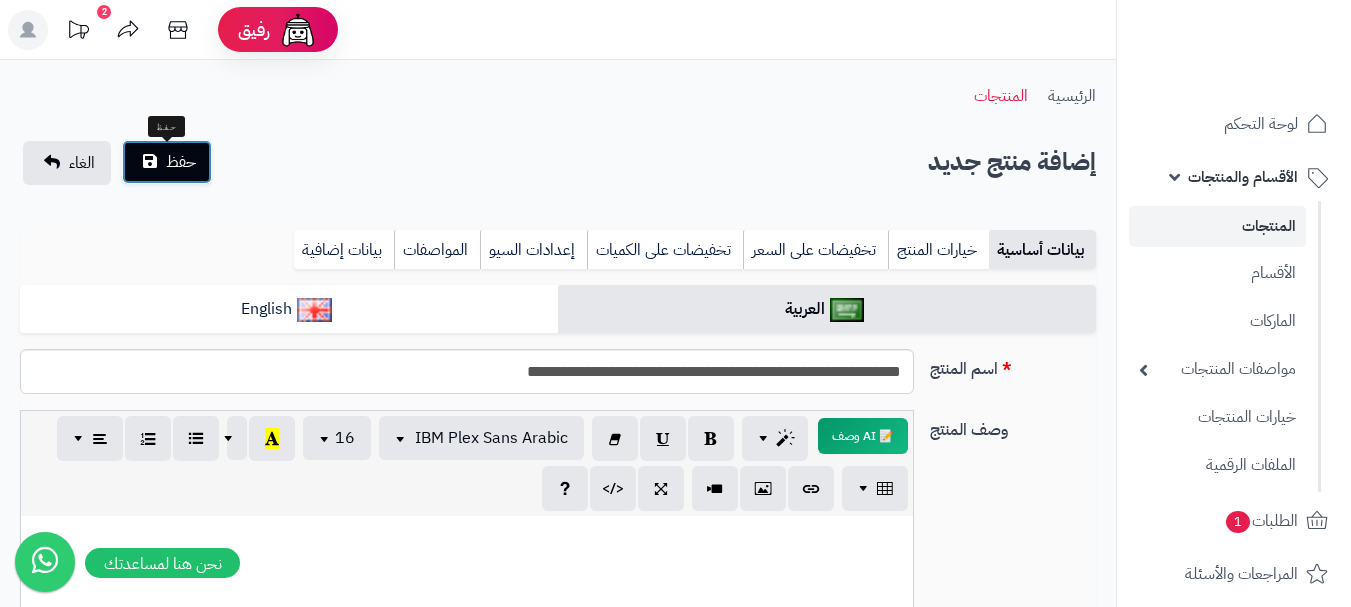 click on "حفظ" at bounding box center [167, 162] 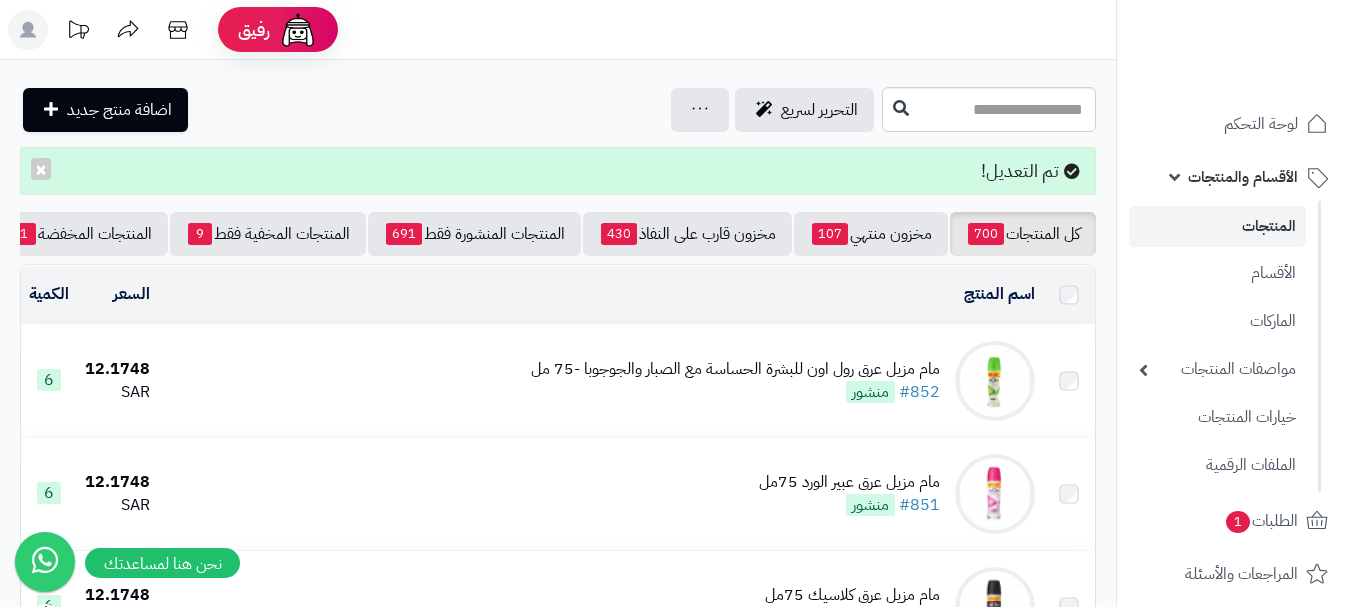 scroll, scrollTop: 0, scrollLeft: 0, axis: both 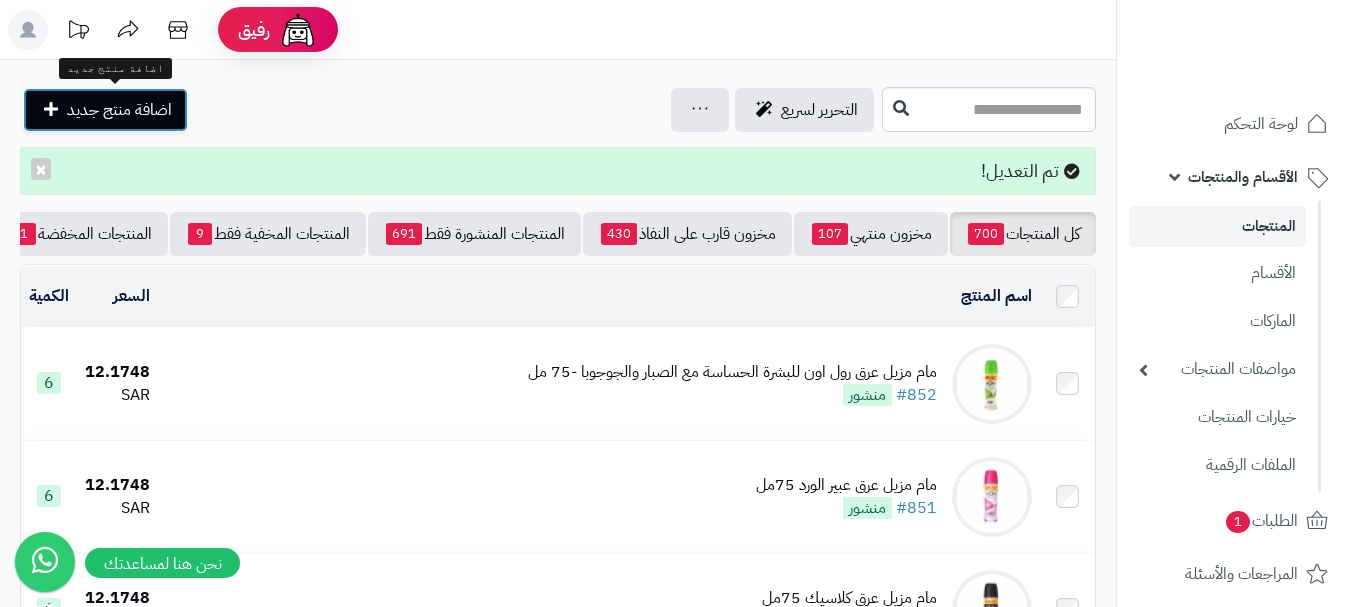 click on "اضافة منتج جديد" at bounding box center [119, 110] 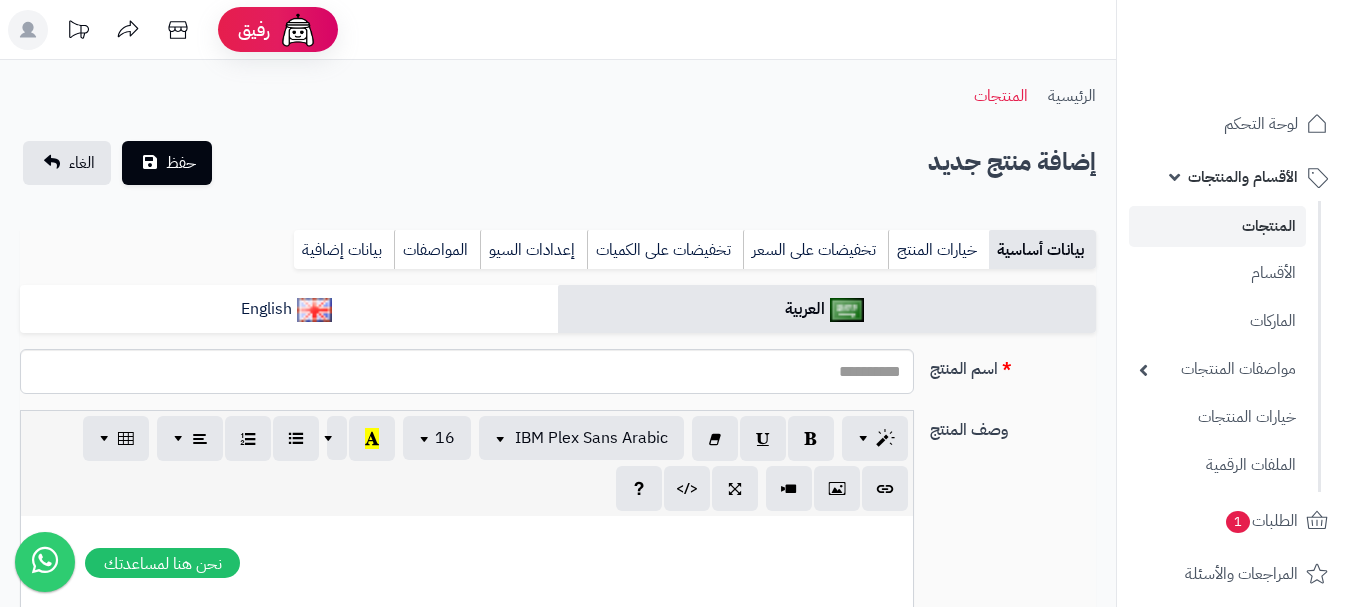 select 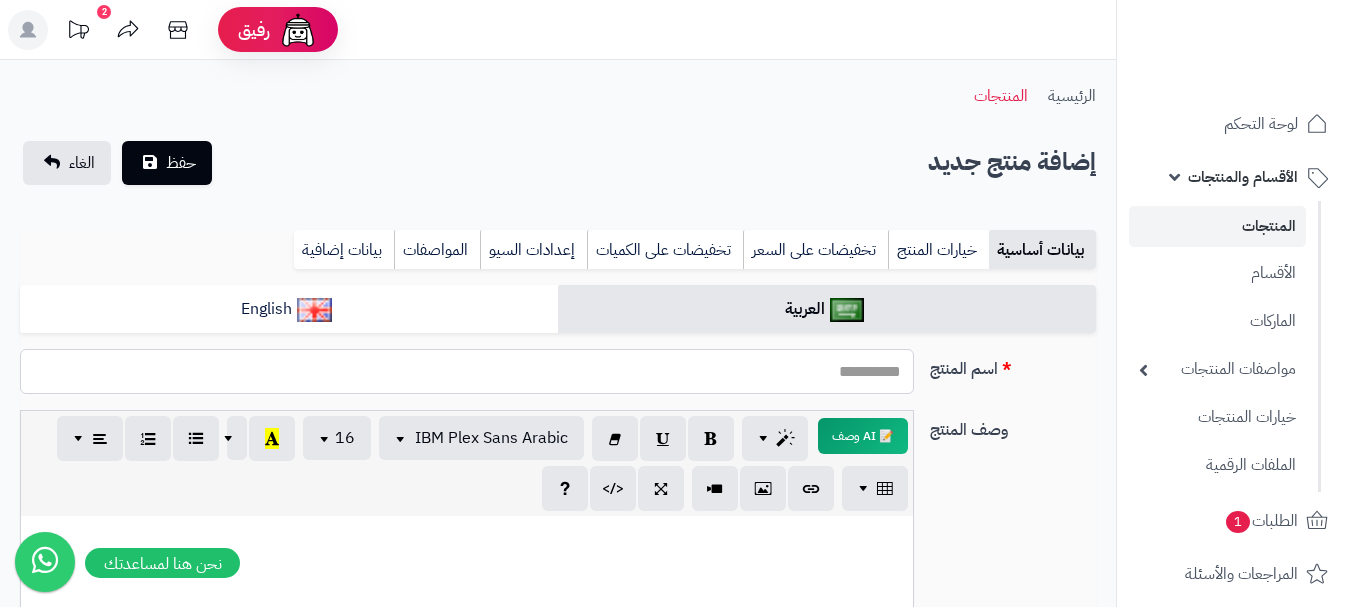 paste on "**********" 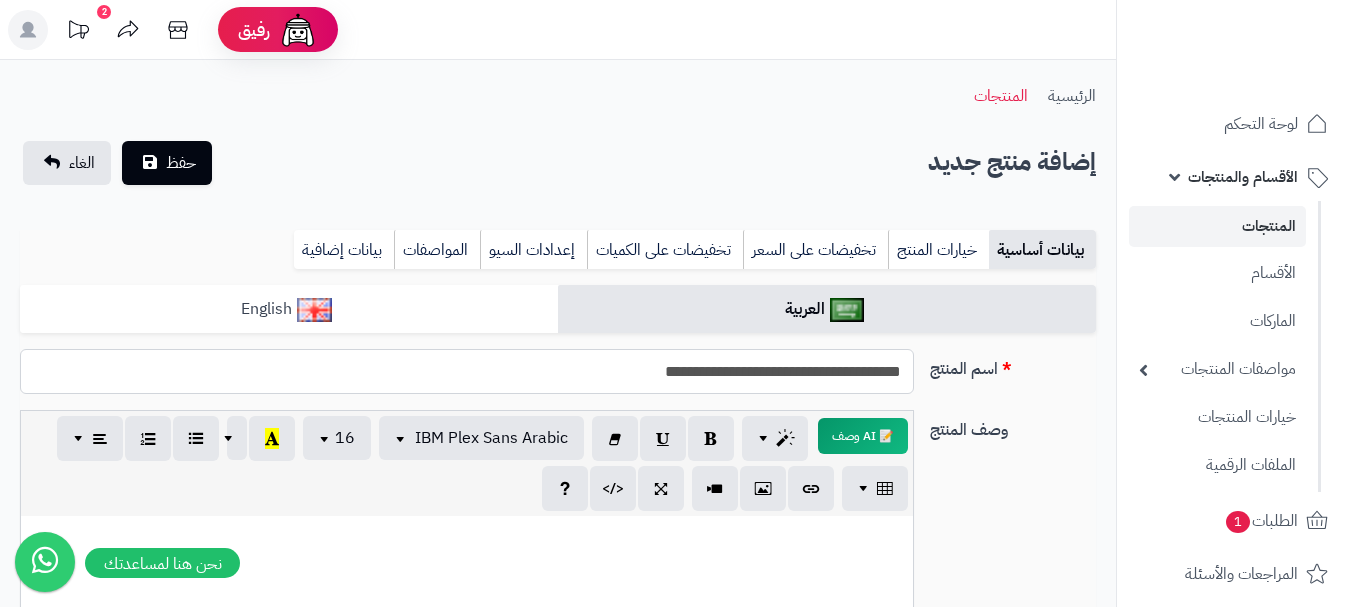 type on "**********" 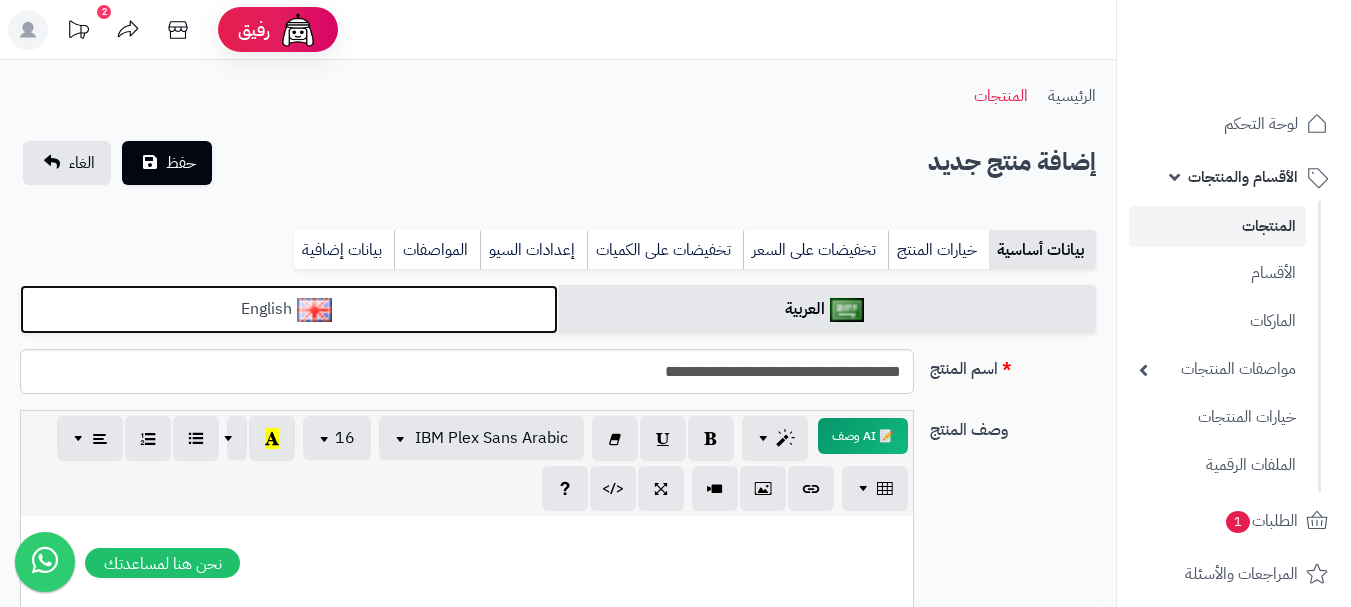 click on "English" at bounding box center (289, 309) 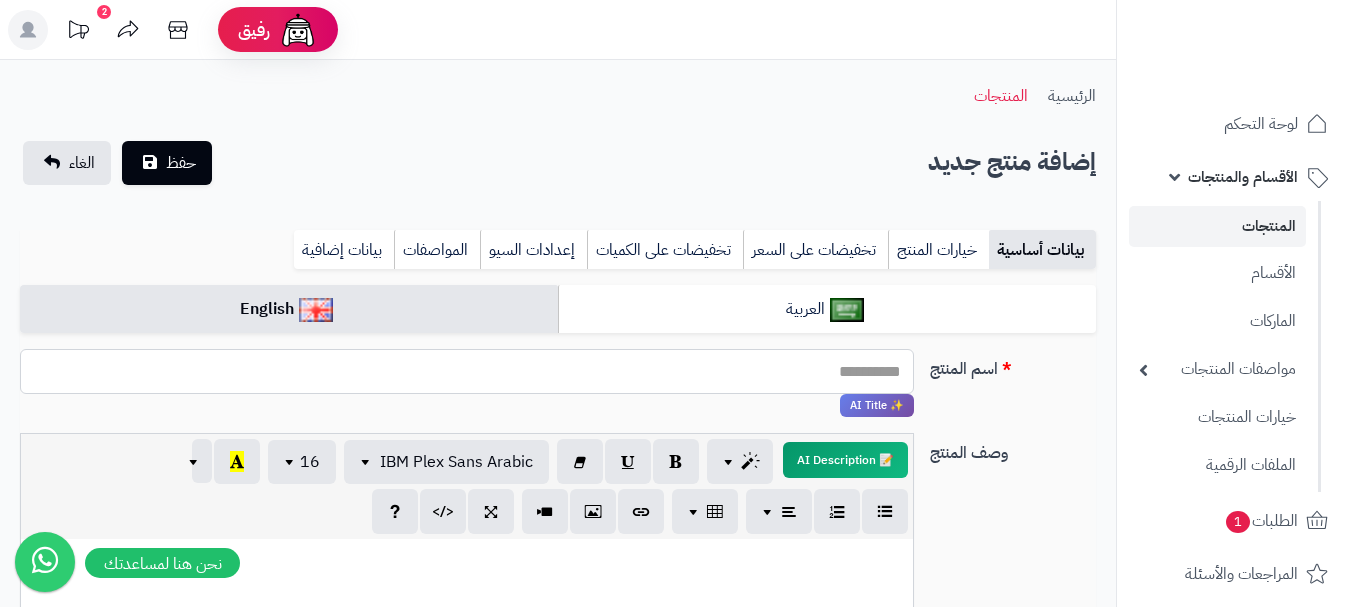 paste on "**********" 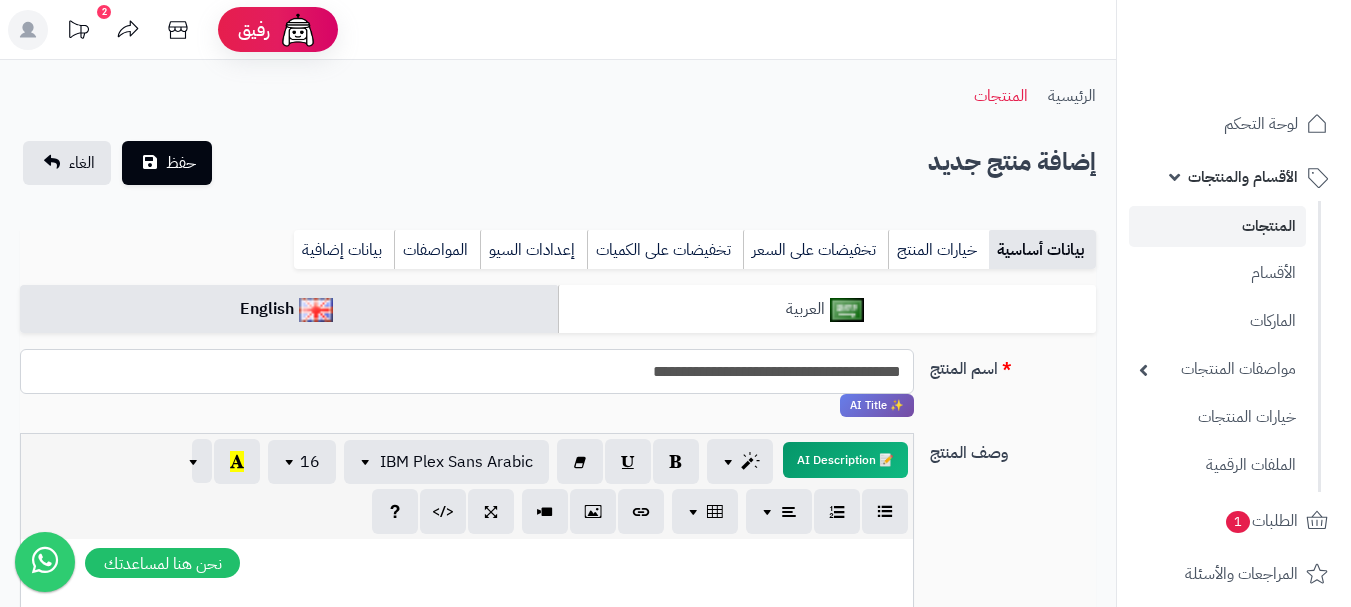type on "**********" 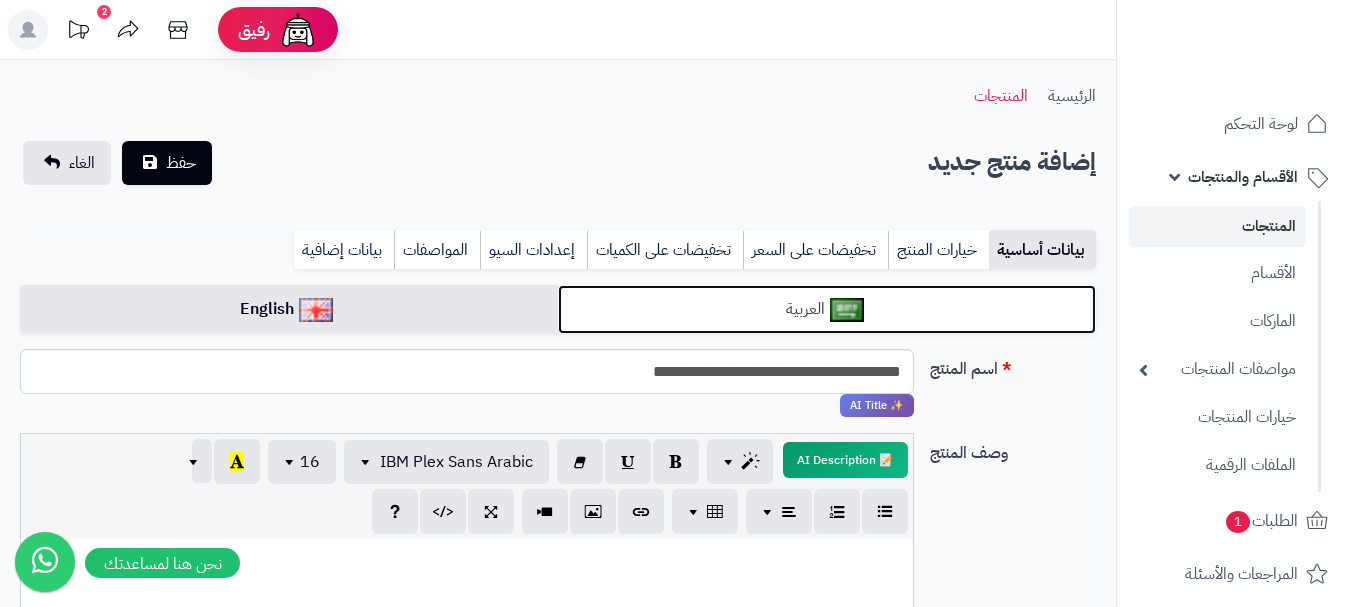 click on "العربية" at bounding box center [827, 309] 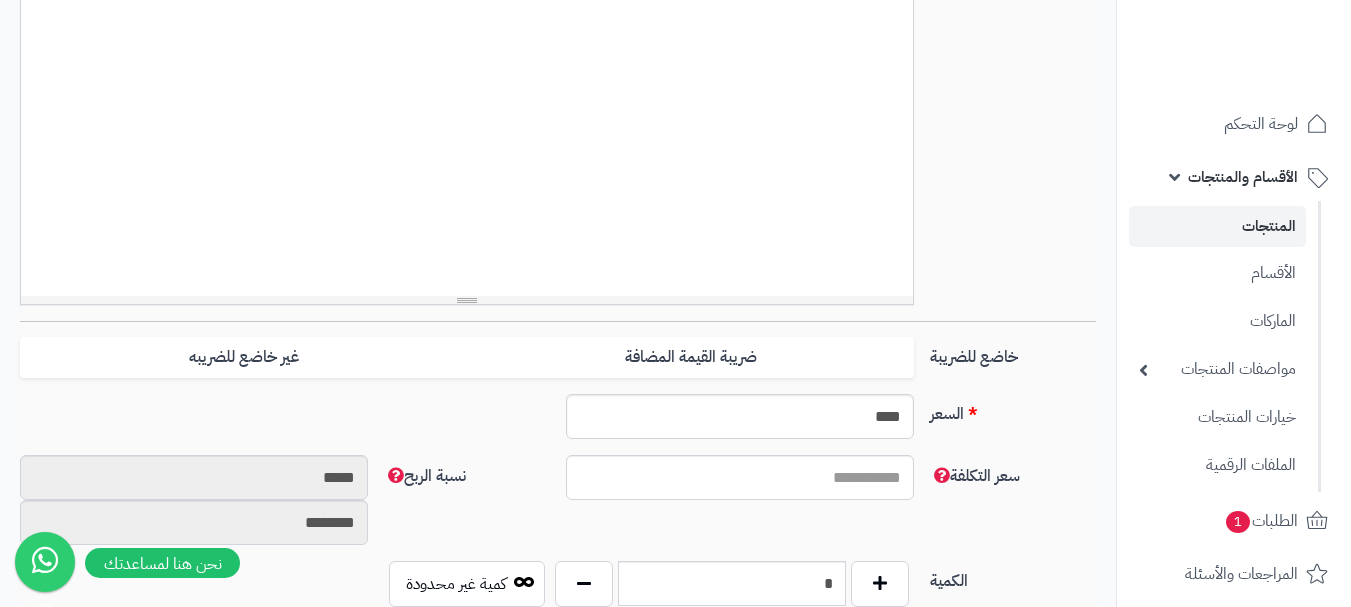 scroll, scrollTop: 600, scrollLeft: 0, axis: vertical 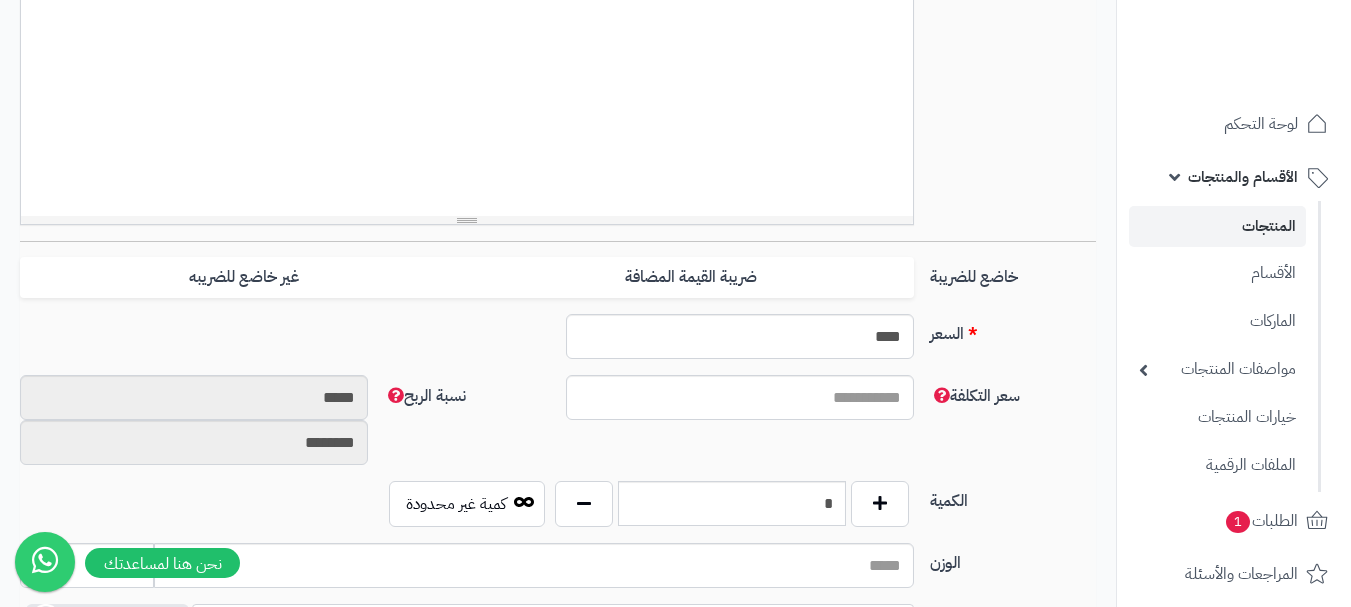 click on "**********" at bounding box center (558, 459) 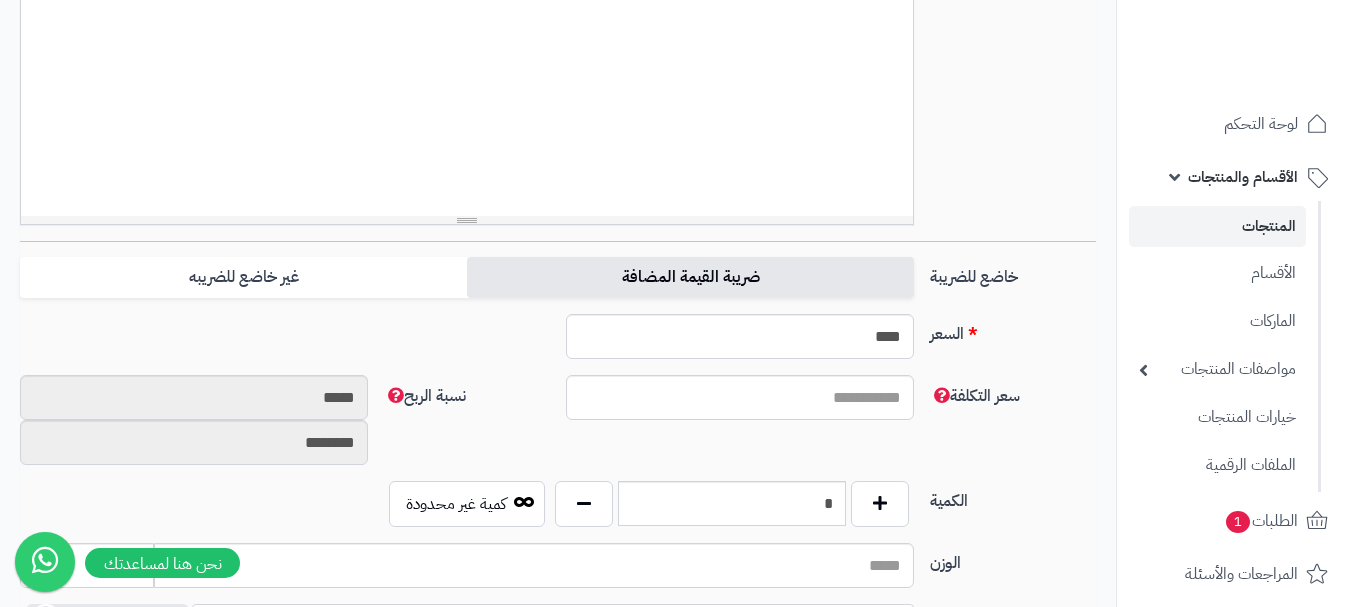 click on "ضريبة القيمة المضافة" at bounding box center [690, 277] 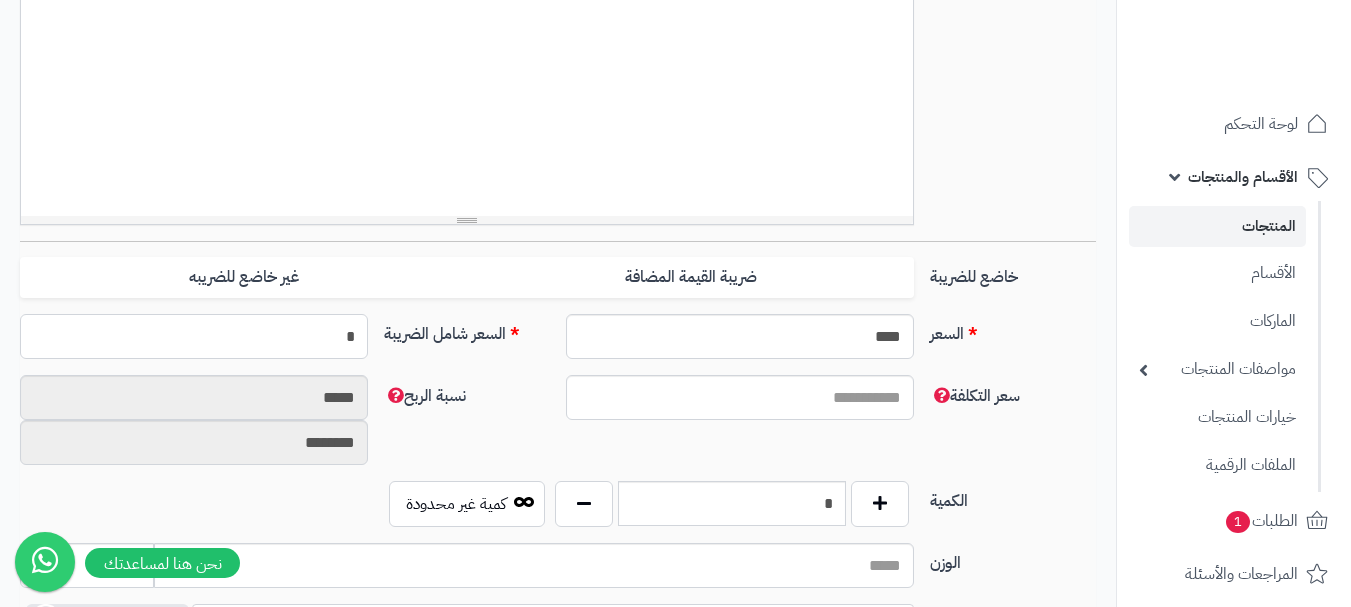 click on "*" at bounding box center (194, 336) 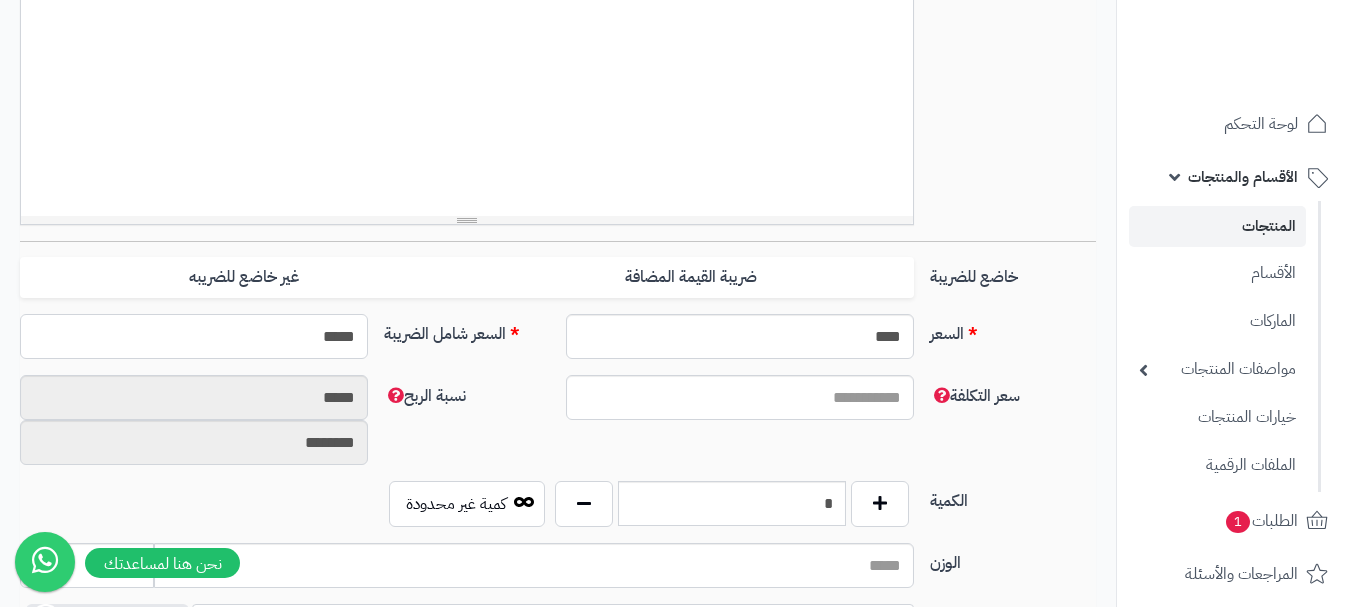 type on "******" 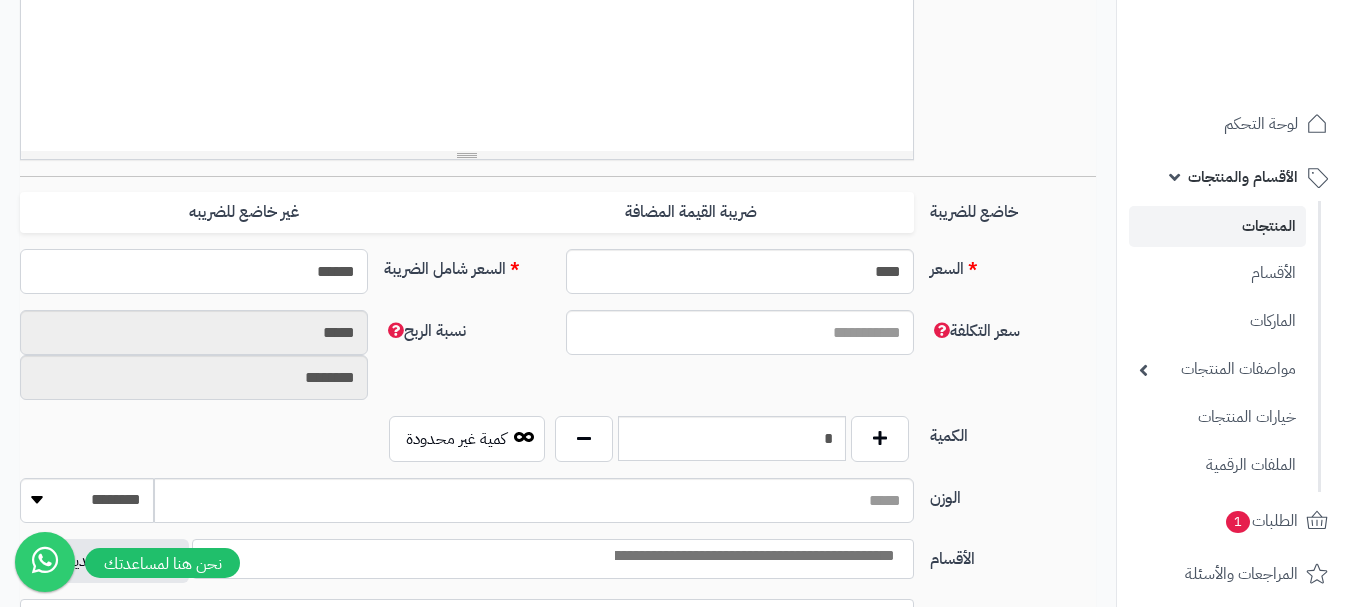type on "**********" 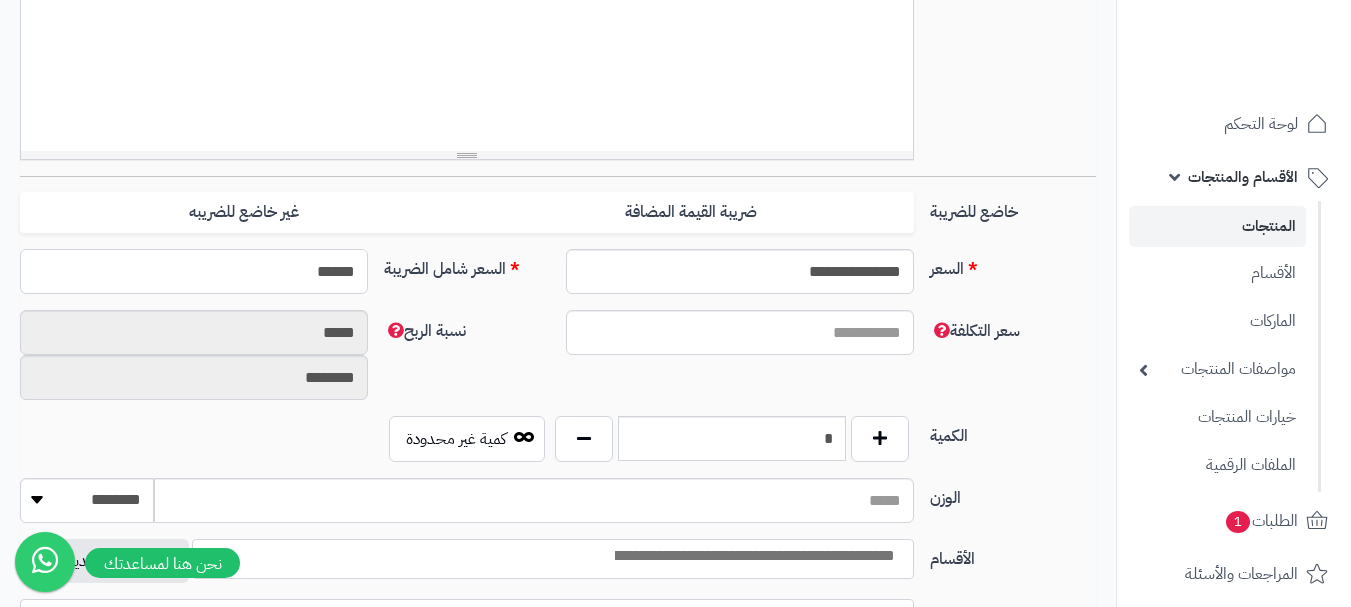 scroll, scrollTop: 700, scrollLeft: 0, axis: vertical 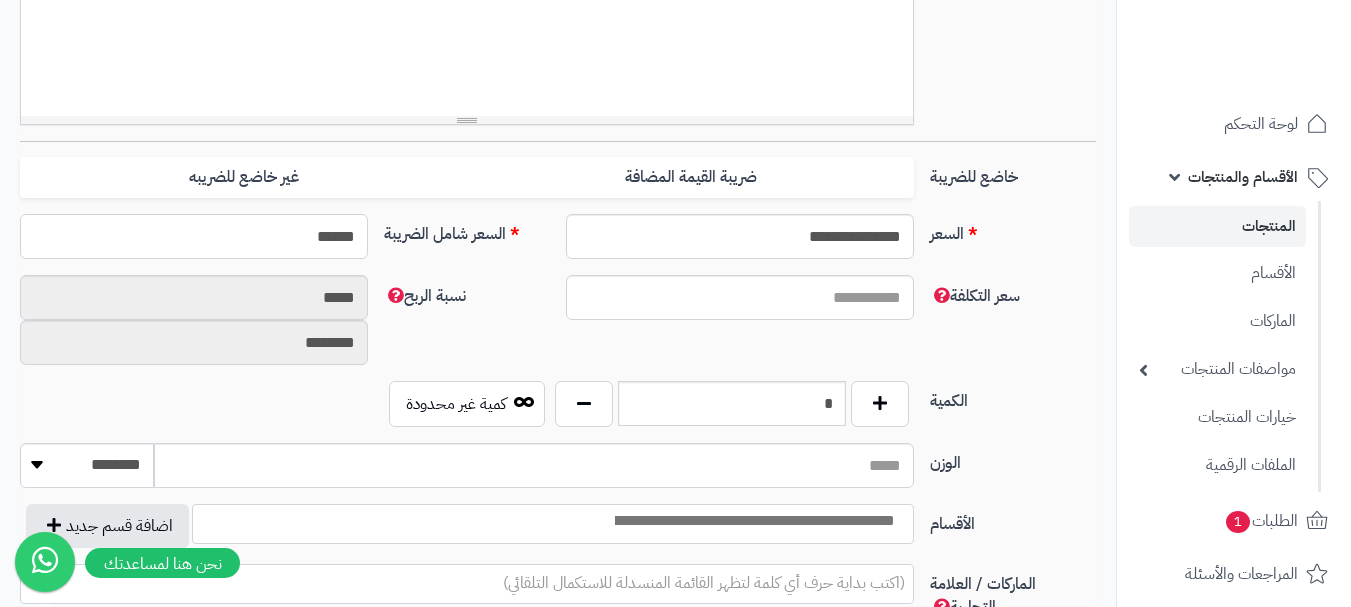 type on "******" 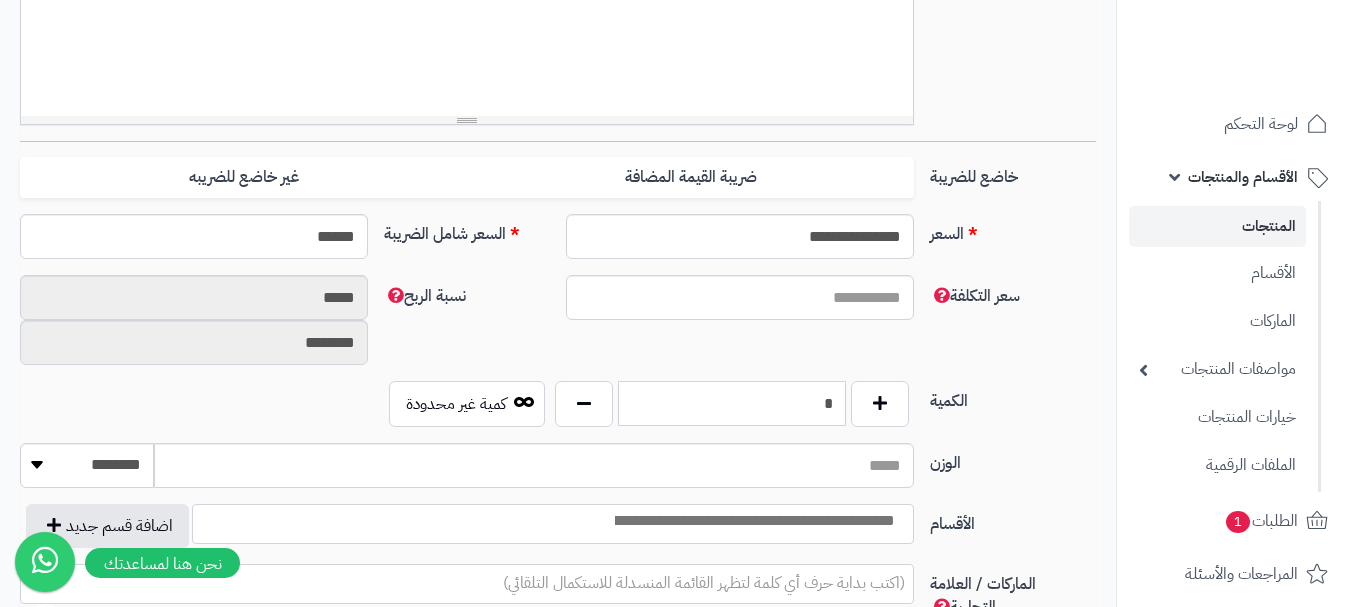 click on "*" at bounding box center [732, 403] 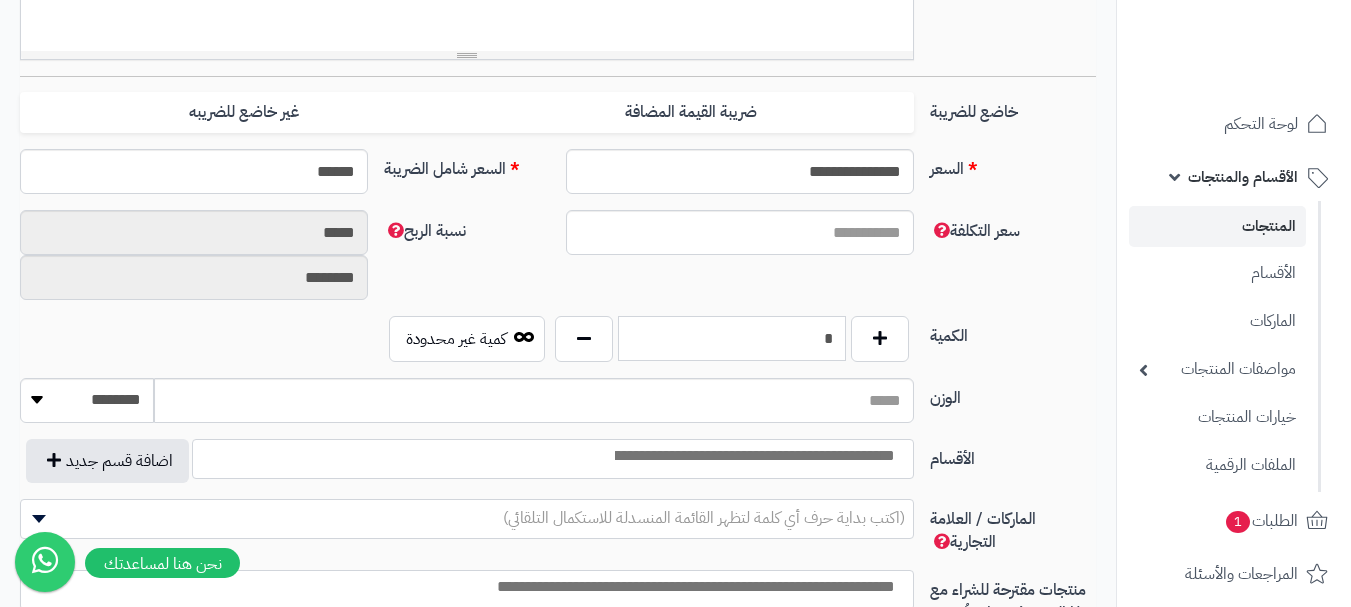 scroll, scrollTop: 800, scrollLeft: 0, axis: vertical 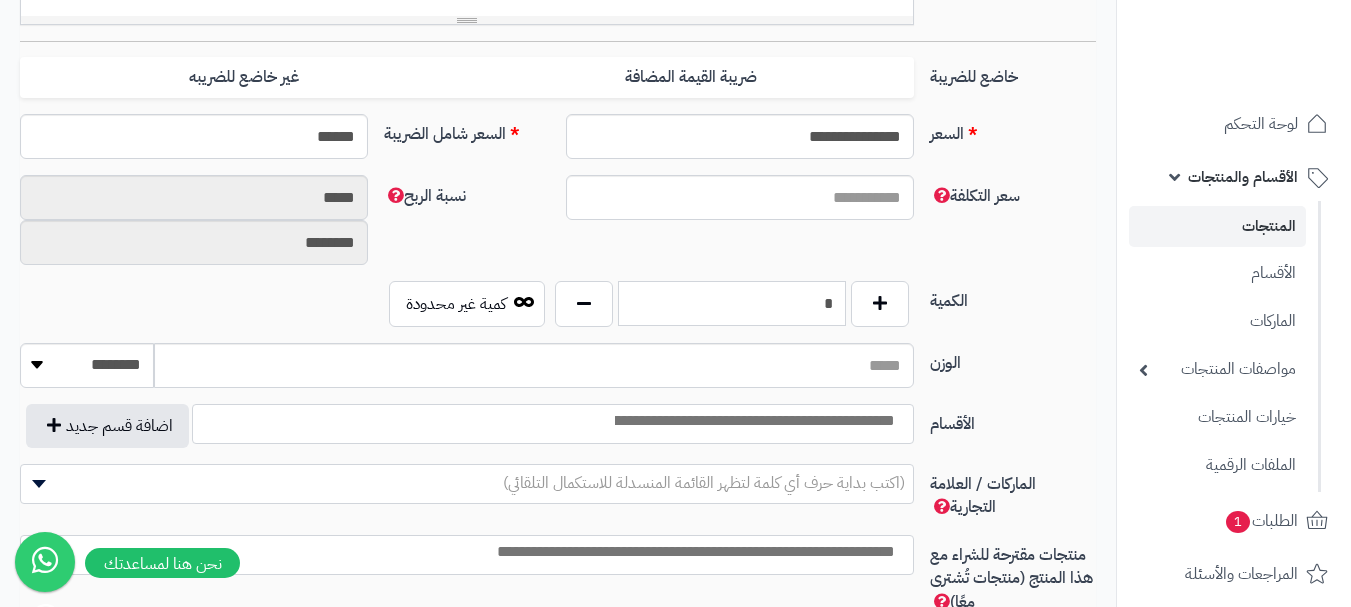 type on "*" 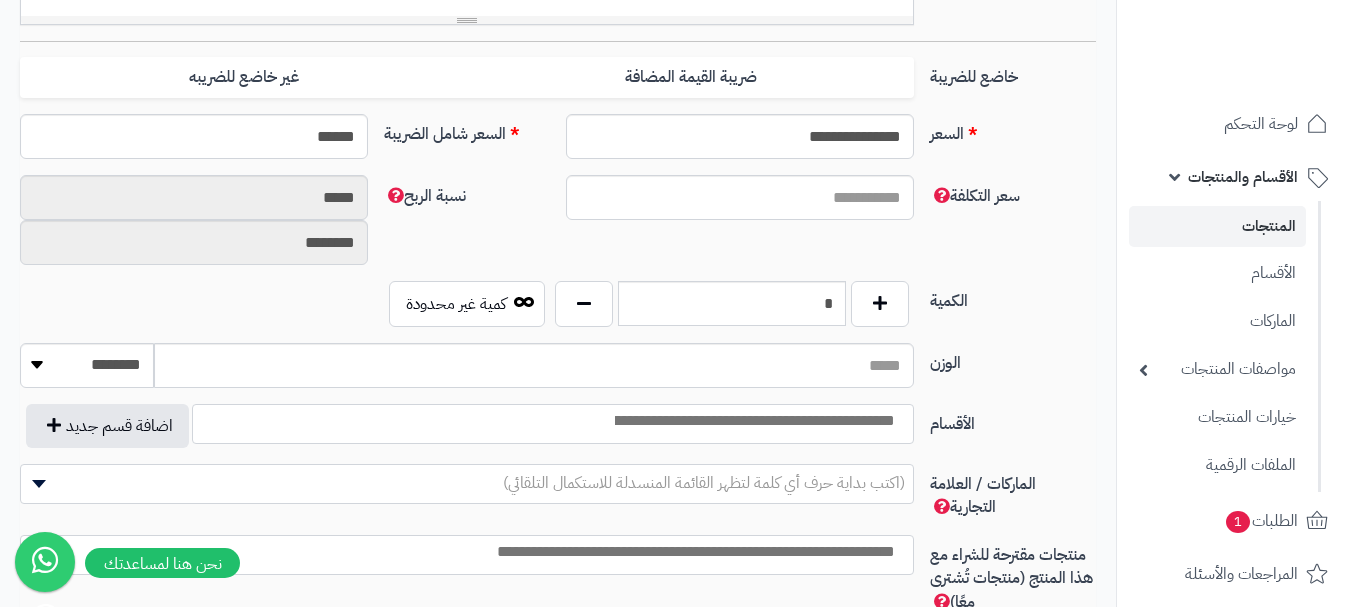 click at bounding box center [753, 421] 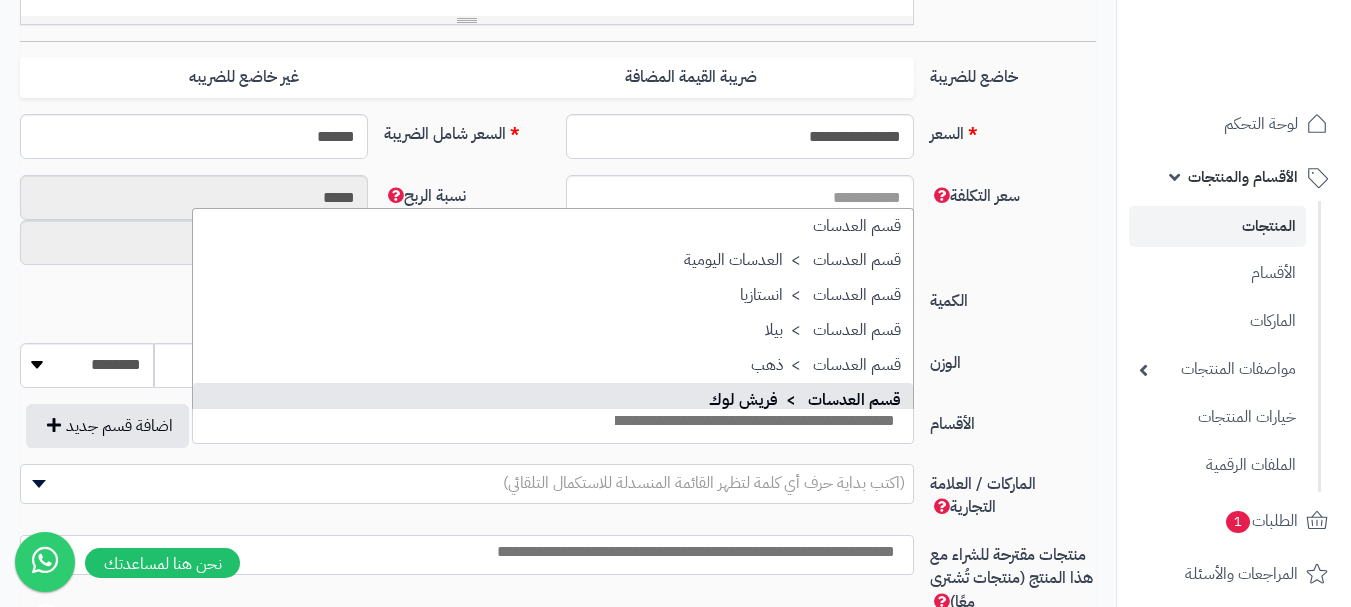 scroll, scrollTop: 1600, scrollLeft: 0, axis: vertical 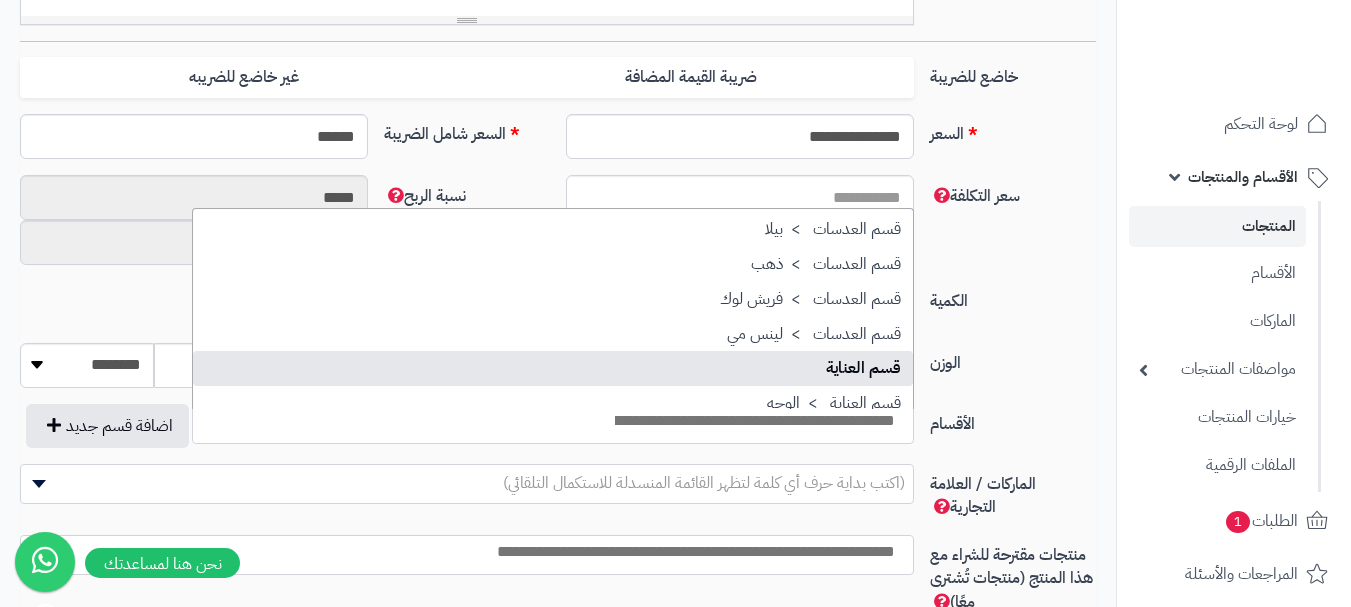 select on "**" 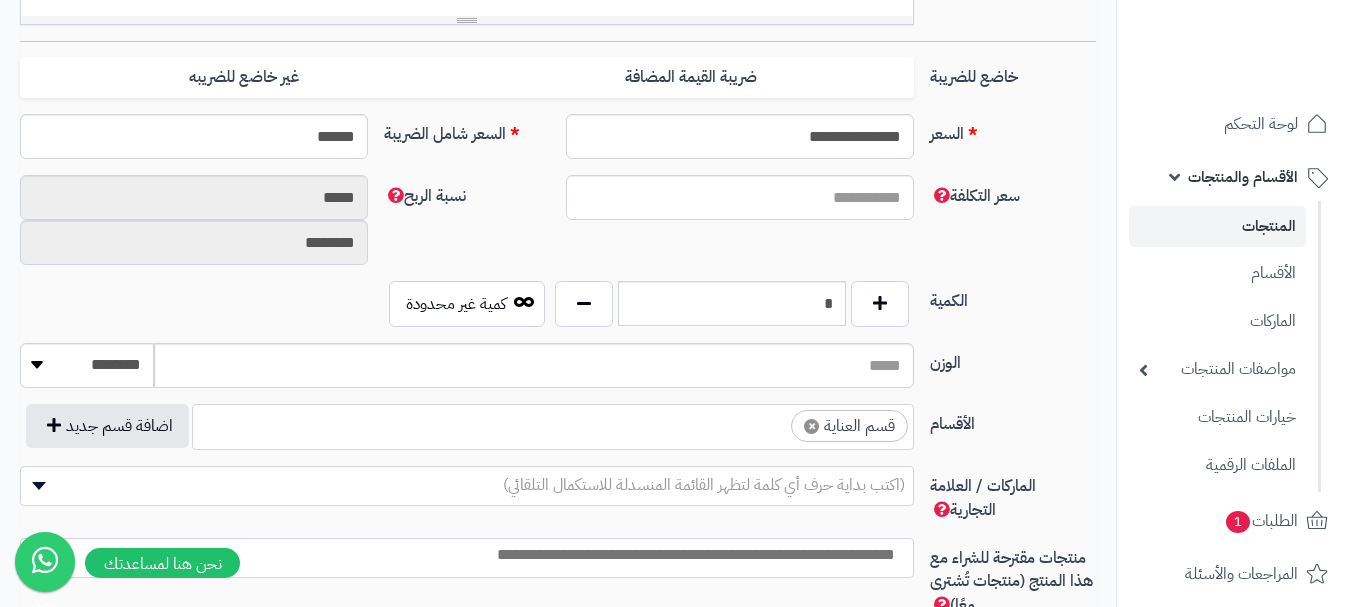 scroll, scrollTop: 1250, scrollLeft: 0, axis: vertical 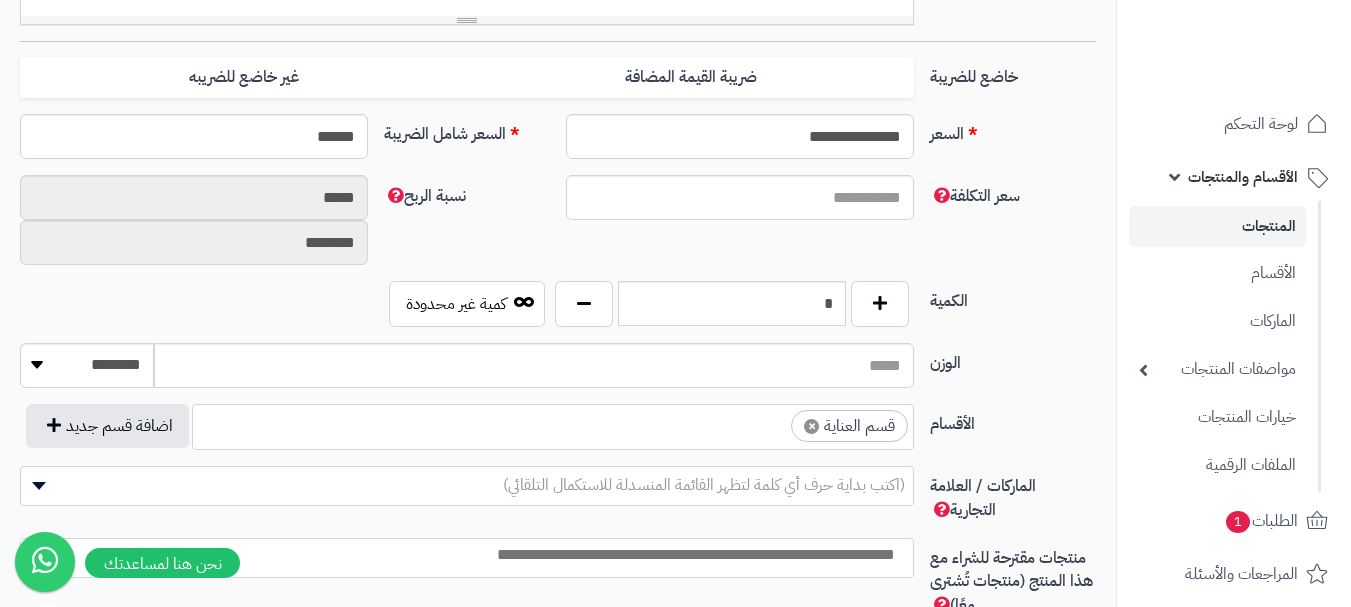 click at bounding box center [773, 421] 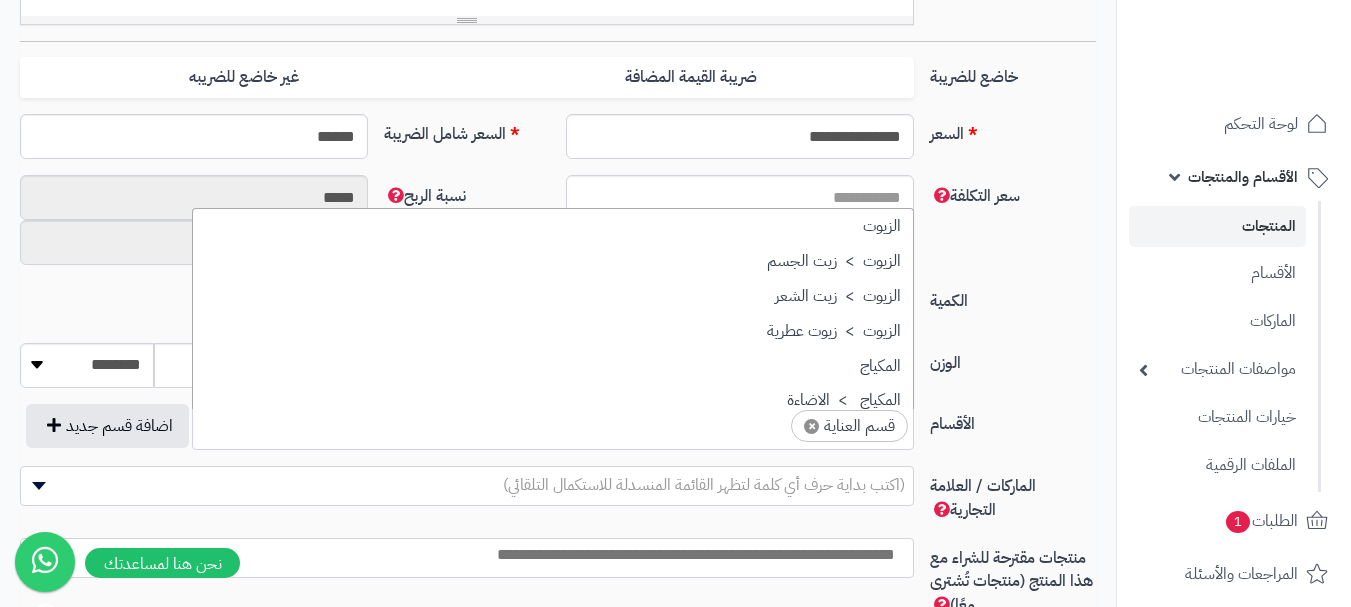 scroll, scrollTop: 1707, scrollLeft: 0, axis: vertical 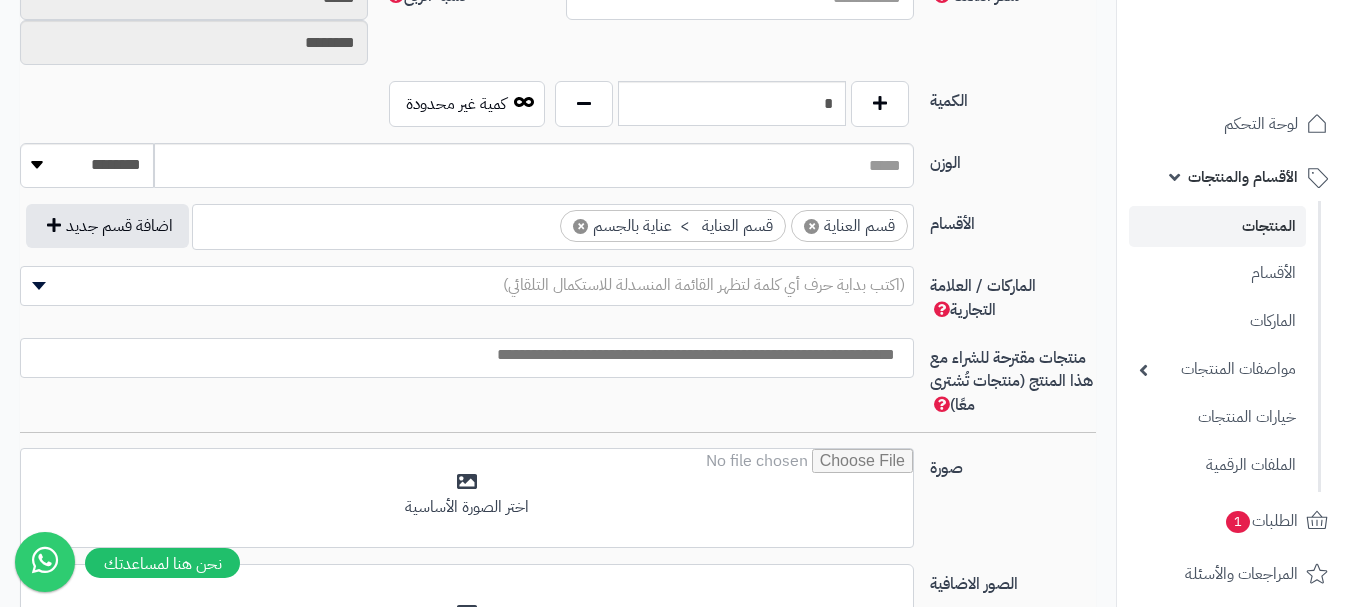 click at bounding box center (462, 355) 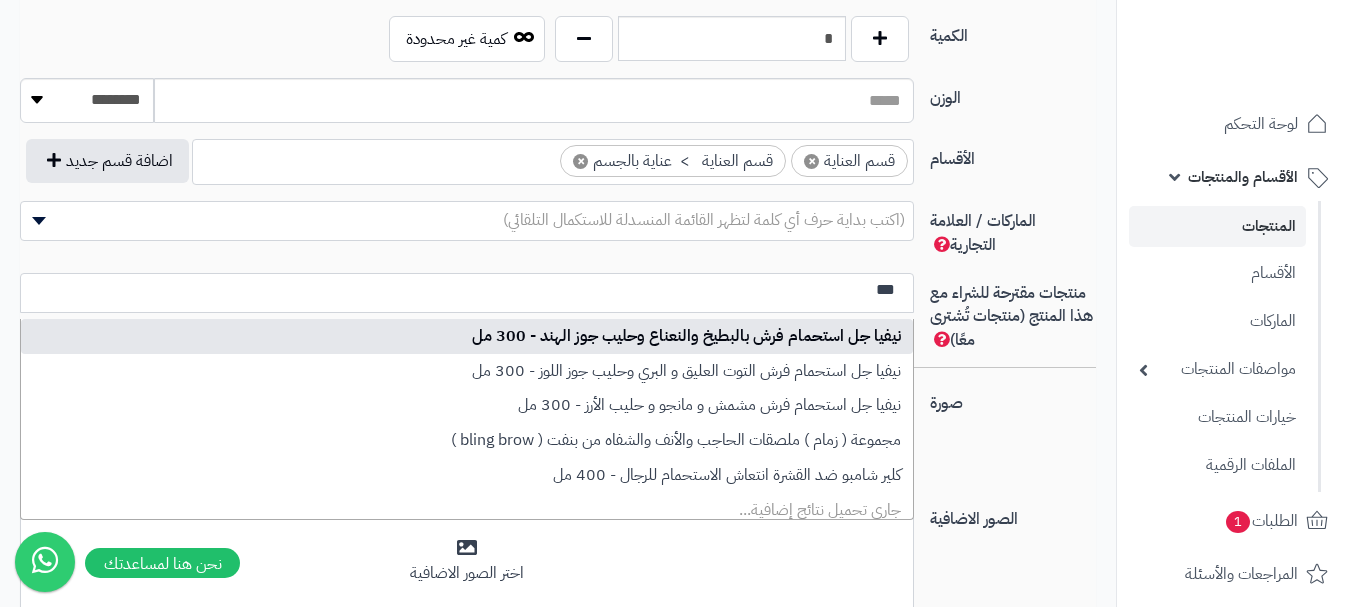 scroll, scrollTop: 1100, scrollLeft: 0, axis: vertical 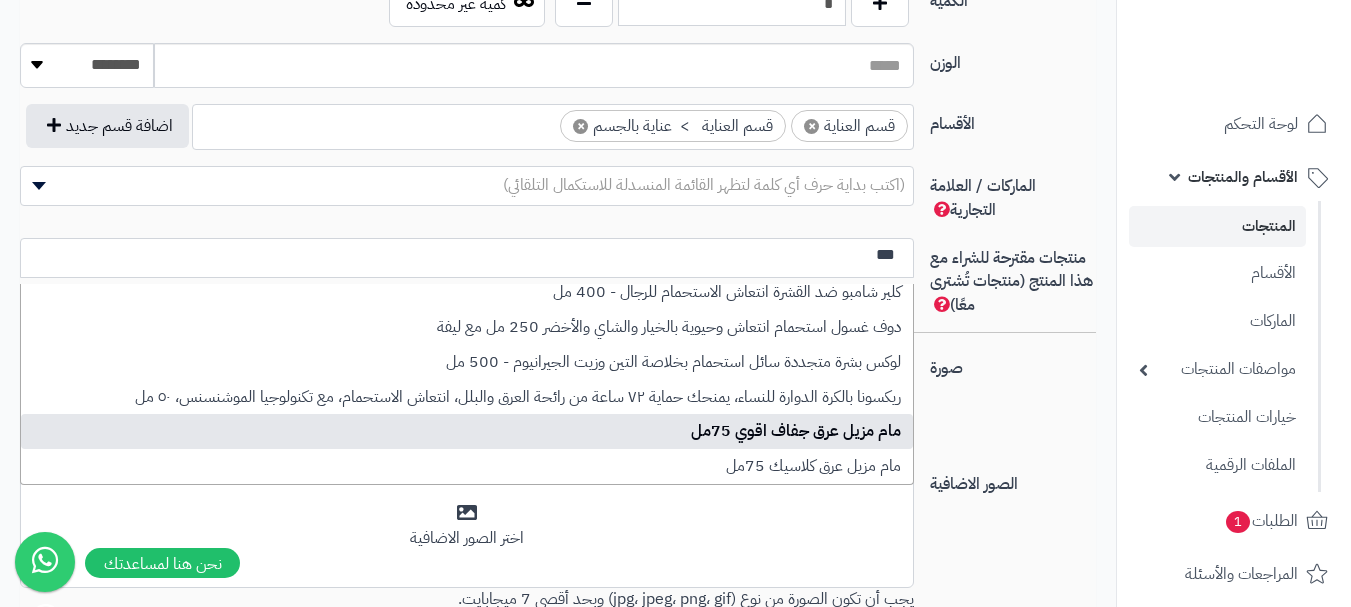 type on "***" 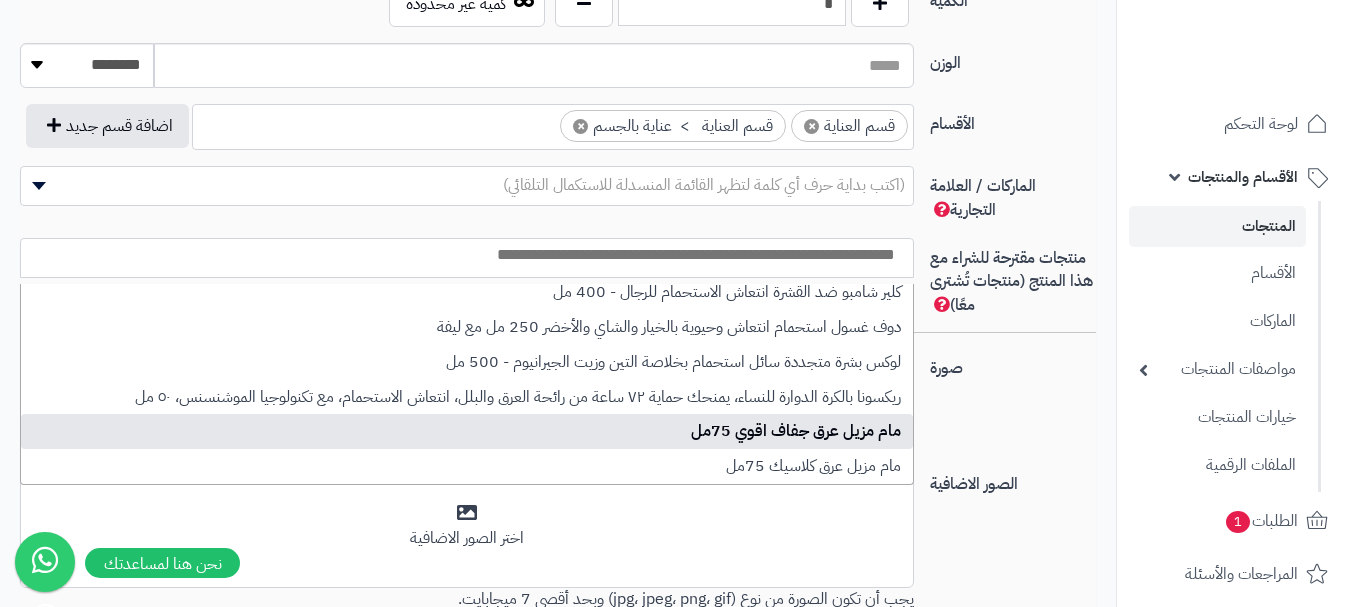 scroll, scrollTop: 0, scrollLeft: 0, axis: both 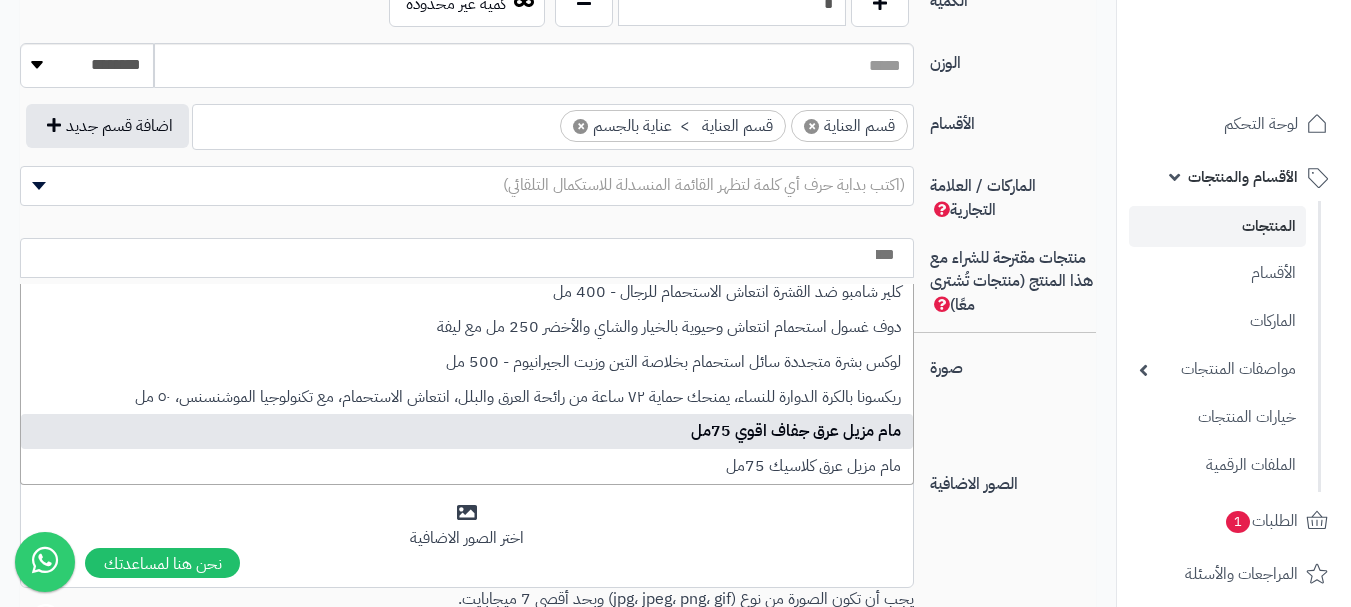 select on "***" 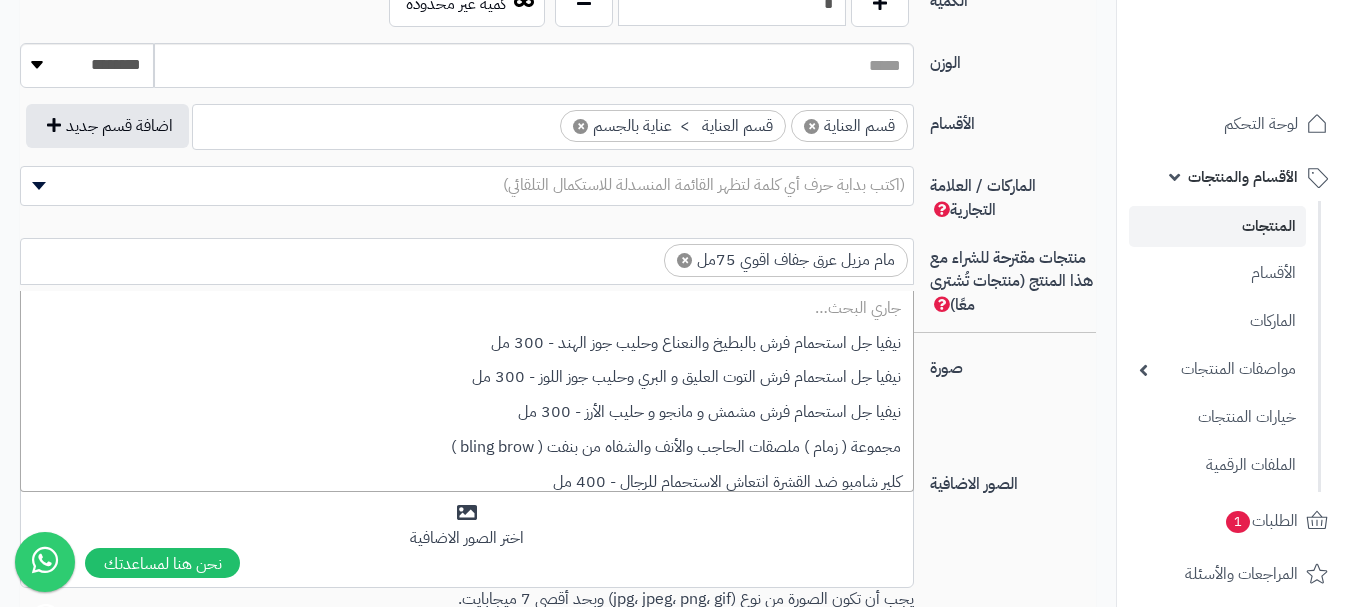 scroll, scrollTop: 0, scrollLeft: -7, axis: horizontal 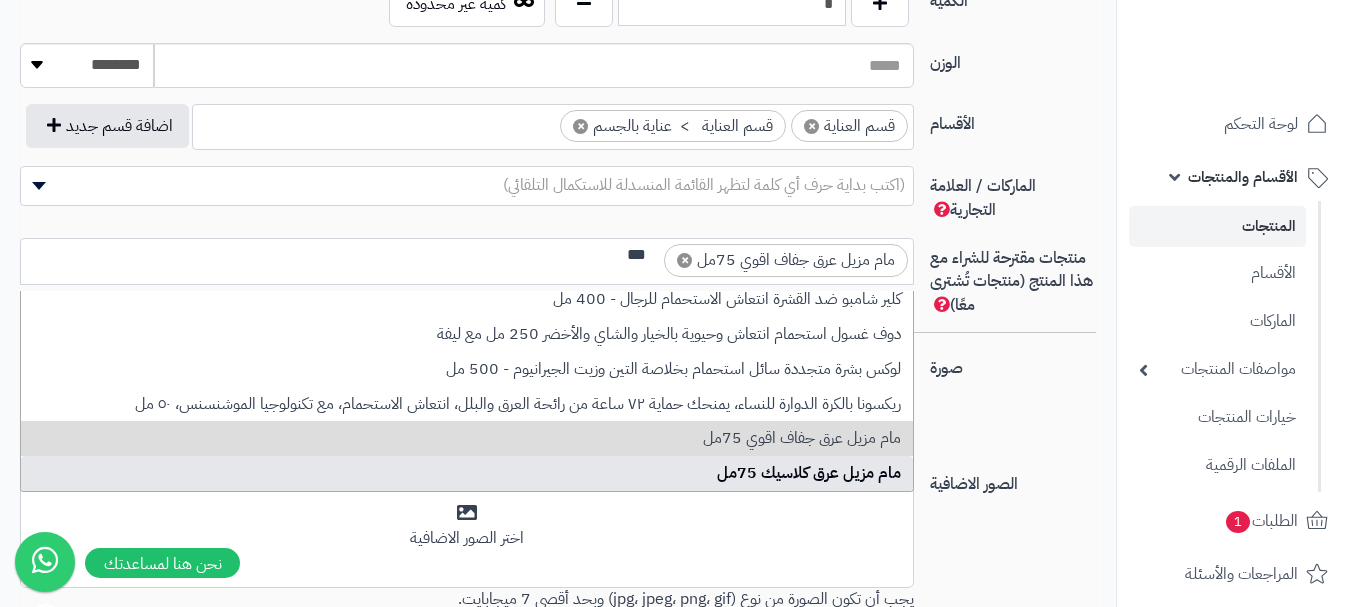 type on "***" 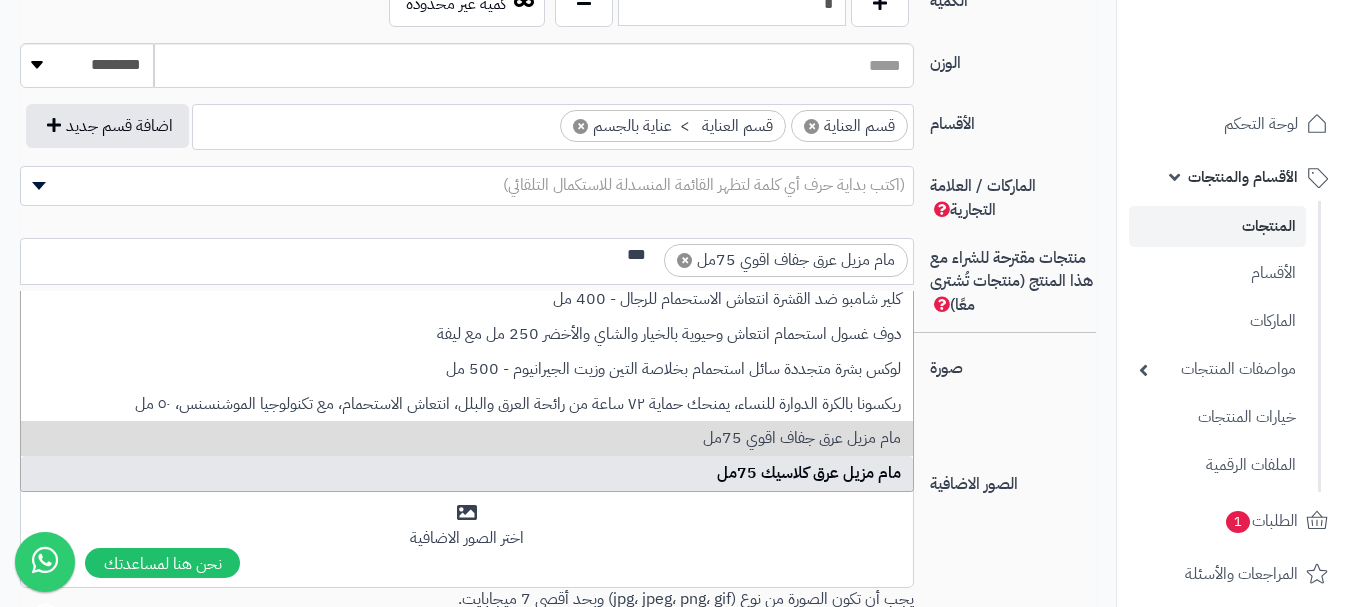 scroll, scrollTop: 0, scrollLeft: 0, axis: both 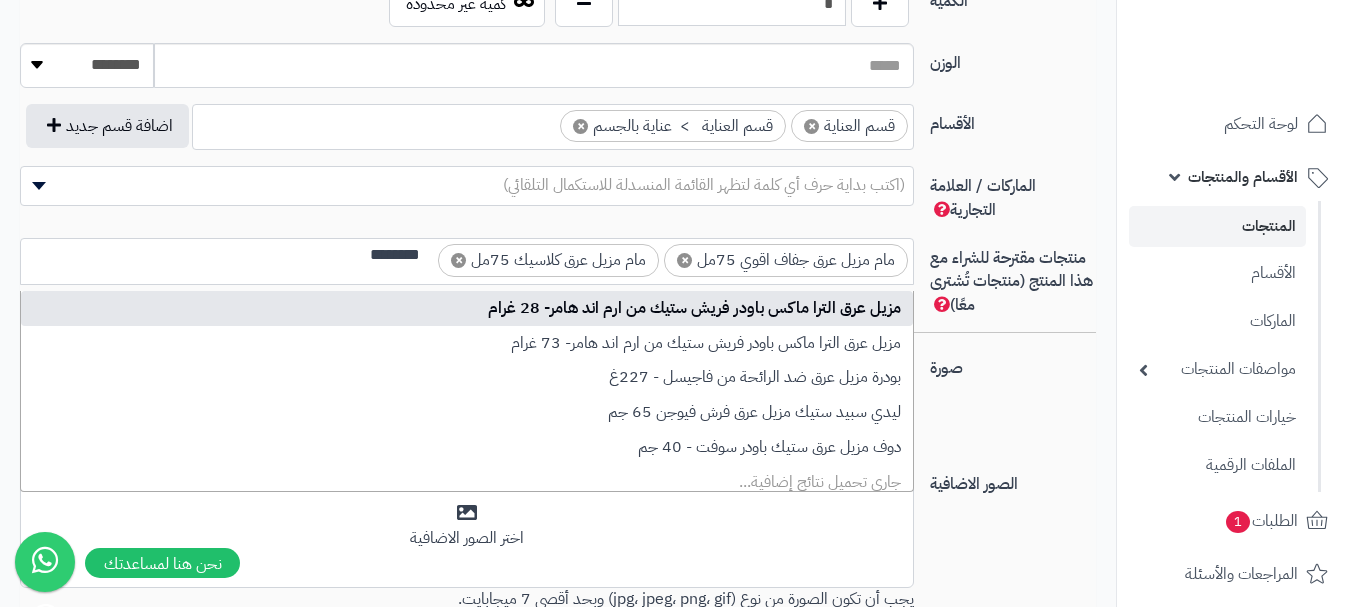 type on "********" 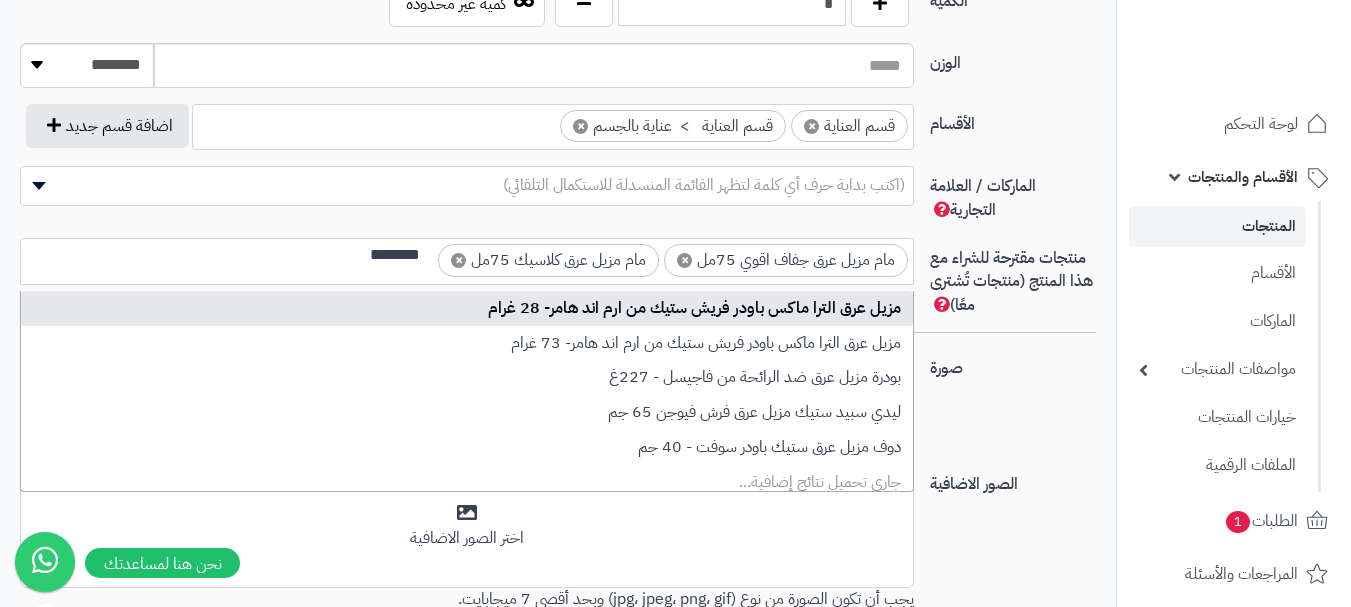 type 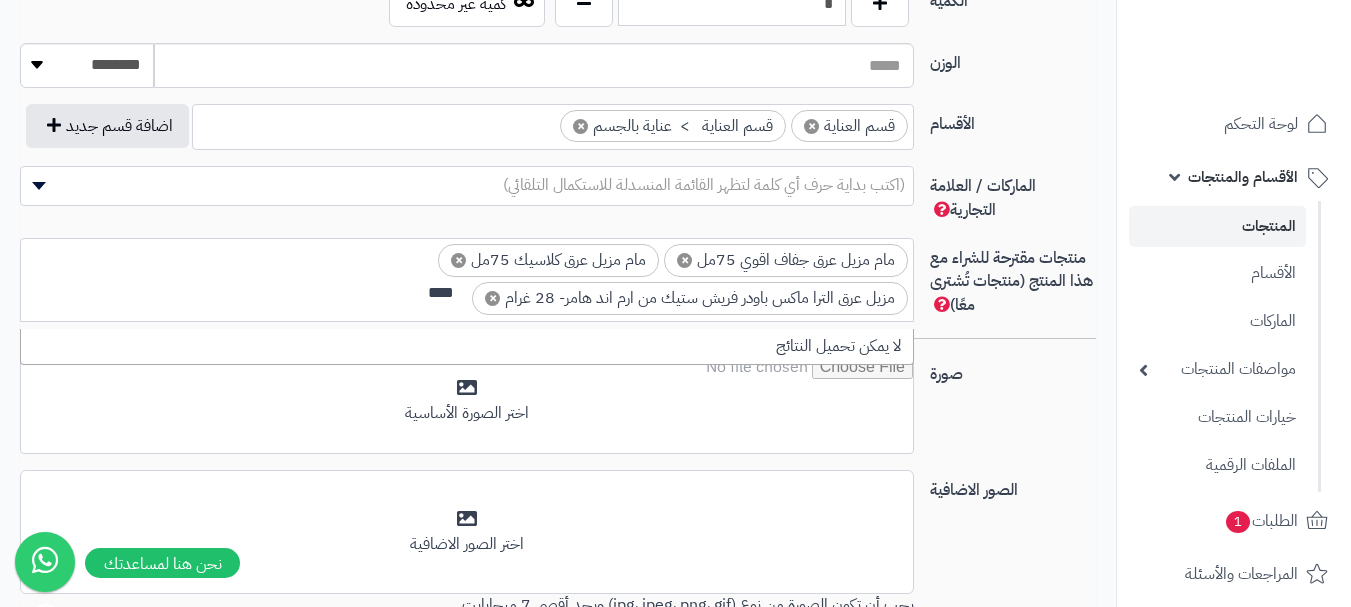 scroll, scrollTop: 0, scrollLeft: 0, axis: both 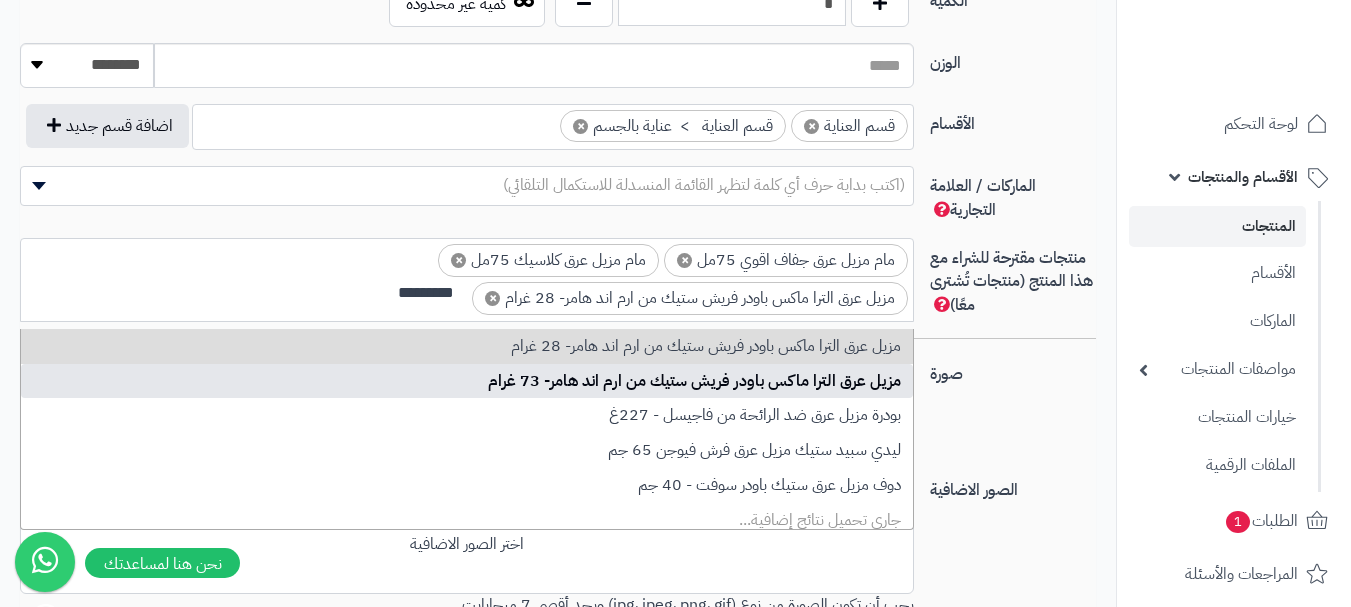 type on "********" 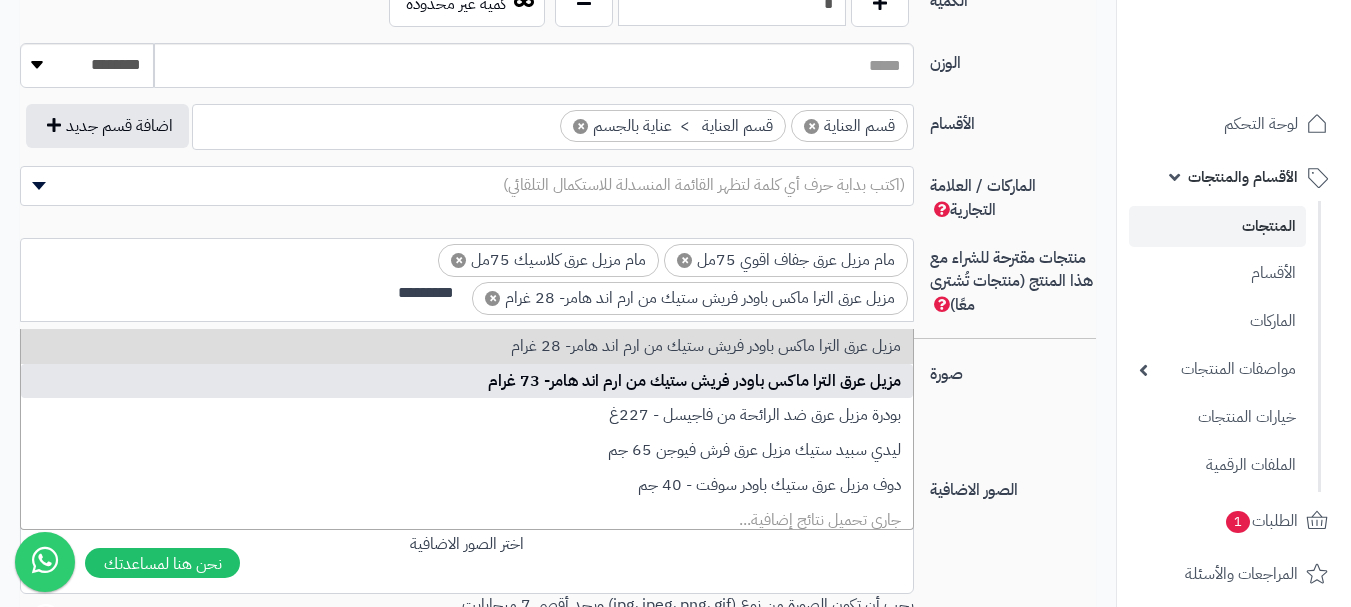 type 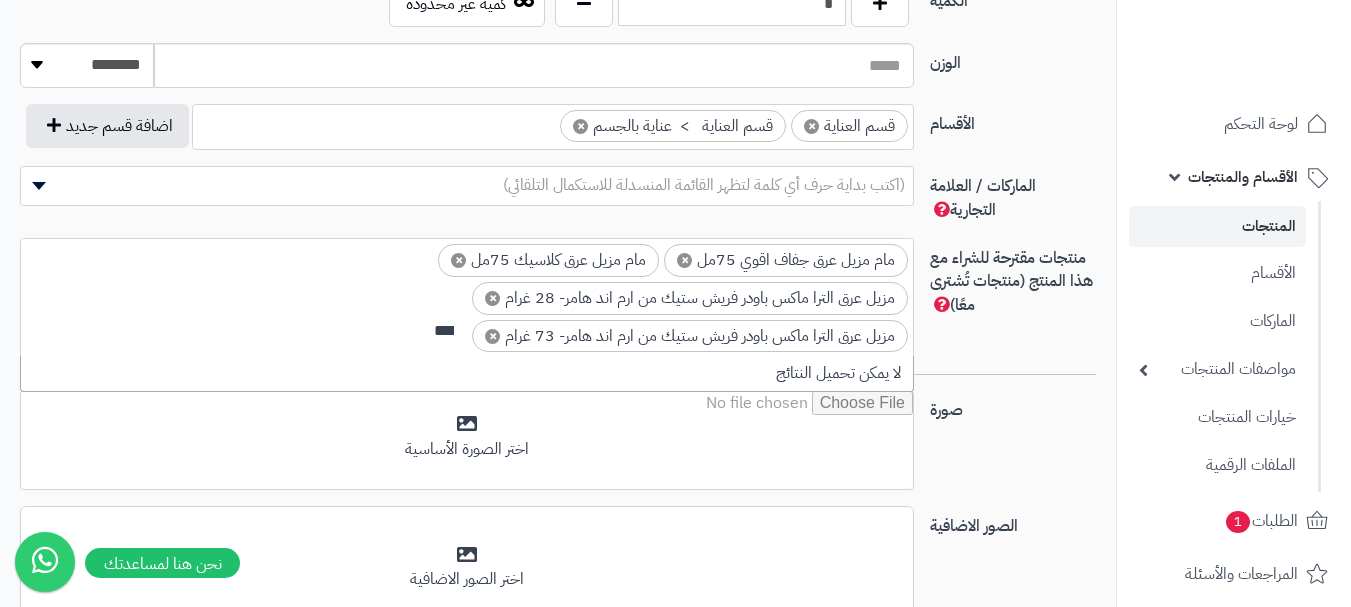scroll, scrollTop: 0, scrollLeft: 0, axis: both 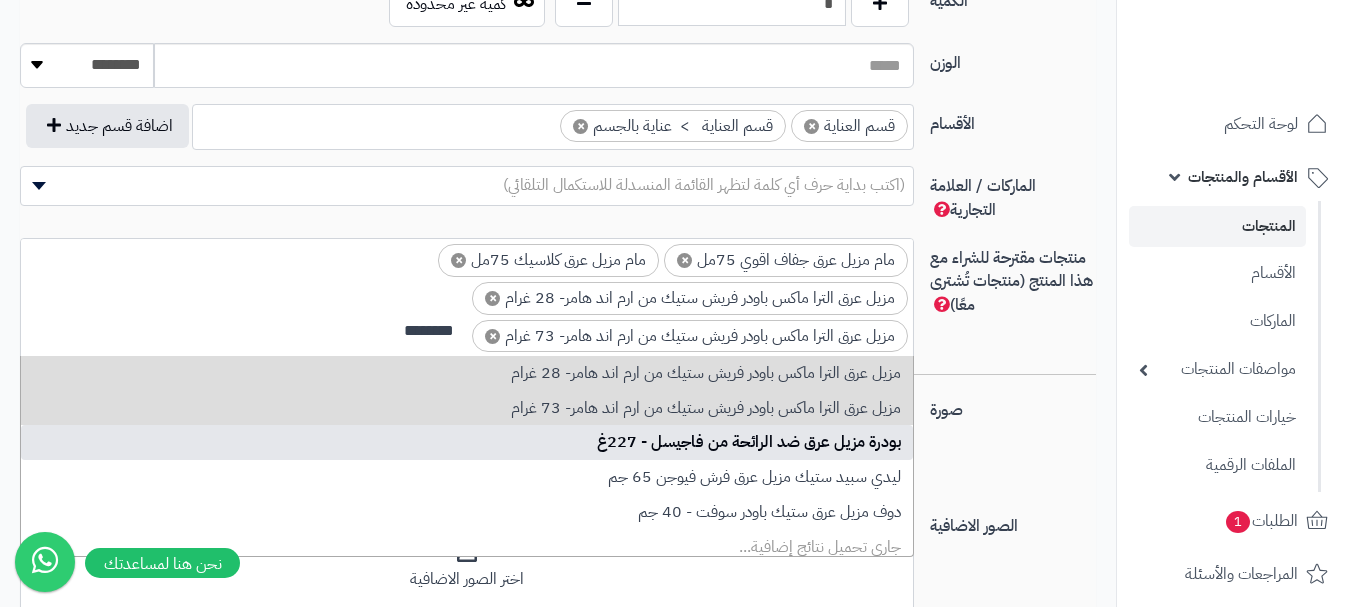 type on "********" 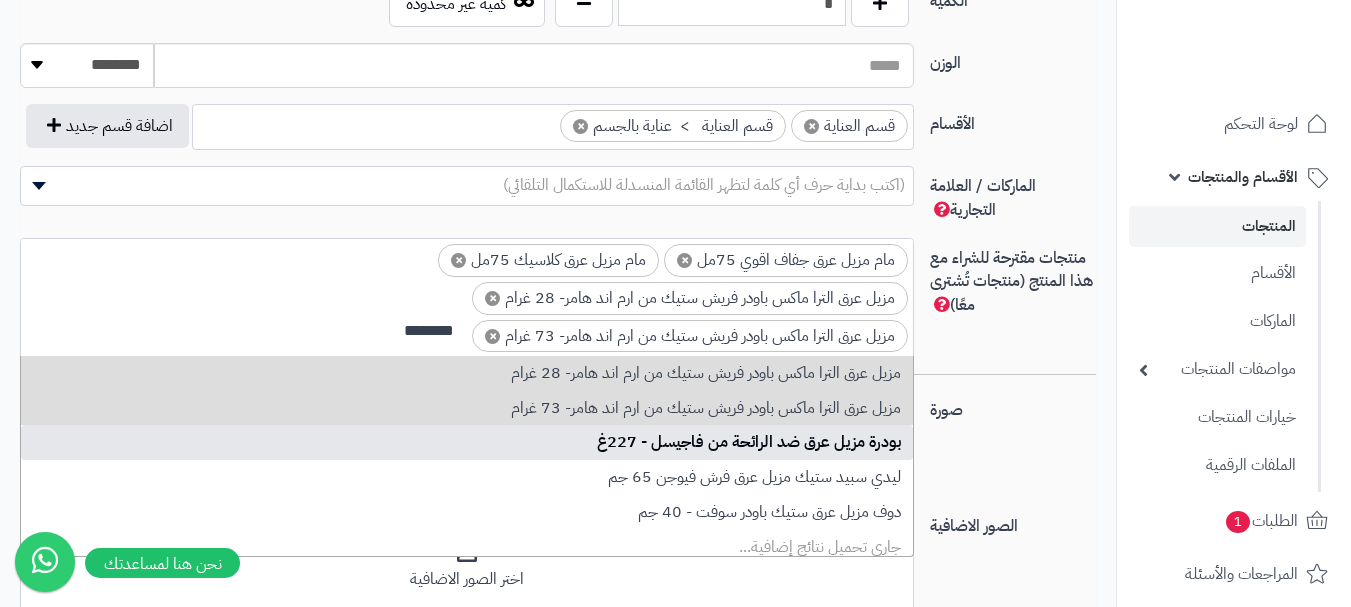 type 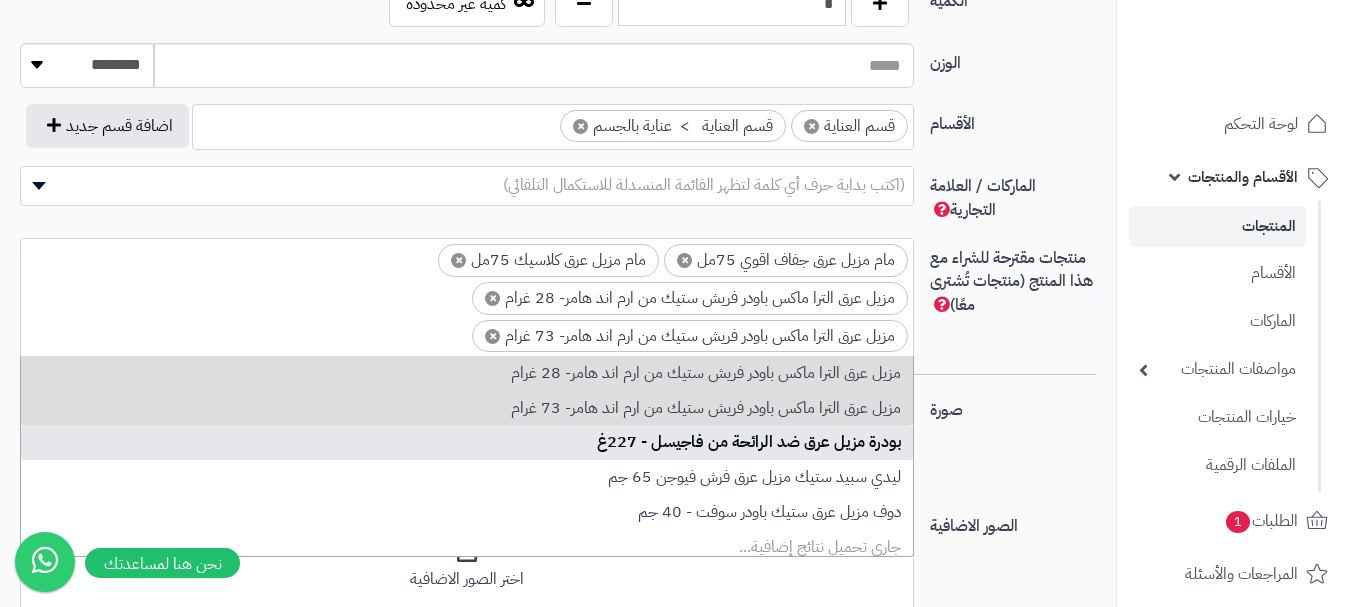 scroll, scrollTop: 30, scrollLeft: 0, axis: vertical 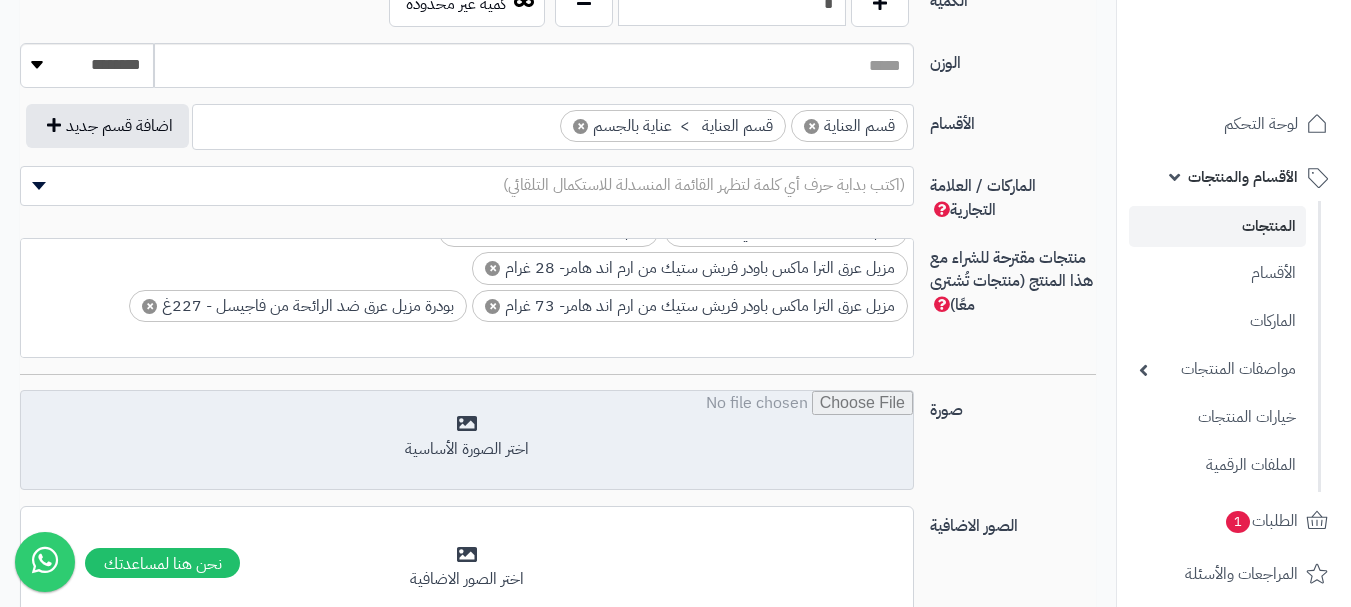 click at bounding box center [467, 441] 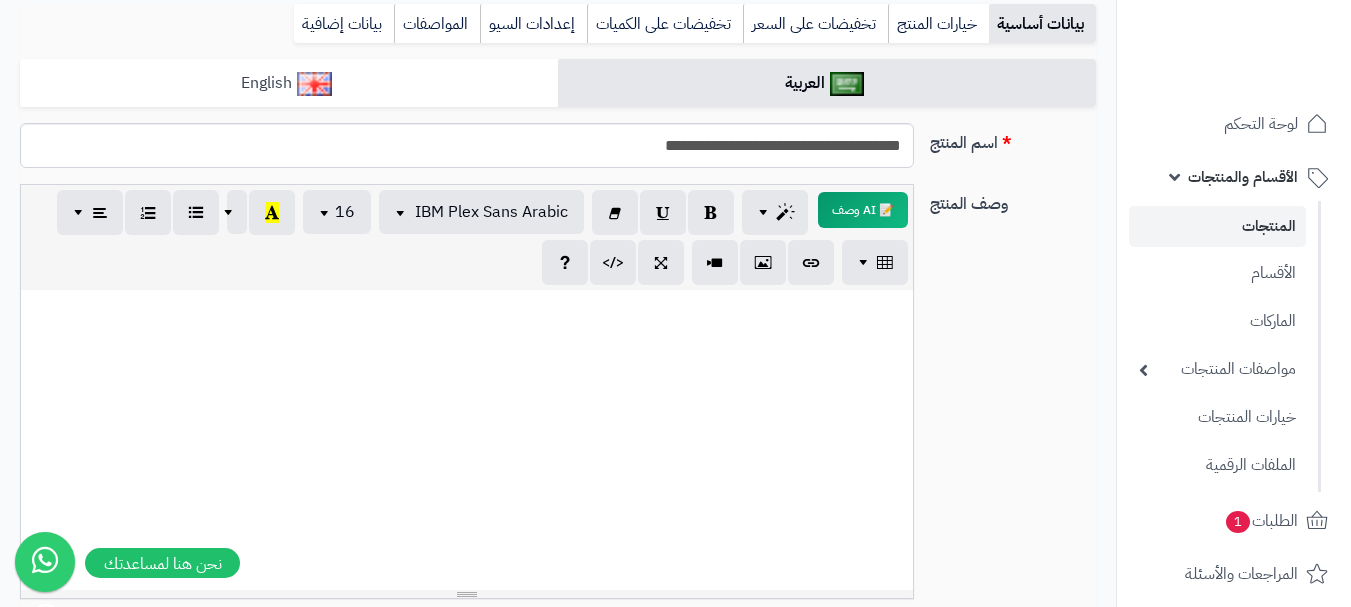 scroll, scrollTop: 0, scrollLeft: 0, axis: both 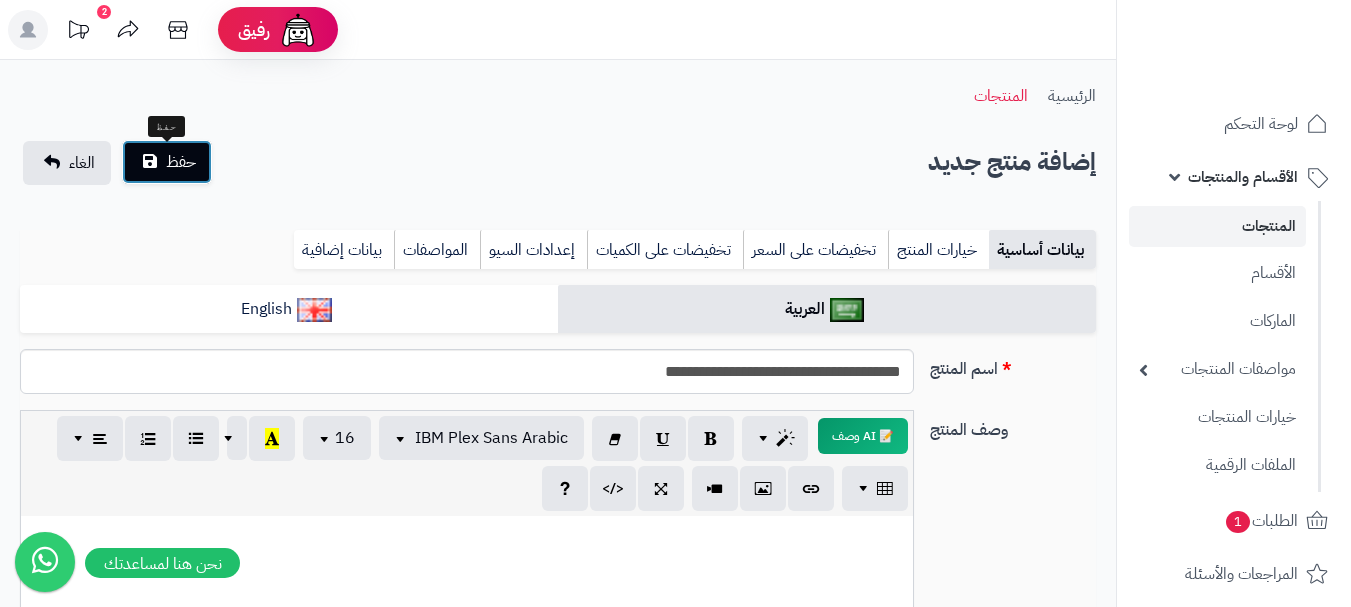 click on "حفظ" at bounding box center [167, 162] 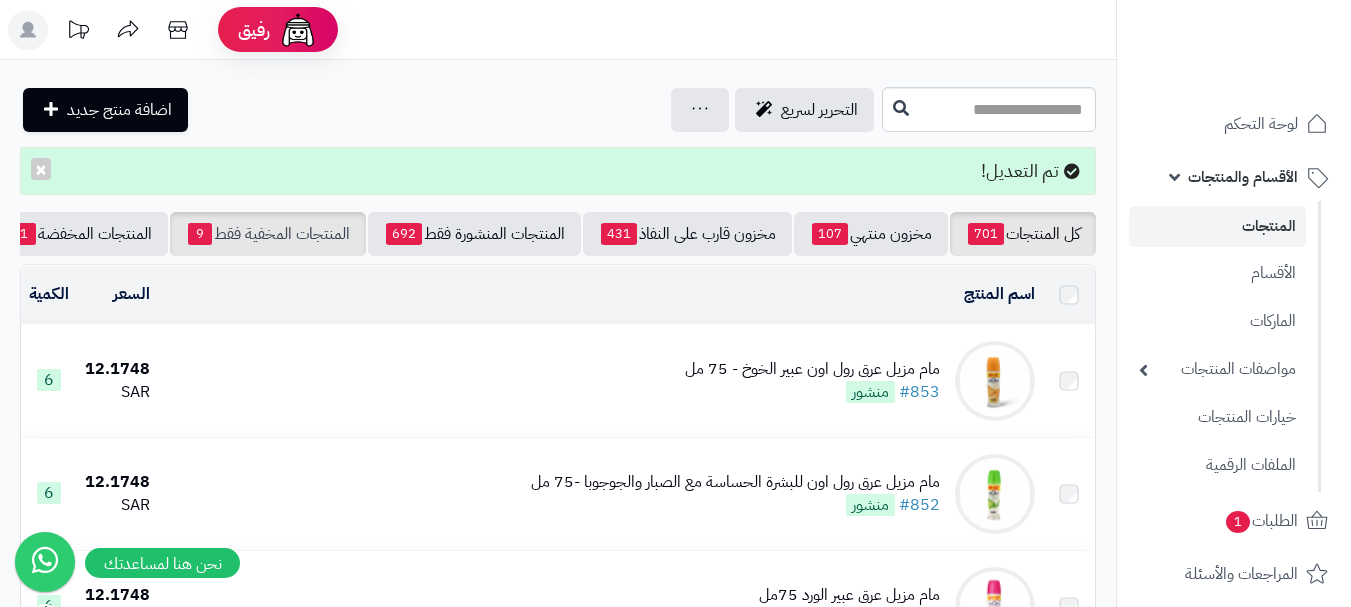 scroll, scrollTop: 0, scrollLeft: 0, axis: both 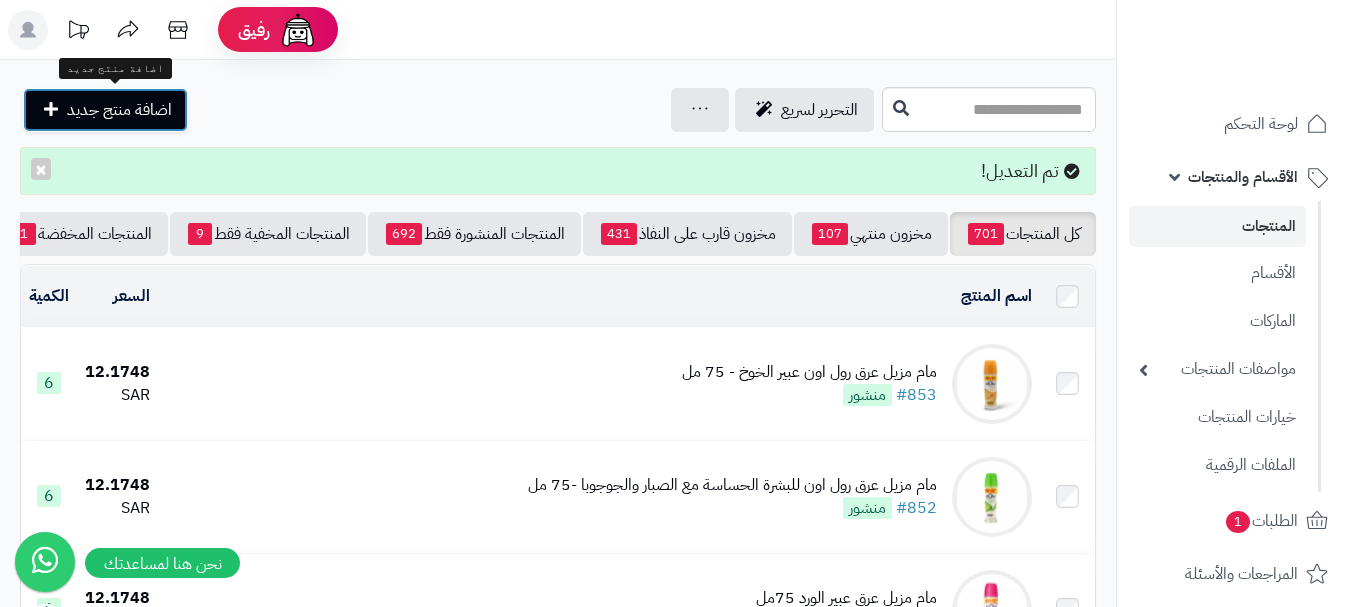 click on "اضافة منتج جديد" at bounding box center (119, 110) 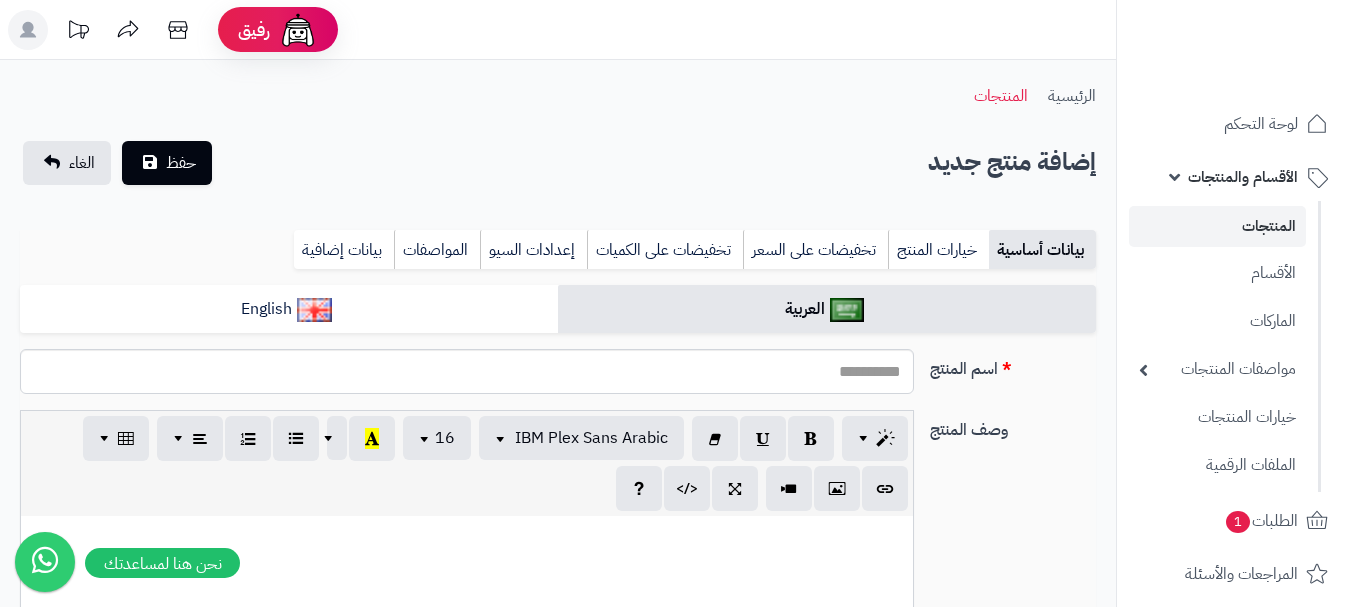 select 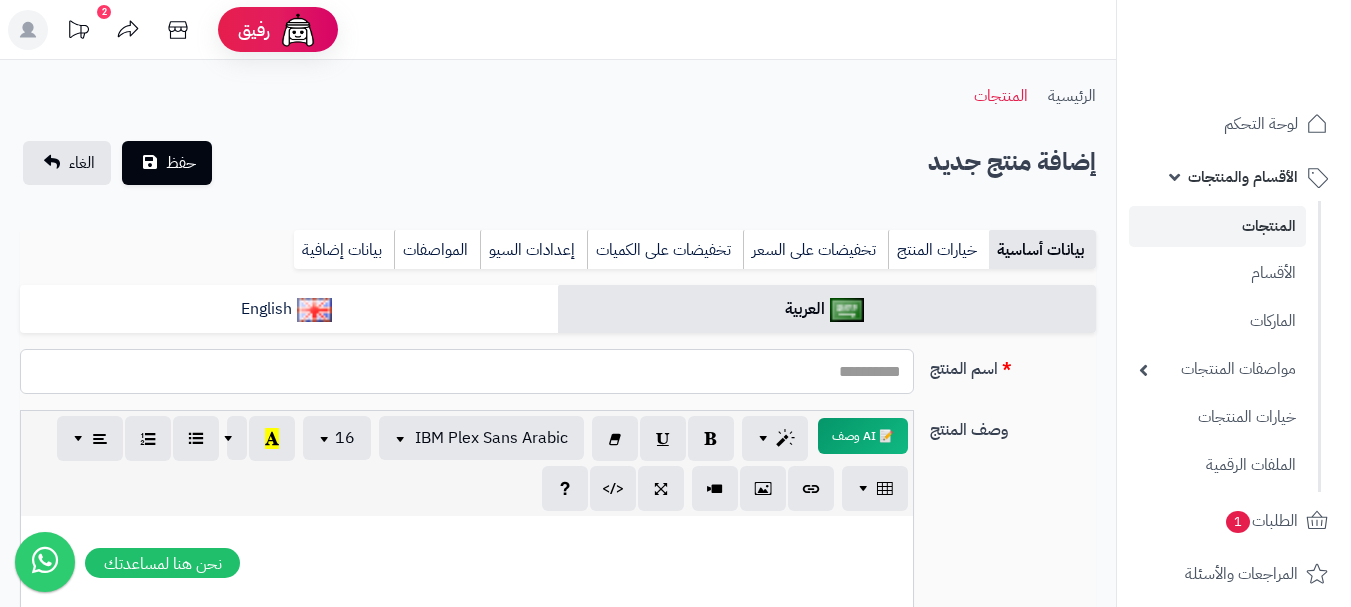 paste on "**********" 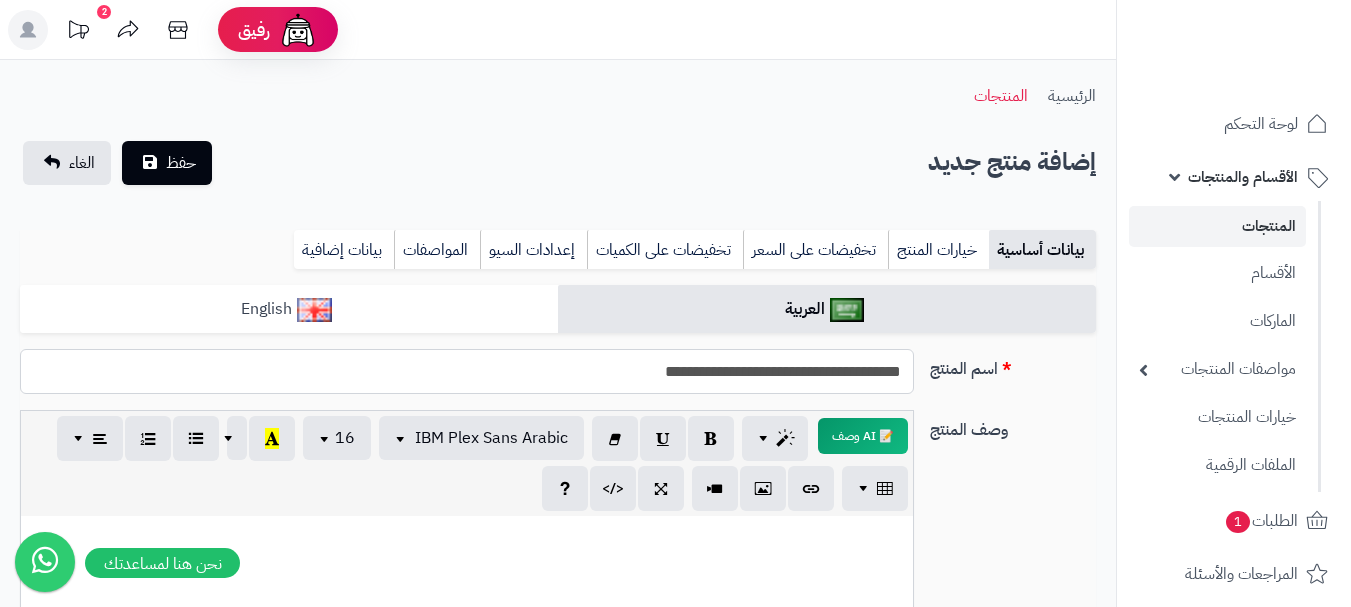 type on "**********" 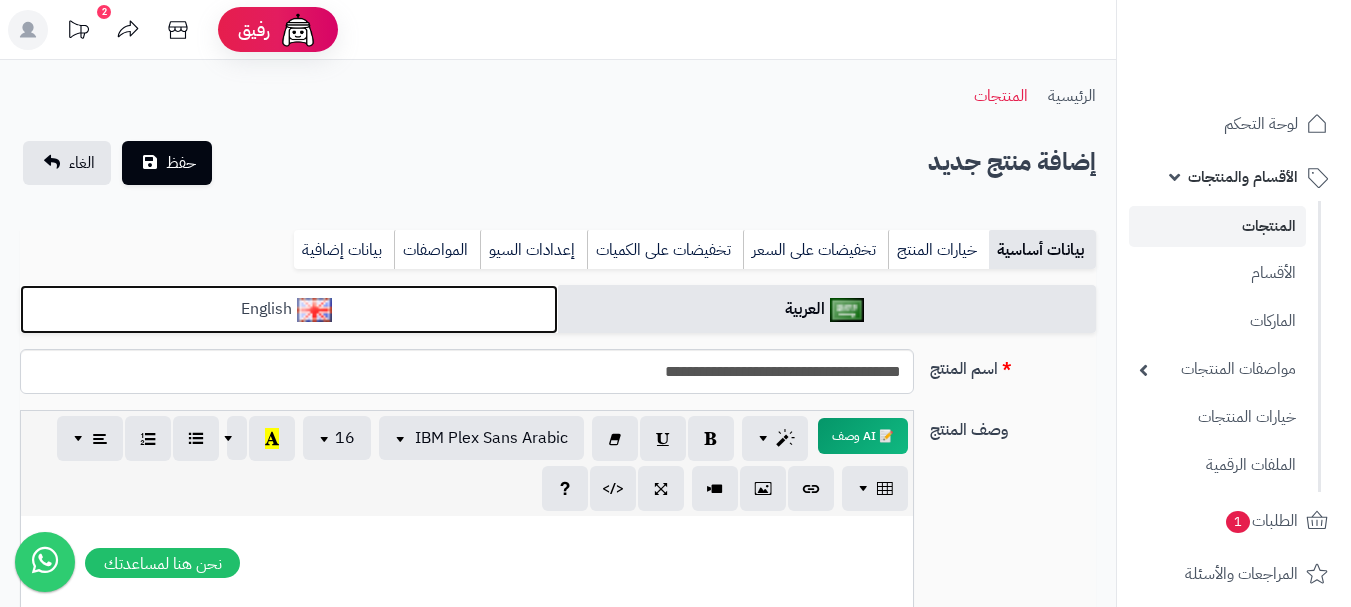 click on "English" at bounding box center [289, 309] 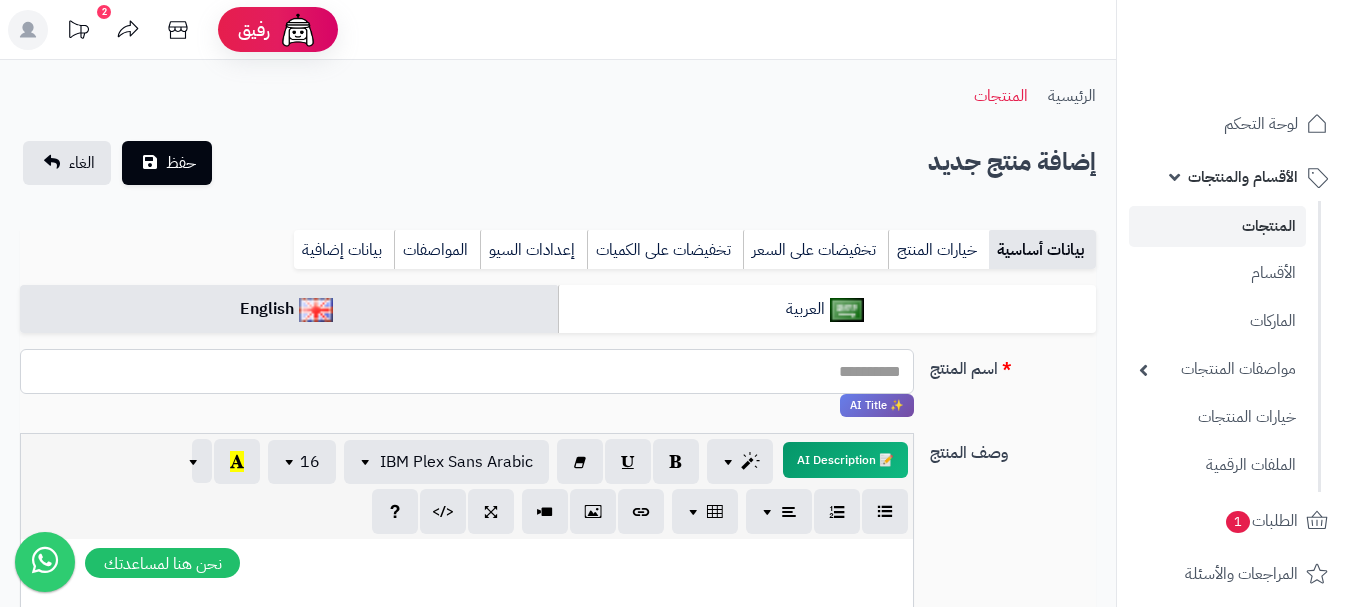 paste on "**********" 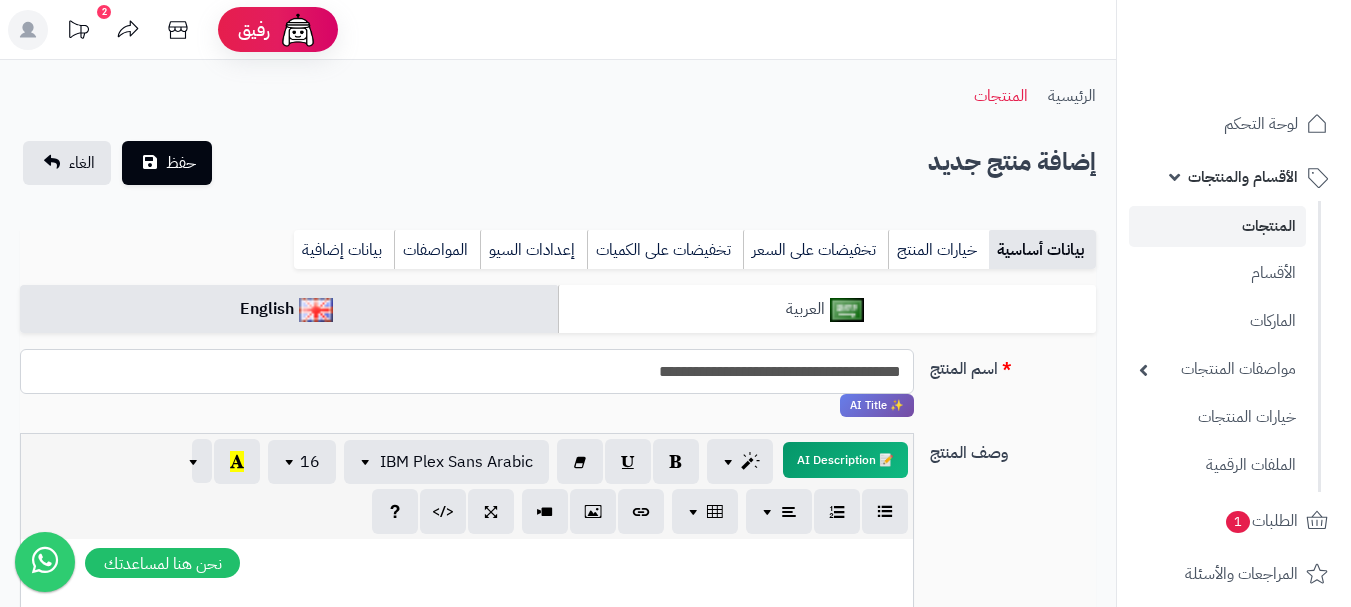 type on "**********" 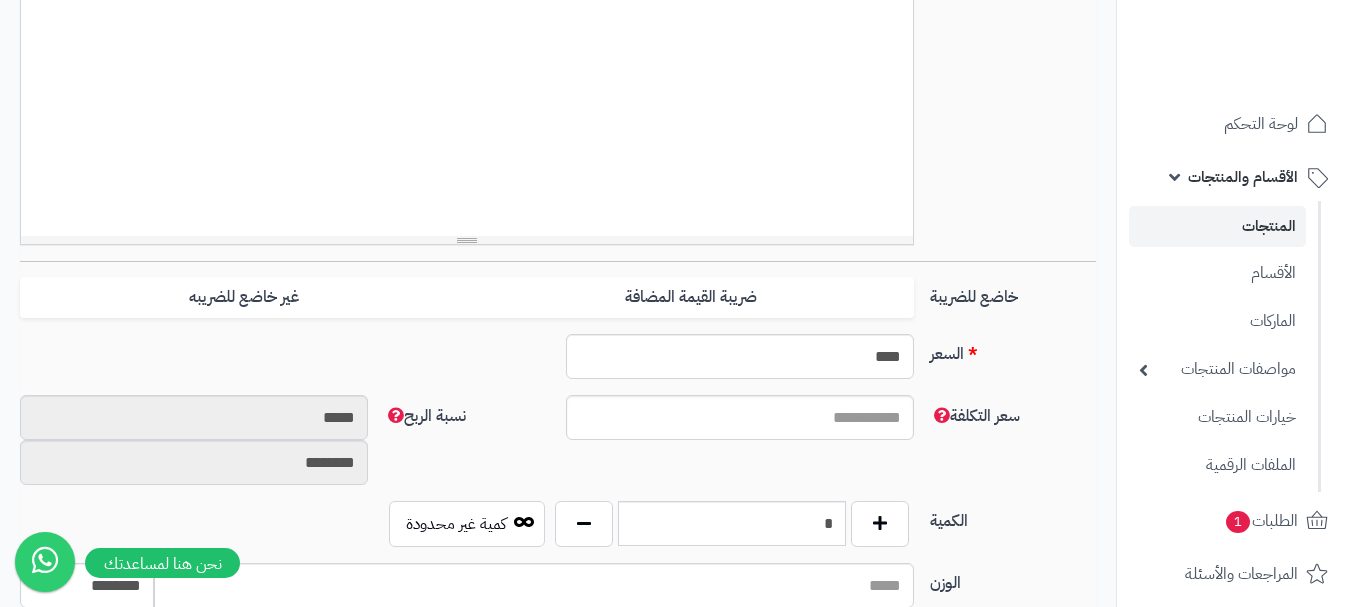 scroll, scrollTop: 700, scrollLeft: 0, axis: vertical 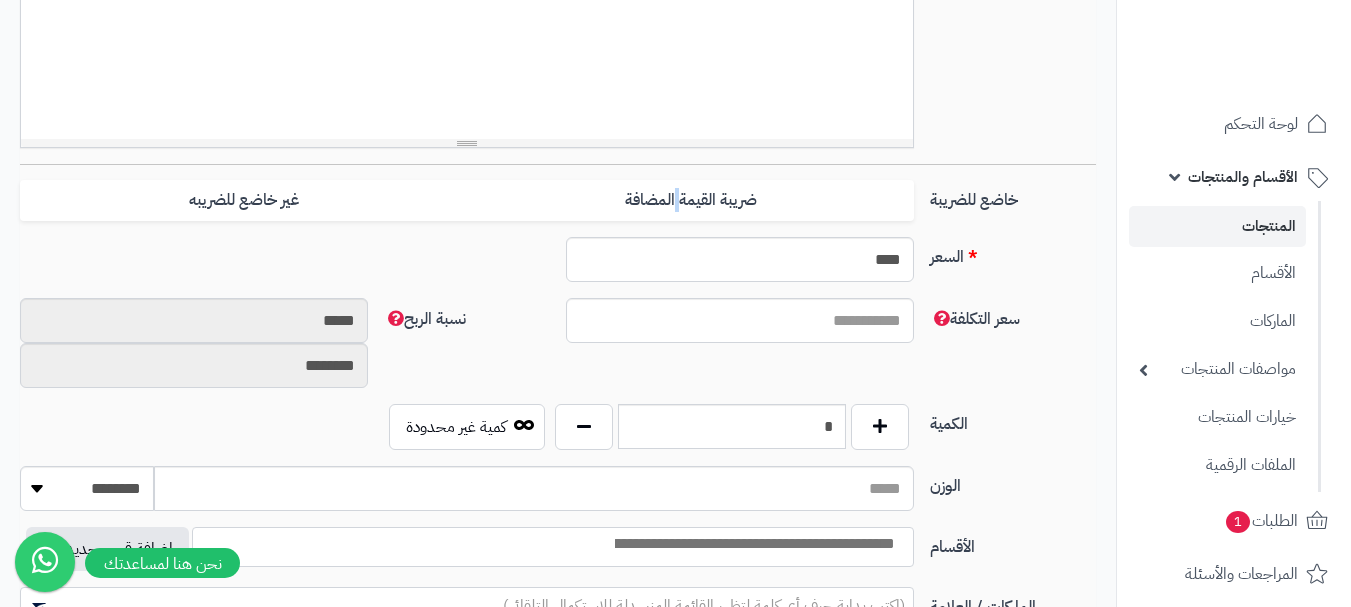 drag, startPoint x: 674, startPoint y: 192, endPoint x: 465, endPoint y: 227, distance: 211.91035 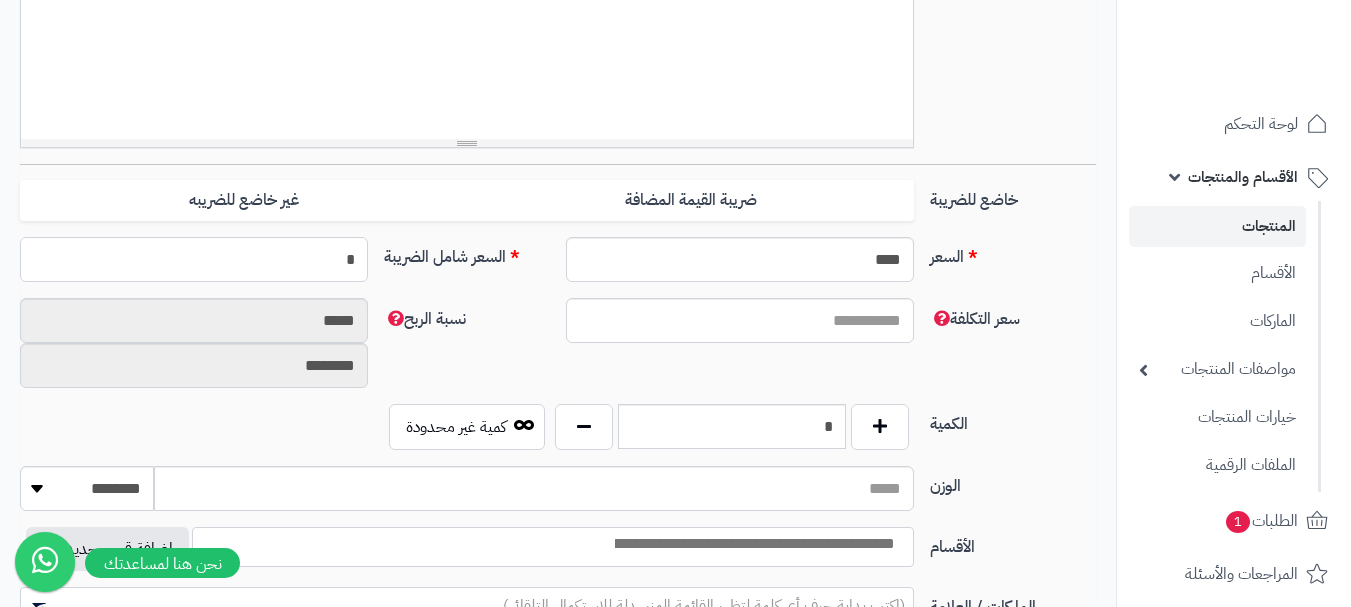 click on "*" at bounding box center [194, 259] 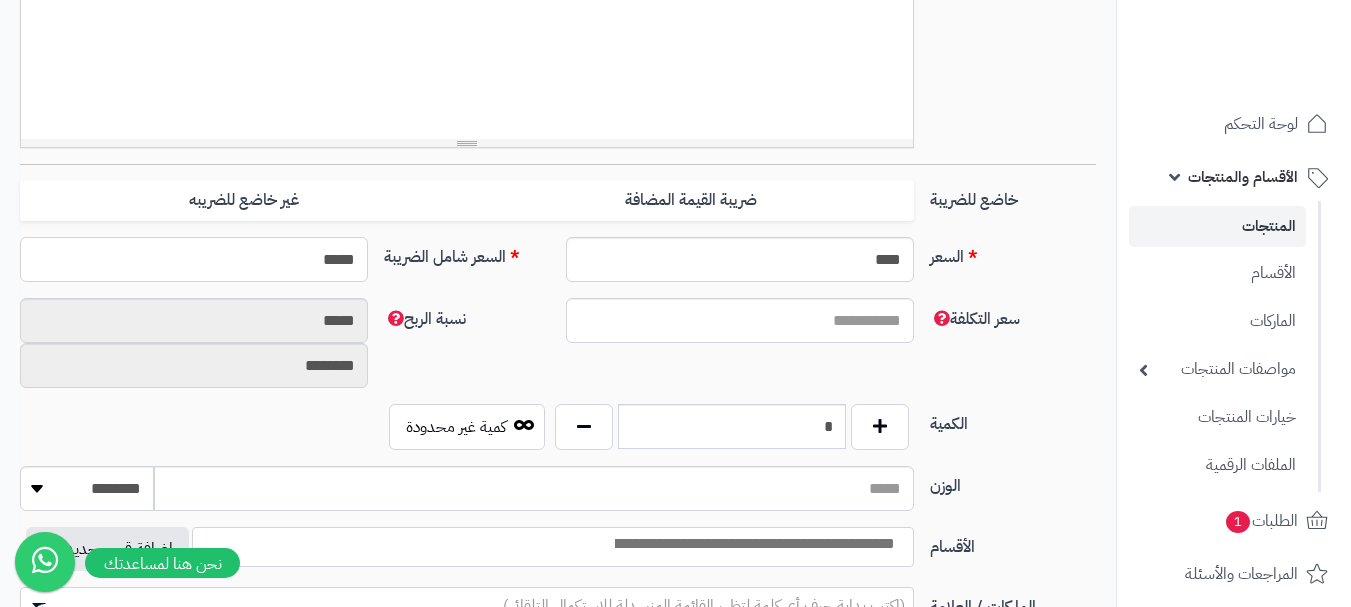 type on "******" 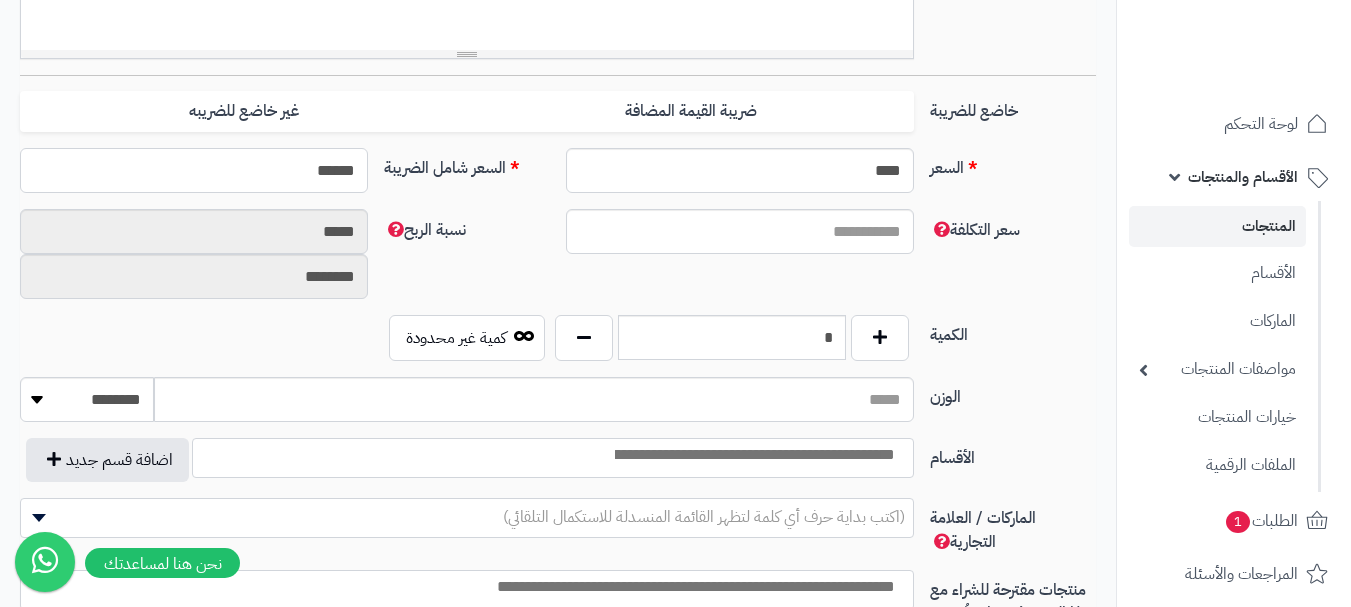 scroll, scrollTop: 1000, scrollLeft: 0, axis: vertical 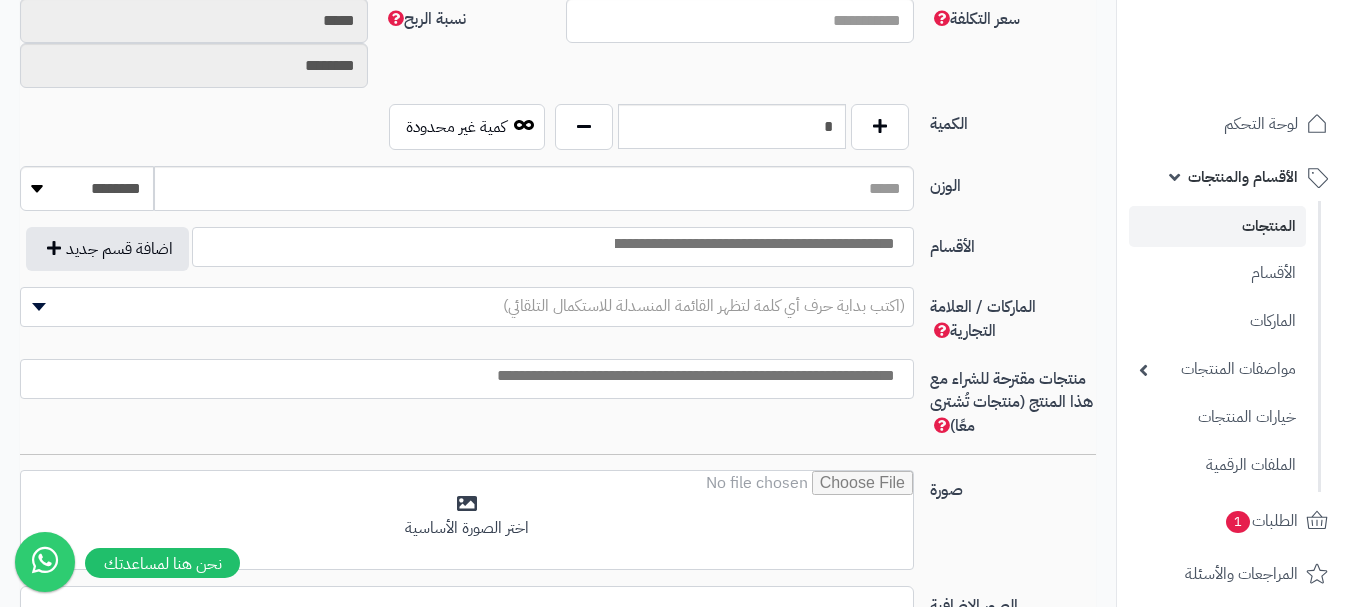 type on "**********" 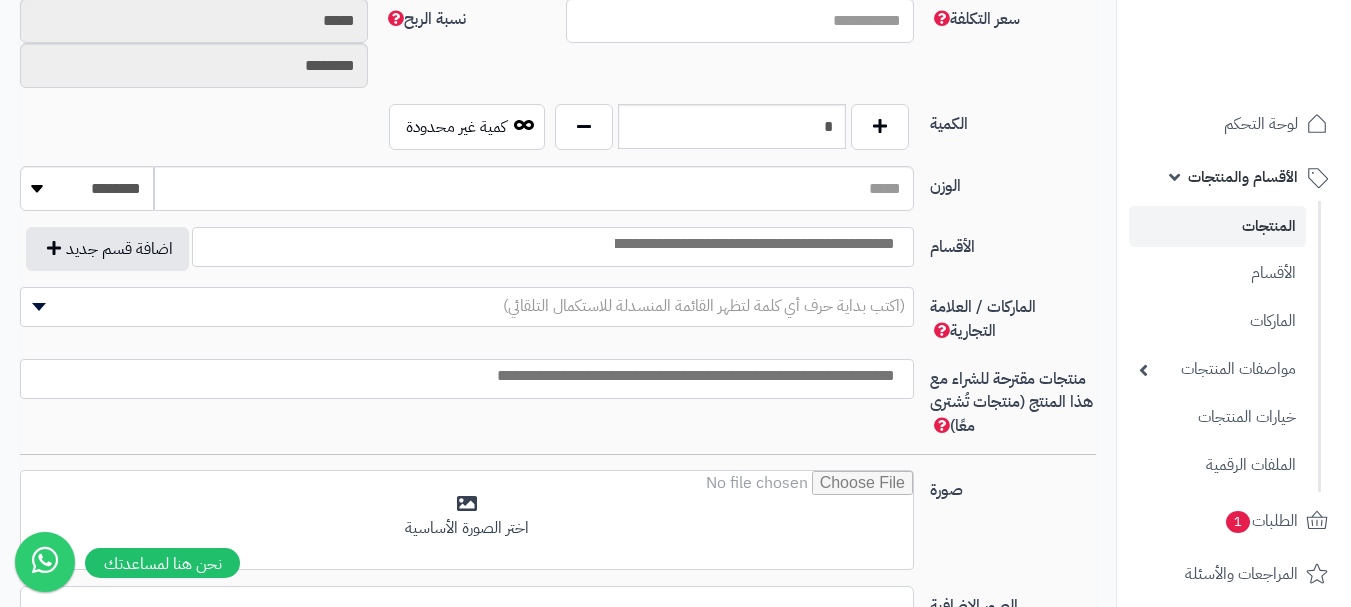 type on "******" 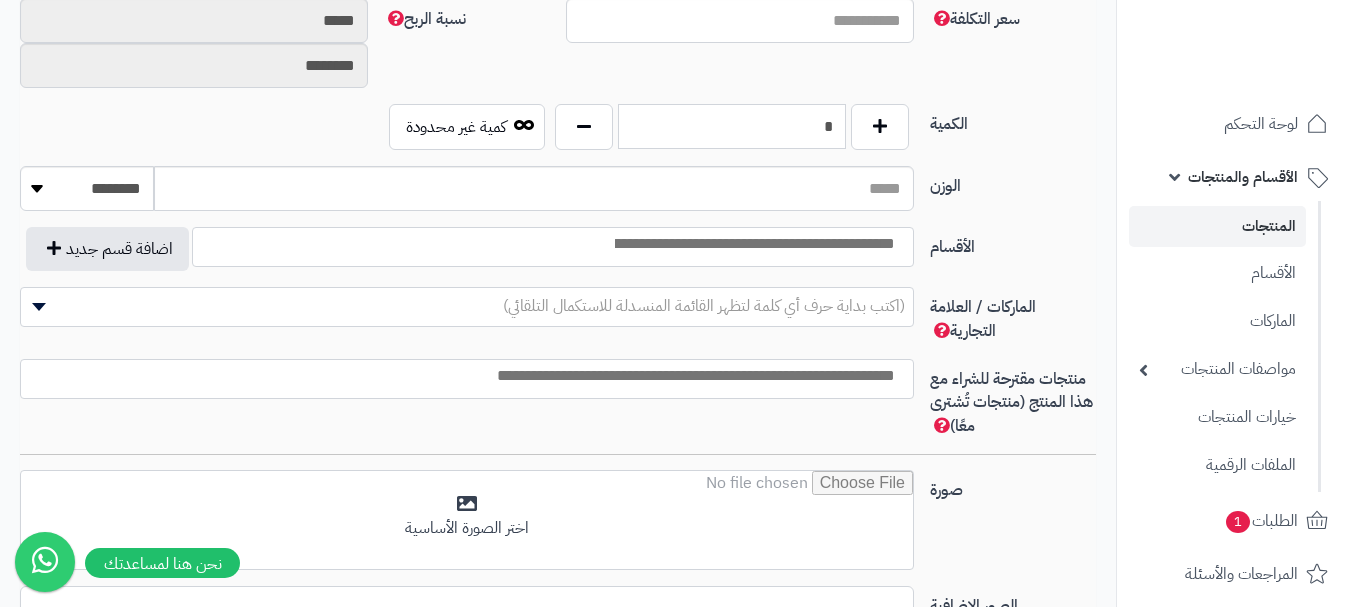 click on "*" at bounding box center [732, 126] 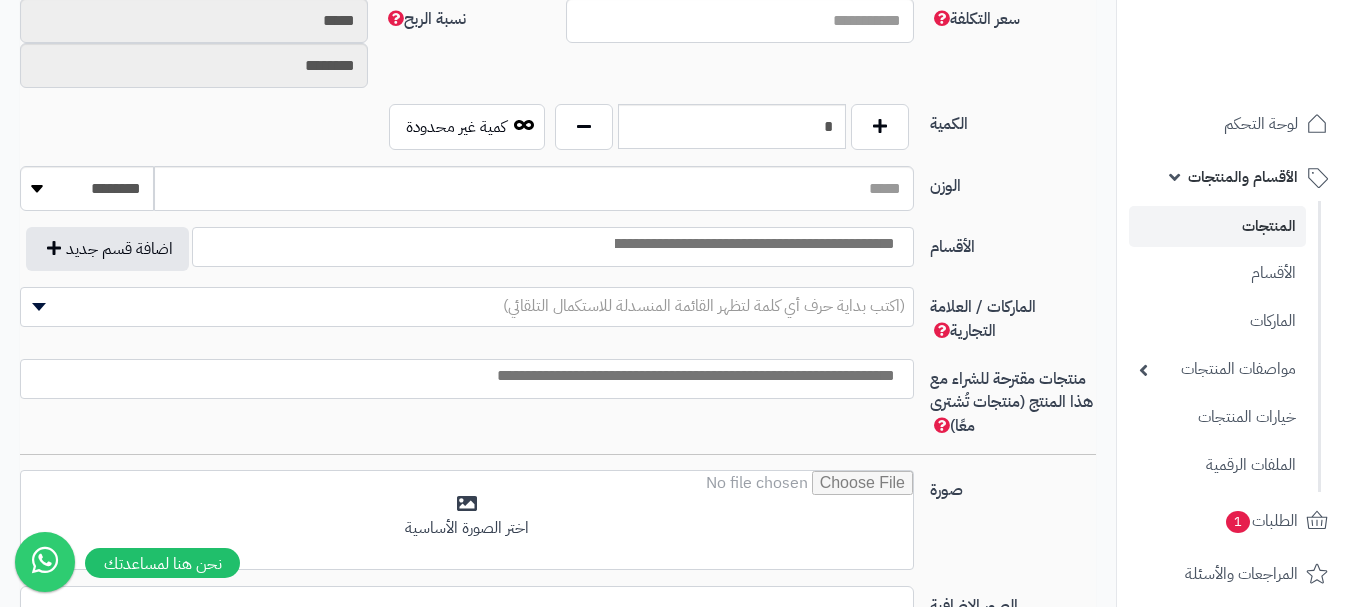 click at bounding box center (753, 244) 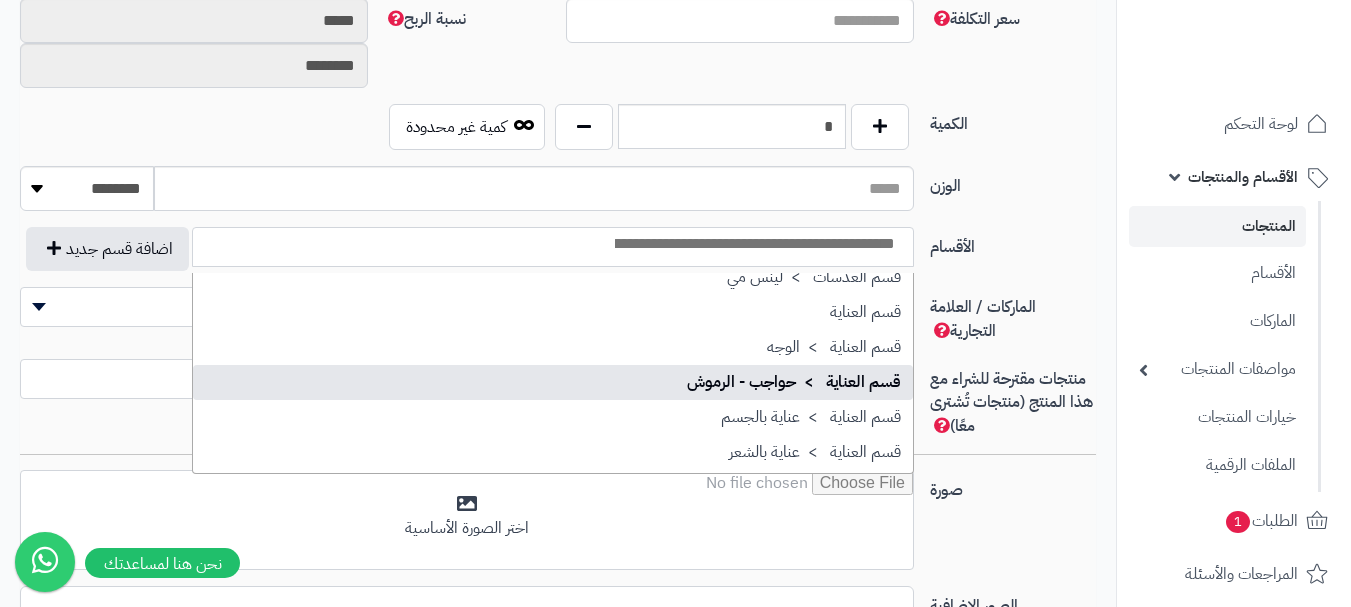 scroll, scrollTop: 1686, scrollLeft: 0, axis: vertical 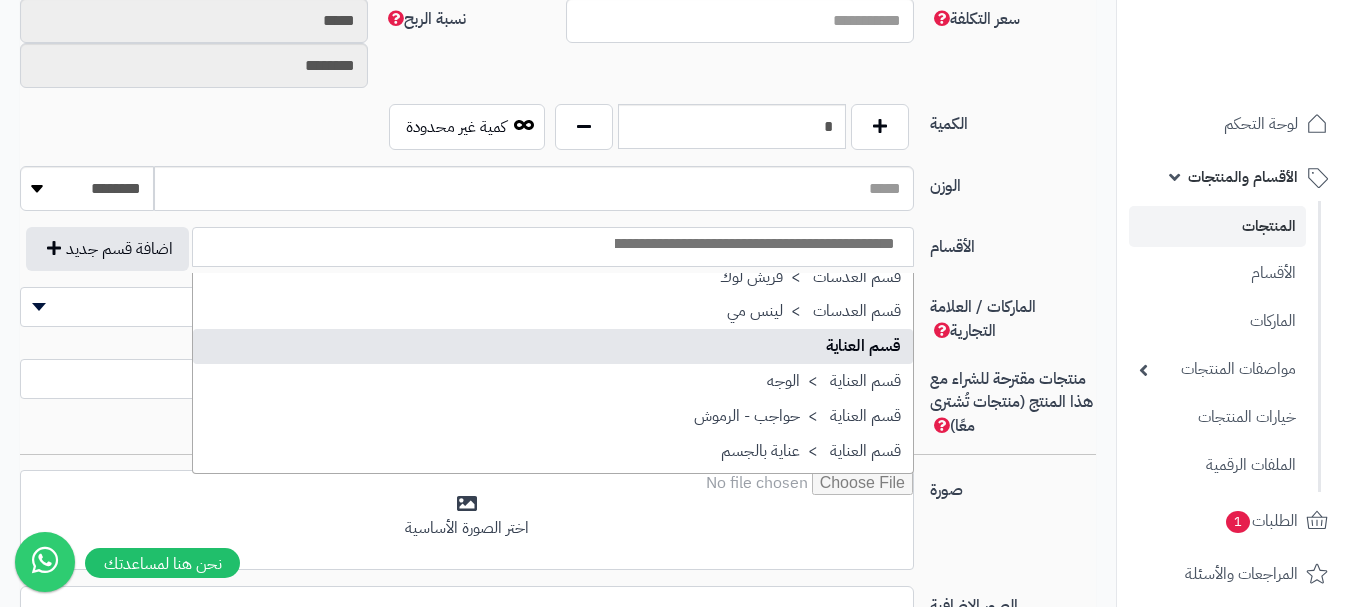 select on "**" 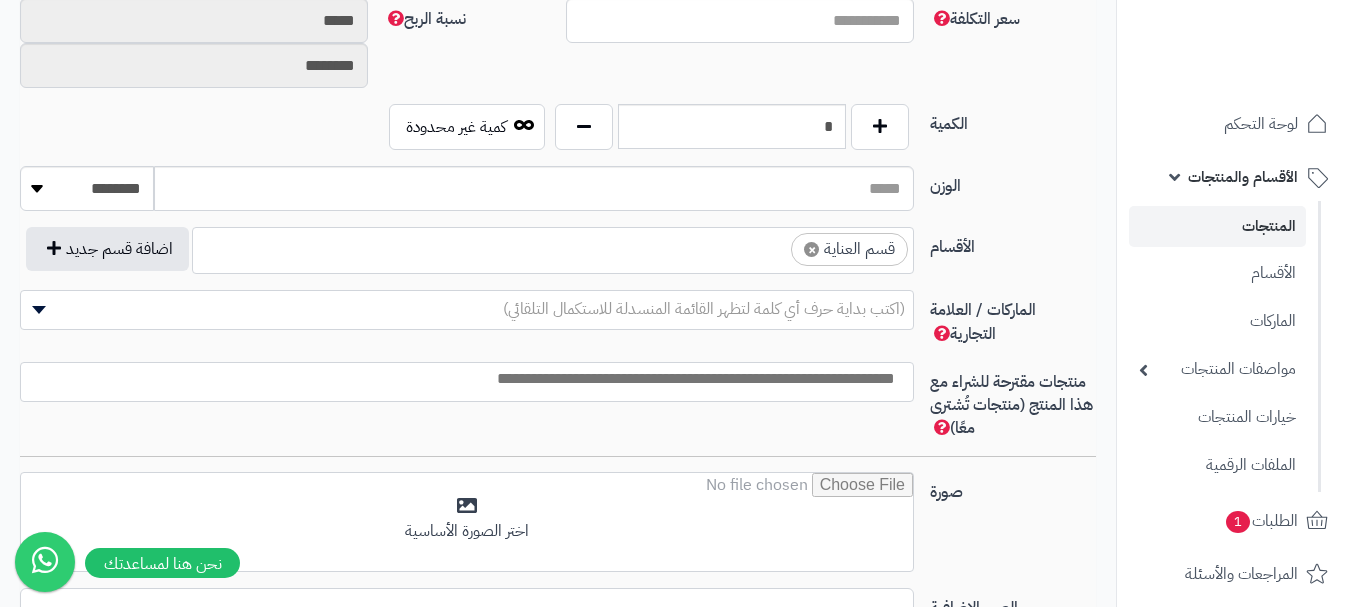 click on "× قسم العناية" at bounding box center [553, 247] 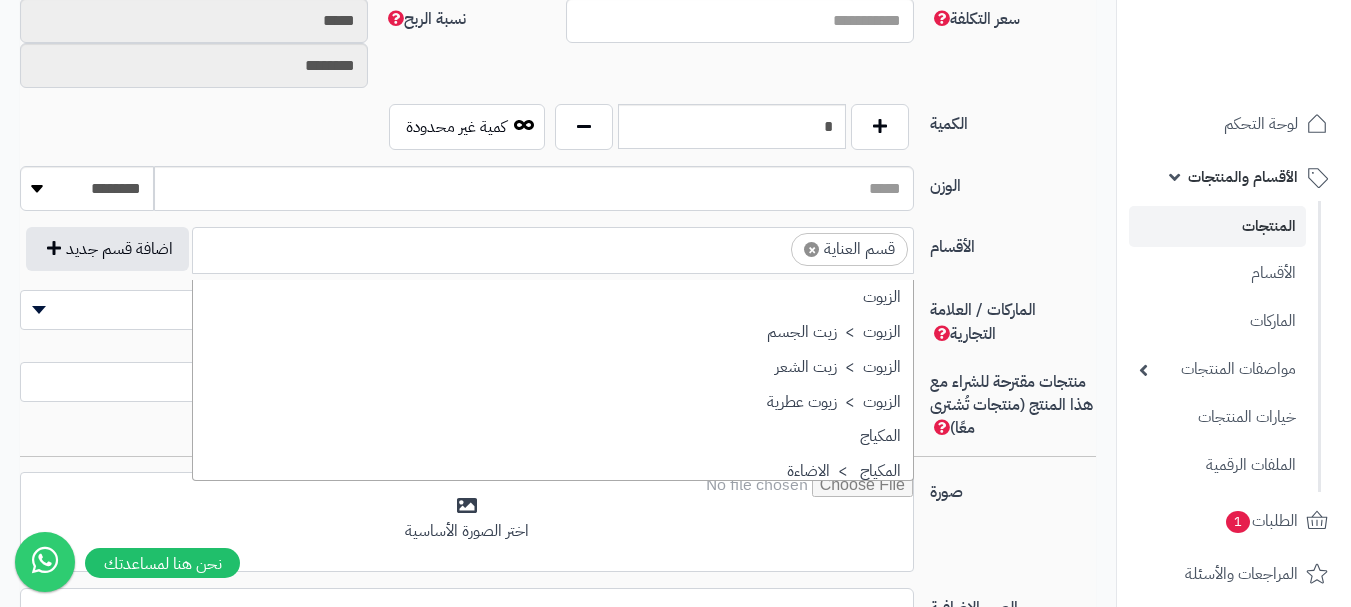 scroll, scrollTop: 1707, scrollLeft: 0, axis: vertical 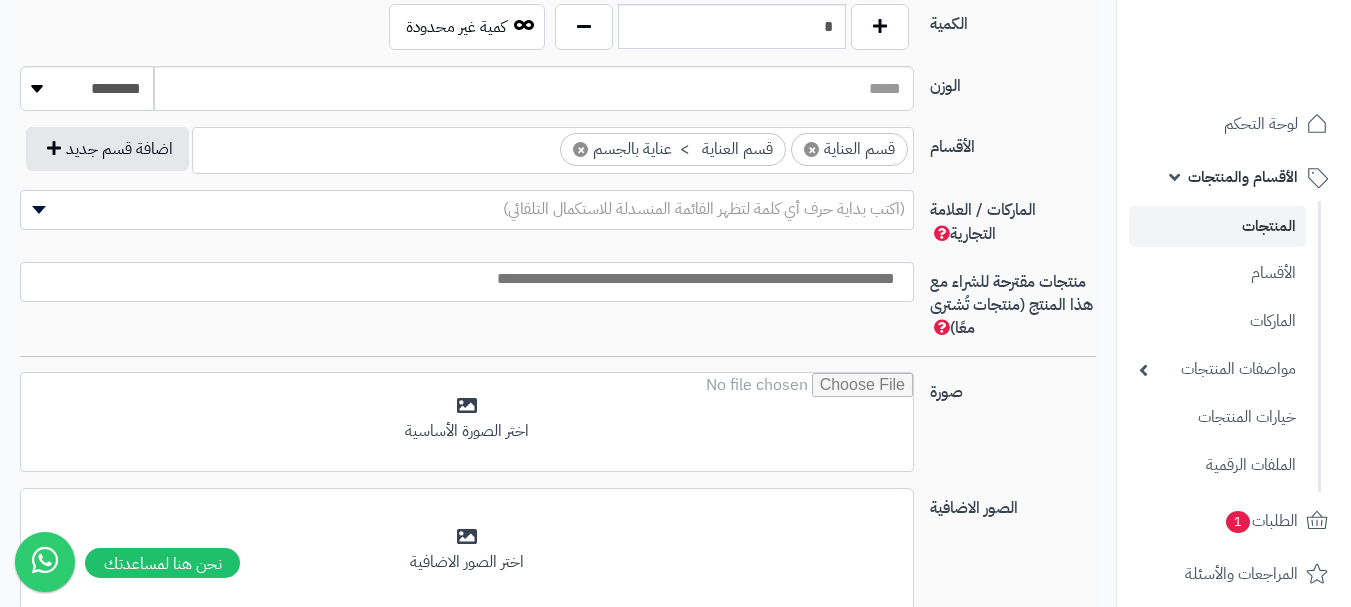click at bounding box center (462, 279) 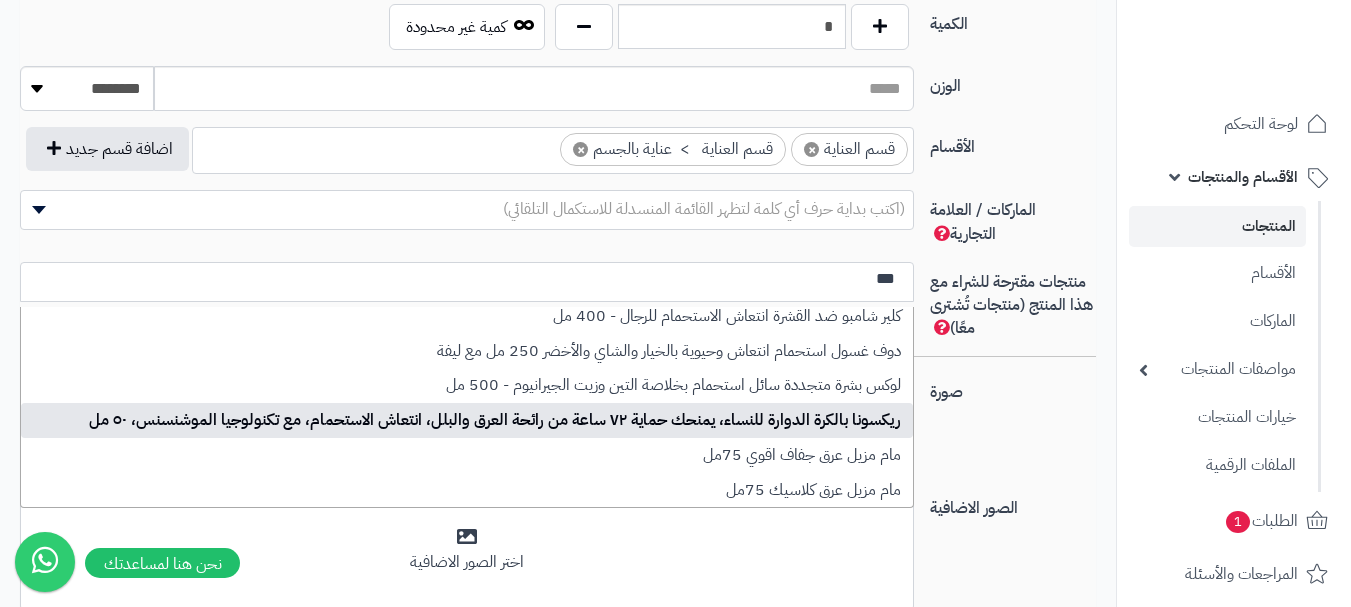 scroll, scrollTop: 148, scrollLeft: 0, axis: vertical 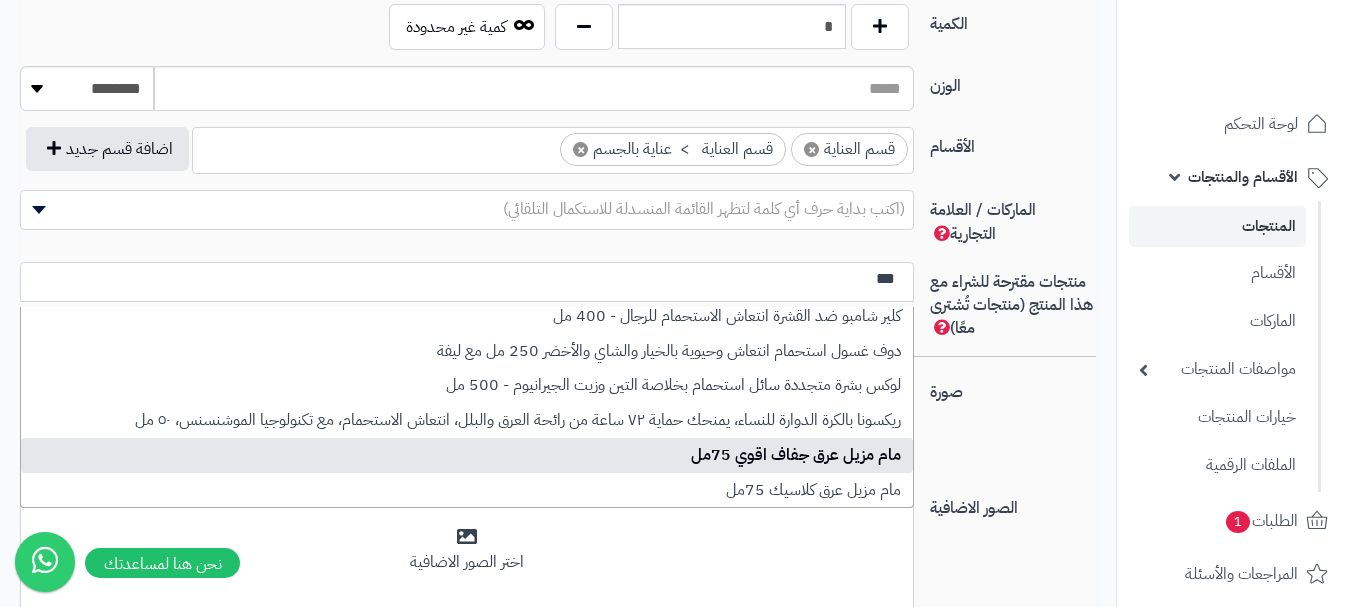 type on "***" 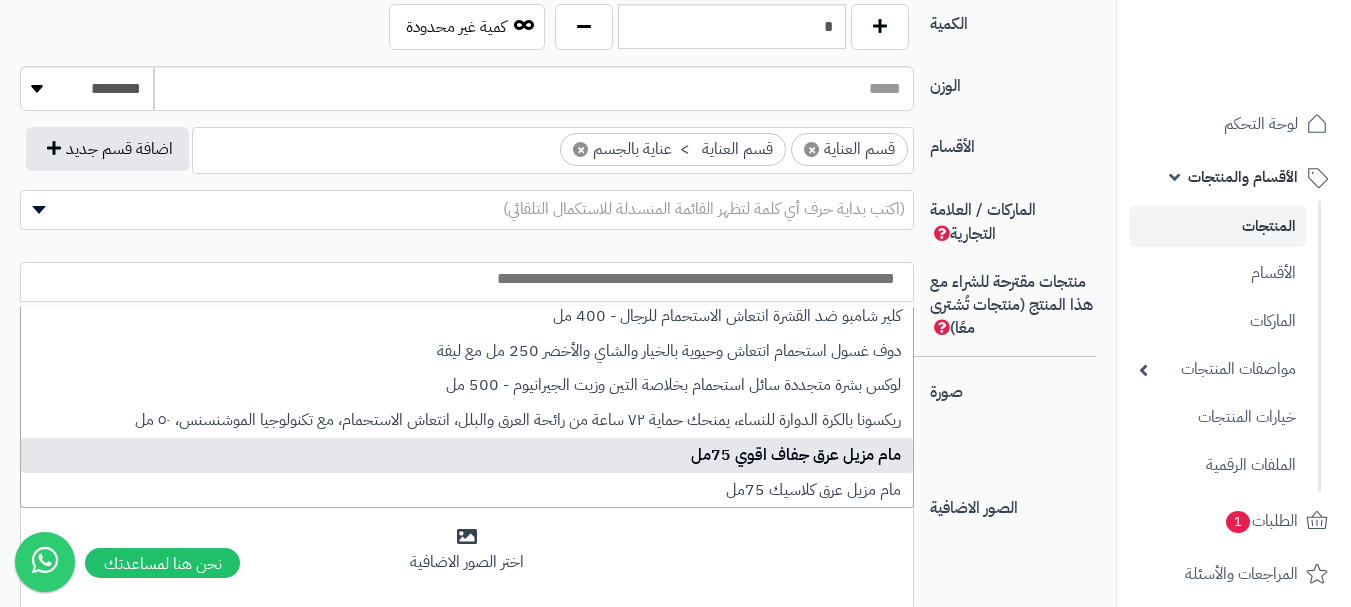 scroll, scrollTop: 0, scrollLeft: 0, axis: both 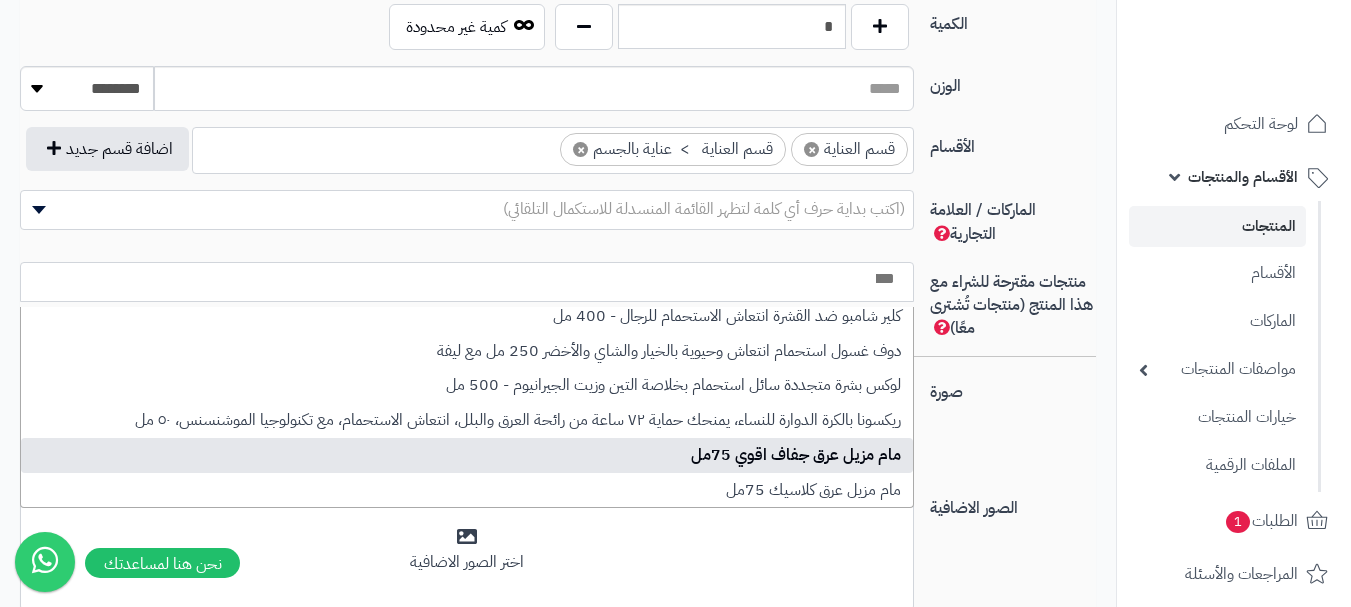 select on "***" 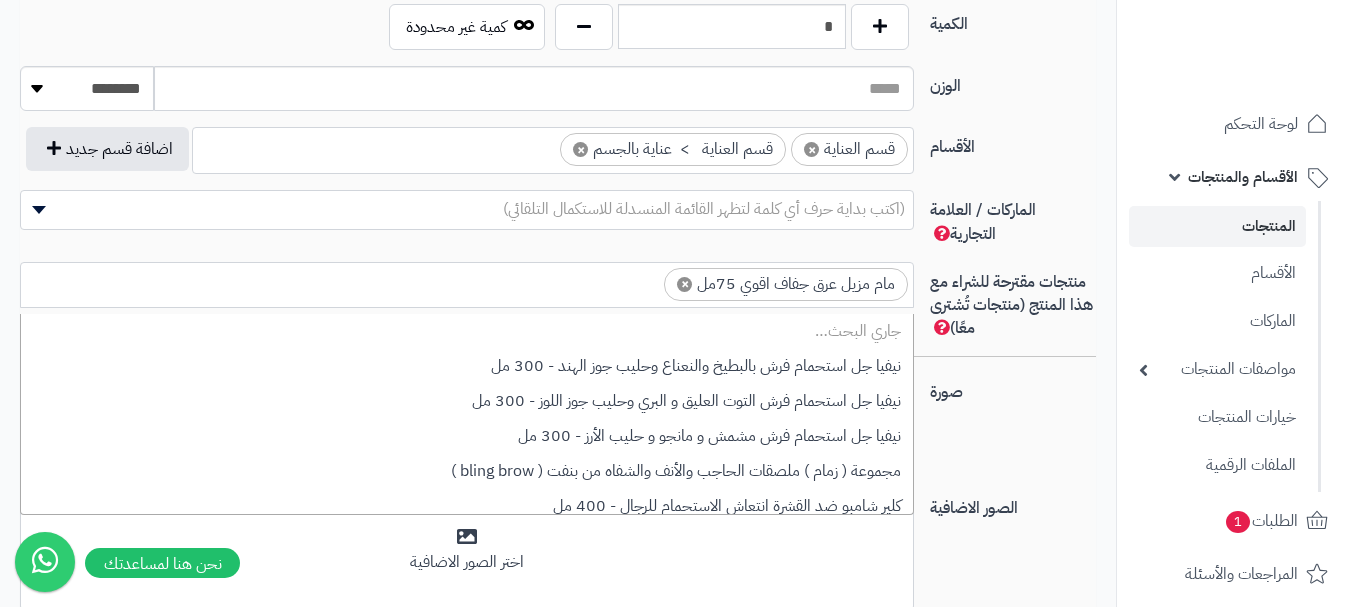 scroll, scrollTop: 0, scrollLeft: -6, axis: horizontal 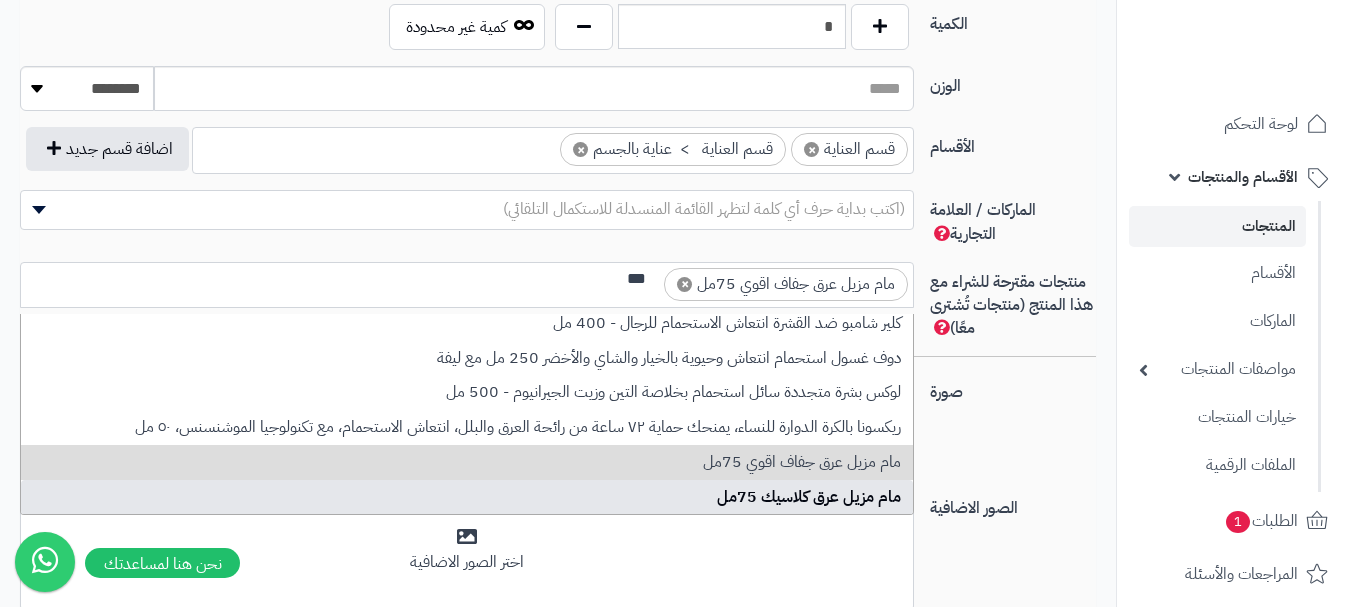 type on "***" 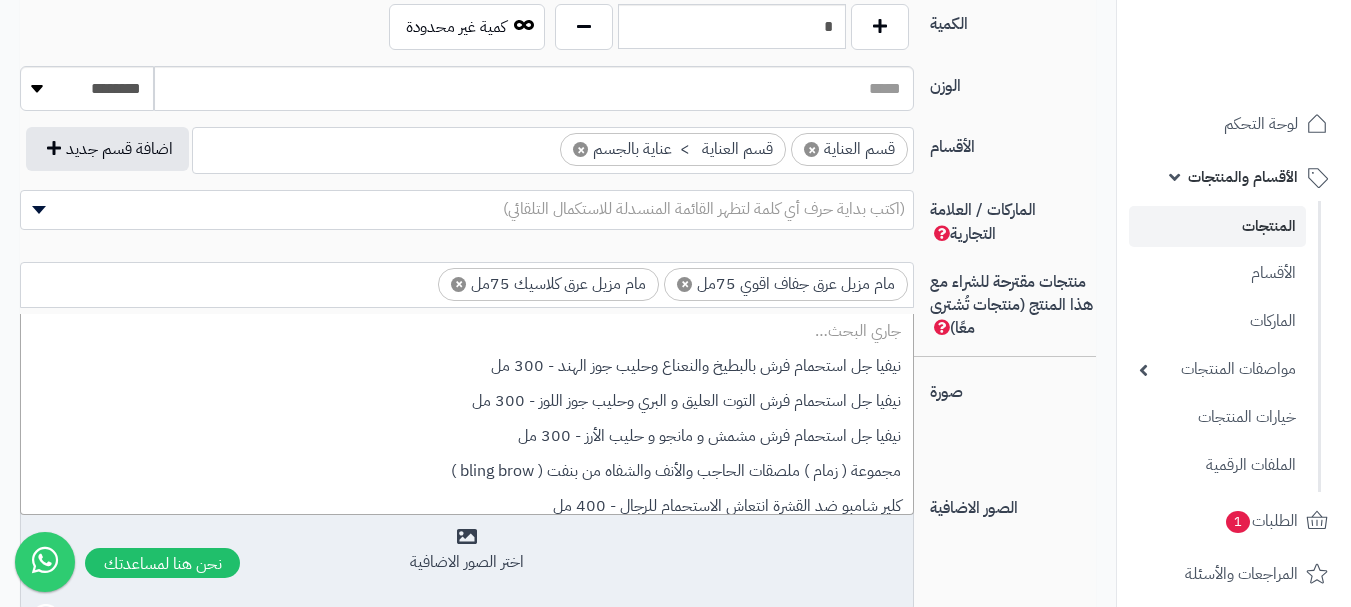 scroll, scrollTop: 0, scrollLeft: -7, axis: horizontal 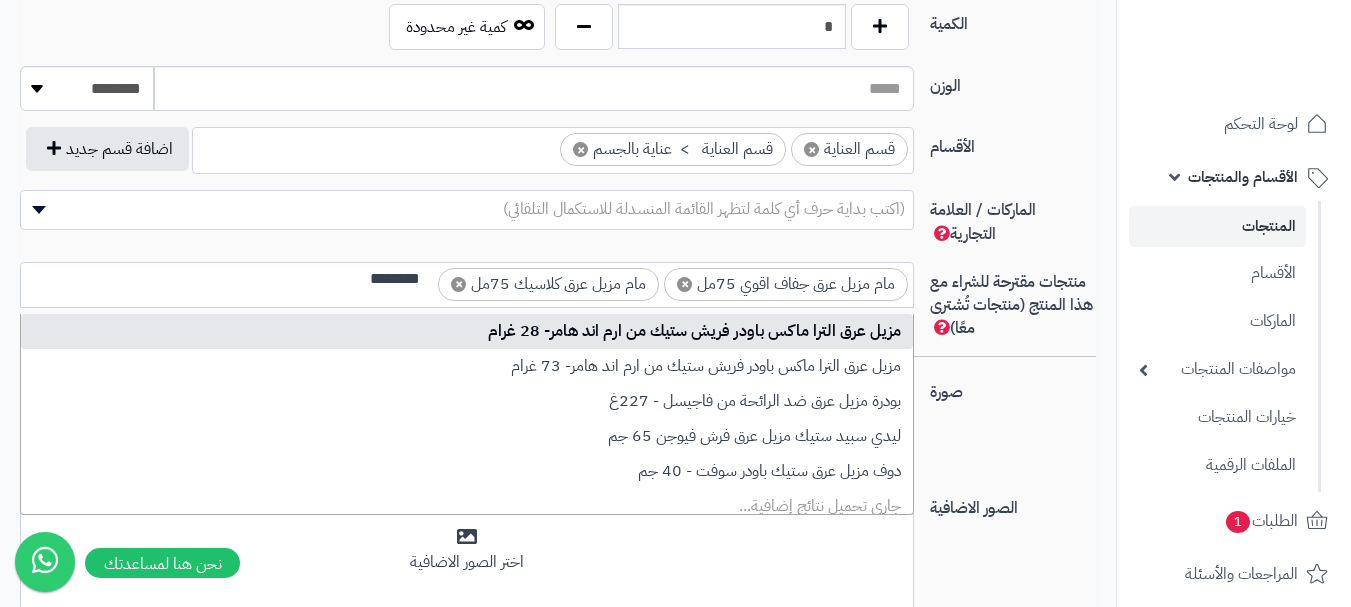 type on "********" 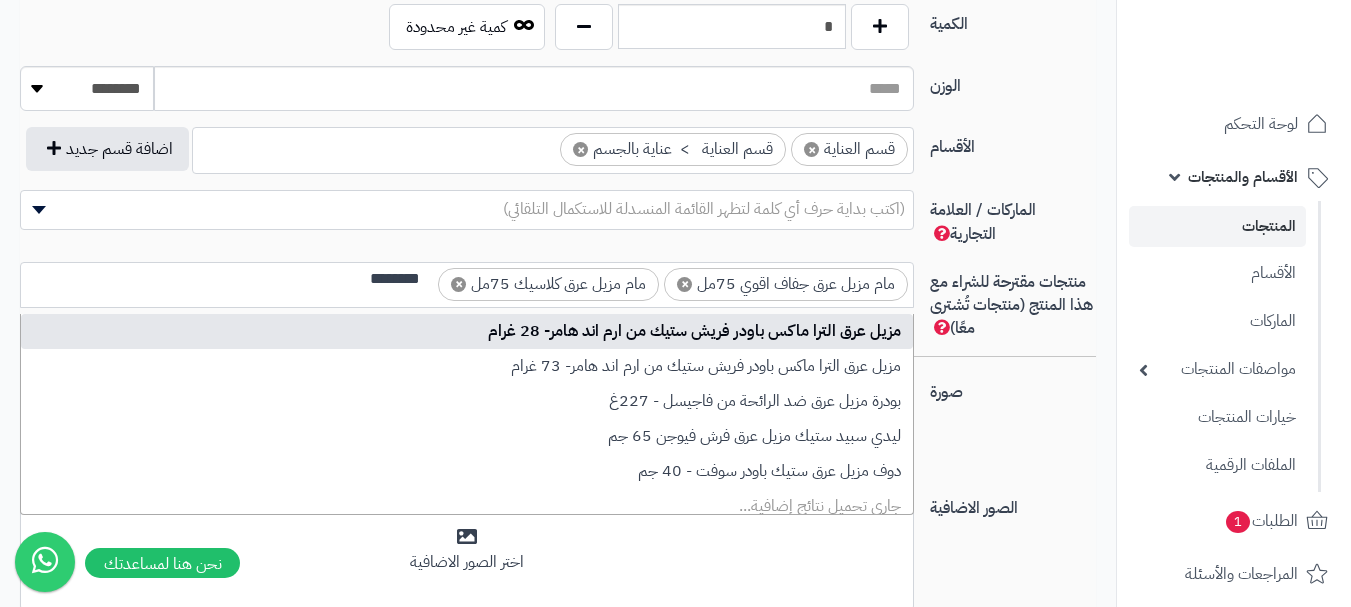 type 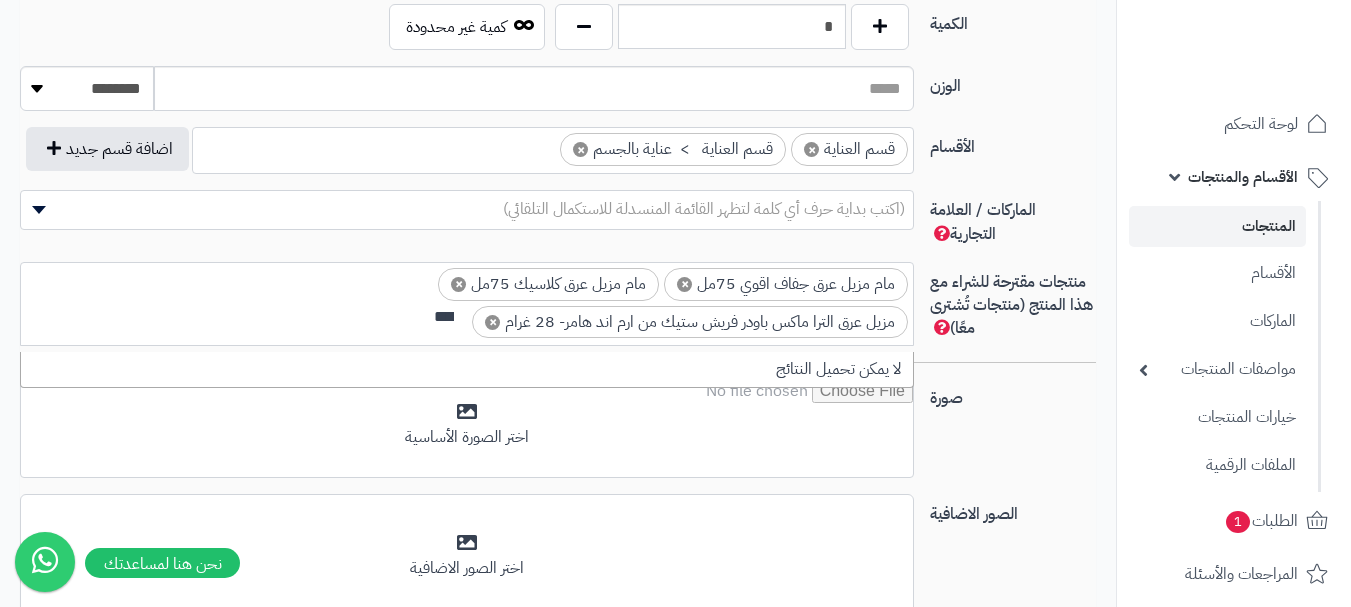 scroll, scrollTop: 0, scrollLeft: 0, axis: both 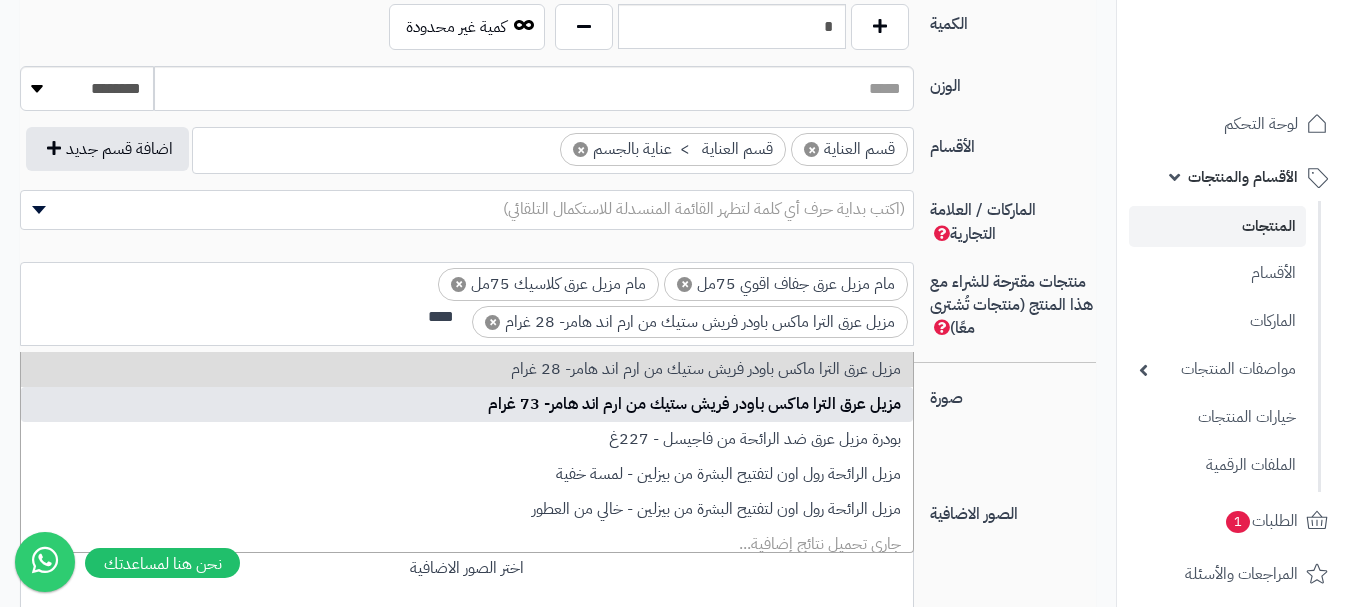 type on "****" 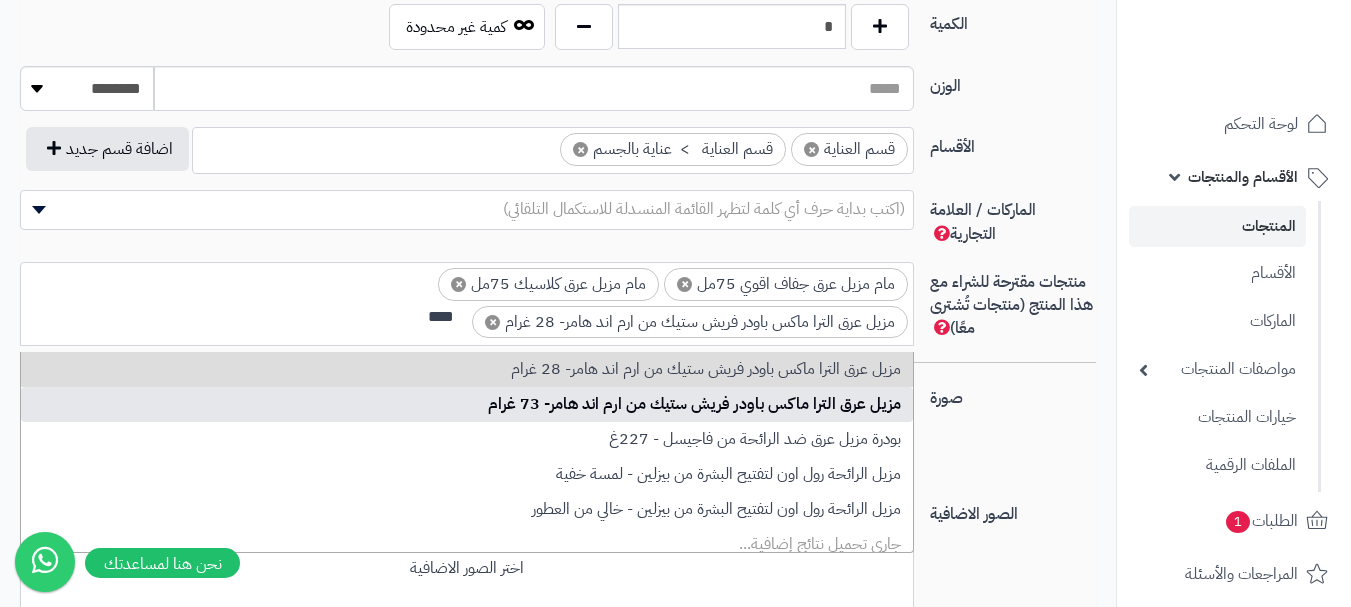 type 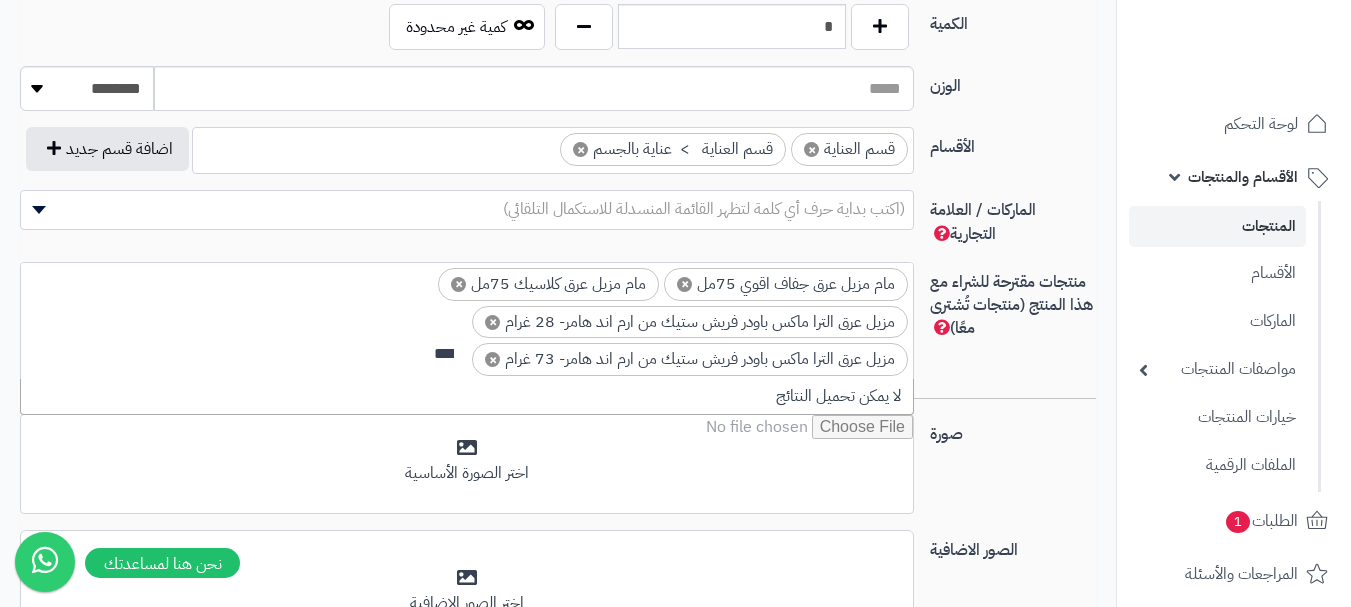 scroll, scrollTop: 0, scrollLeft: 0, axis: both 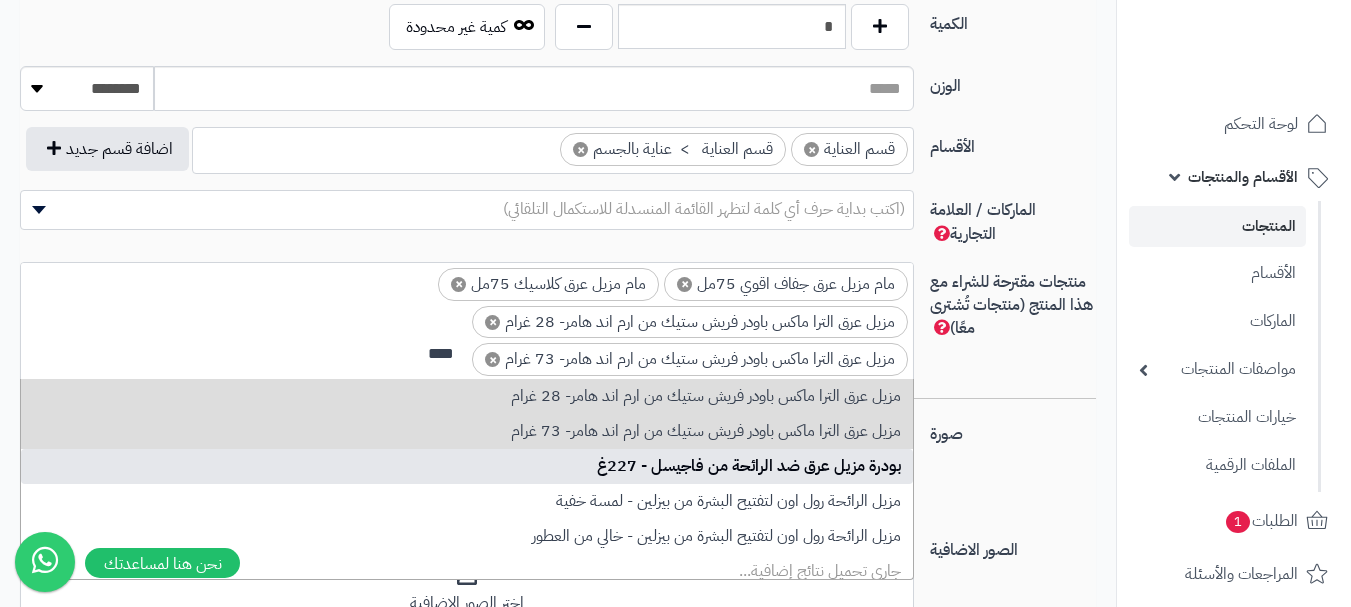 type on "****" 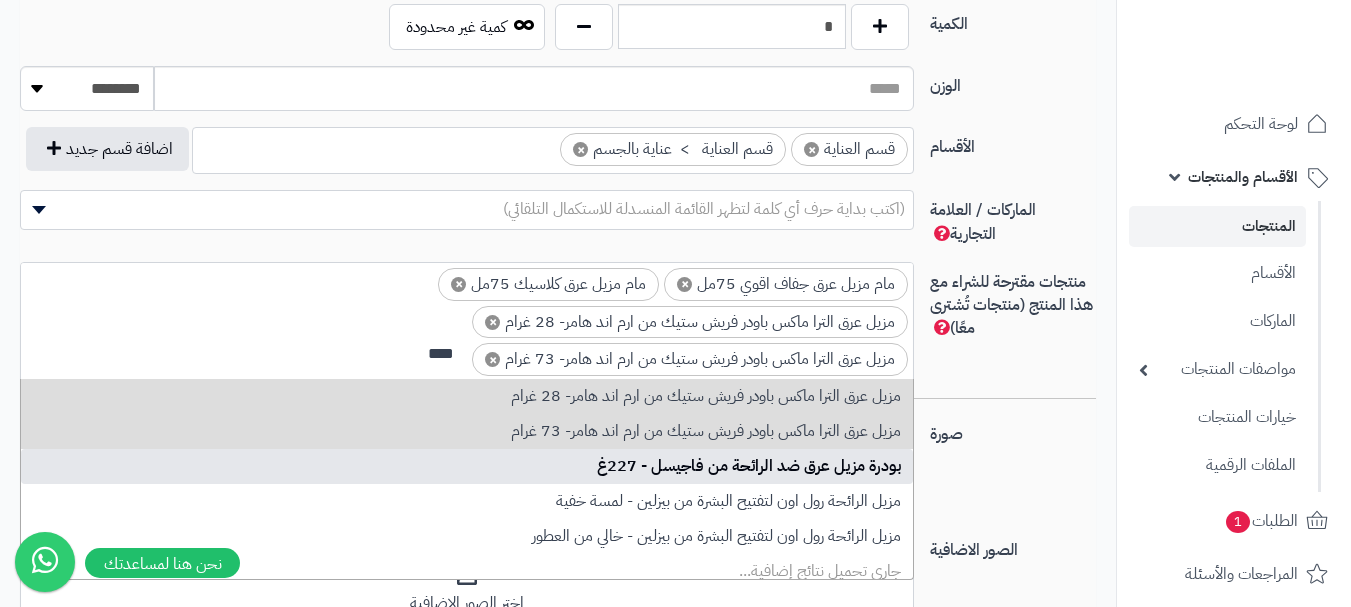 type 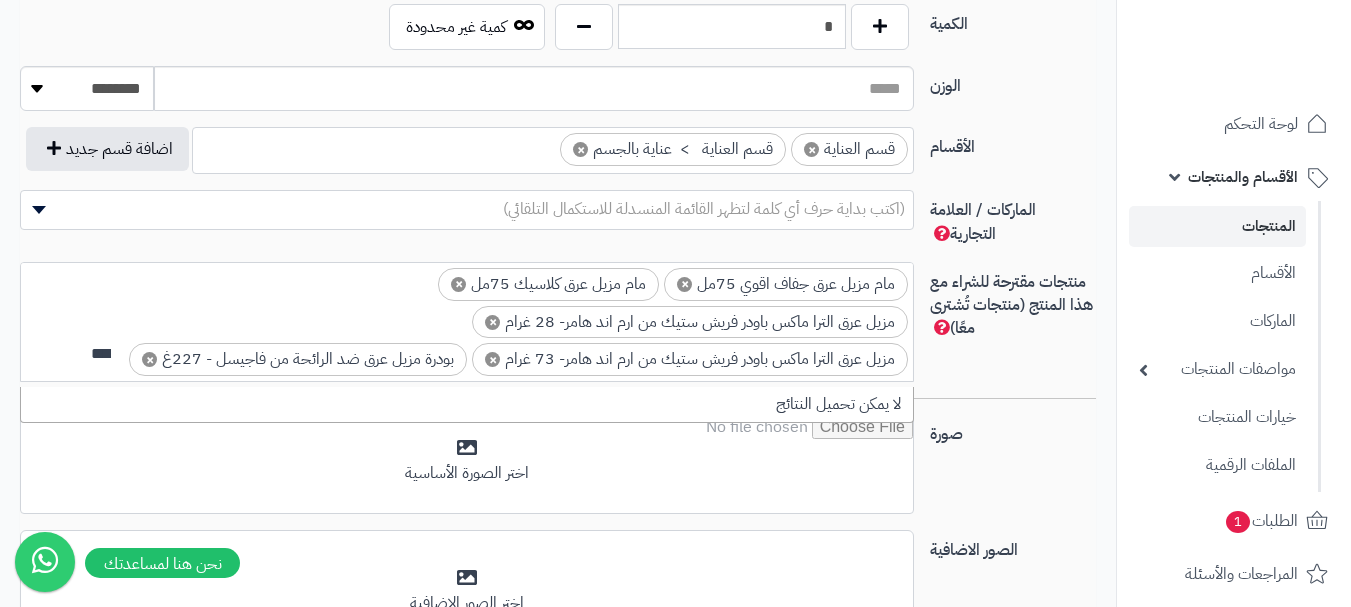 scroll, scrollTop: 0, scrollLeft: 0, axis: both 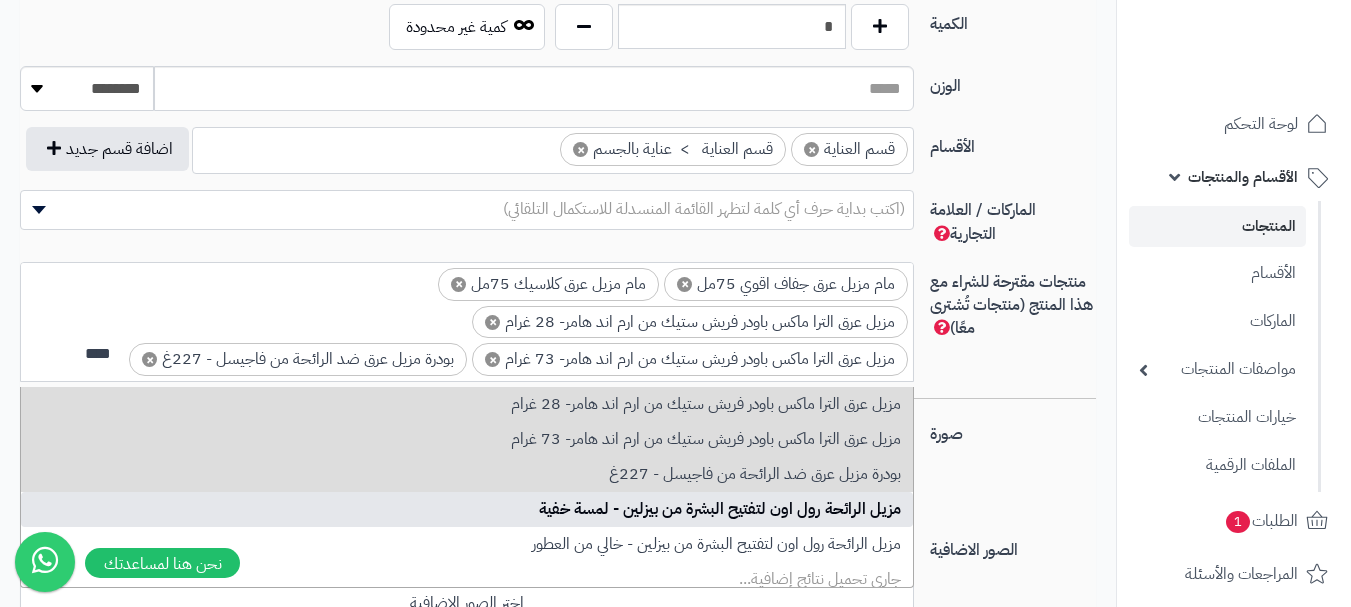 type on "****" 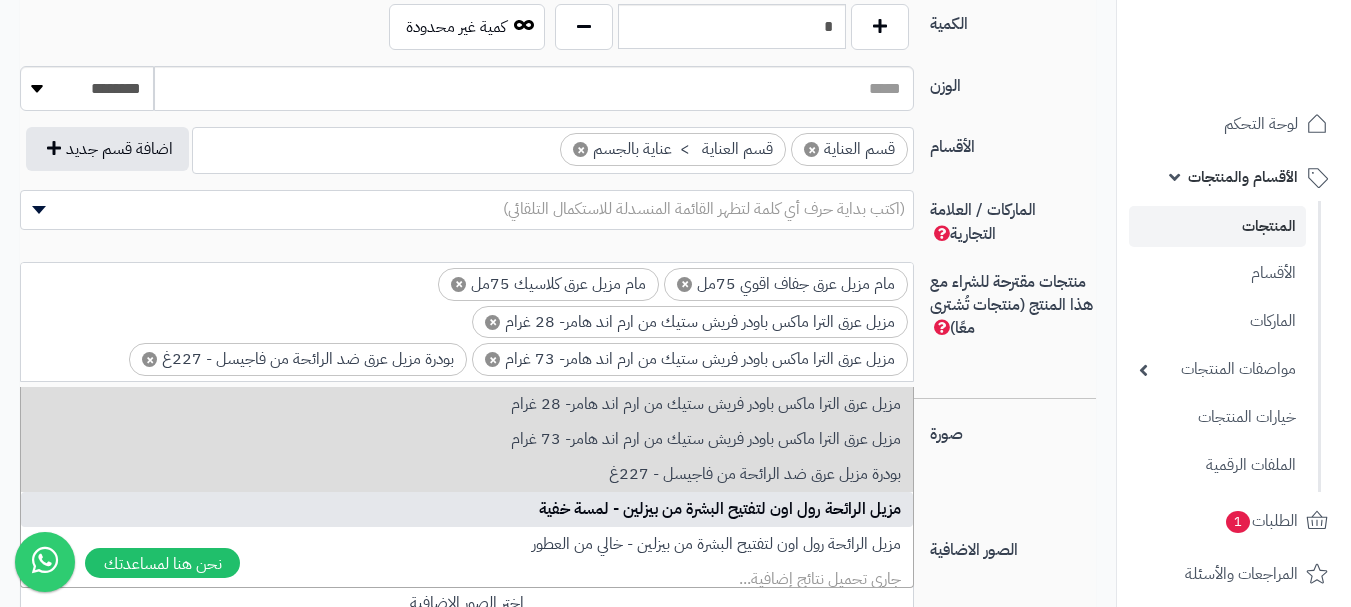 scroll, scrollTop: 40, scrollLeft: 0, axis: vertical 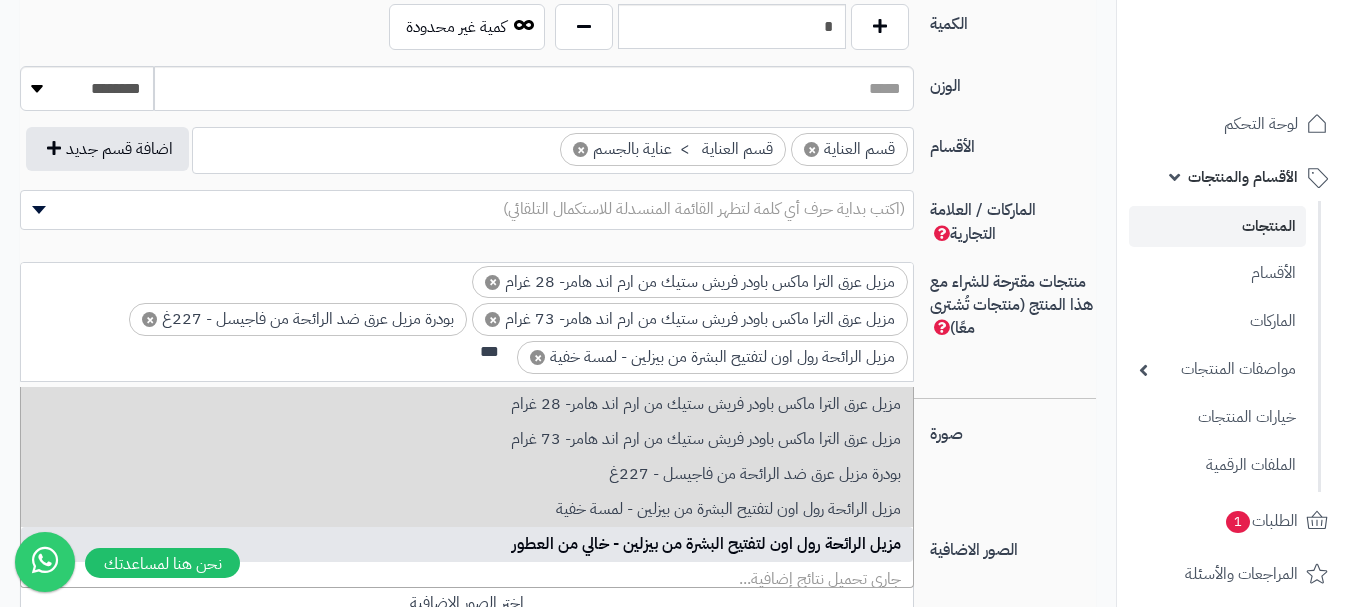 type on "***" 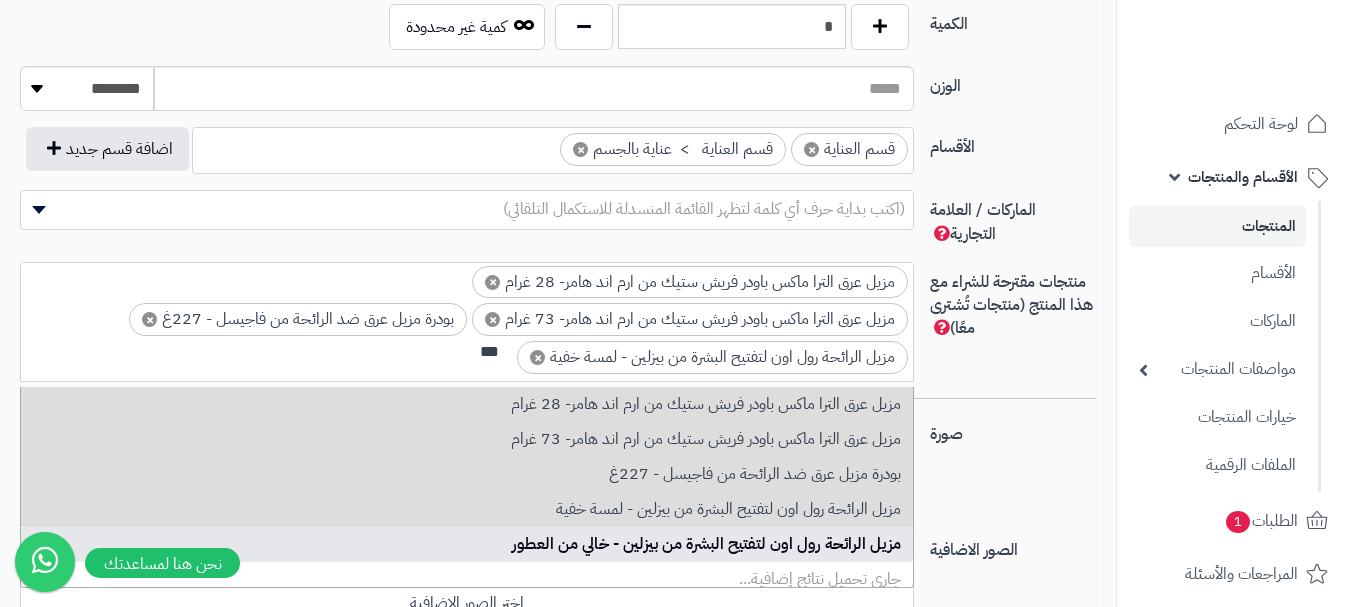 type 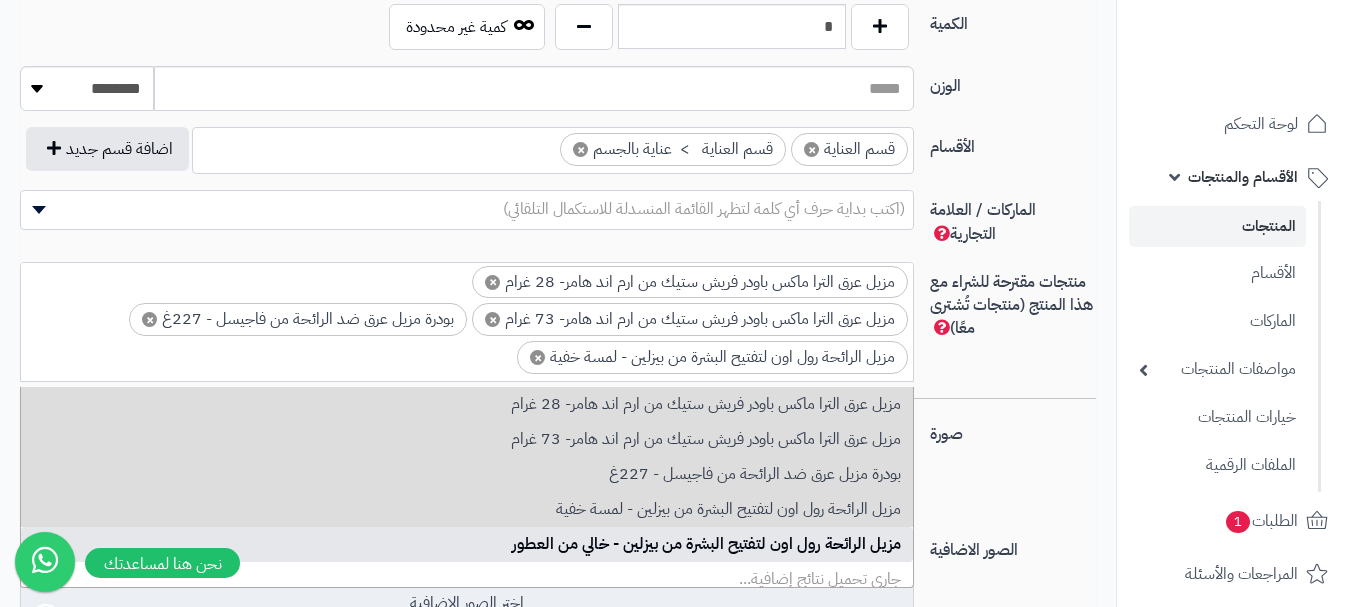 scroll 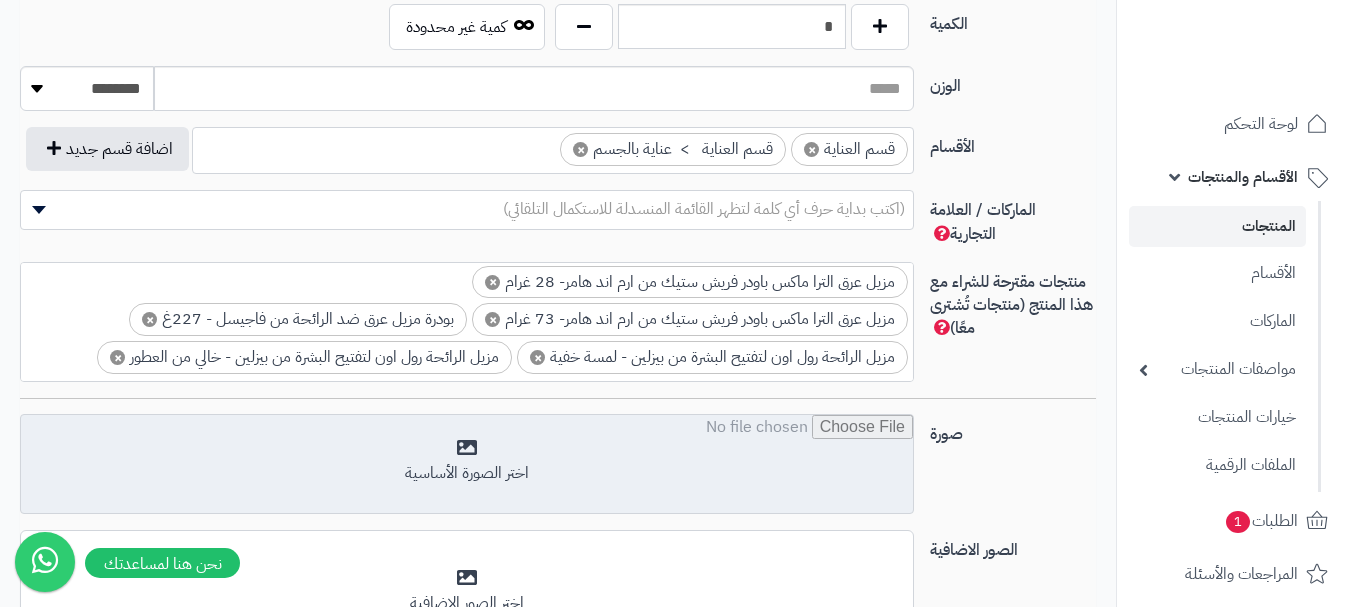click at bounding box center [467, 465] 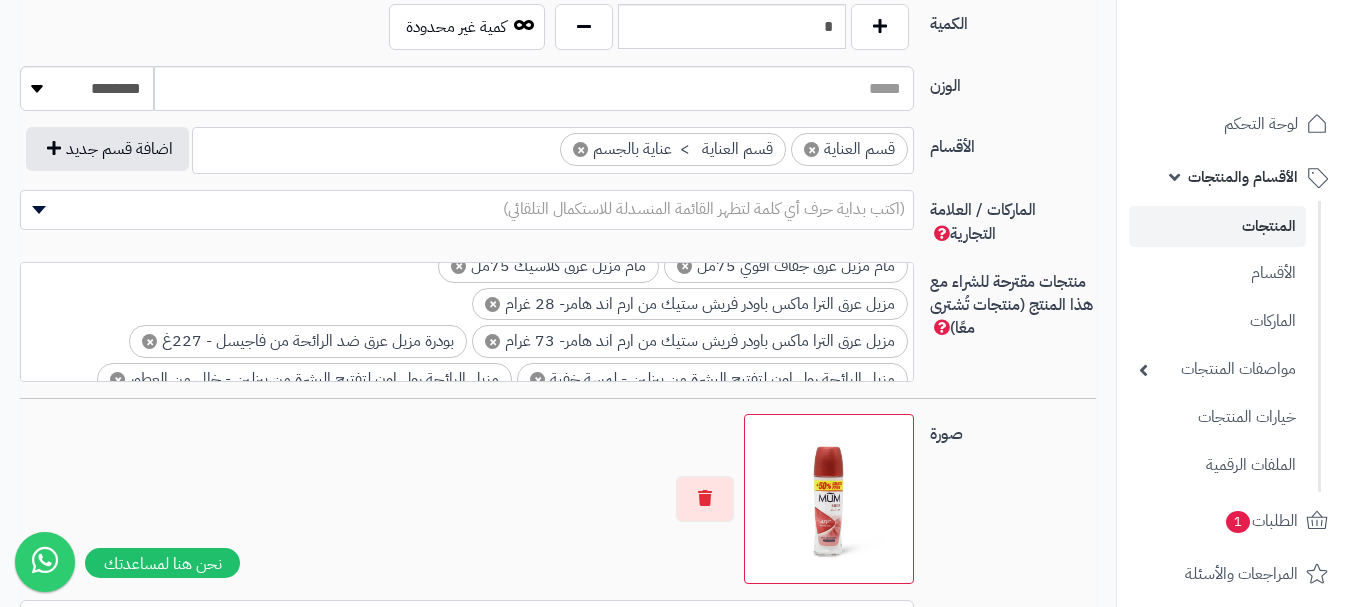 scroll, scrollTop: 0, scrollLeft: 0, axis: both 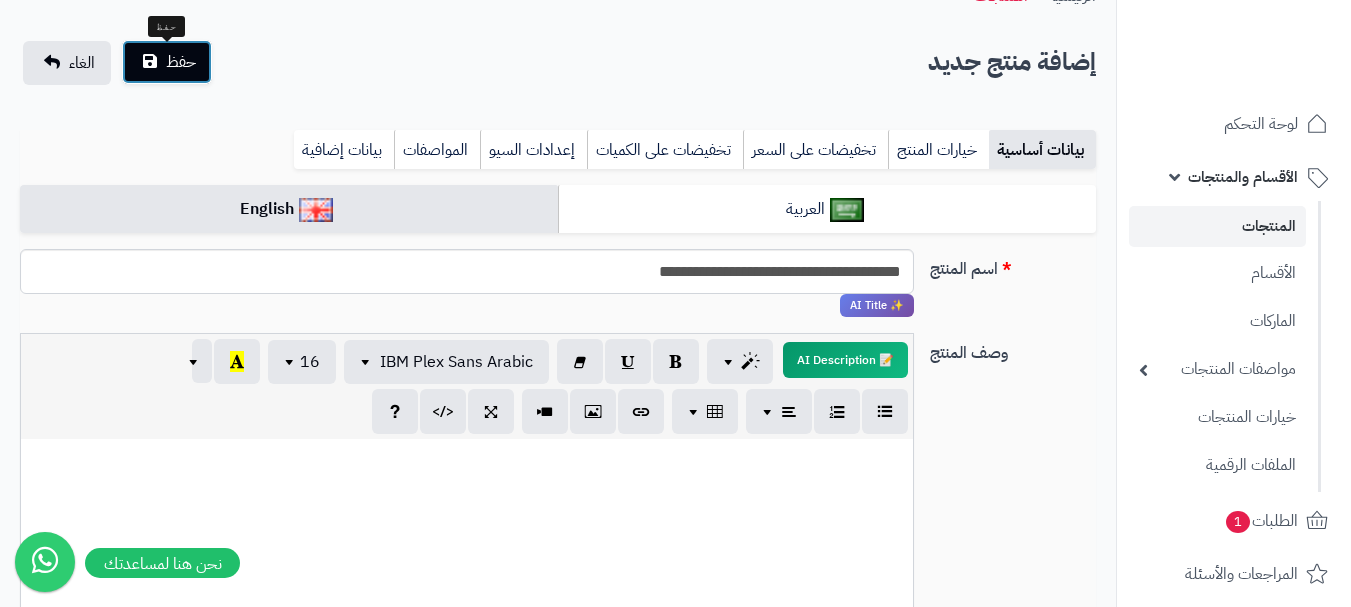 click on "حفظ" at bounding box center [181, 62] 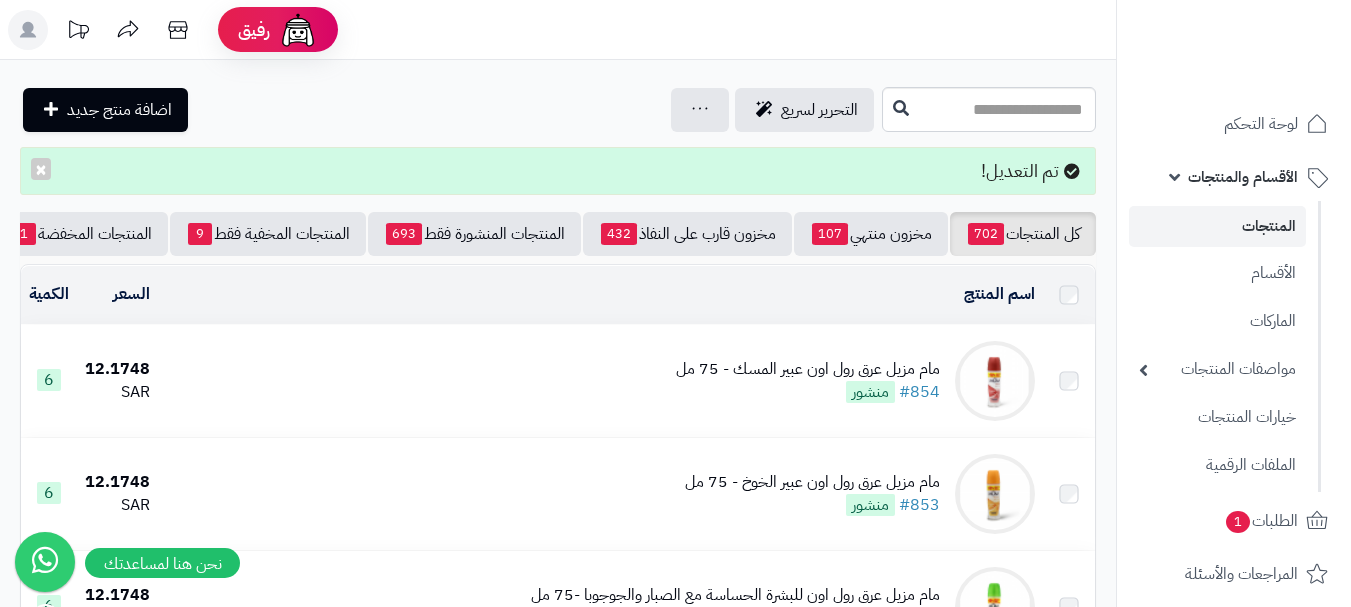 scroll, scrollTop: 0, scrollLeft: 0, axis: both 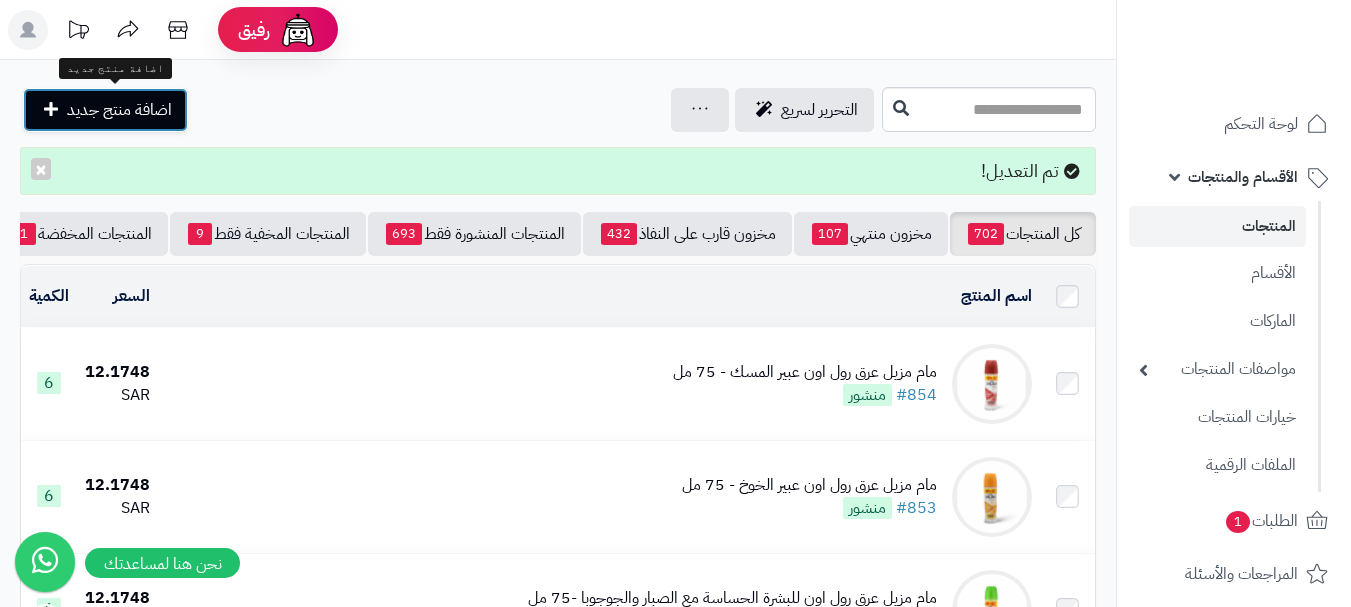 click on "اضافة منتج جديد" at bounding box center [119, 110] 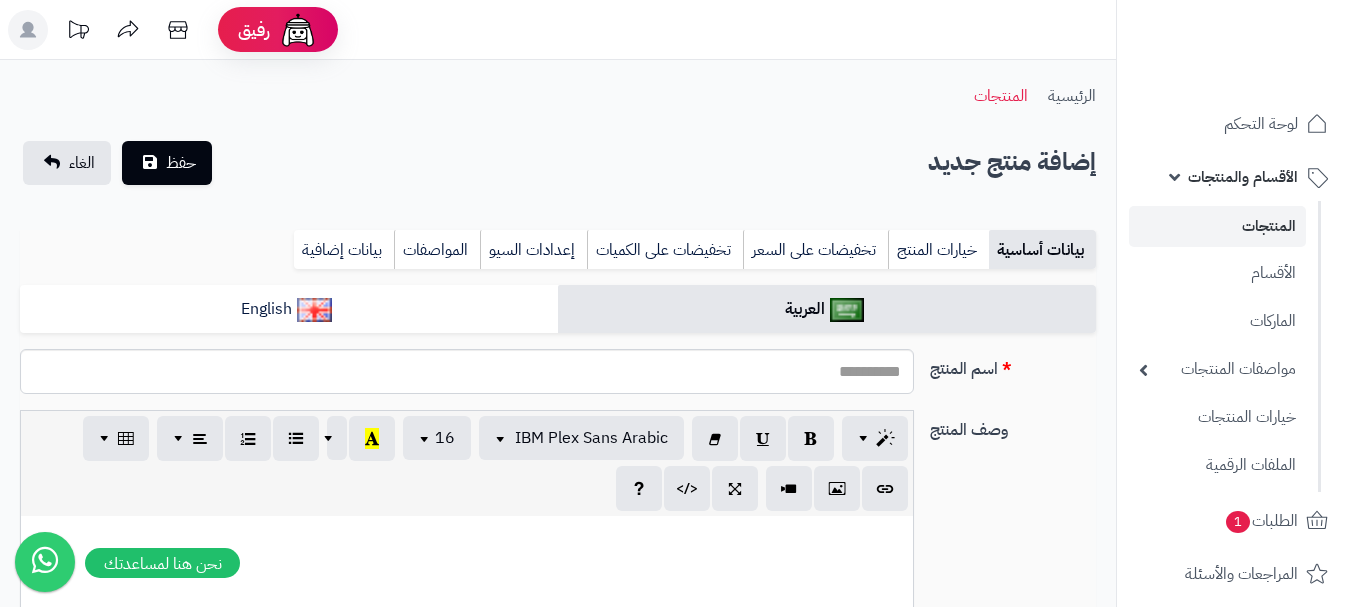 select 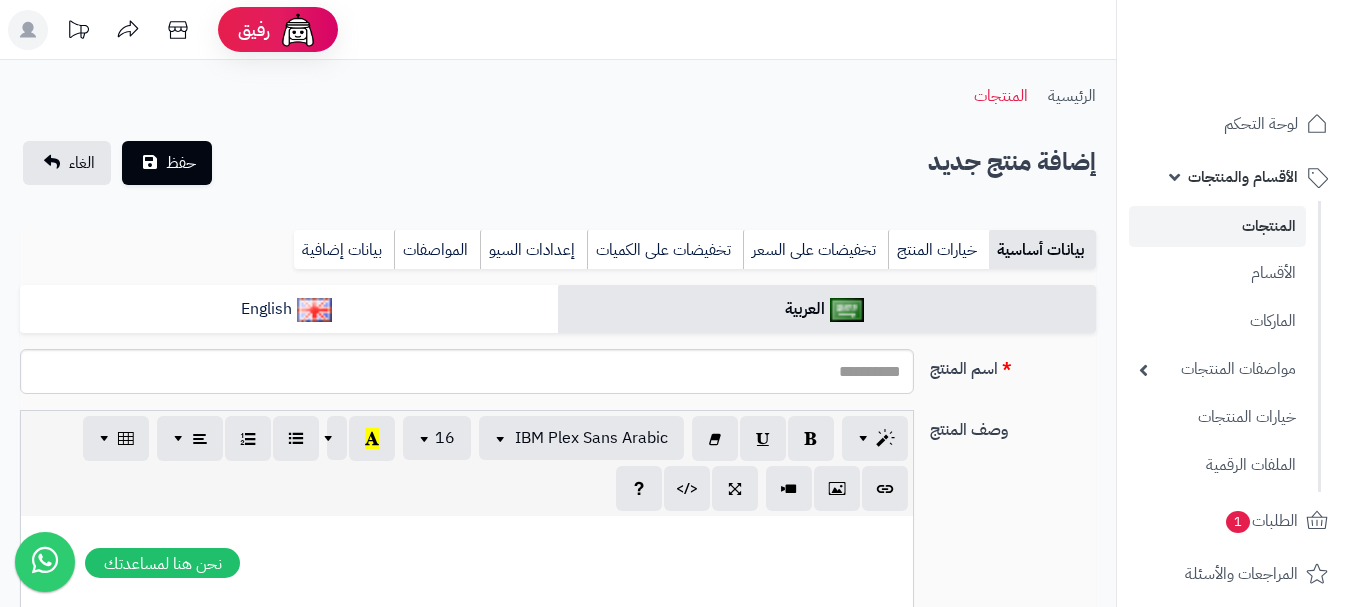 scroll, scrollTop: 0, scrollLeft: 0, axis: both 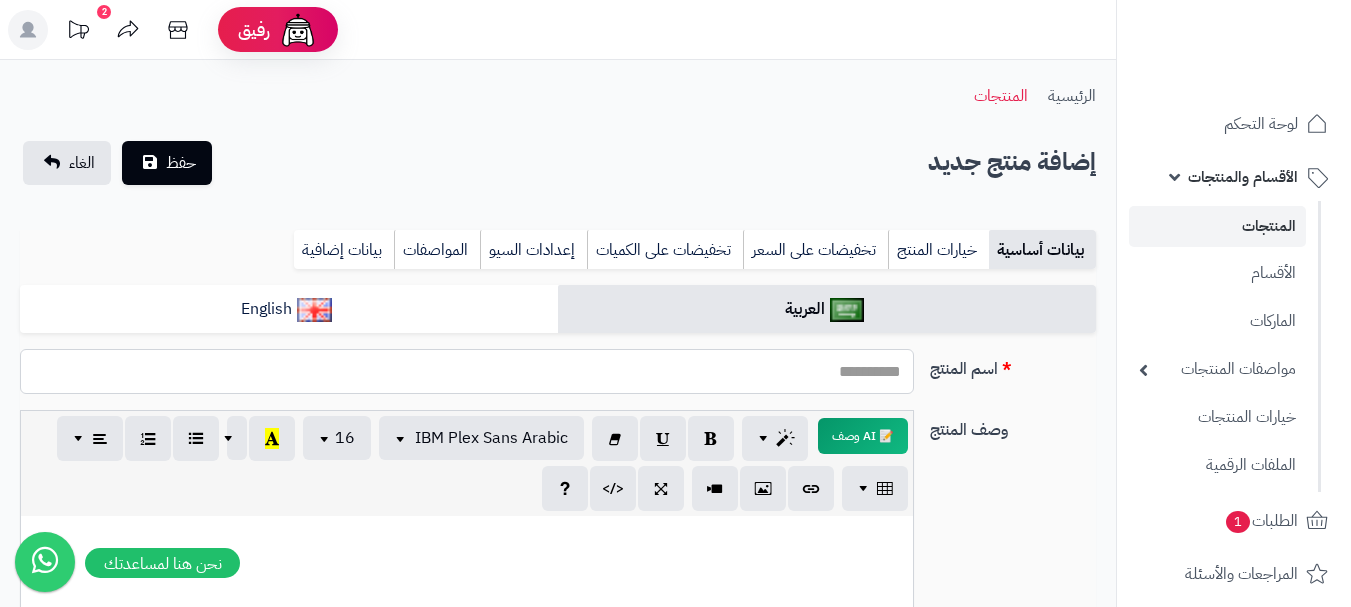 paste on "**********" 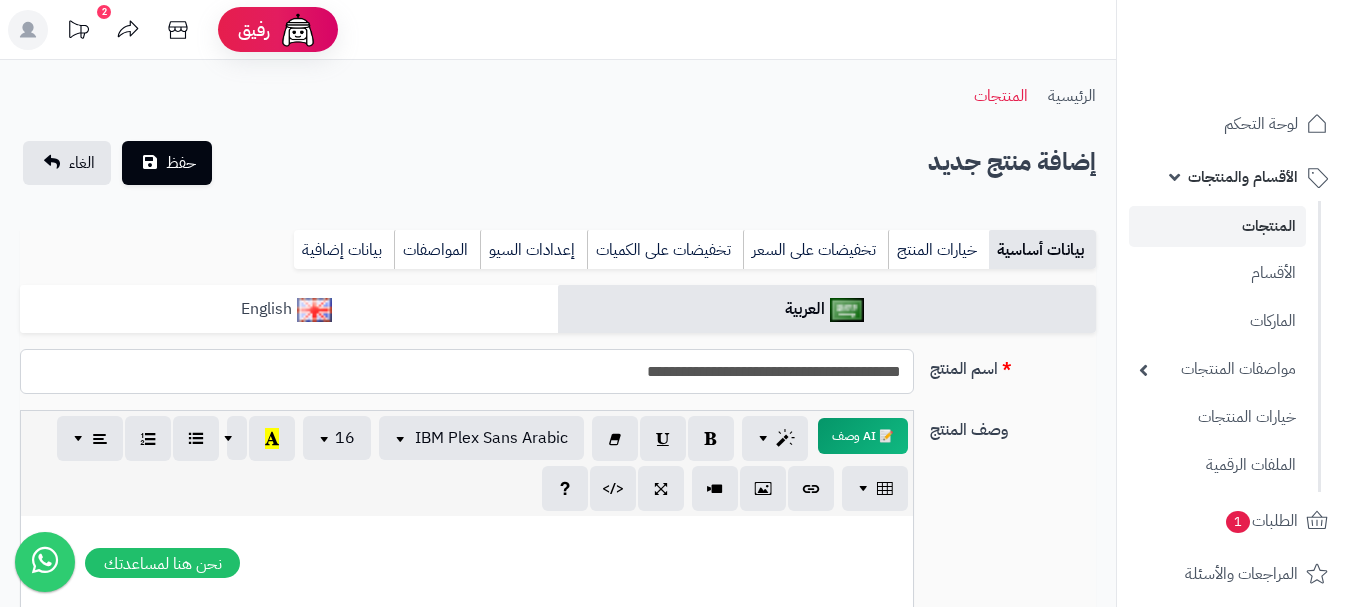 type on "**********" 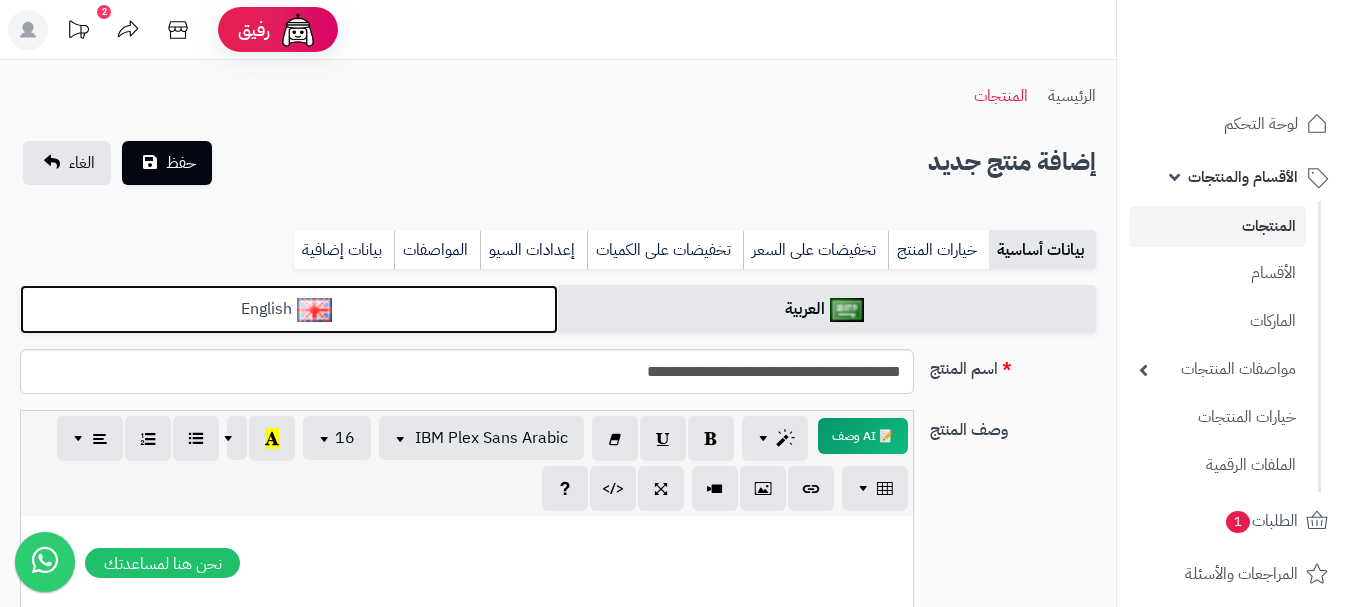 click on "English" at bounding box center [289, 309] 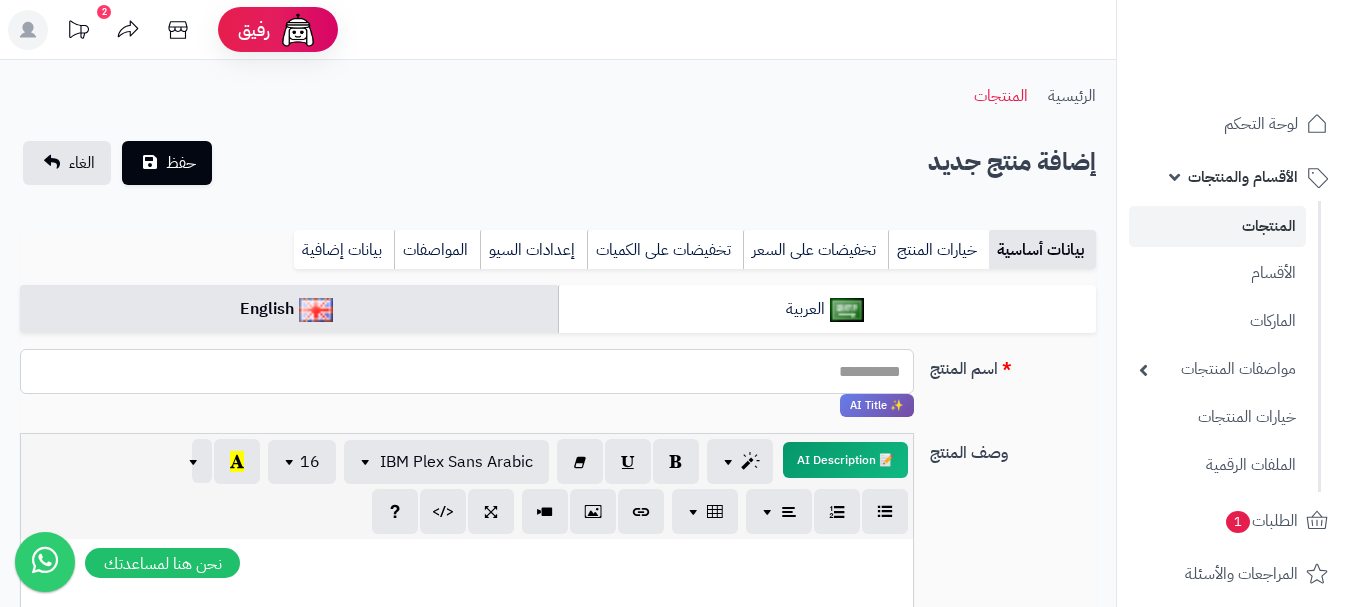 paste on "**********" 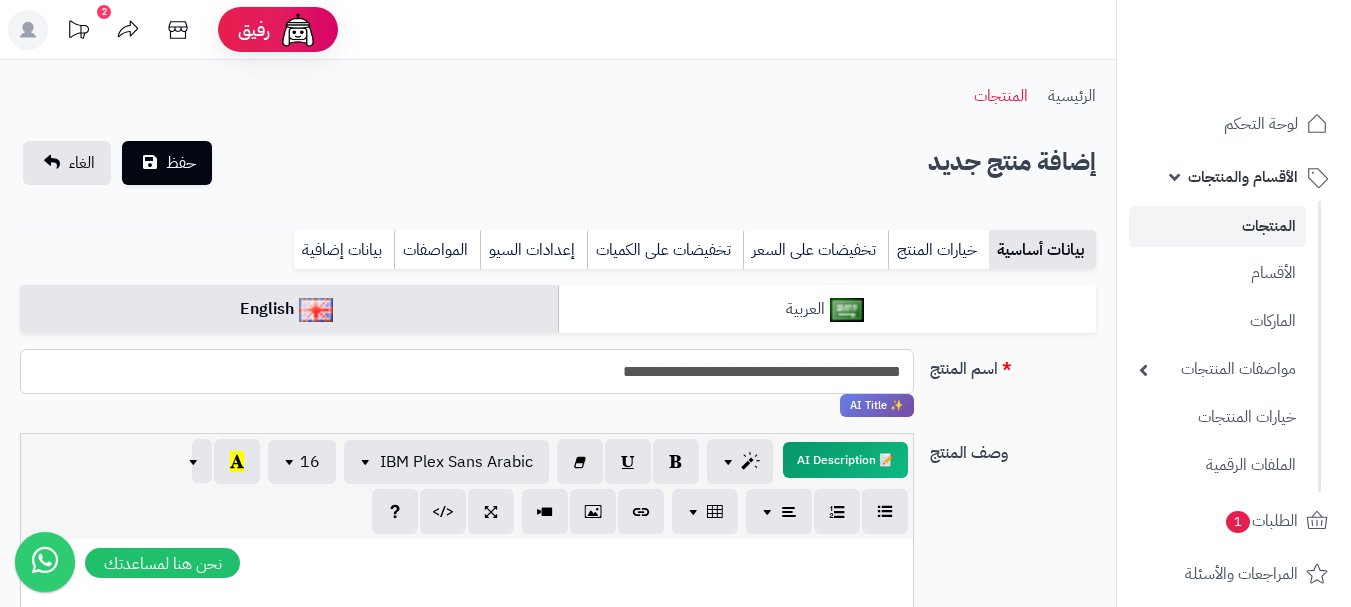 type on "**********" 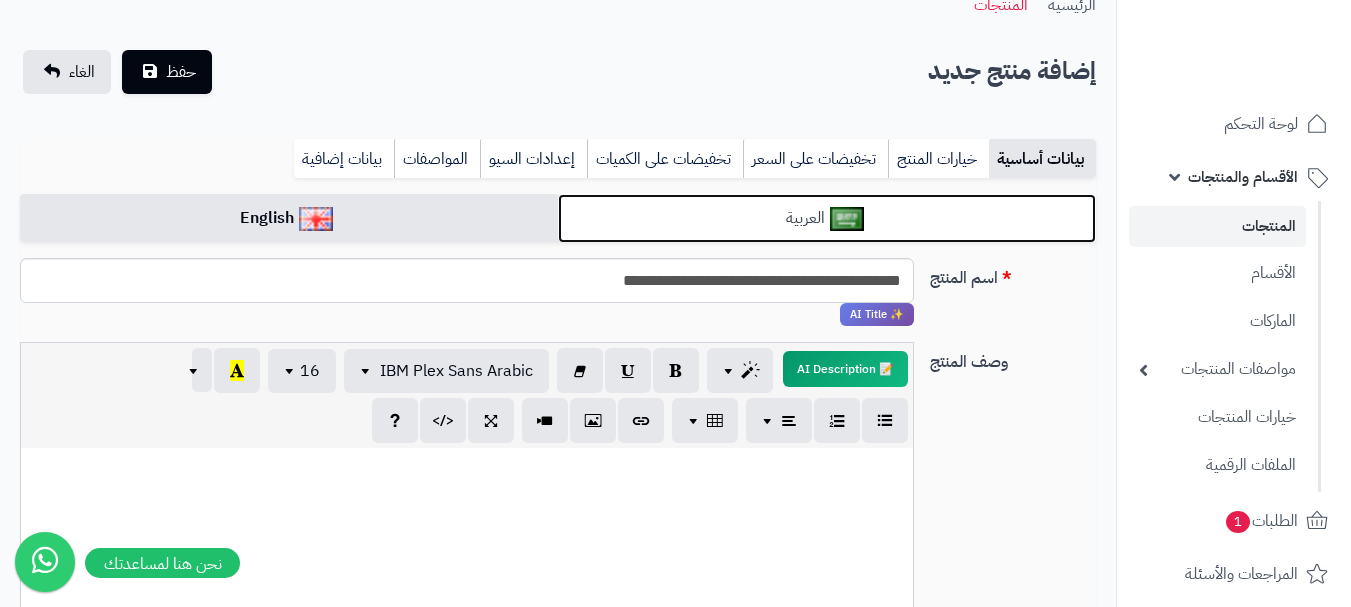 scroll, scrollTop: 200, scrollLeft: 0, axis: vertical 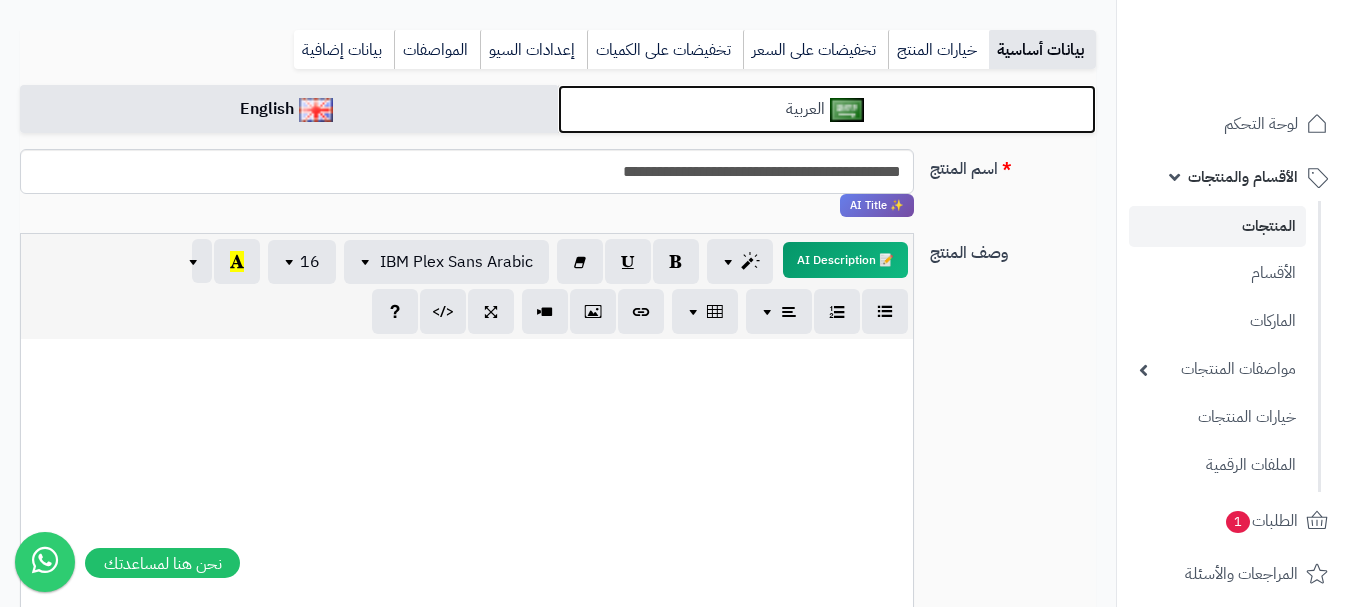 click on "العربية" at bounding box center [827, 109] 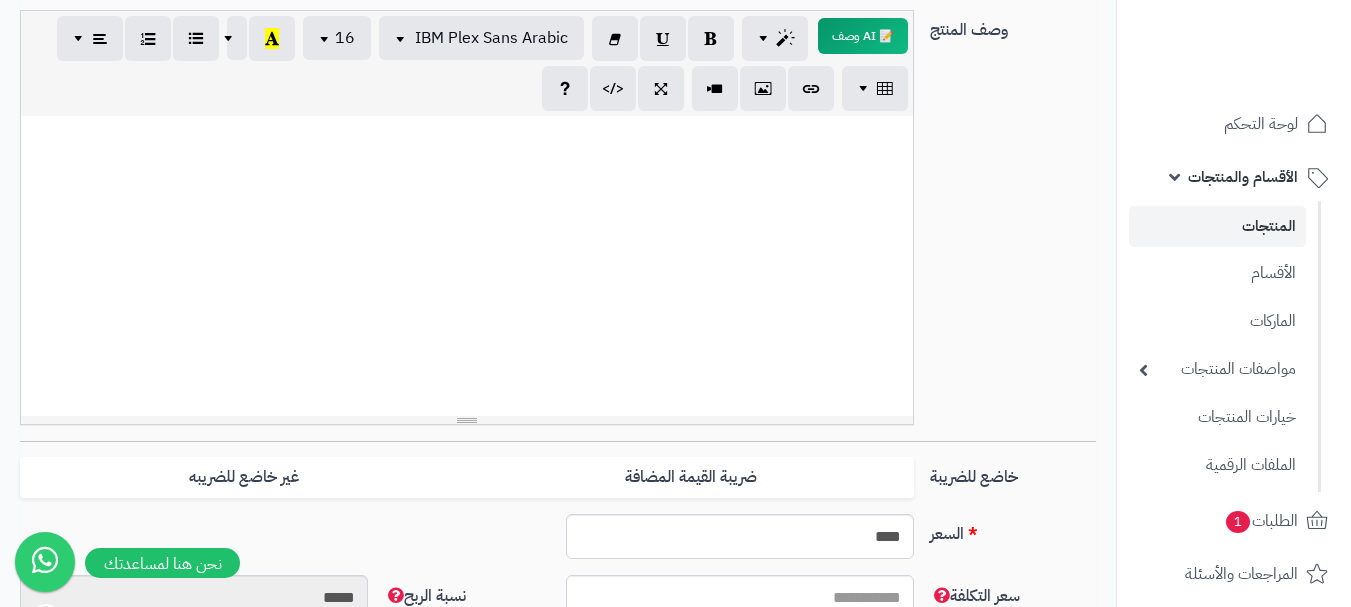 scroll, scrollTop: 700, scrollLeft: 0, axis: vertical 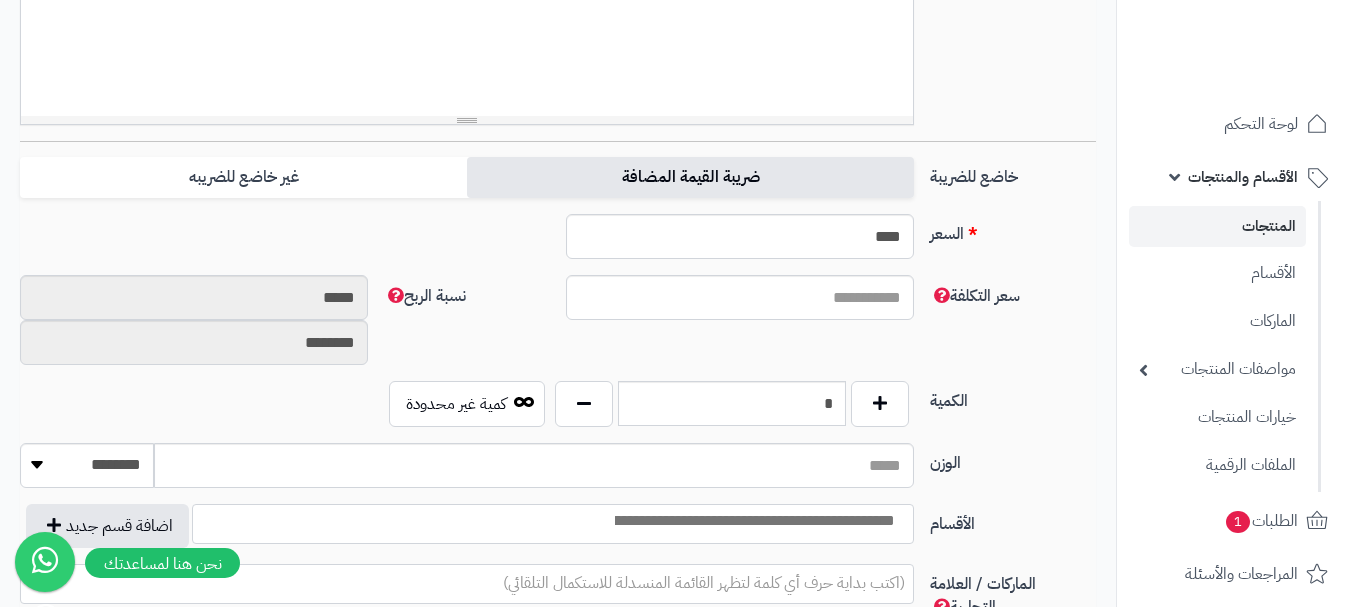 click on "ضريبة القيمة المضافة" at bounding box center [690, 177] 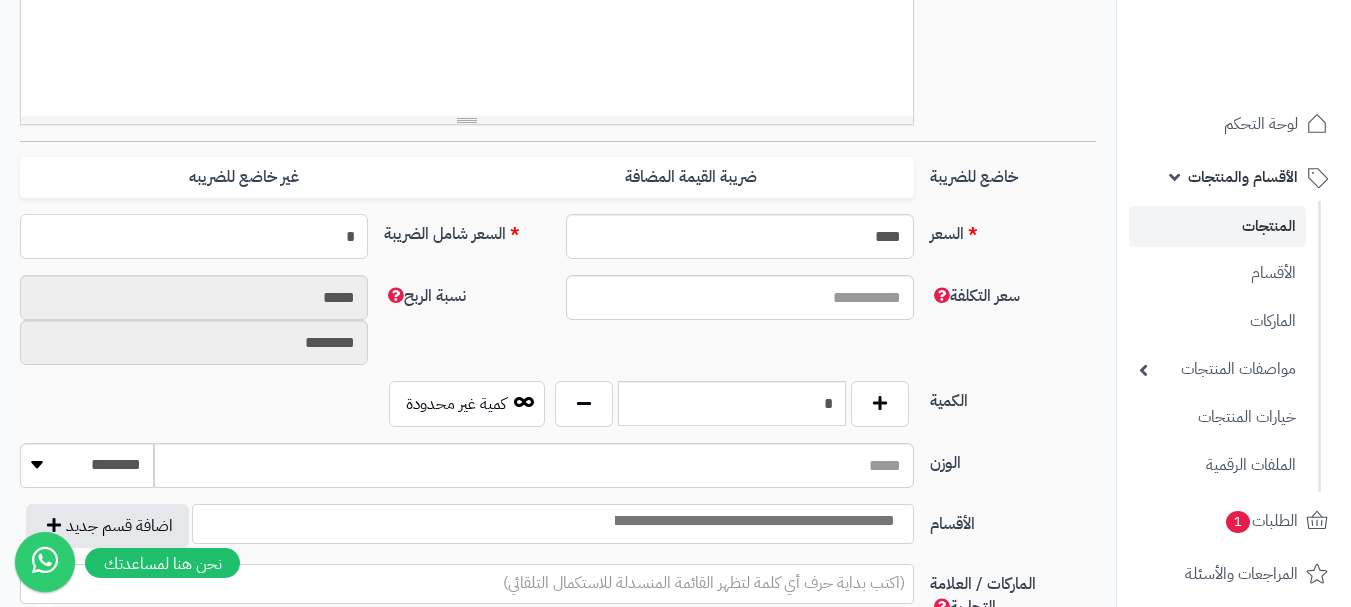 click on "*" at bounding box center (194, 236) 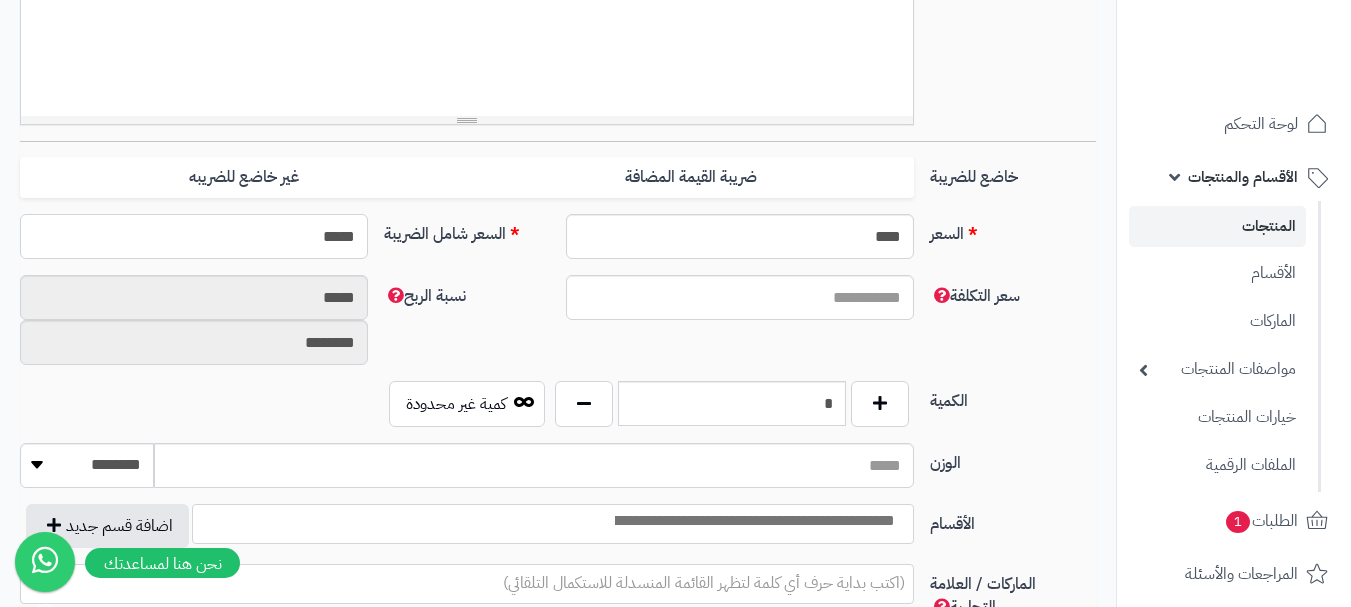type on "******" 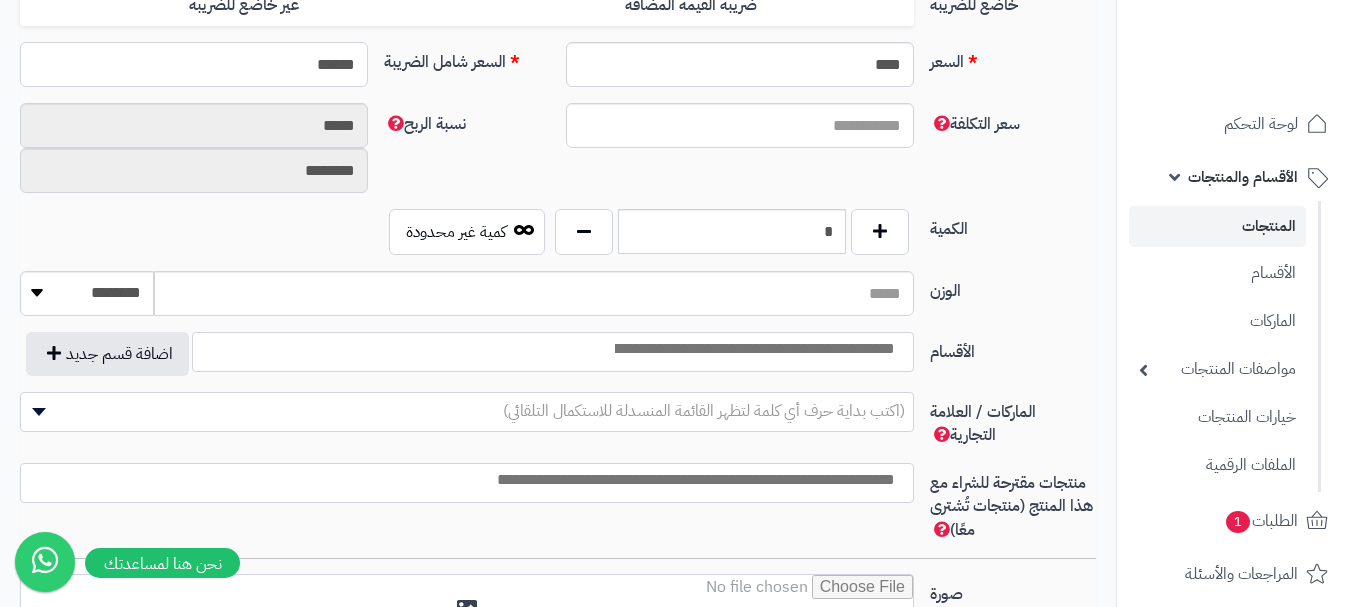 scroll, scrollTop: 900, scrollLeft: 0, axis: vertical 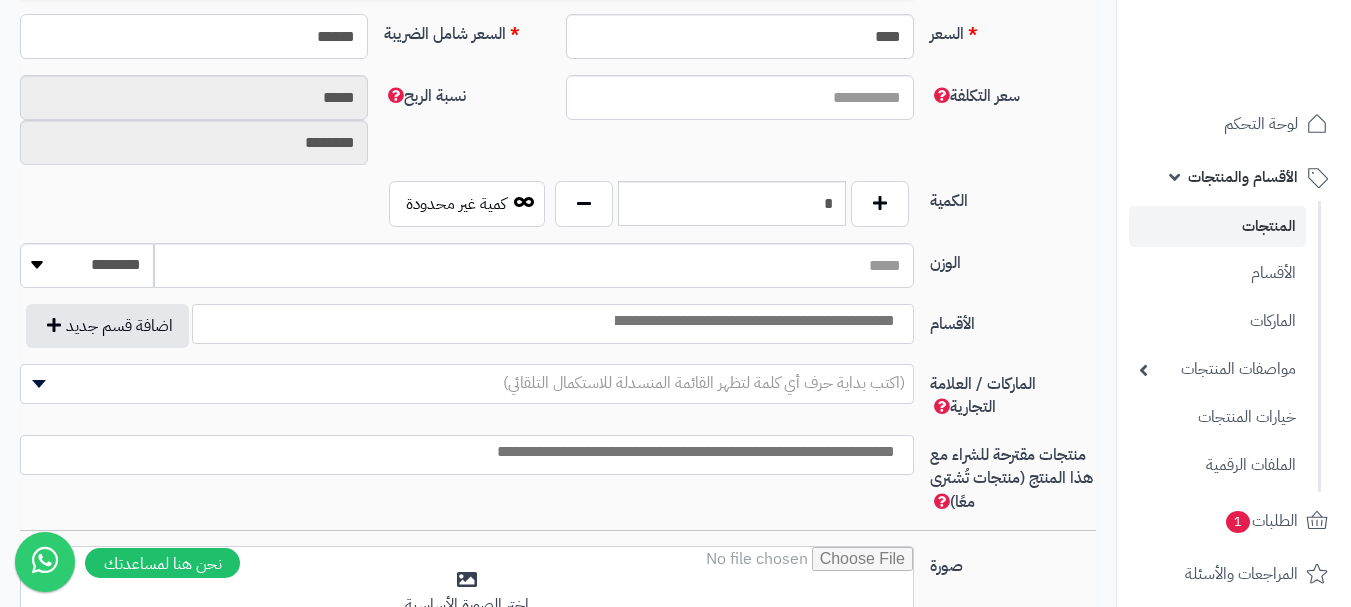 type on "**********" 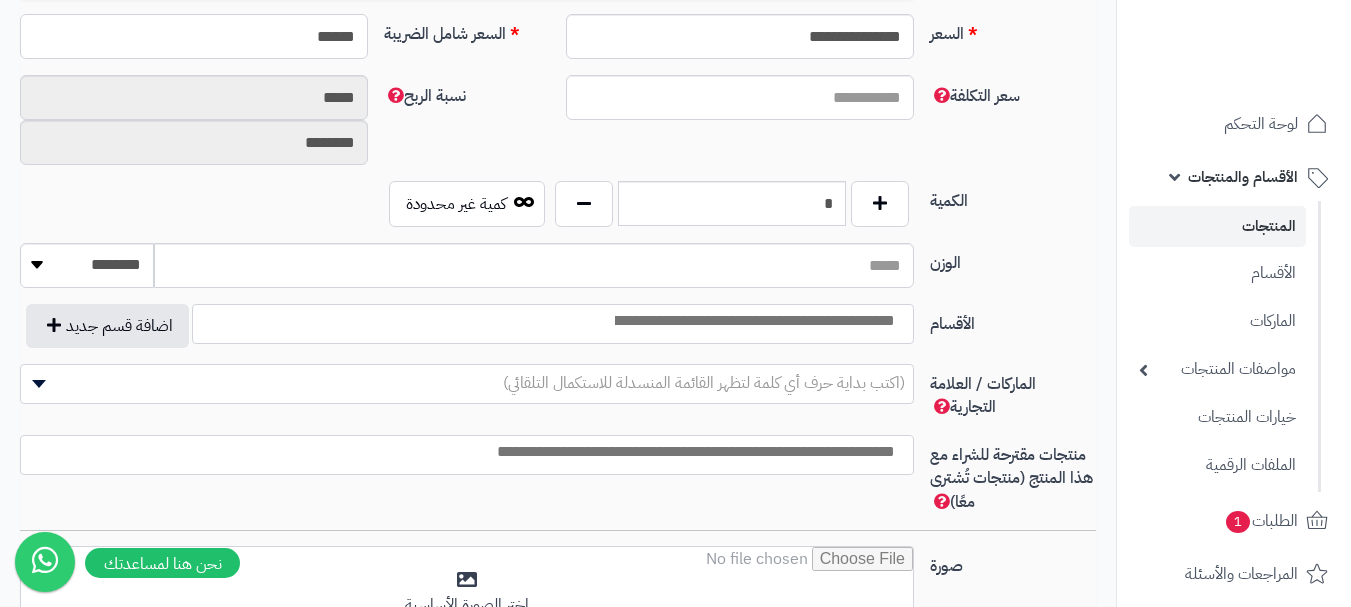 type on "******" 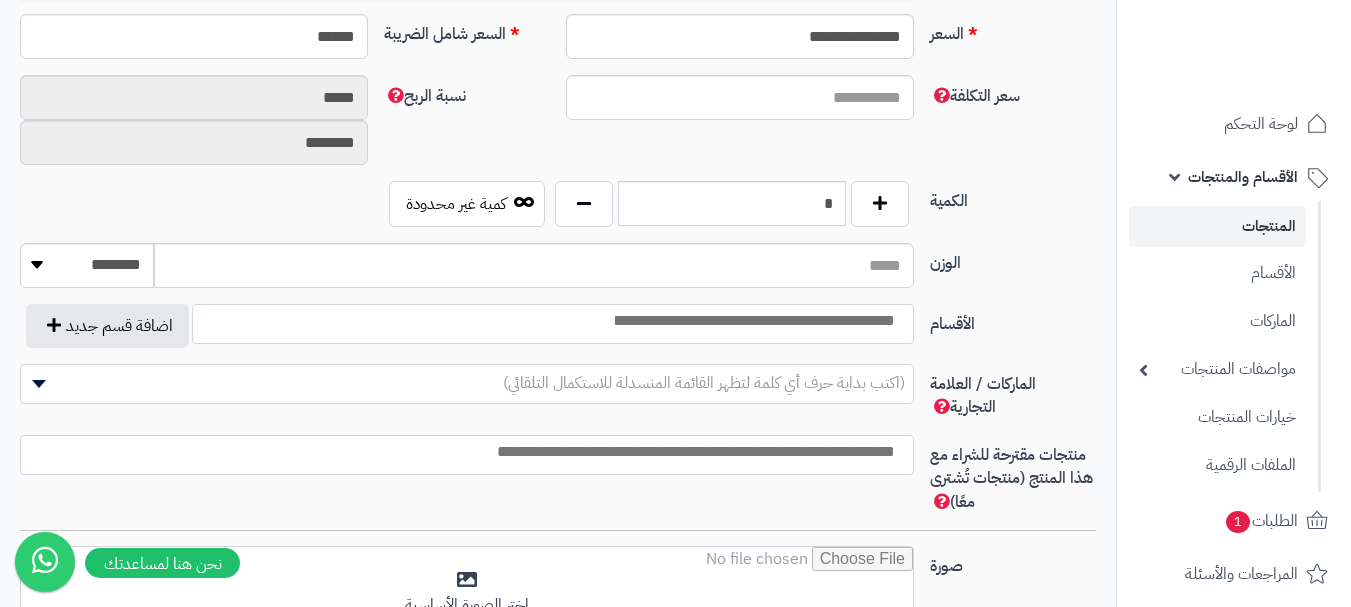 click at bounding box center [753, 321] 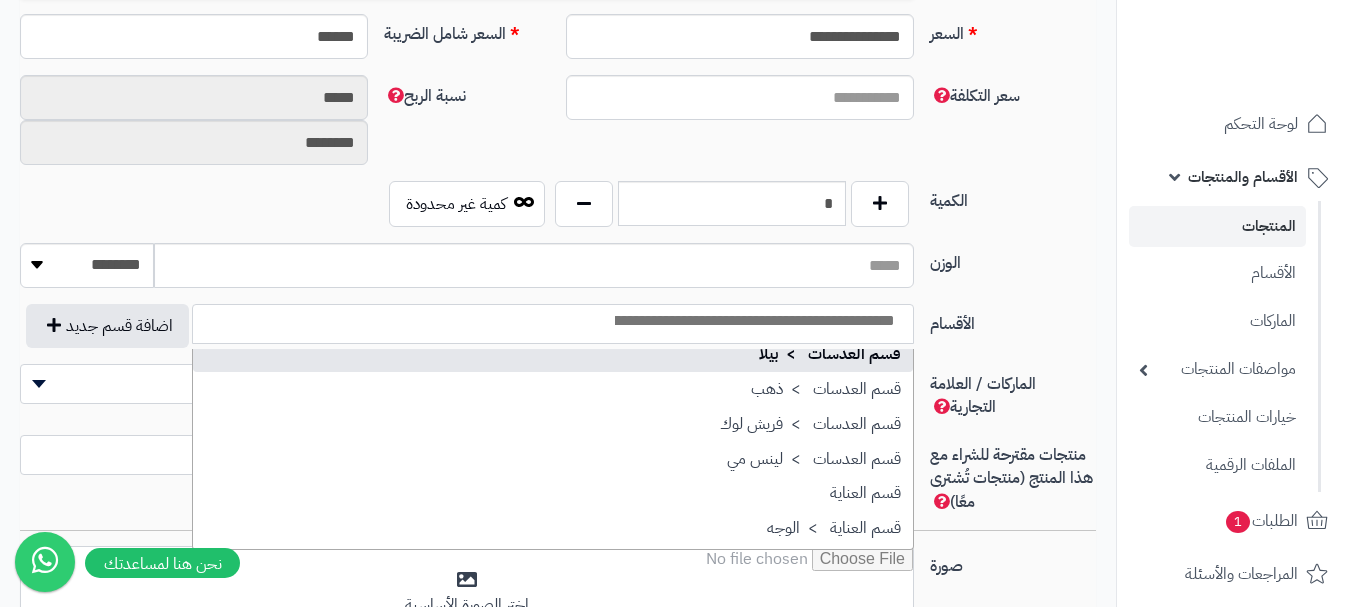 scroll, scrollTop: 1700, scrollLeft: 0, axis: vertical 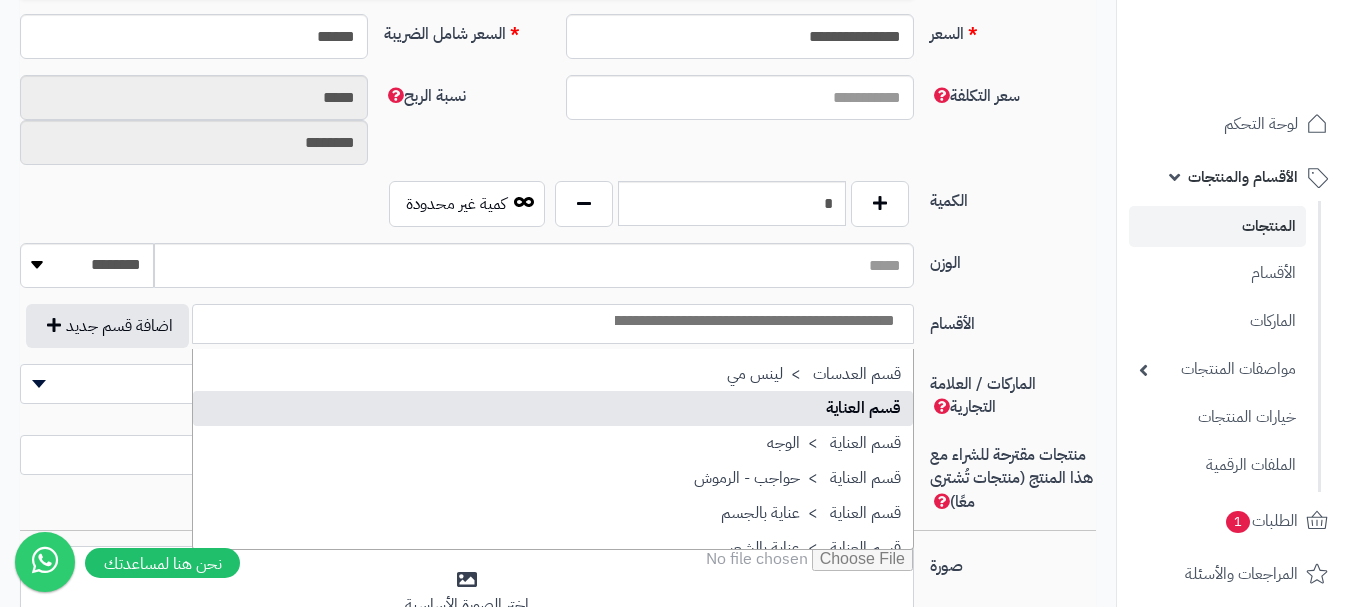 select on "**" 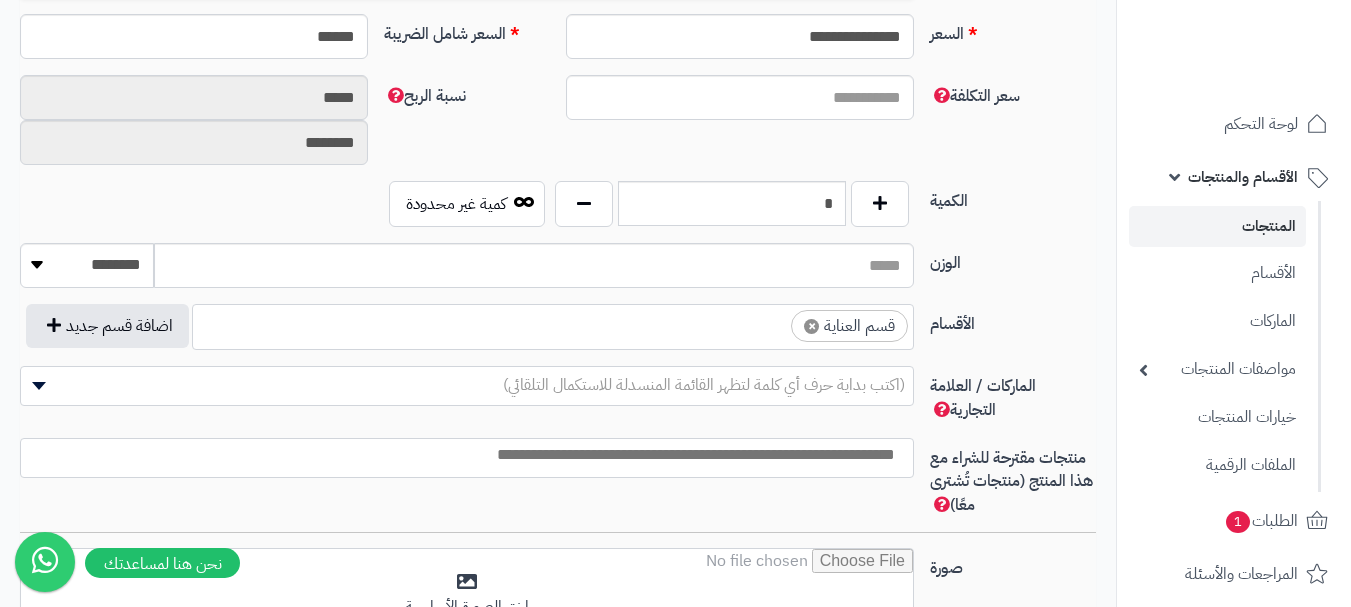 click at bounding box center (773, 321) 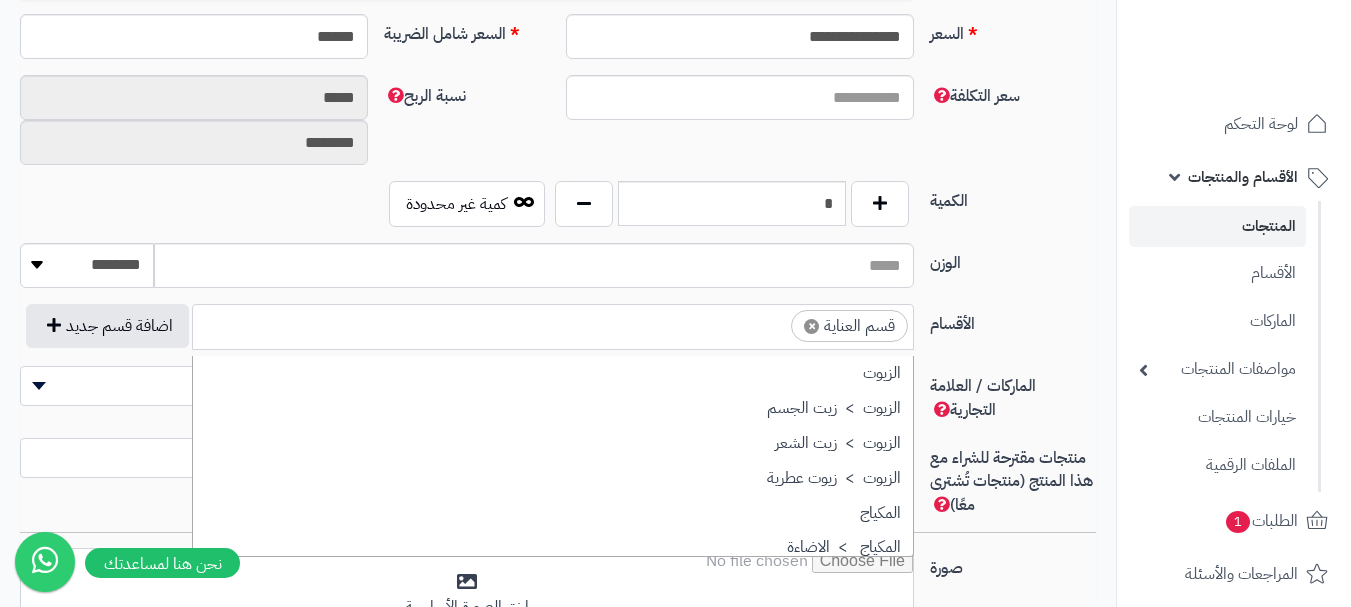 scroll, scrollTop: 1707, scrollLeft: 0, axis: vertical 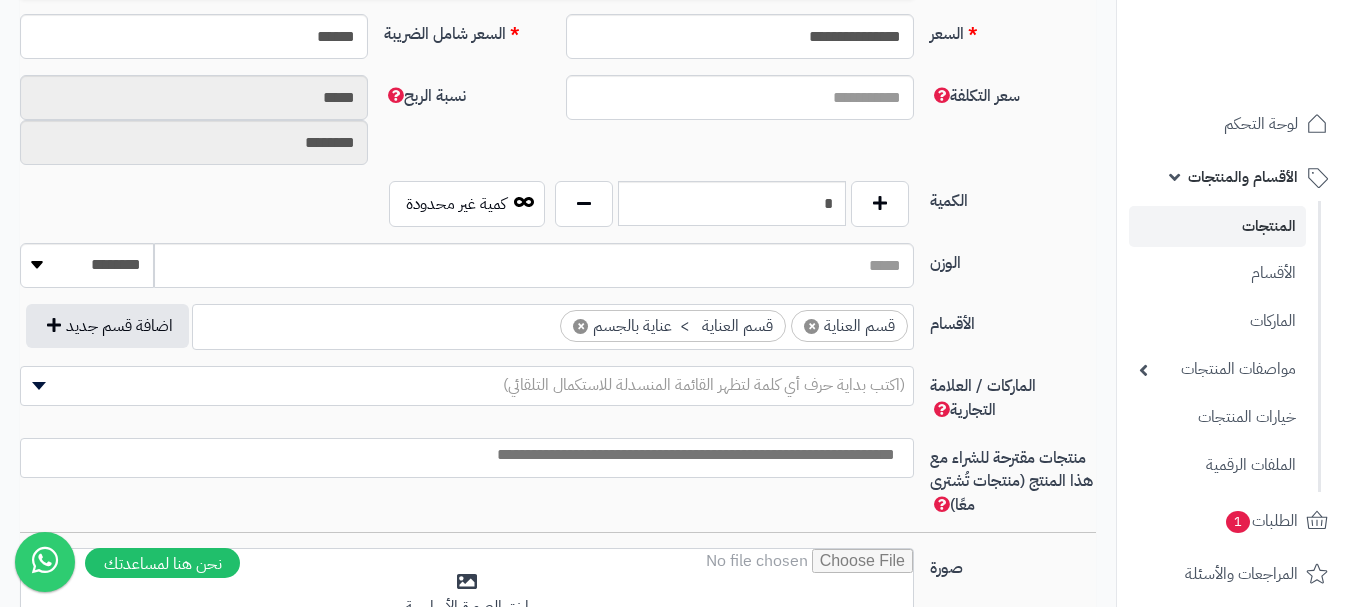 click at bounding box center [462, 455] 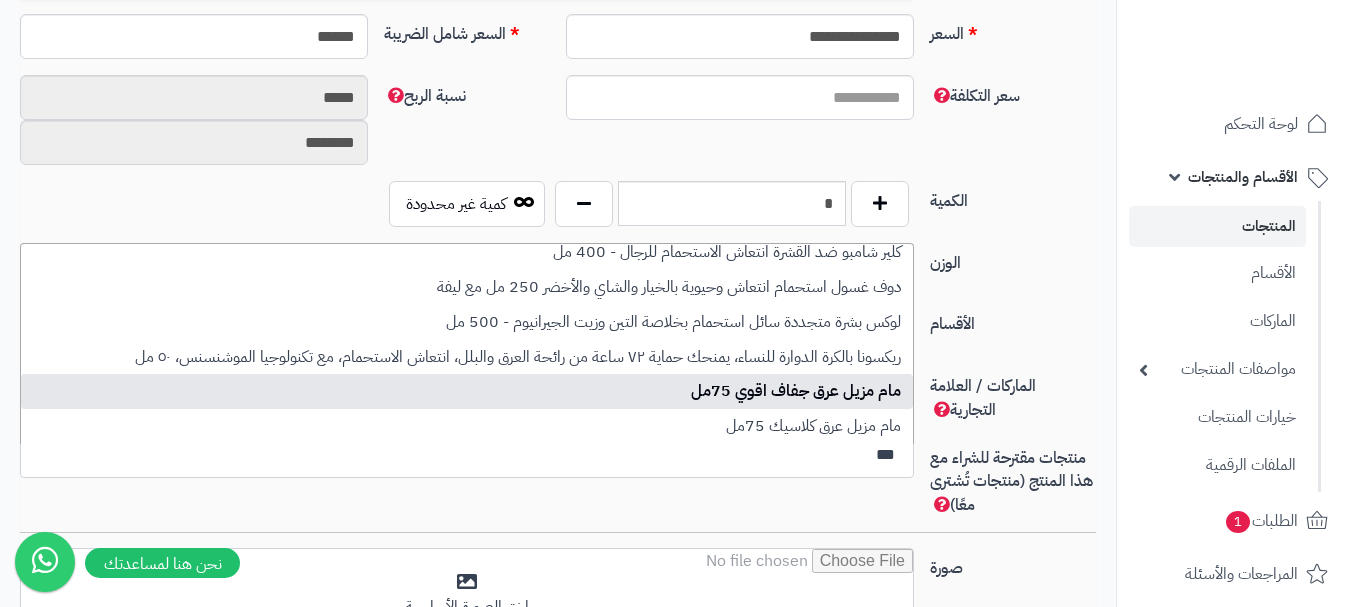 scroll, scrollTop: 148, scrollLeft: 0, axis: vertical 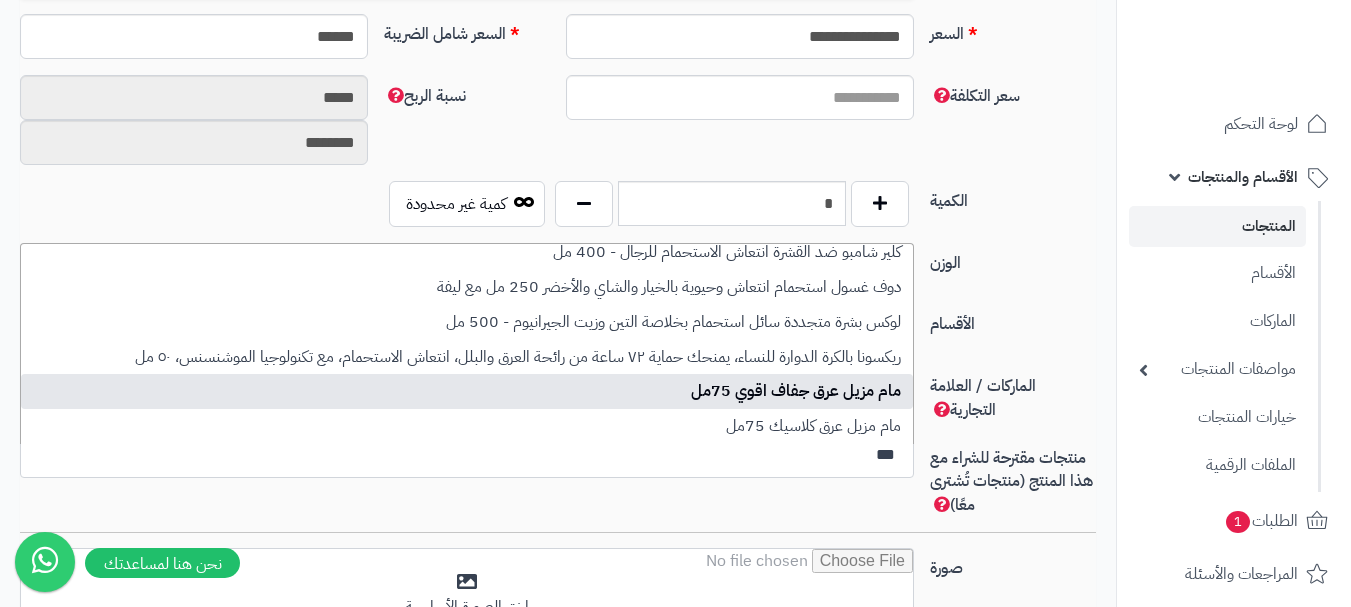 type on "***" 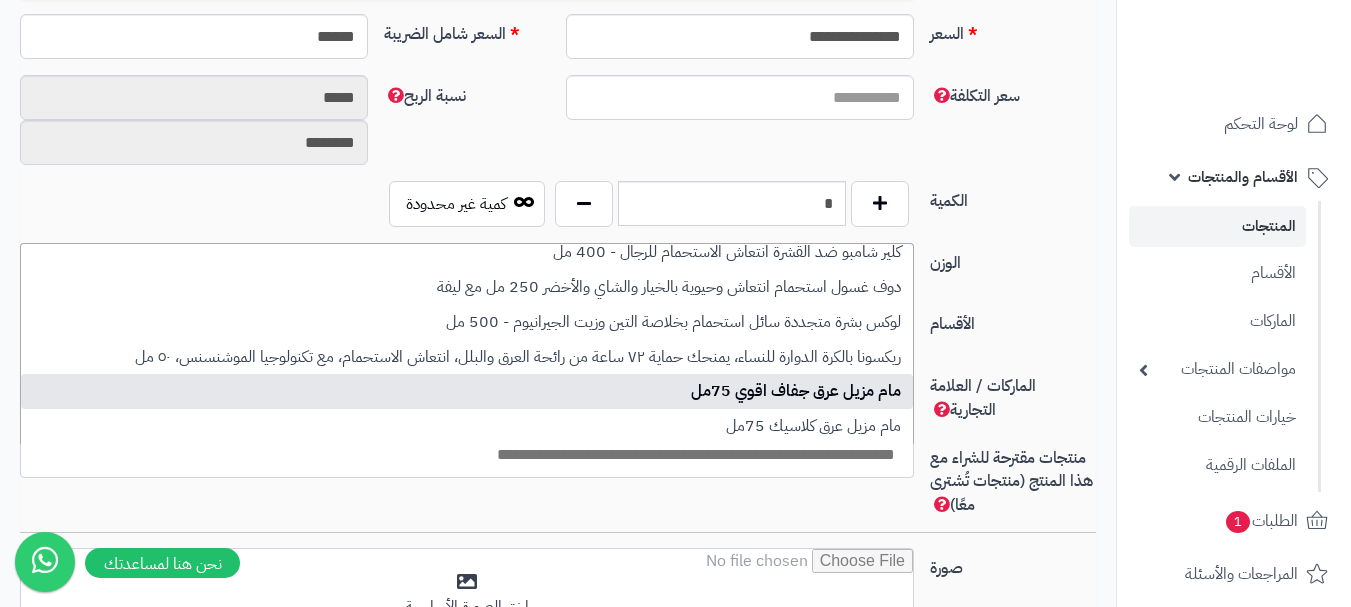 scroll, scrollTop: 0, scrollLeft: 0, axis: both 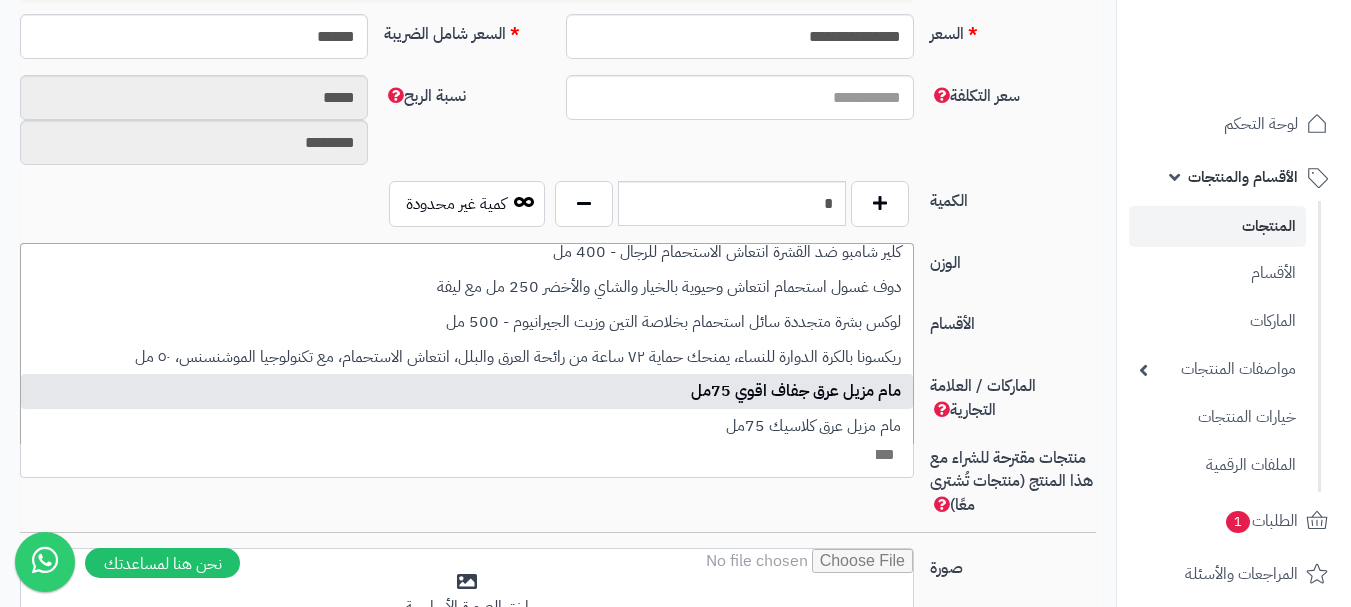 select on "***" 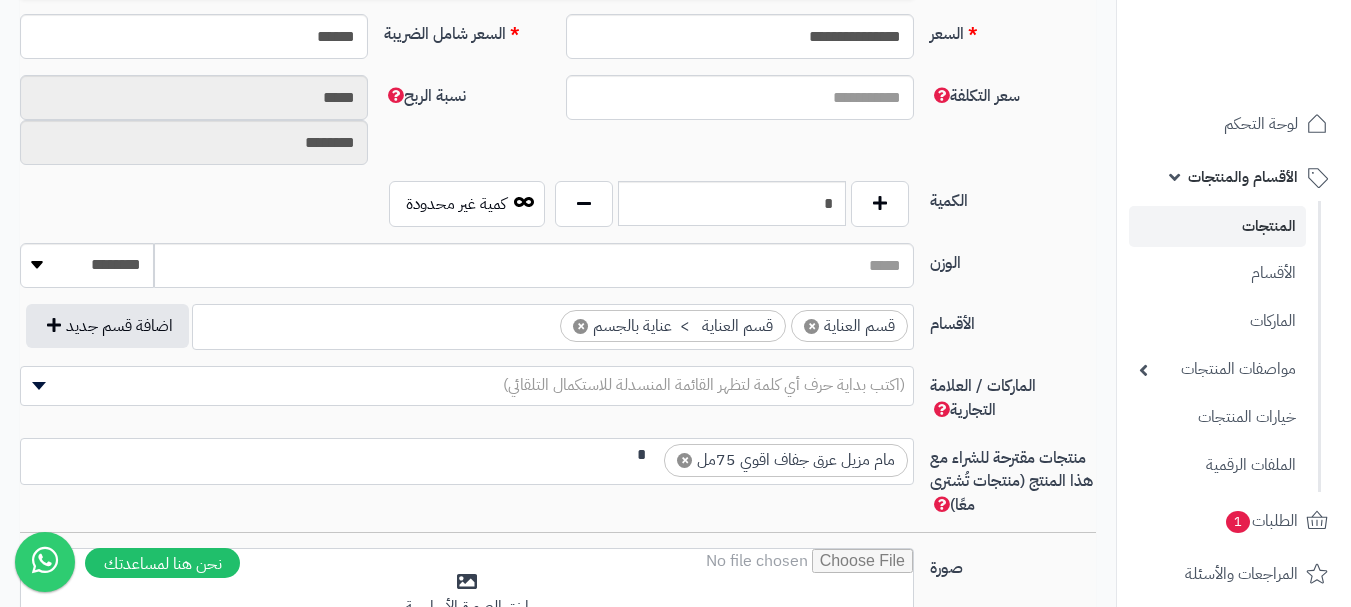 scroll, scrollTop: 0, scrollLeft: -7, axis: horizontal 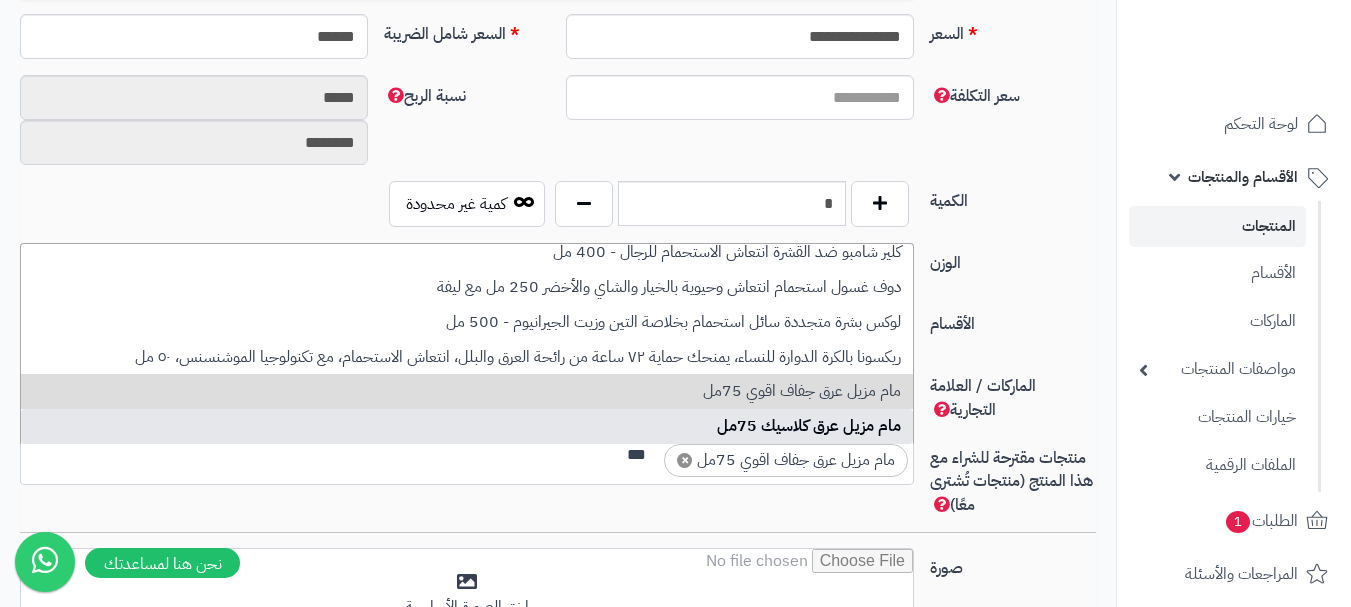 type on "***" 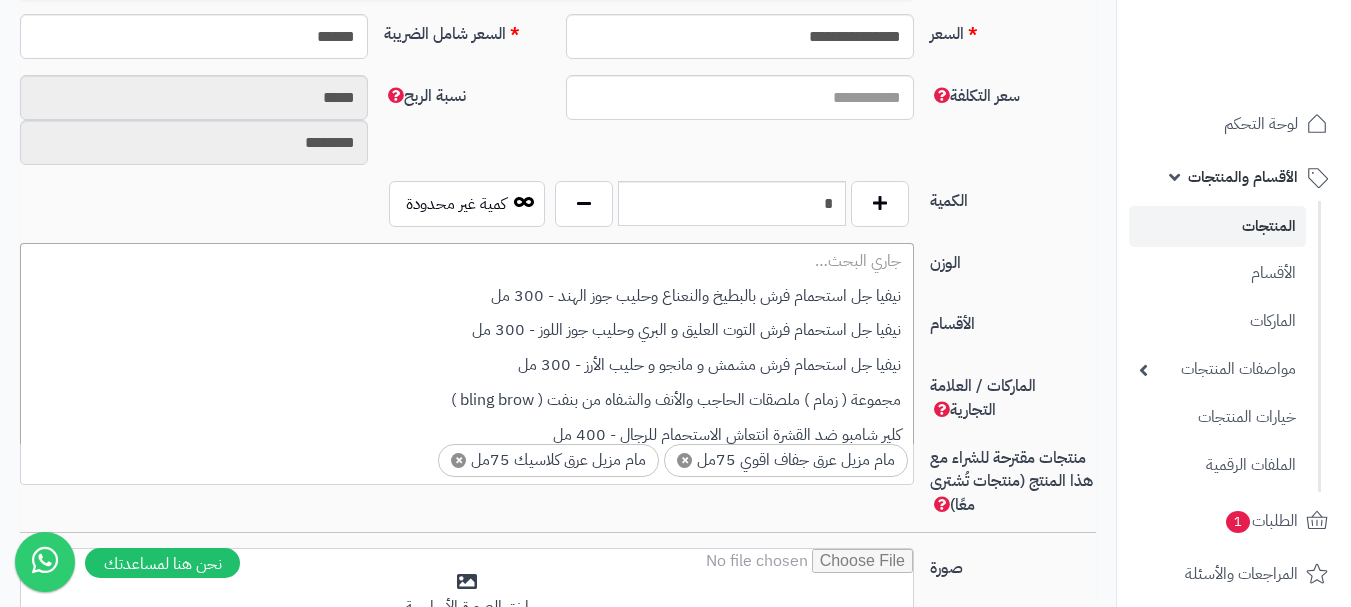 scroll, scrollTop: 0, scrollLeft: -8, axis: horizontal 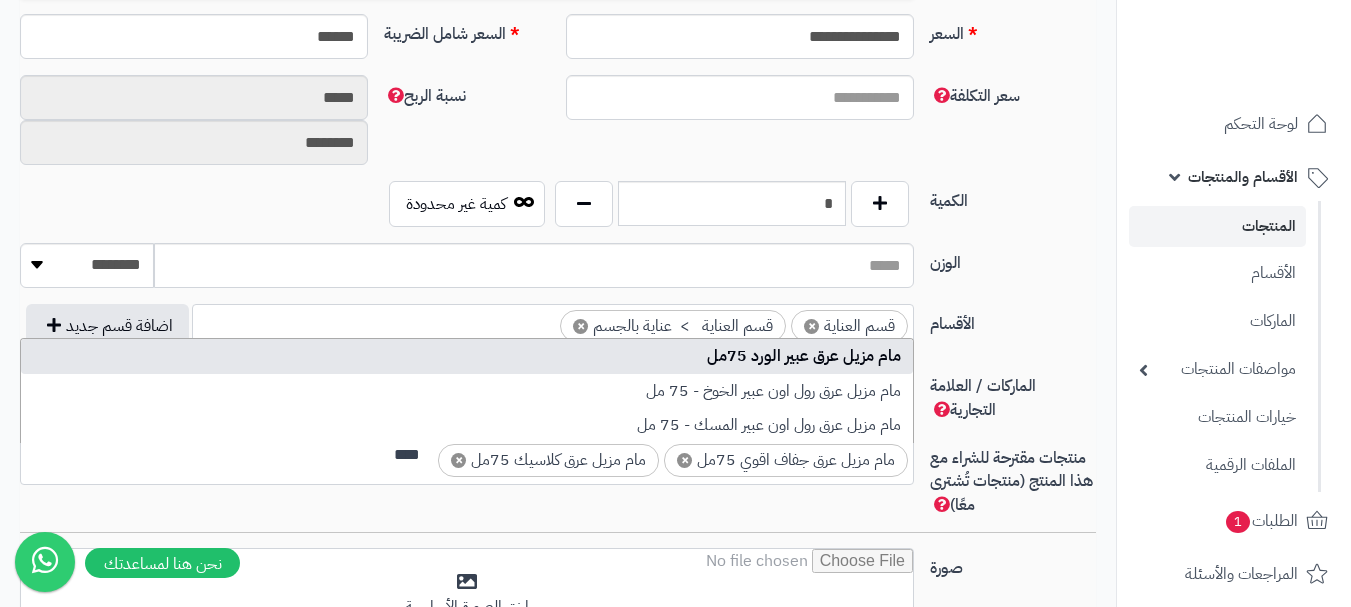 type on "****" 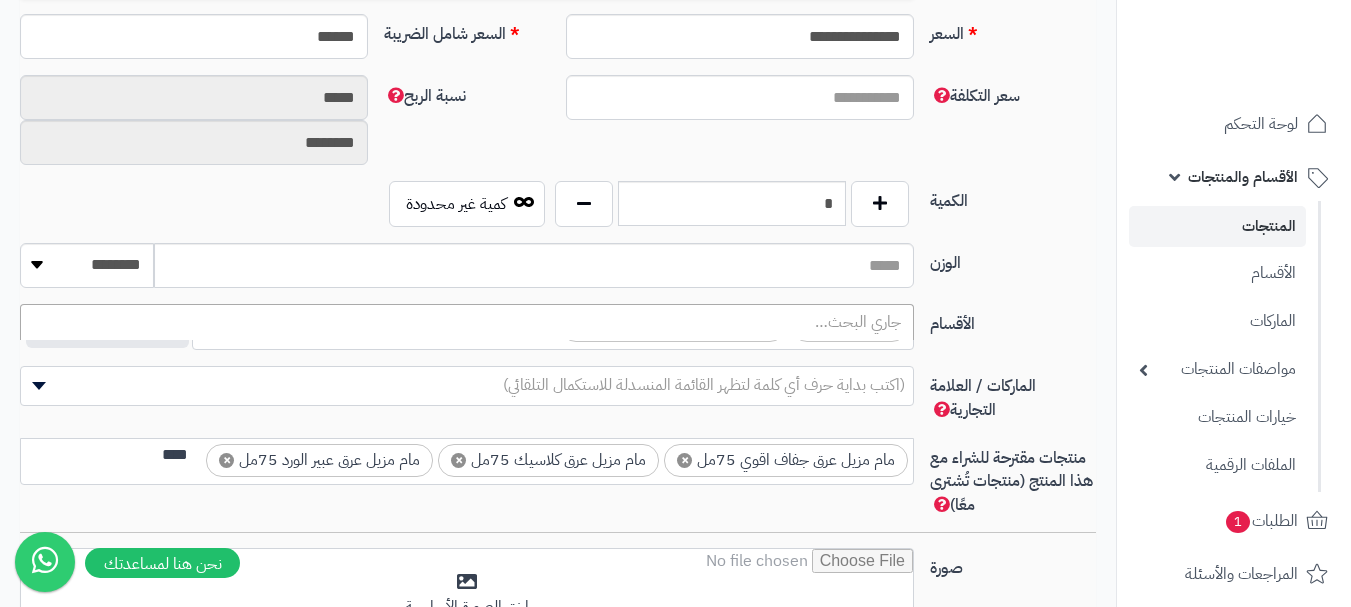 scroll, scrollTop: 0, scrollLeft: 0, axis: both 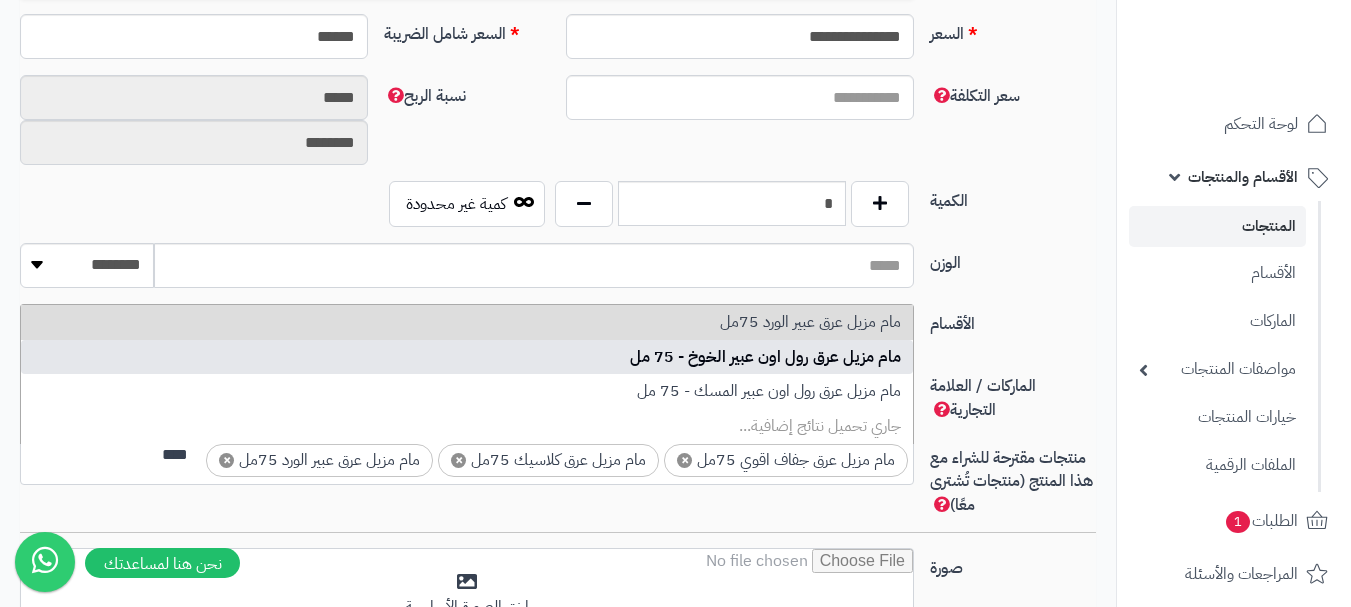 type on "****" 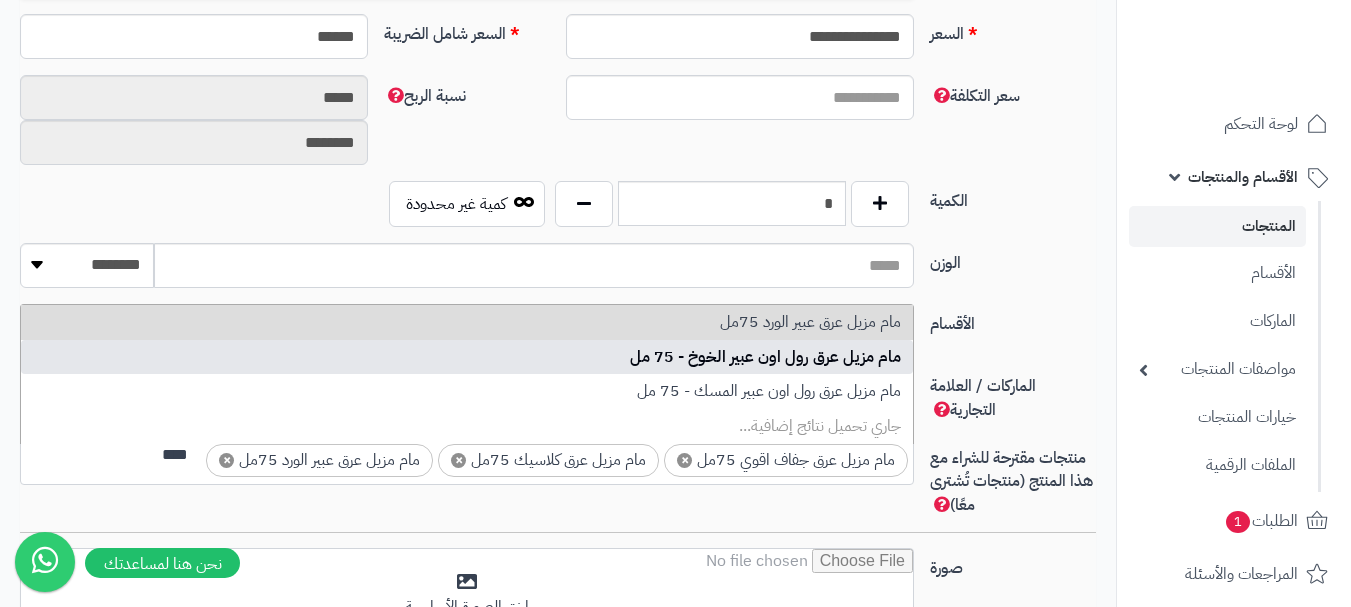 type 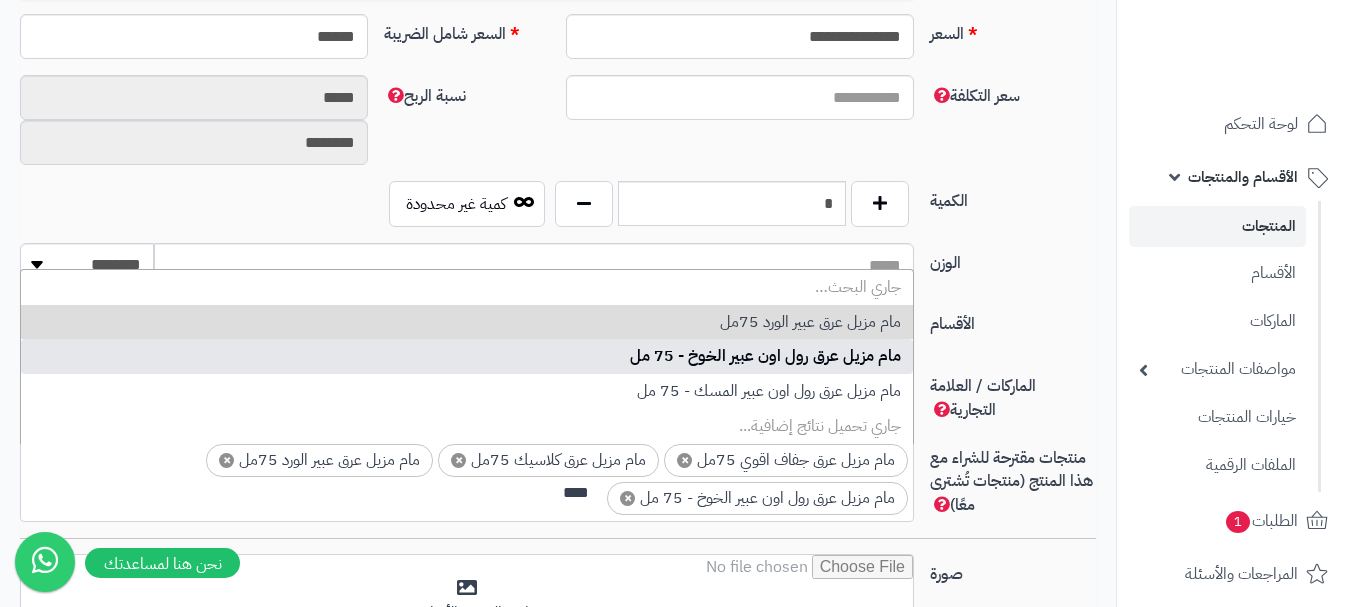 scroll, scrollTop: 0, scrollLeft: 0, axis: both 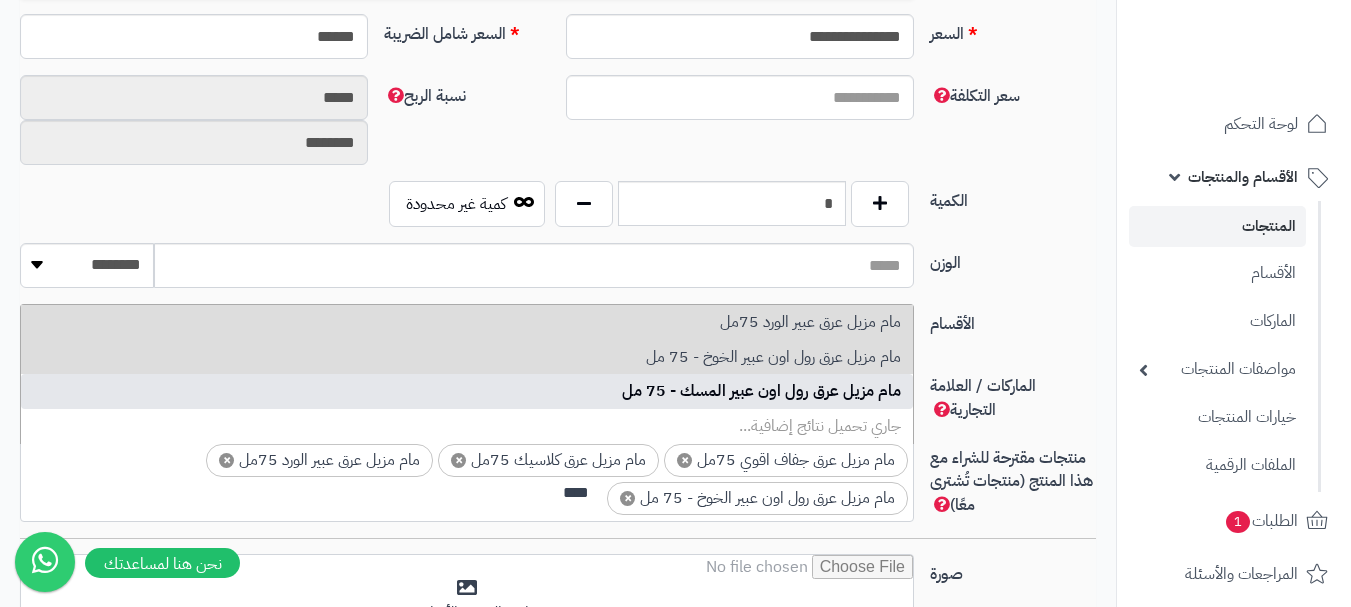 type on "****" 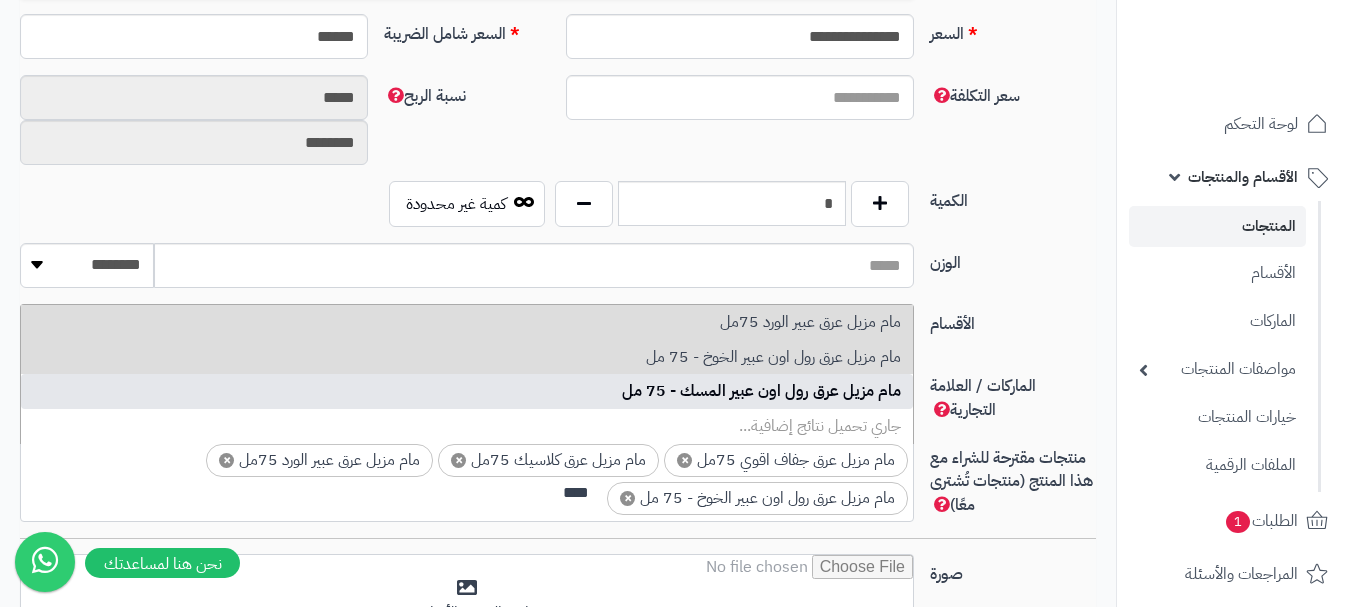 type 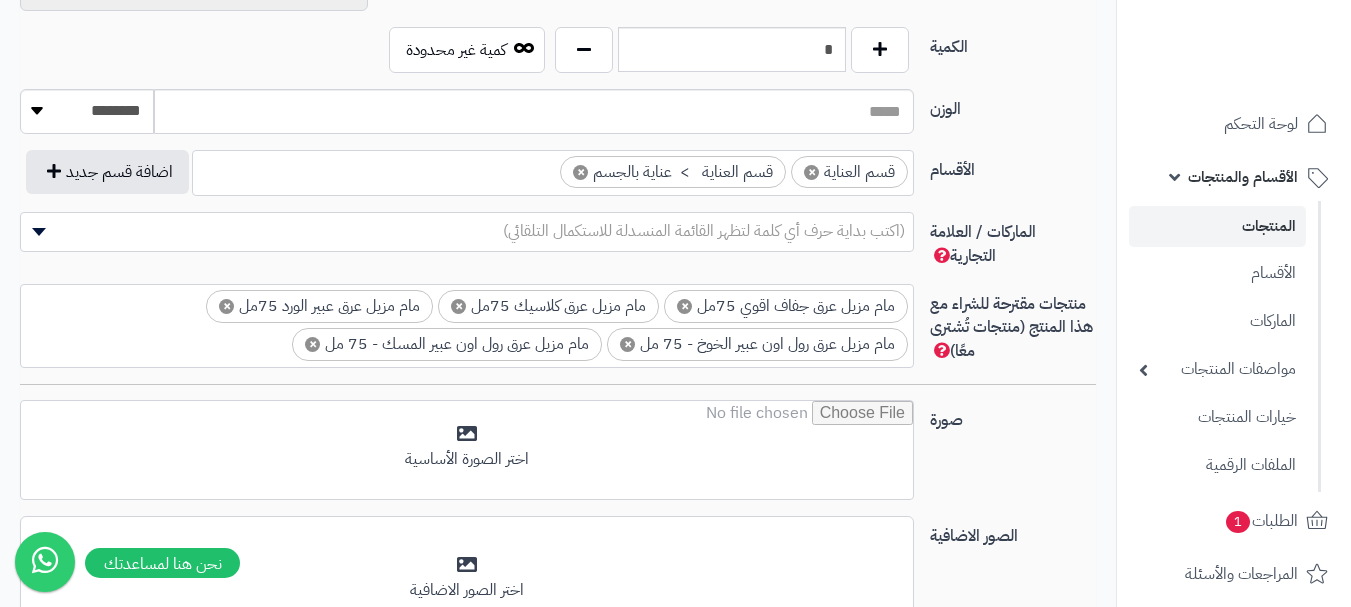 scroll, scrollTop: 1200, scrollLeft: 0, axis: vertical 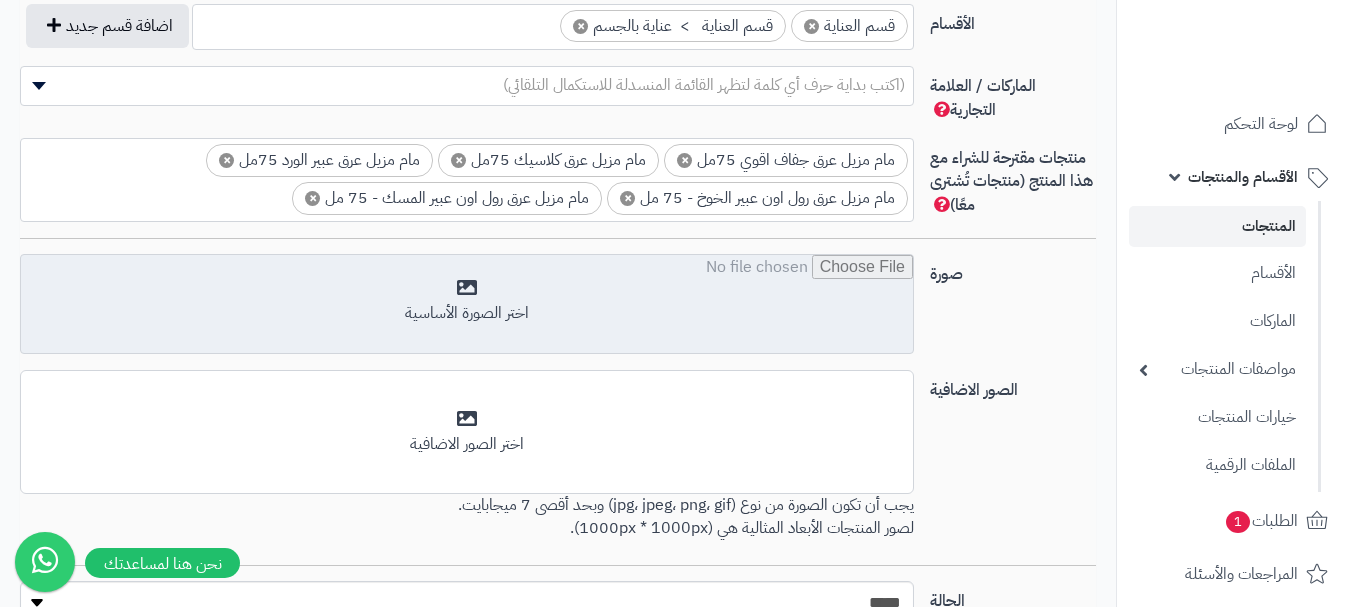 click at bounding box center (467, 305) 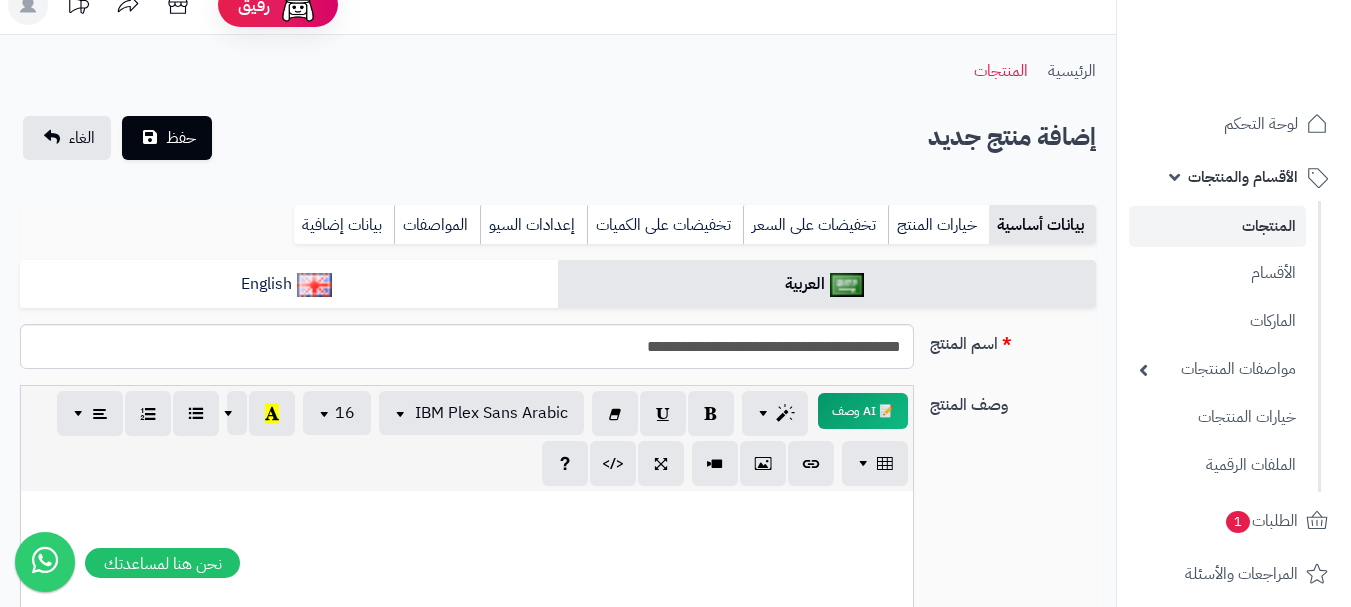 scroll, scrollTop: 0, scrollLeft: 0, axis: both 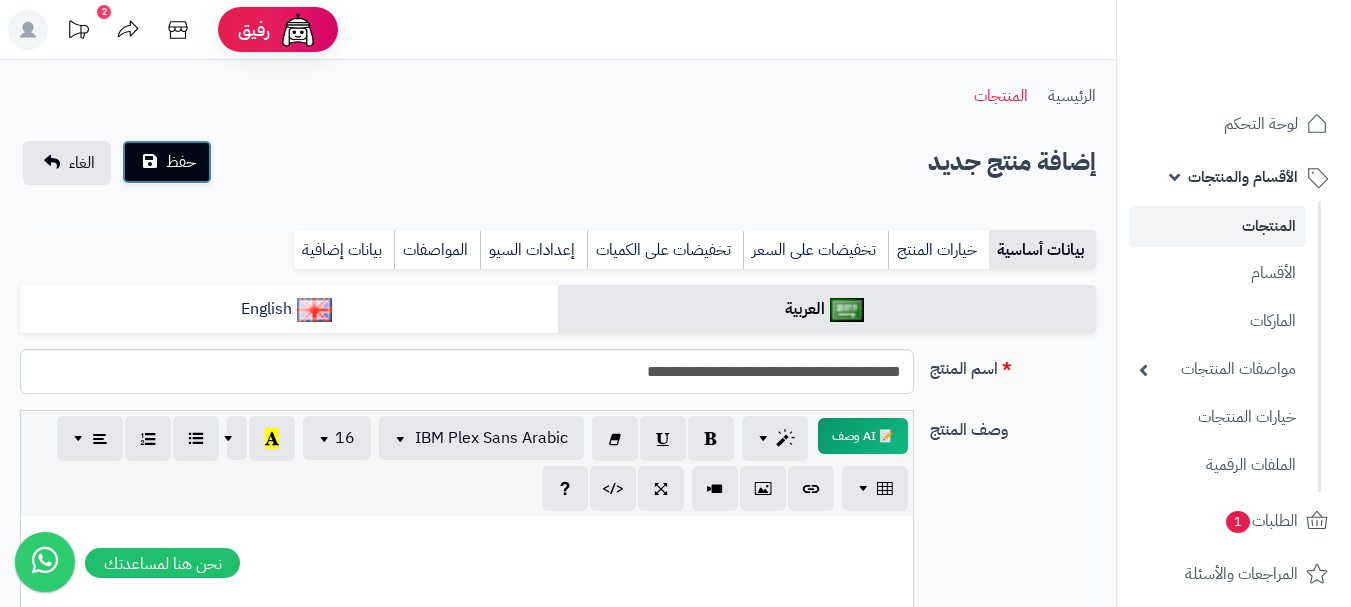 click on "حفظ" at bounding box center (181, 162) 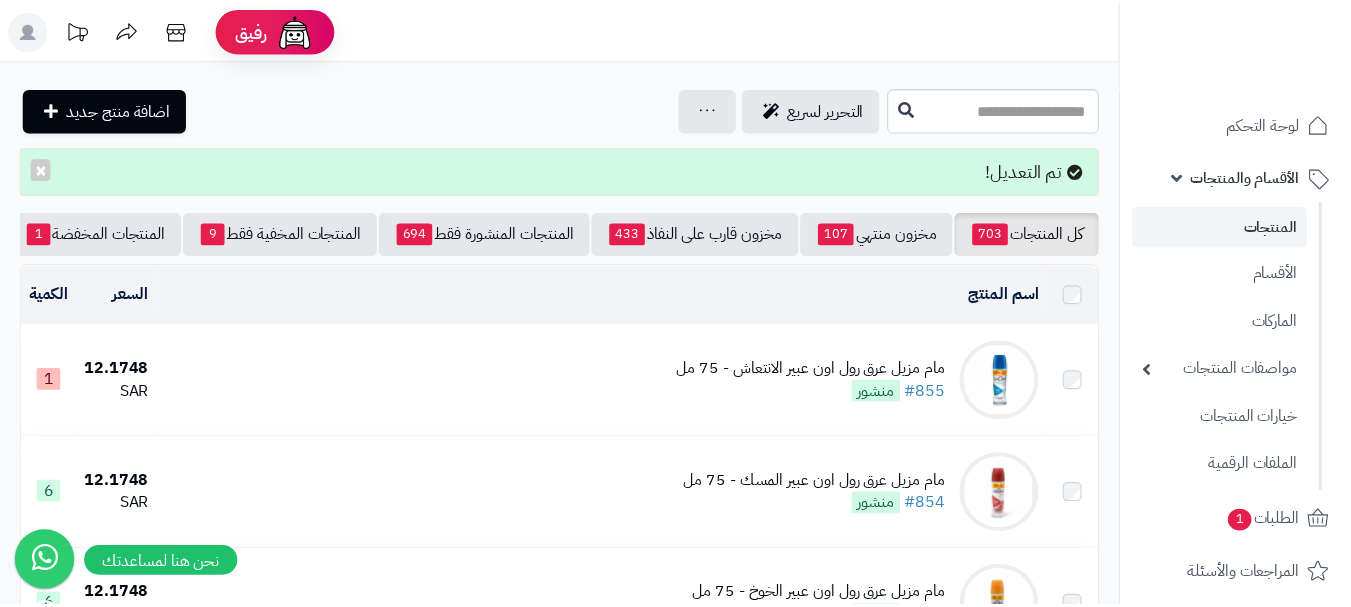 scroll, scrollTop: 0, scrollLeft: 0, axis: both 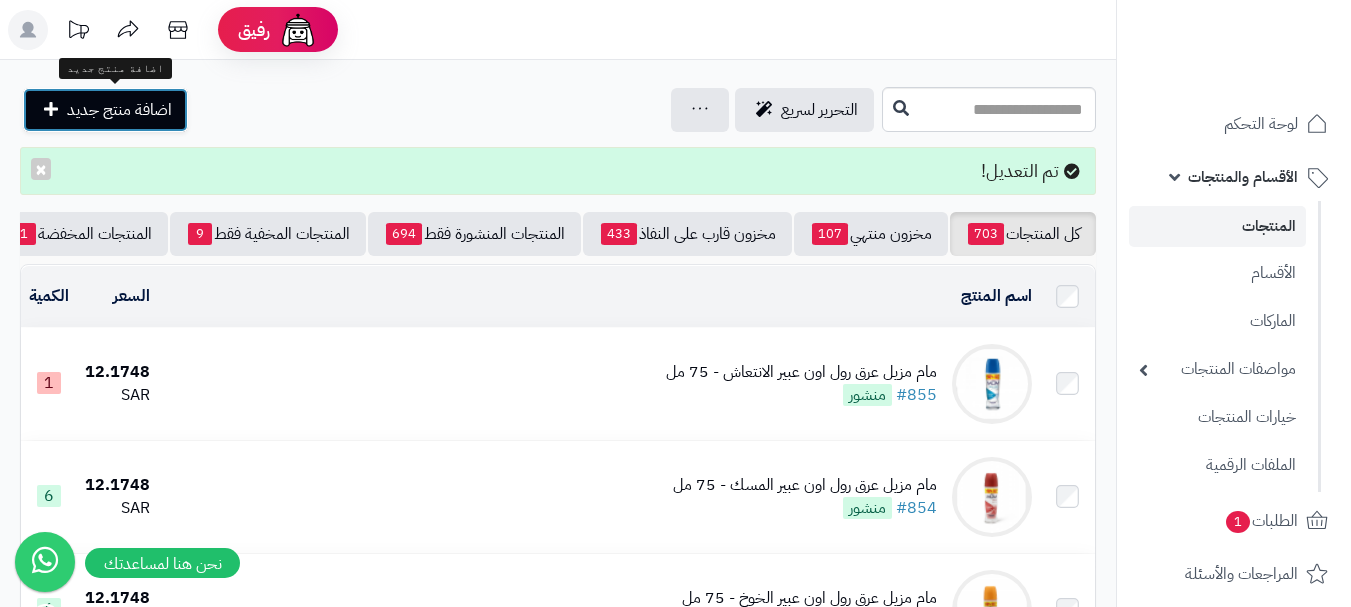 click on "اضافة منتج جديد" at bounding box center [119, 110] 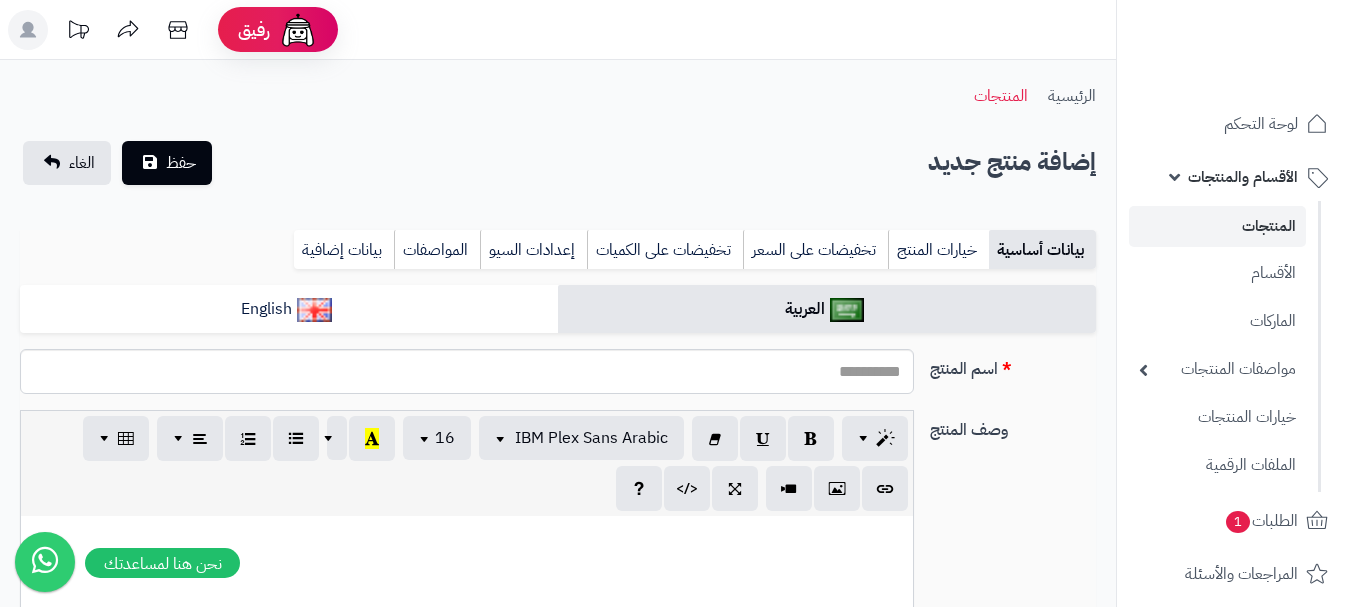 select 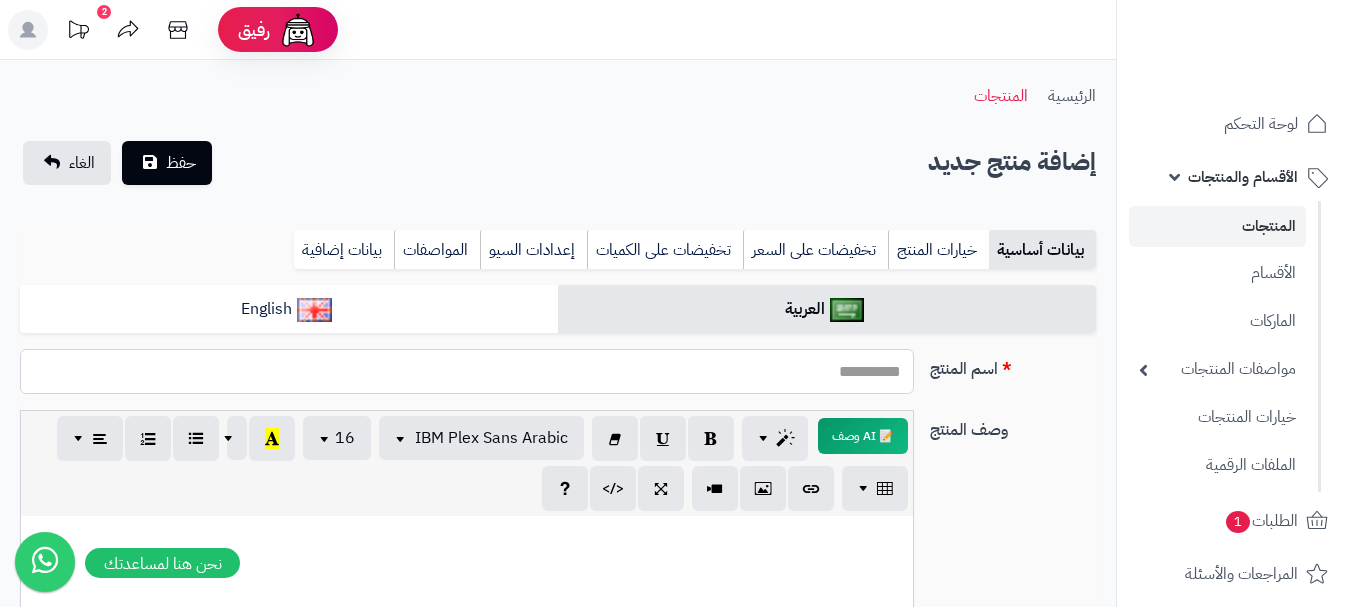 paste on "**********" 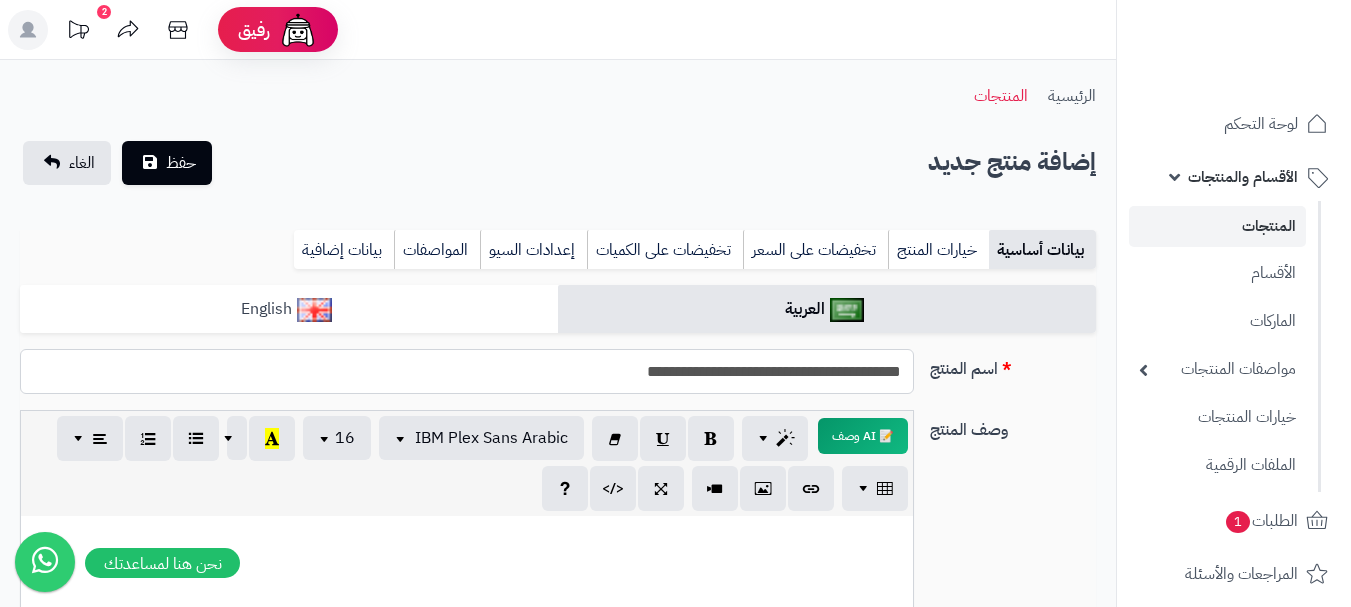 type on "**********" 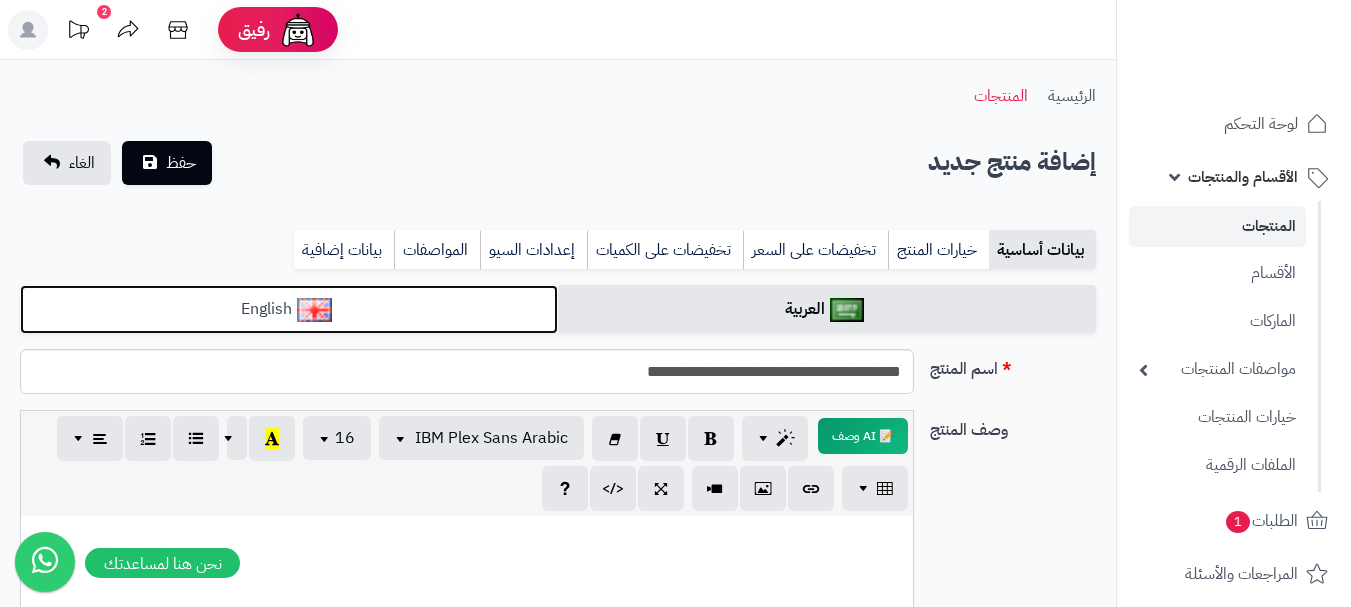 click on "English" at bounding box center [289, 309] 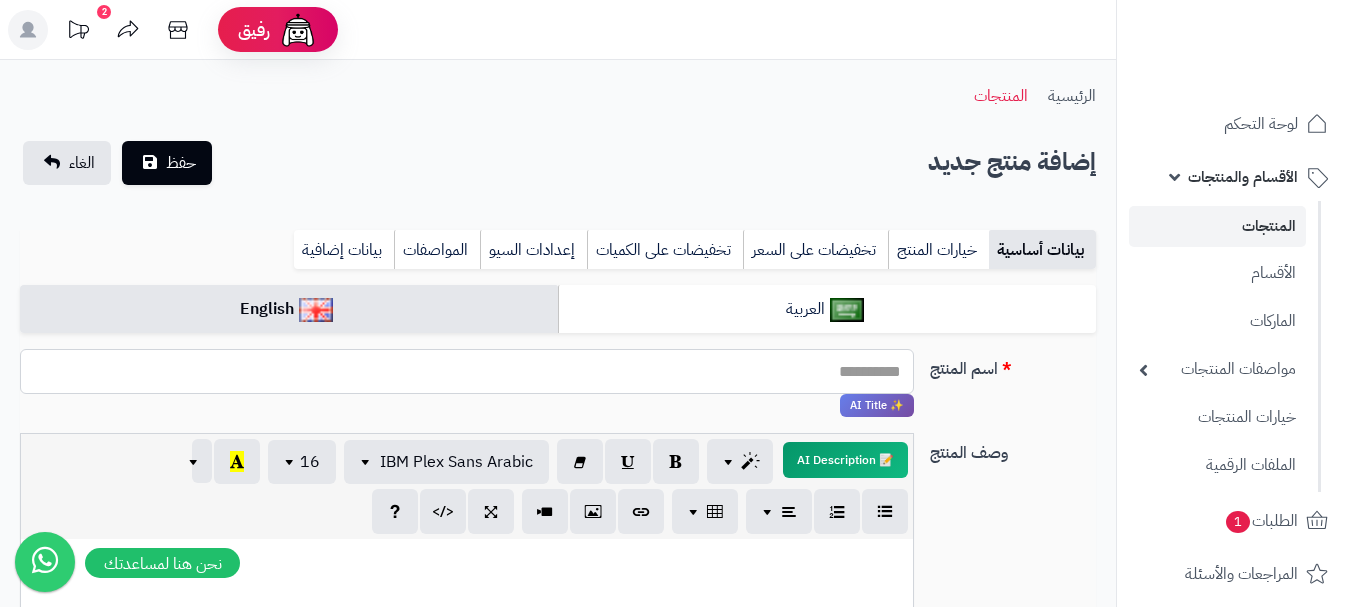 paste on "**********" 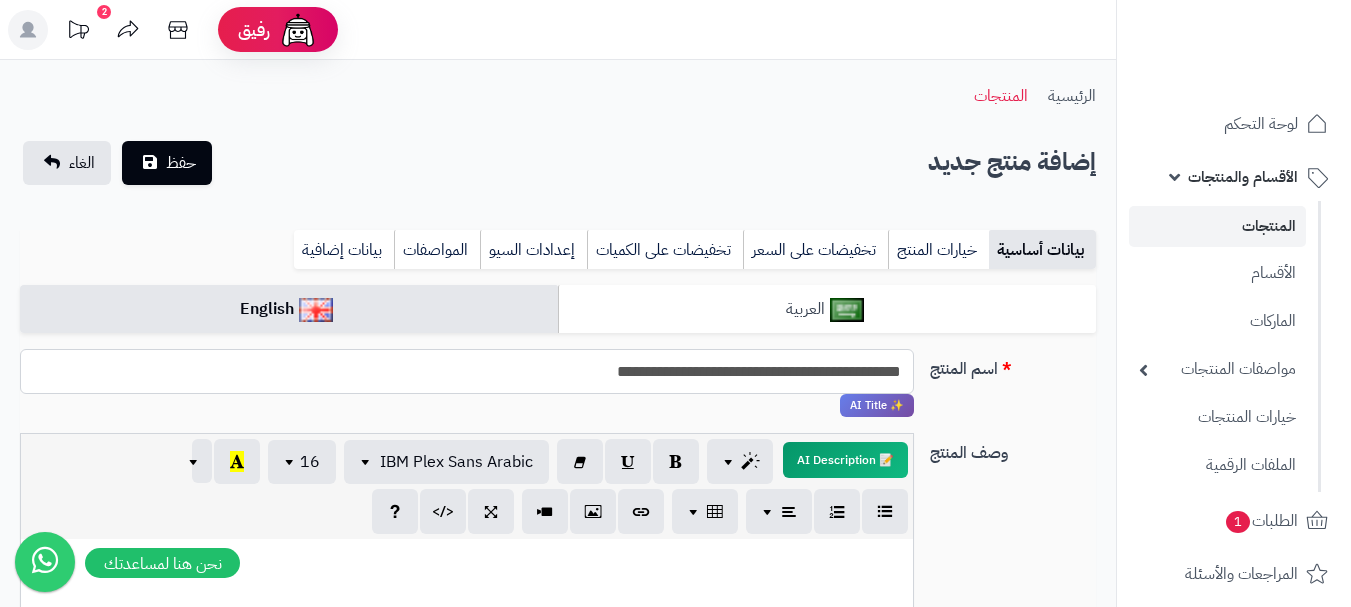 type on "**********" 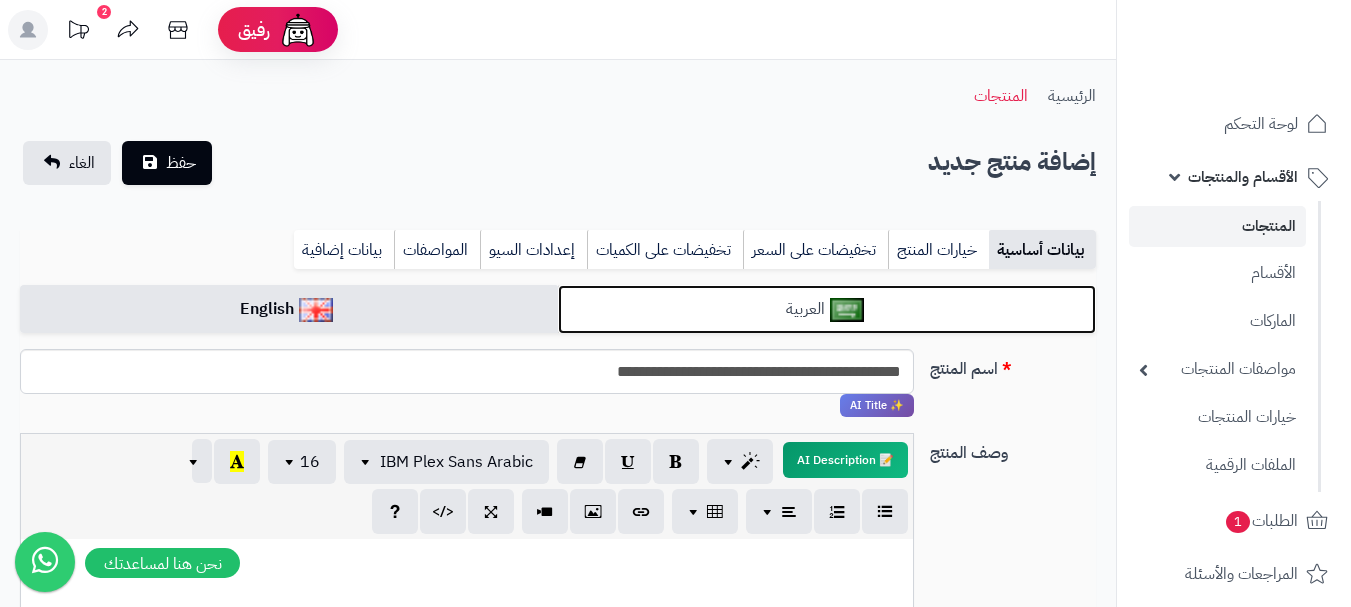 click on "العربية" at bounding box center [827, 309] 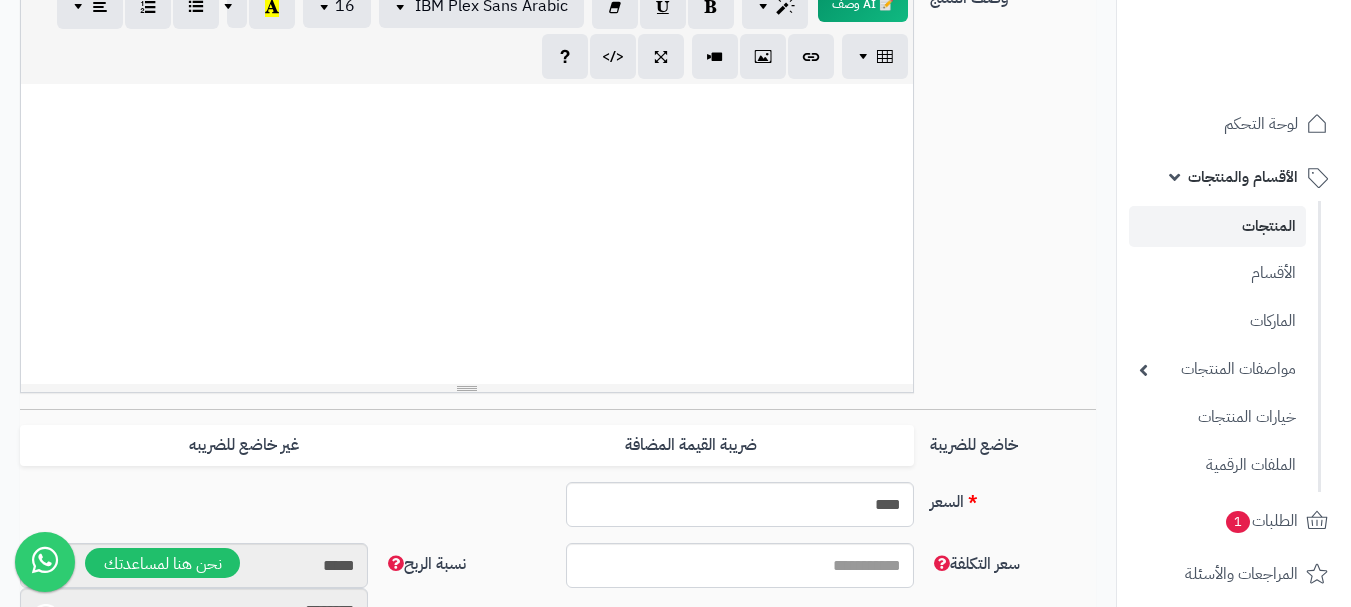 scroll, scrollTop: 500, scrollLeft: 0, axis: vertical 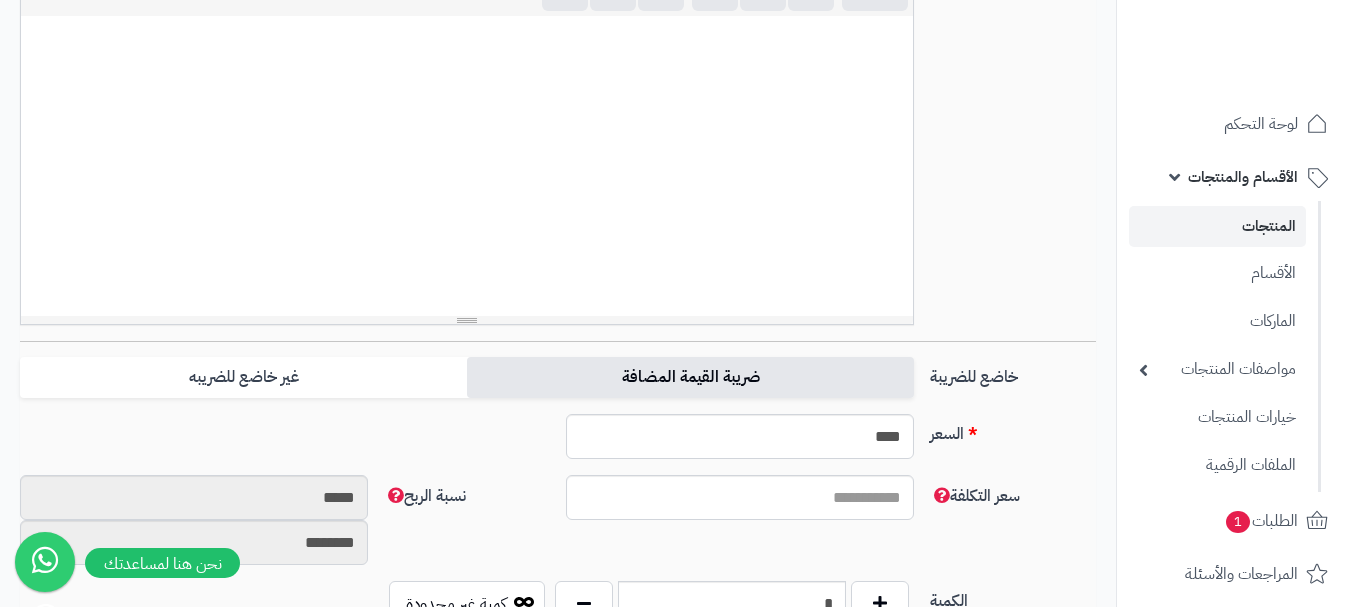 click on "ضريبة القيمة المضافة" at bounding box center [690, 377] 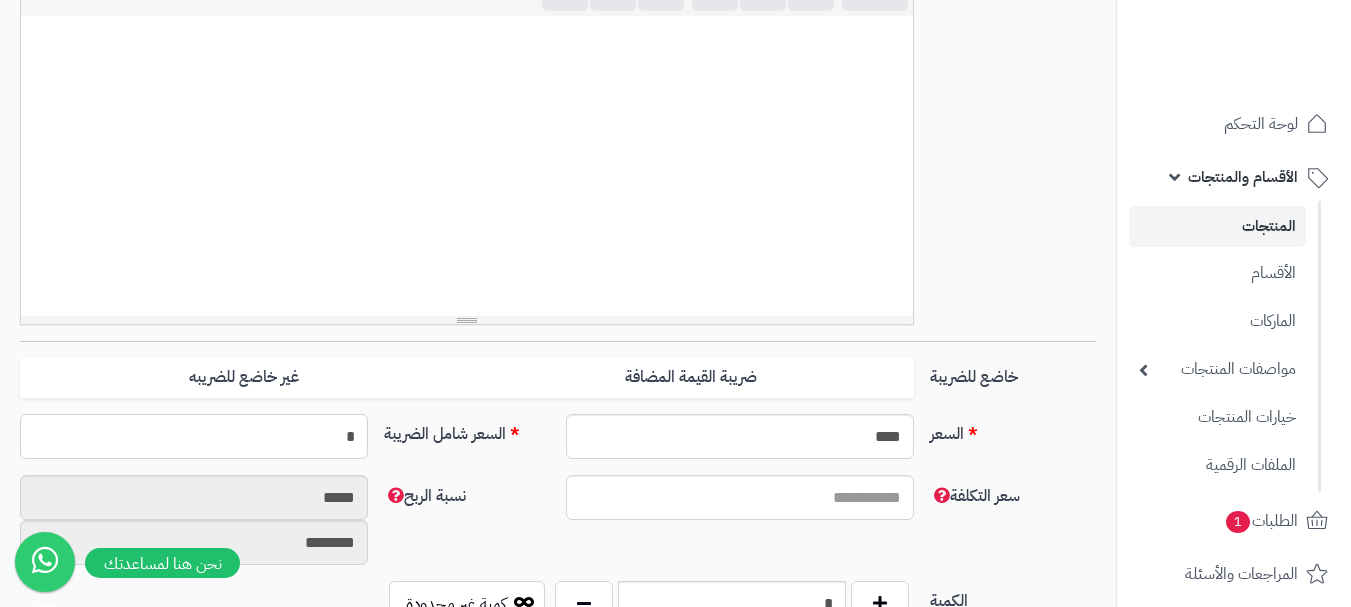 click on "*" at bounding box center [194, 436] 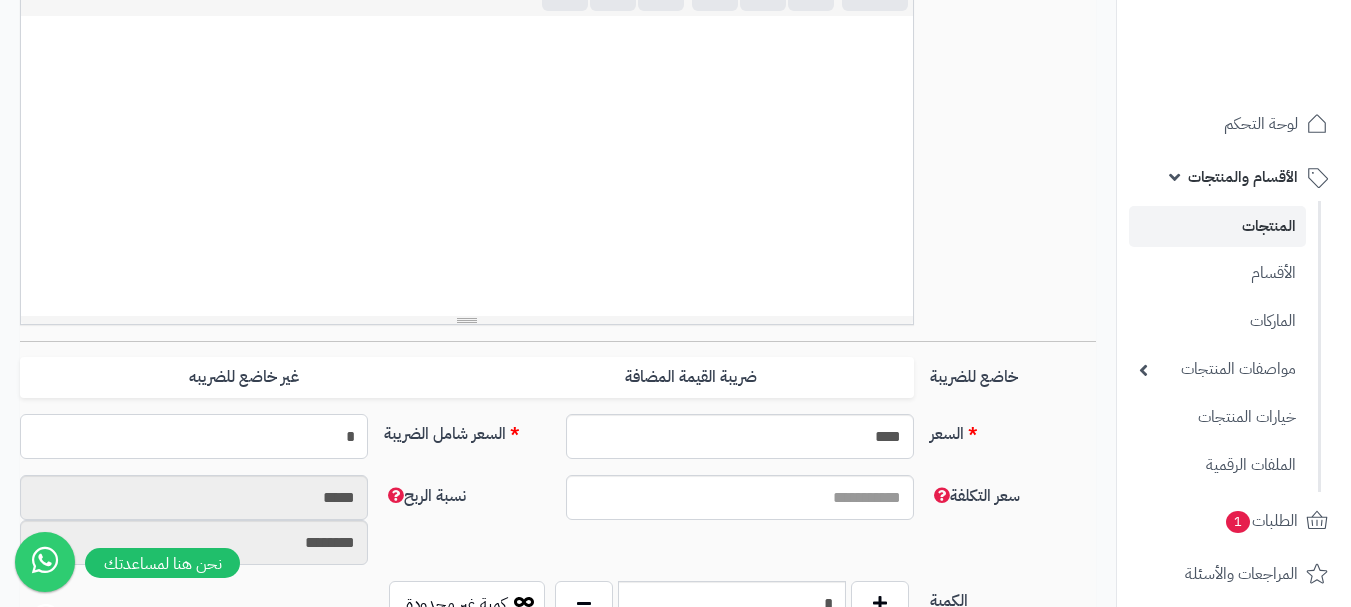 click on "*" at bounding box center [194, 436] 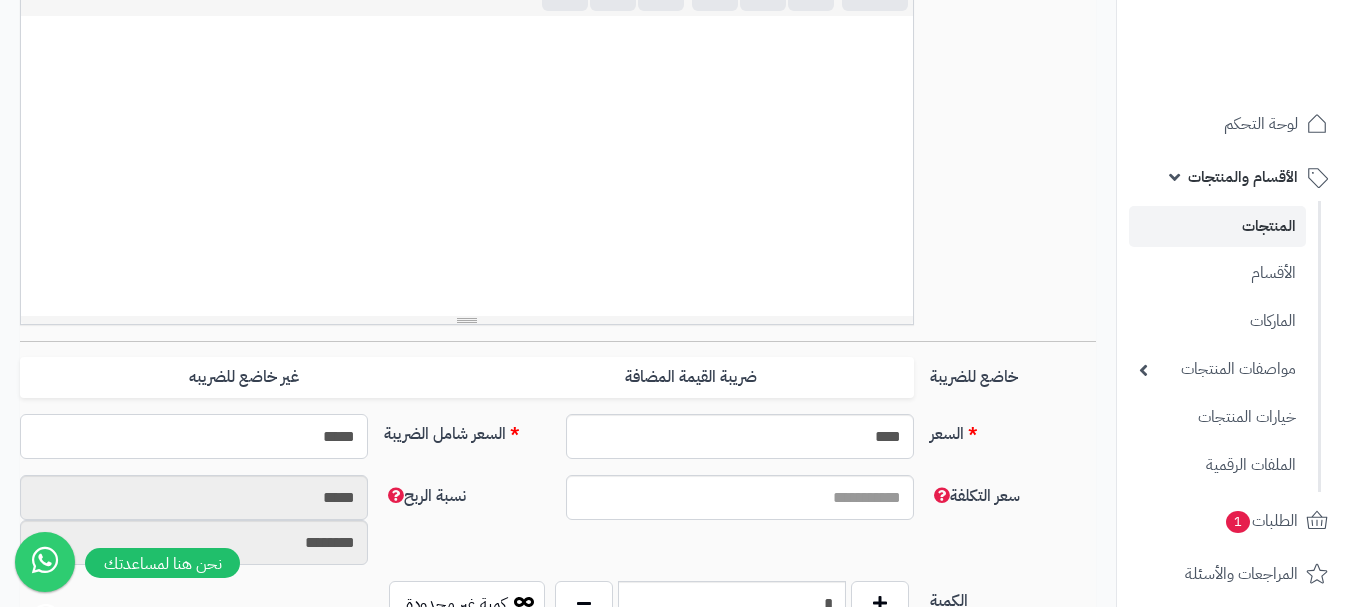 type on "******" 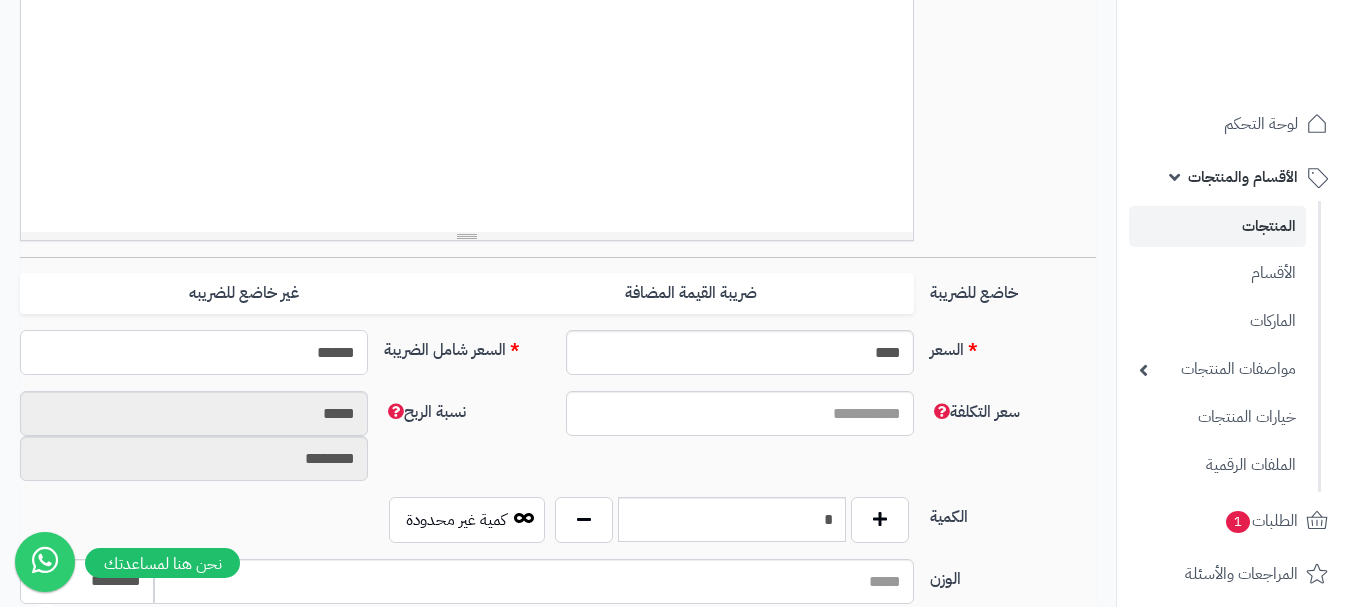 scroll, scrollTop: 700, scrollLeft: 0, axis: vertical 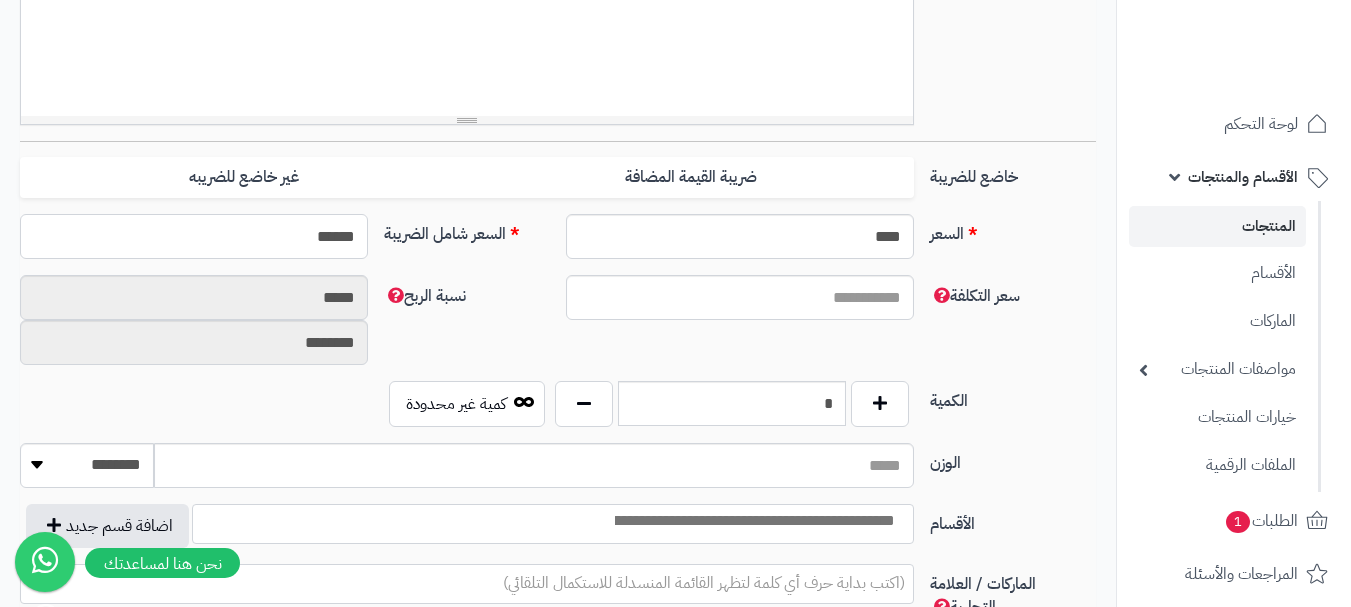 type on "**********" 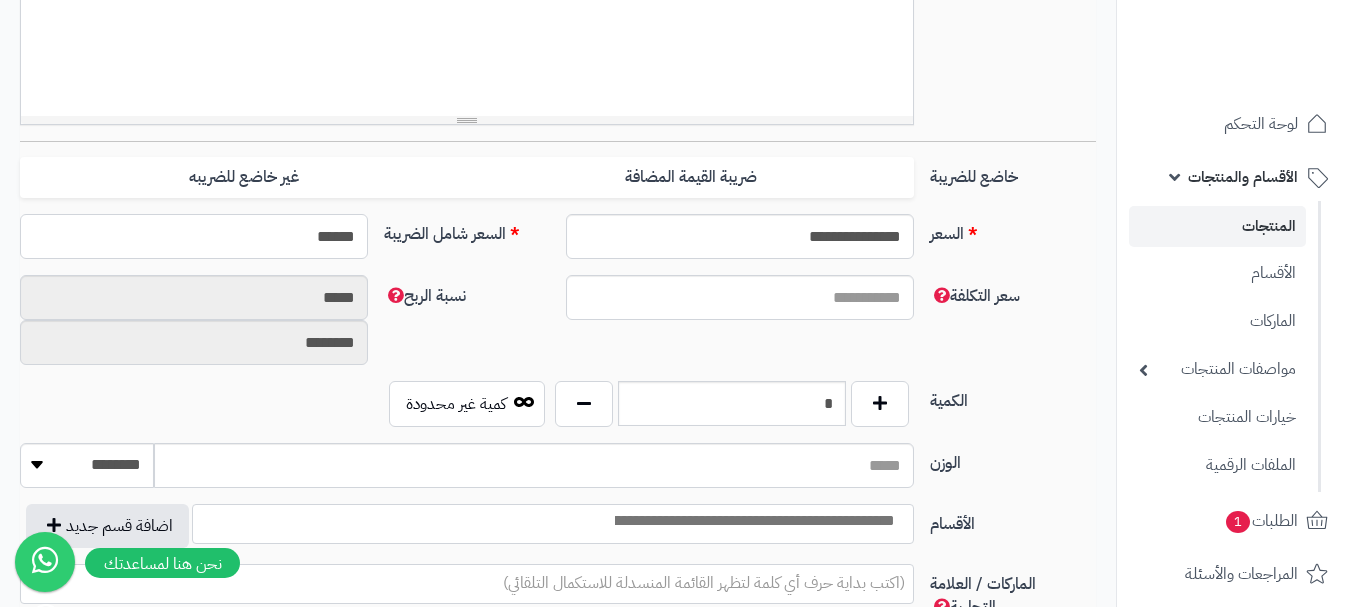 type on "******" 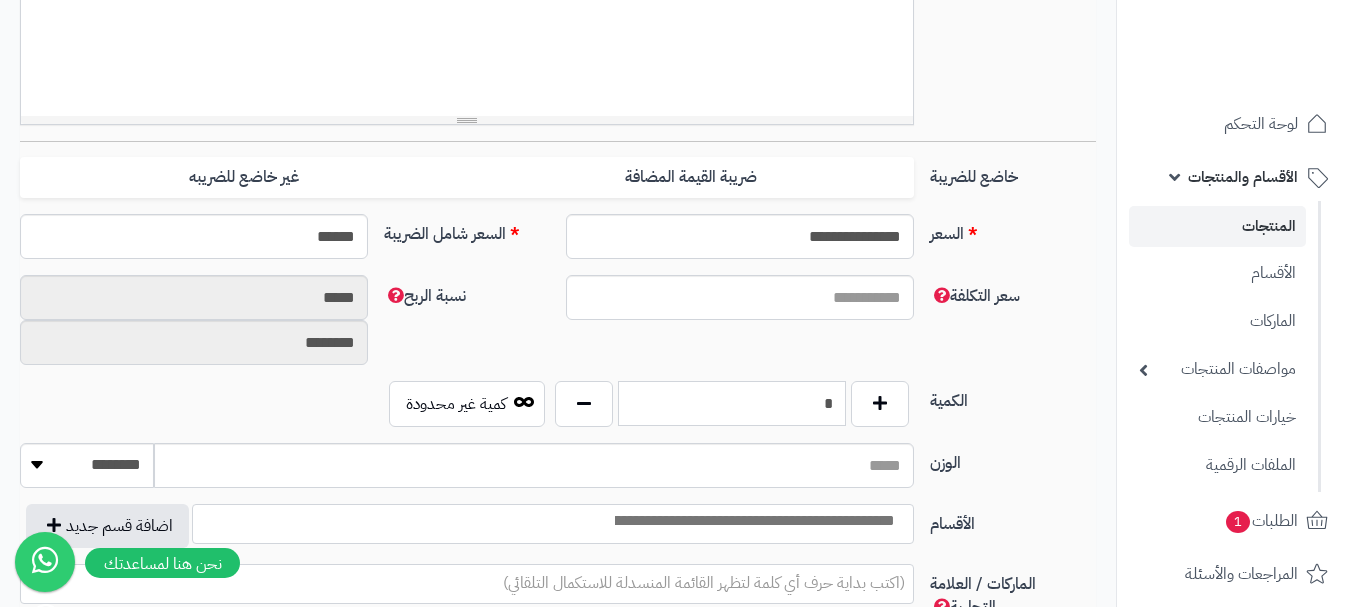 click on "*" at bounding box center [732, 403] 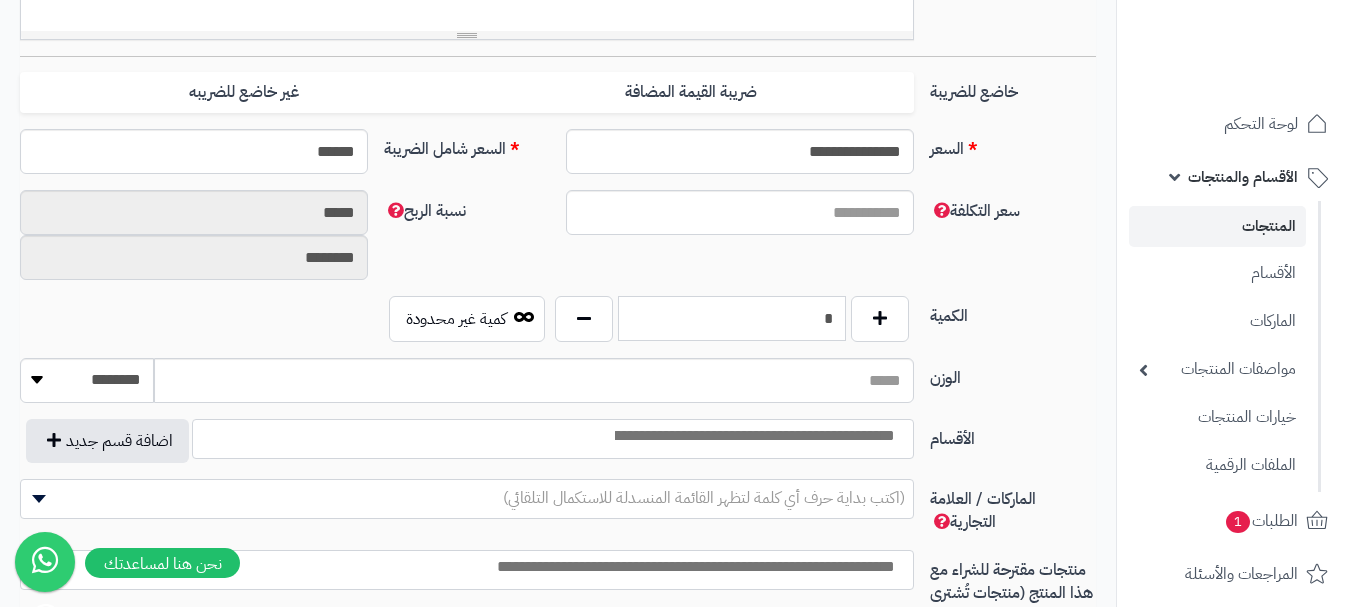 scroll, scrollTop: 900, scrollLeft: 0, axis: vertical 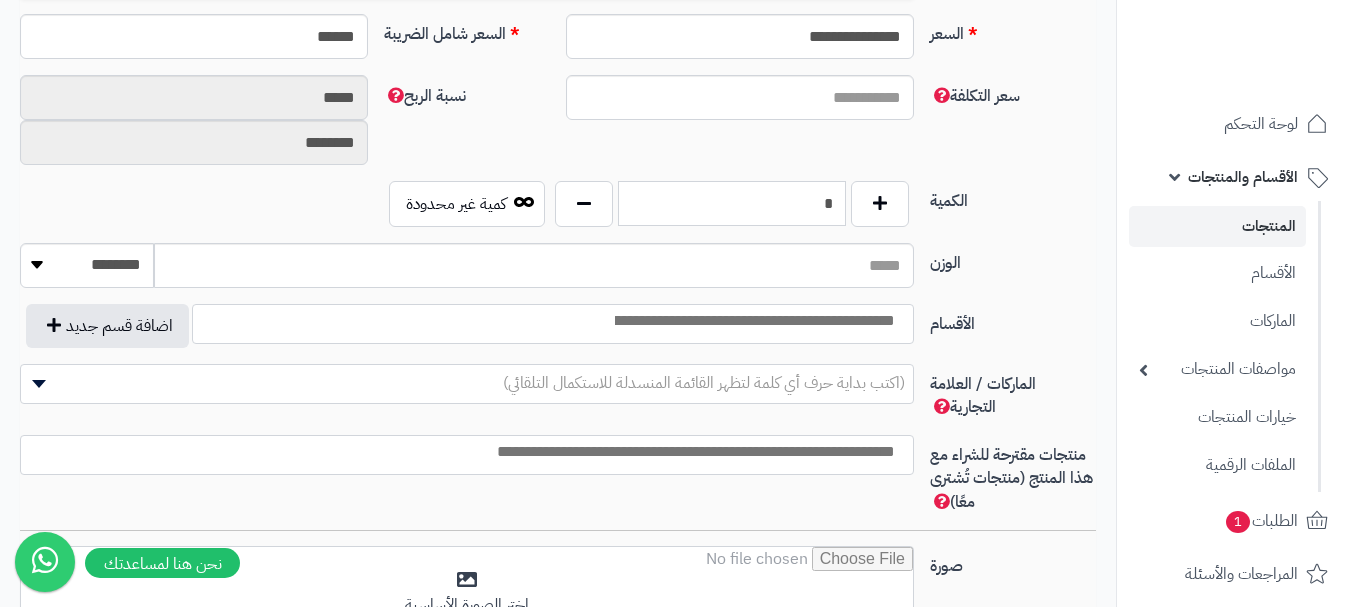 type on "*" 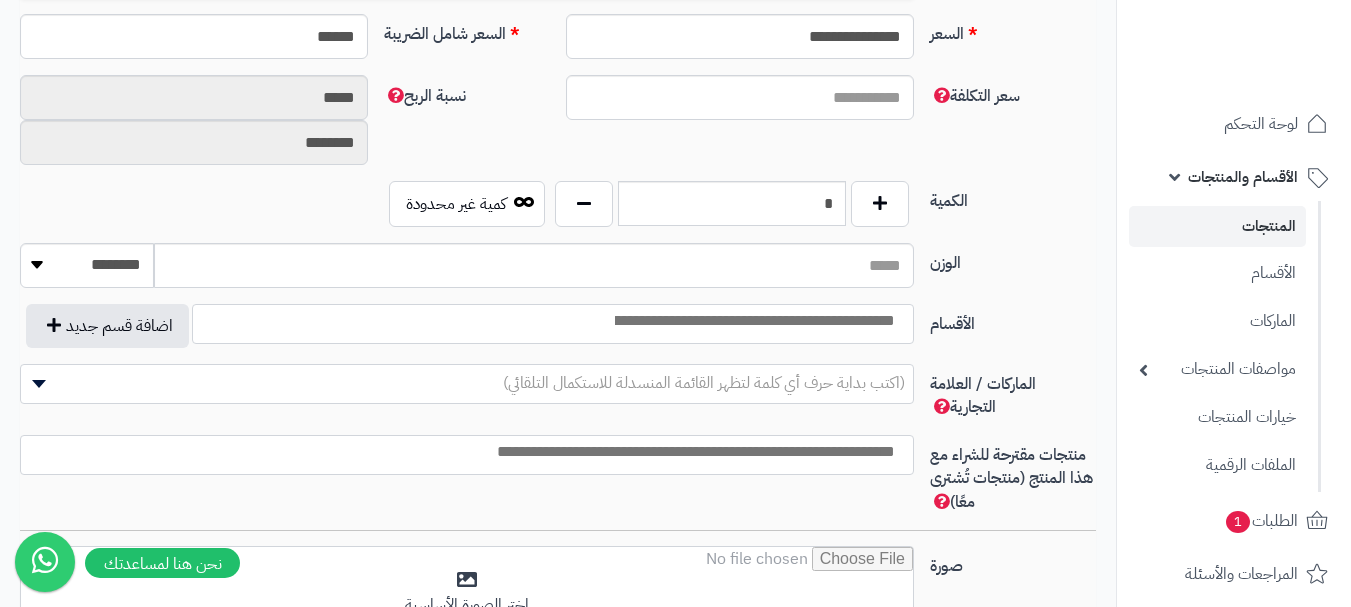 click at bounding box center (753, 321) 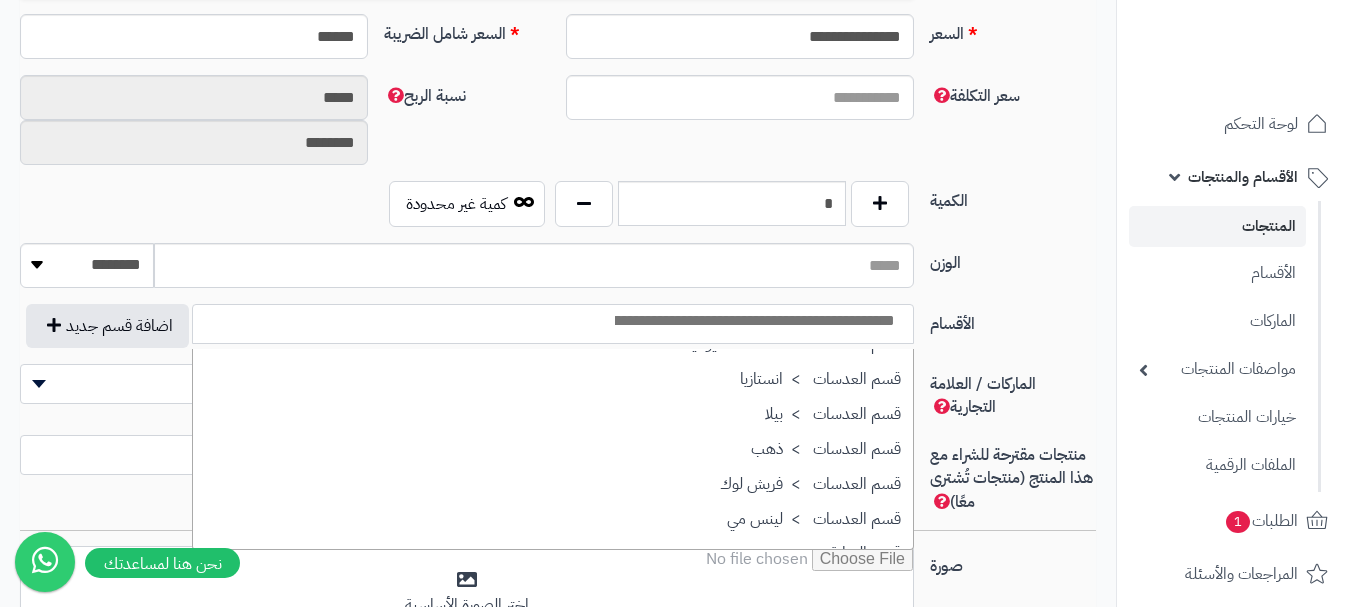 scroll, scrollTop: 1700, scrollLeft: 0, axis: vertical 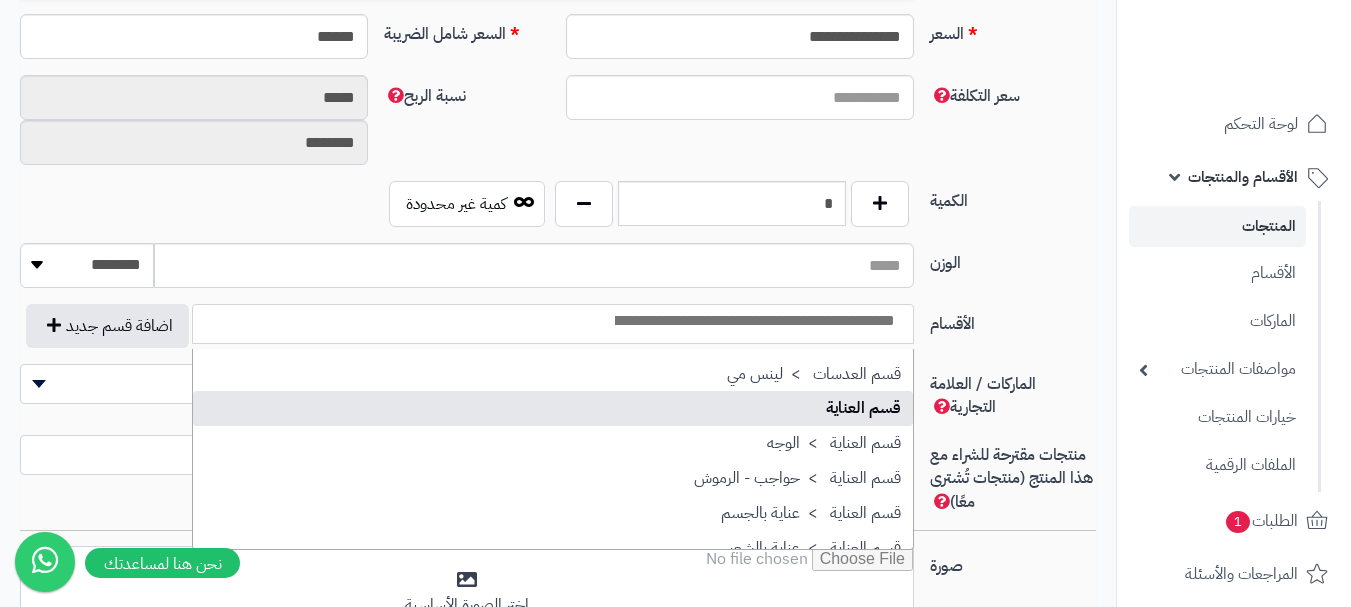 select on "**" 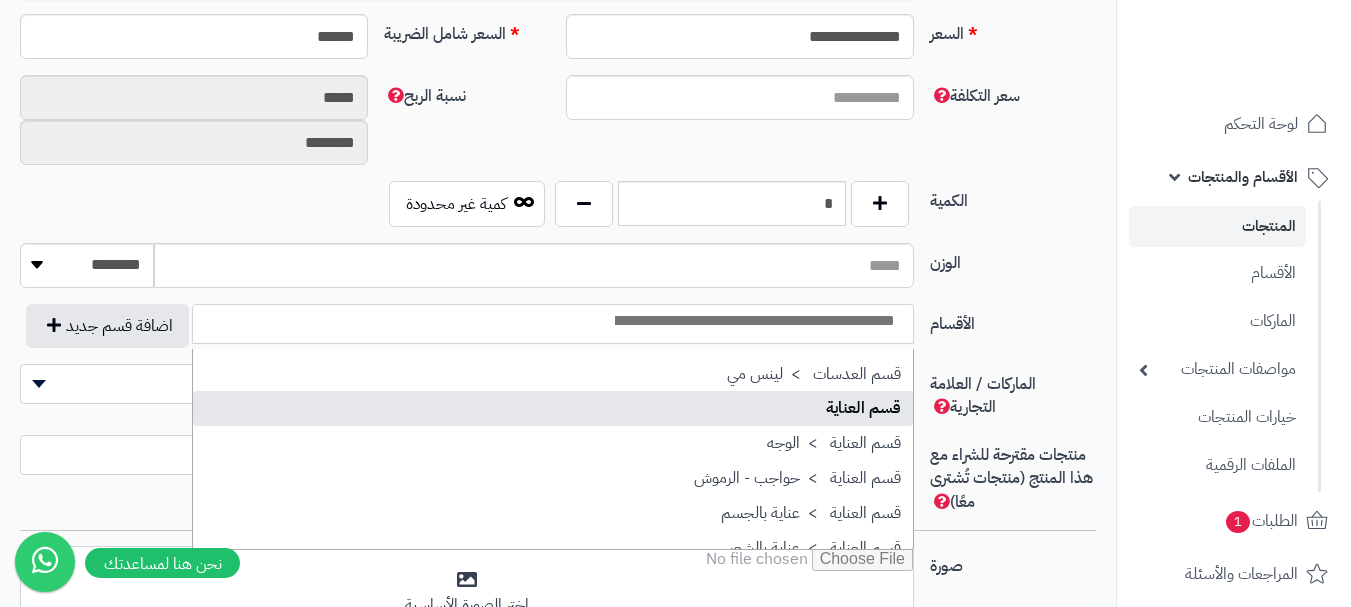 scroll, scrollTop: 1250, scrollLeft: 0, axis: vertical 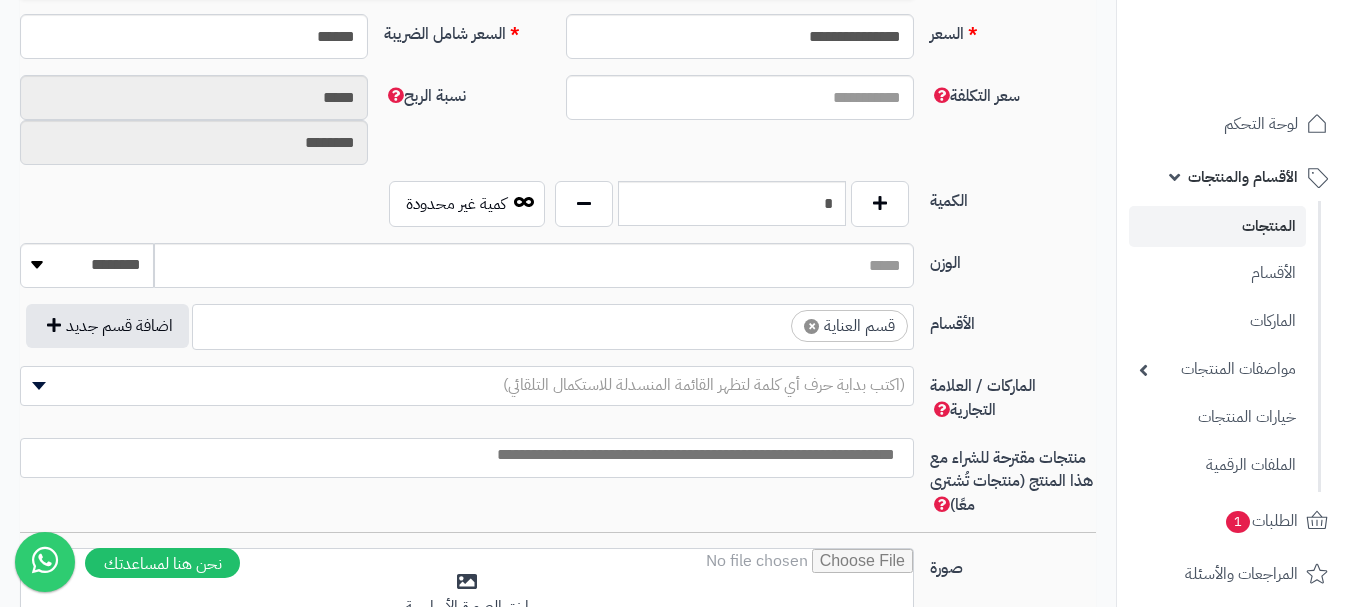 click on "× قسم العناية" at bounding box center (553, 324) 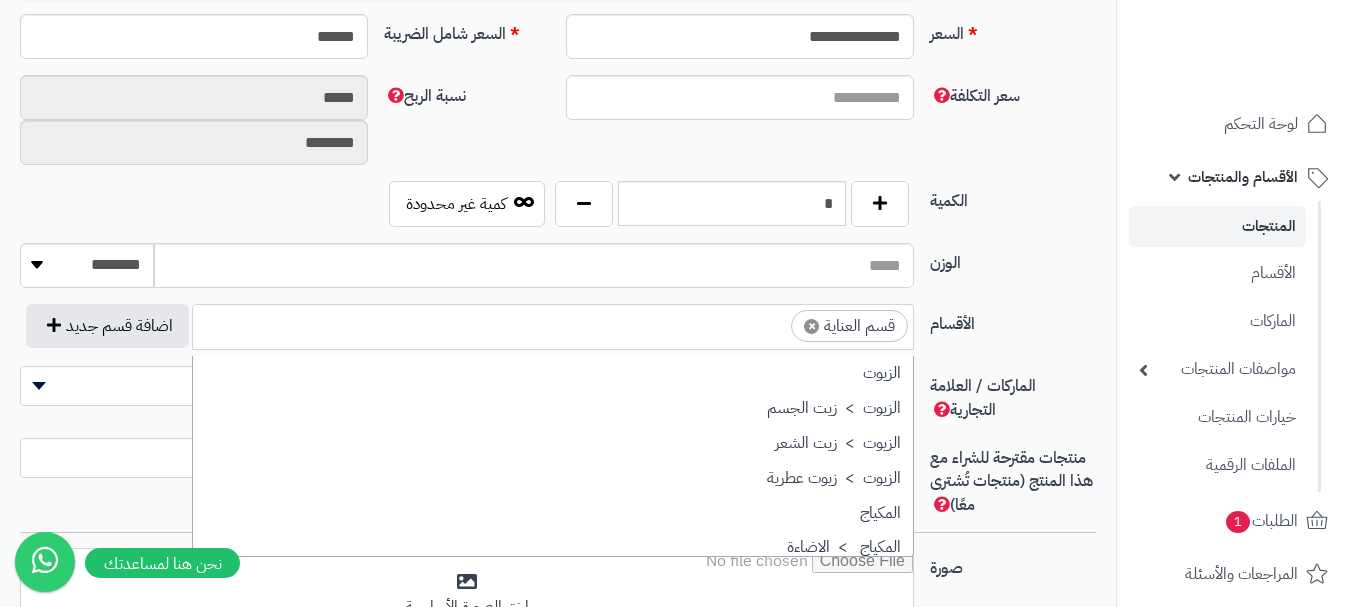 scroll, scrollTop: 1707, scrollLeft: 0, axis: vertical 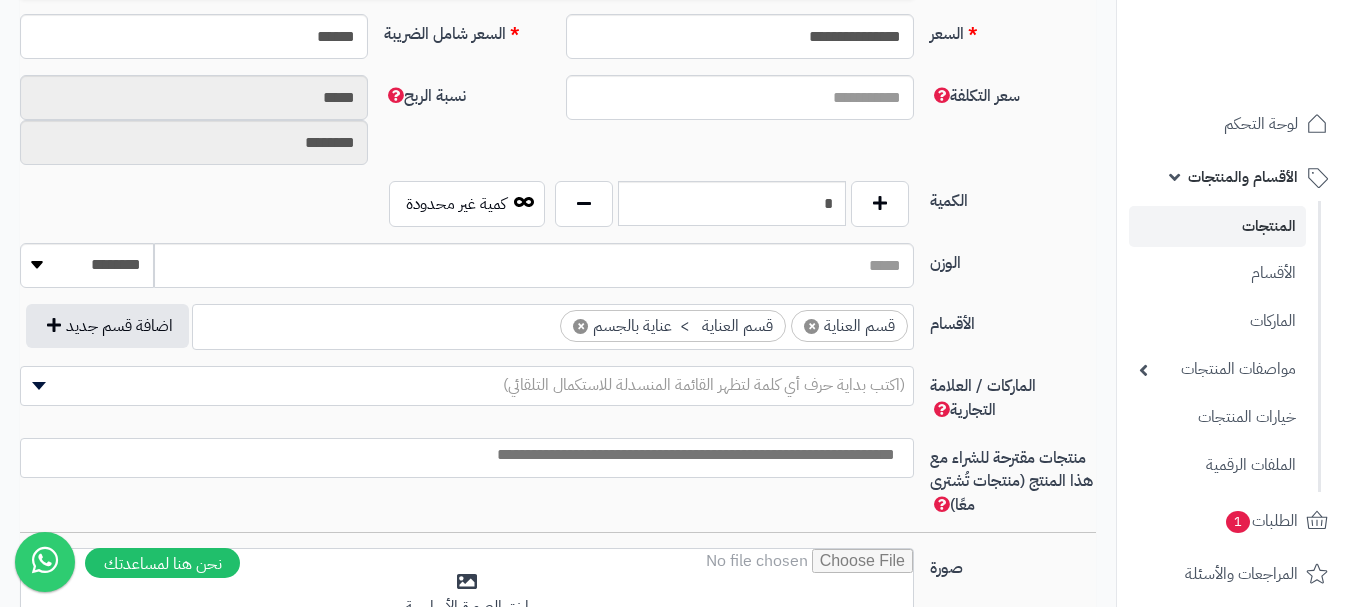 click at bounding box center (462, 455) 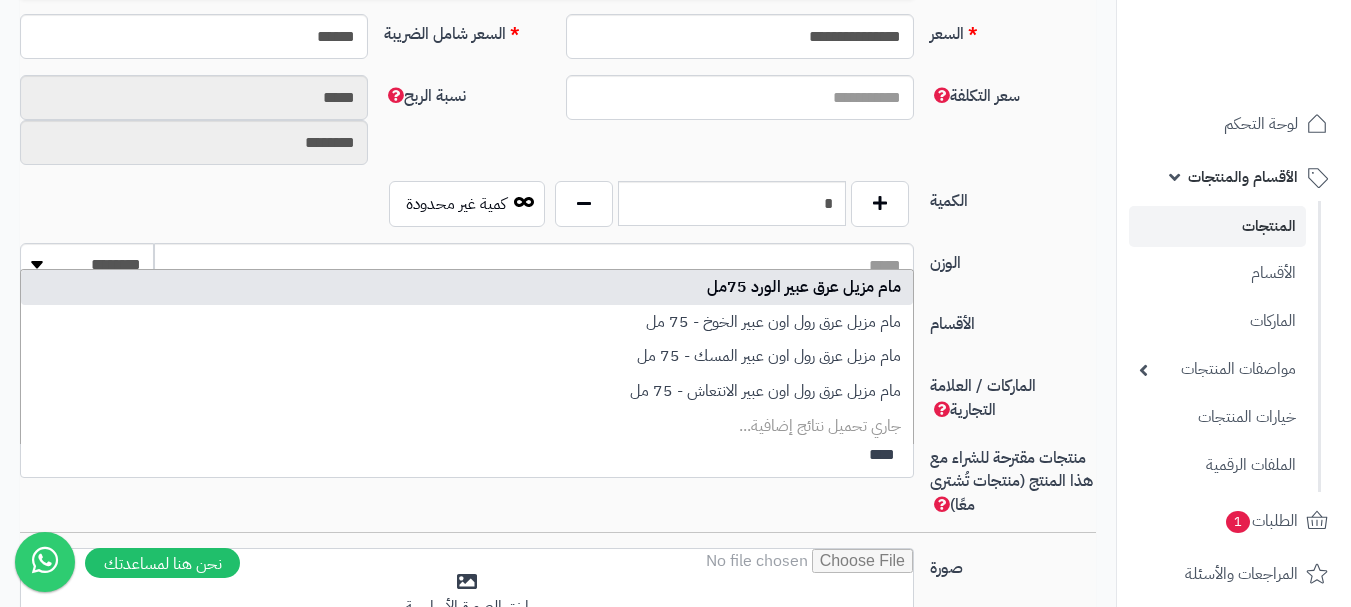 type on "****" 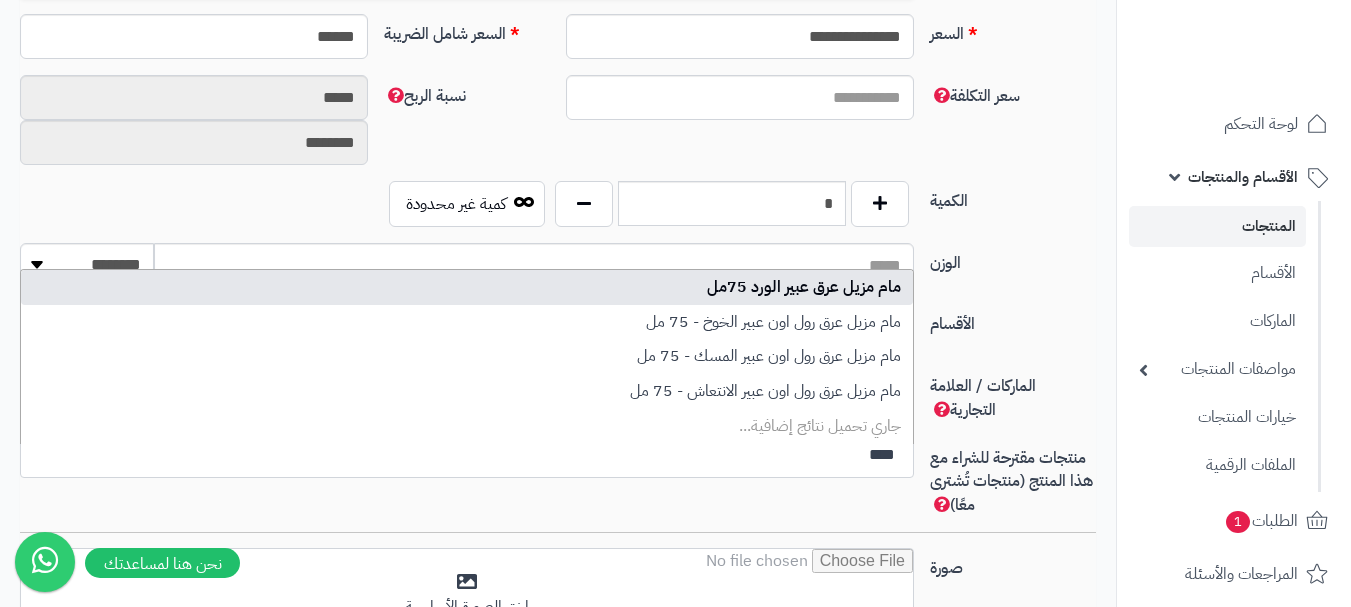 type 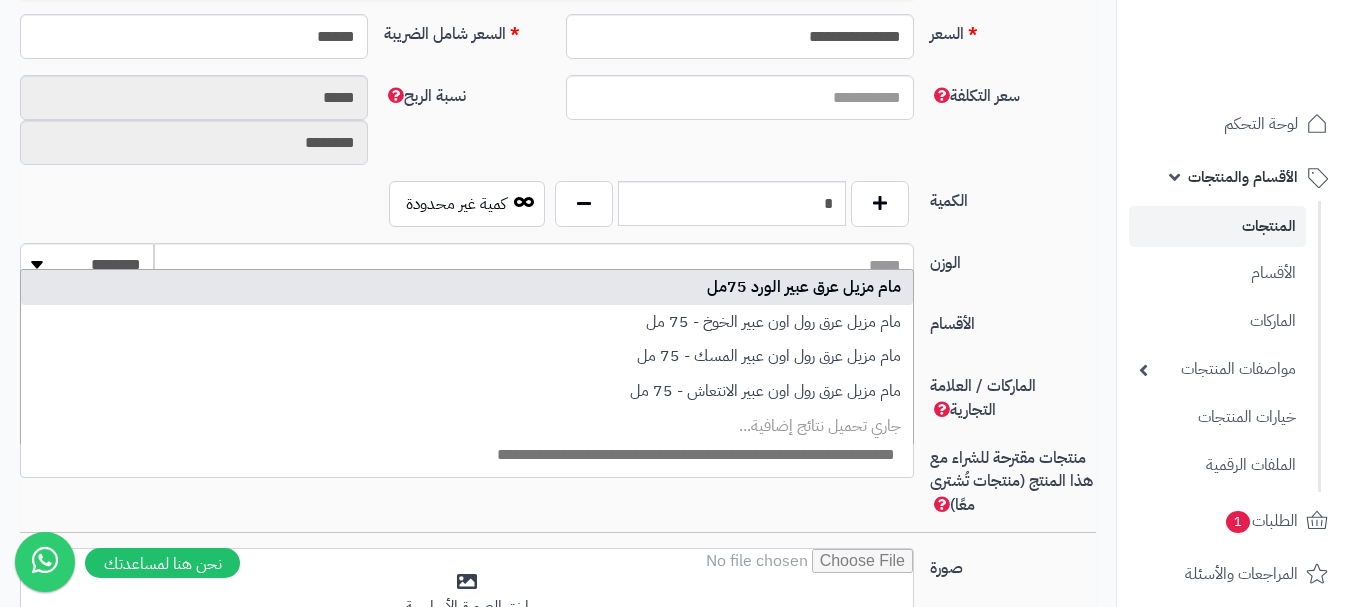 scroll, scrollTop: 0, scrollLeft: 0, axis: both 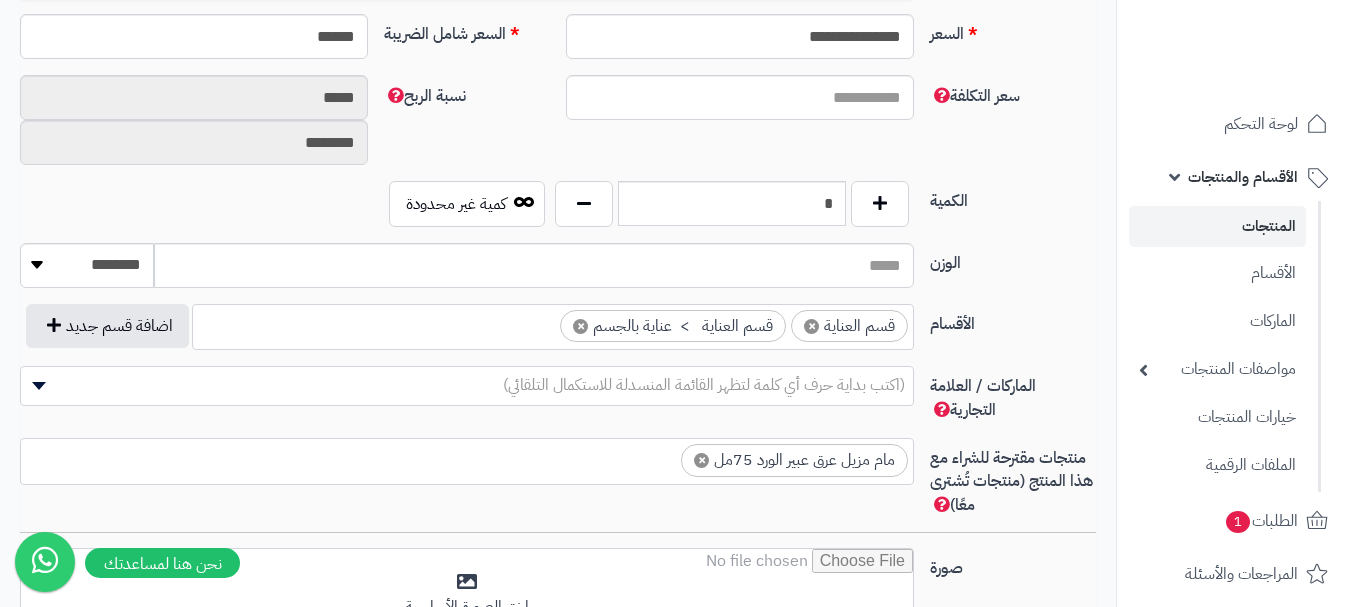 type on "*" 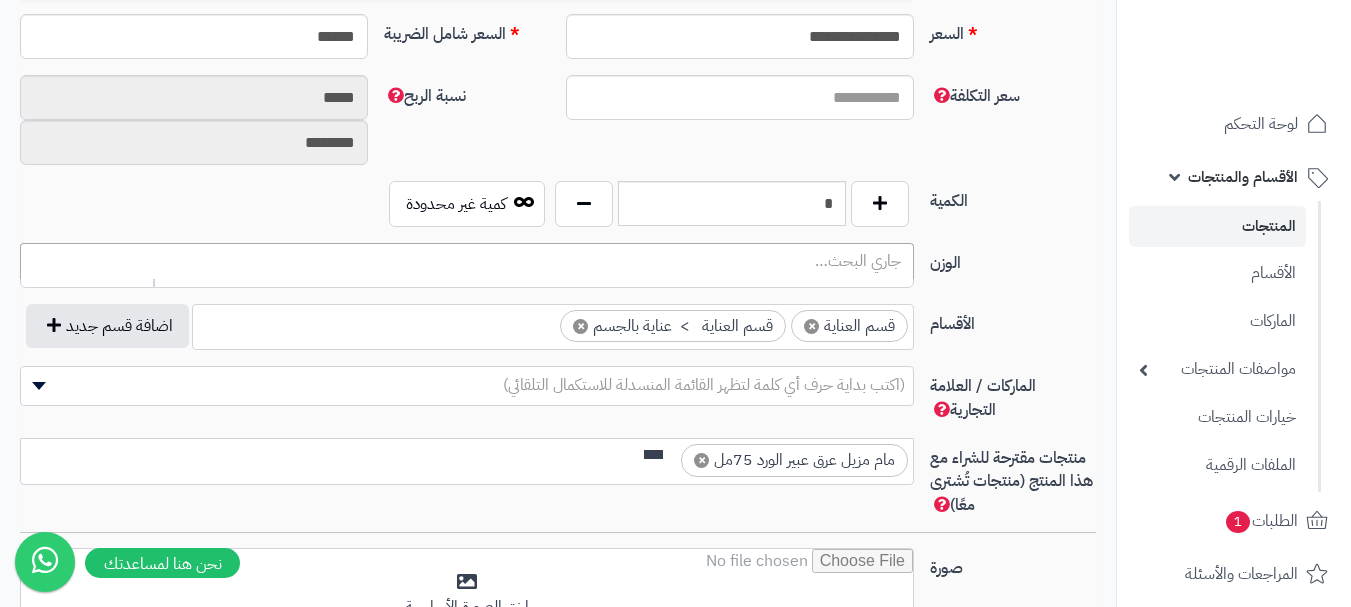 scroll, scrollTop: 0, scrollLeft: 0, axis: both 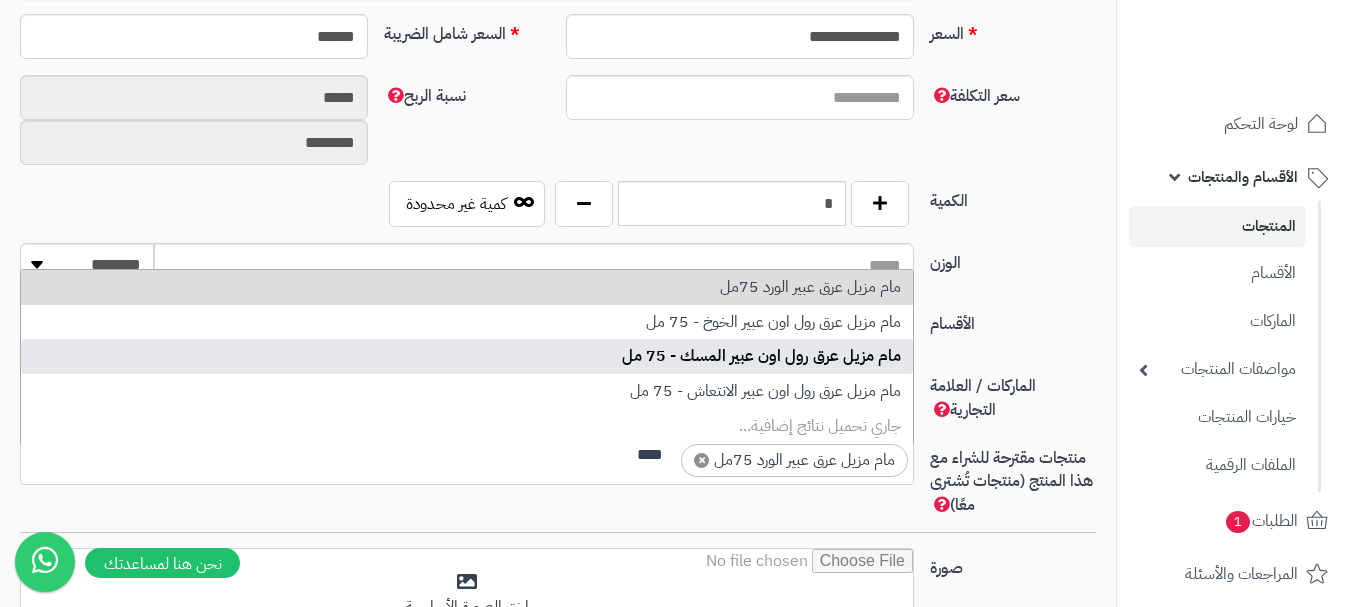 type on "****" 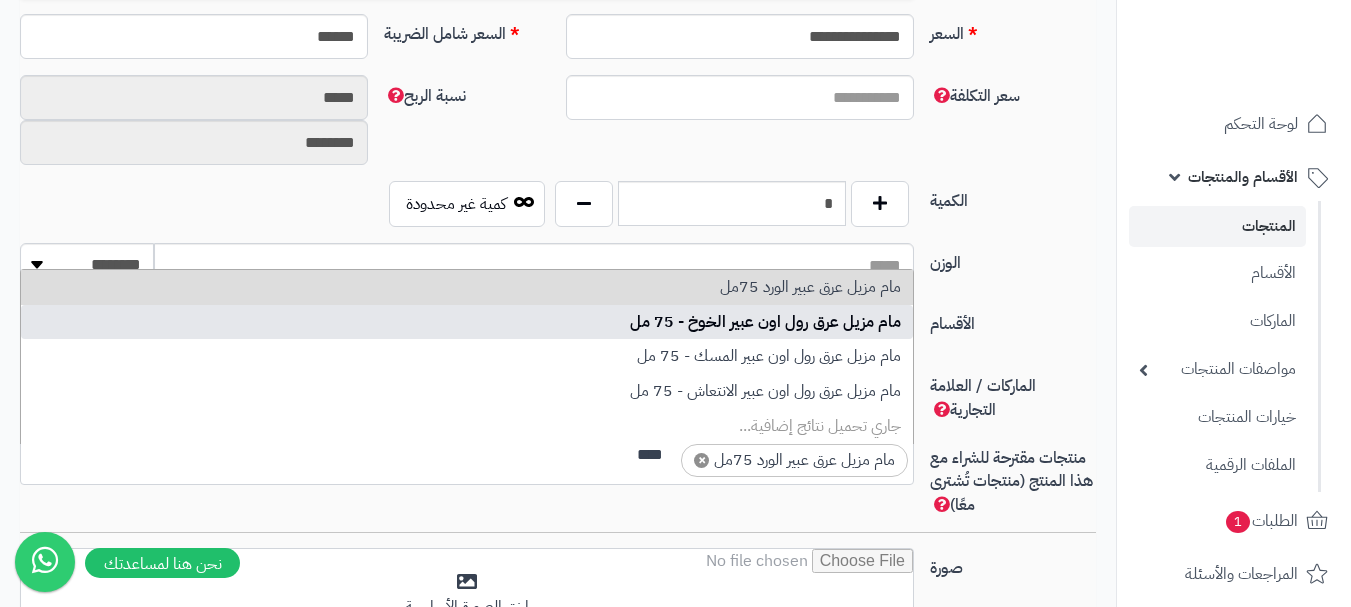 type 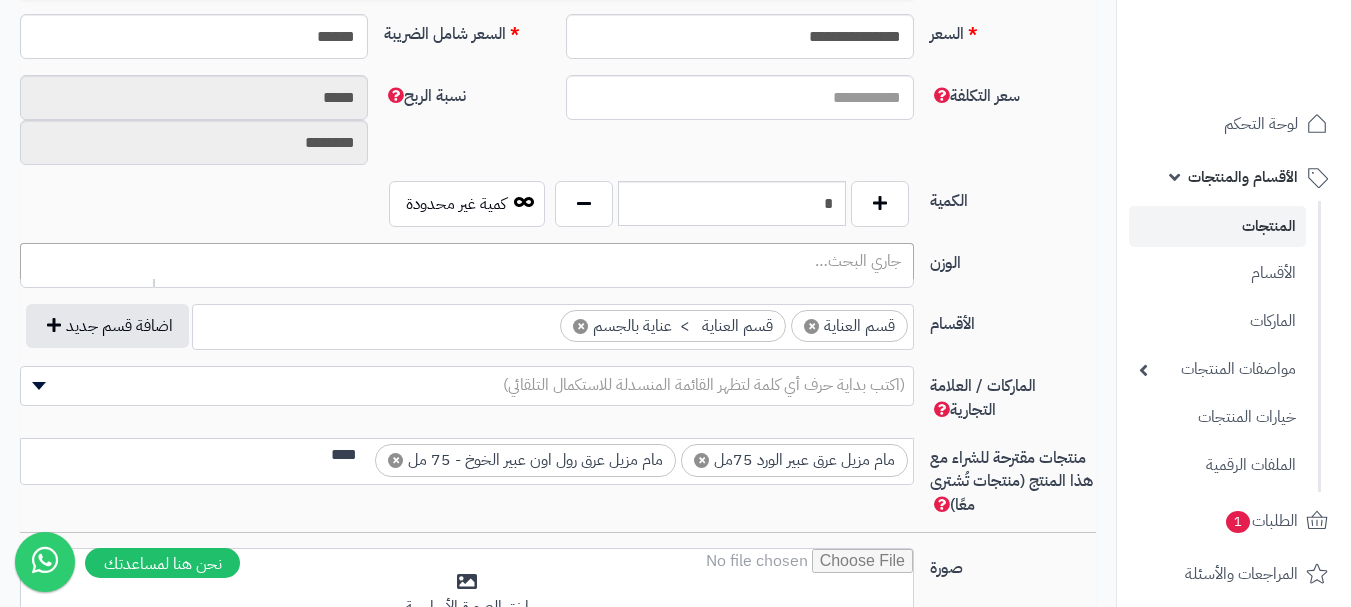 scroll, scrollTop: 0, scrollLeft: 0, axis: both 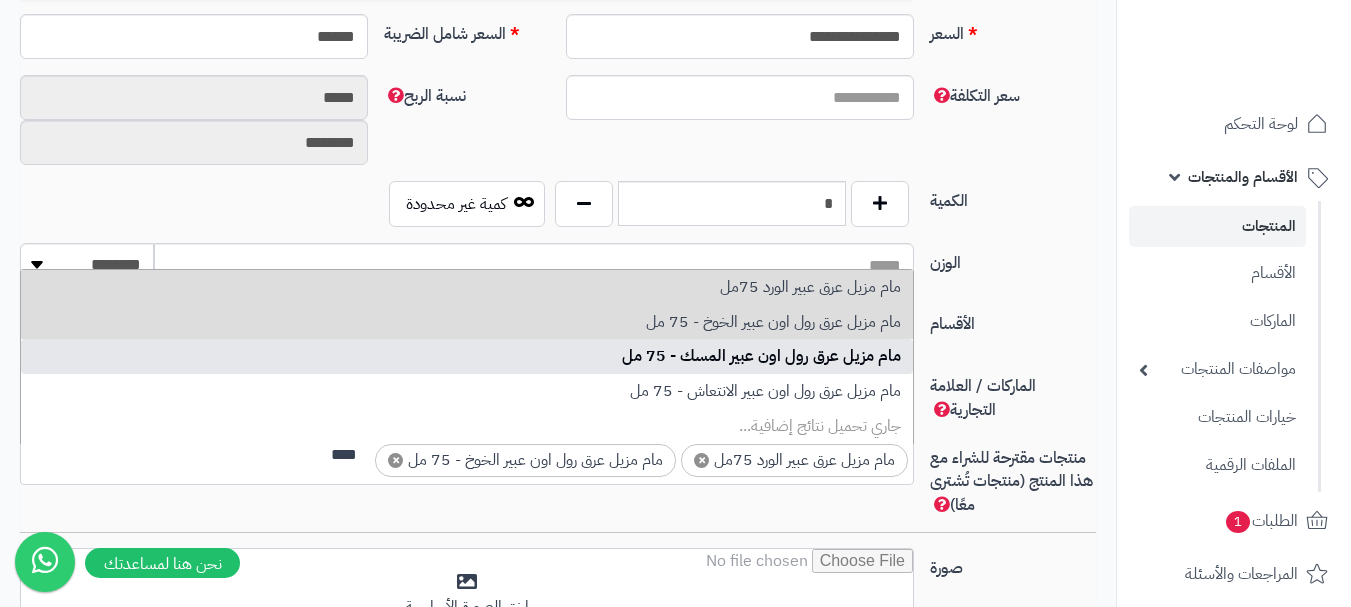 type on "****" 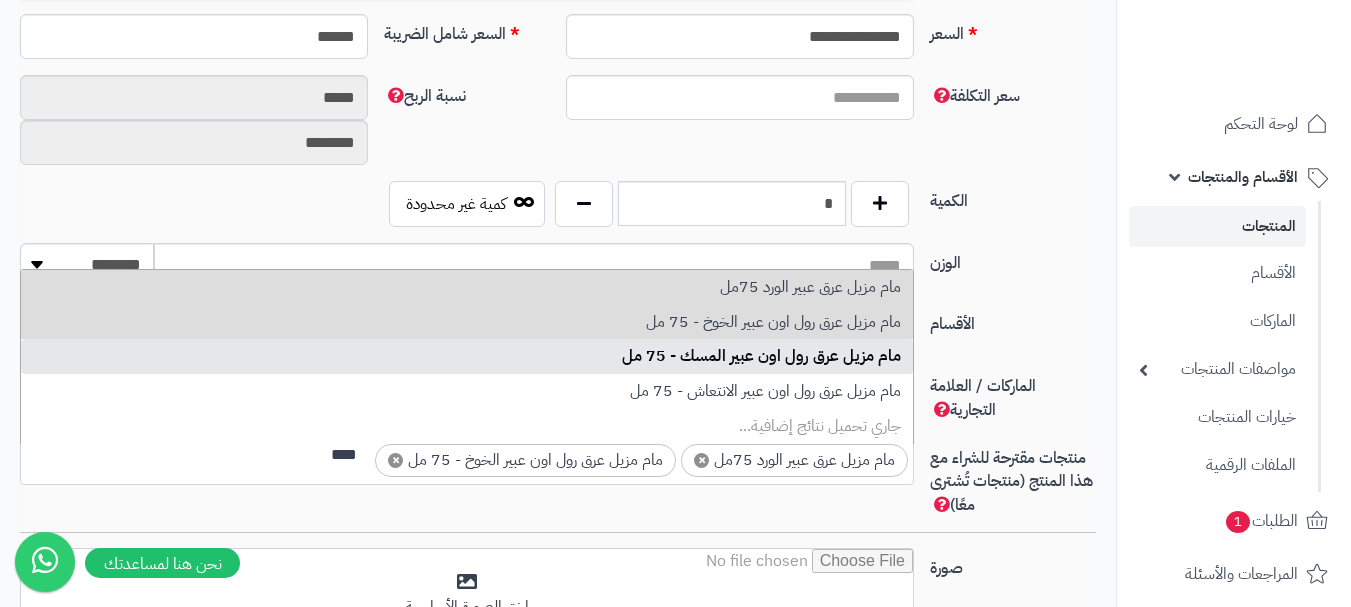 type 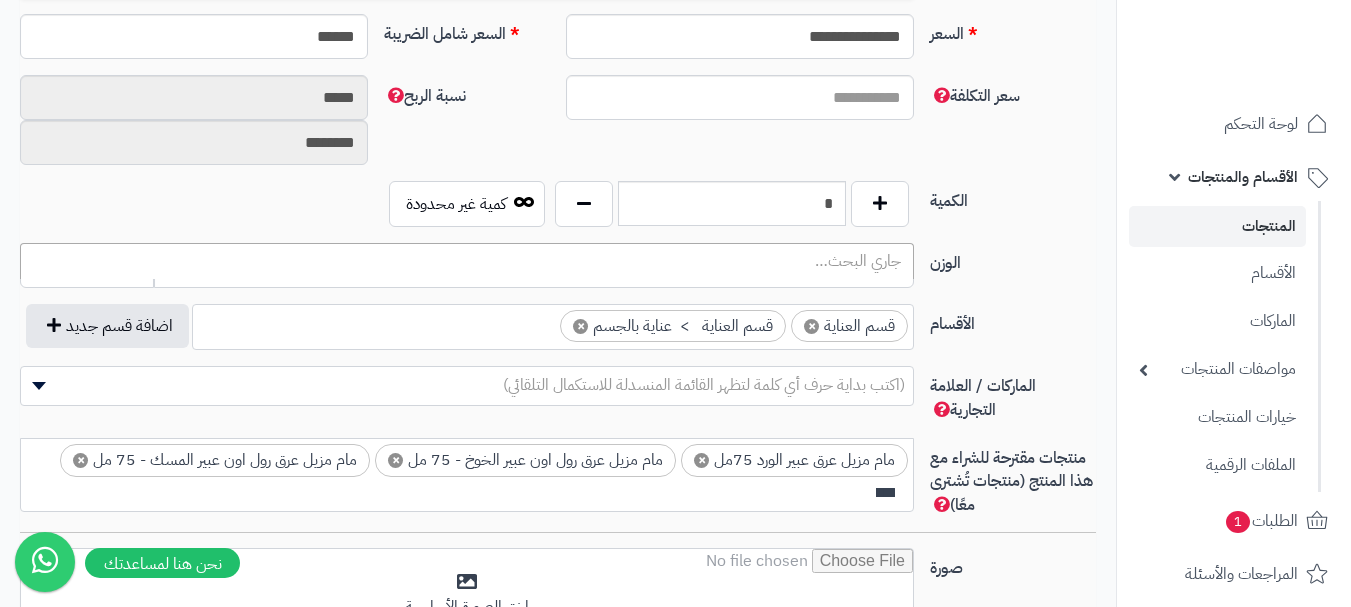 scroll, scrollTop: 0, scrollLeft: 0, axis: both 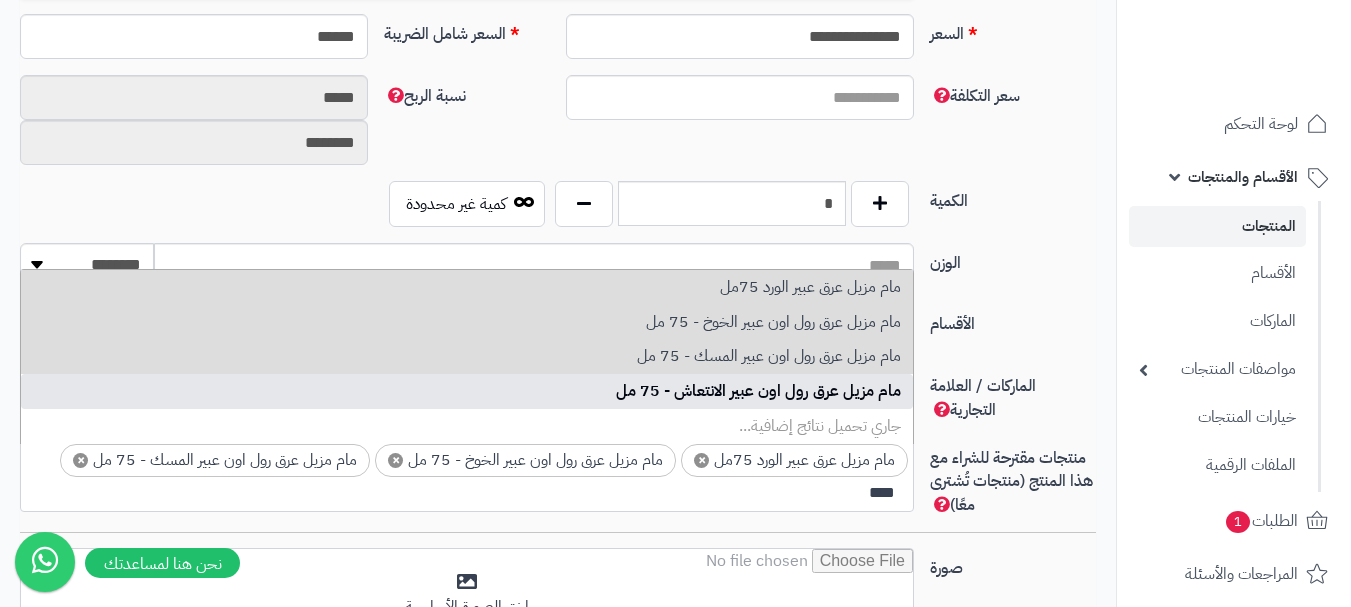 type on "****" 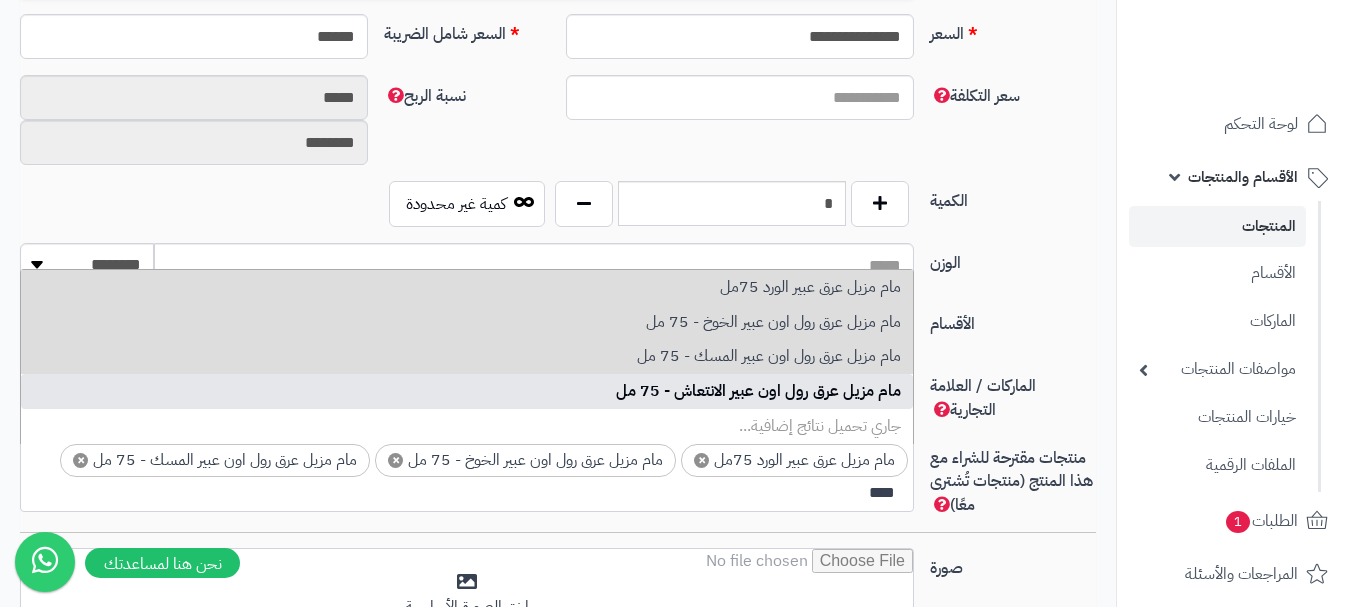 type 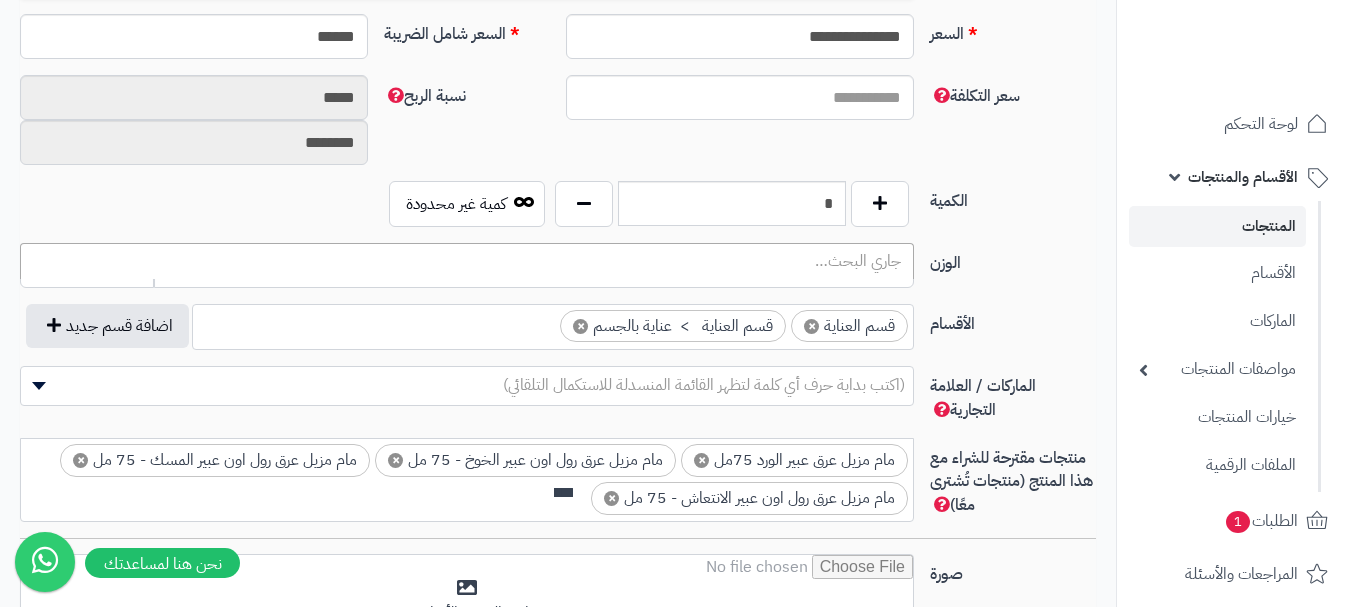 scroll, scrollTop: 0, scrollLeft: 0, axis: both 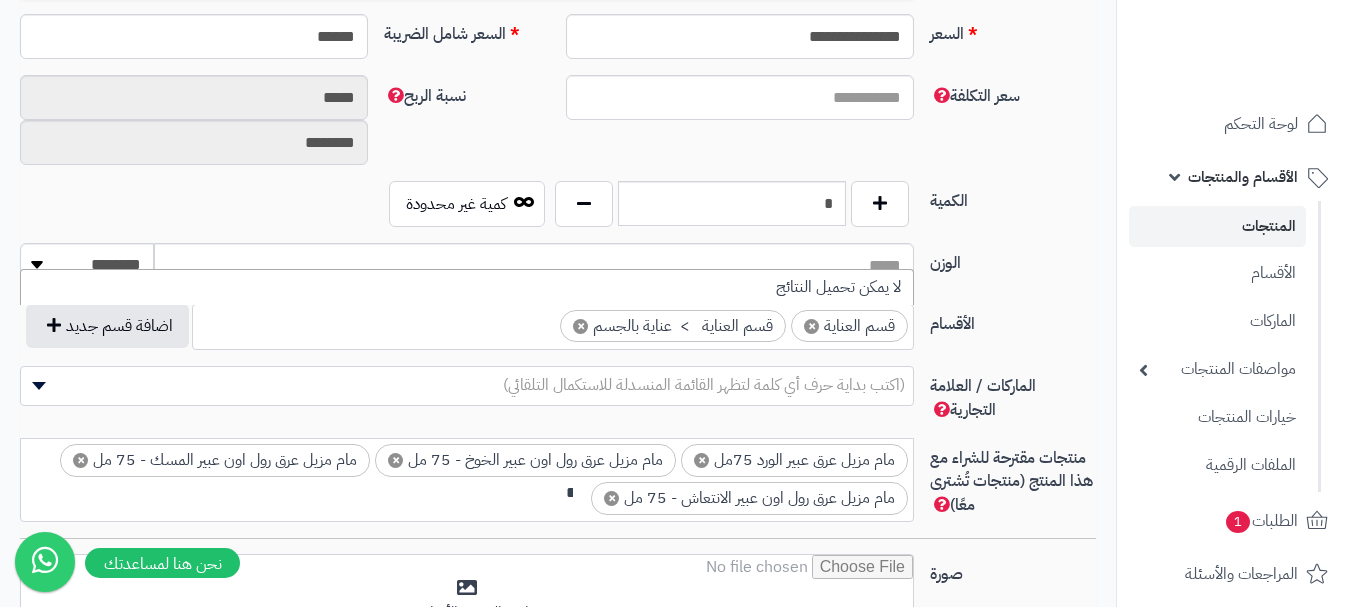 type on "*" 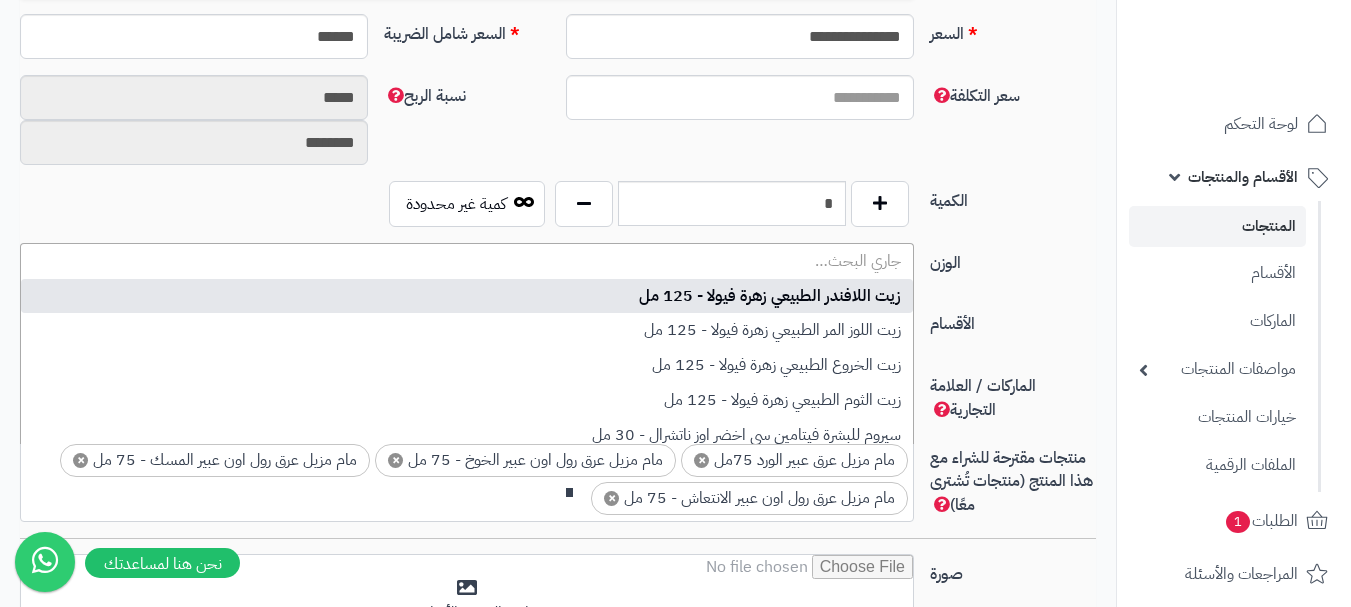 scroll, scrollTop: 0, scrollLeft: -2, axis: horizontal 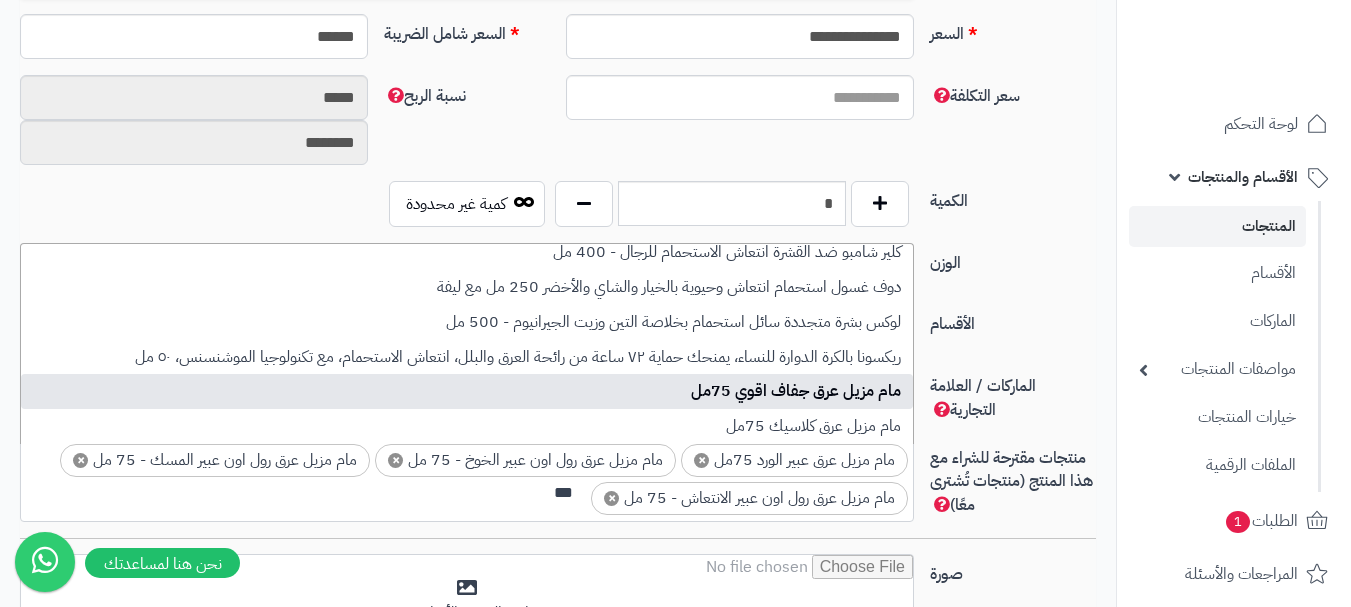 type on "***" 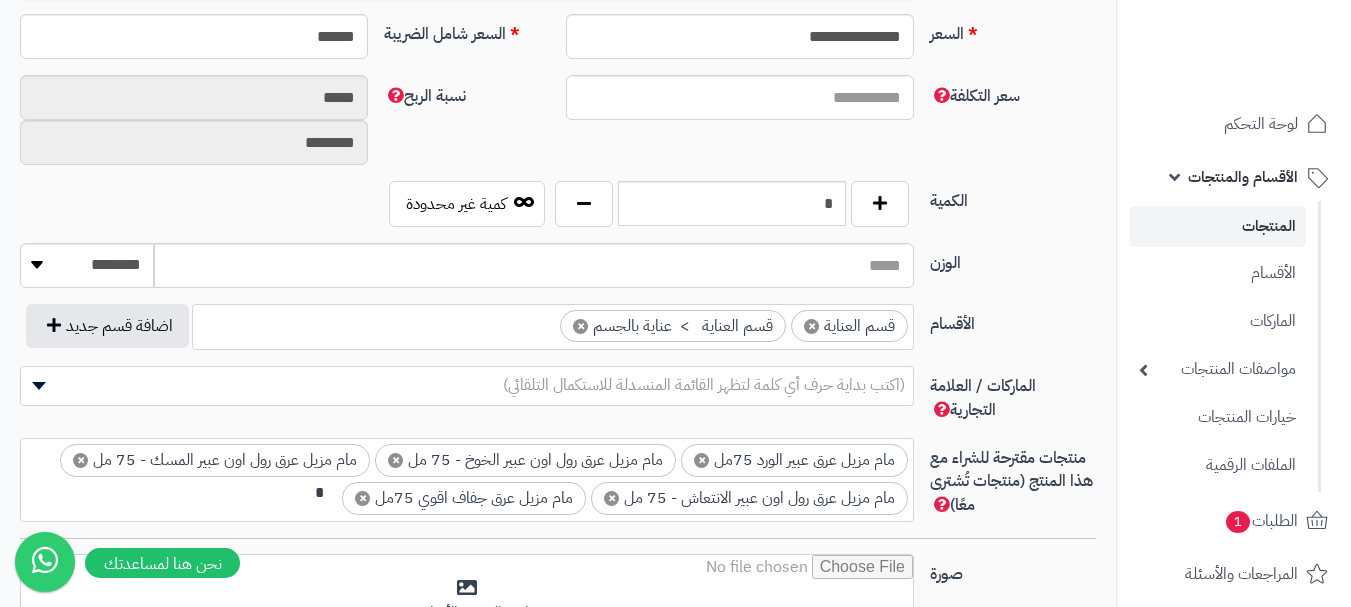 scroll, scrollTop: 0, scrollLeft: -6, axis: horizontal 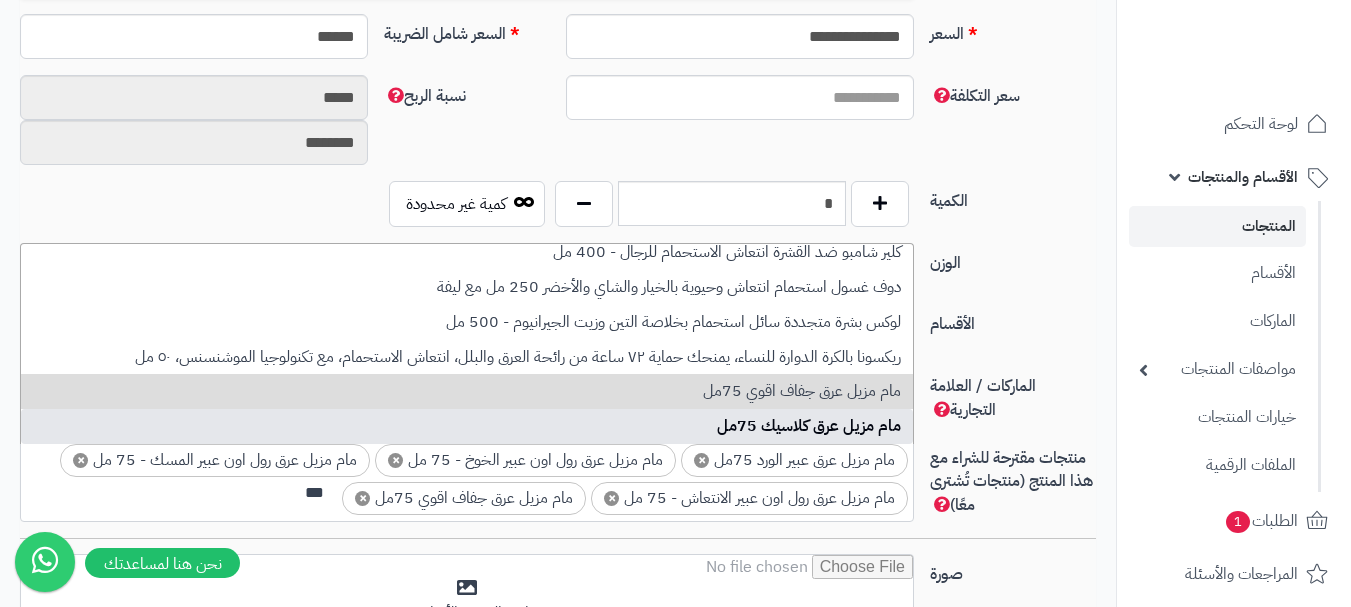 type on "***" 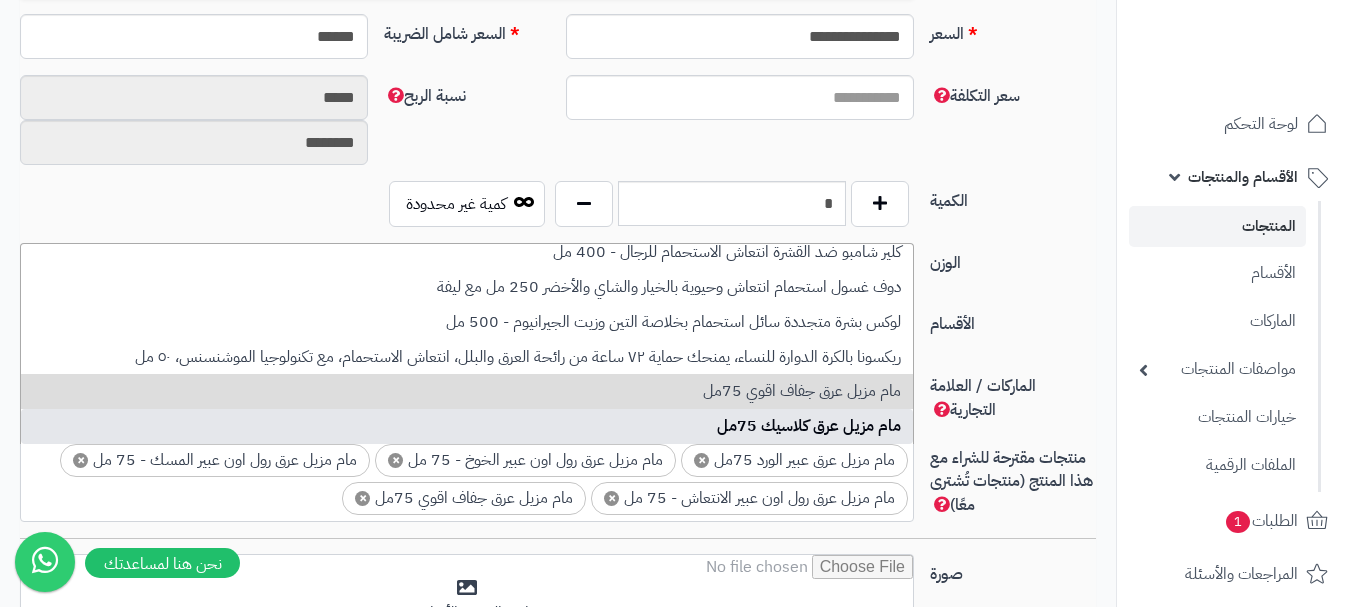 scroll, scrollTop: 0, scrollLeft: 0, axis: both 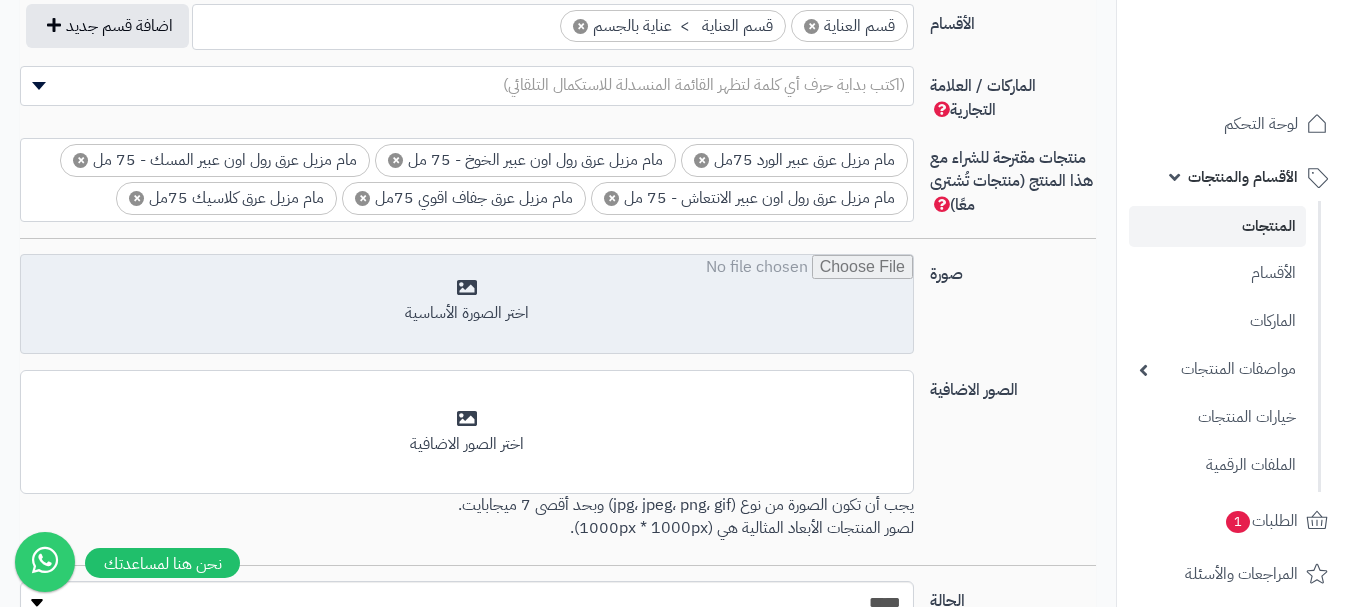 click at bounding box center (467, 305) 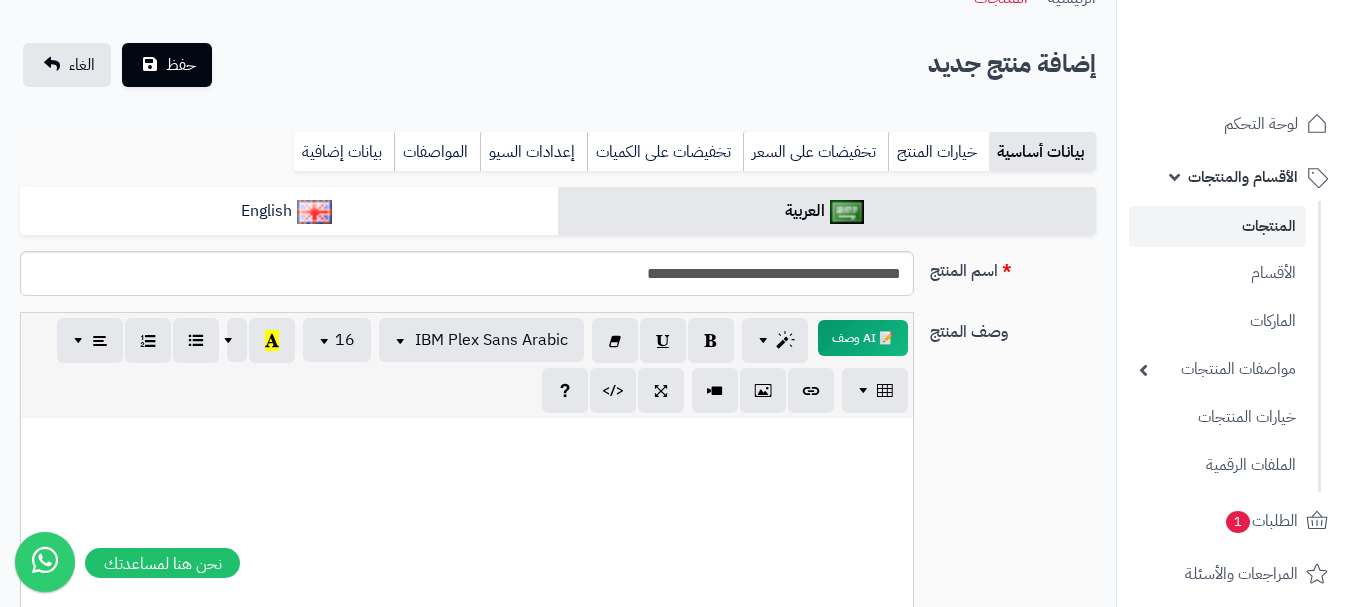 scroll, scrollTop: 0, scrollLeft: 0, axis: both 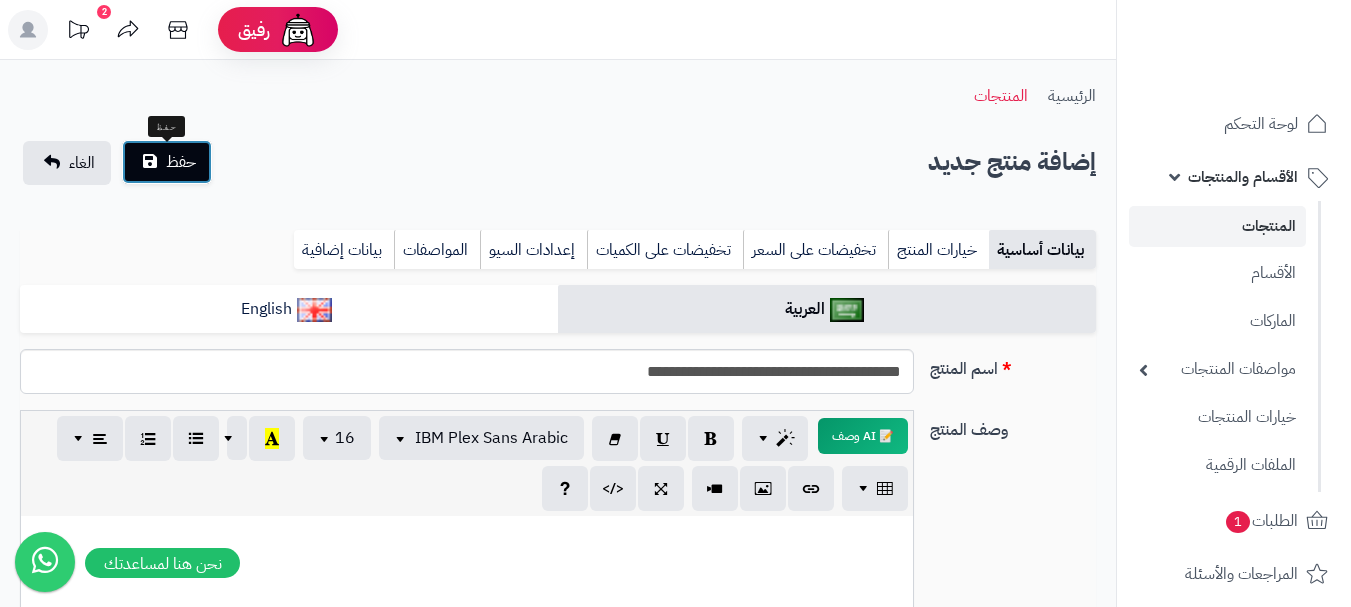 click on "حفظ" at bounding box center [181, 162] 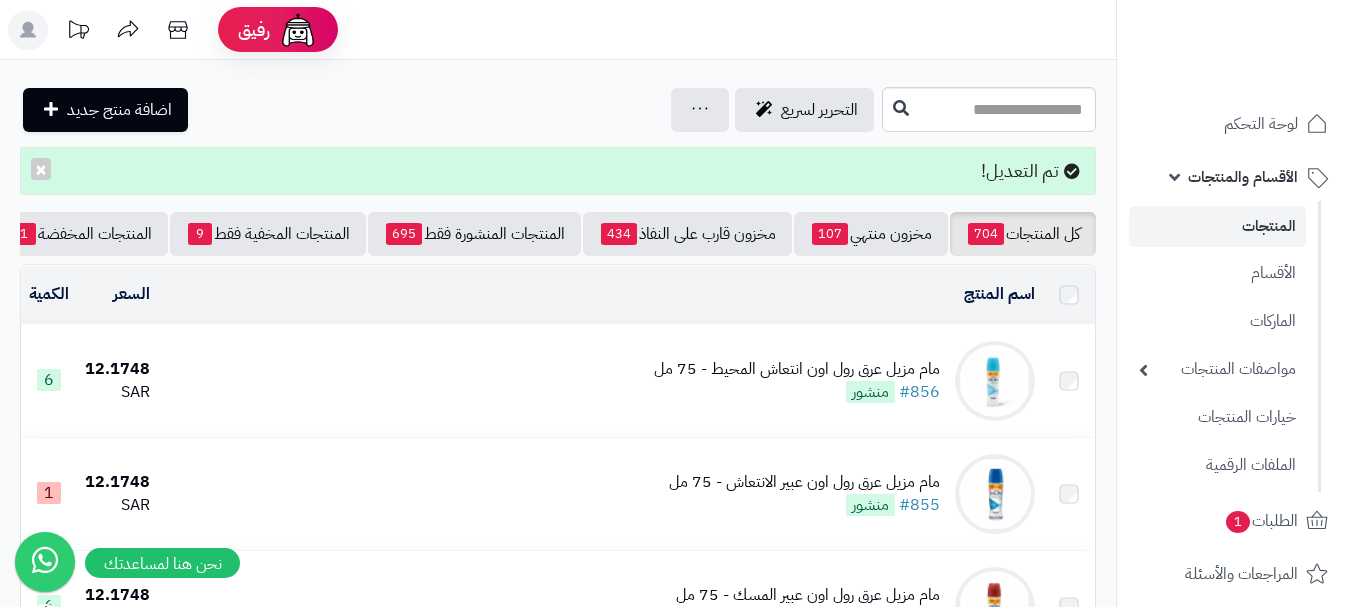 scroll, scrollTop: 0, scrollLeft: 0, axis: both 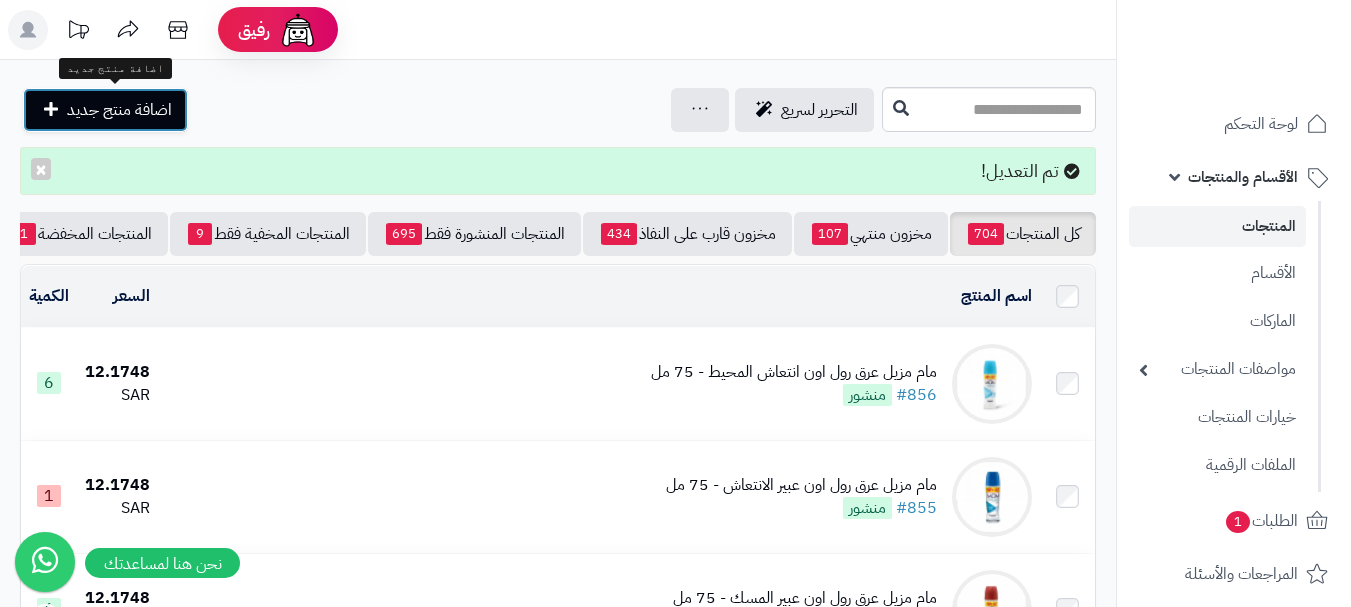 click on "اضافة منتج جديد" at bounding box center (119, 110) 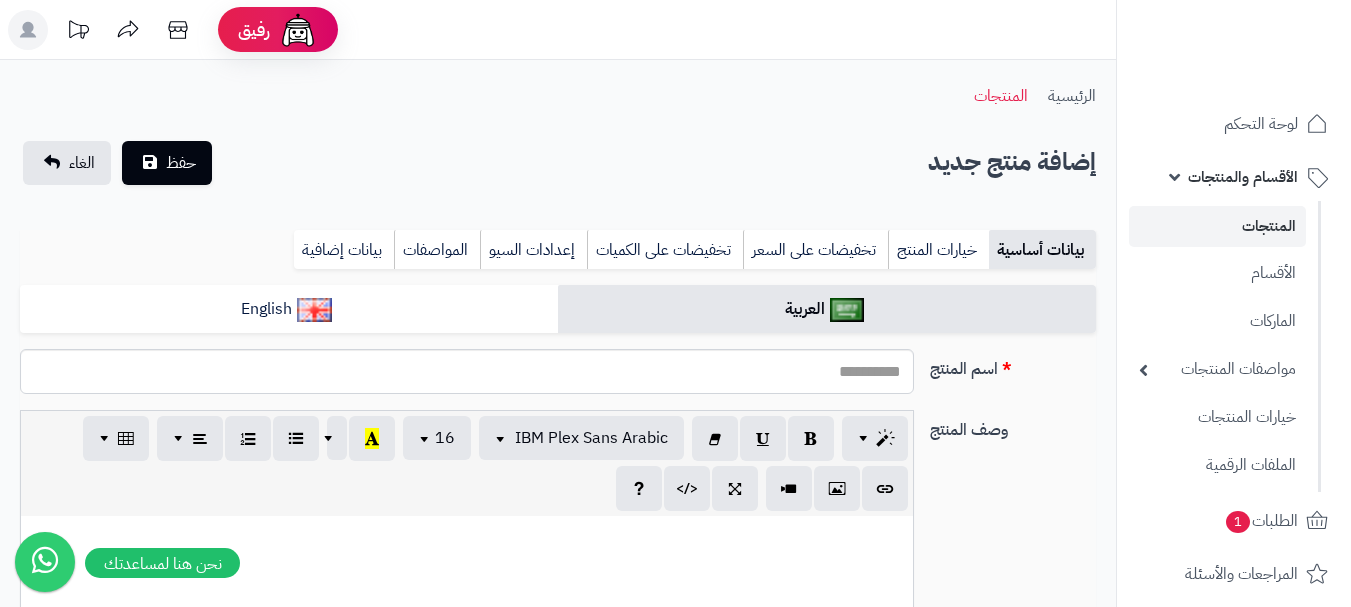 select 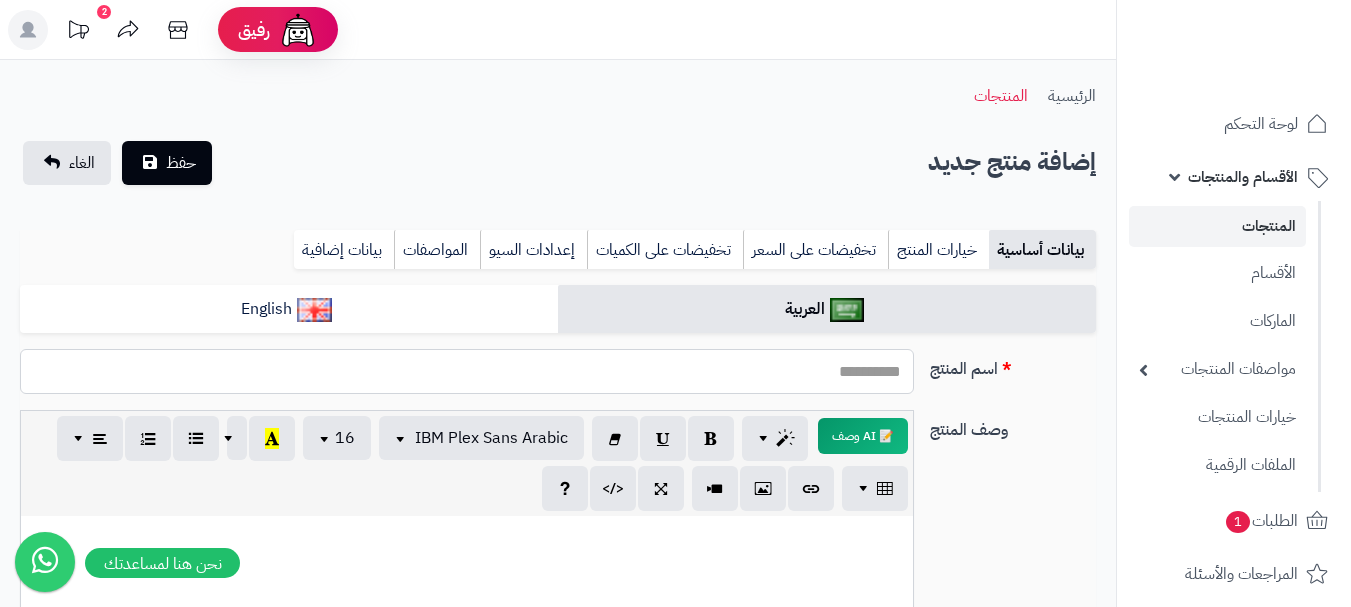 paste on "**********" 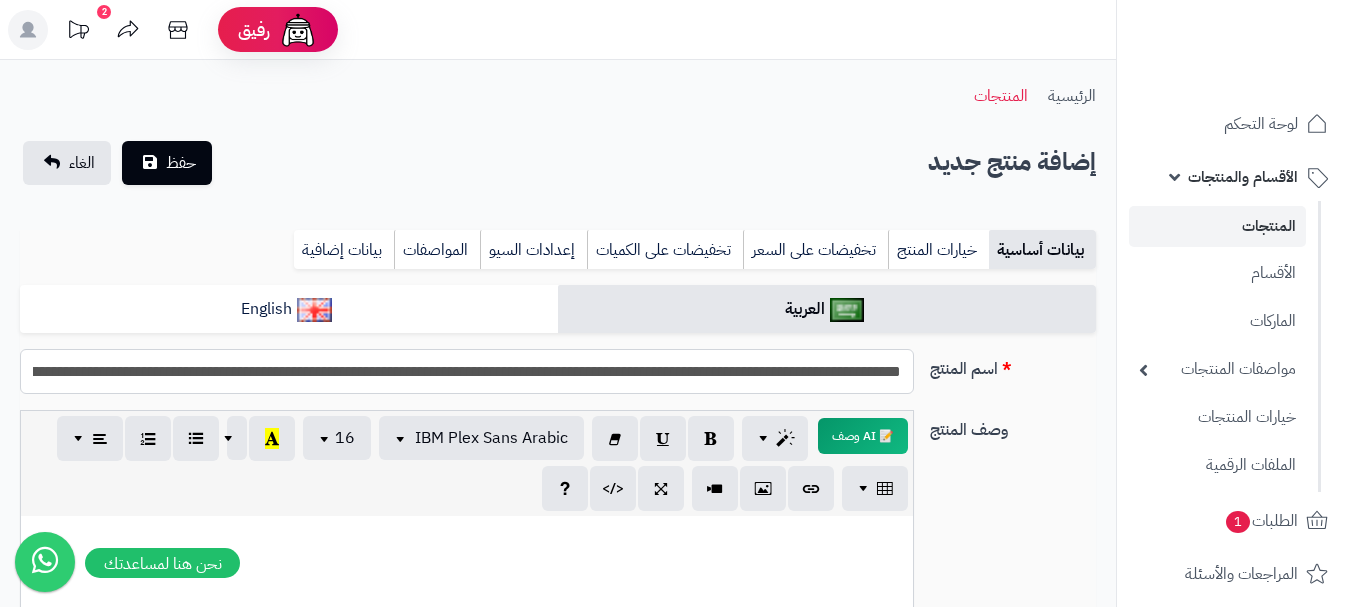 scroll, scrollTop: 0, scrollLeft: -49, axis: horizontal 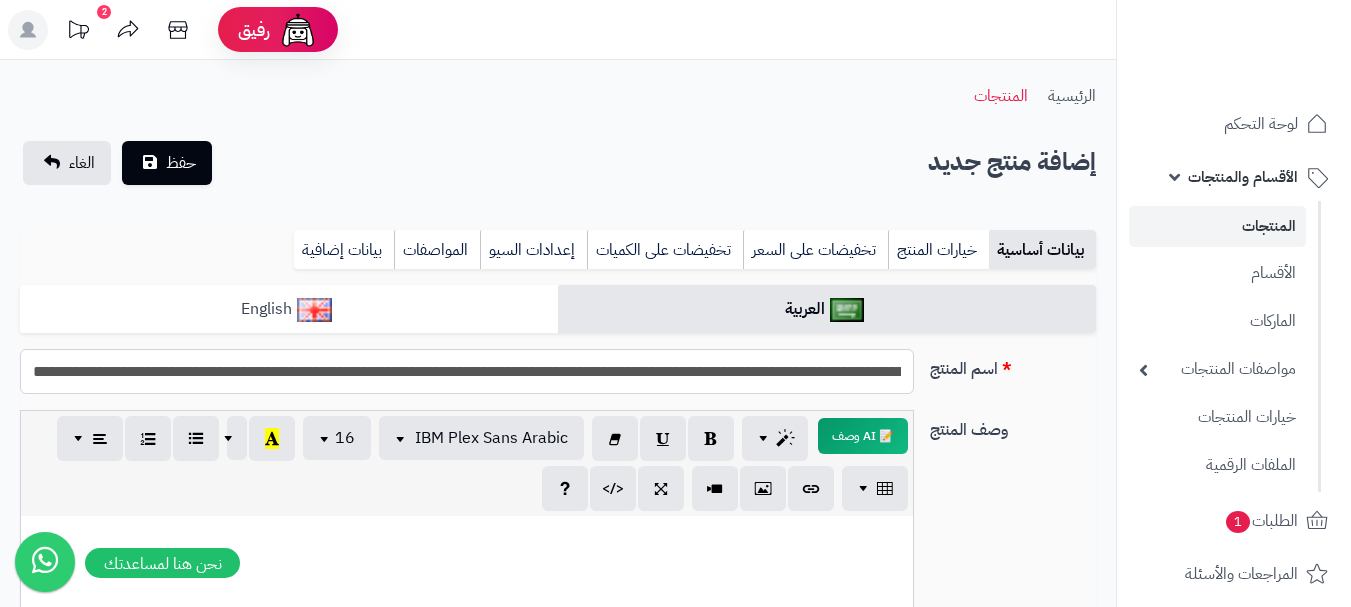 type on "**********" 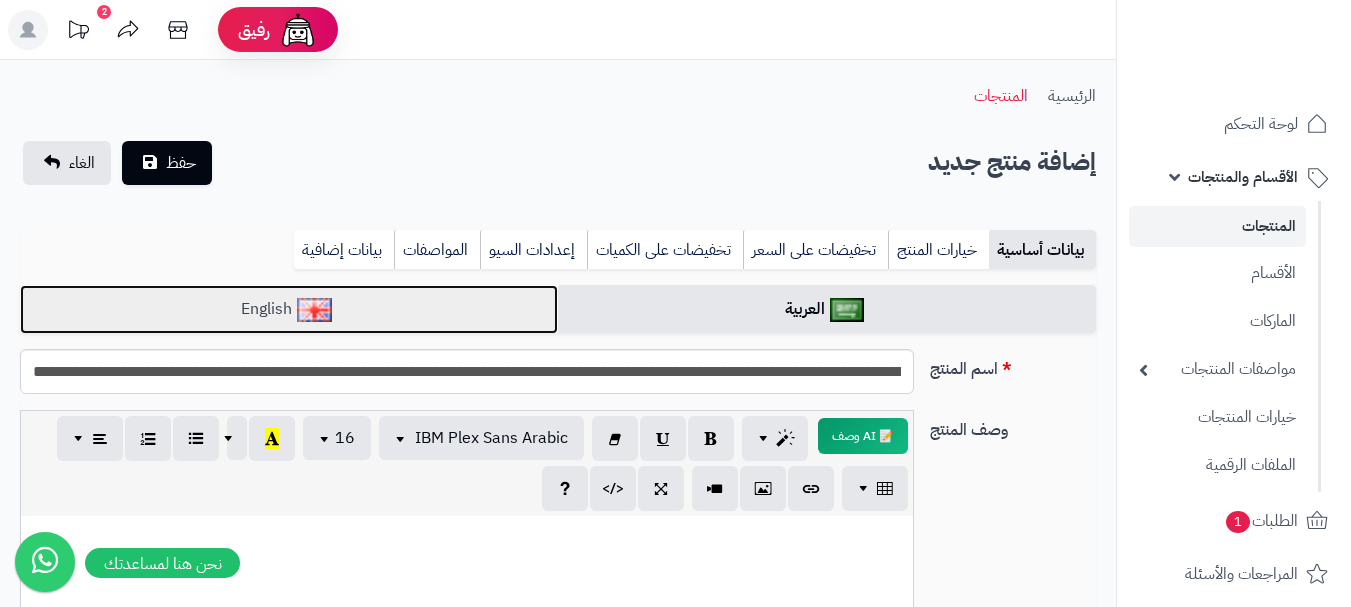 scroll, scrollTop: 0, scrollLeft: 0, axis: both 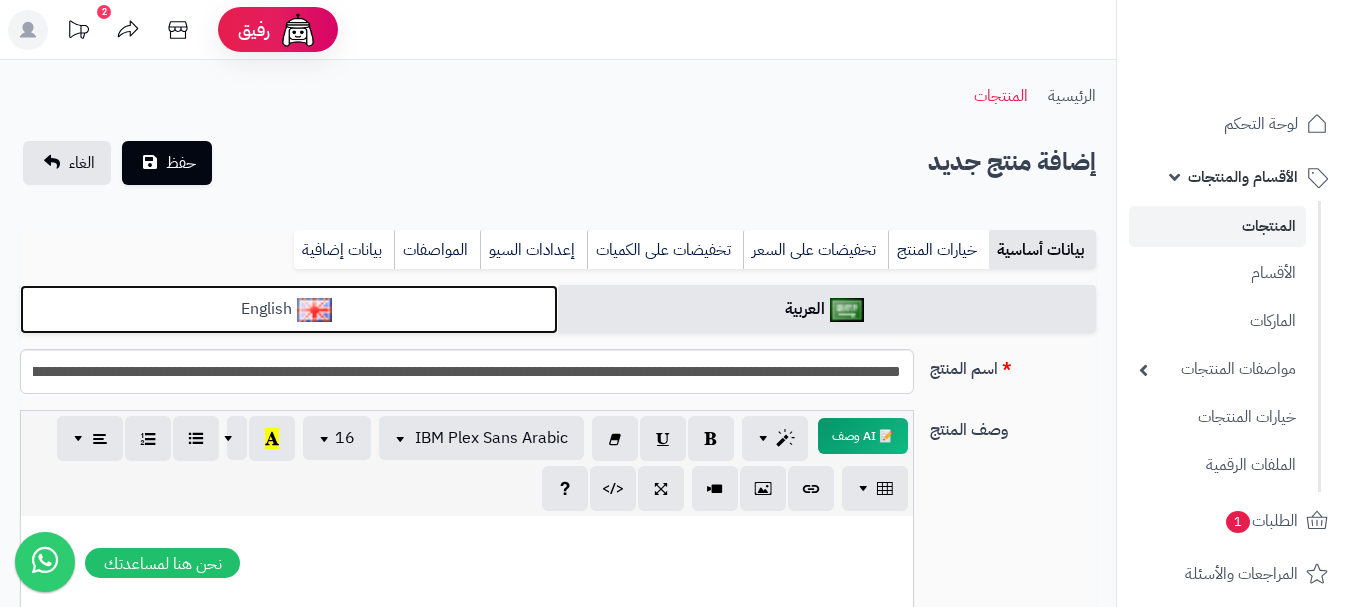 click on "English" at bounding box center [289, 309] 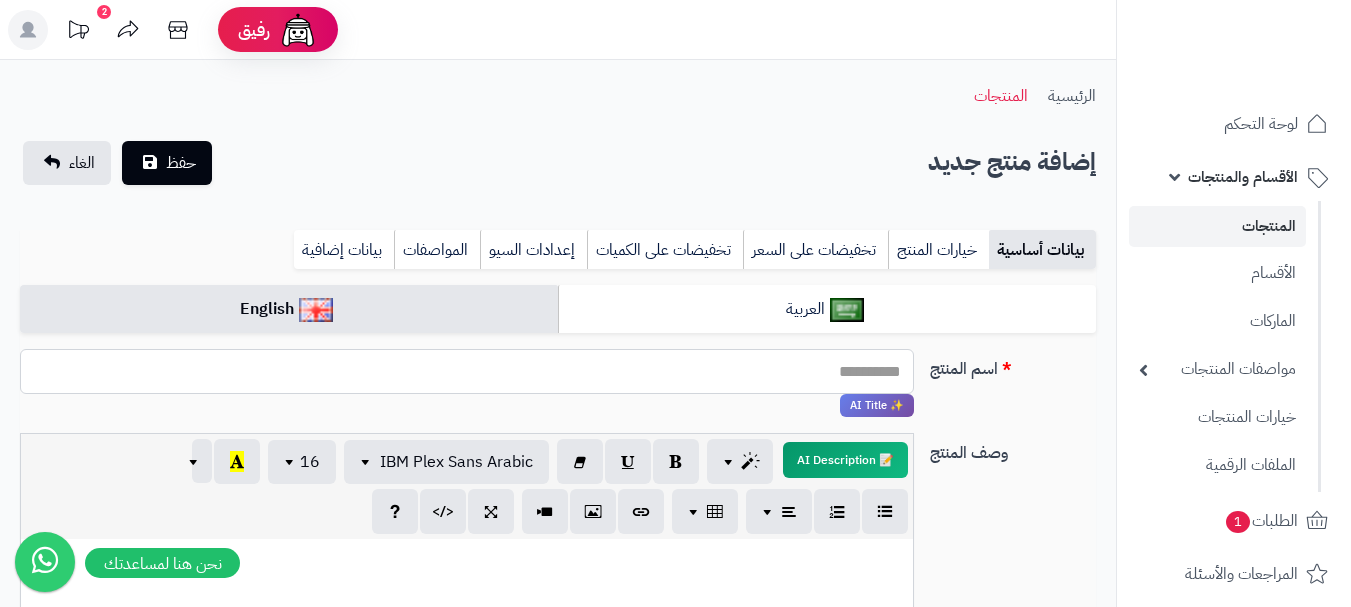 paste on "**********" 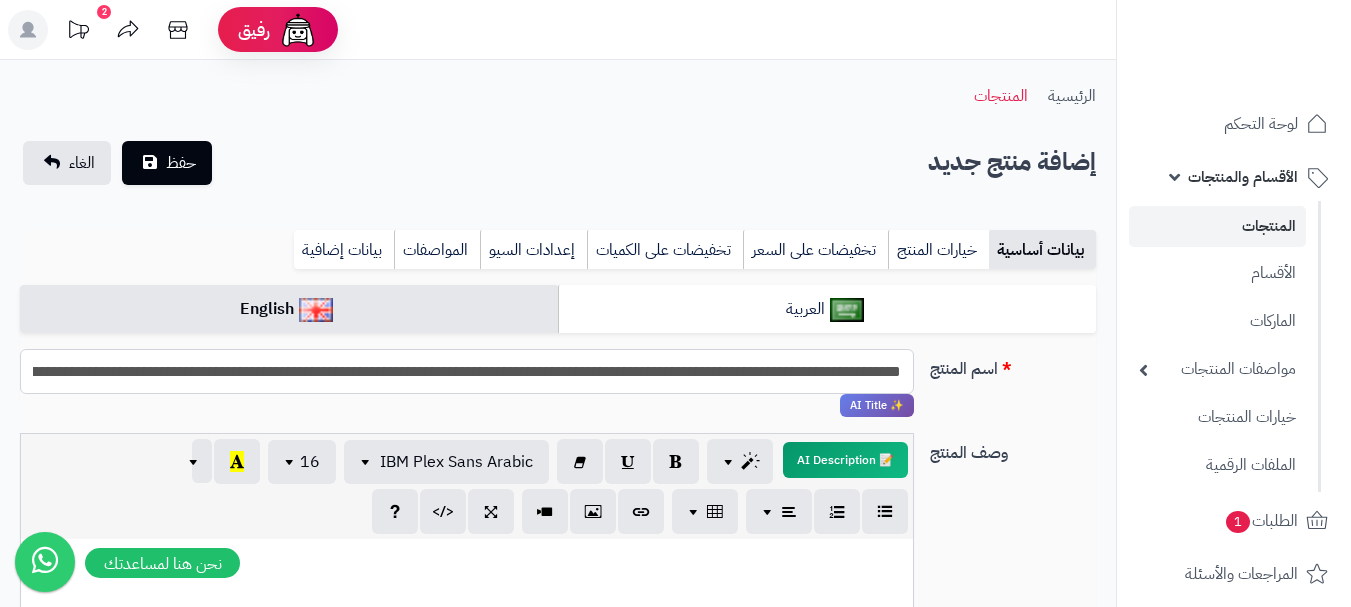 scroll, scrollTop: 0, scrollLeft: -275, axis: horizontal 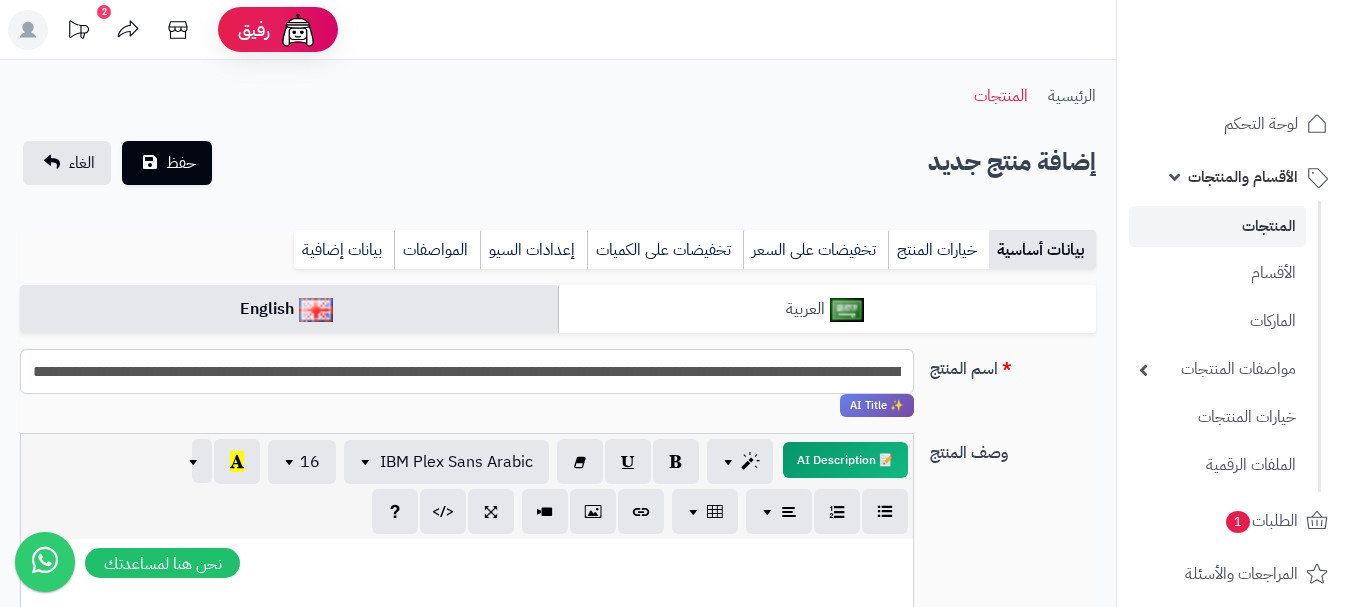 type on "**********" 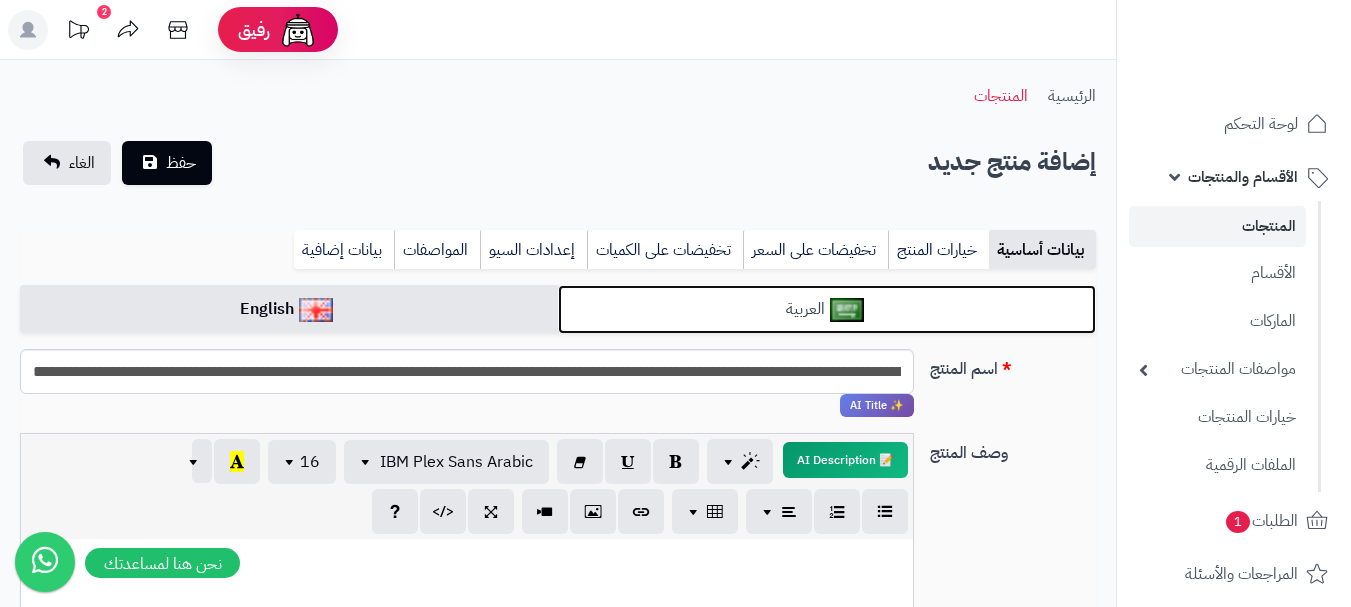 click on "العربية" at bounding box center (827, 309) 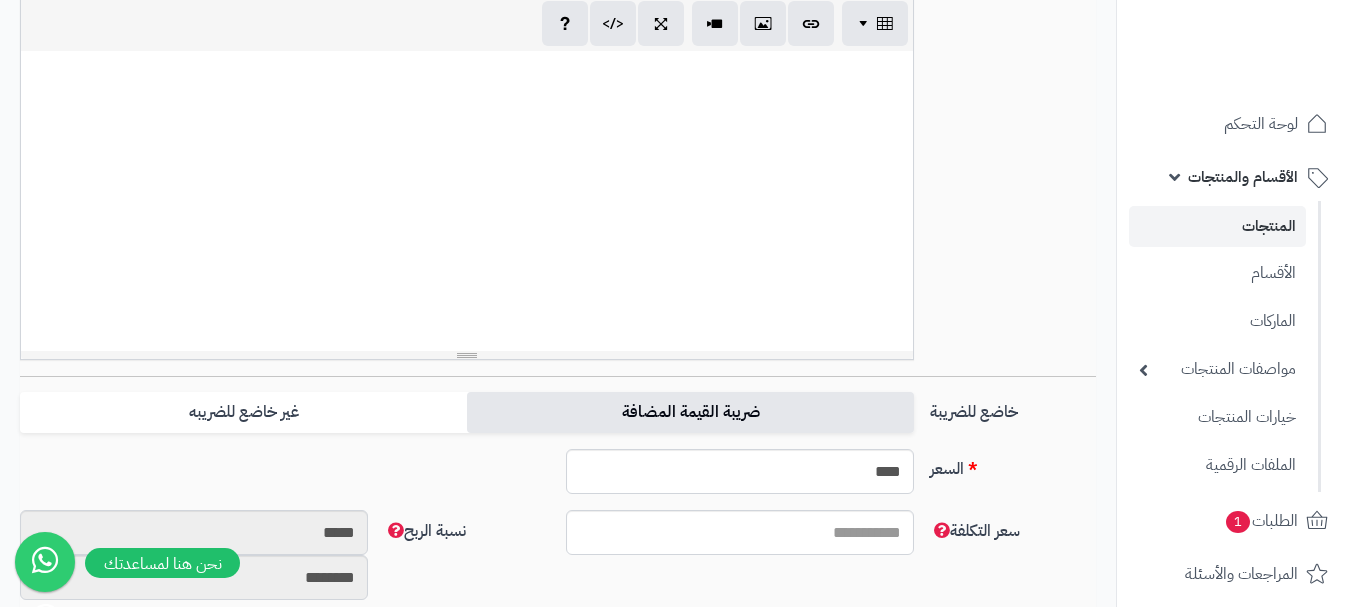 scroll, scrollTop: 500, scrollLeft: 0, axis: vertical 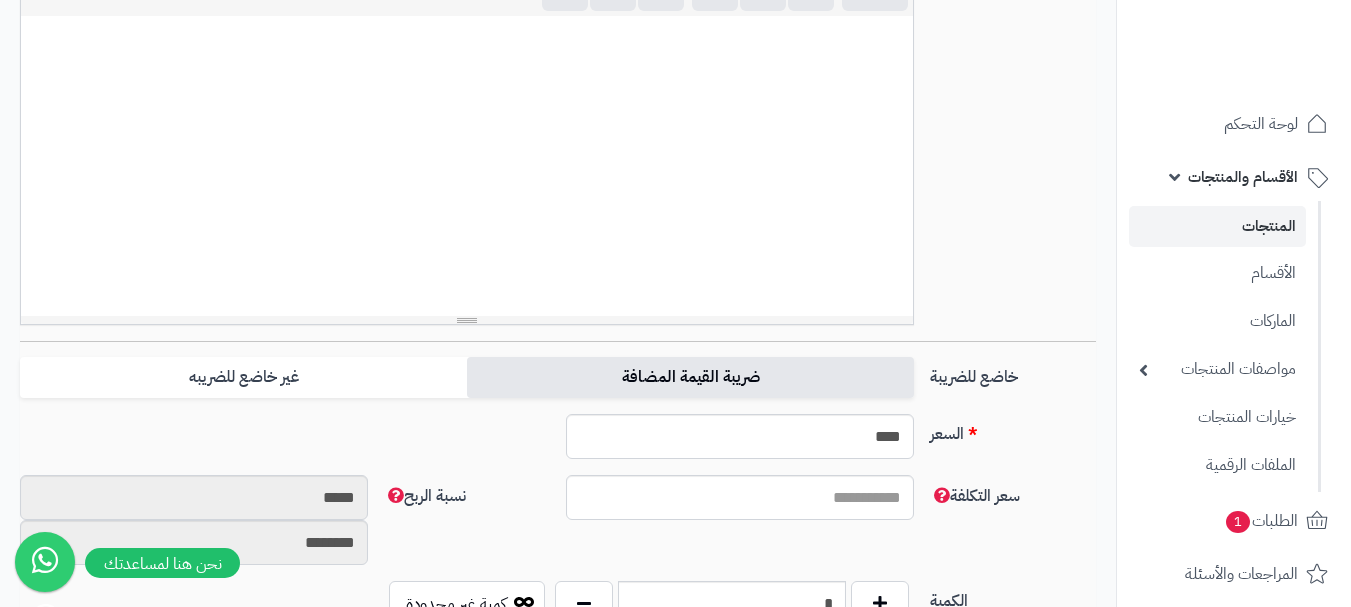 click on "ضريبة القيمة المضافة" at bounding box center [690, 377] 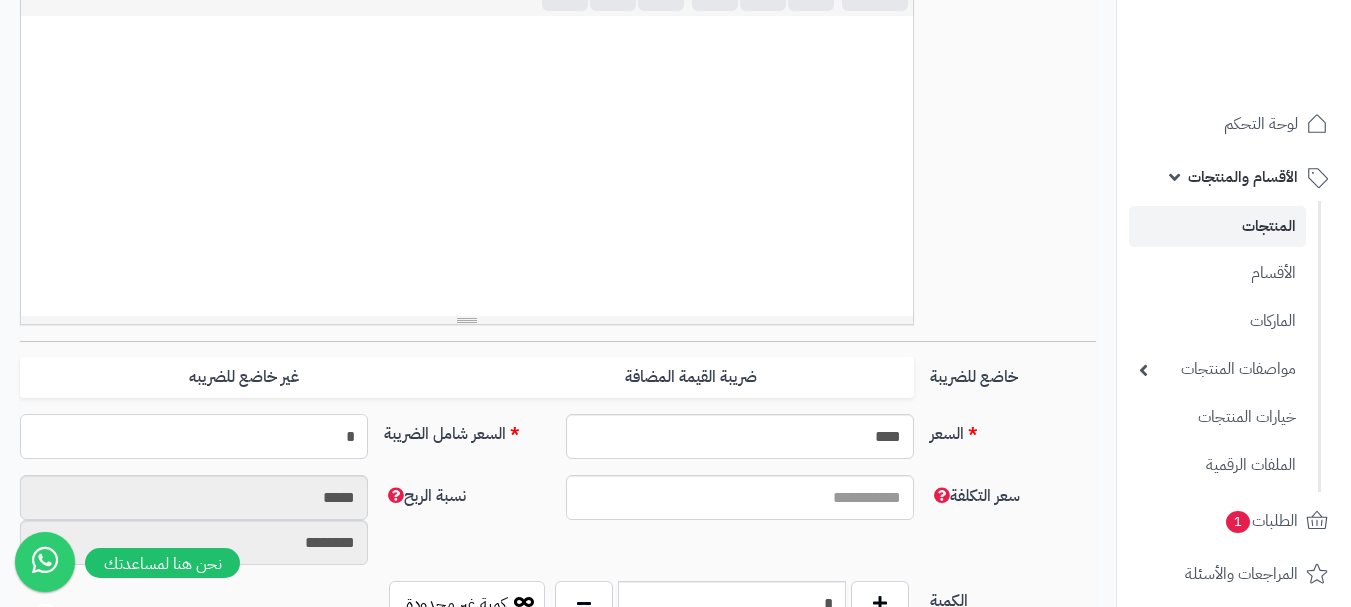 click on "*" at bounding box center [194, 436] 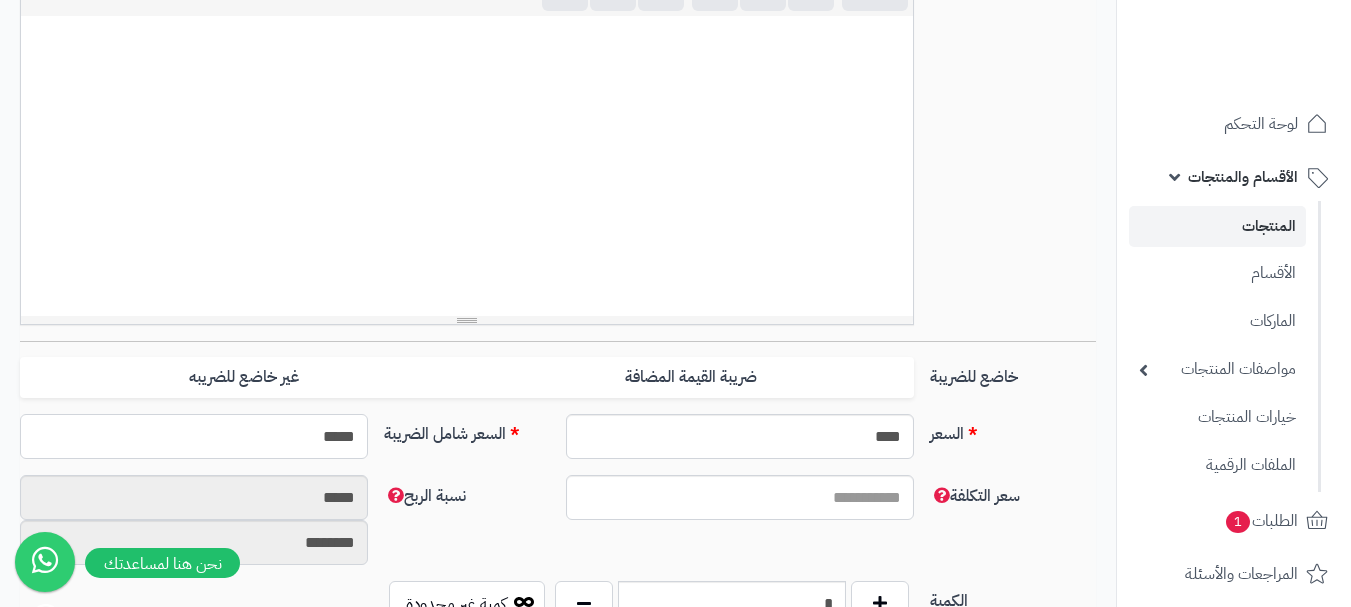 type on "******" 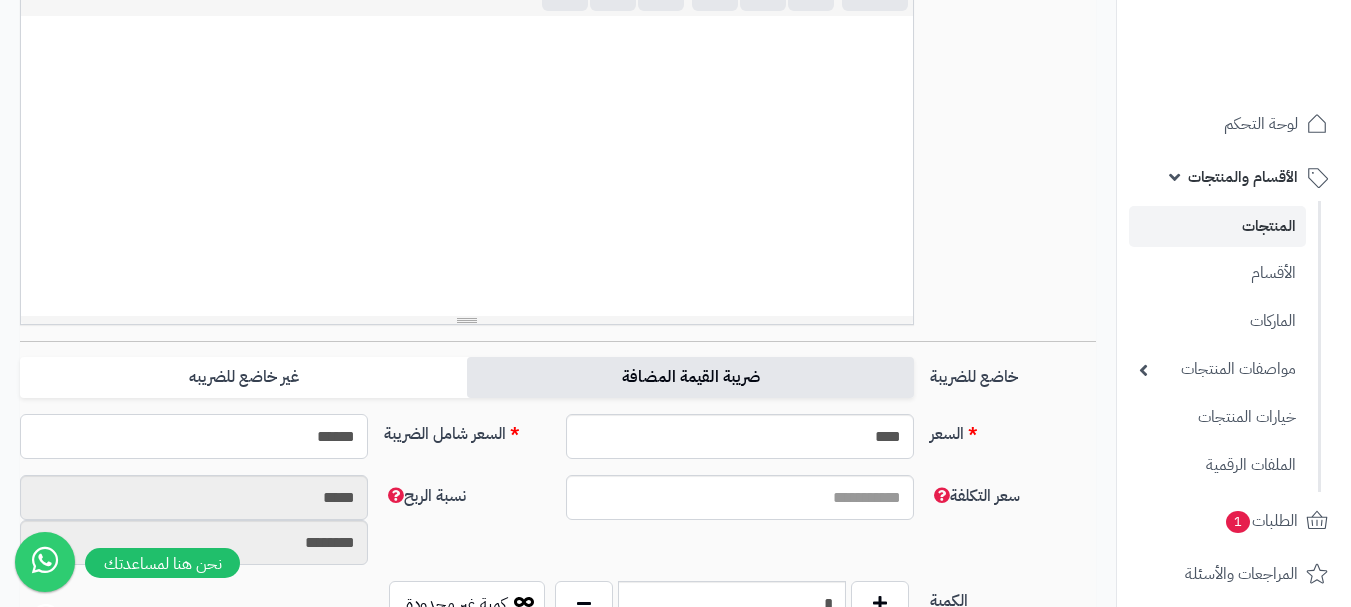 type on "**********" 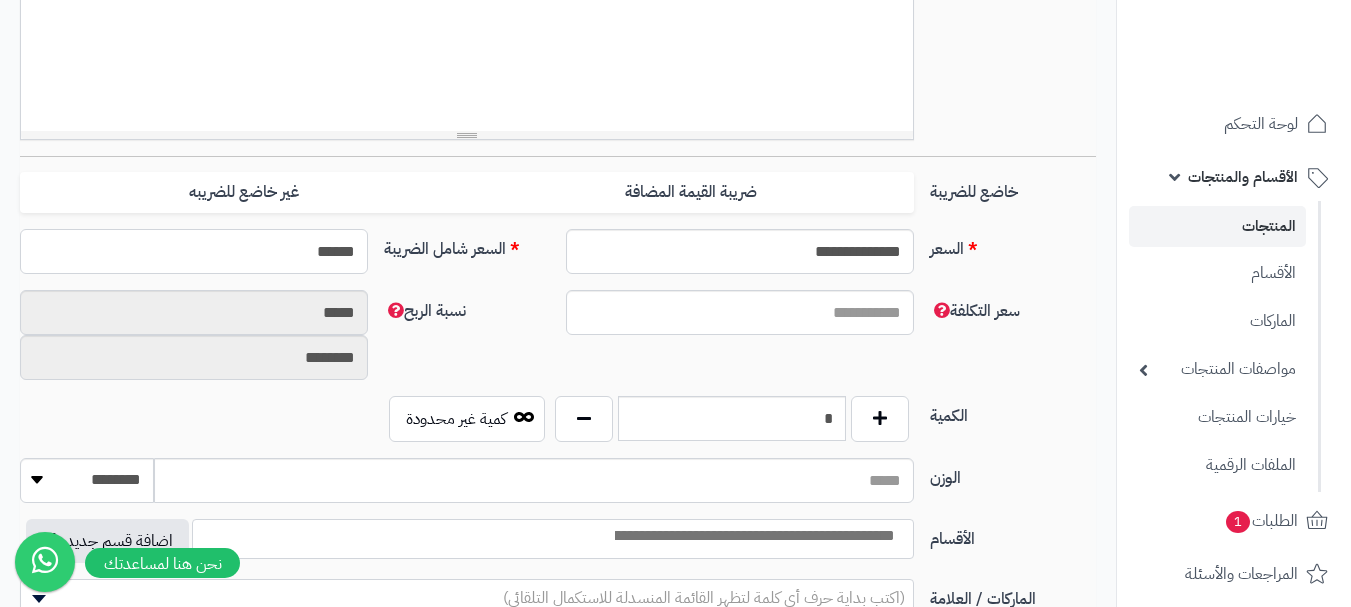 scroll, scrollTop: 700, scrollLeft: 0, axis: vertical 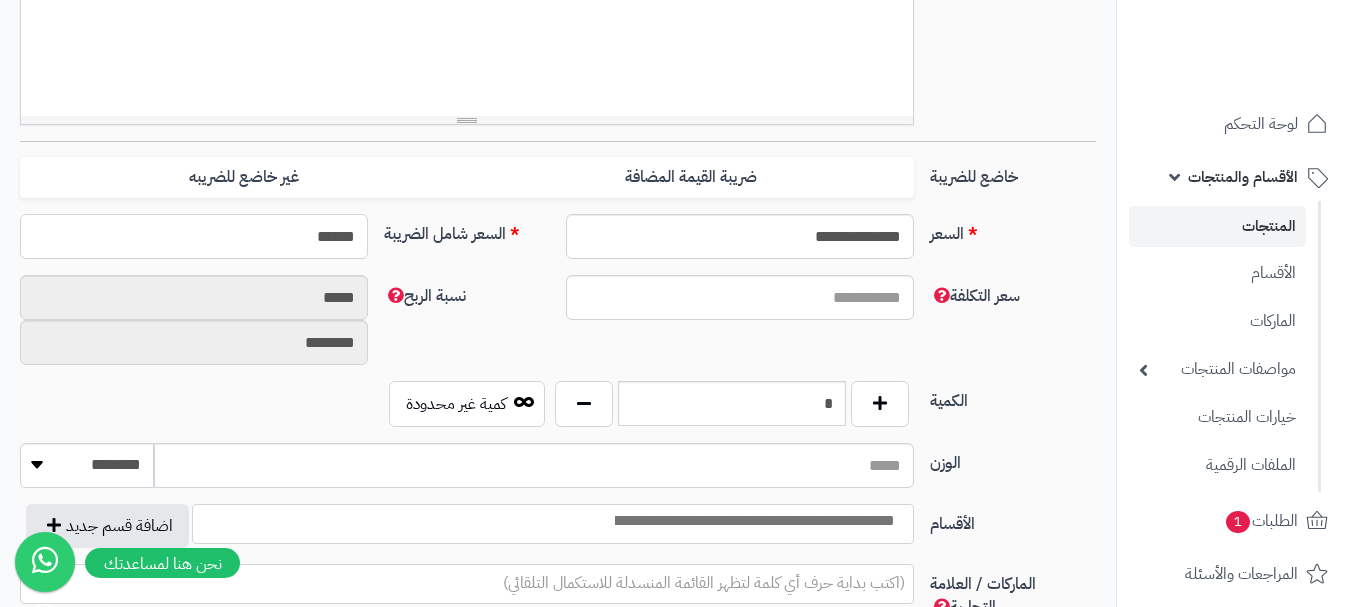 type on "******" 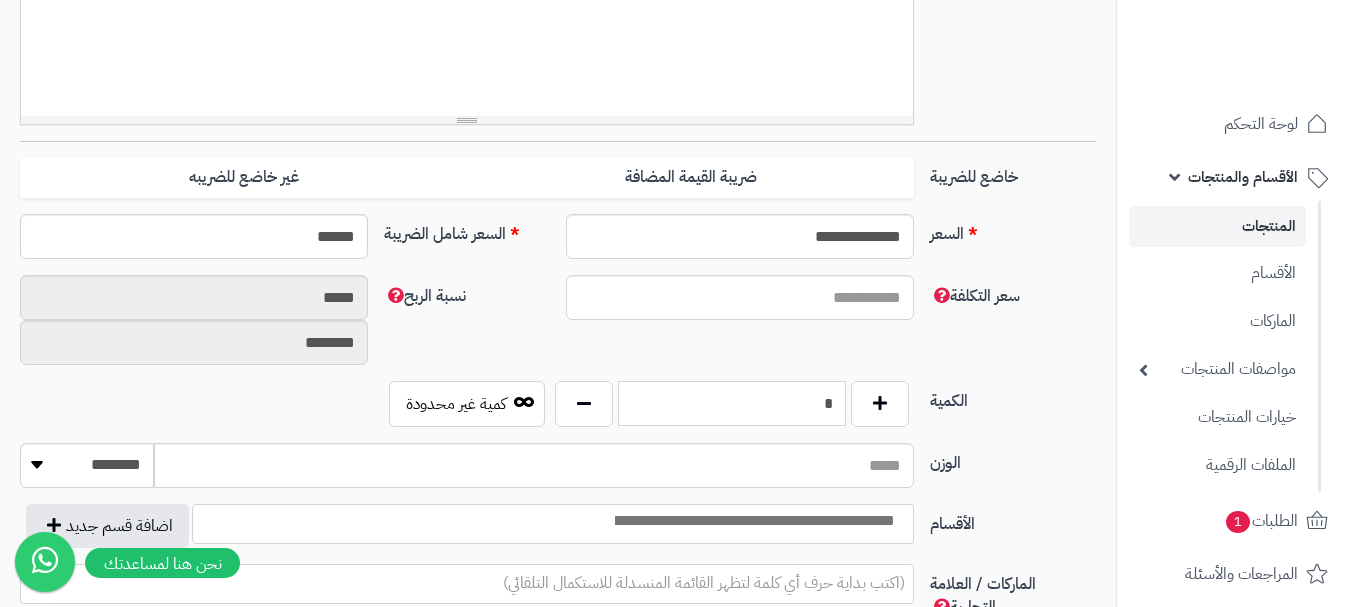 click on "*" at bounding box center [732, 403] 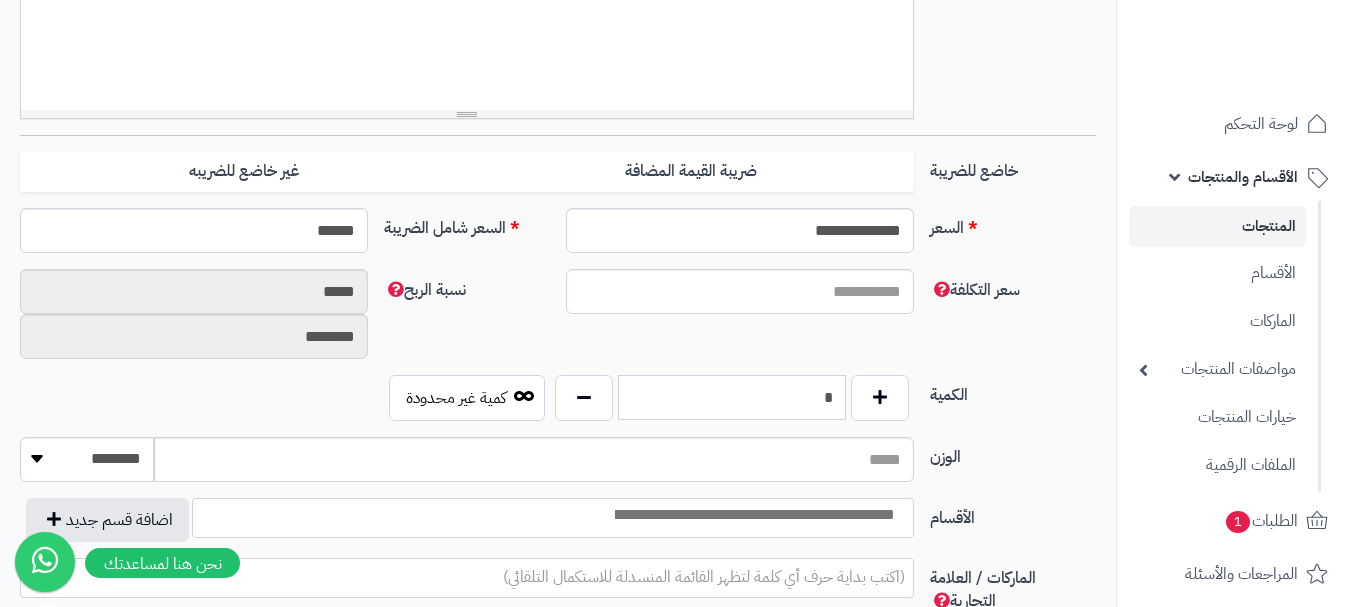 scroll, scrollTop: 900, scrollLeft: 0, axis: vertical 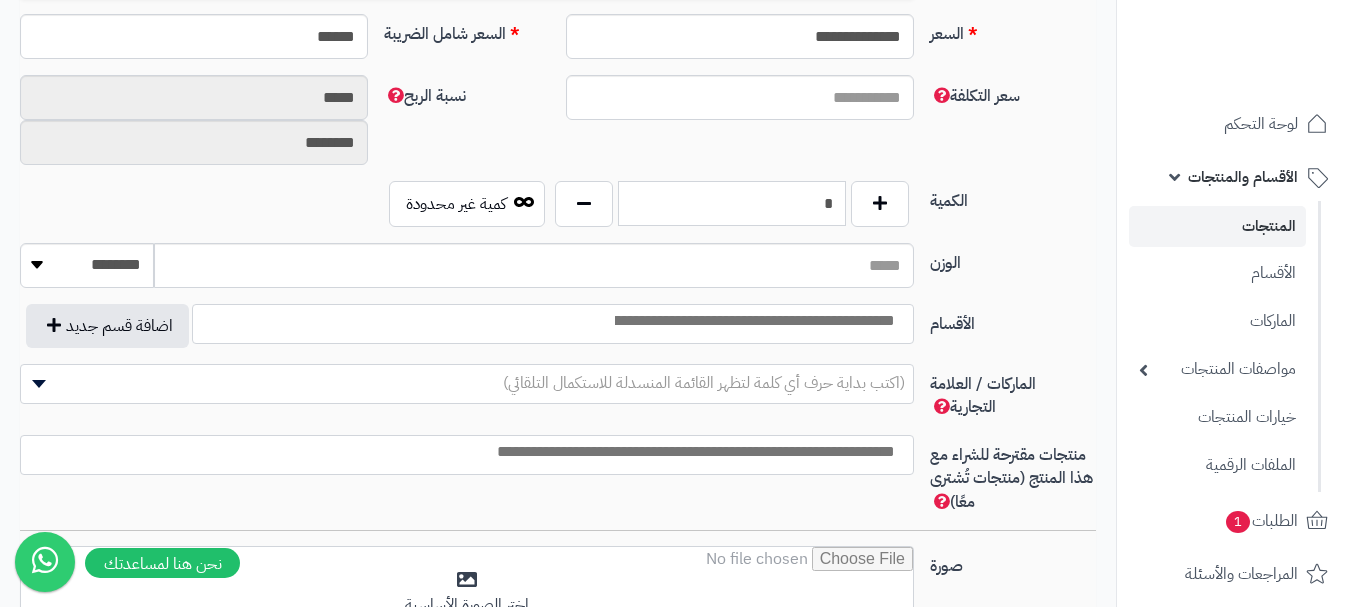 type on "*" 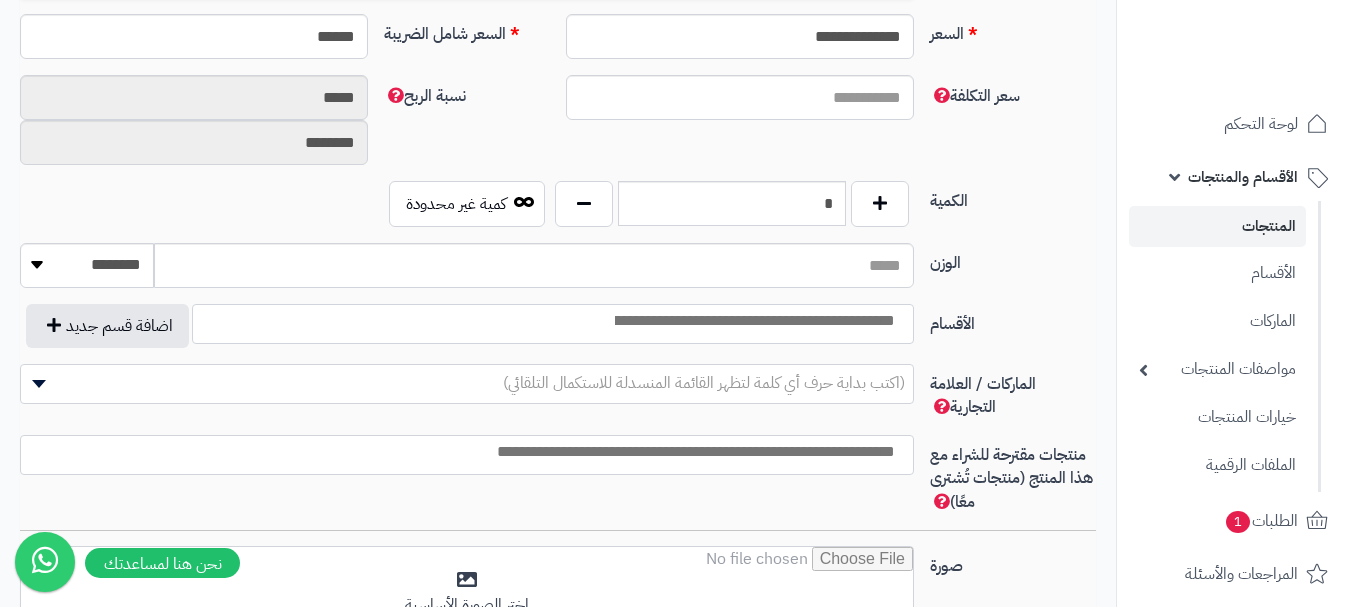 click at bounding box center (753, 321) 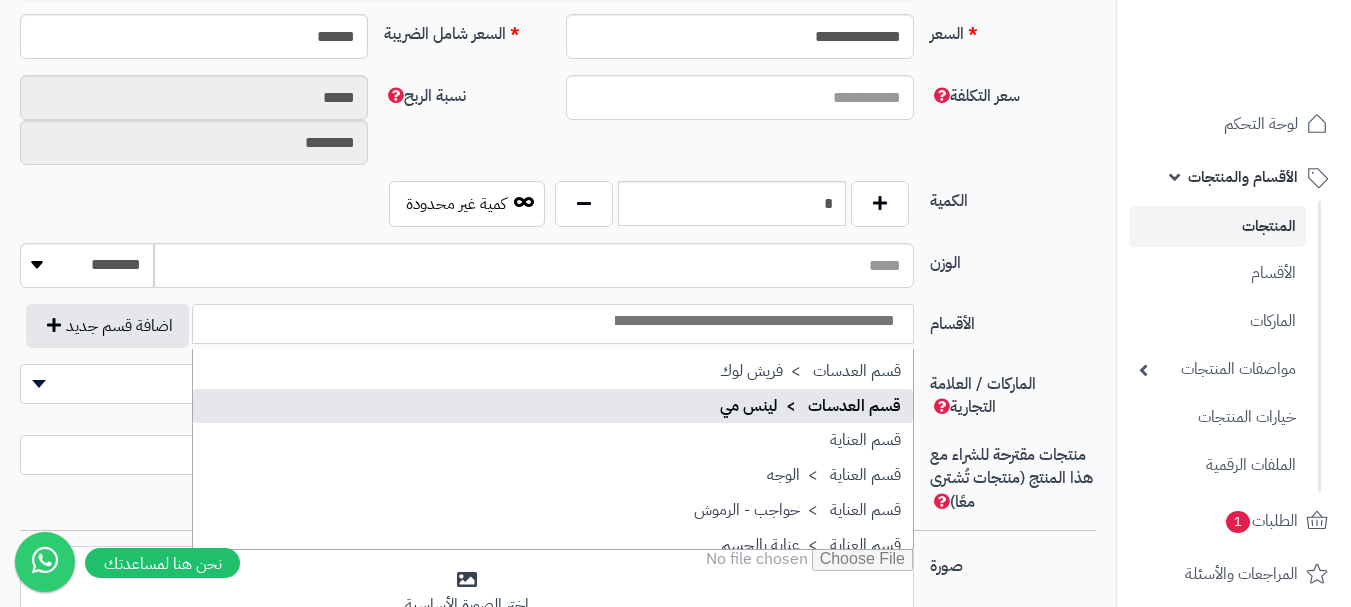 scroll, scrollTop: 1700, scrollLeft: 0, axis: vertical 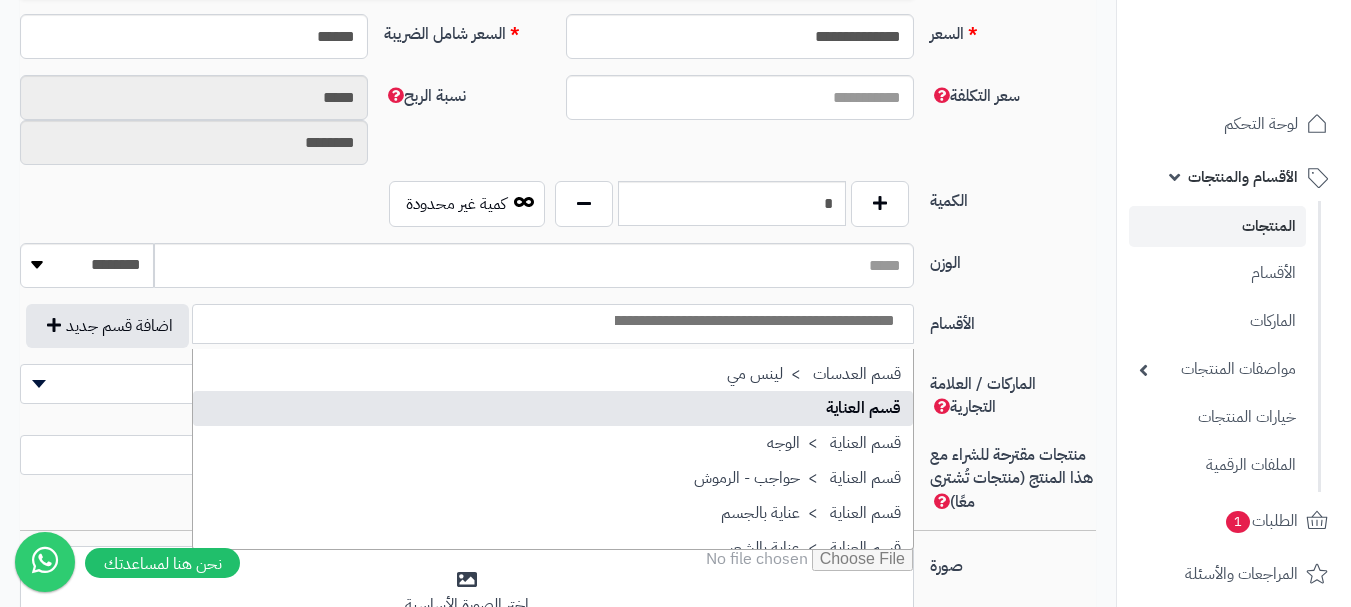 select on "**" 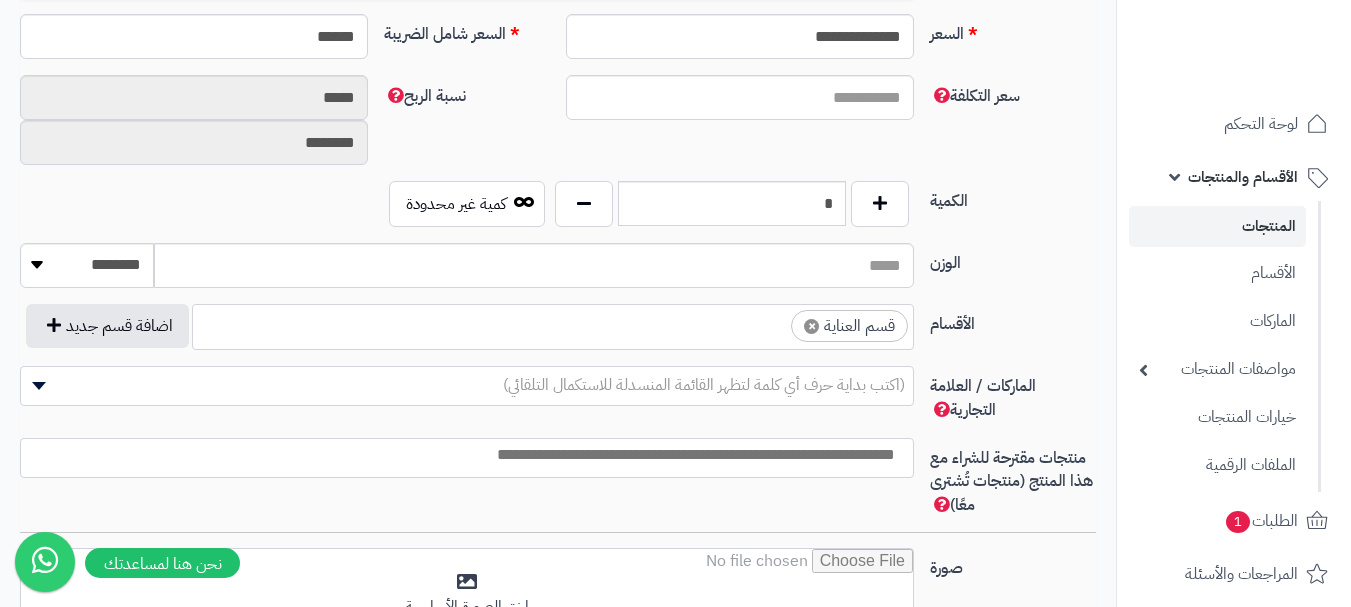 scroll, scrollTop: 1250, scrollLeft: 0, axis: vertical 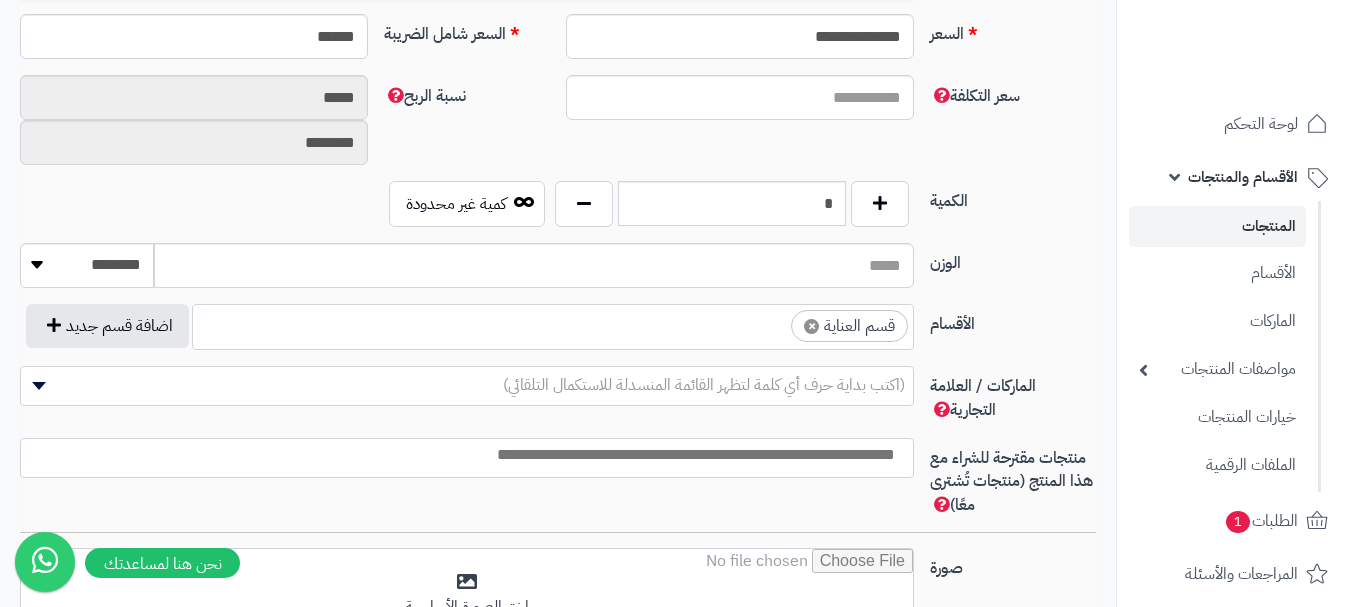 click on "× قسم العناية" at bounding box center (553, 324) 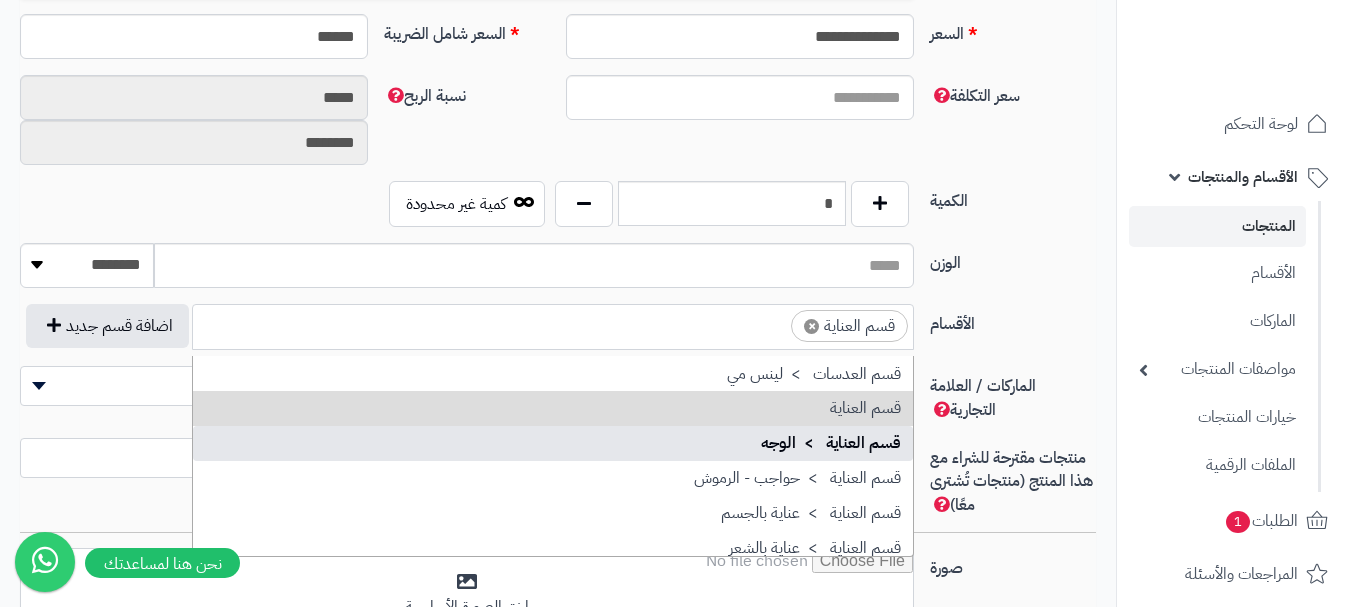 scroll, scrollTop: 1786, scrollLeft: 0, axis: vertical 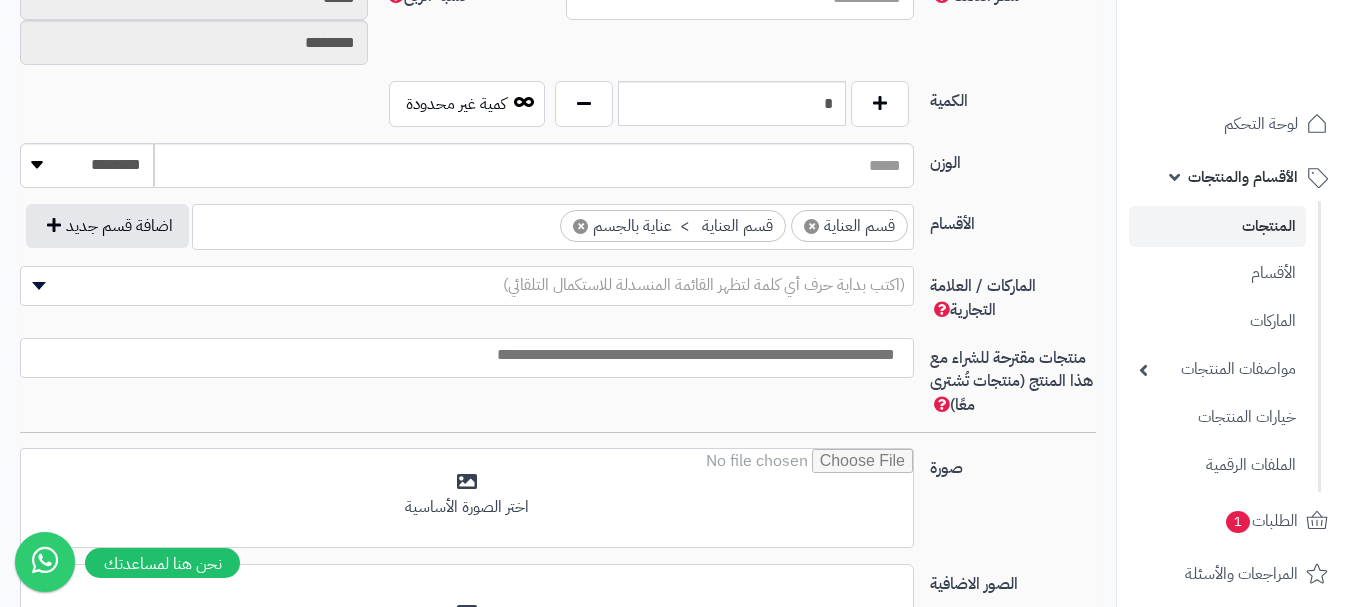 click at bounding box center (462, 355) 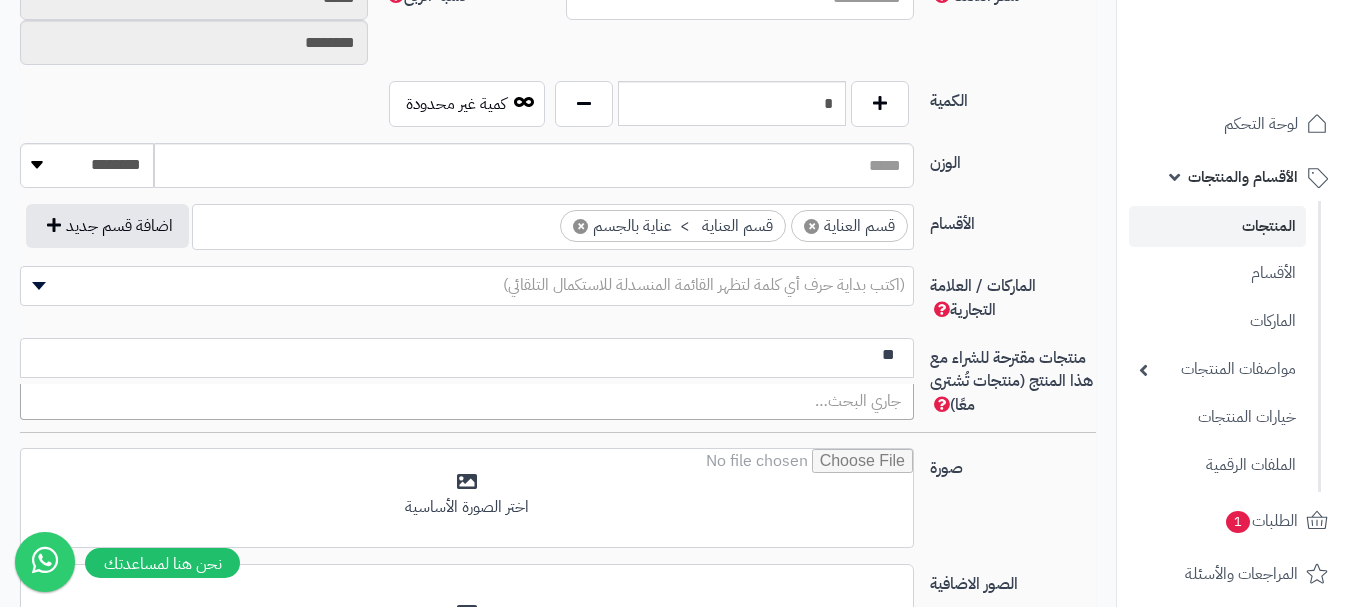 type on "*" 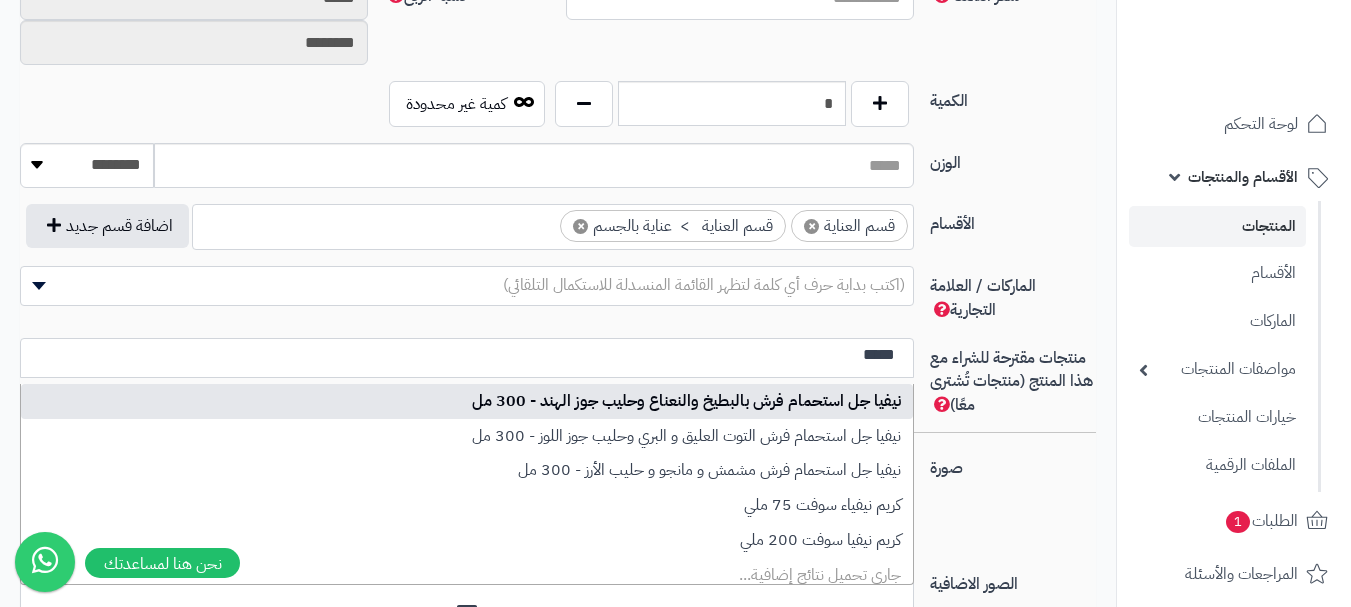type on "*****" 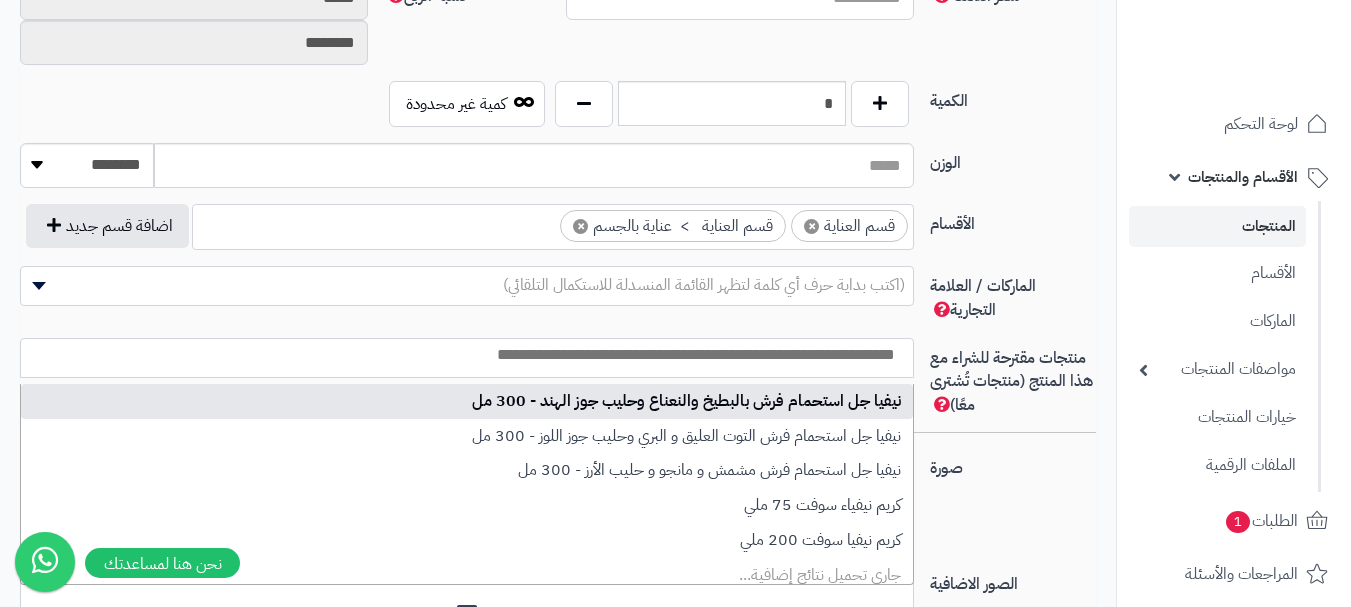 scroll, scrollTop: 0, scrollLeft: 0, axis: both 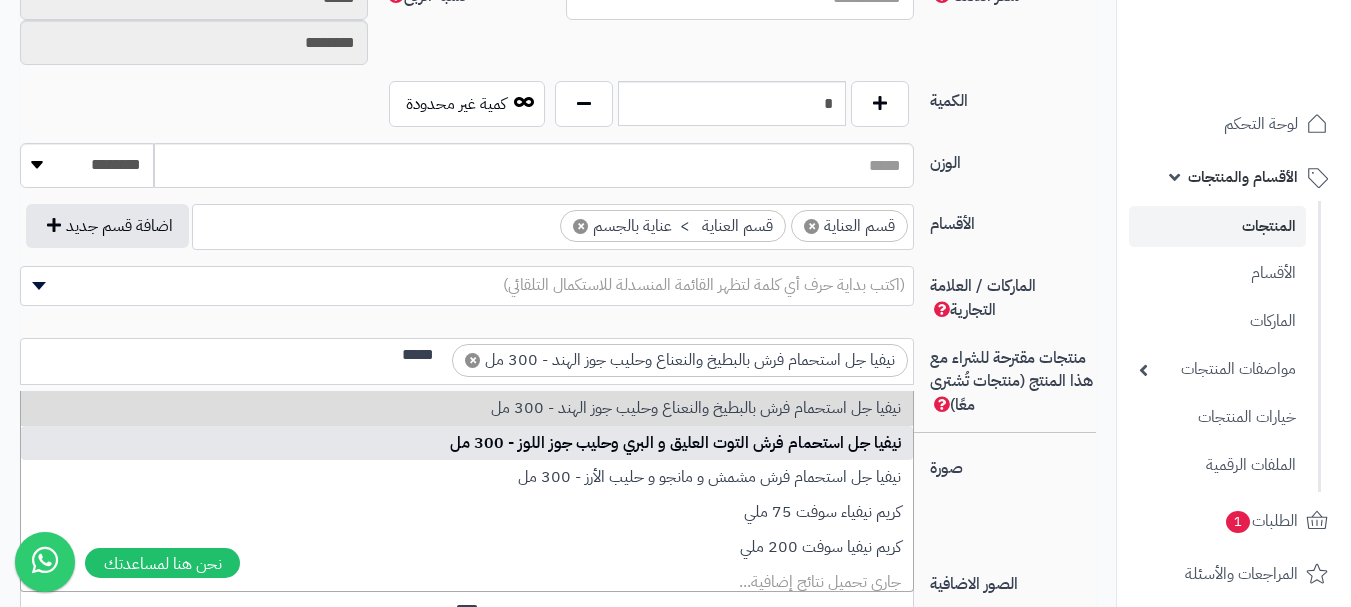 type on "*****" 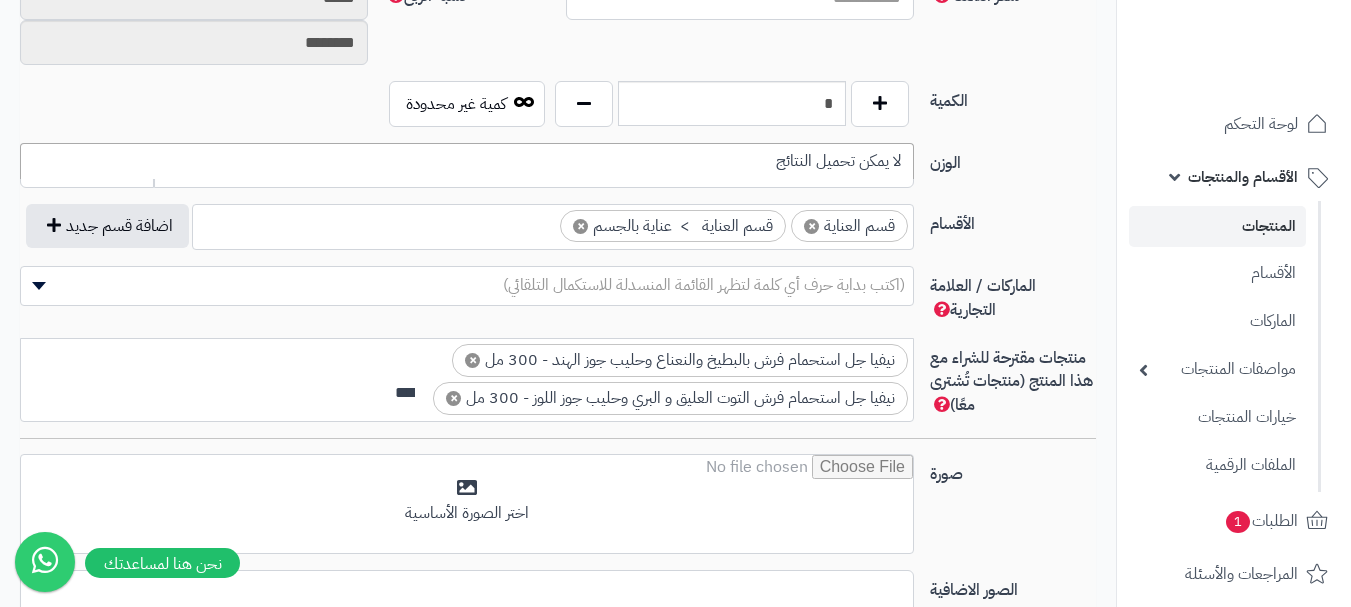 scroll, scrollTop: 0, scrollLeft: 0, axis: both 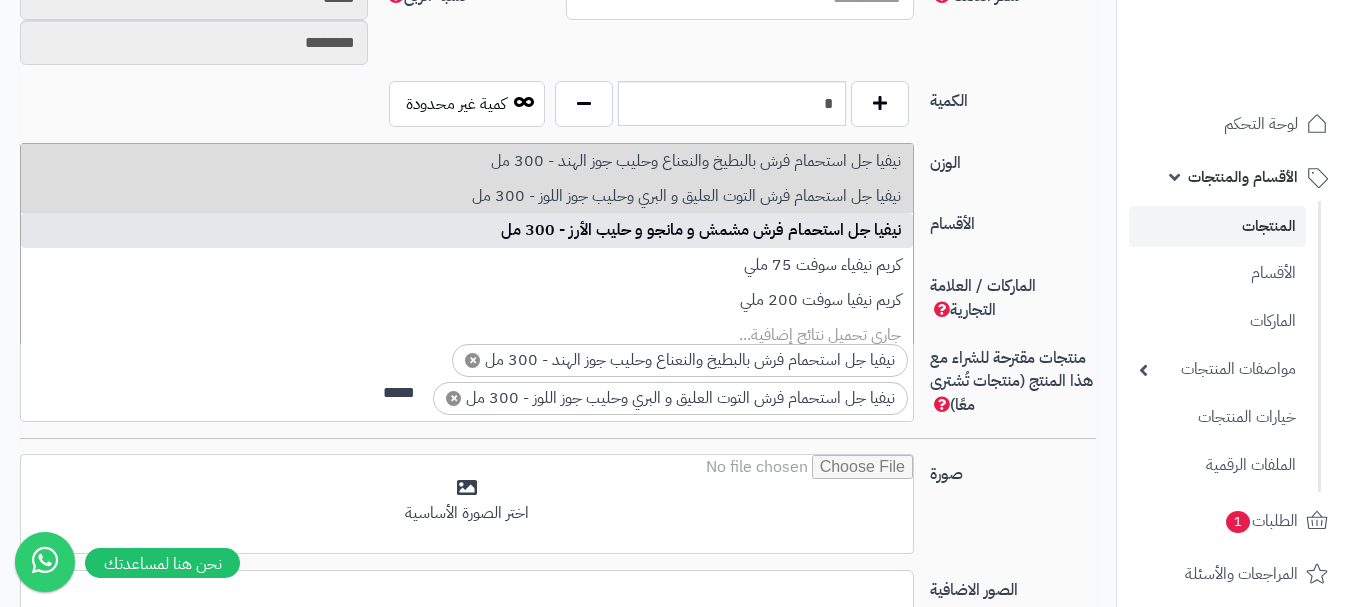 type on "*****" 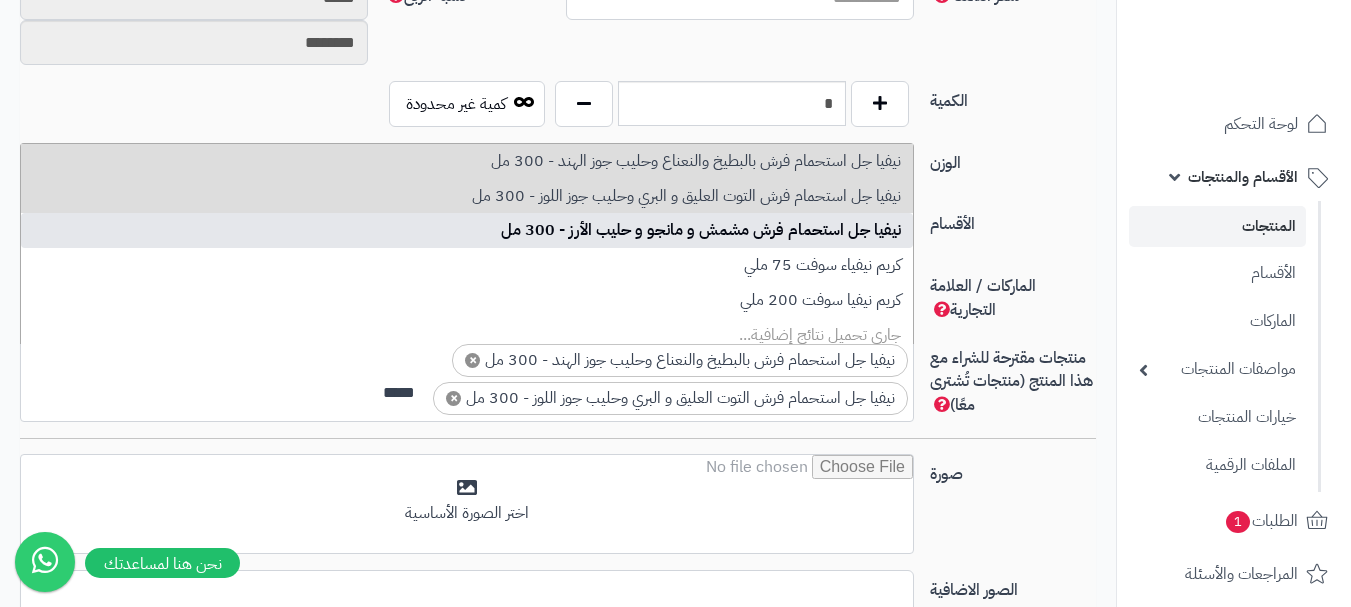 type 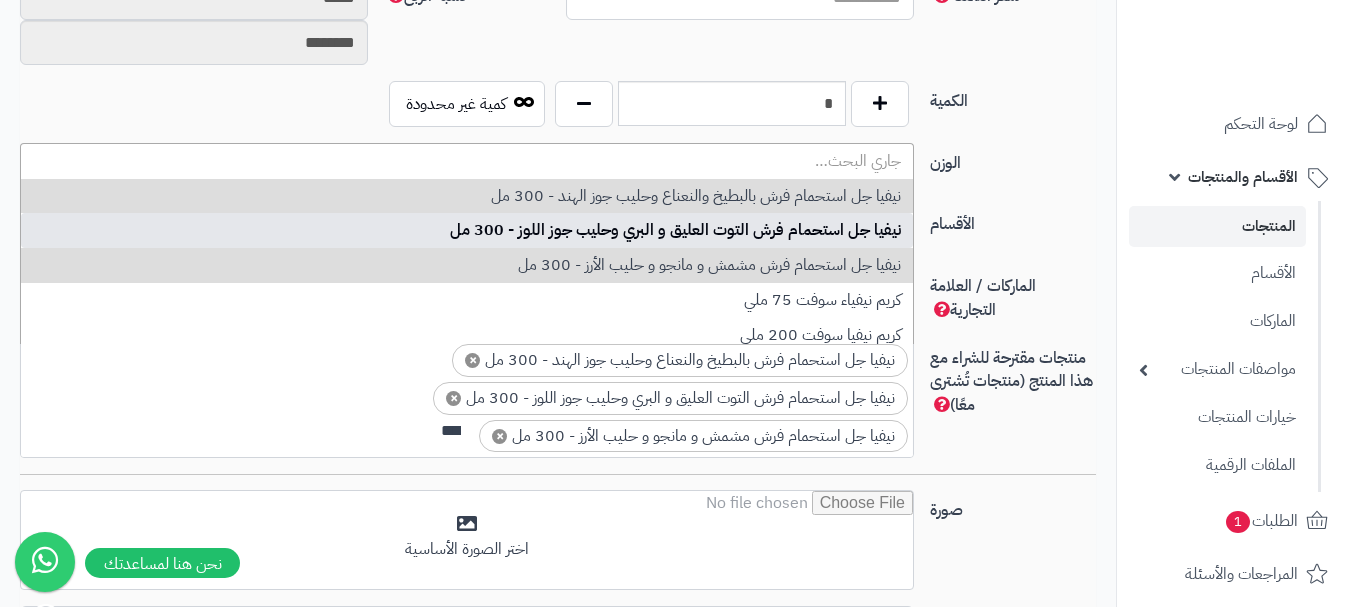 scroll, scrollTop: 0, scrollLeft: 0, axis: both 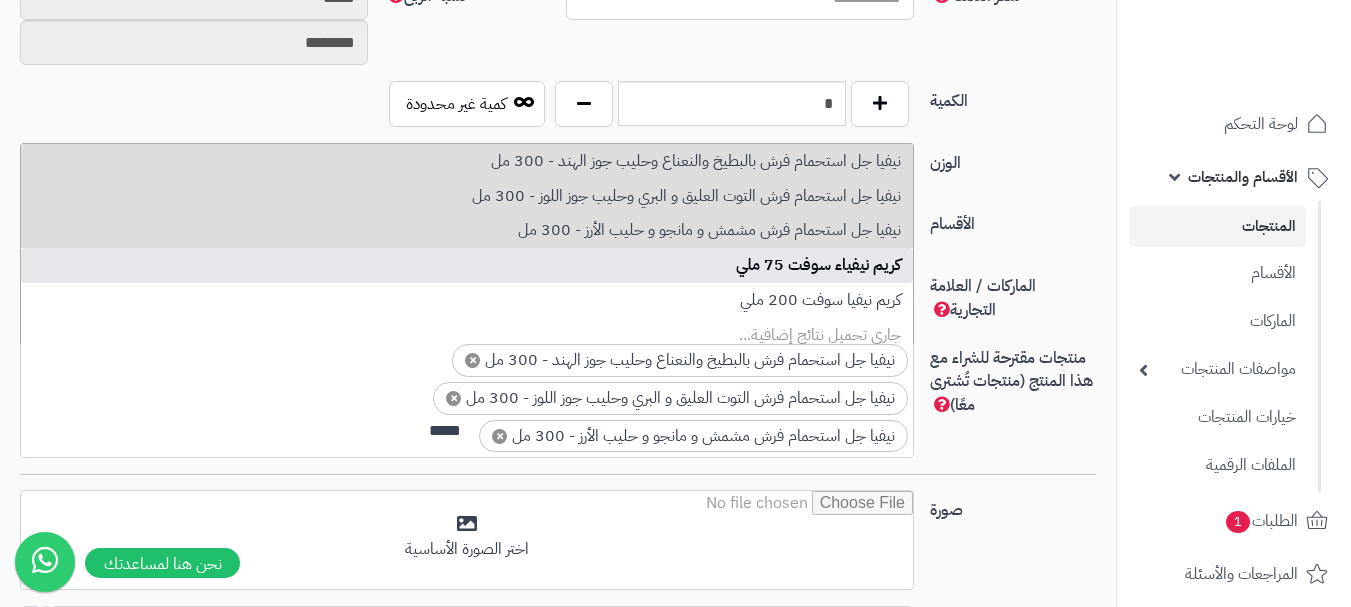 type on "*****" 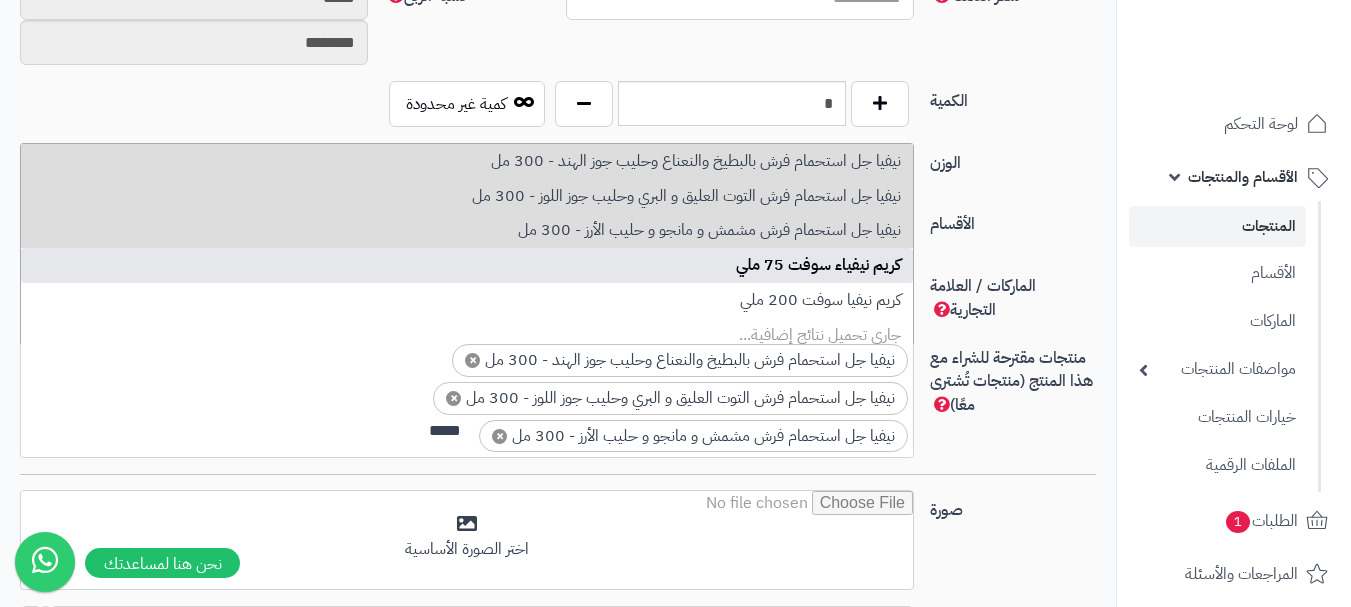 type 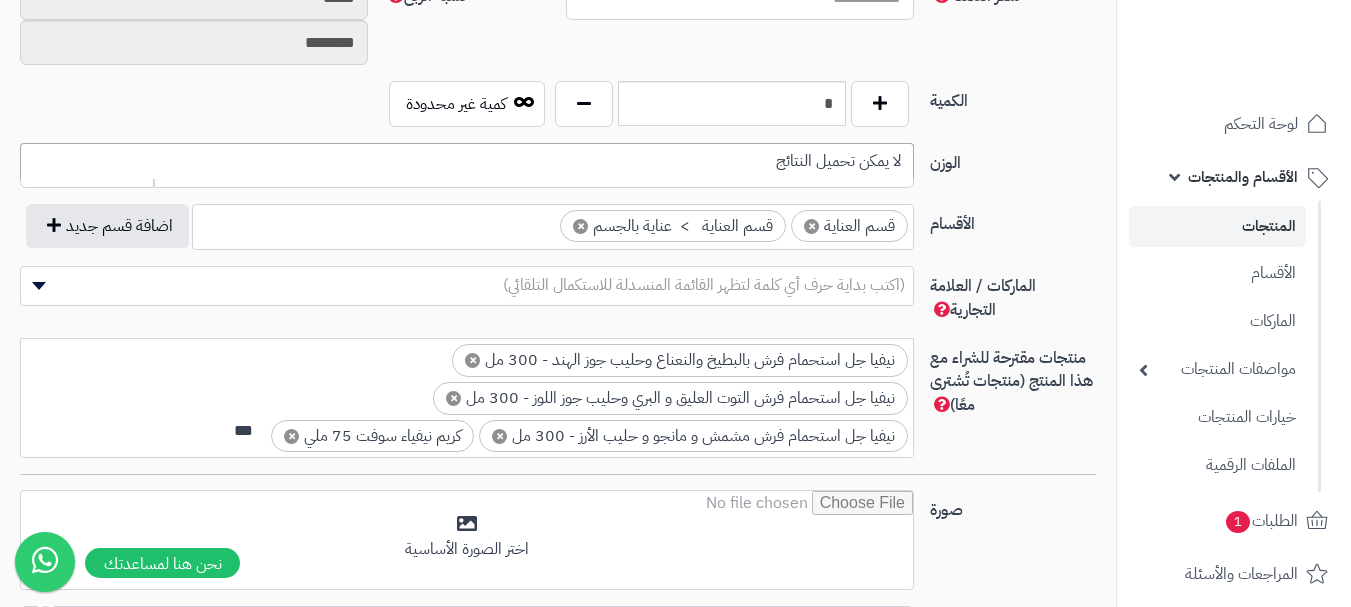 scroll, scrollTop: 0, scrollLeft: 0, axis: both 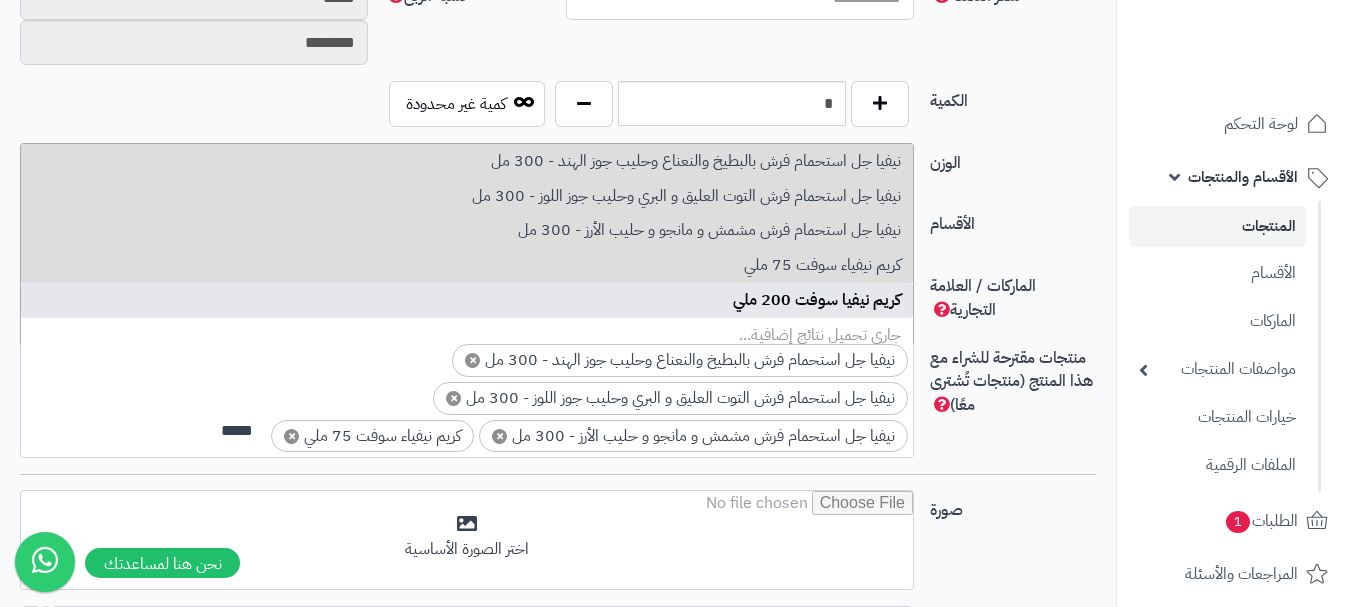 type on "*****" 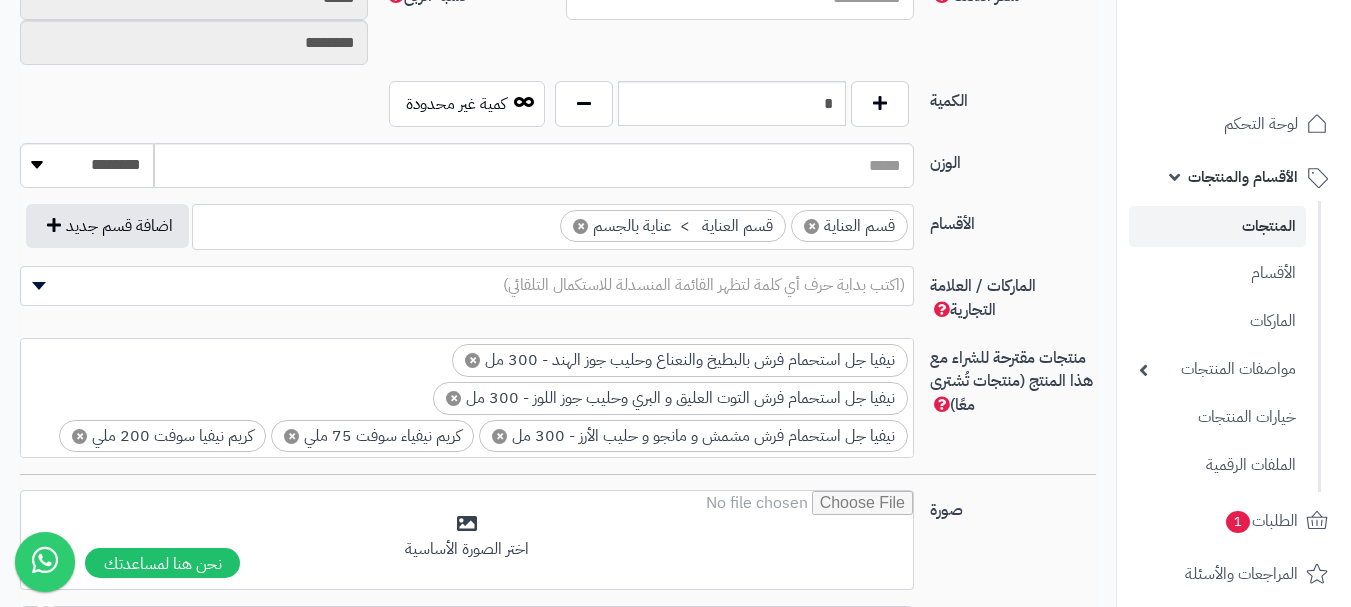 scroll, scrollTop: 30, scrollLeft: 0, axis: vertical 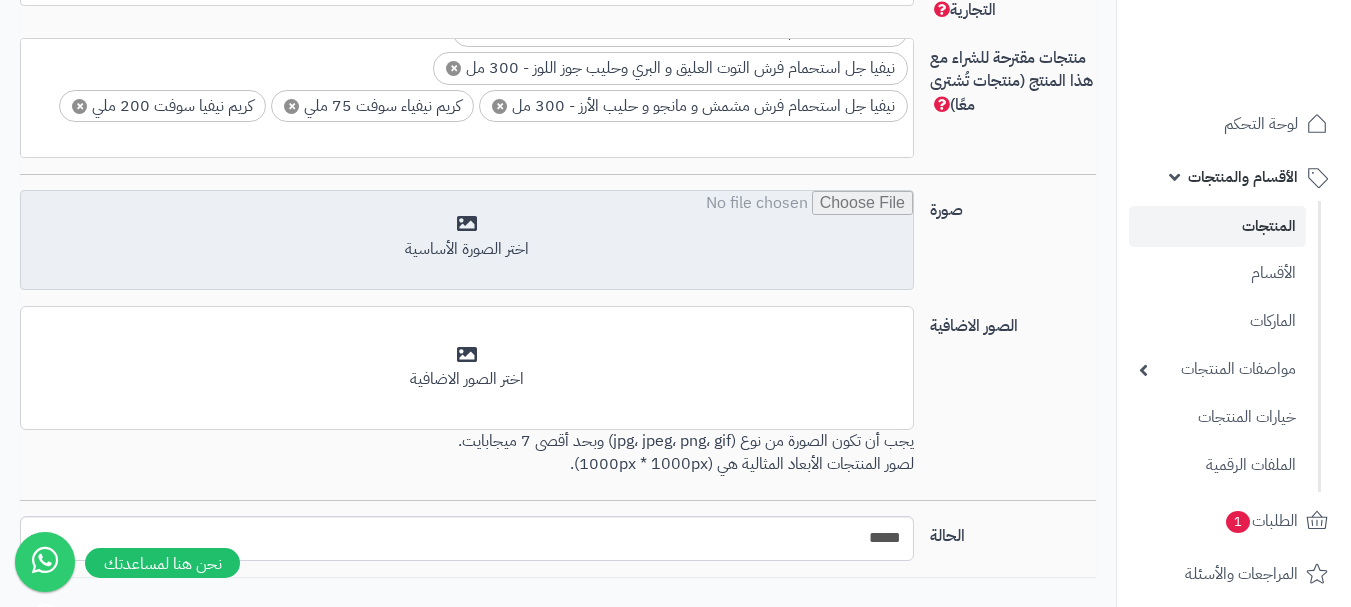 click at bounding box center (467, 241) 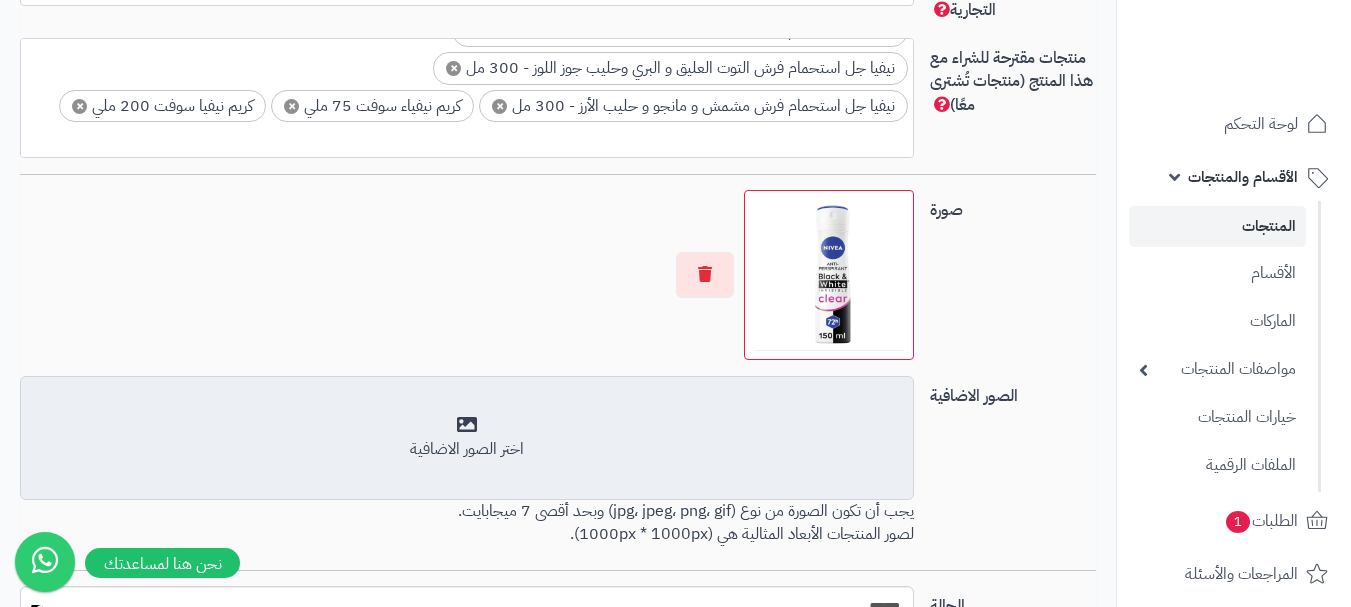click on "أضف الصور الاضافية
اختر الصور الاضافية" at bounding box center (467, 438) 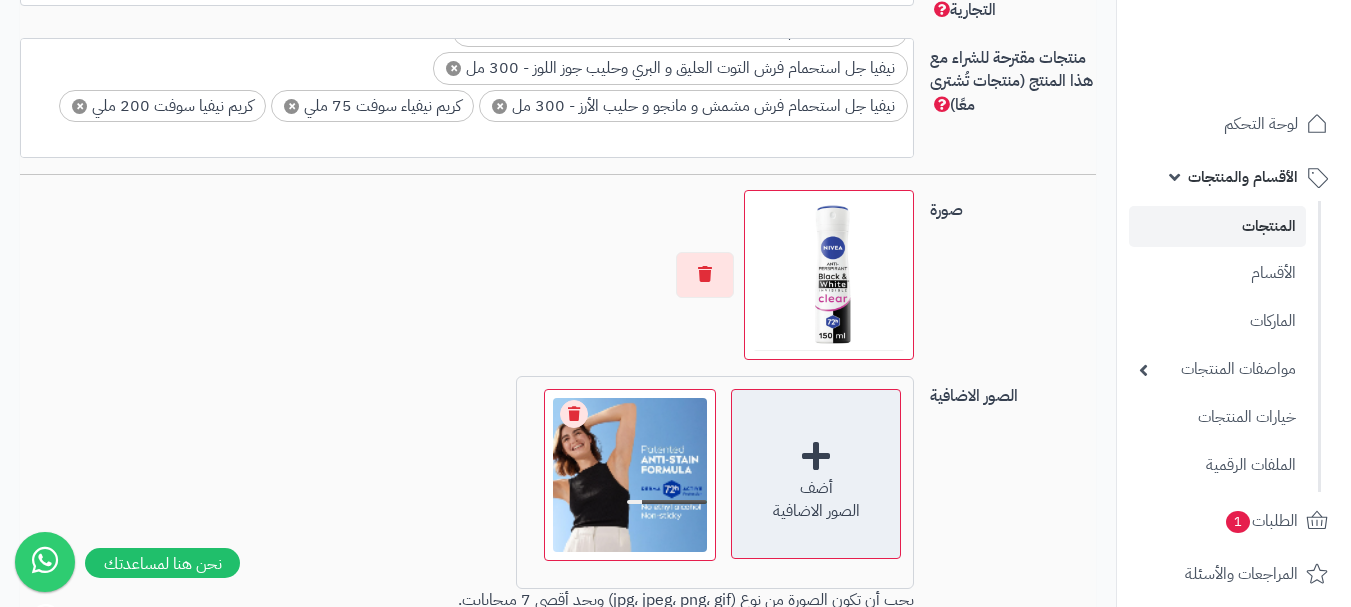 click on "أضف الصور الاضافية" at bounding box center [816, 474] 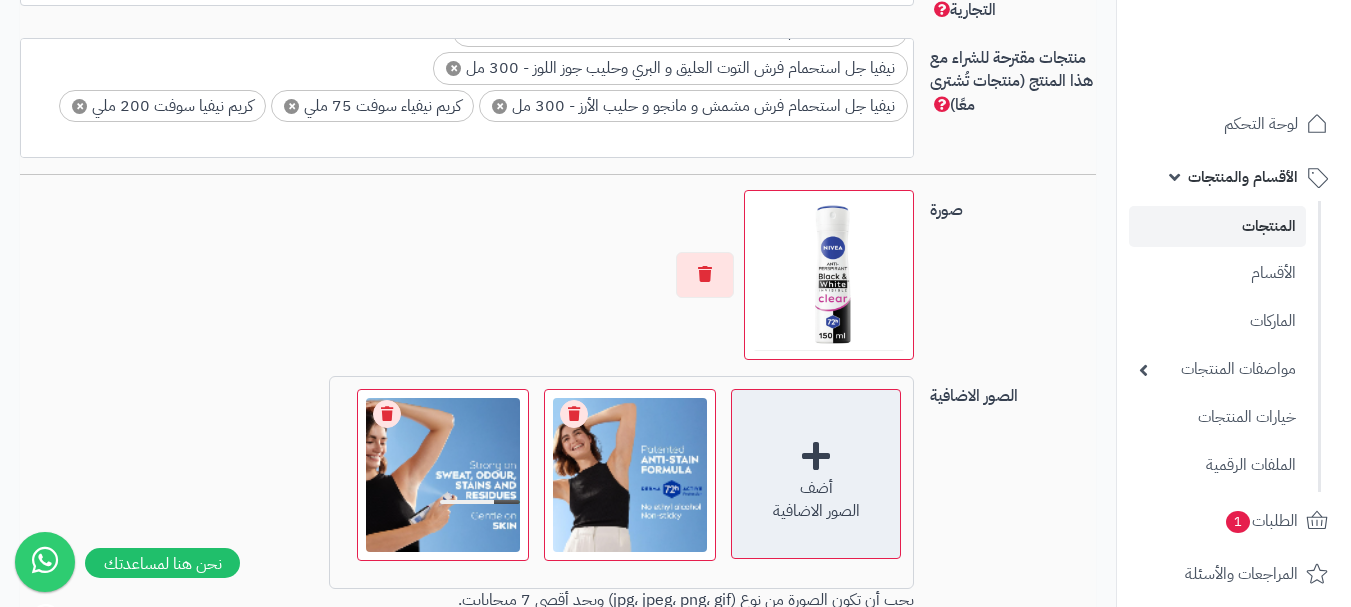 click on "أضف الصور الاضافية" 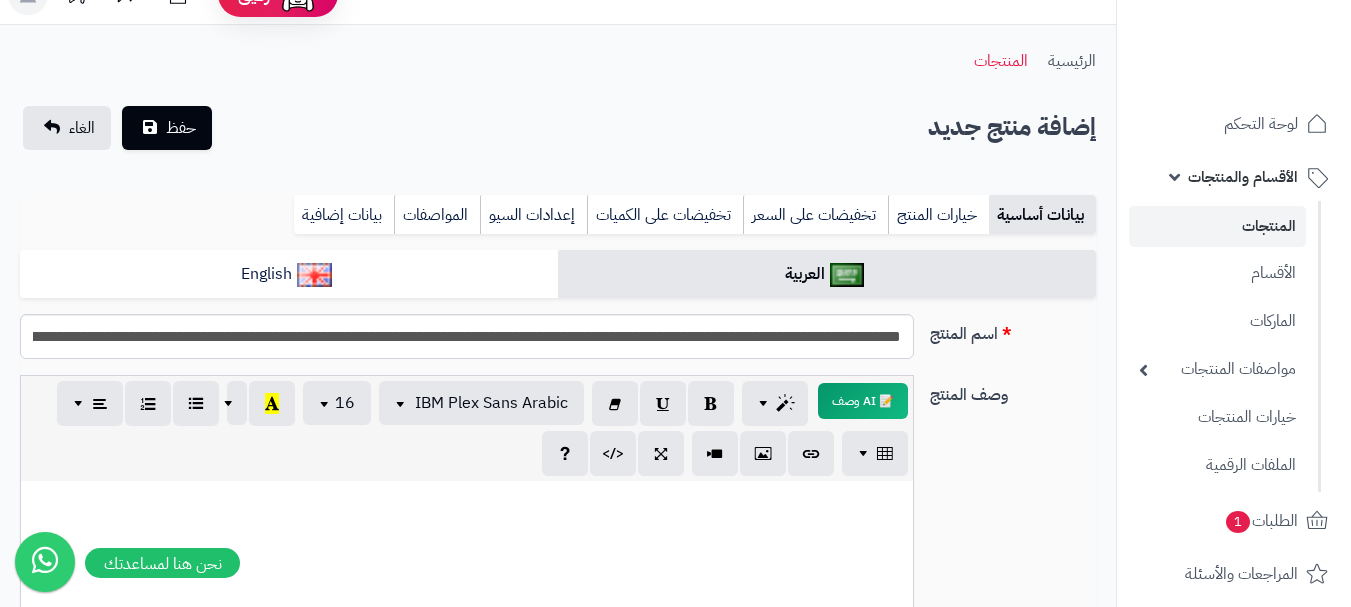 scroll, scrollTop: 0, scrollLeft: 0, axis: both 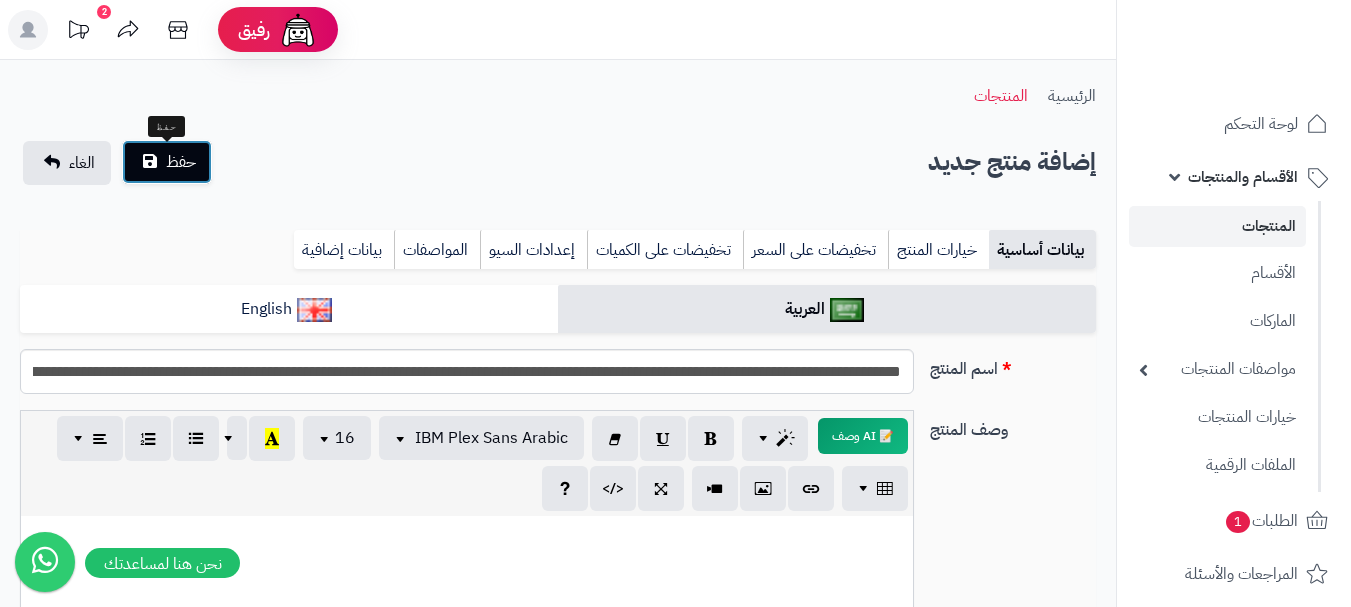 click on "حفظ" 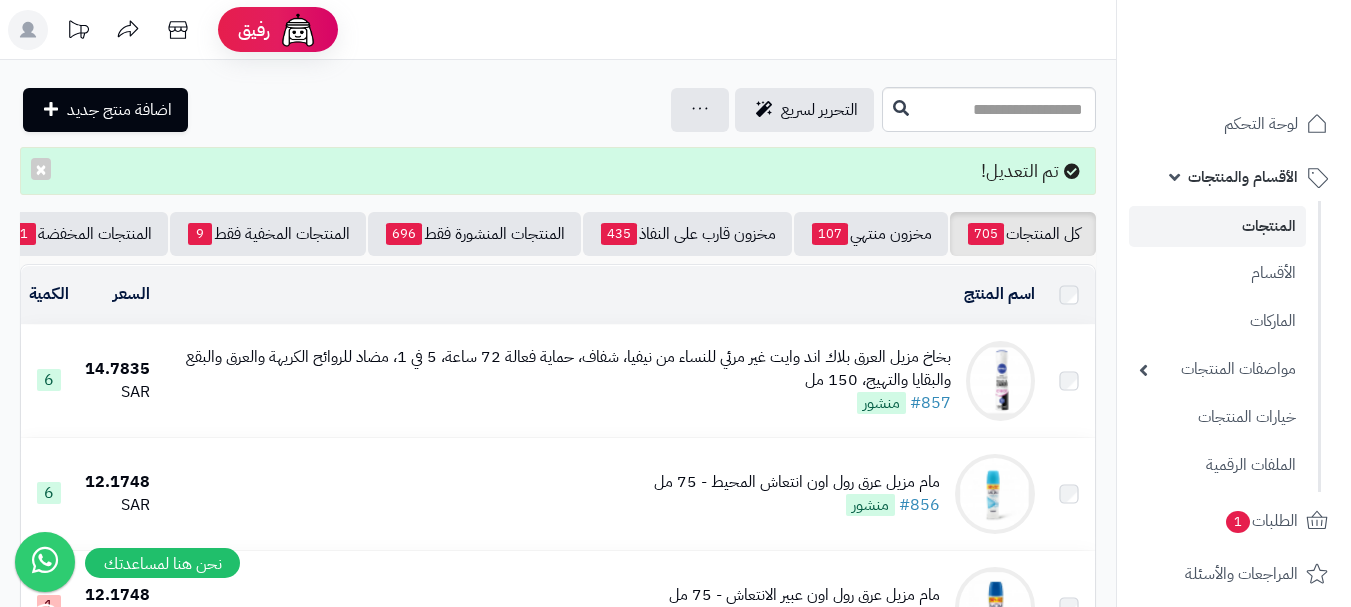 scroll, scrollTop: 0, scrollLeft: 0, axis: both 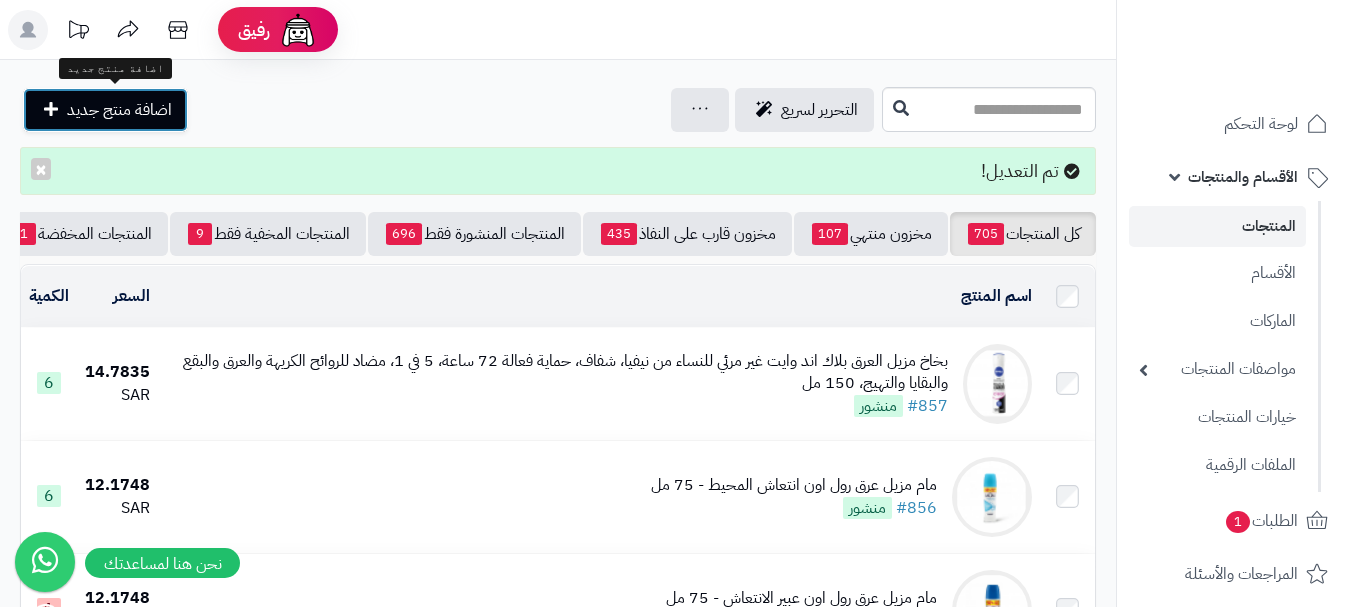 click on "اضافة منتج جديد" at bounding box center (119, 110) 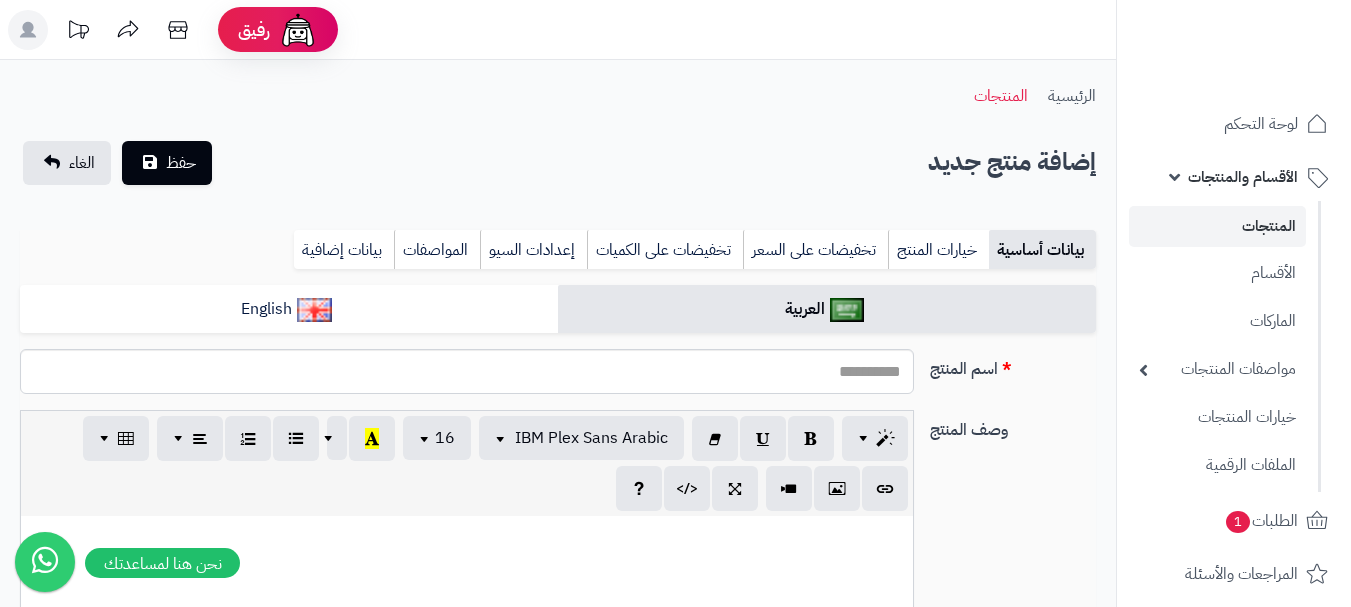 select 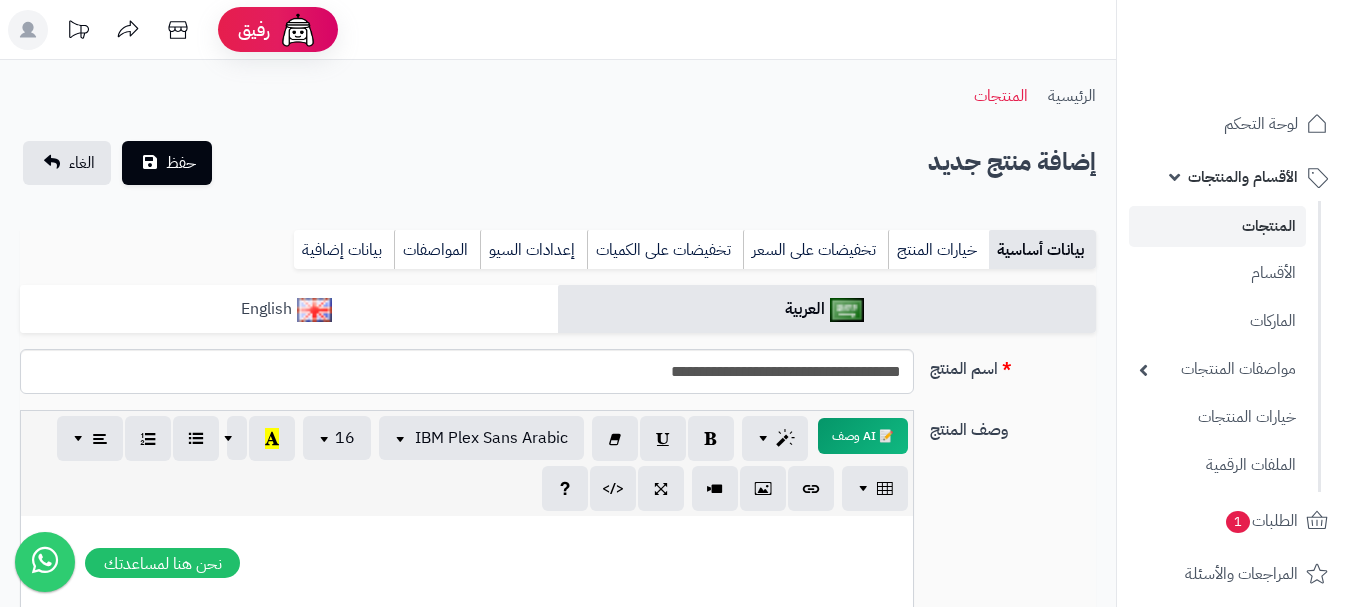 type on "**********" 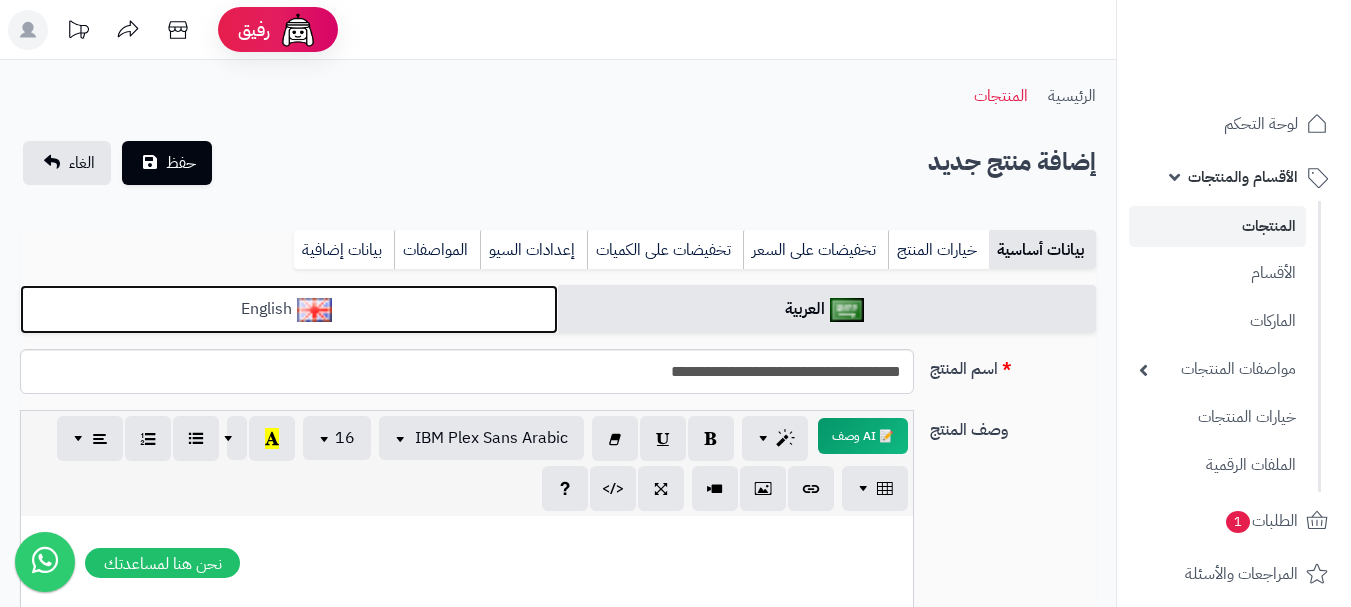 click on "English" at bounding box center [289, 309] 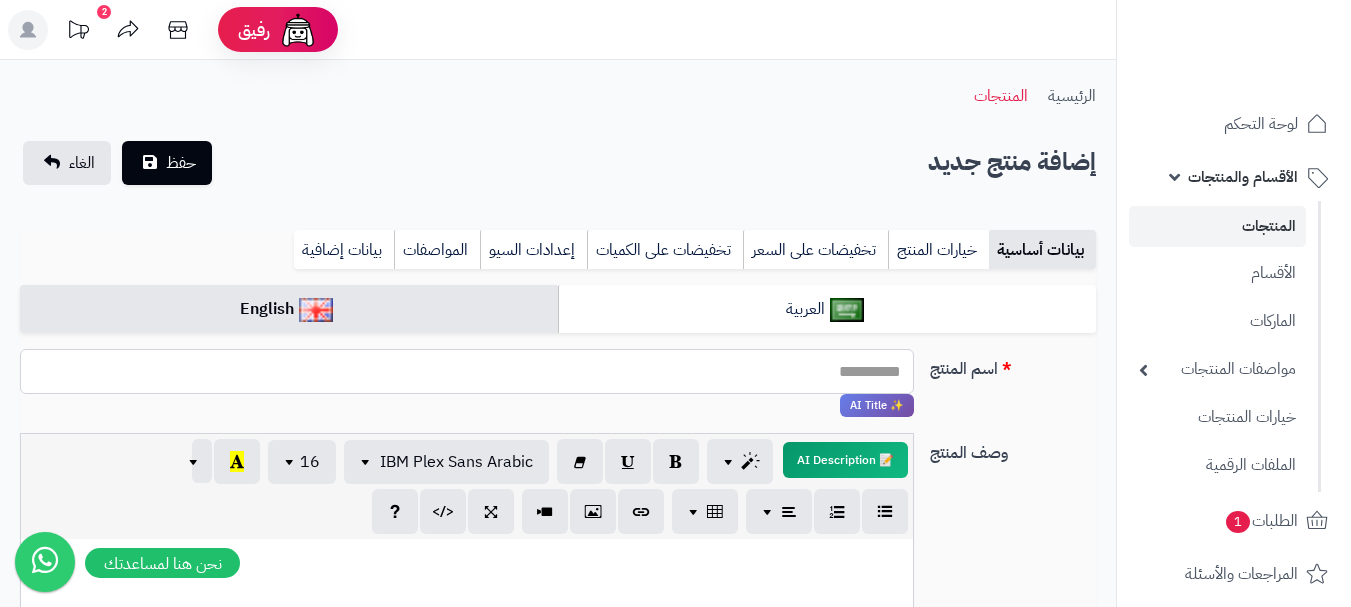 paste on "**********" 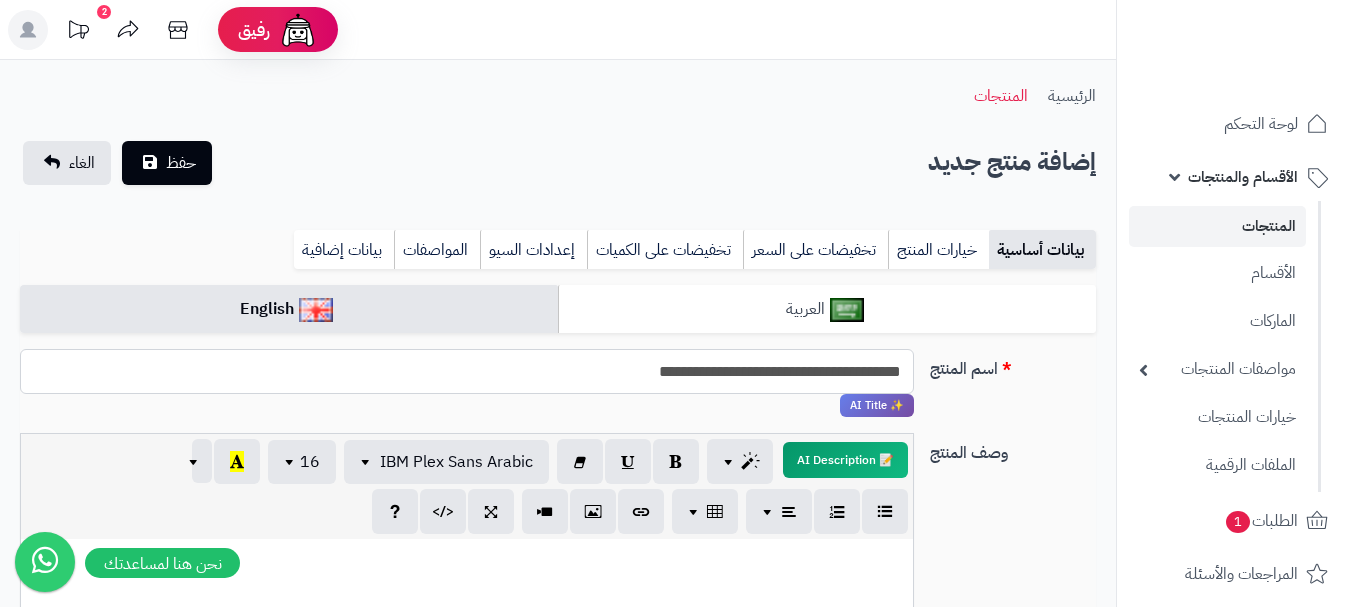 type on "**********" 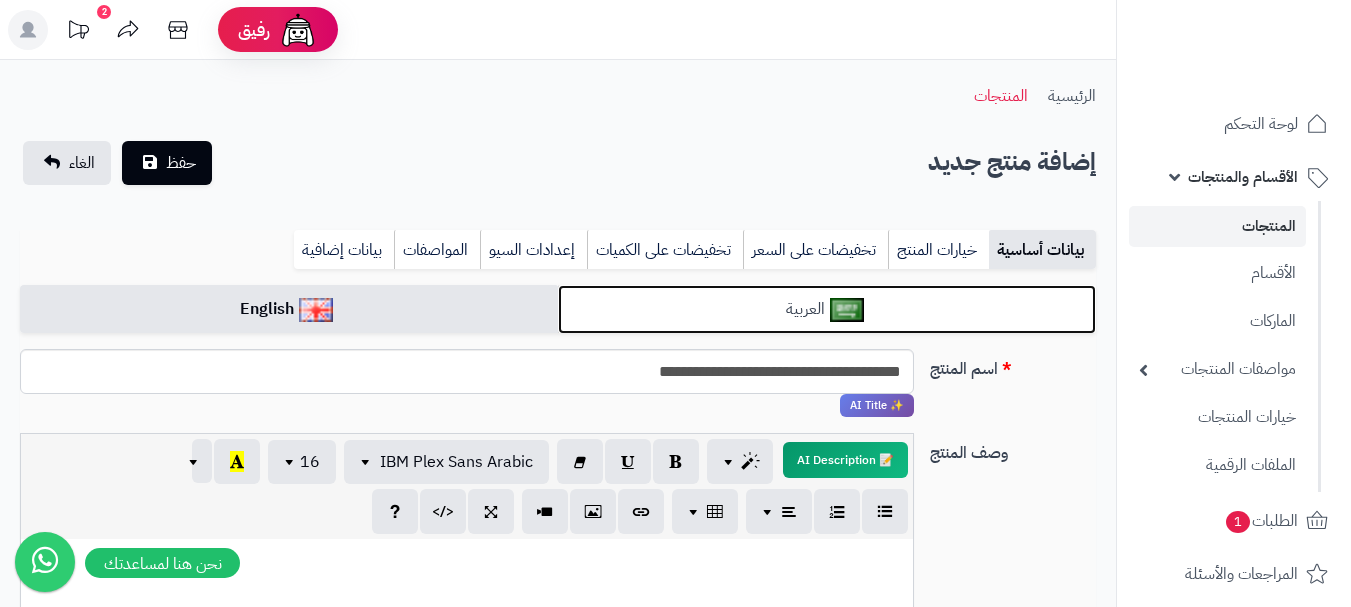 click on "العربية" at bounding box center (827, 309) 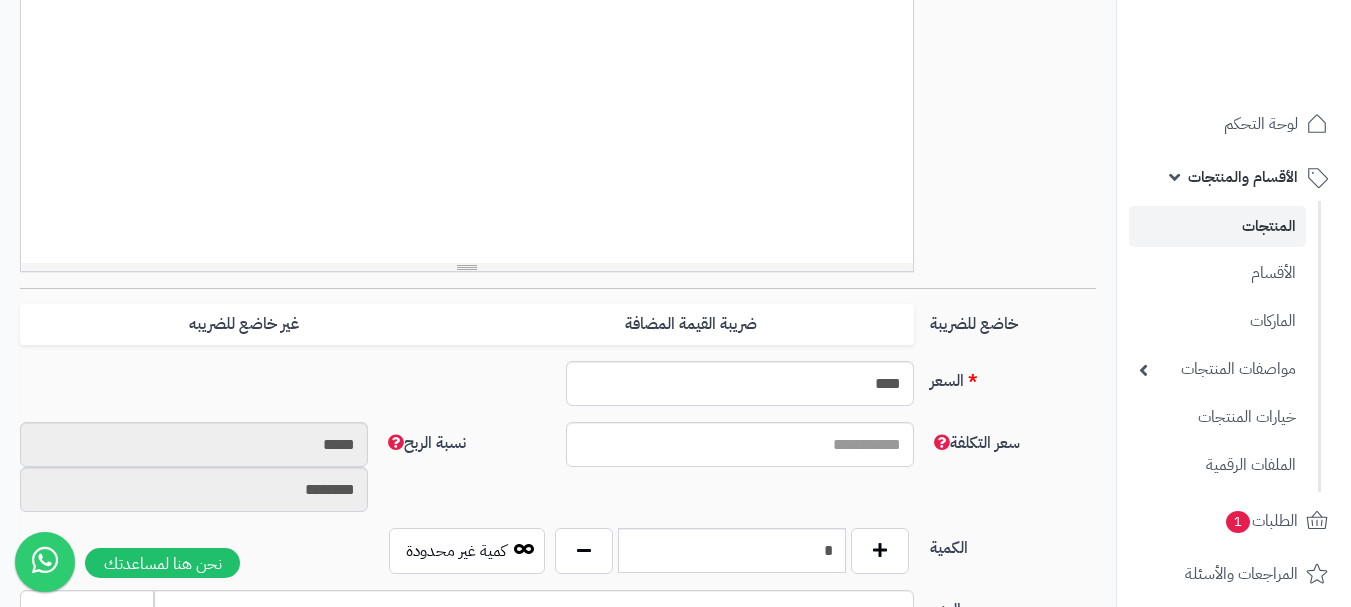 scroll, scrollTop: 600, scrollLeft: 0, axis: vertical 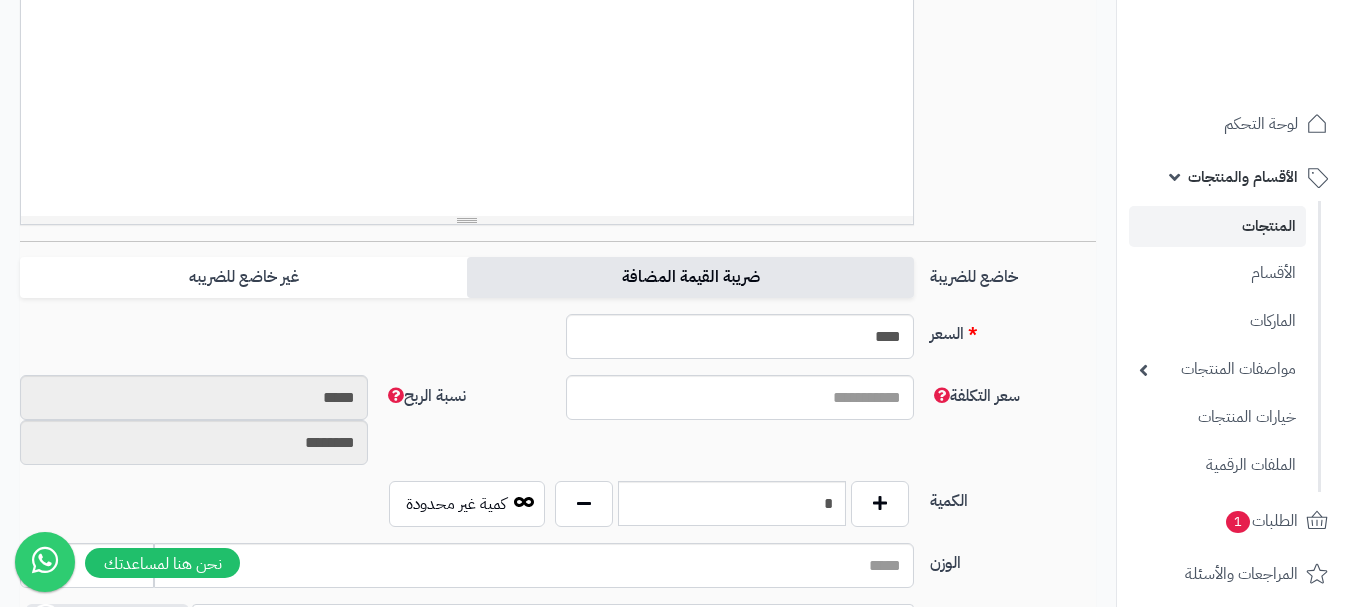 click on "ضريبة القيمة المضافة" at bounding box center (690, 277) 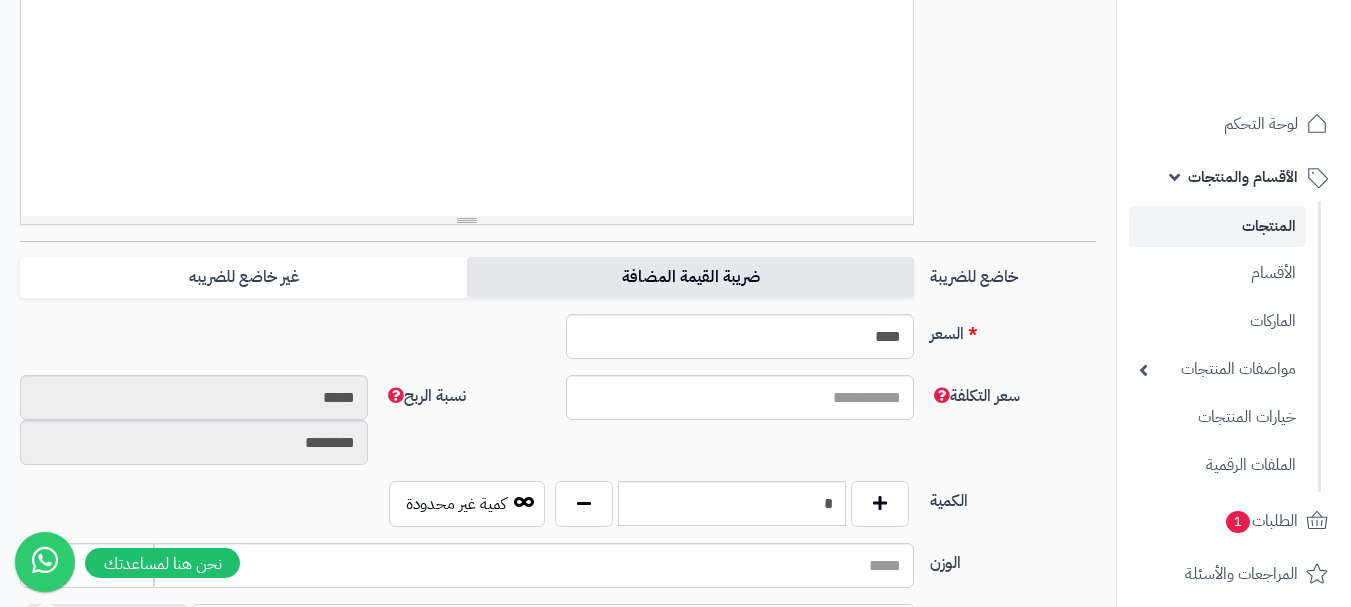 type on "*" 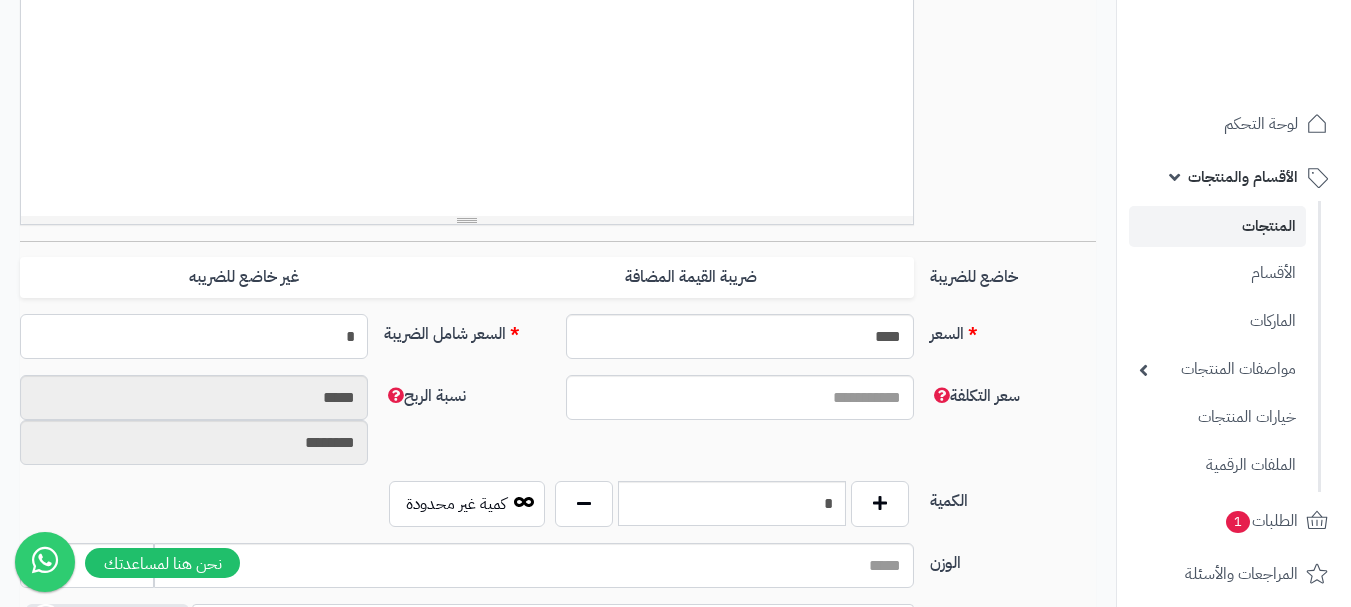 click on "*" at bounding box center [194, 336] 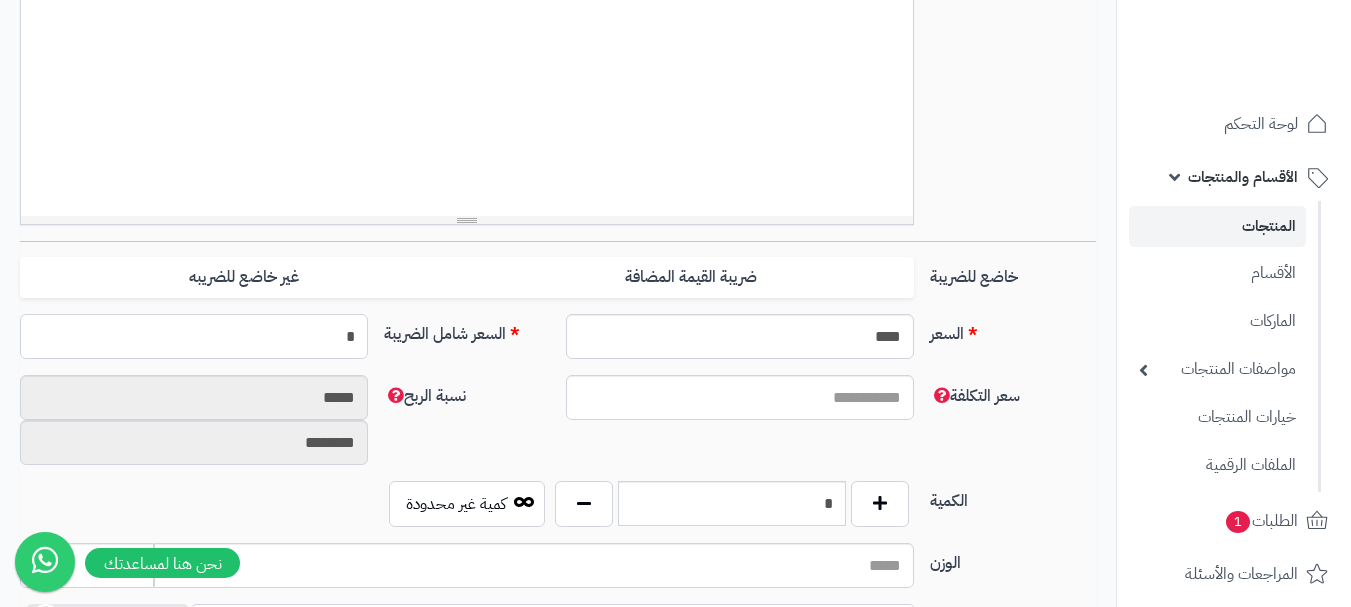click on "*" at bounding box center (194, 336) 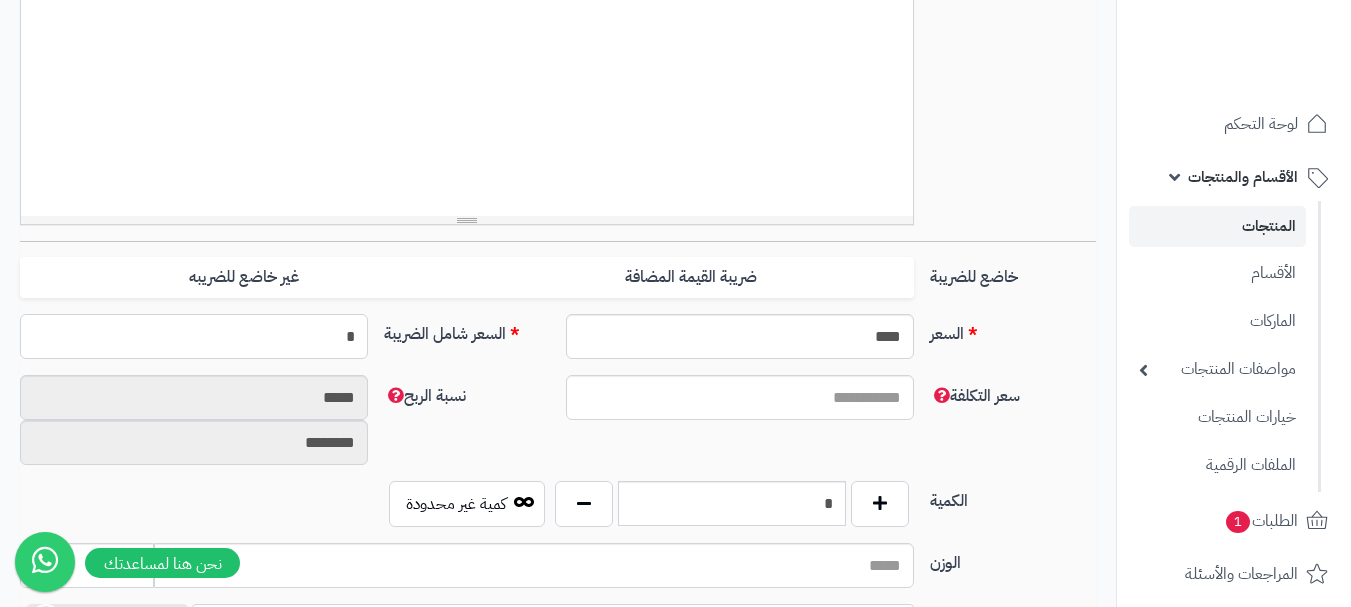 type 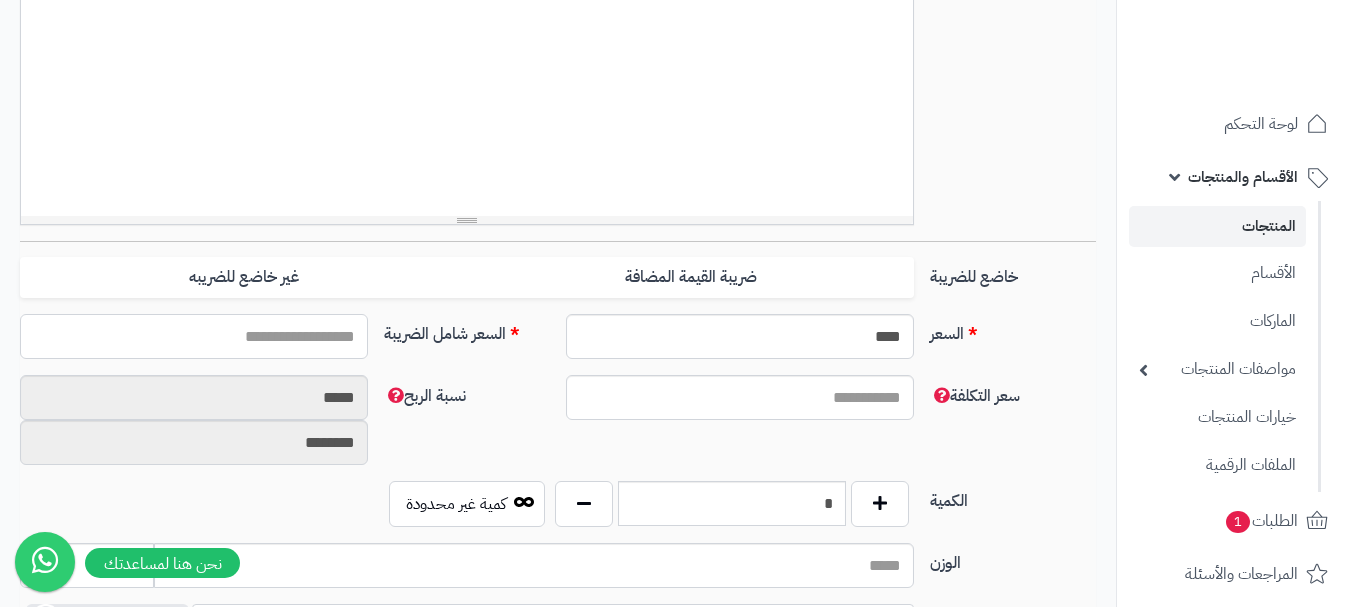 type on "*" 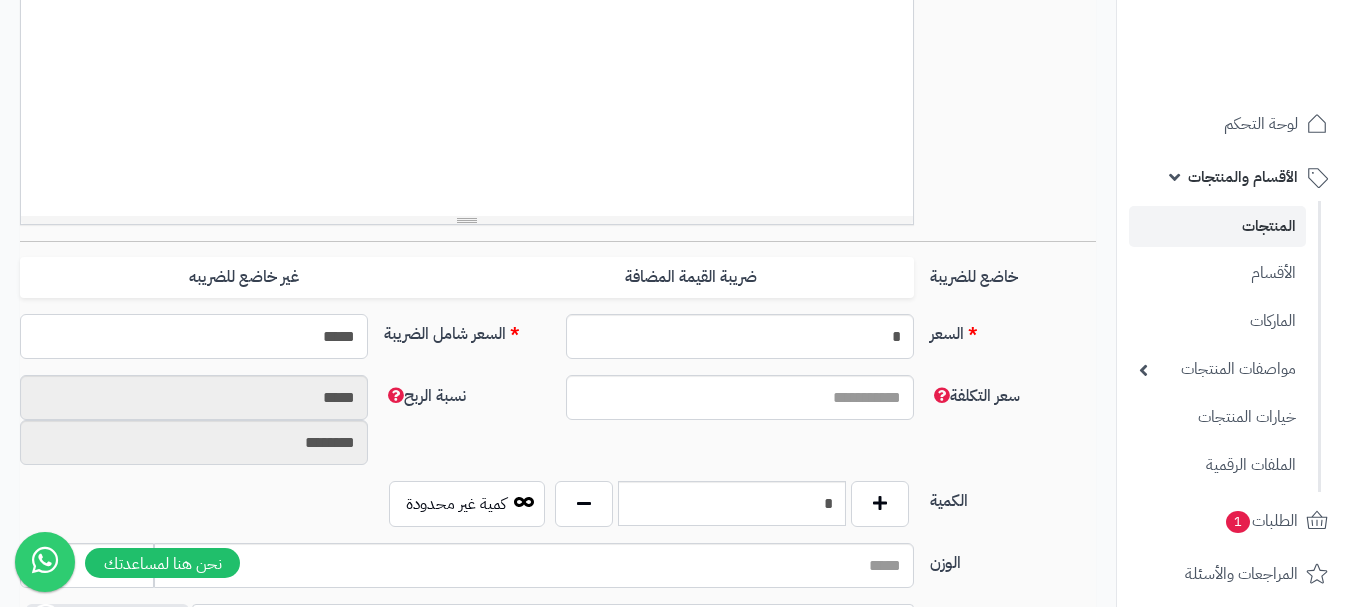 type on "******" 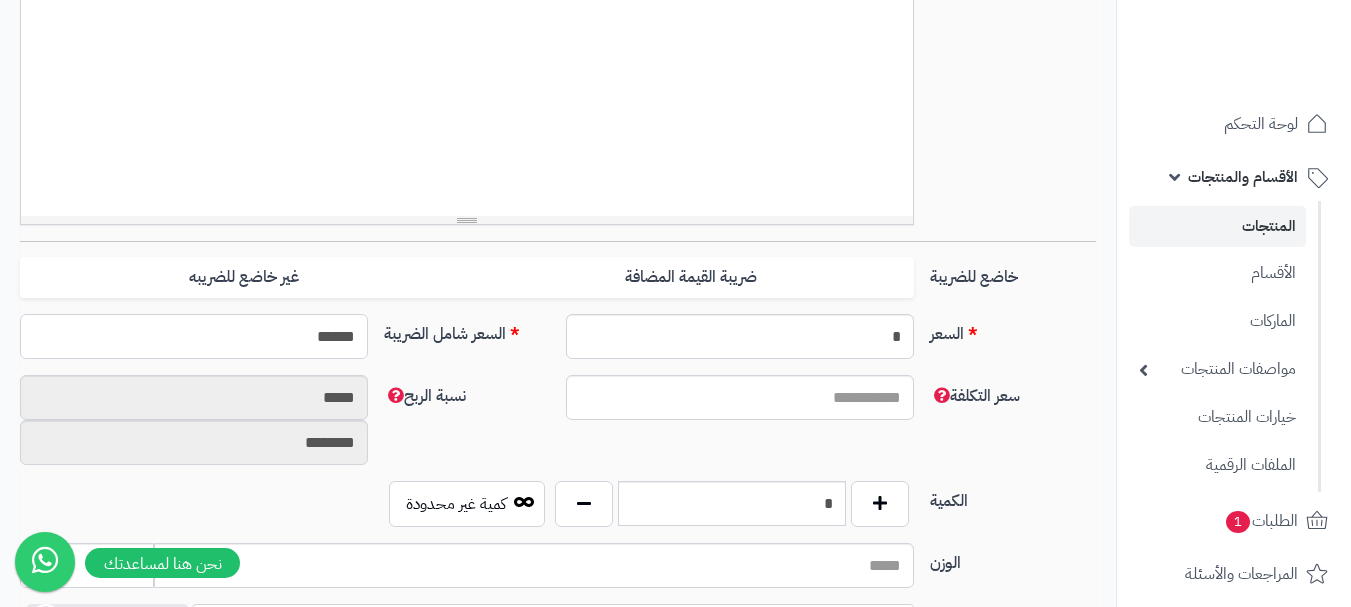 type on "**********" 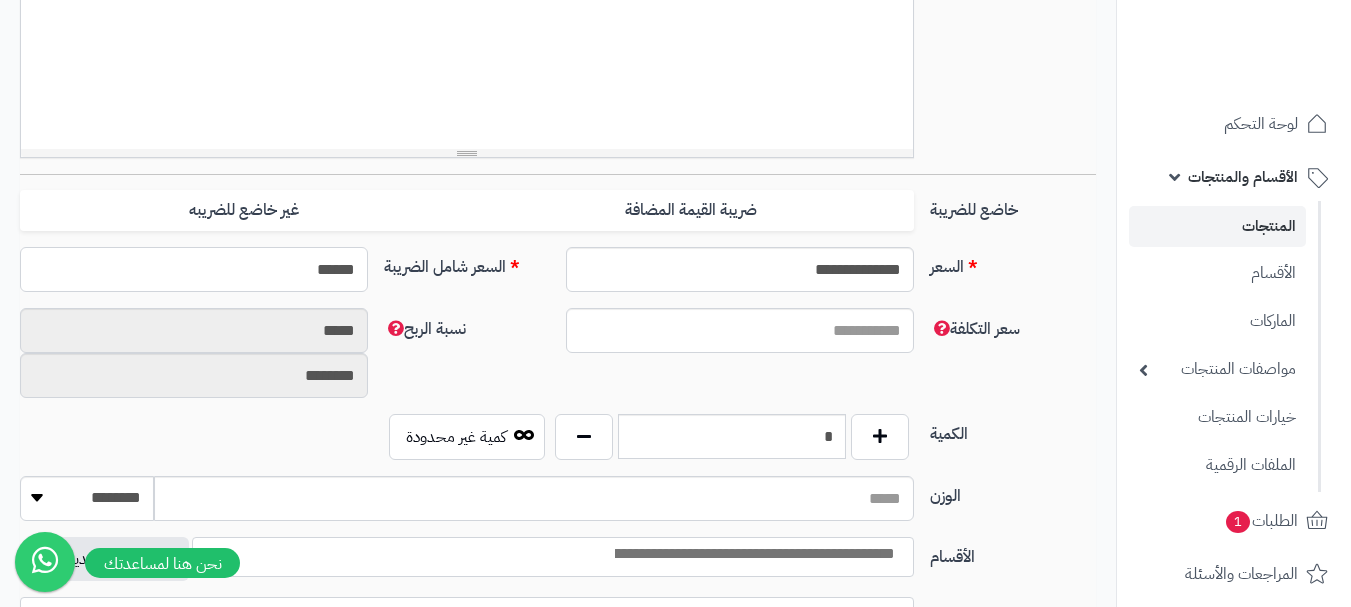 scroll, scrollTop: 800, scrollLeft: 0, axis: vertical 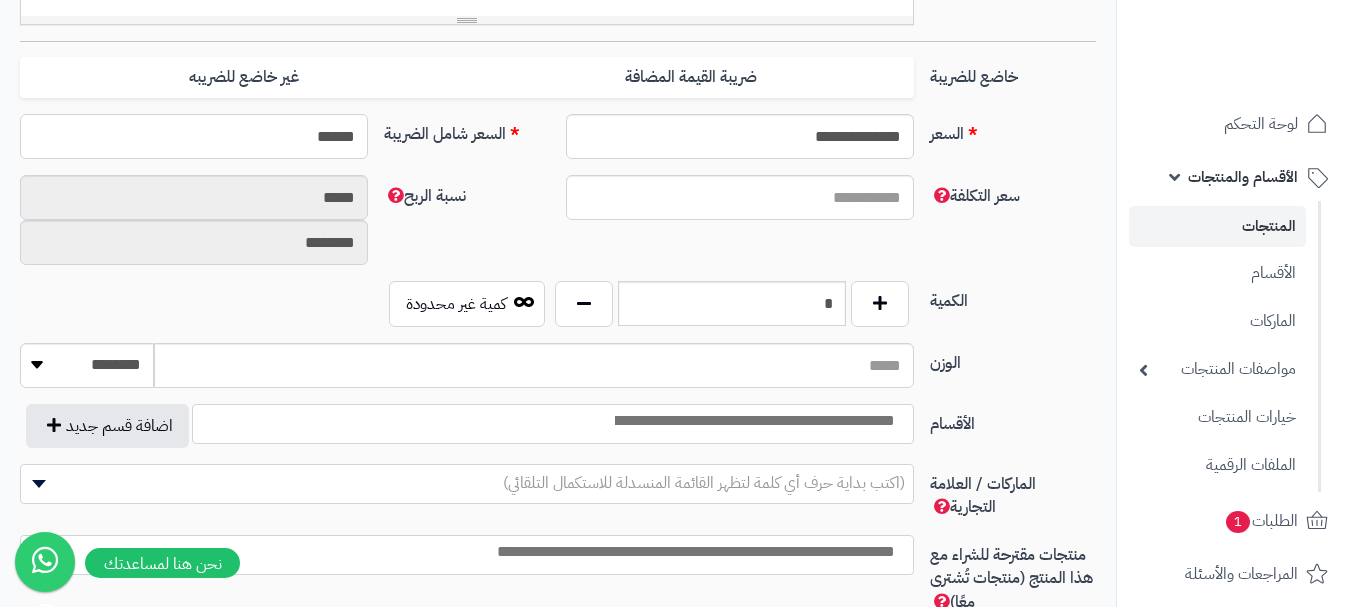 type on "******" 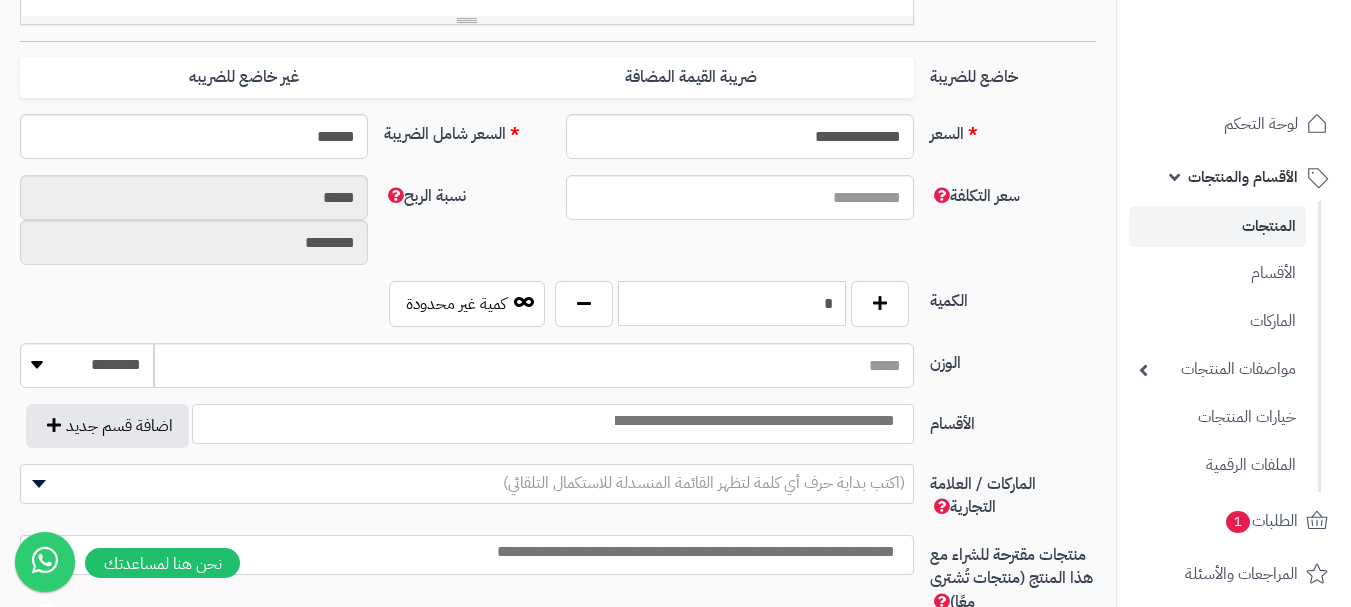 click on "*" at bounding box center (732, 303) 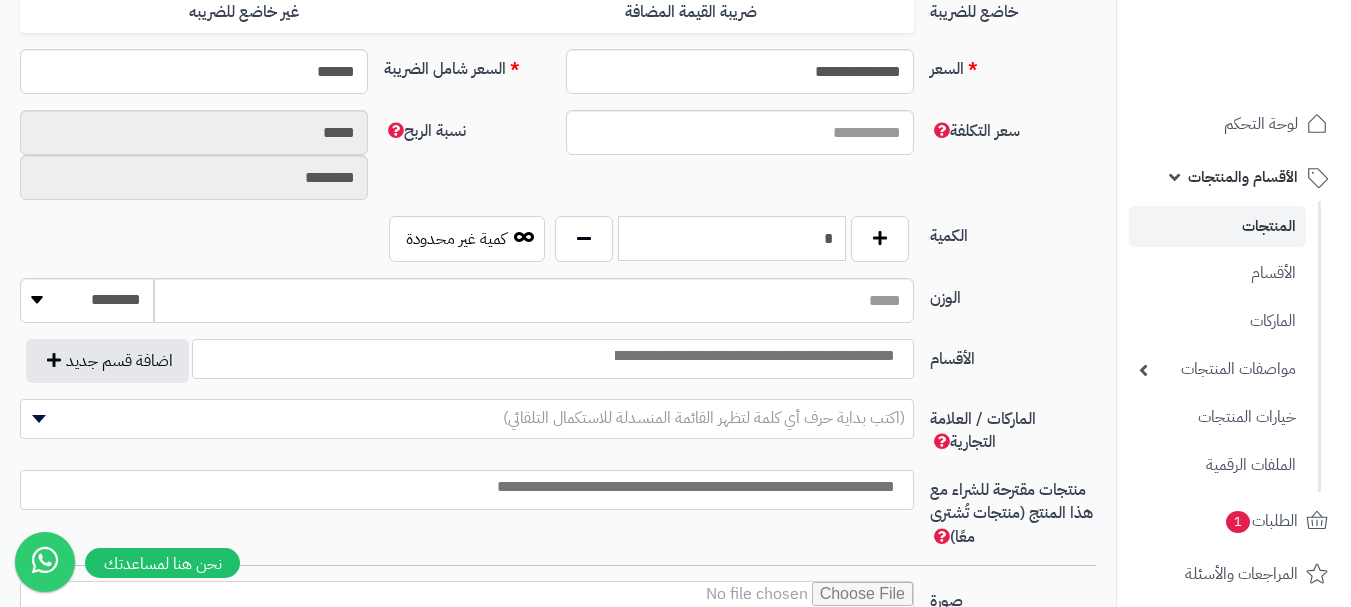scroll, scrollTop: 900, scrollLeft: 0, axis: vertical 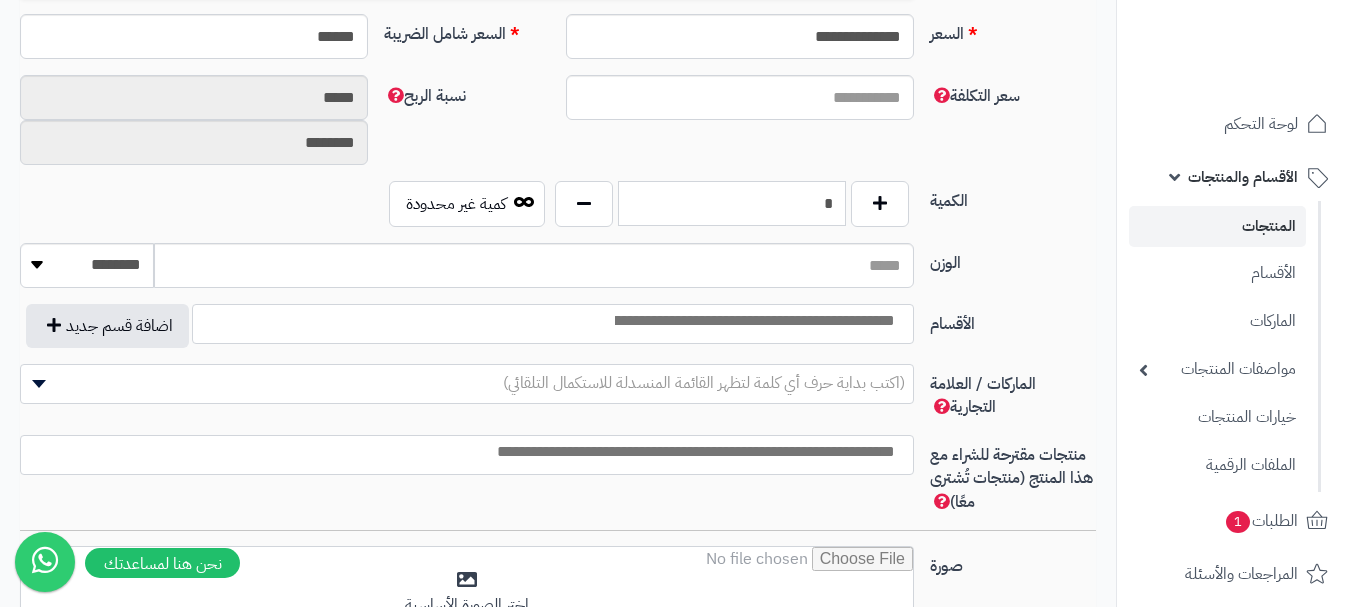 type on "*" 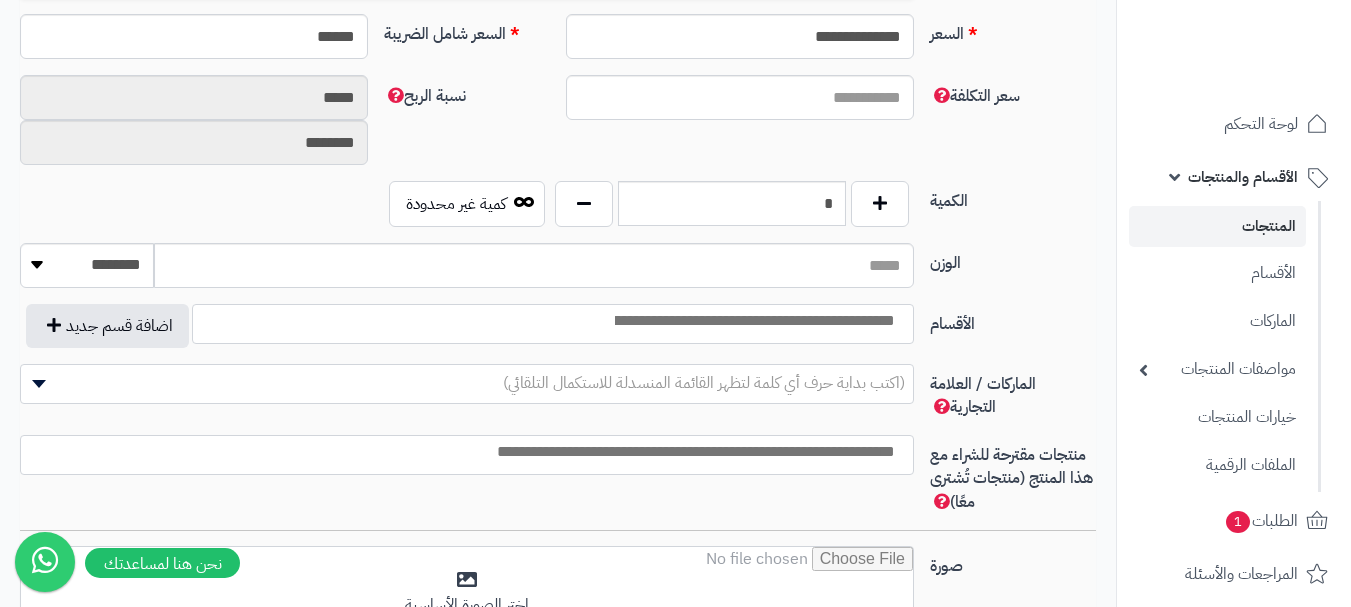 click at bounding box center [753, 321] 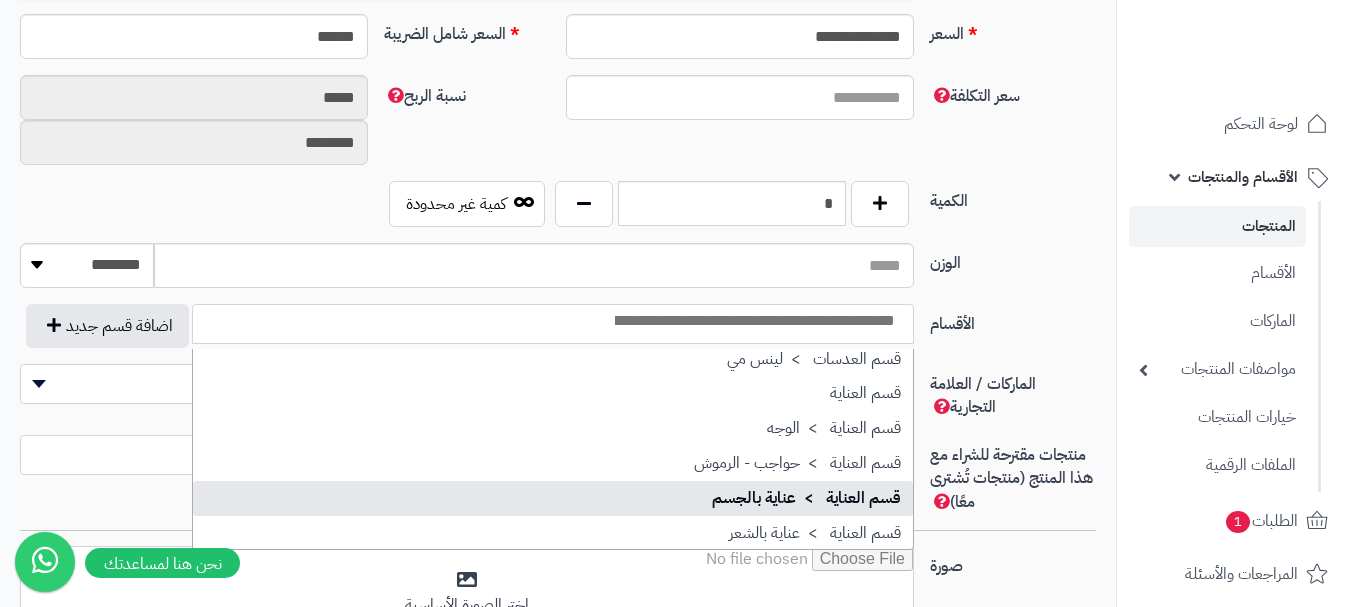 scroll, scrollTop: 1686, scrollLeft: 0, axis: vertical 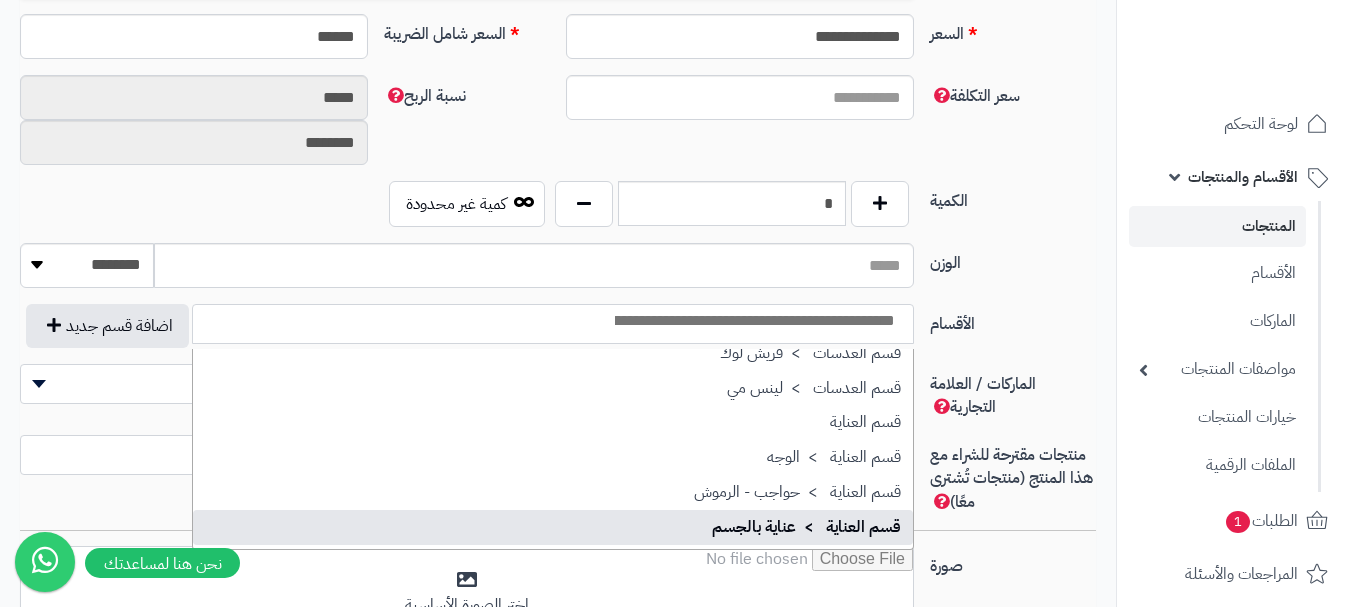 select on "**" 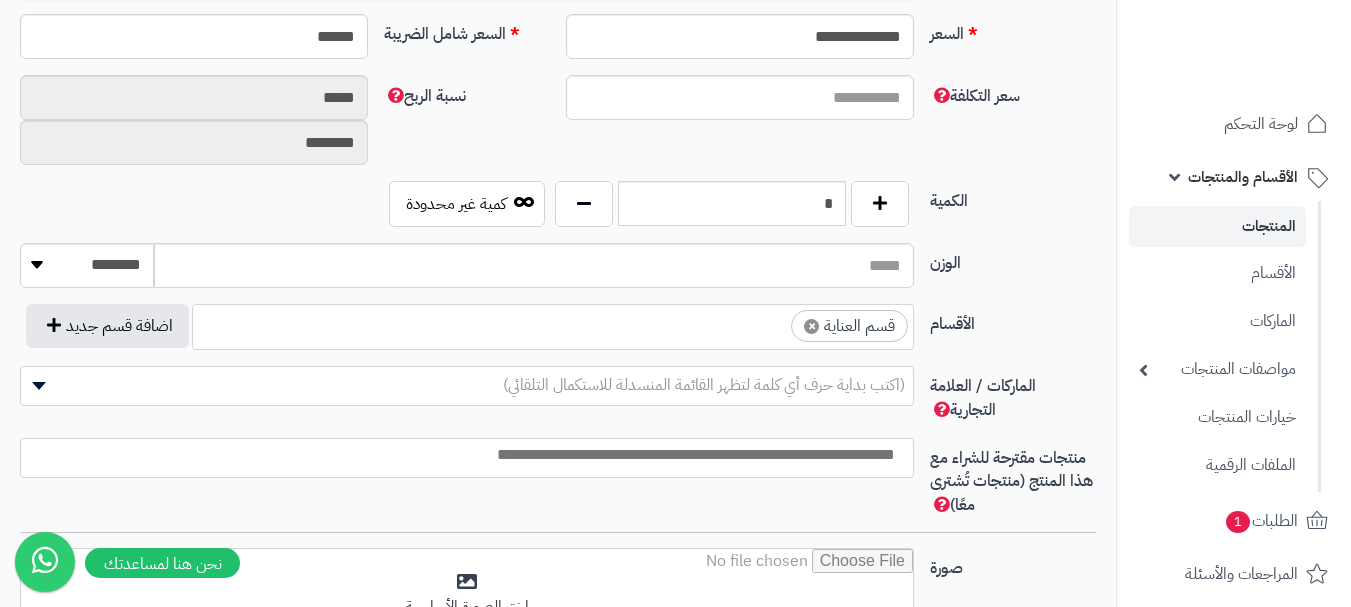scroll, scrollTop: 1250, scrollLeft: 0, axis: vertical 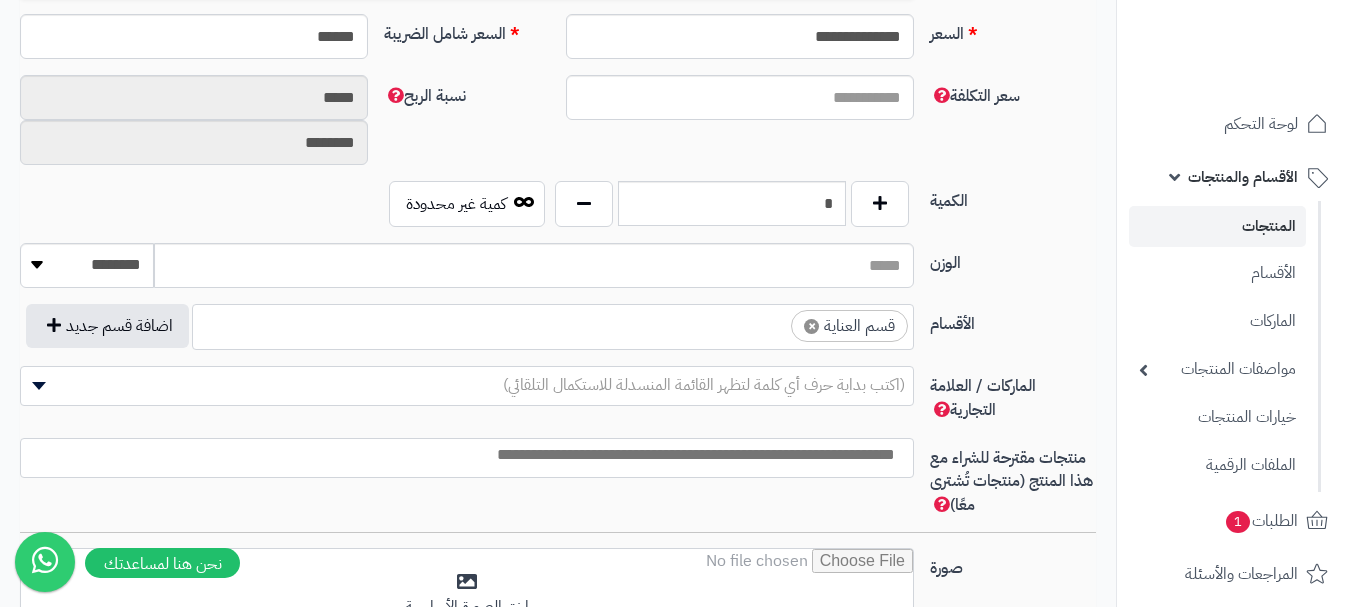 click on "× قسم العناية" at bounding box center [553, 324] 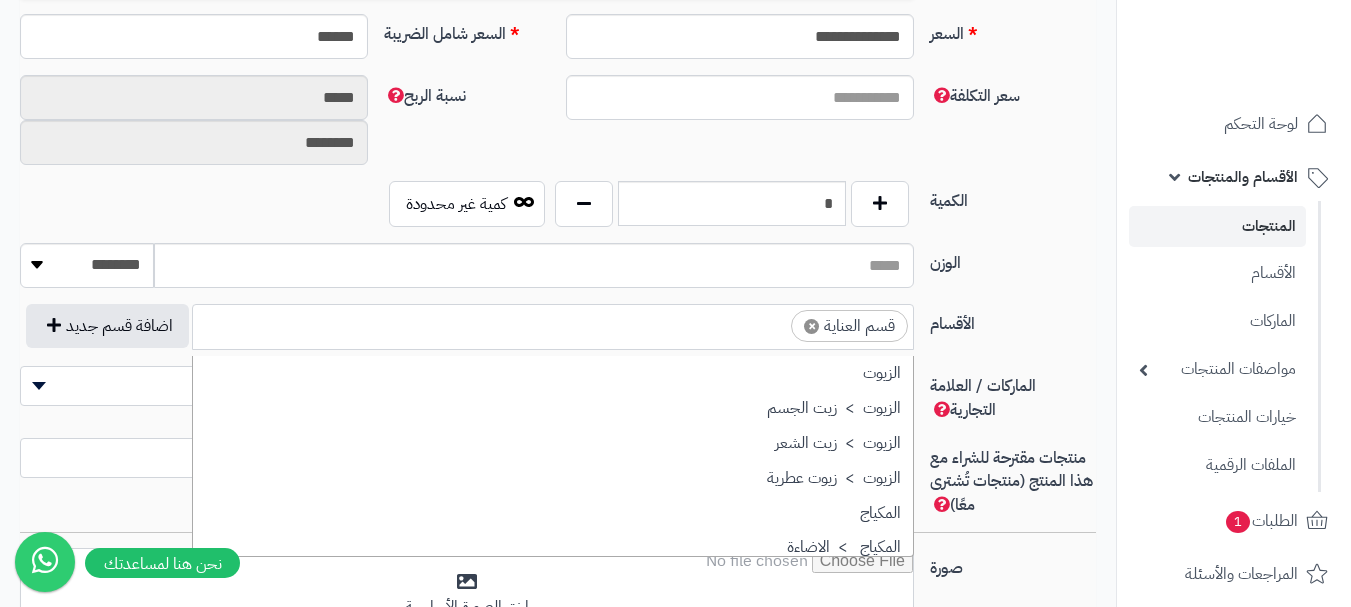 scroll, scrollTop: 1707, scrollLeft: 0, axis: vertical 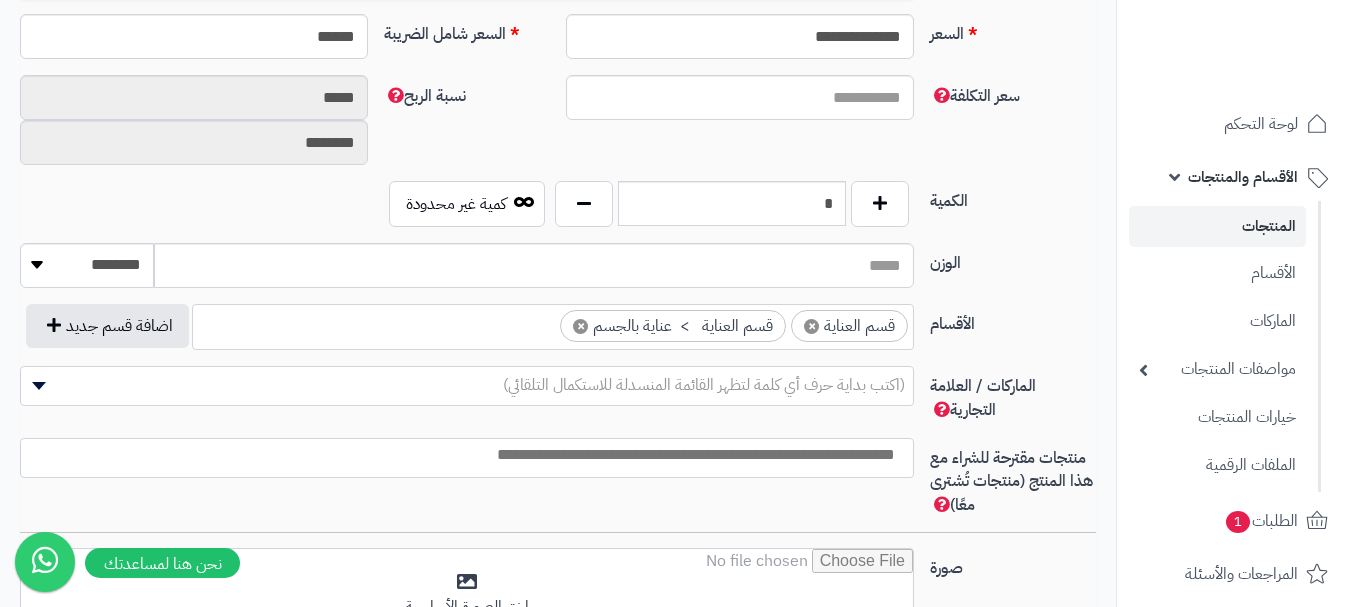 click at bounding box center (462, 455) 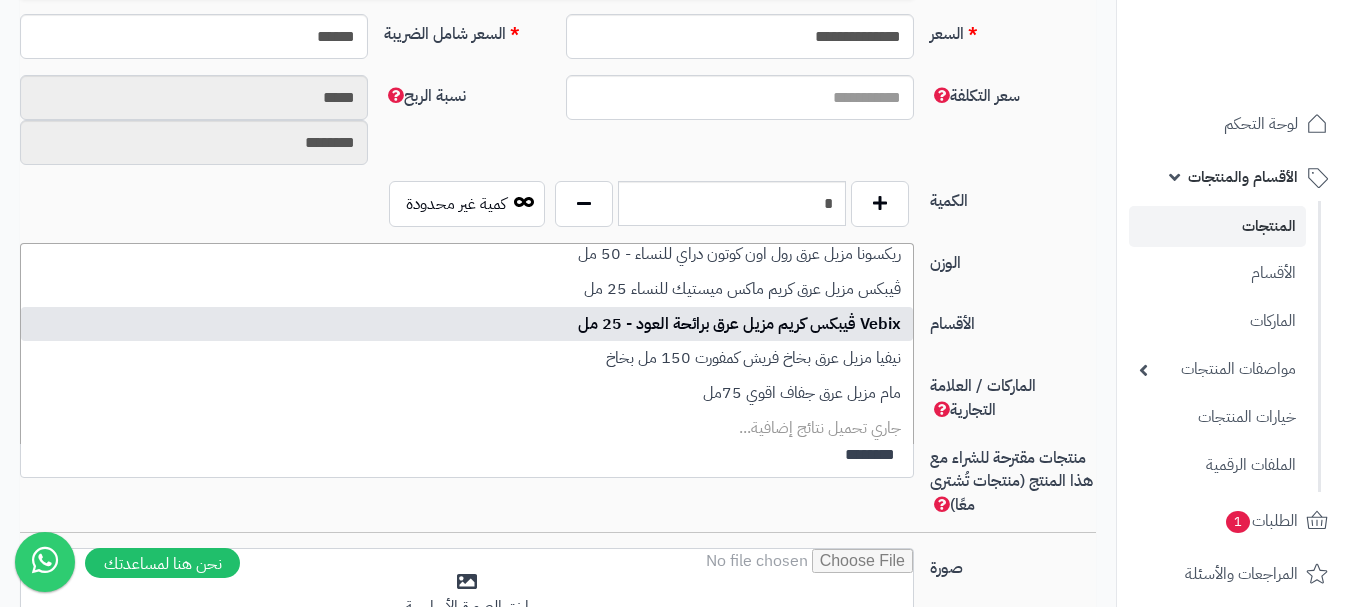 scroll, scrollTop: 183, scrollLeft: 0, axis: vertical 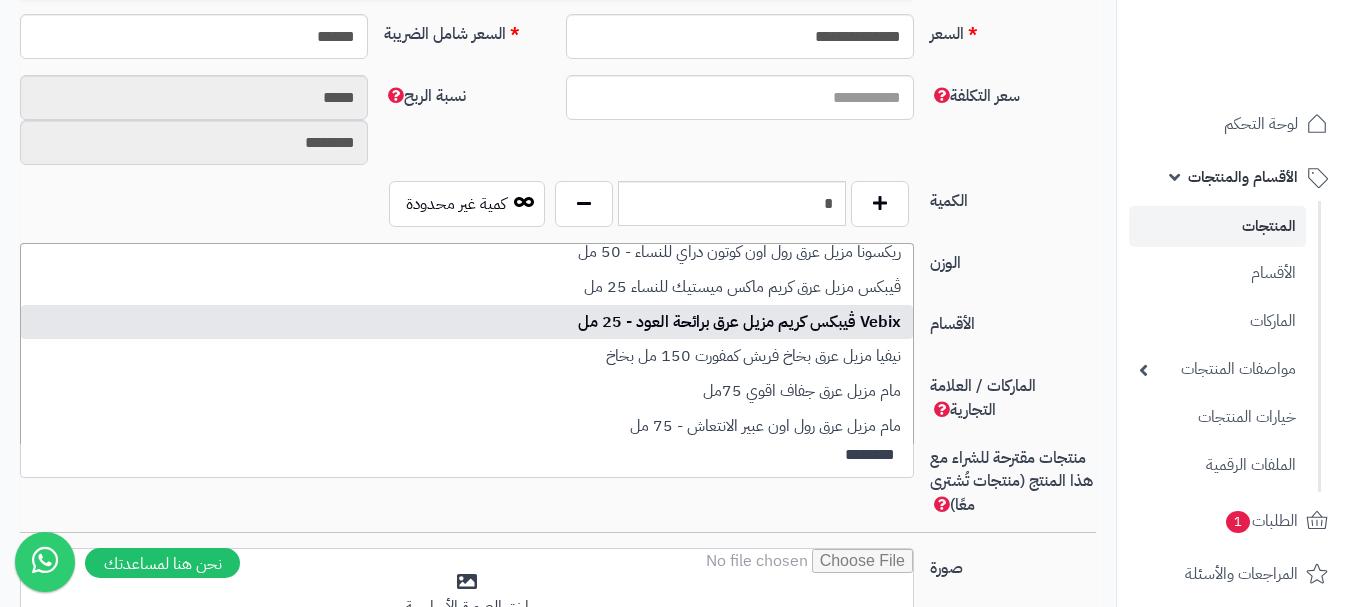 type on "********" 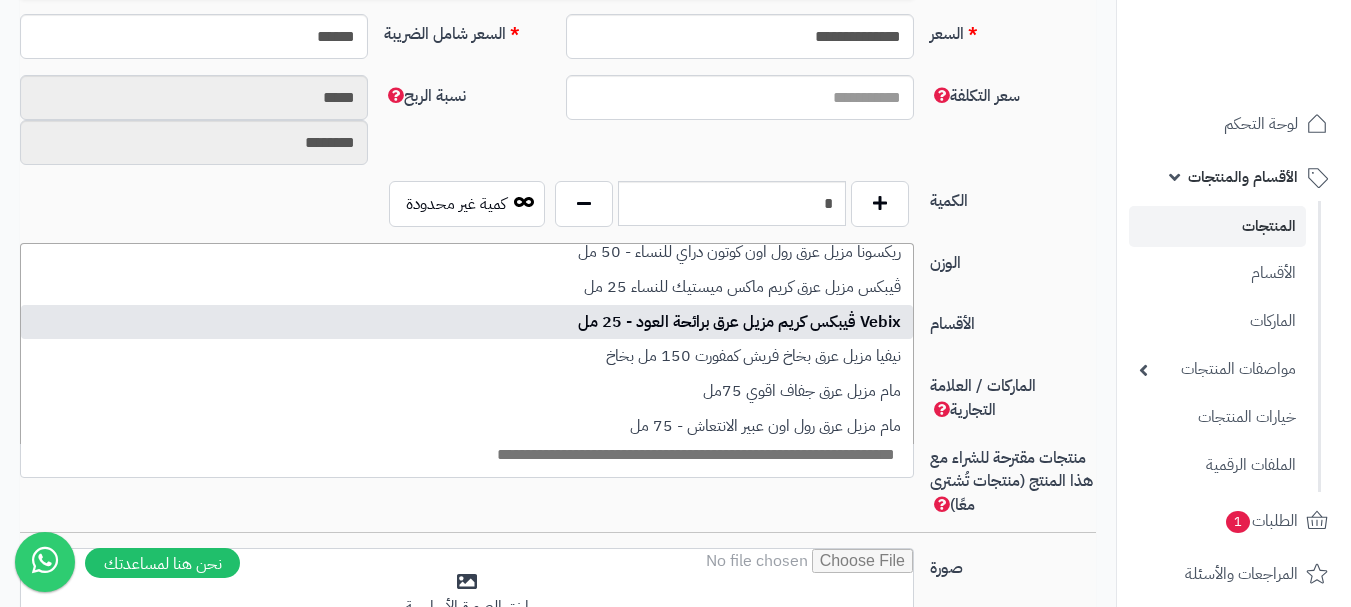 scroll, scrollTop: 0, scrollLeft: 0, axis: both 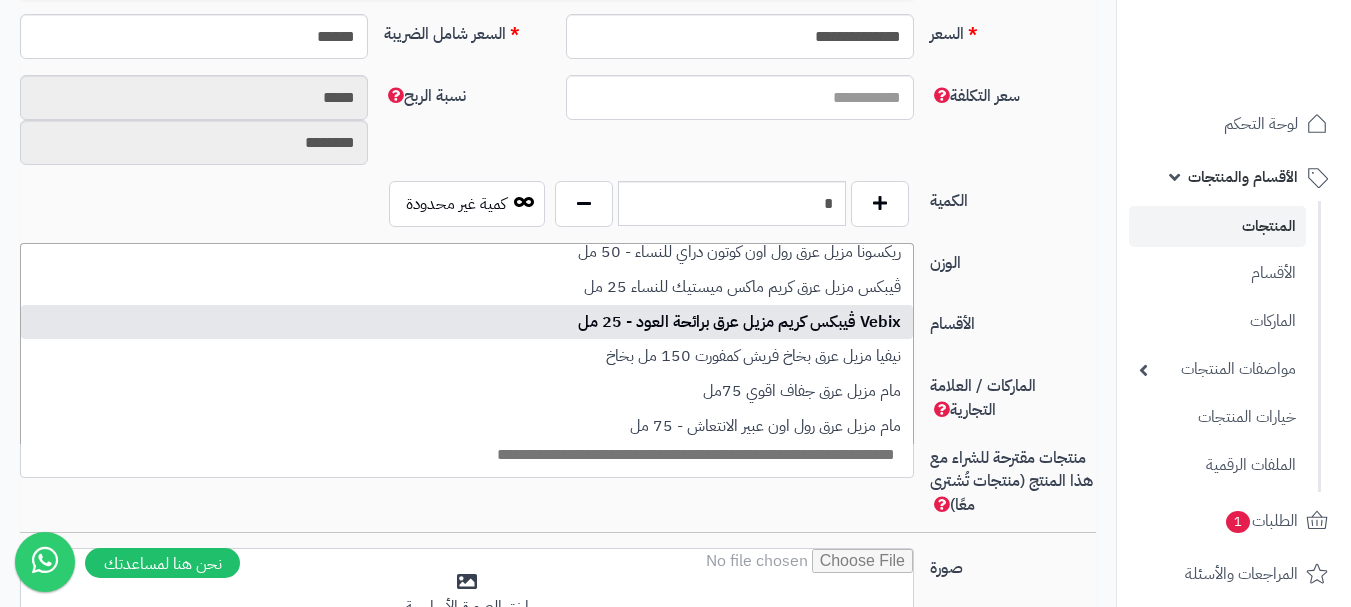 select on "***" 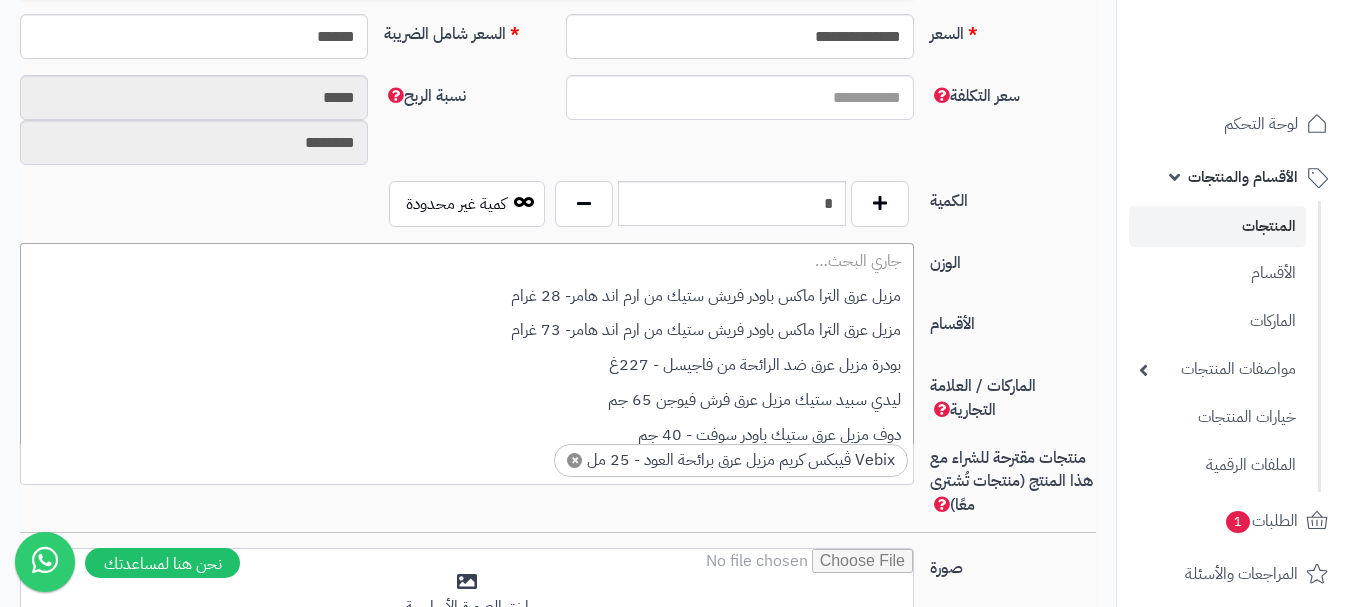 scroll, scrollTop: 0, scrollLeft: -9, axis: horizontal 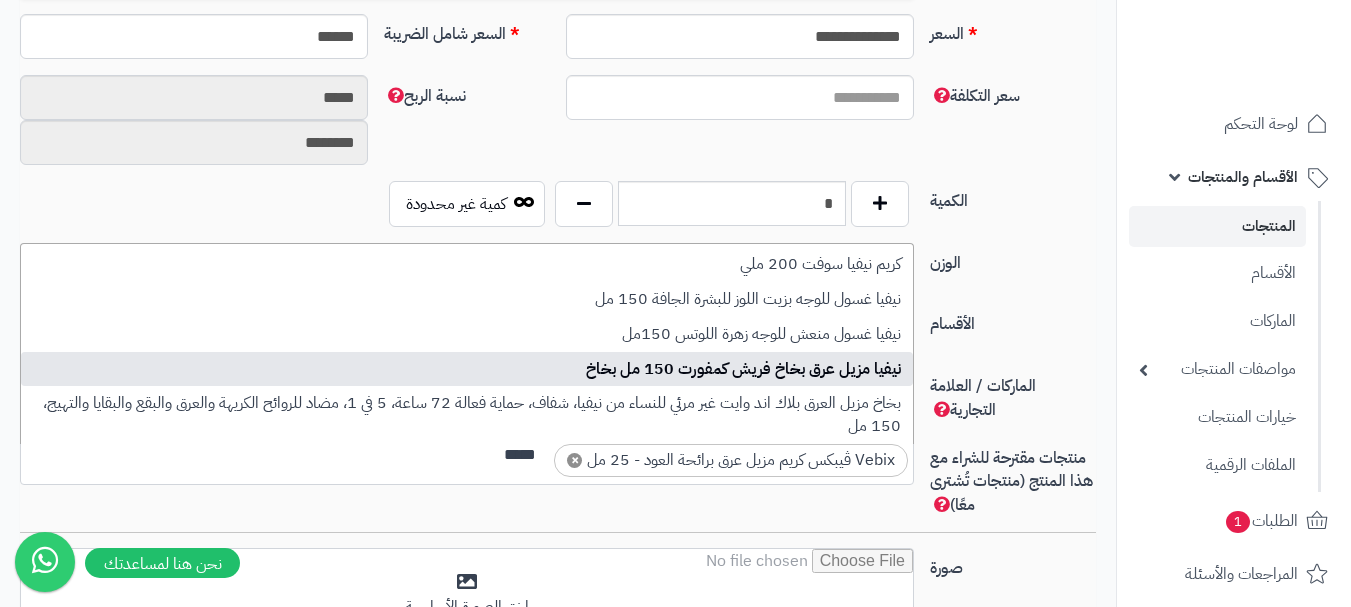 type on "*****" 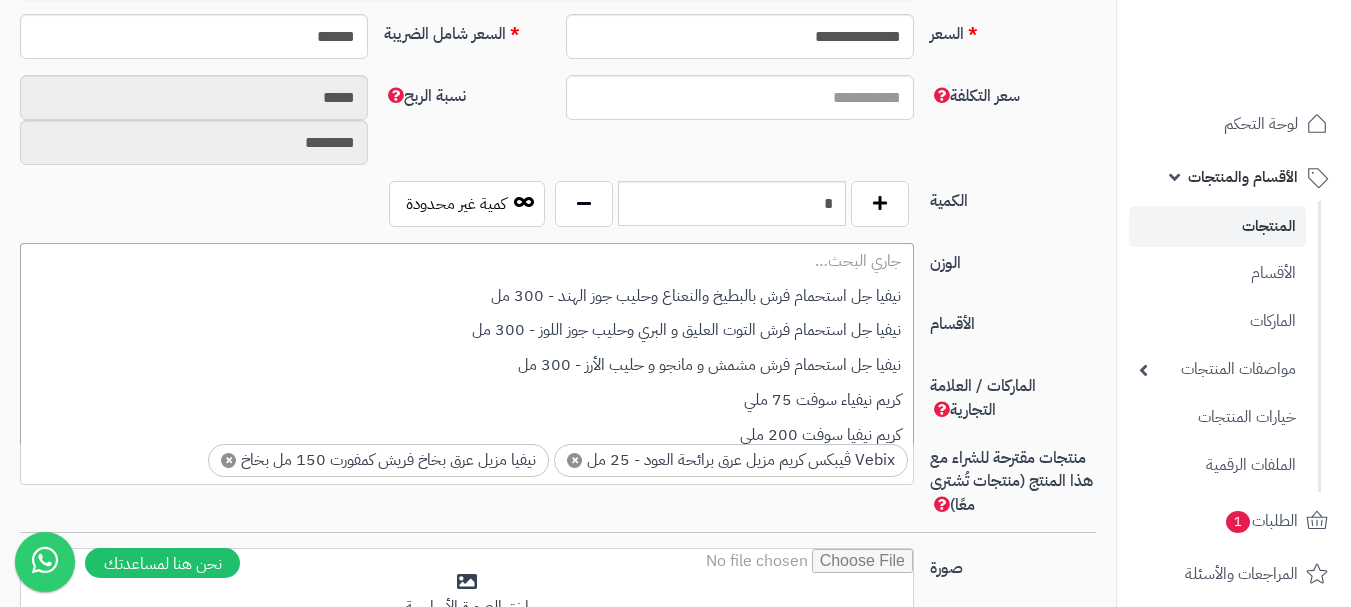 scroll, scrollTop: 0, scrollLeft: -8, axis: horizontal 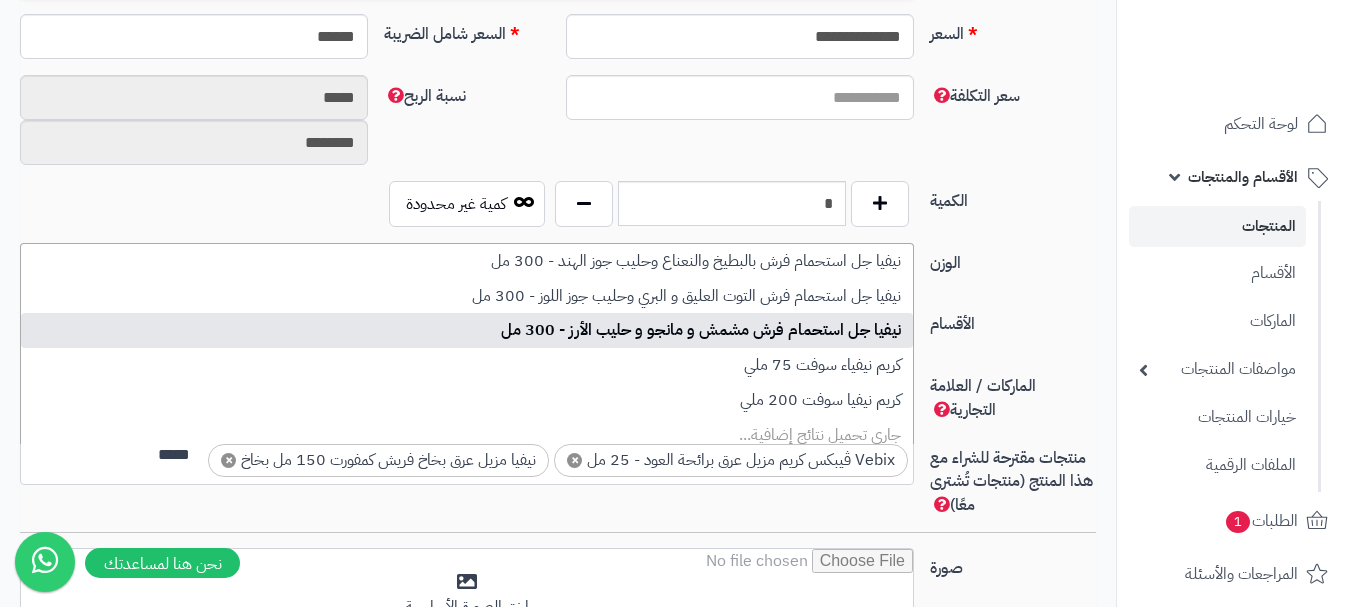 type on "*****" 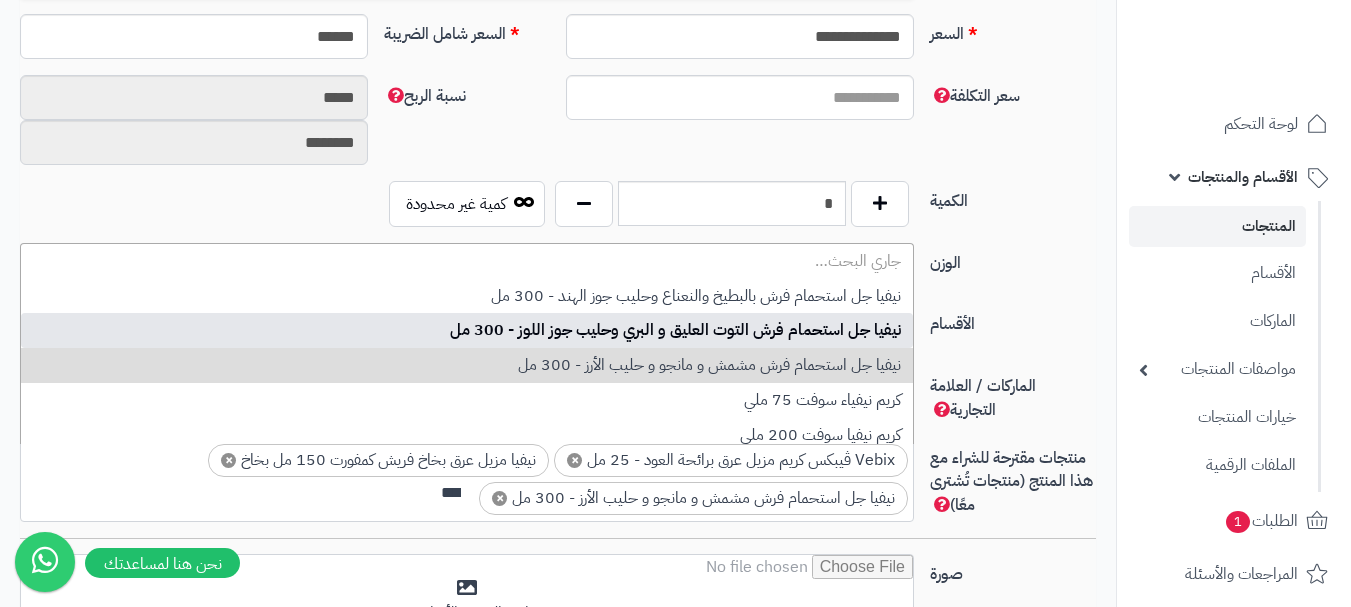 scroll, scrollTop: 0, scrollLeft: 0, axis: both 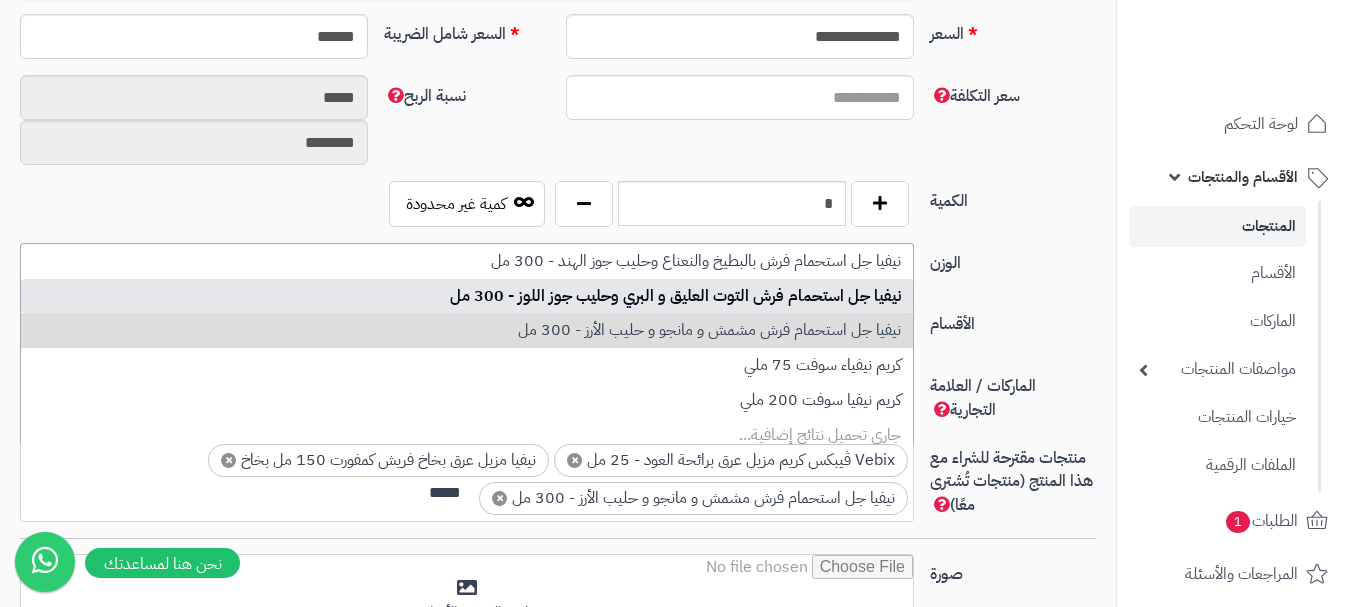 type on "*****" 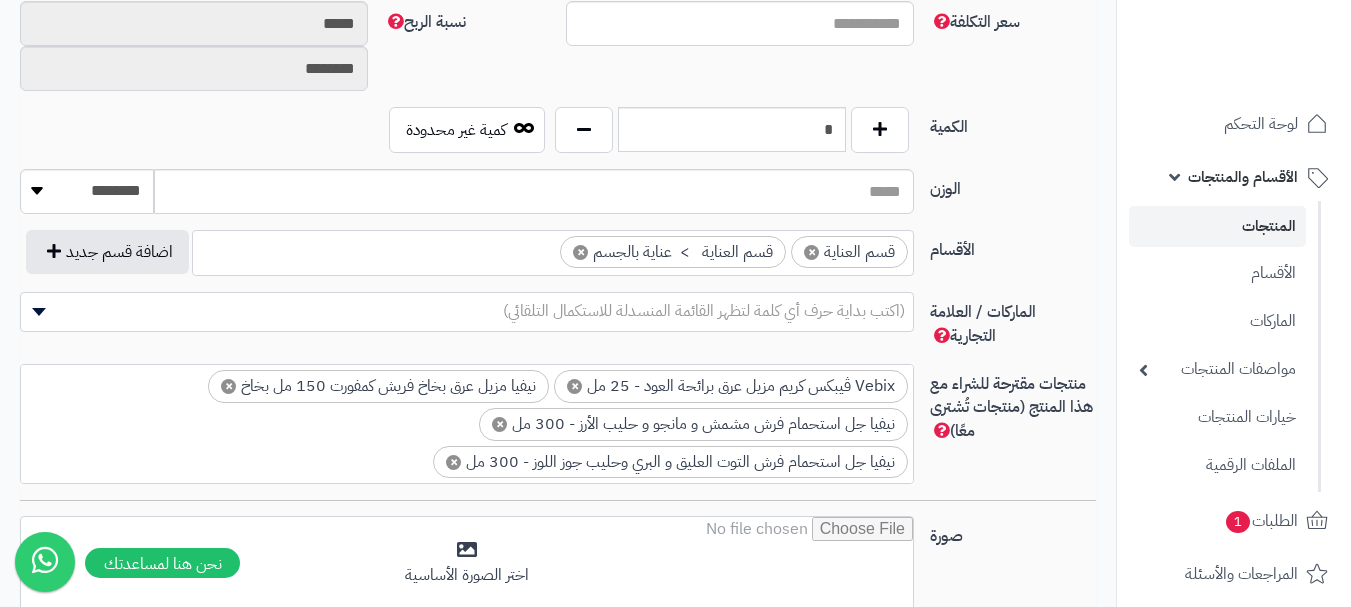 scroll, scrollTop: 1300, scrollLeft: 0, axis: vertical 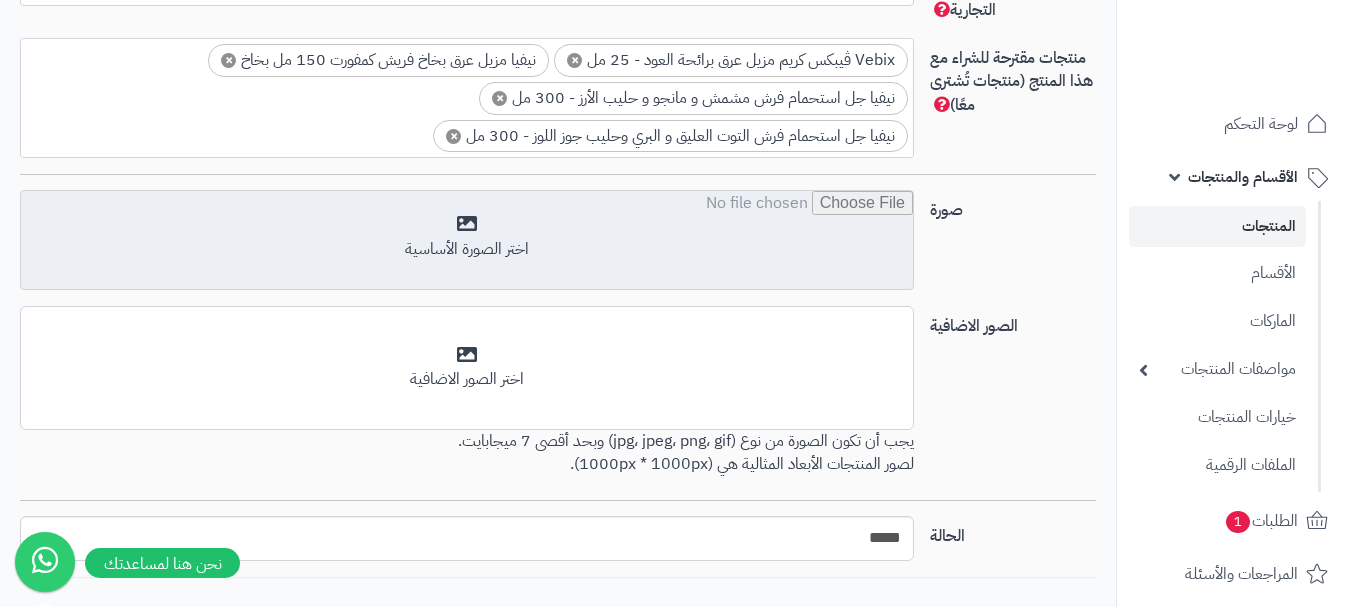 click at bounding box center [467, 241] 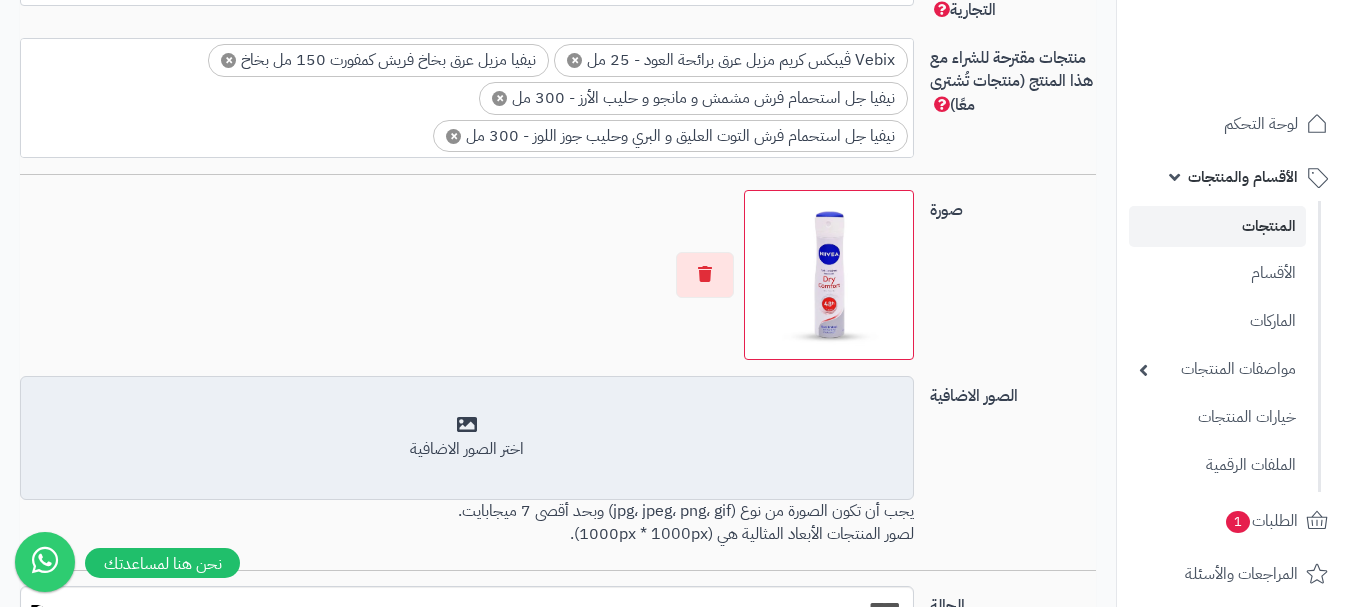 click on "اختر الصور الاضافية" at bounding box center [467, 438] 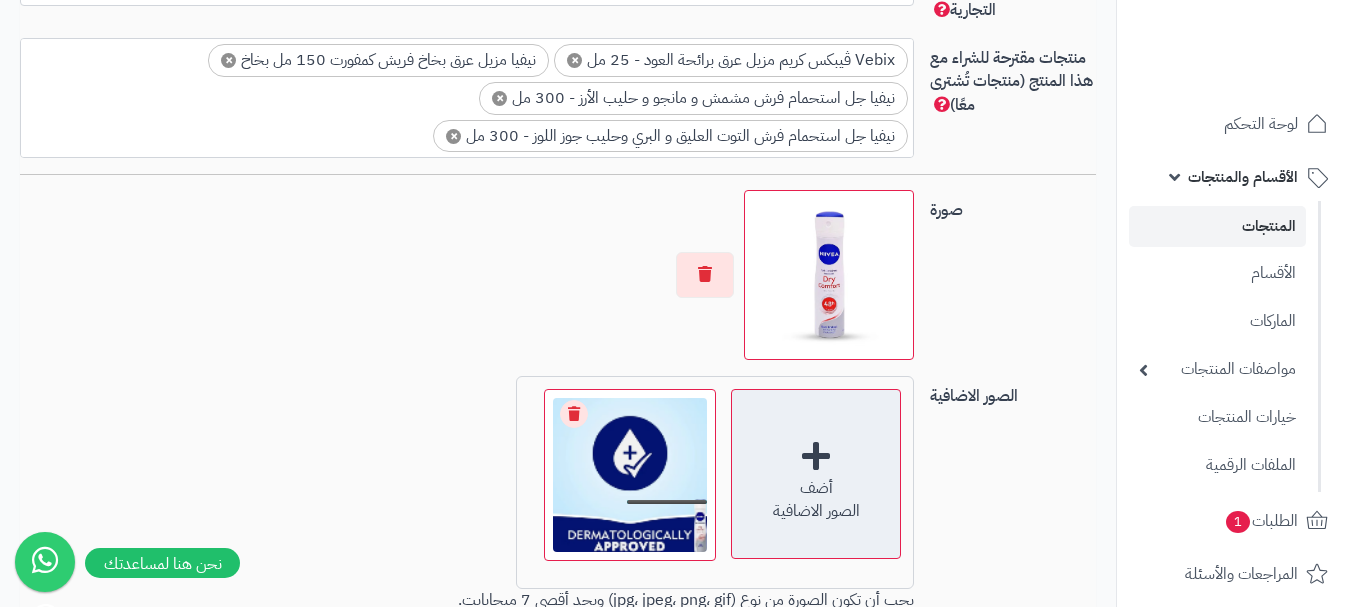 click on "أضف" at bounding box center (816, 488) 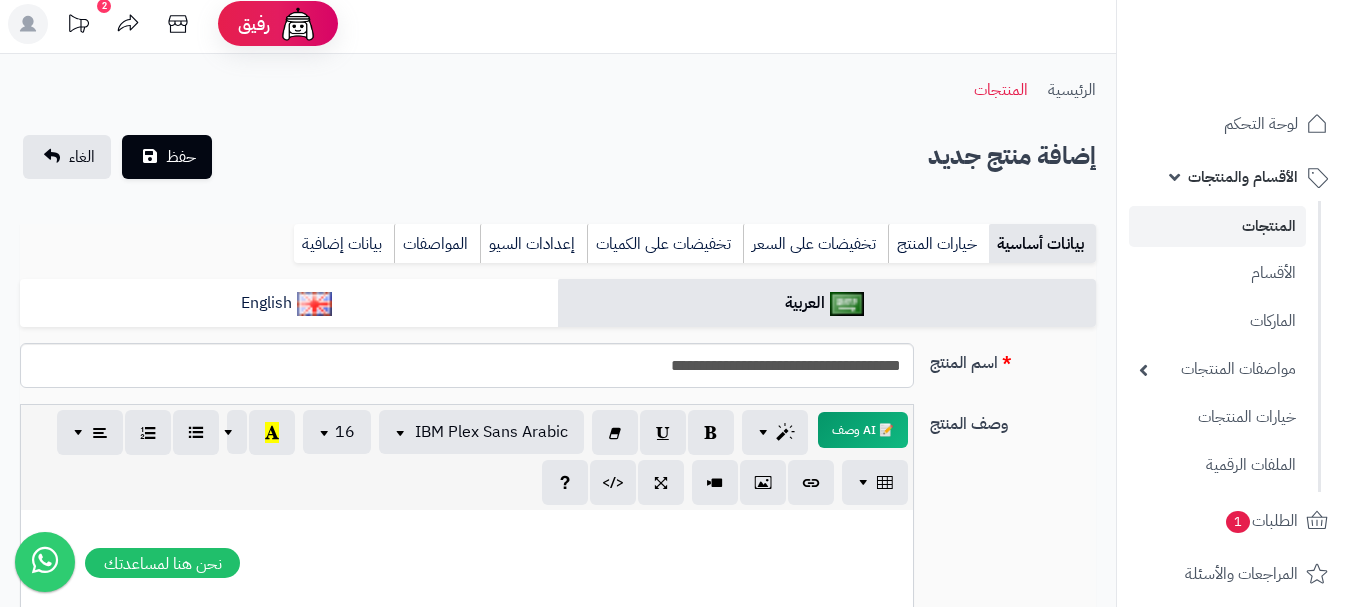 scroll, scrollTop: 0, scrollLeft: 0, axis: both 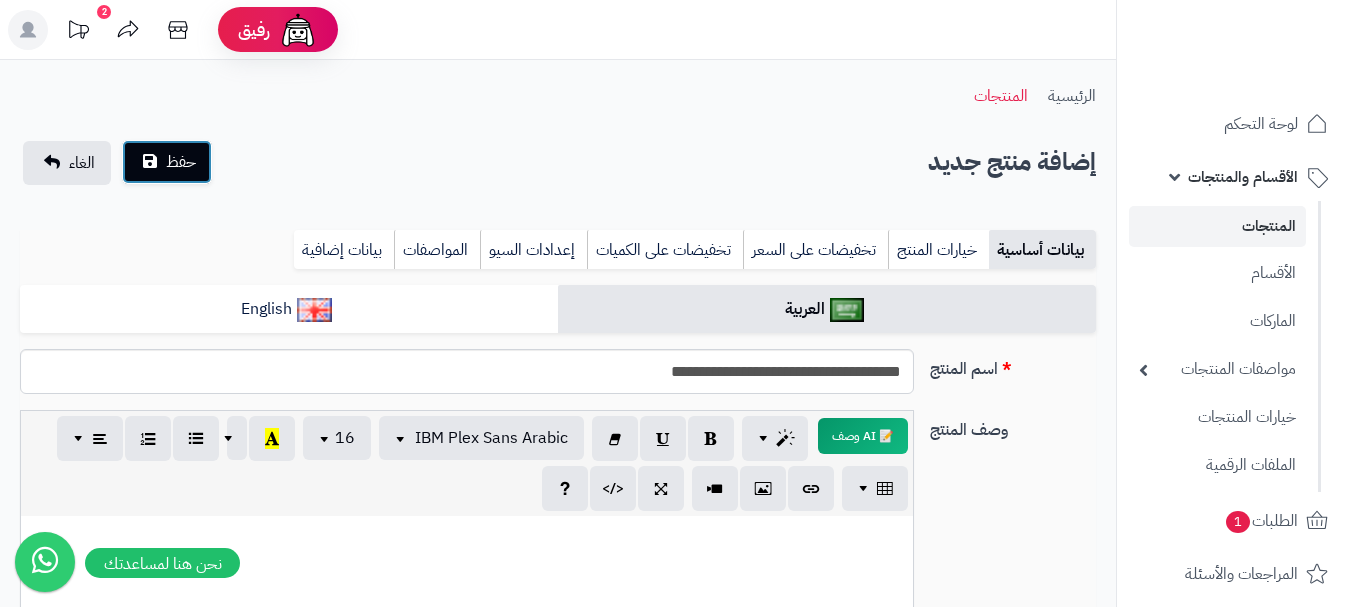 click on "حفظ" at bounding box center [181, 162] 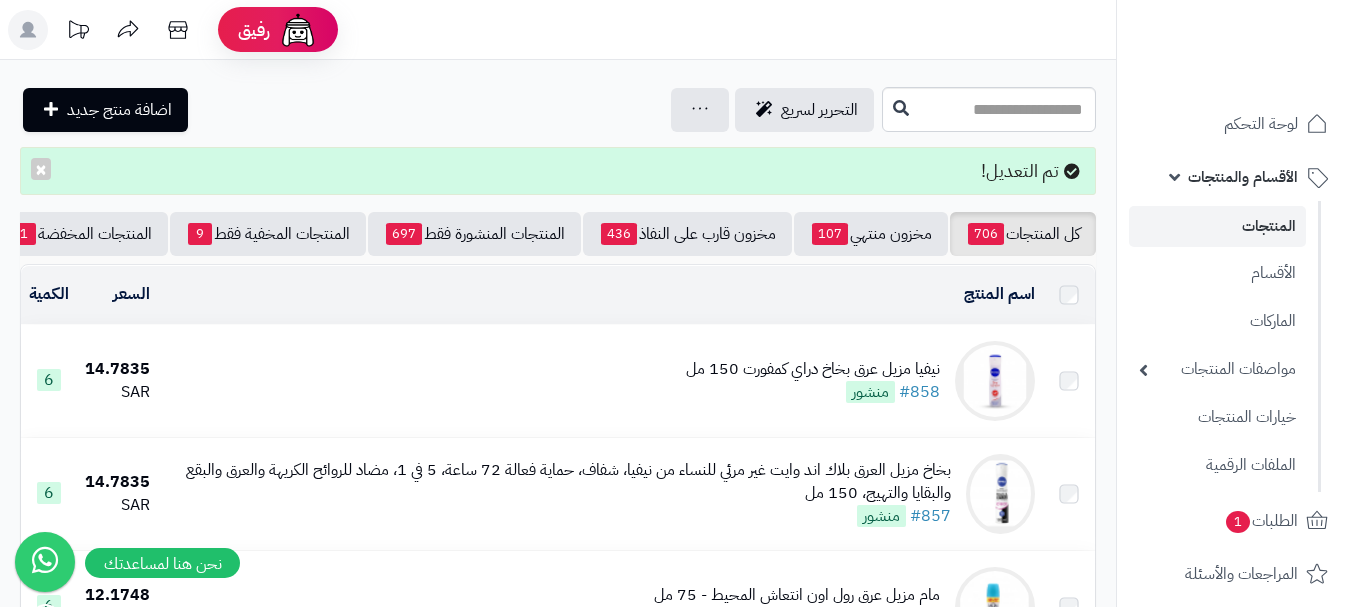 scroll, scrollTop: 0, scrollLeft: 0, axis: both 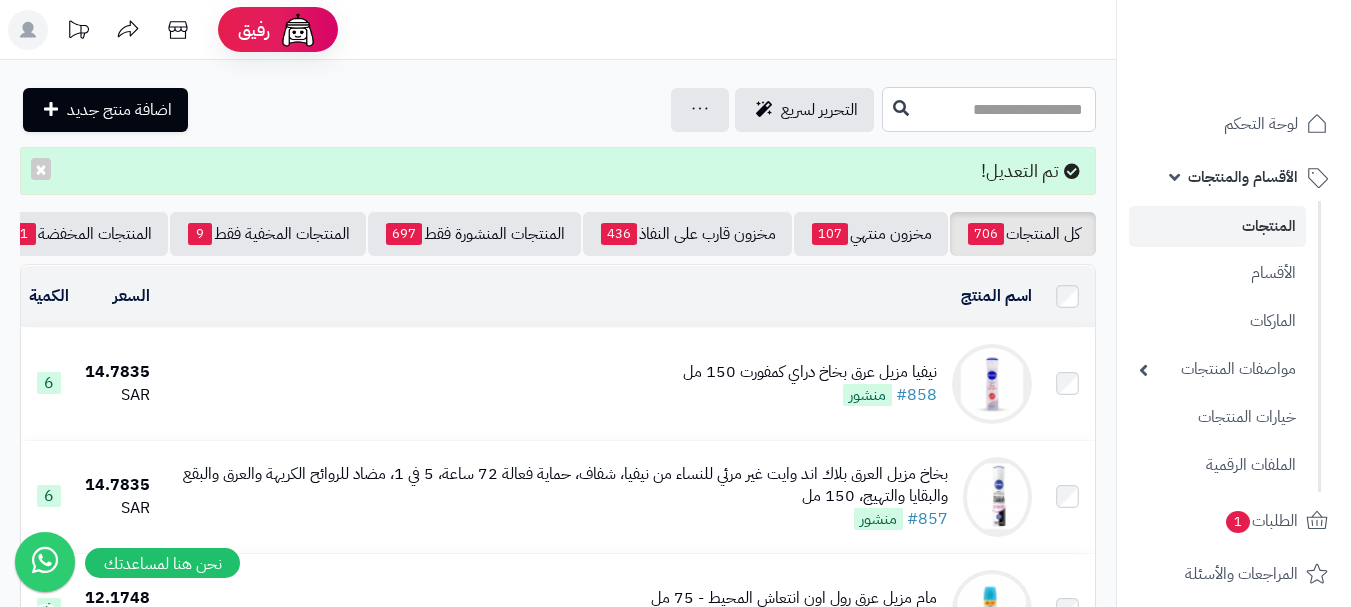 click at bounding box center [989, 109] 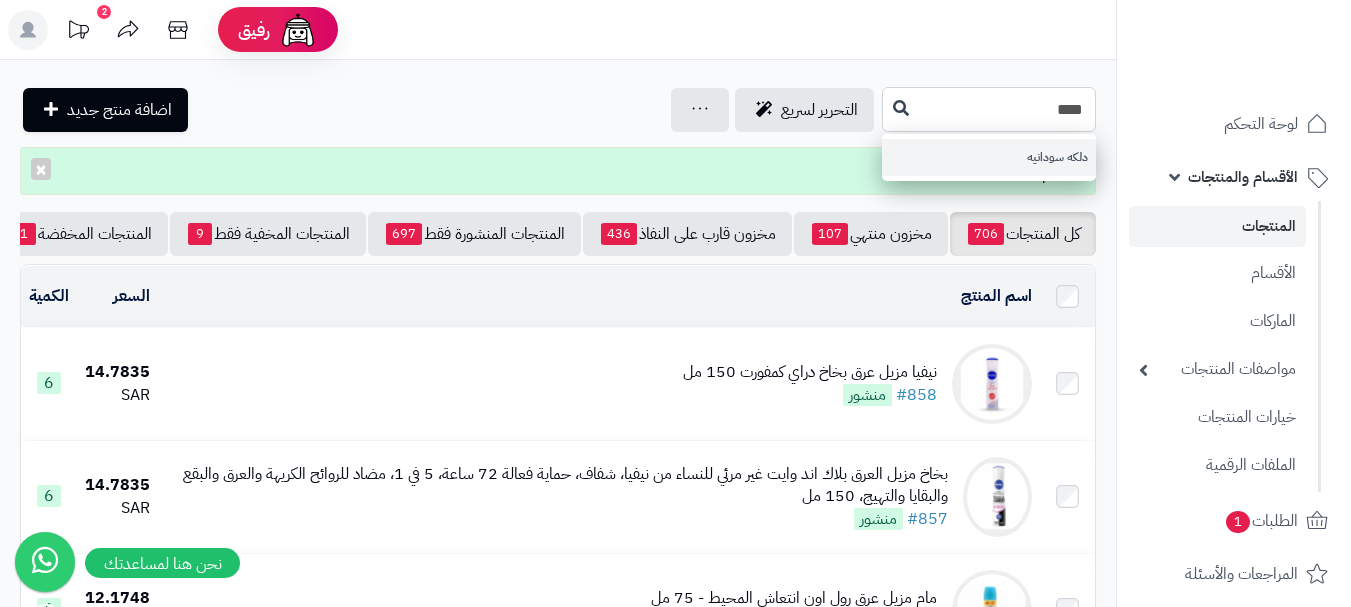type on "****" 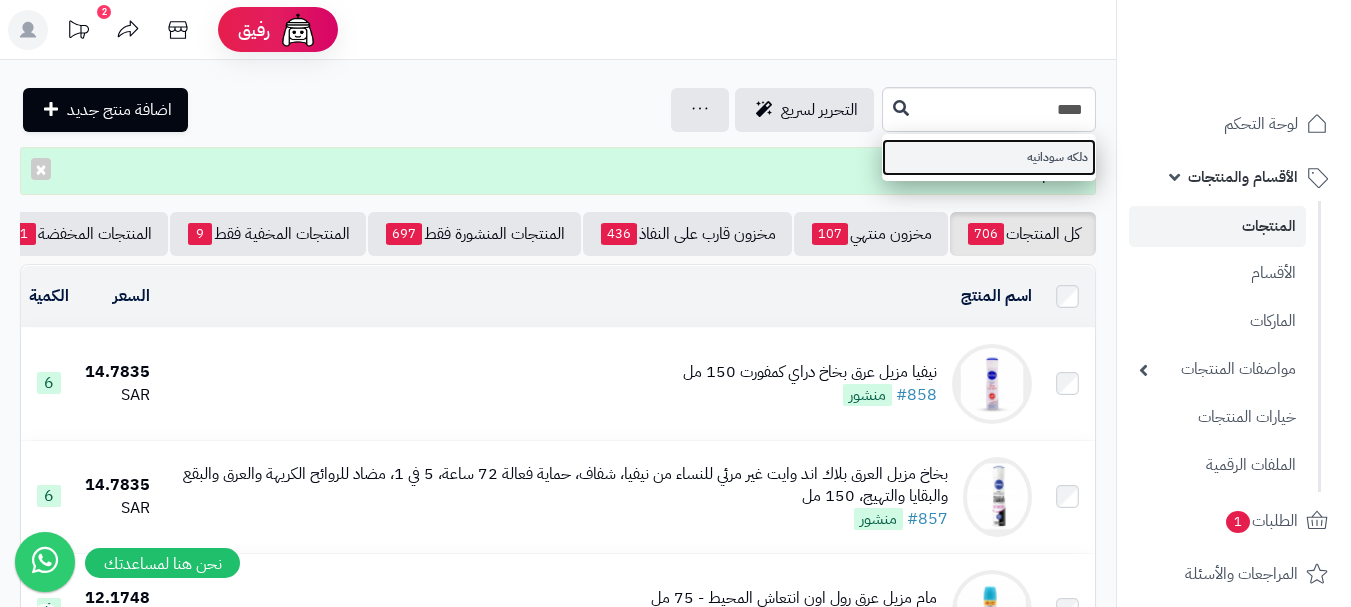 click on "دلكه سودانيه" at bounding box center (989, 157) 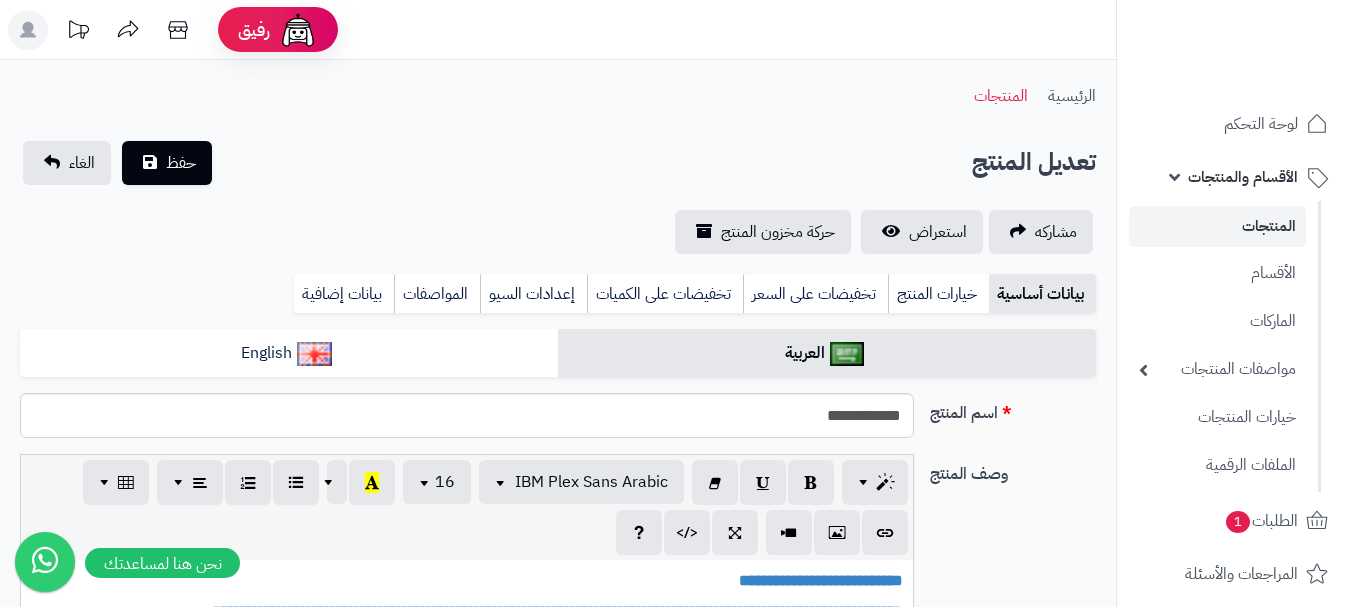 scroll, scrollTop: 0, scrollLeft: 0, axis: both 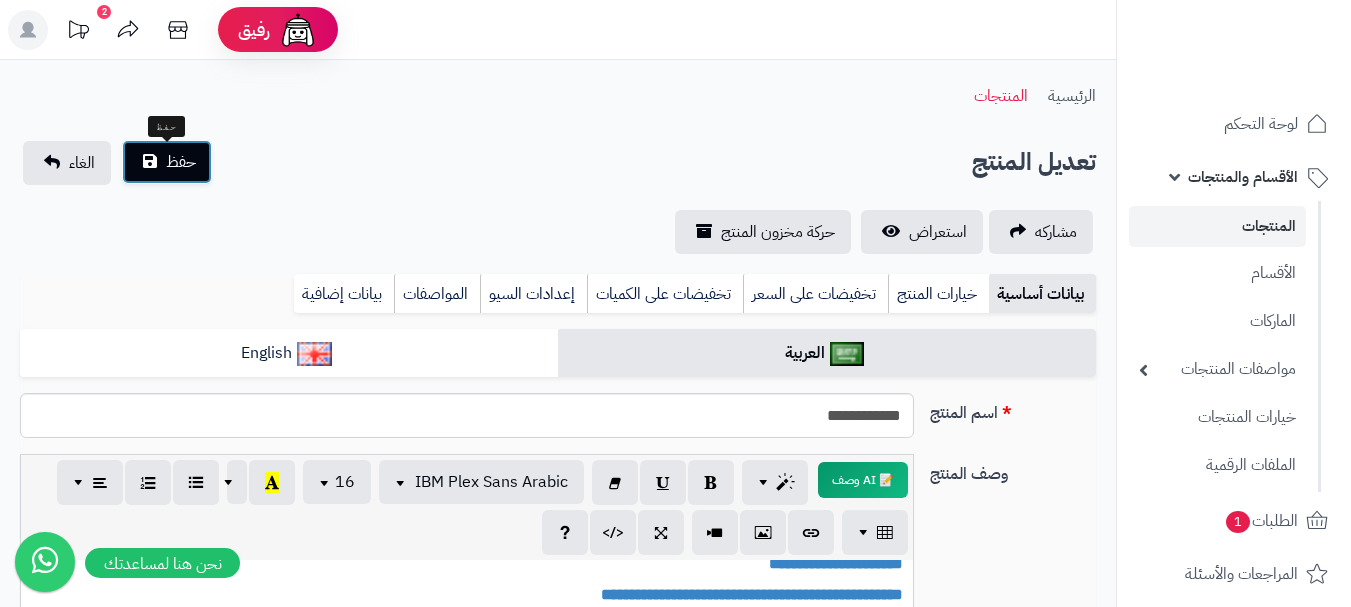click on "حفظ" at bounding box center [181, 162] 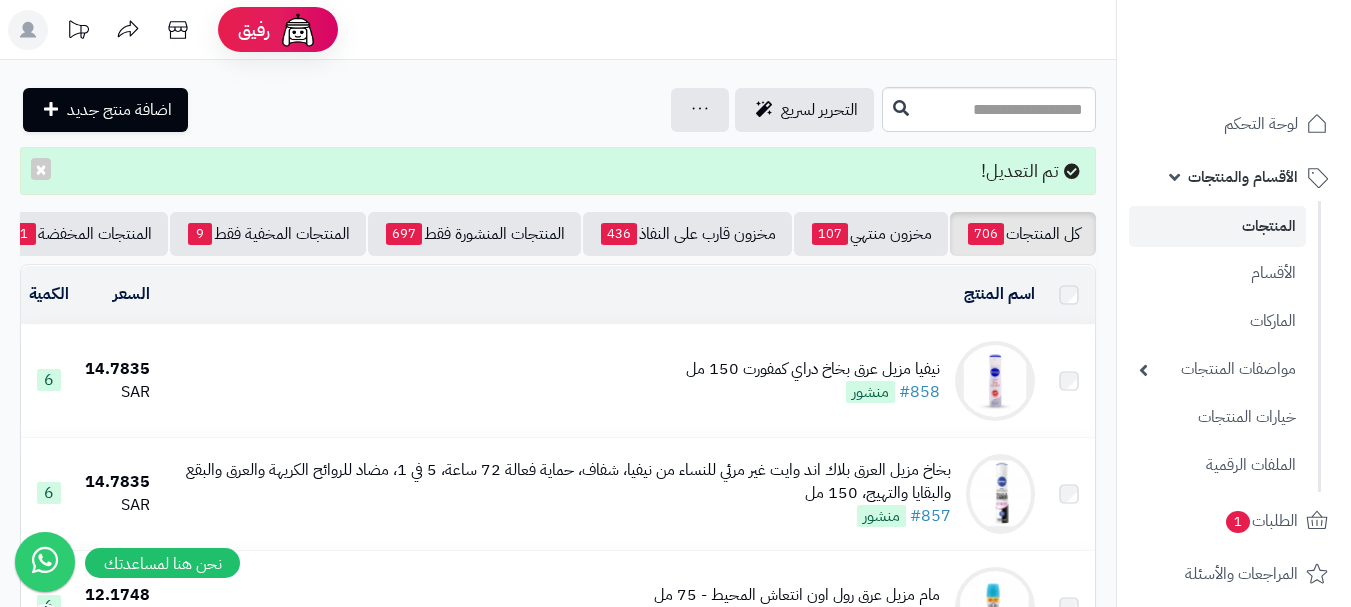 scroll, scrollTop: 0, scrollLeft: 0, axis: both 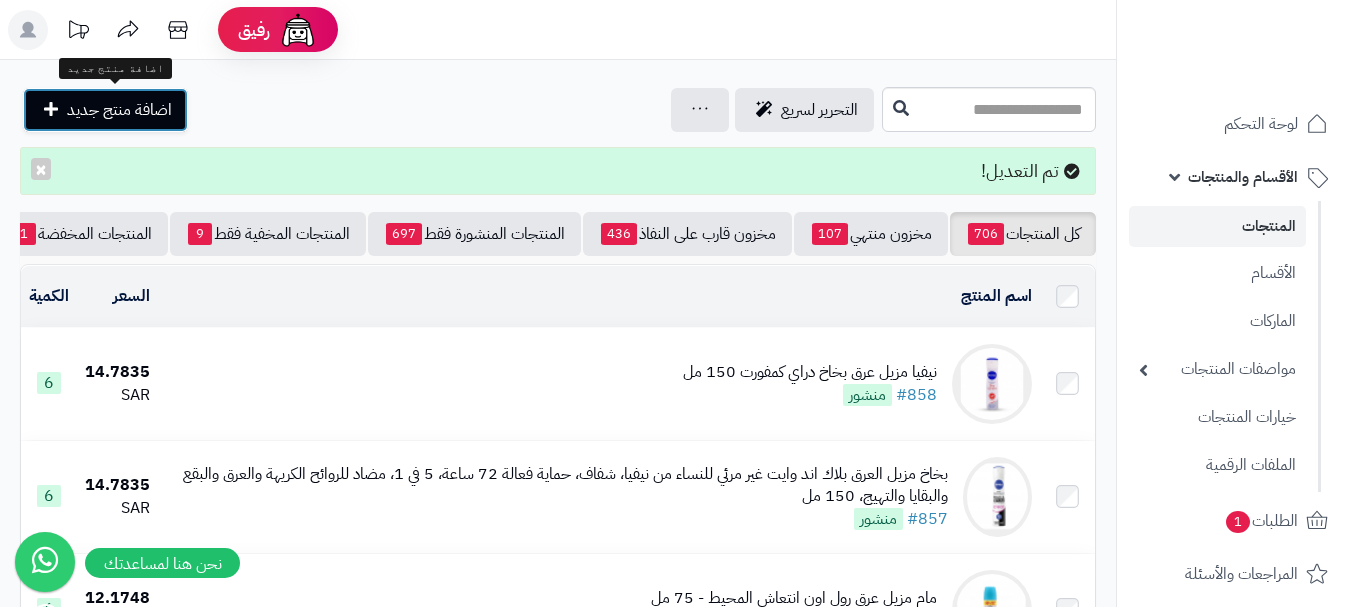 click on "اضافة منتج جديد" at bounding box center [119, 110] 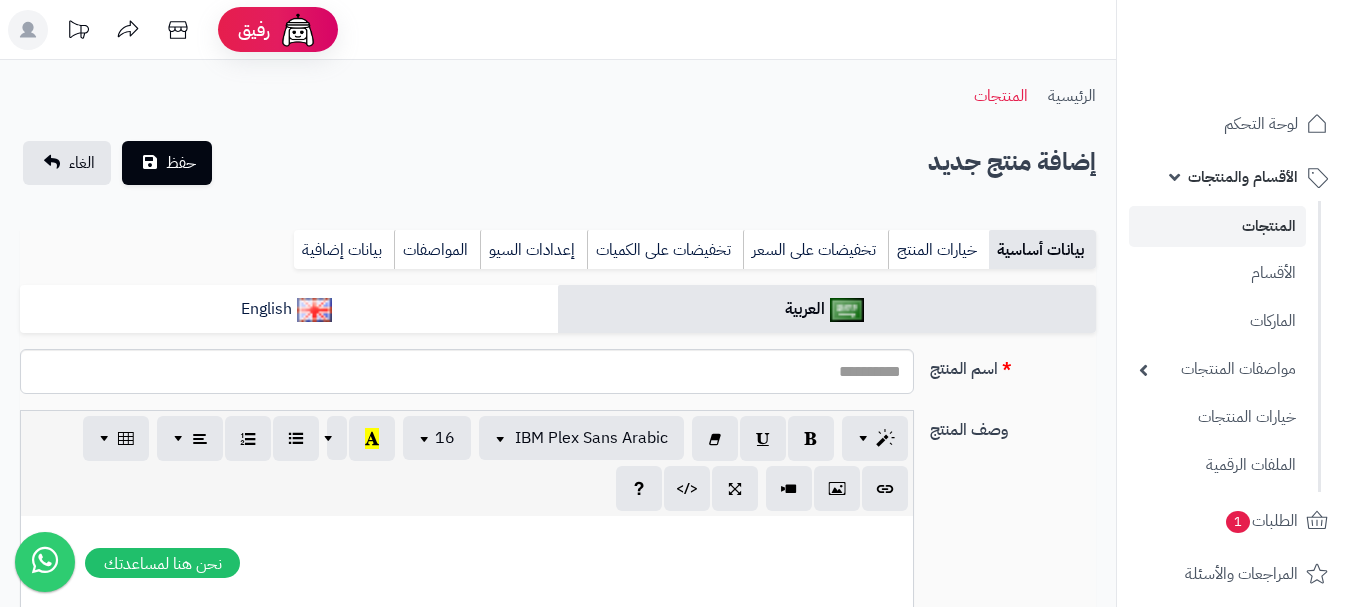select 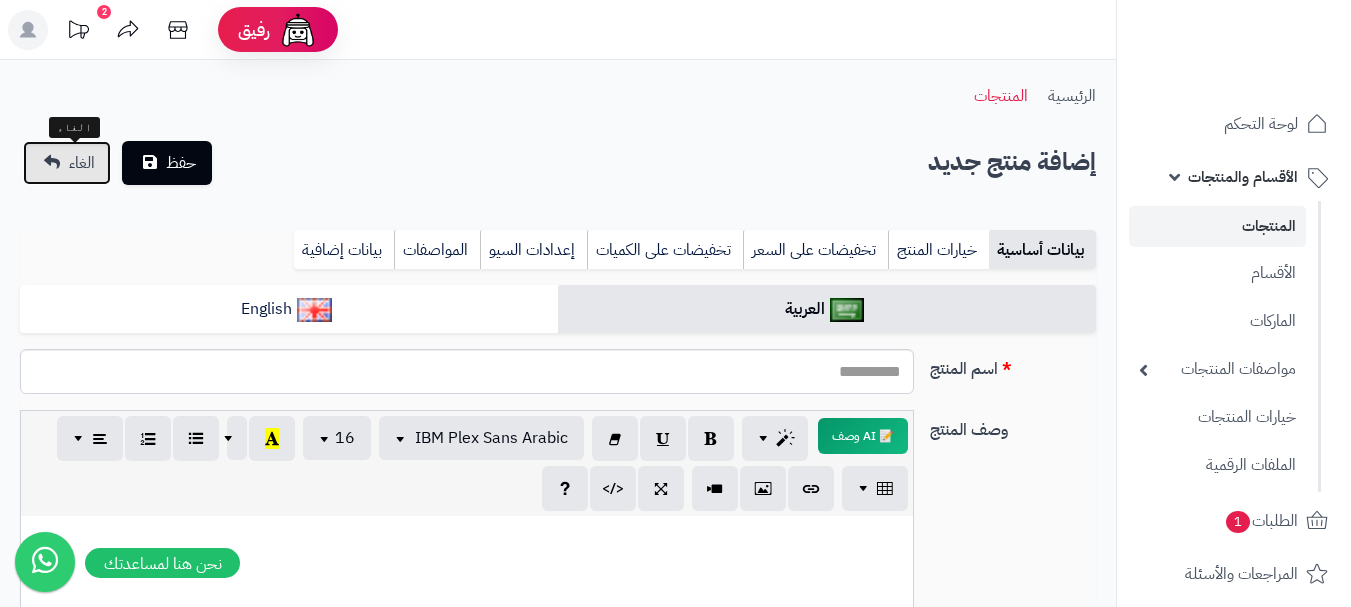 click on "الغاء" at bounding box center (67, 163) 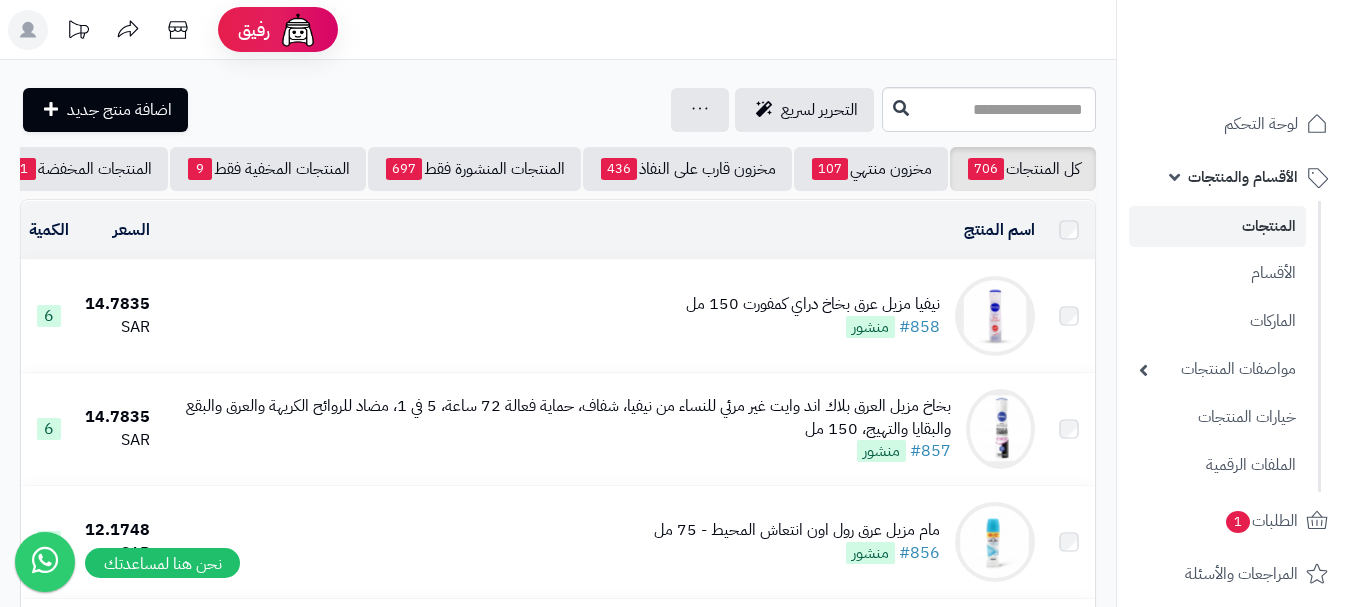 scroll, scrollTop: 0, scrollLeft: 0, axis: both 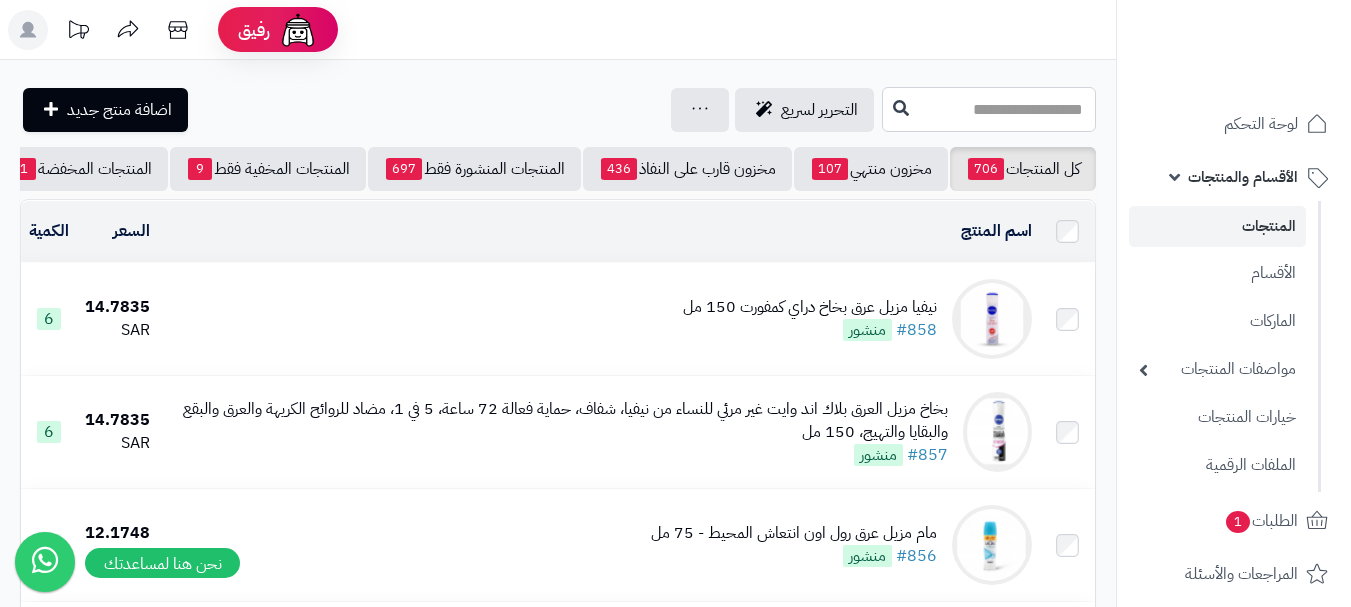 click at bounding box center [989, 109] 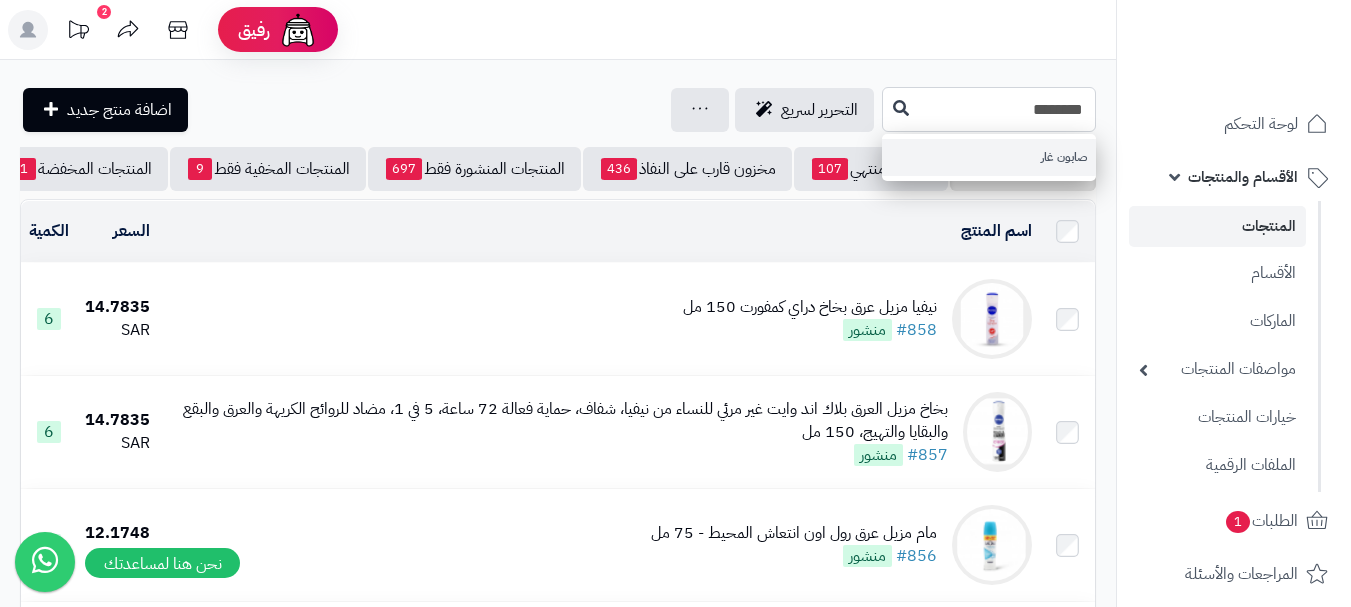 type on "********" 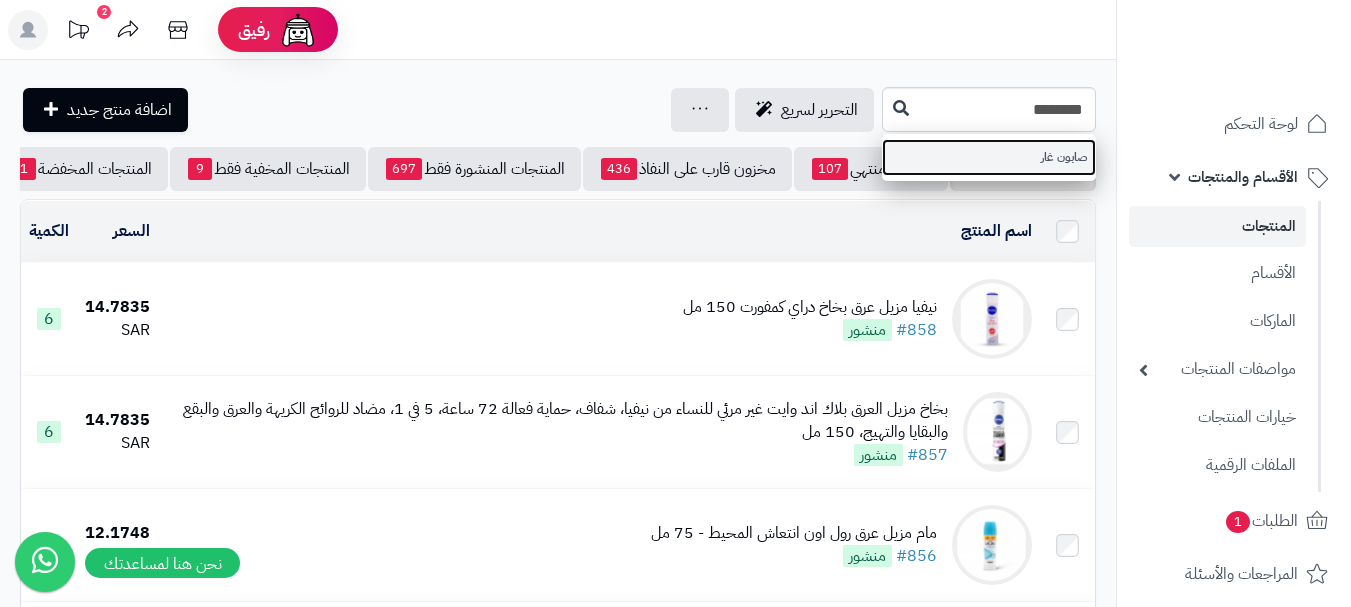 click on "صابون غار" at bounding box center [989, 157] 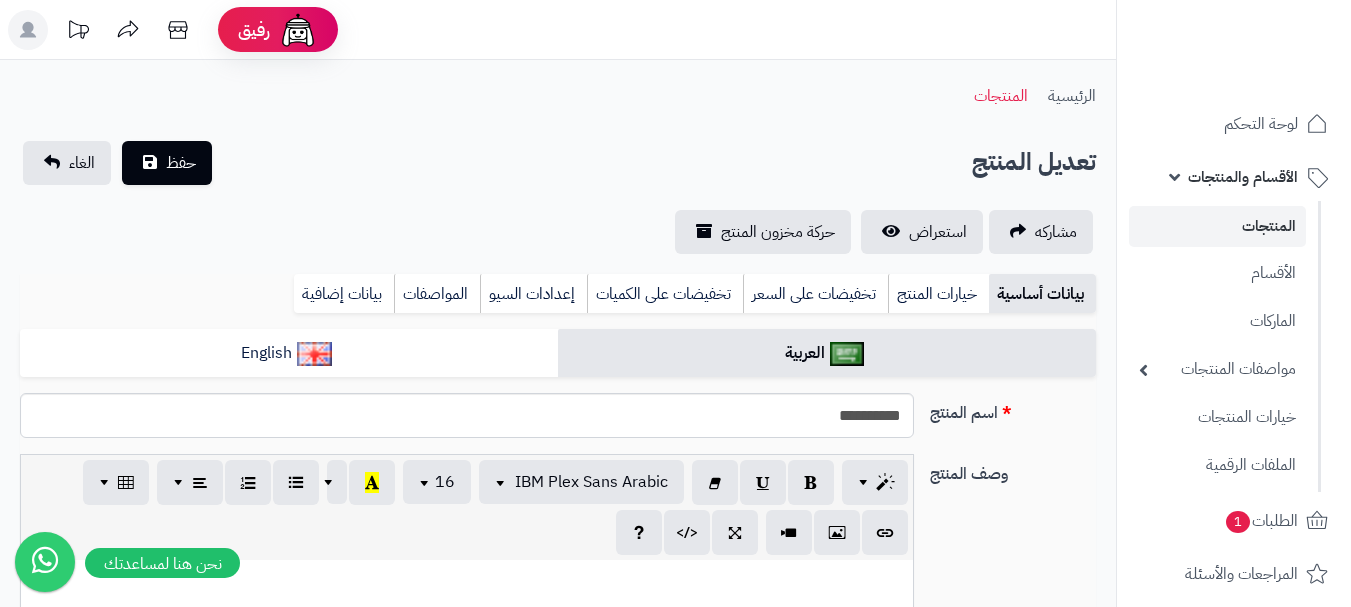 scroll, scrollTop: 0, scrollLeft: 0, axis: both 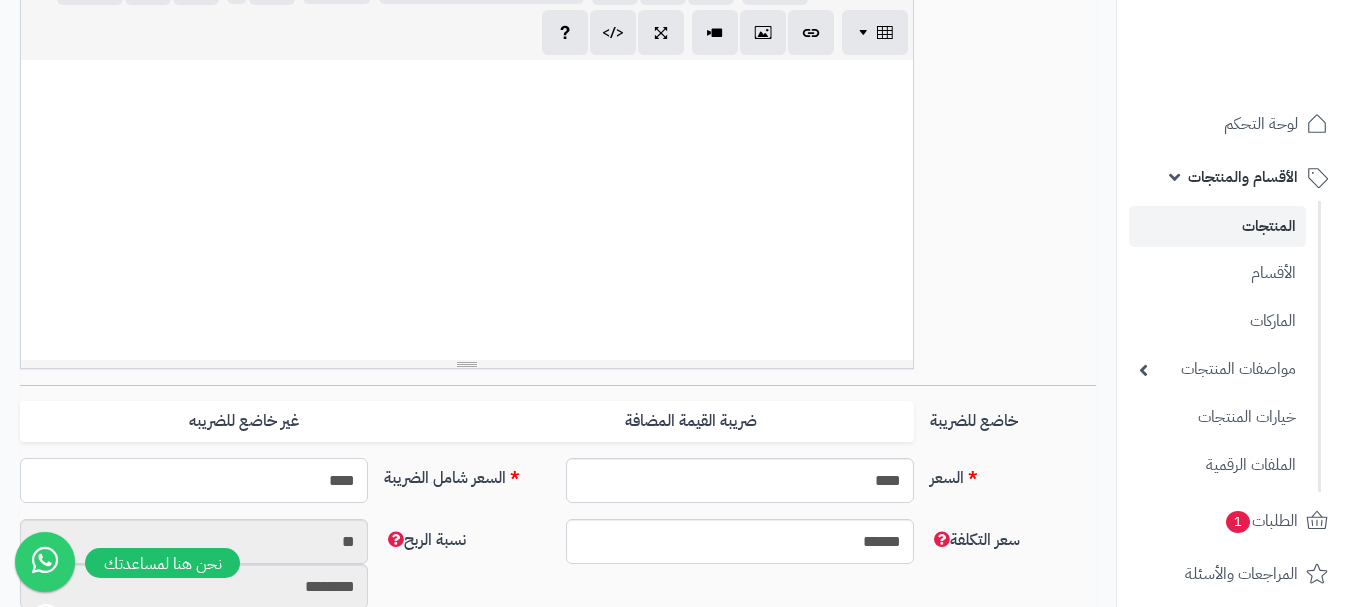 click on "****" at bounding box center [194, 480] 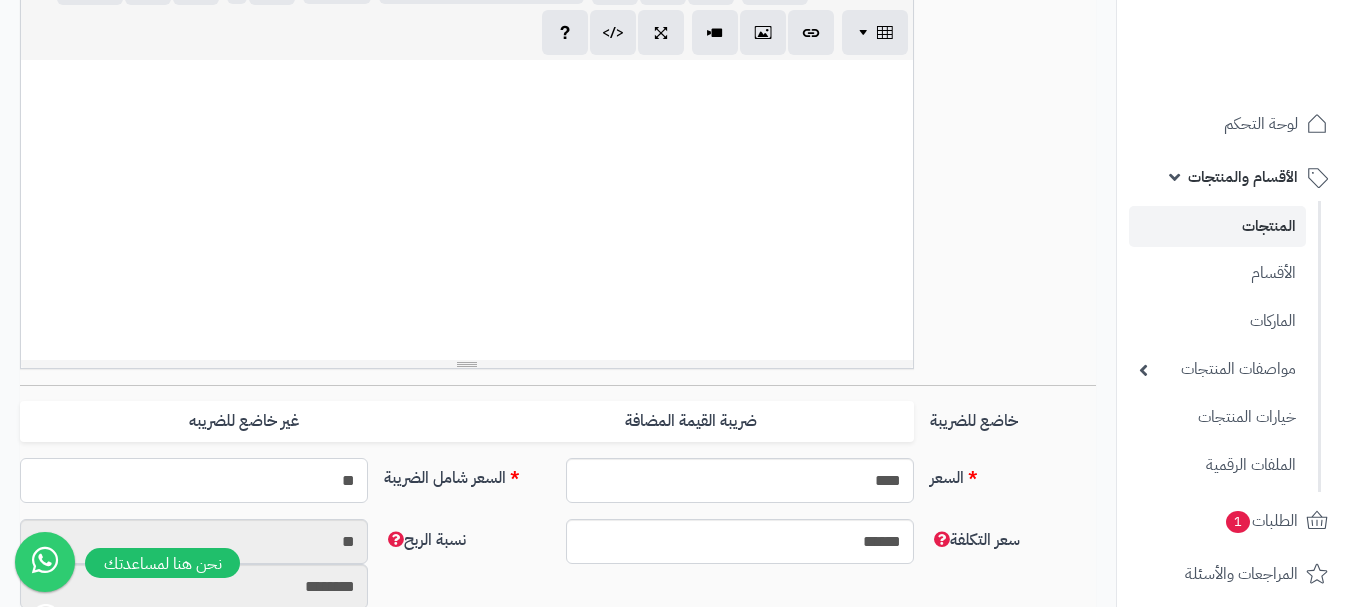type on "***" 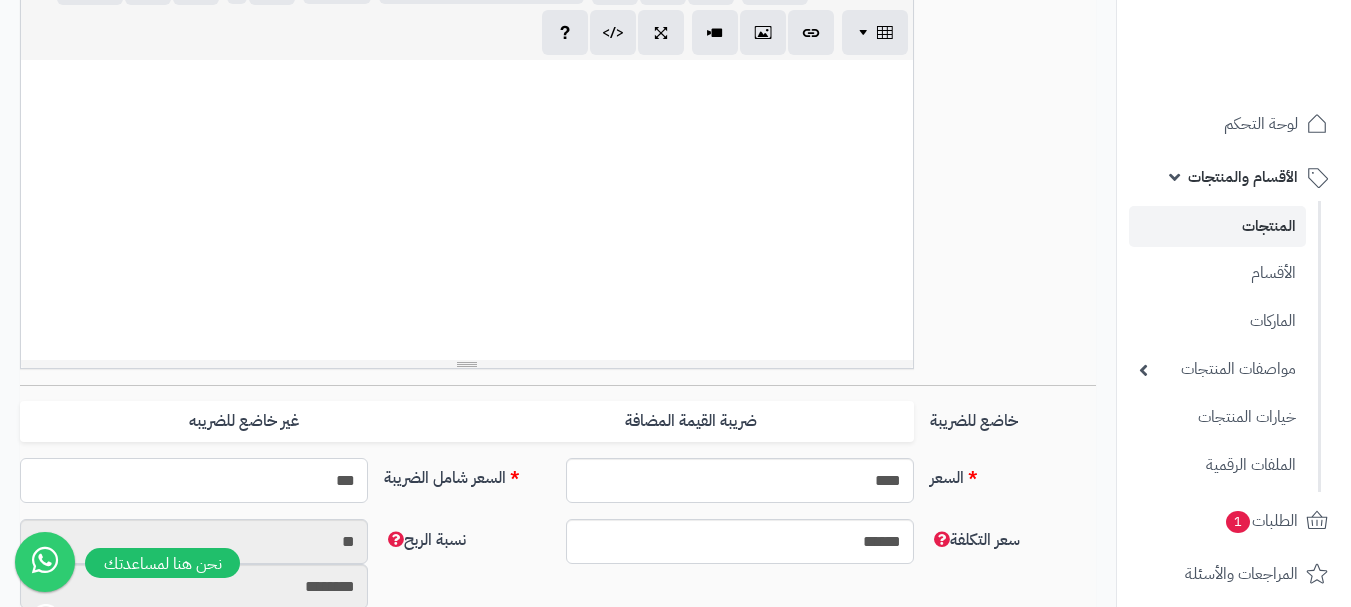 type on "**********" 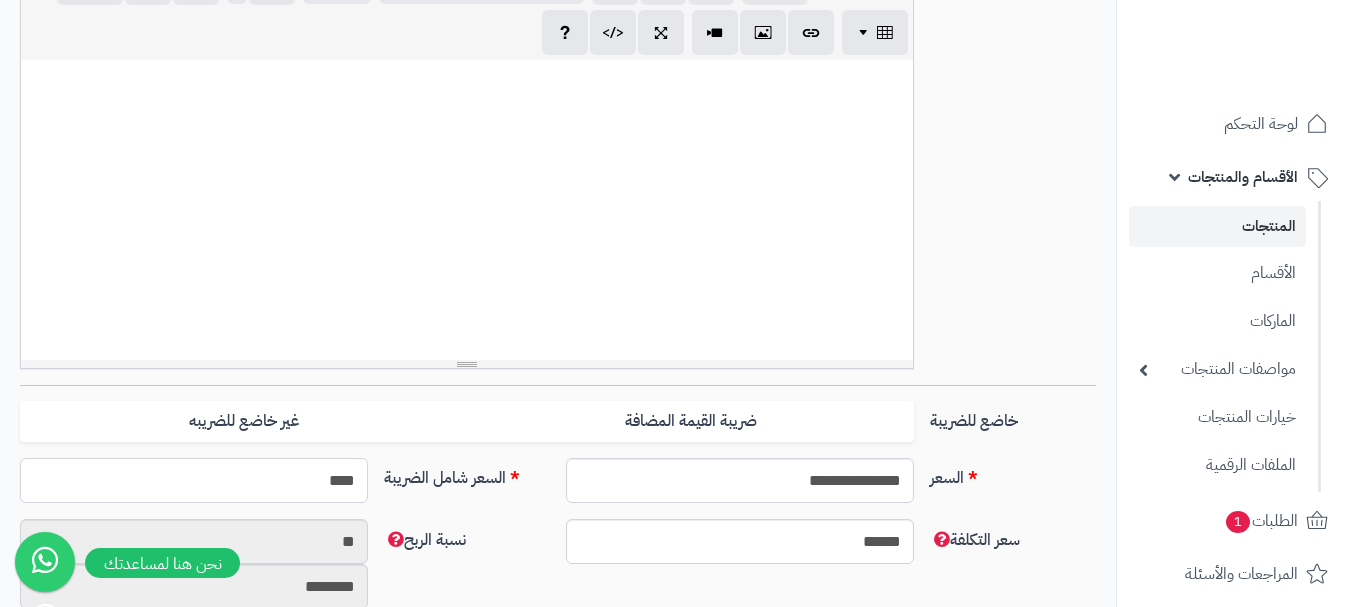 type on "*****" 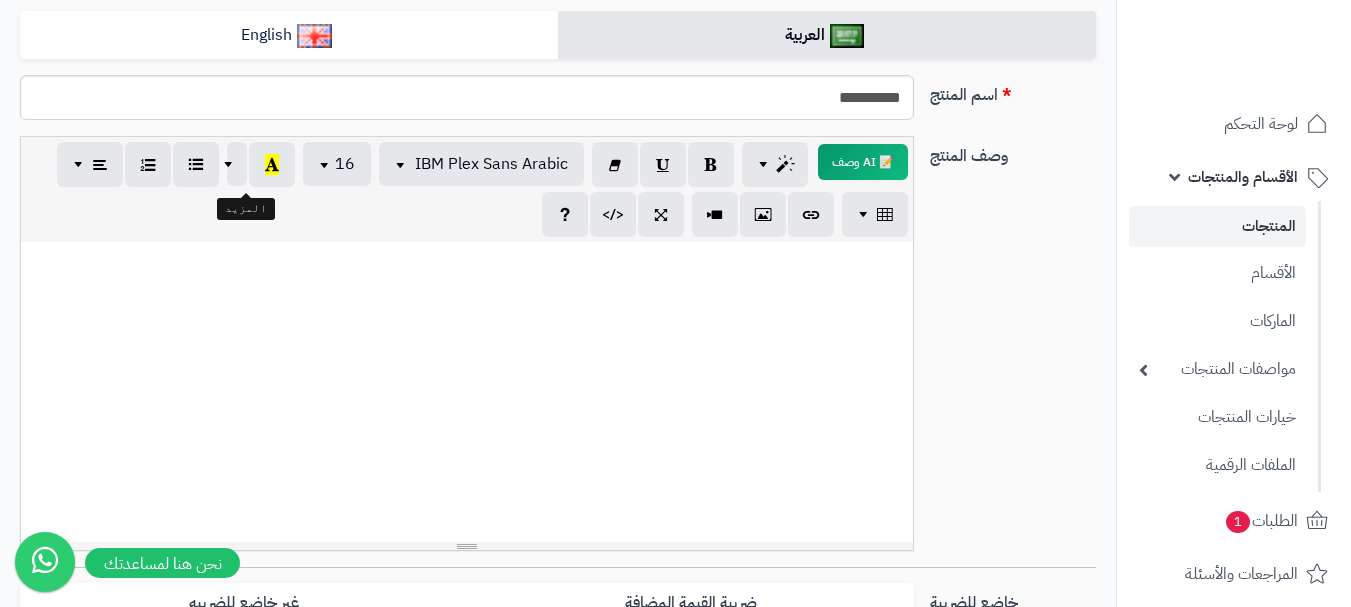 type on "**********" 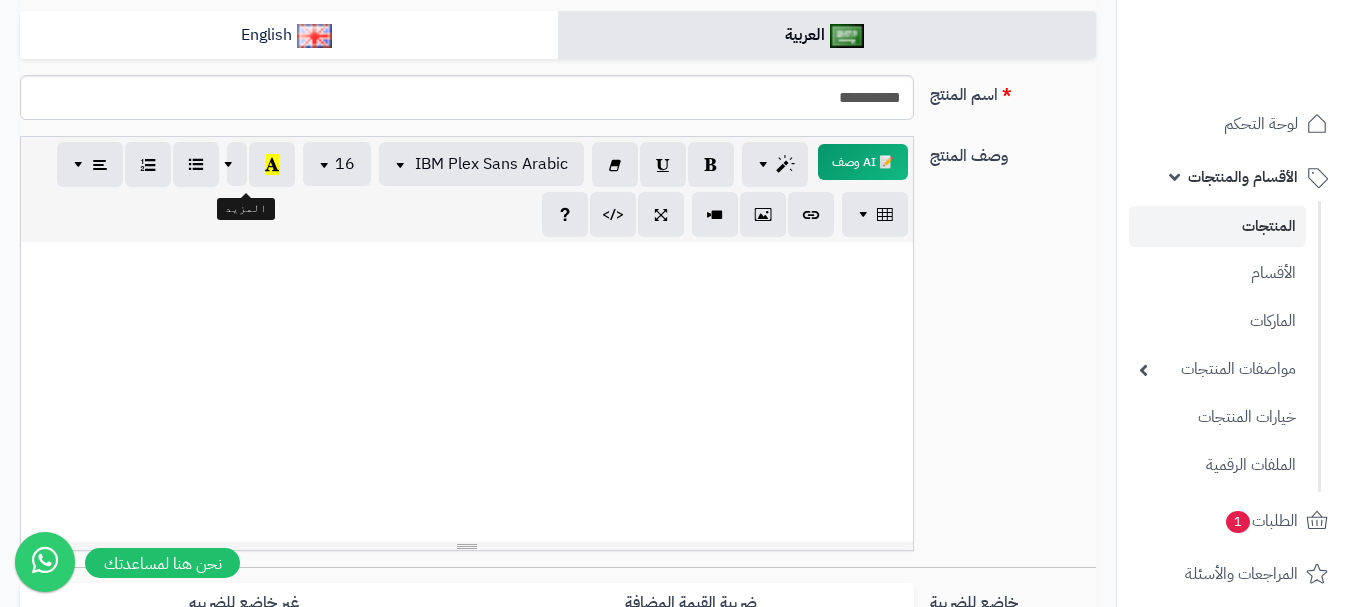 scroll, scrollTop: 100, scrollLeft: 0, axis: vertical 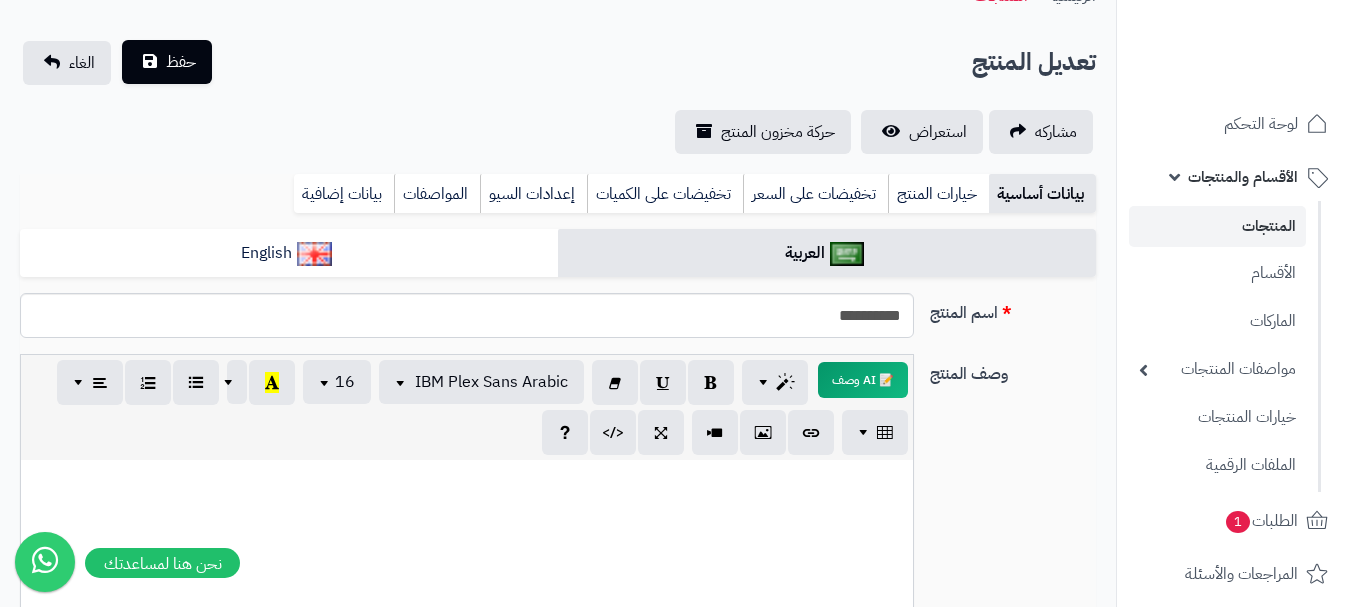 type on "*****" 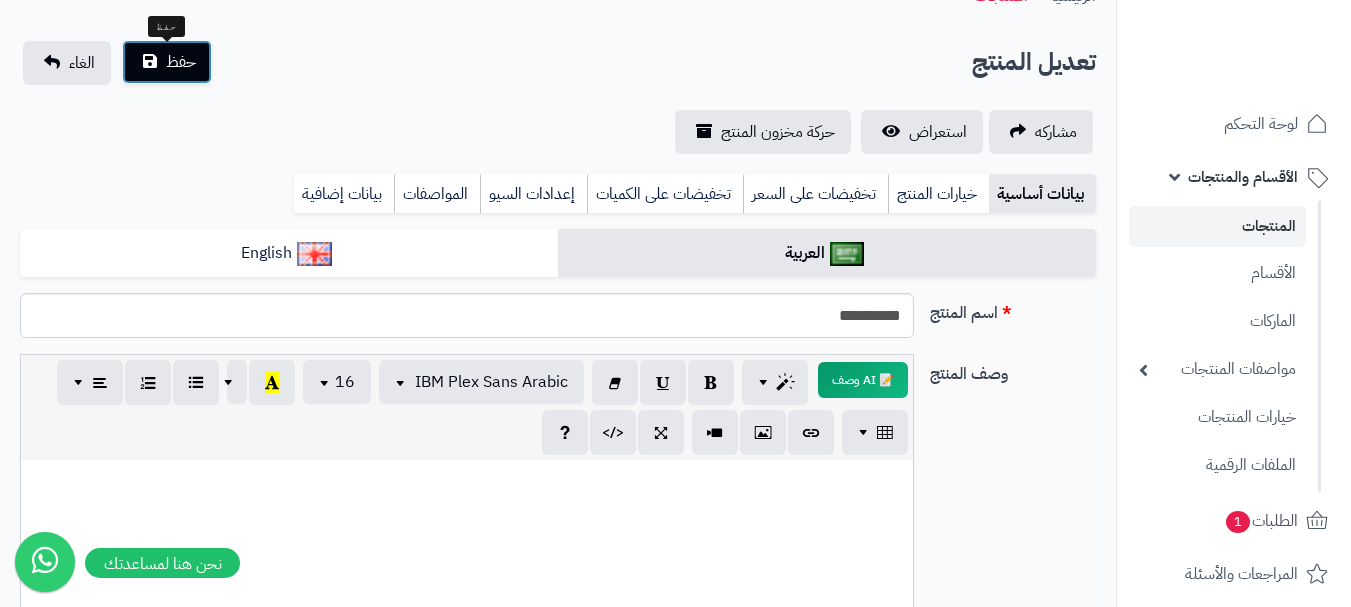 click on "حفظ" at bounding box center (181, 62) 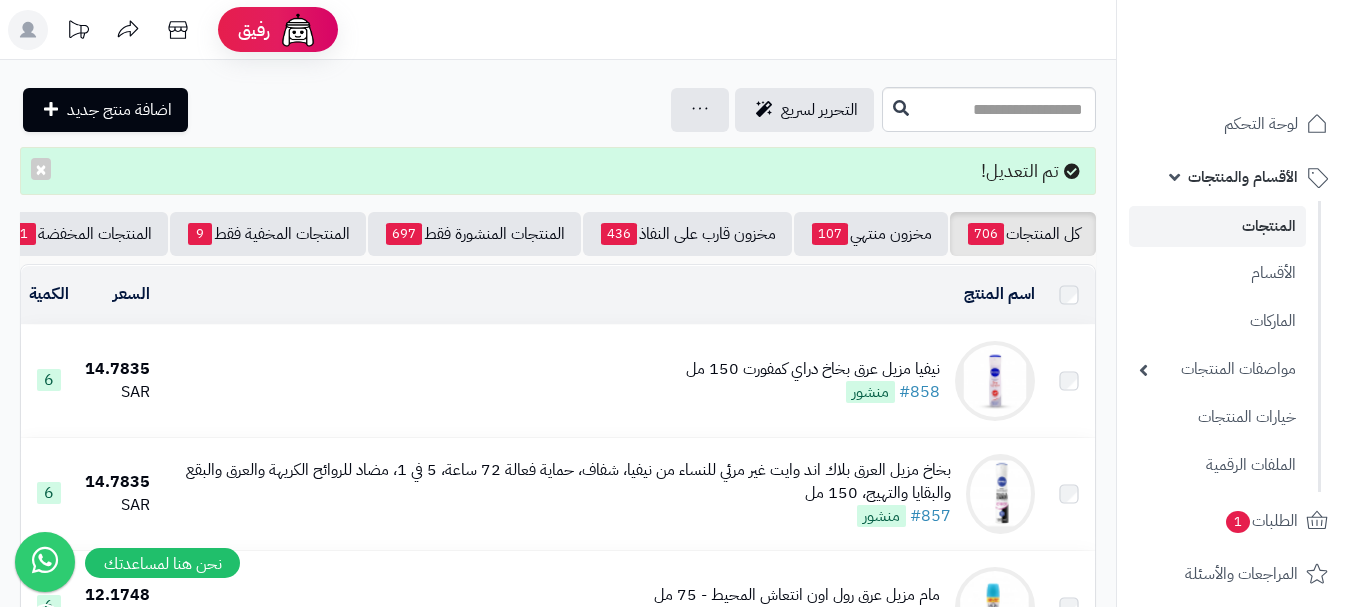 scroll, scrollTop: 0, scrollLeft: 0, axis: both 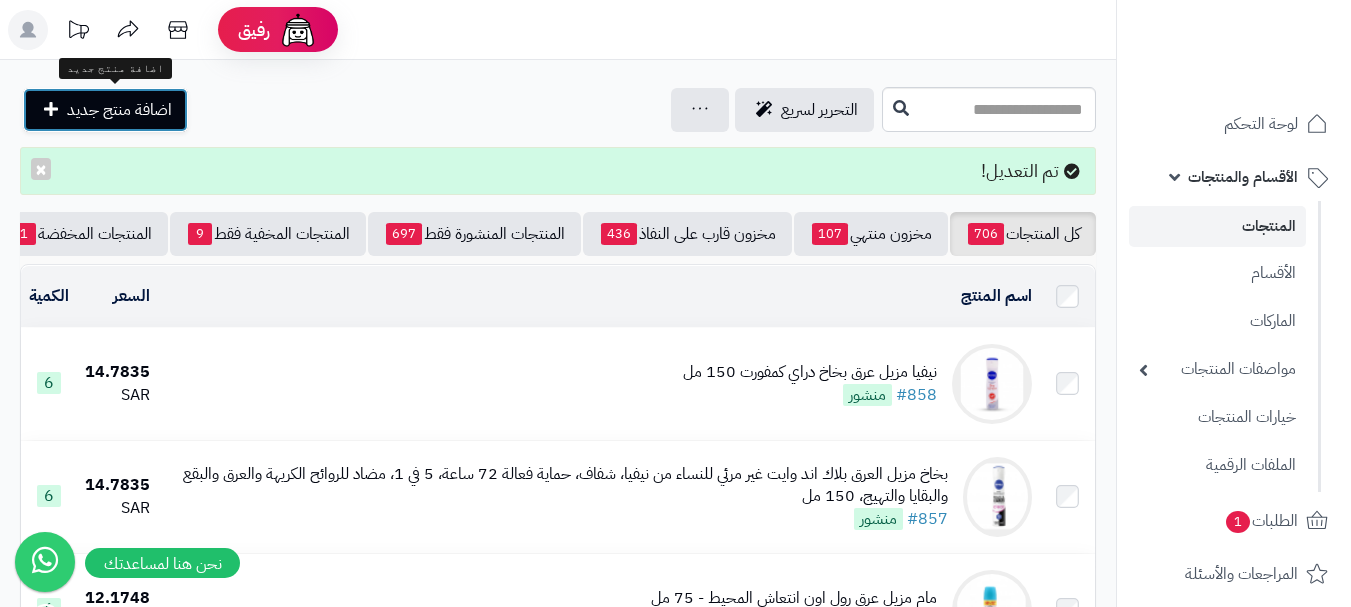 click on "اضافة منتج جديد" at bounding box center (119, 110) 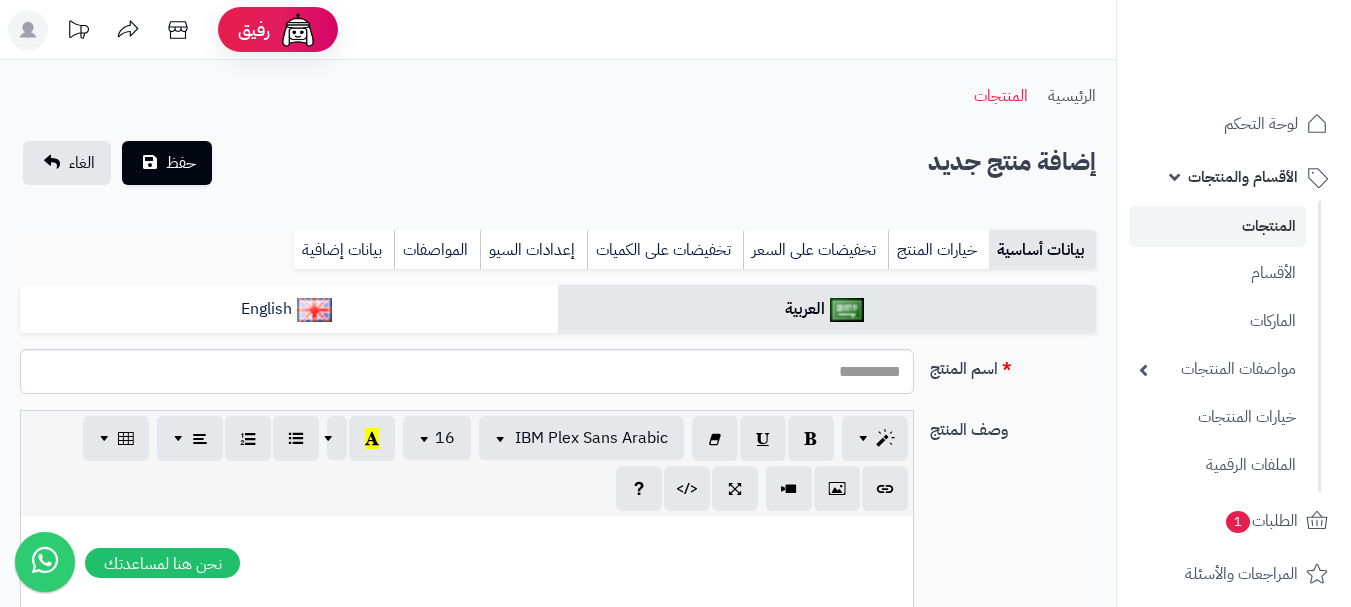 select 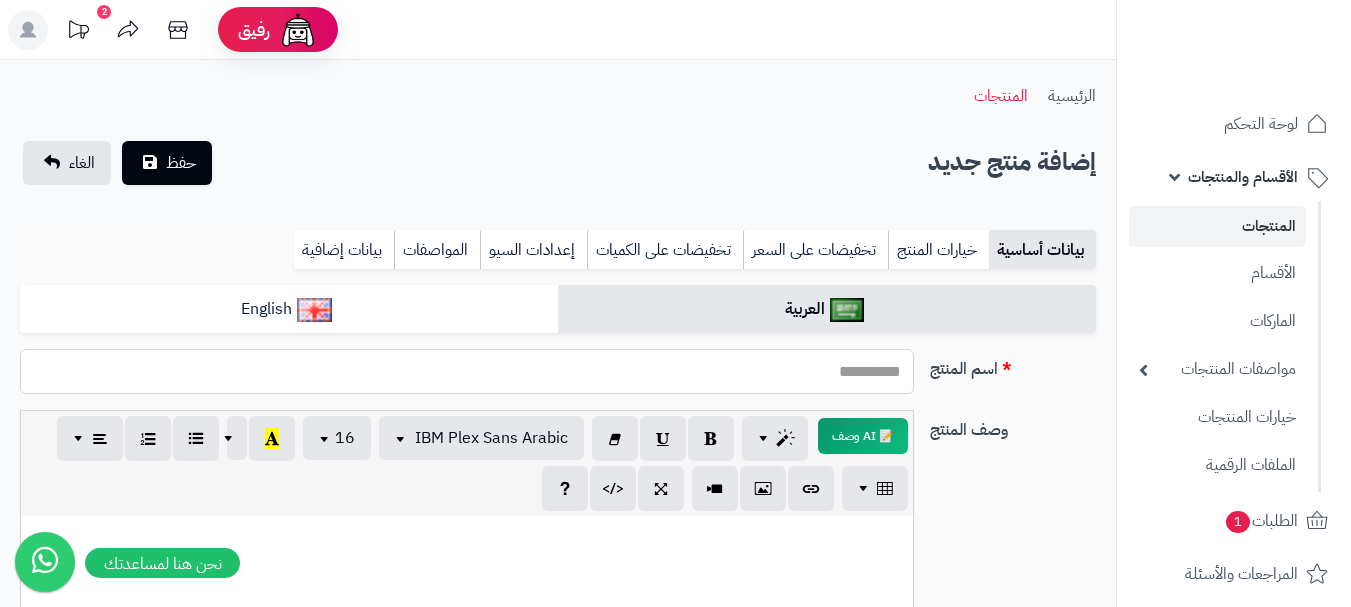 paste on "**********" 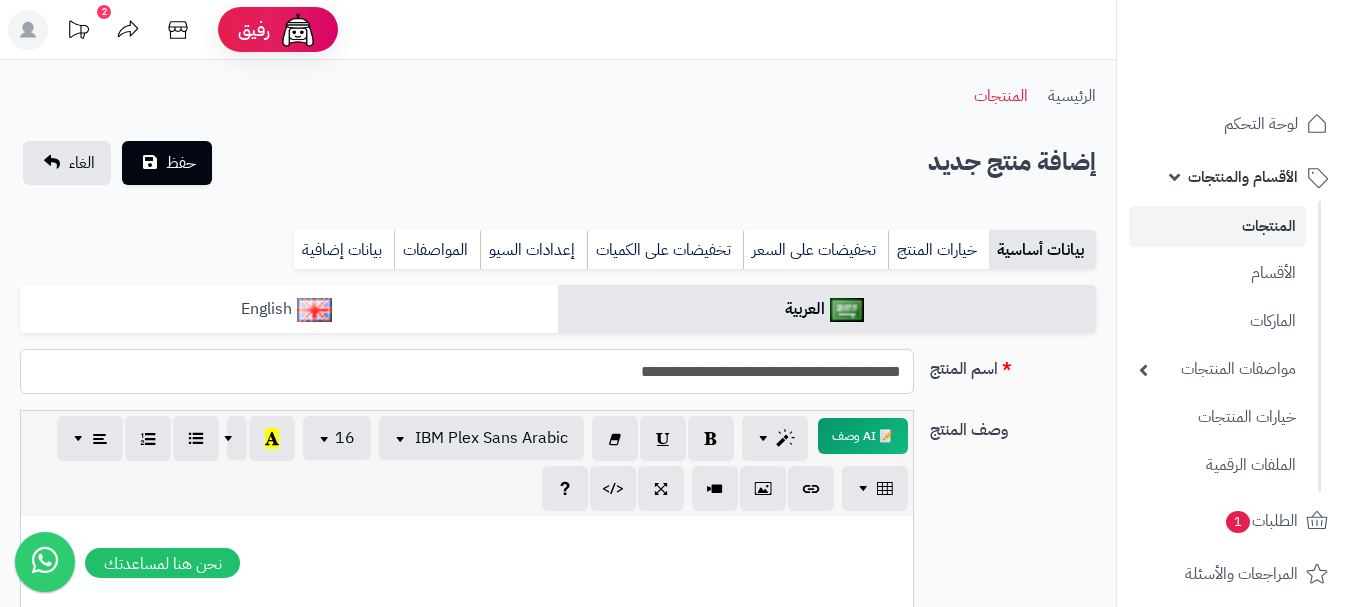 type on "**********" 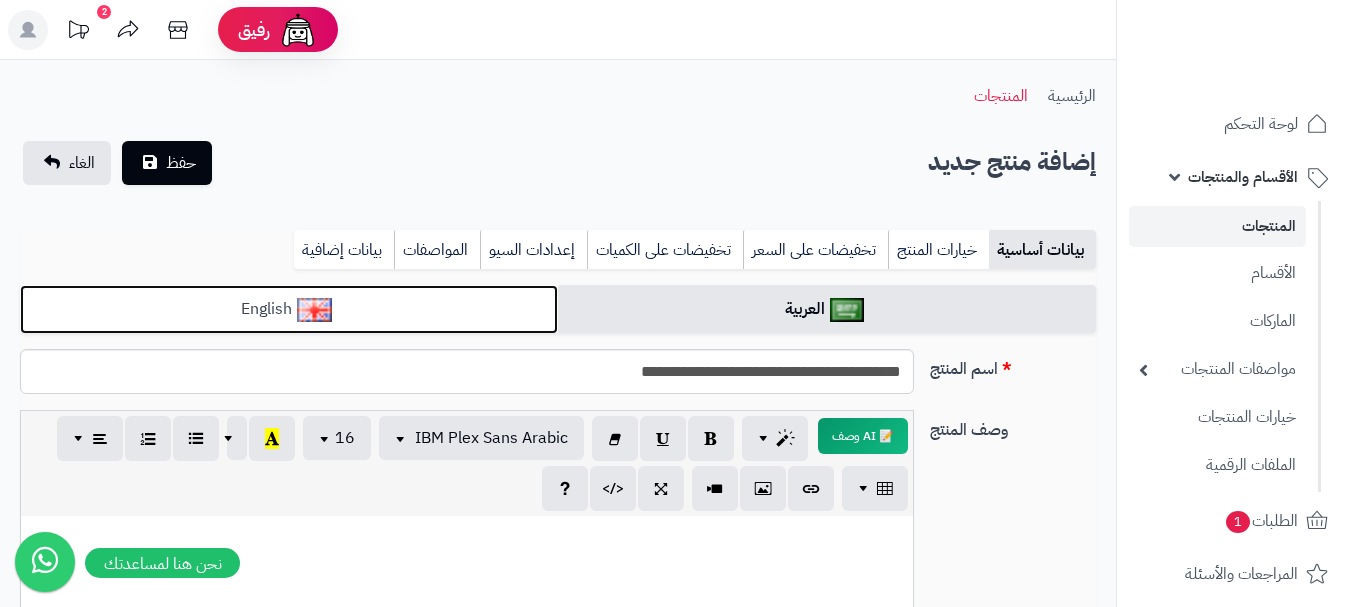 click on "English" at bounding box center [289, 309] 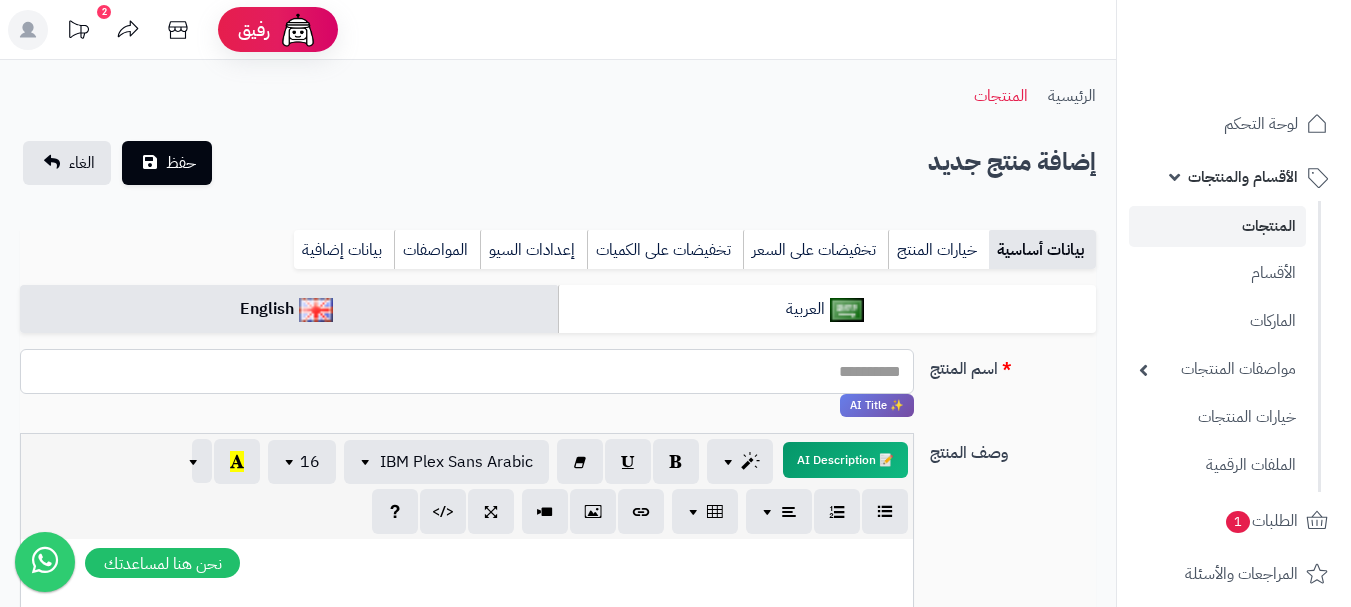 paste on "**********" 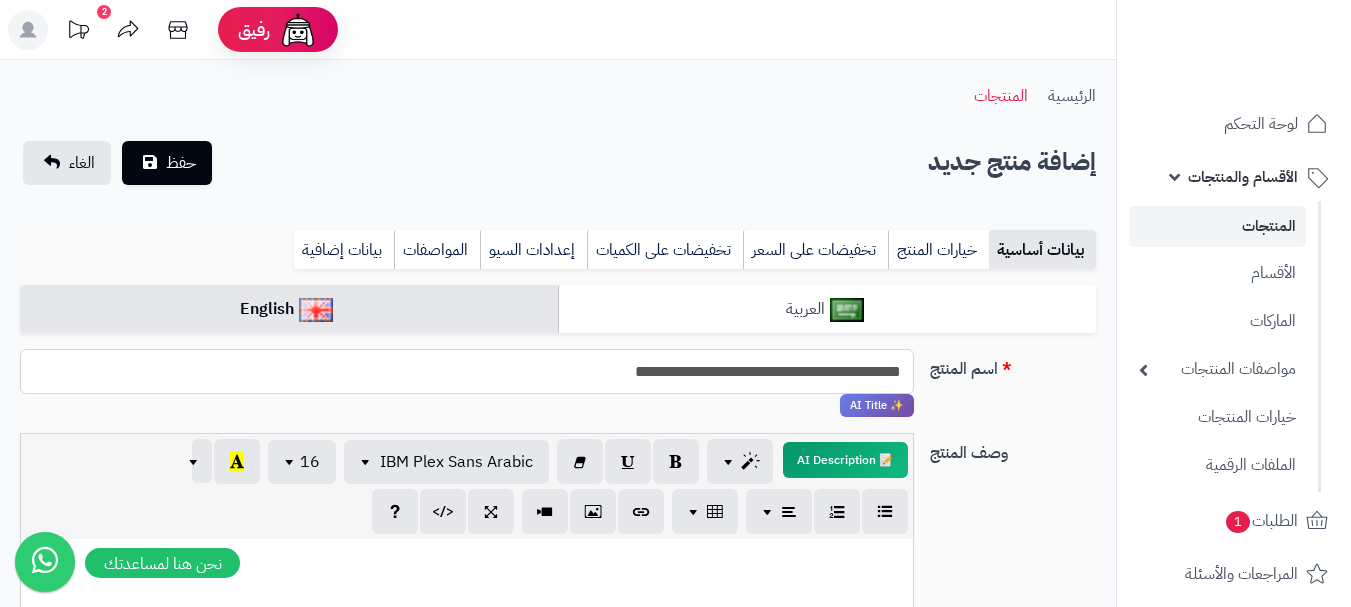type on "**********" 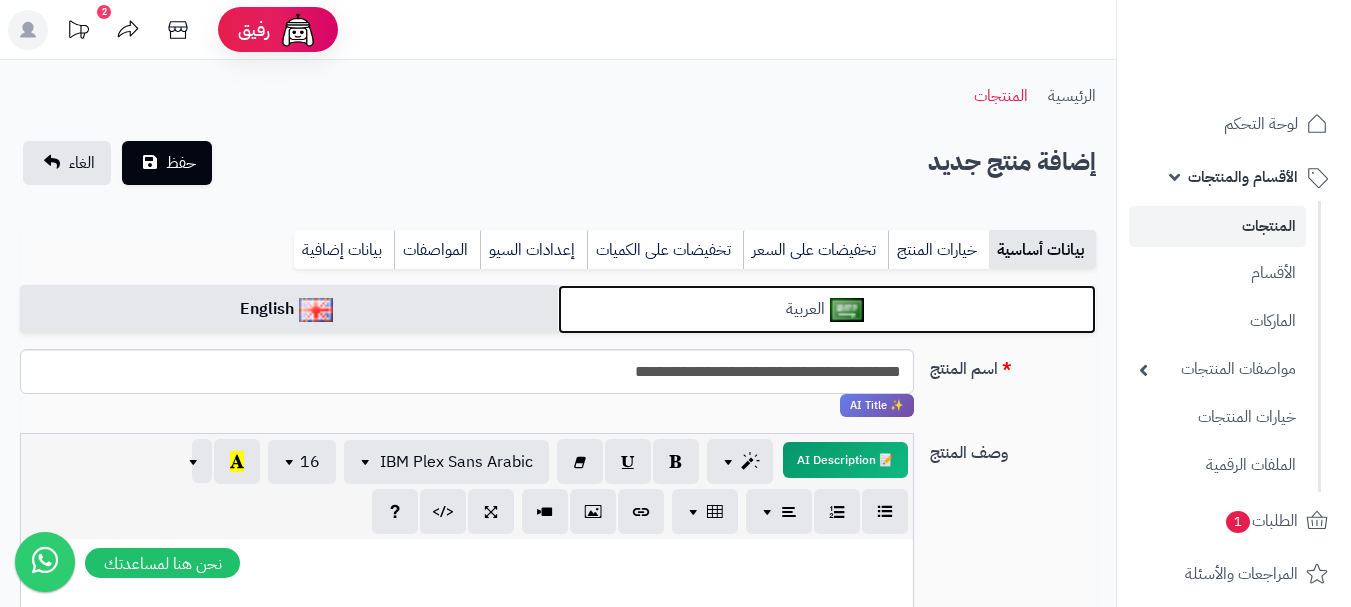 click on "العربية" at bounding box center (827, 309) 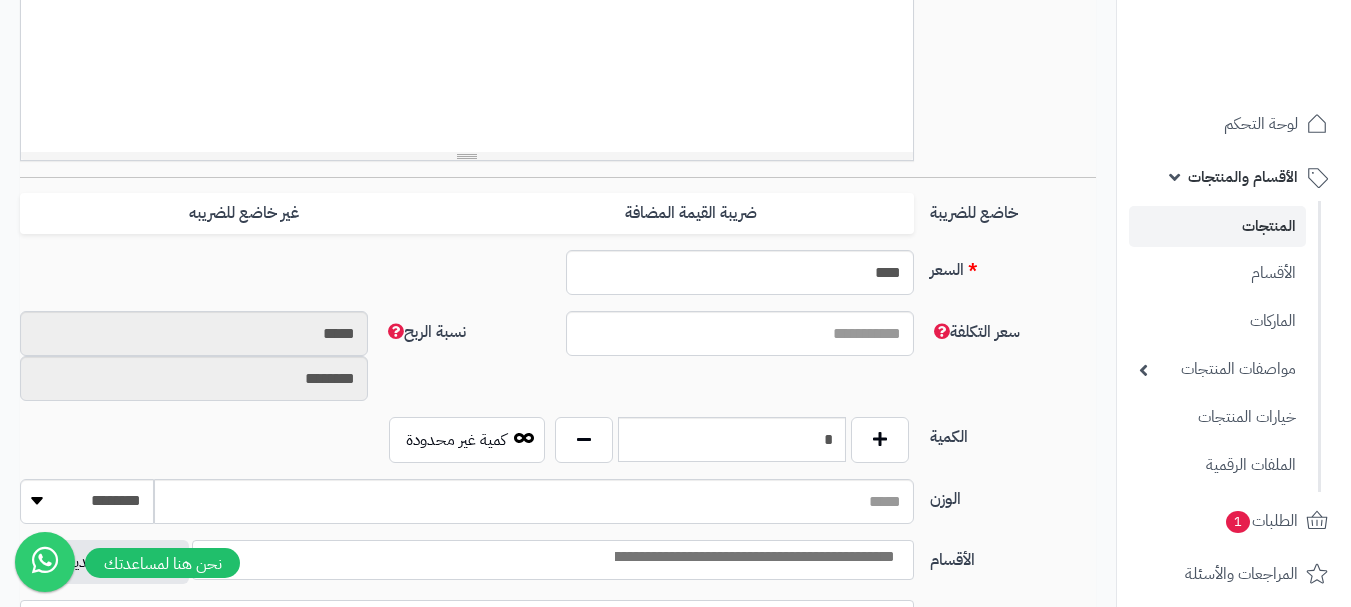 scroll, scrollTop: 800, scrollLeft: 0, axis: vertical 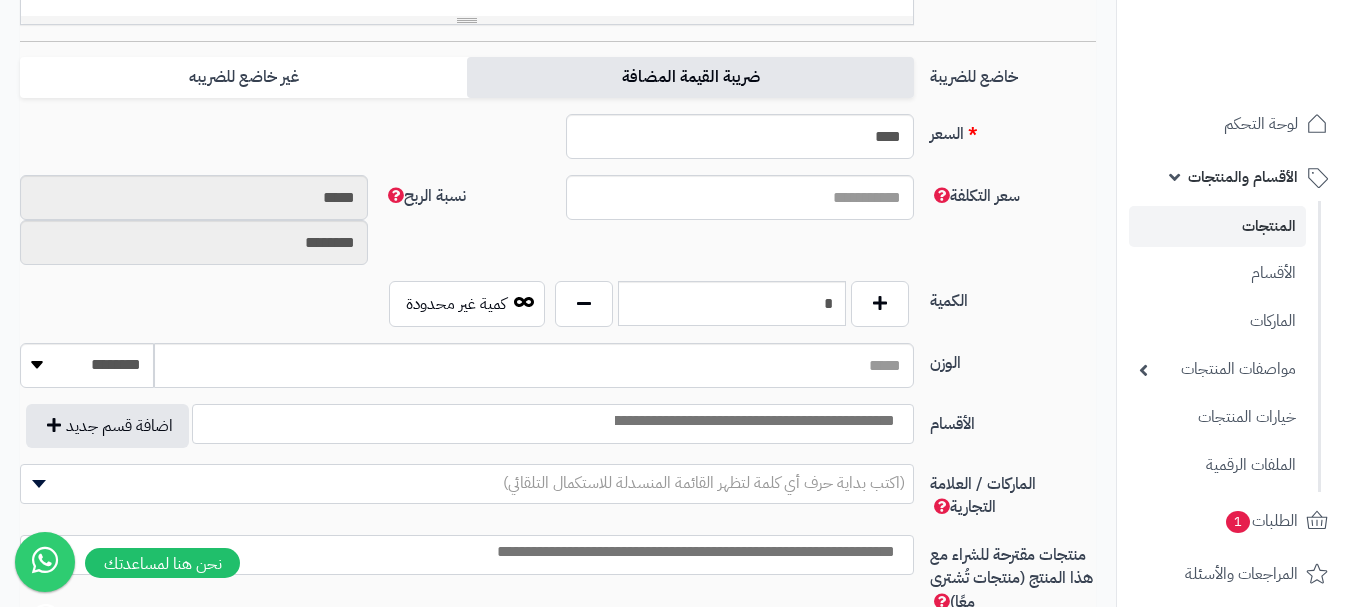 click on "ضريبة القيمة المضافة" at bounding box center (690, 77) 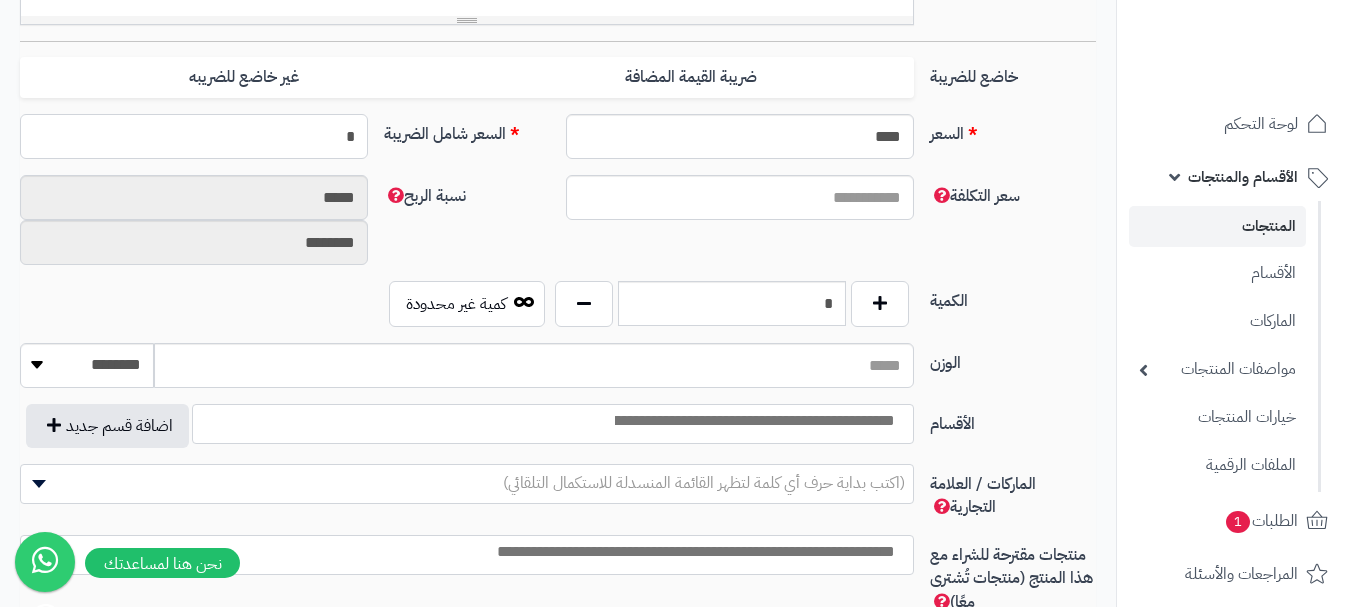 click on "*" at bounding box center (194, 136) 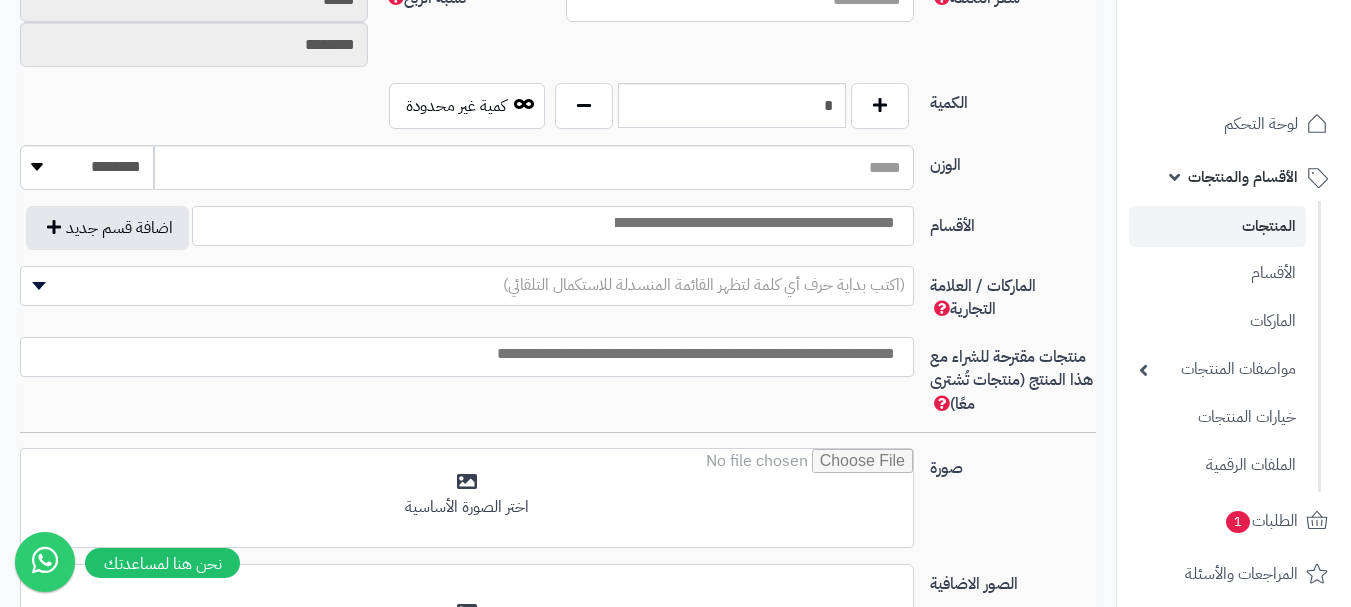 scroll, scrollTop: 1000, scrollLeft: 0, axis: vertical 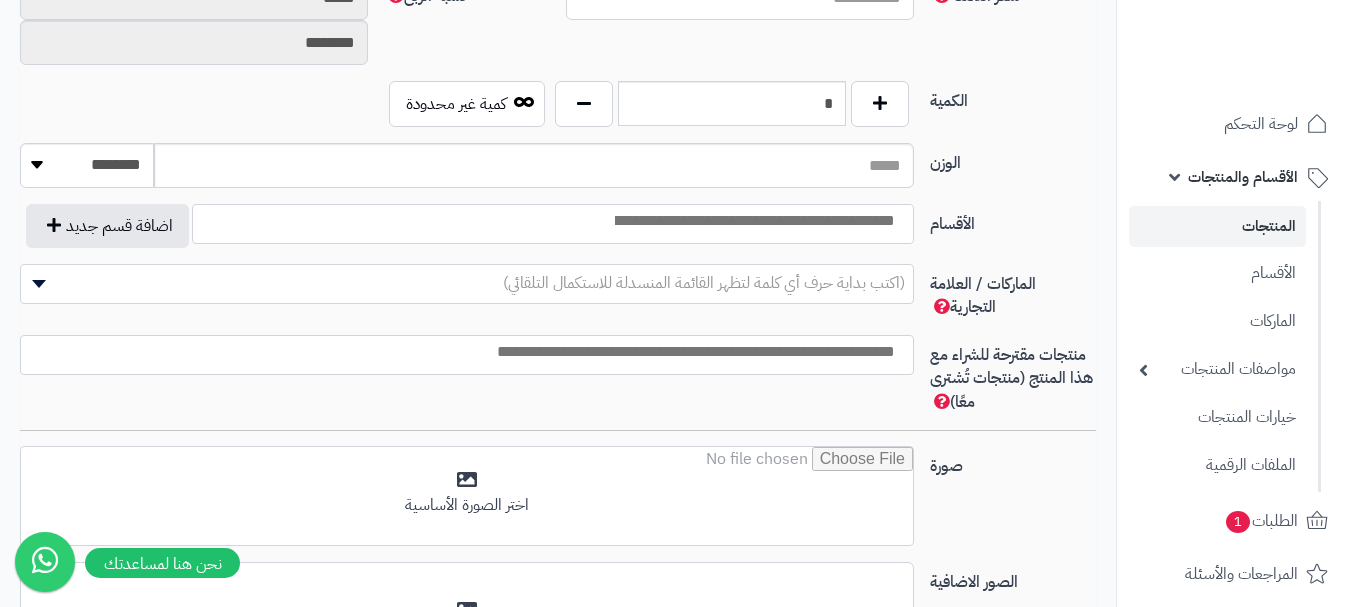 type on "******" 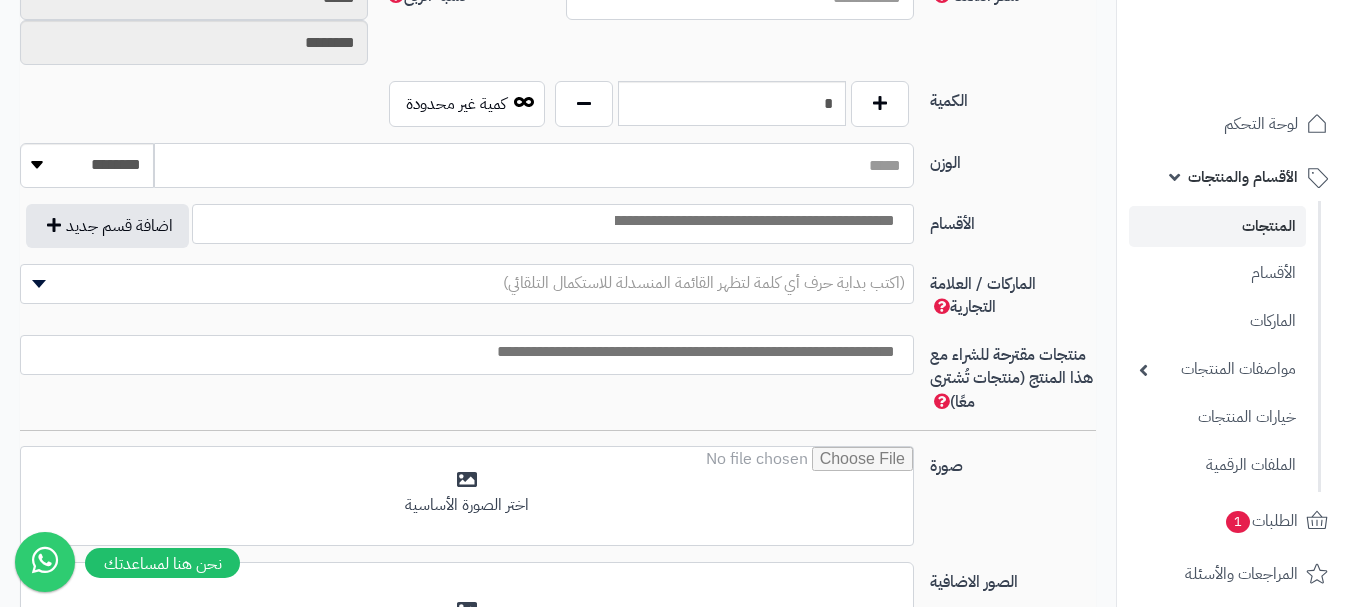 click on "الوزن" at bounding box center [534, 165] 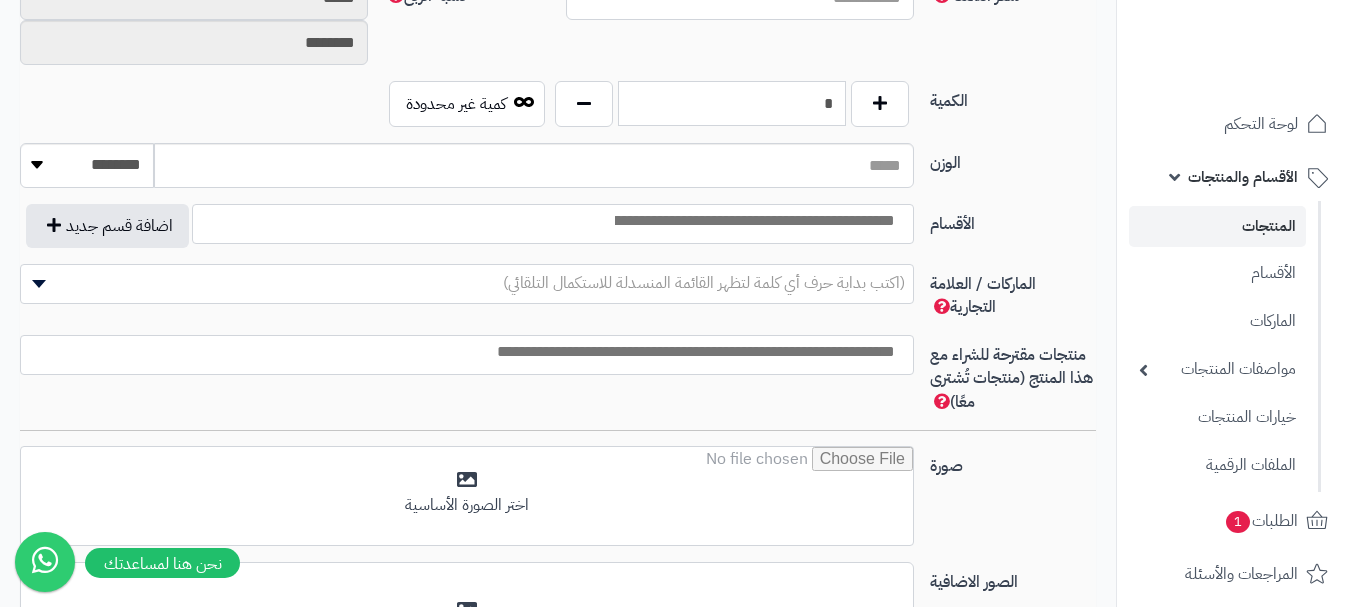 click on "*" at bounding box center (732, 103) 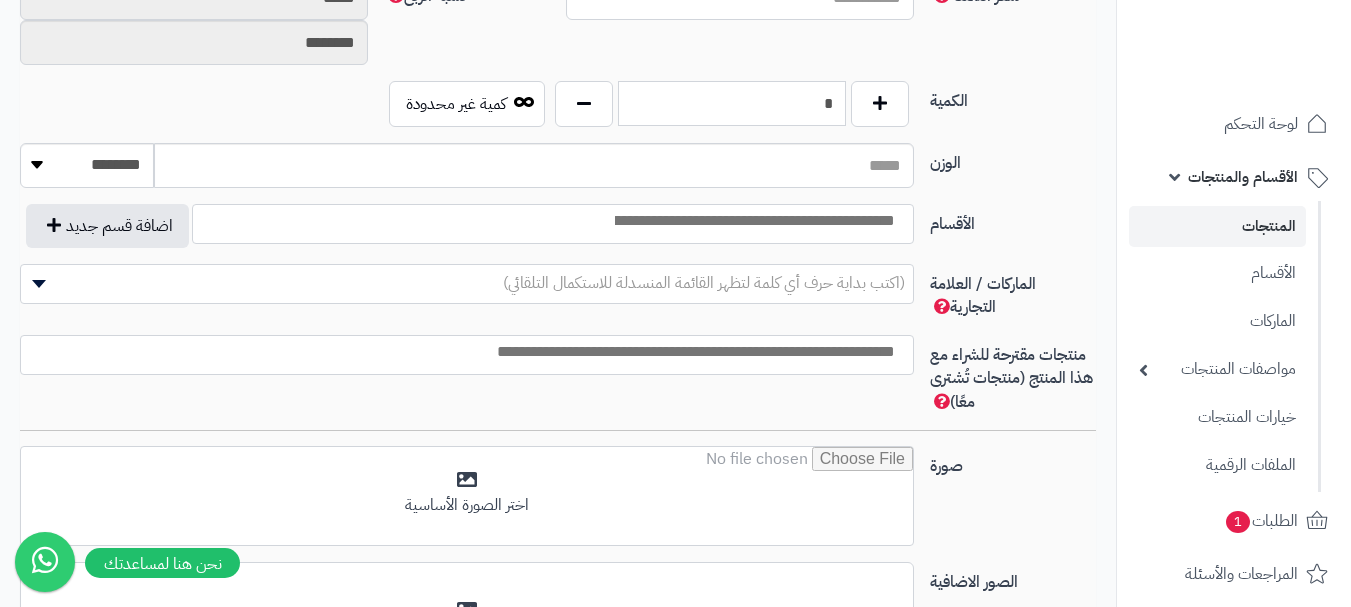type on "*" 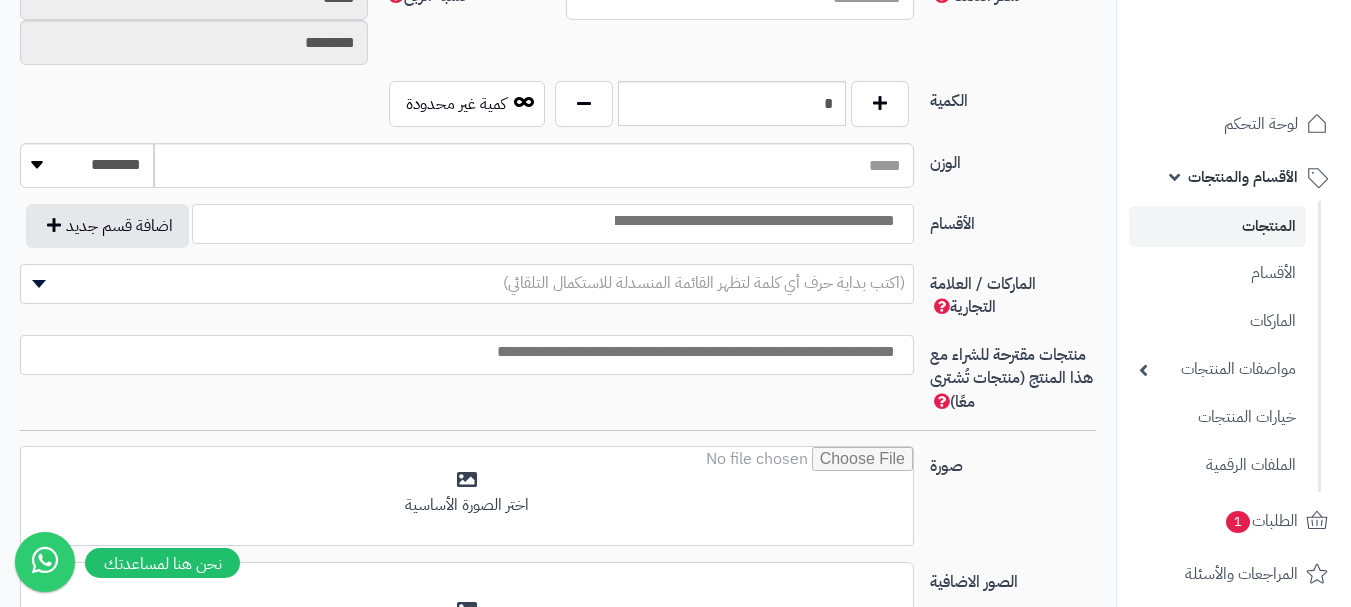 click at bounding box center [753, 221] 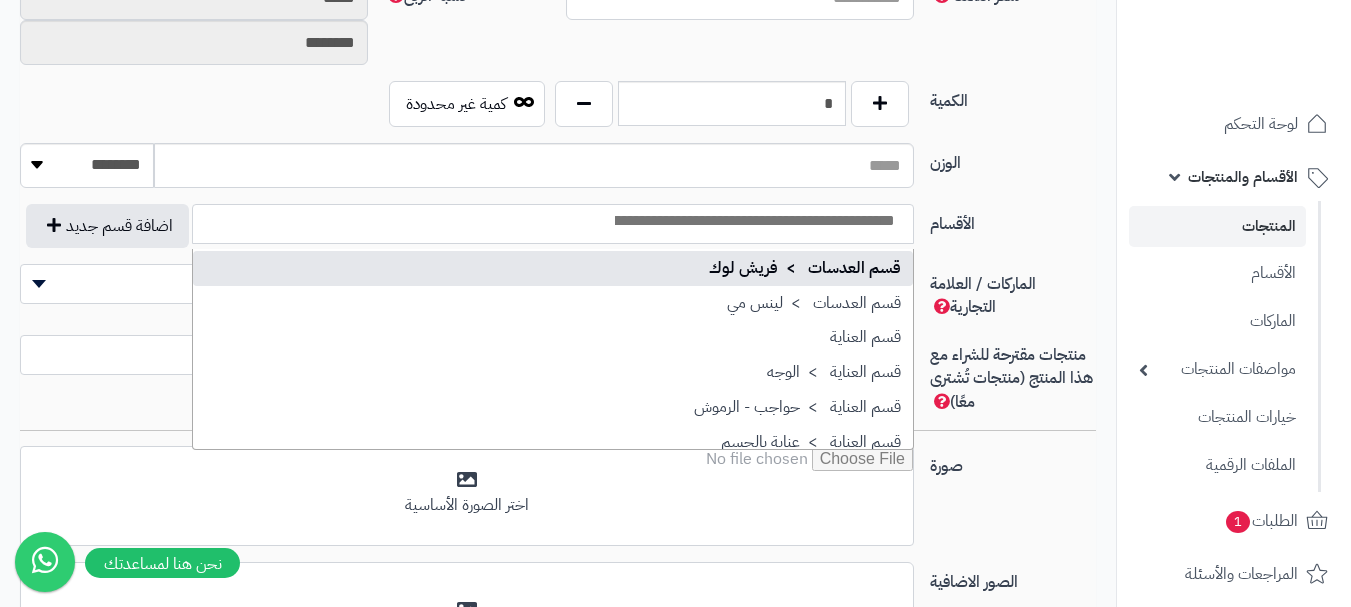 scroll, scrollTop: 1700, scrollLeft: 0, axis: vertical 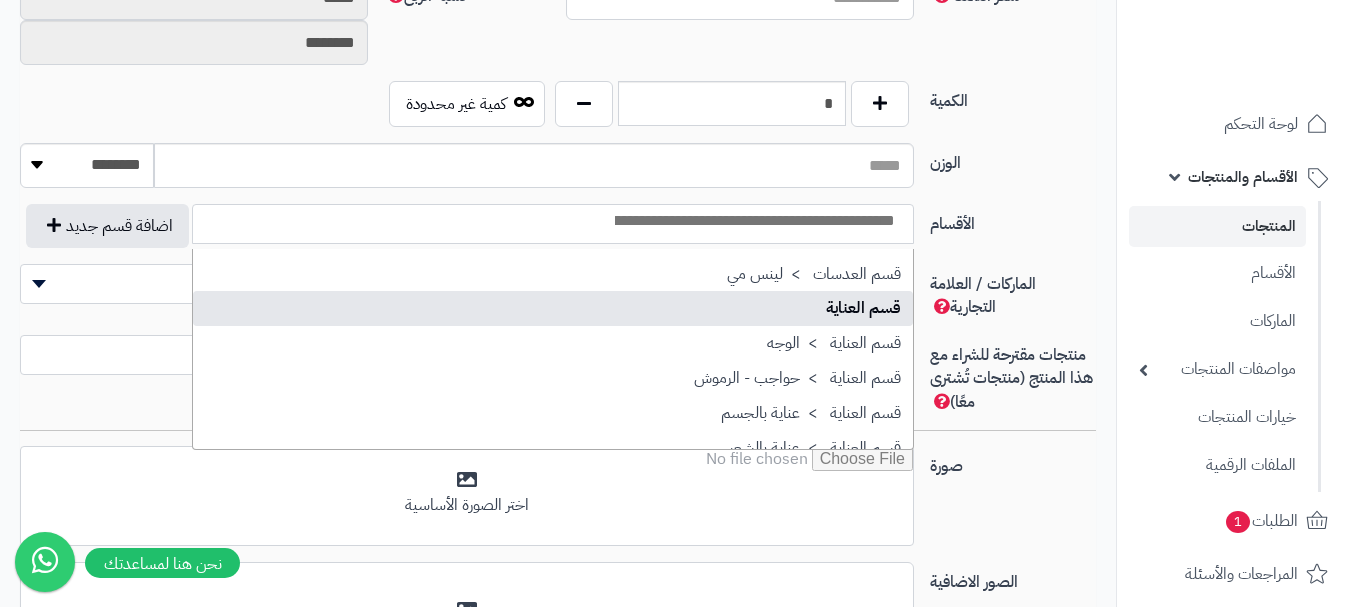 drag, startPoint x: 831, startPoint y: 299, endPoint x: 759, endPoint y: 250, distance: 87.0919 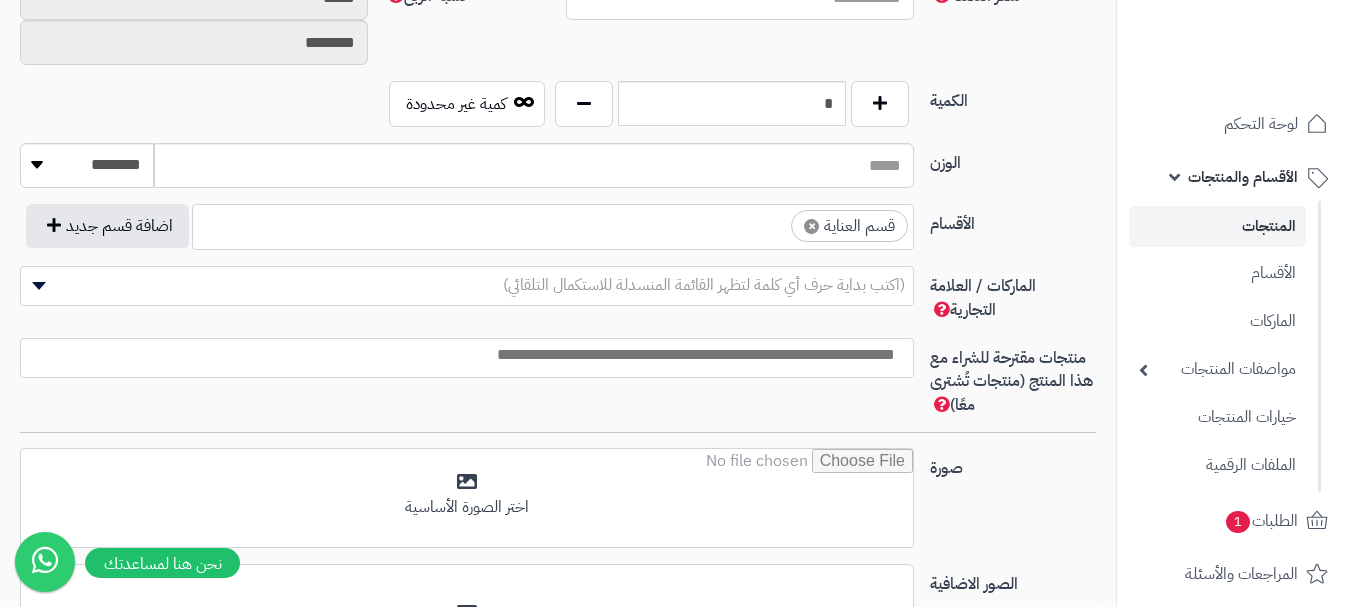 click on "× قسم العناية" at bounding box center (553, 224) 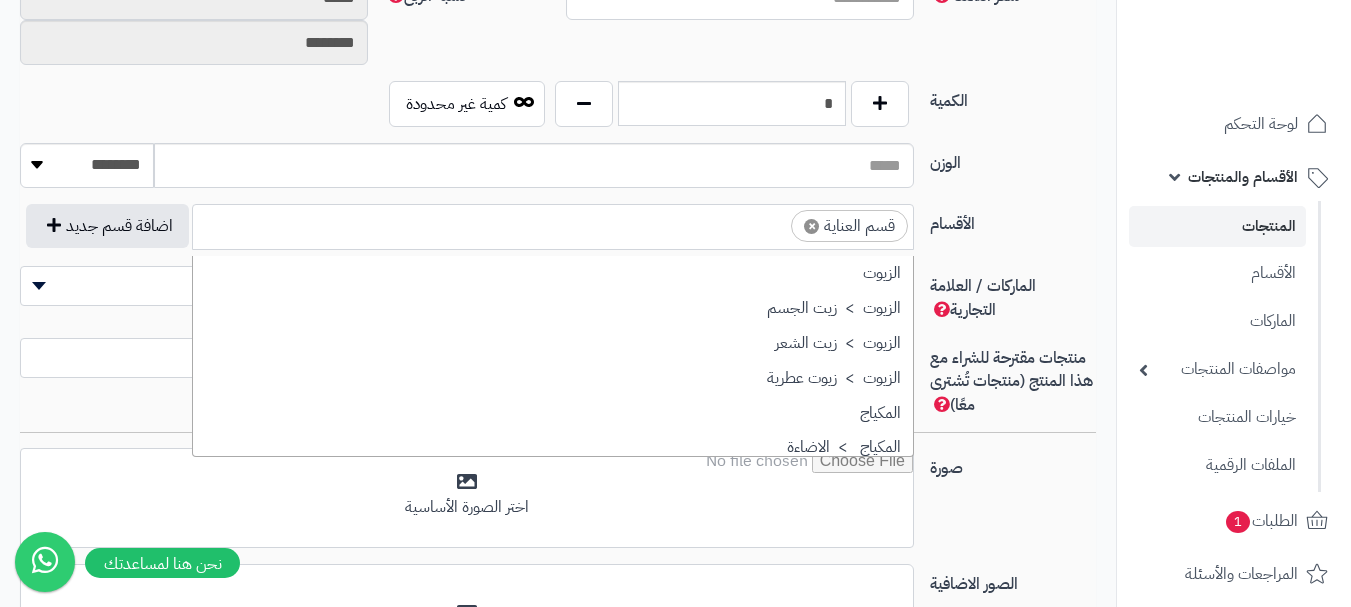 scroll, scrollTop: 1707, scrollLeft: 0, axis: vertical 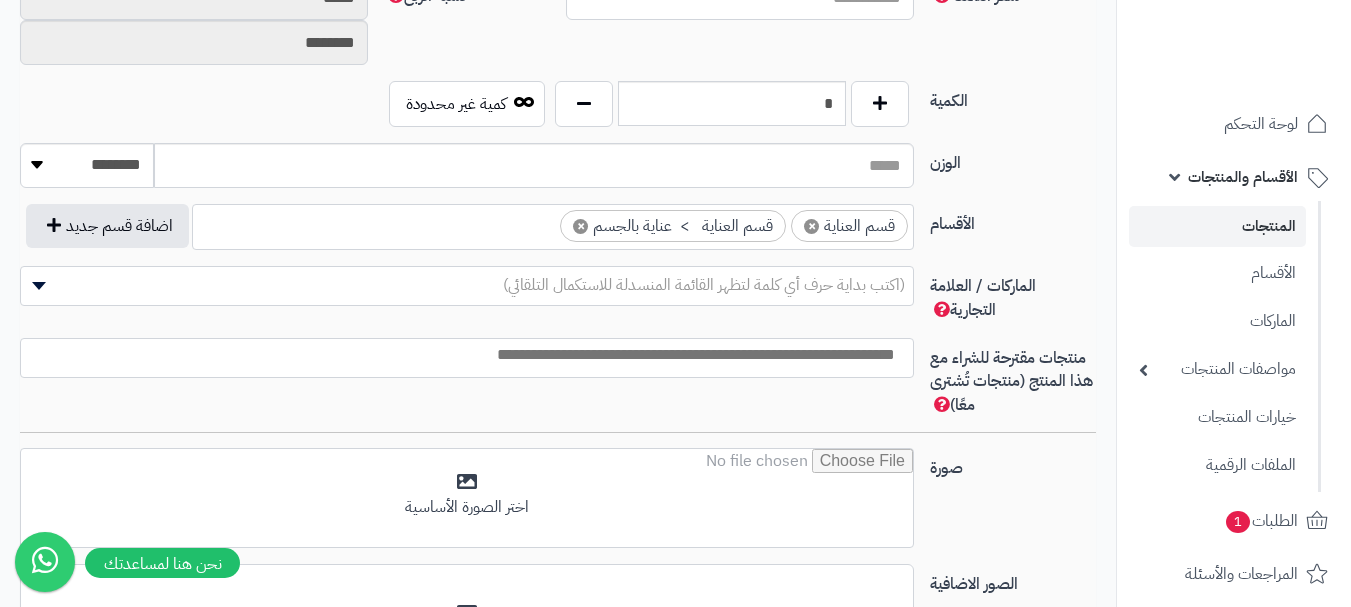 click at bounding box center [462, 355] 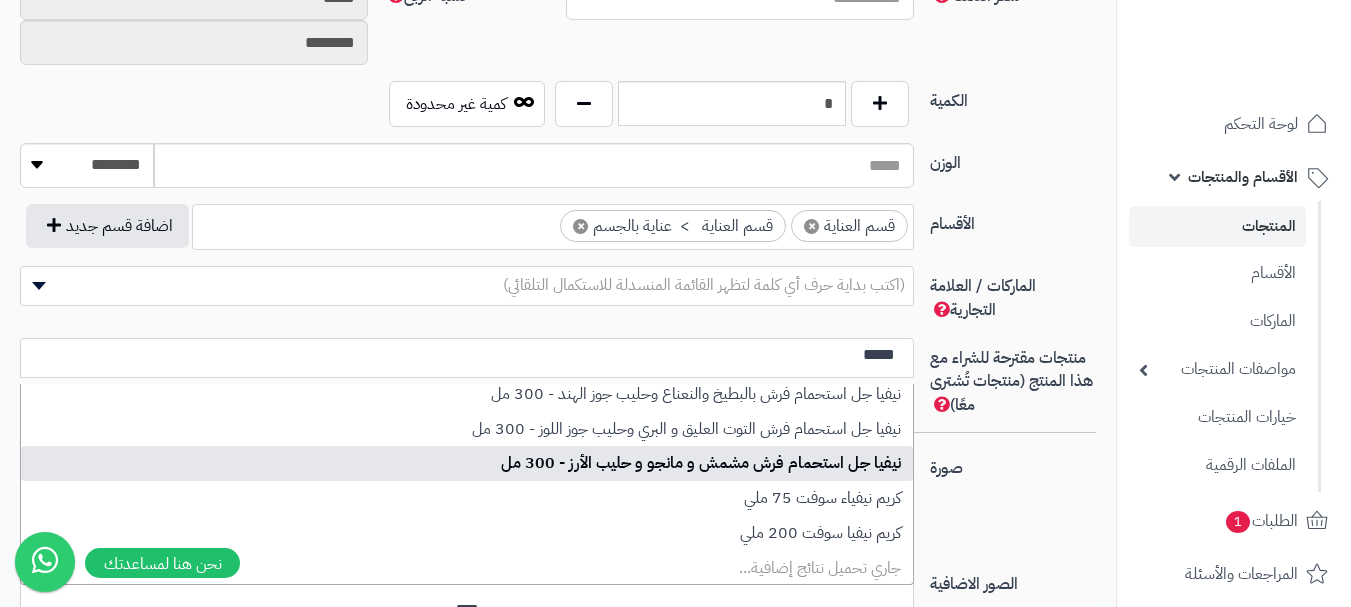 scroll, scrollTop: 9, scrollLeft: 0, axis: vertical 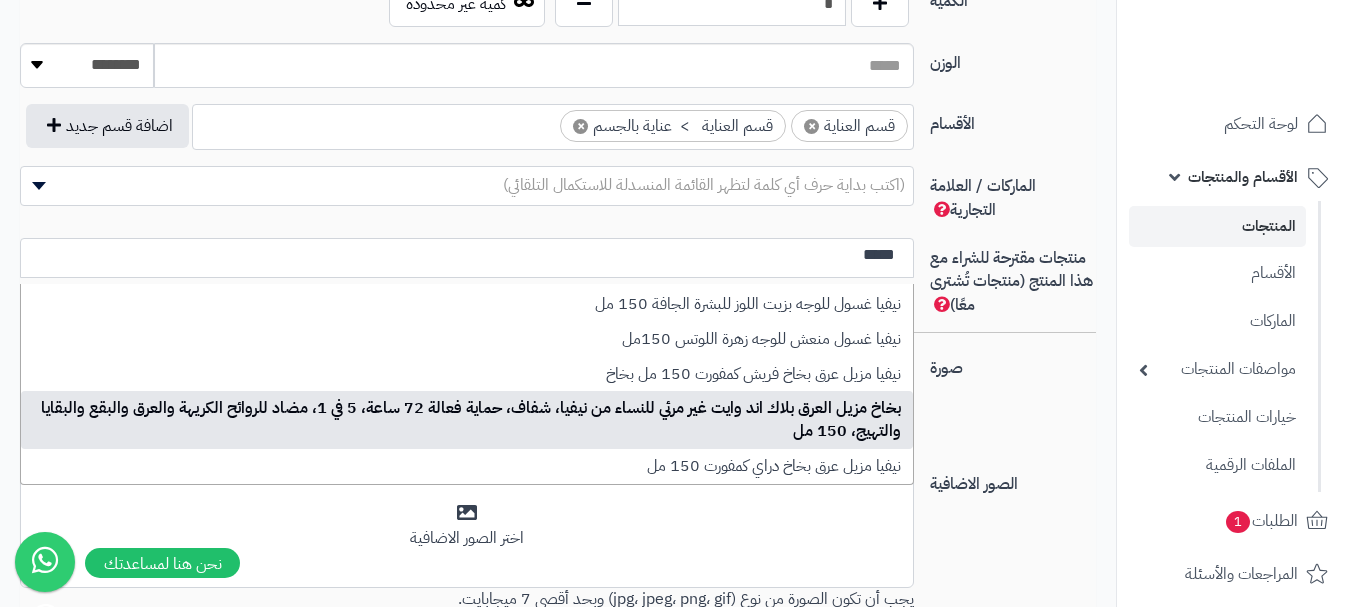 type on "*****" 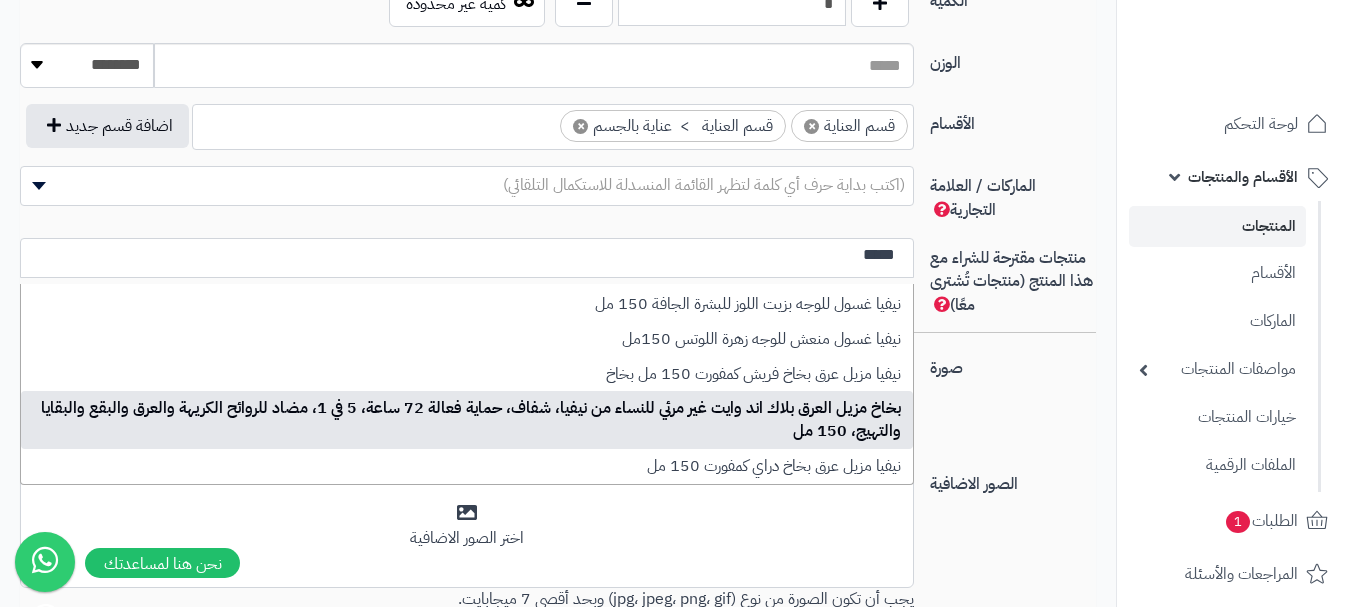 type 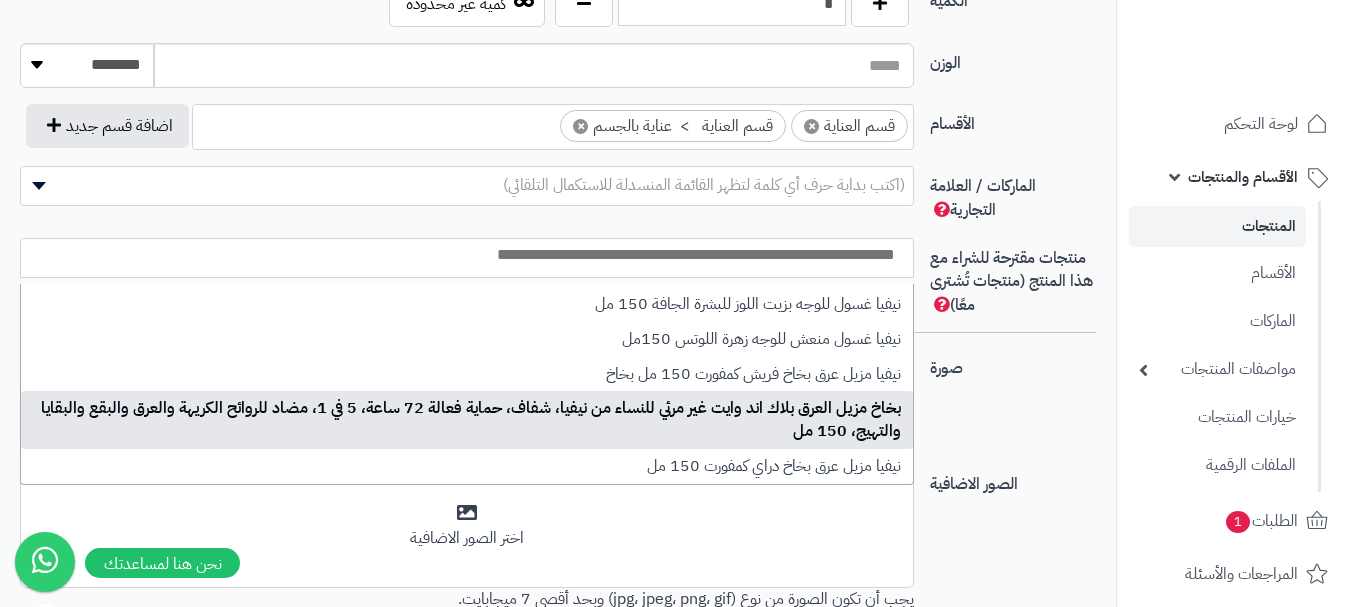 select on "***" 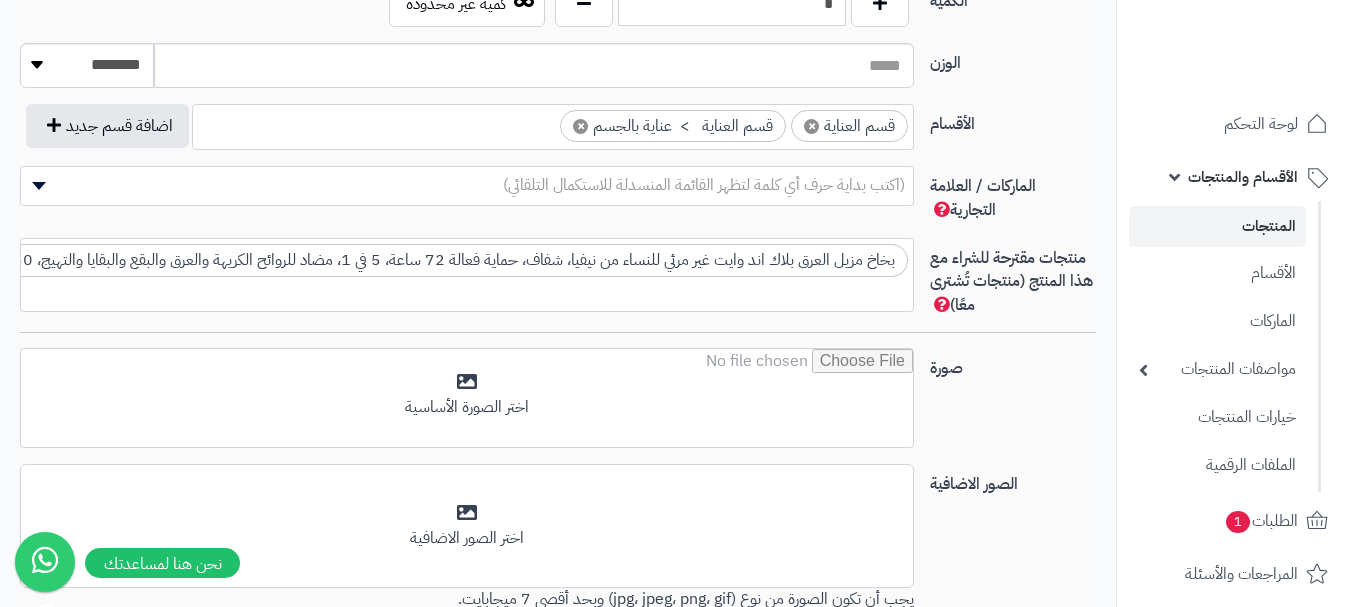 scroll, scrollTop: 0, scrollLeft: 0, axis: both 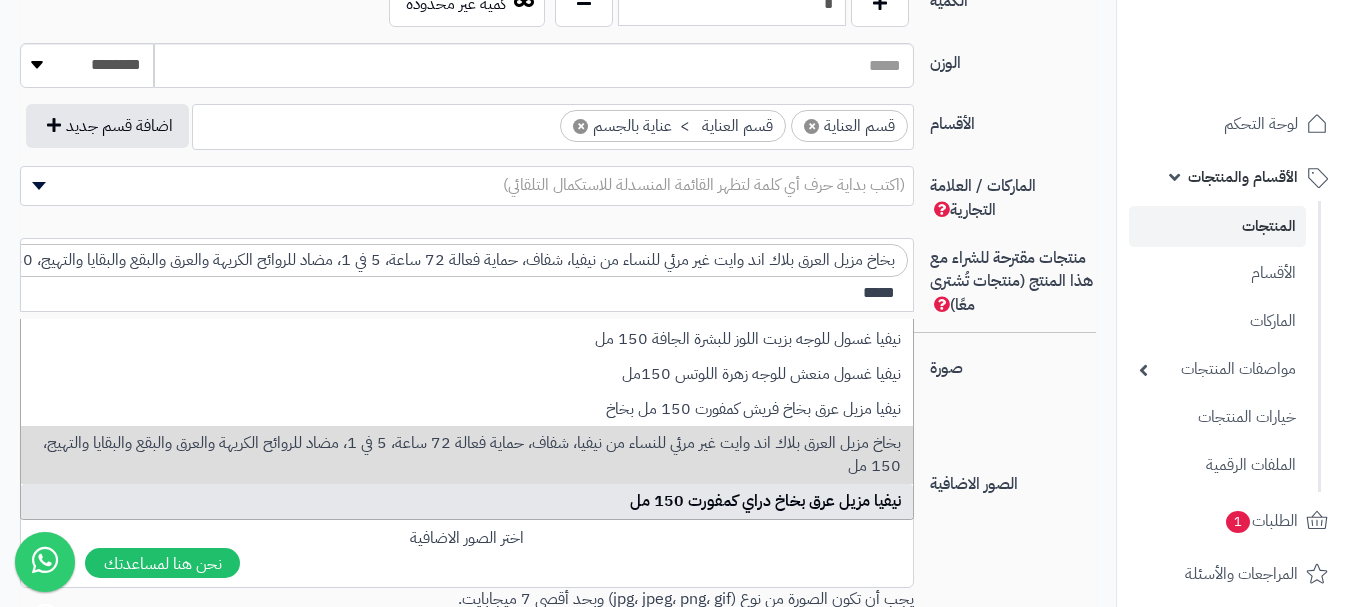 type on "*****" 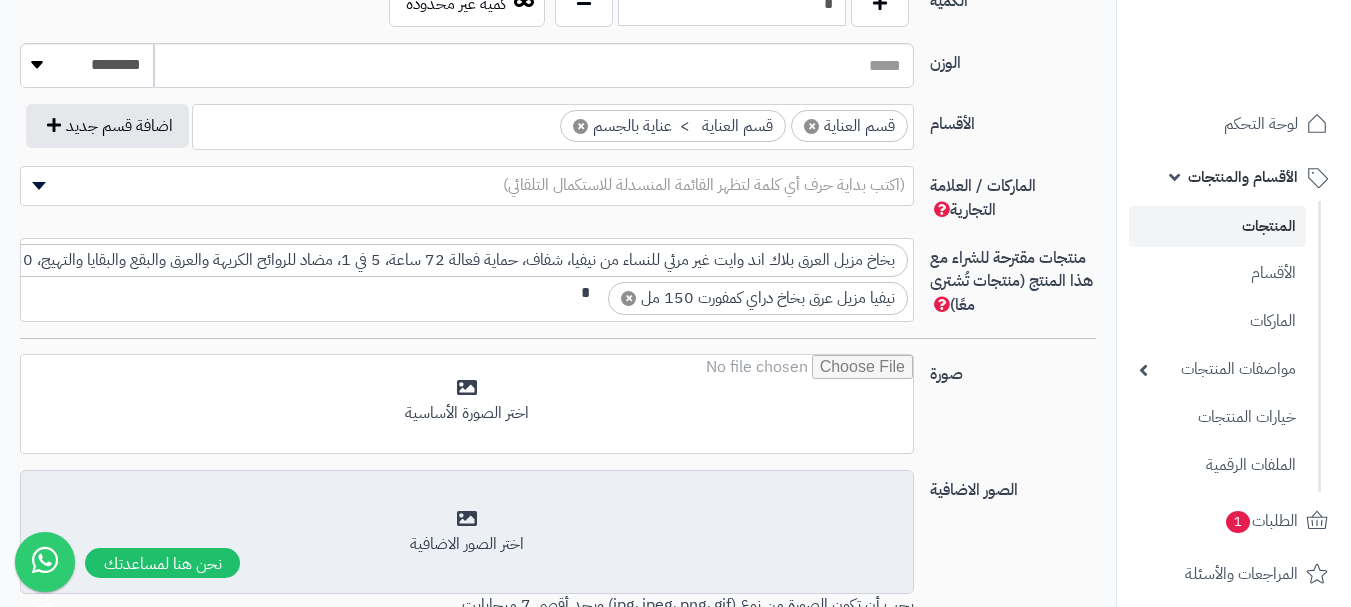 scroll, scrollTop: 0, scrollLeft: -9, axis: horizontal 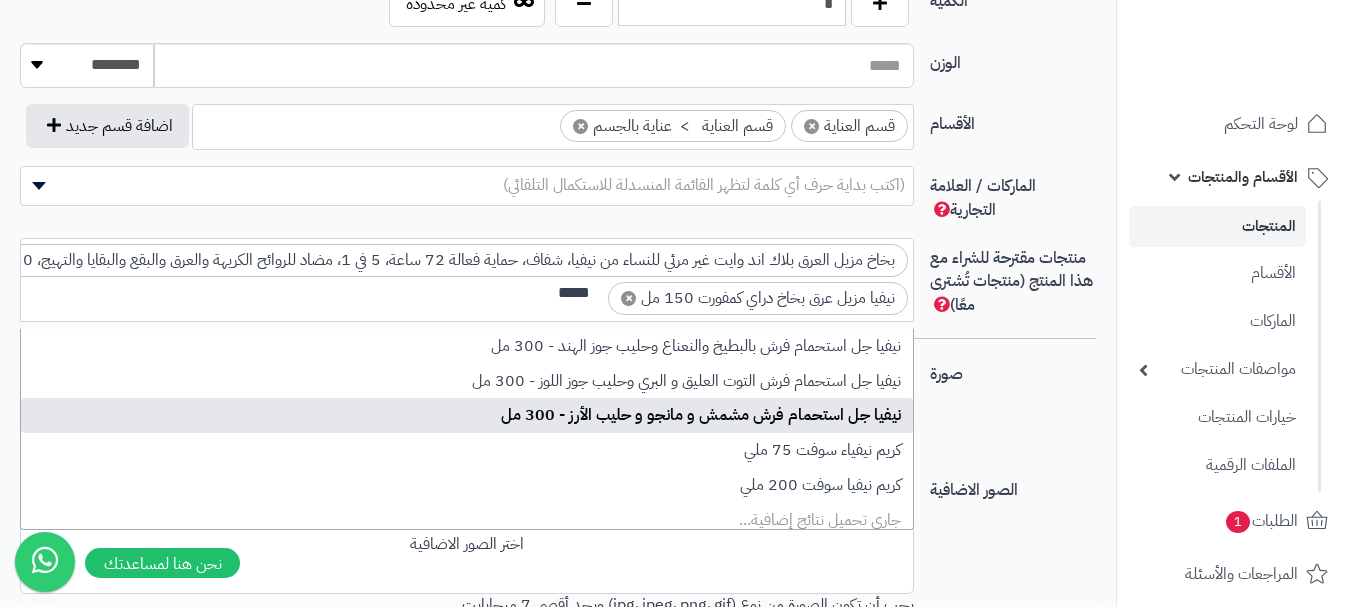 type on "*****" 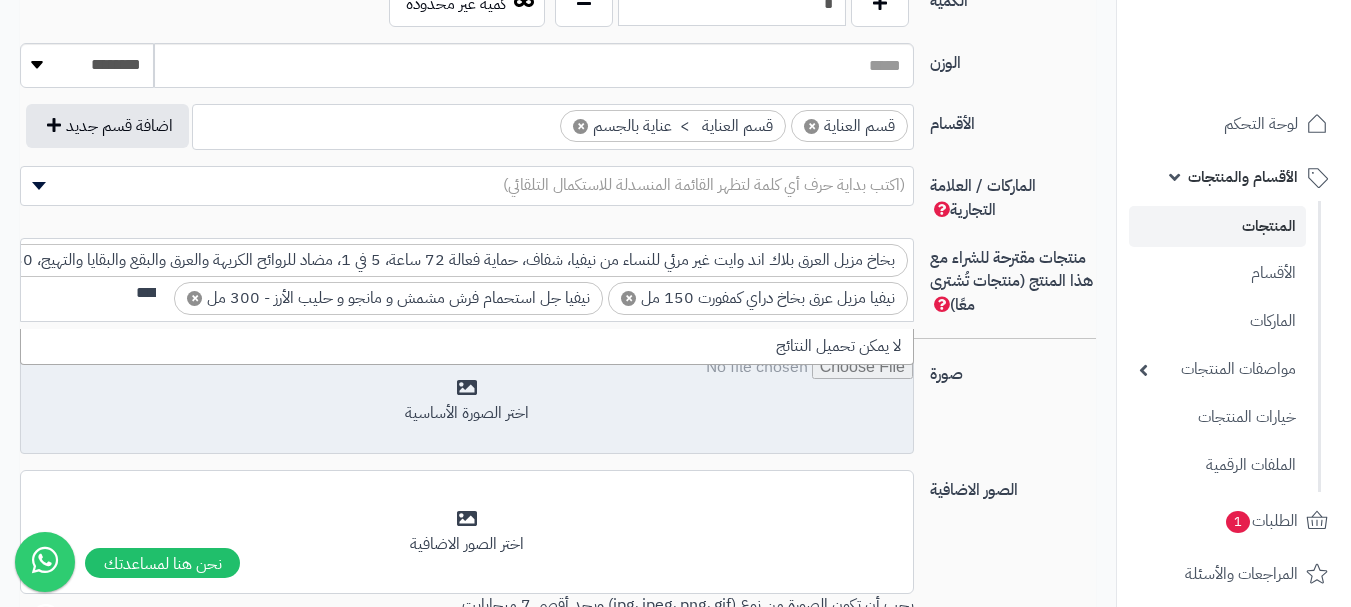 scroll, scrollTop: 0, scrollLeft: 0, axis: both 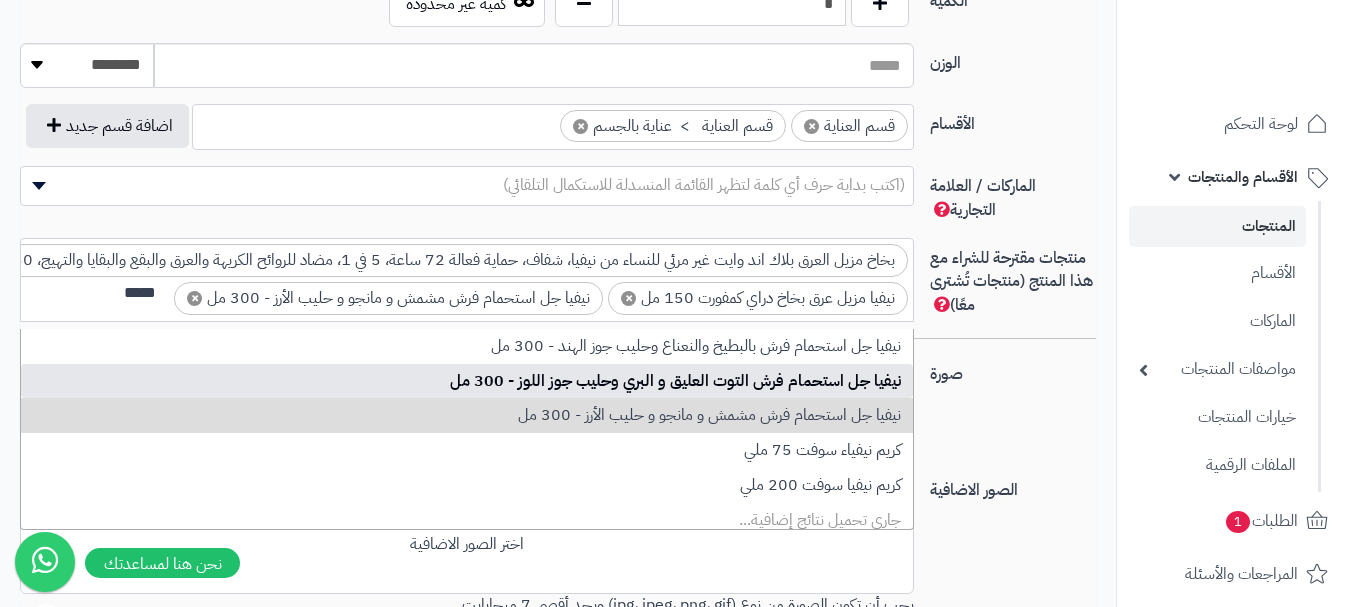 type on "*****" 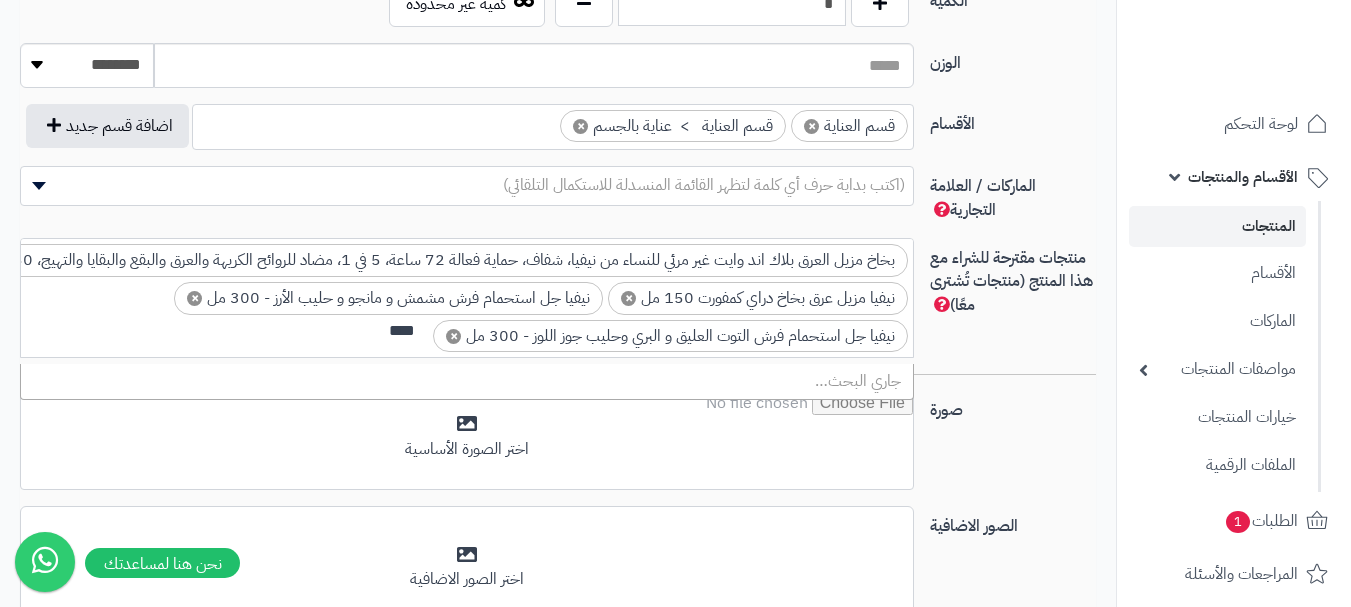 scroll, scrollTop: 0, scrollLeft: 0, axis: both 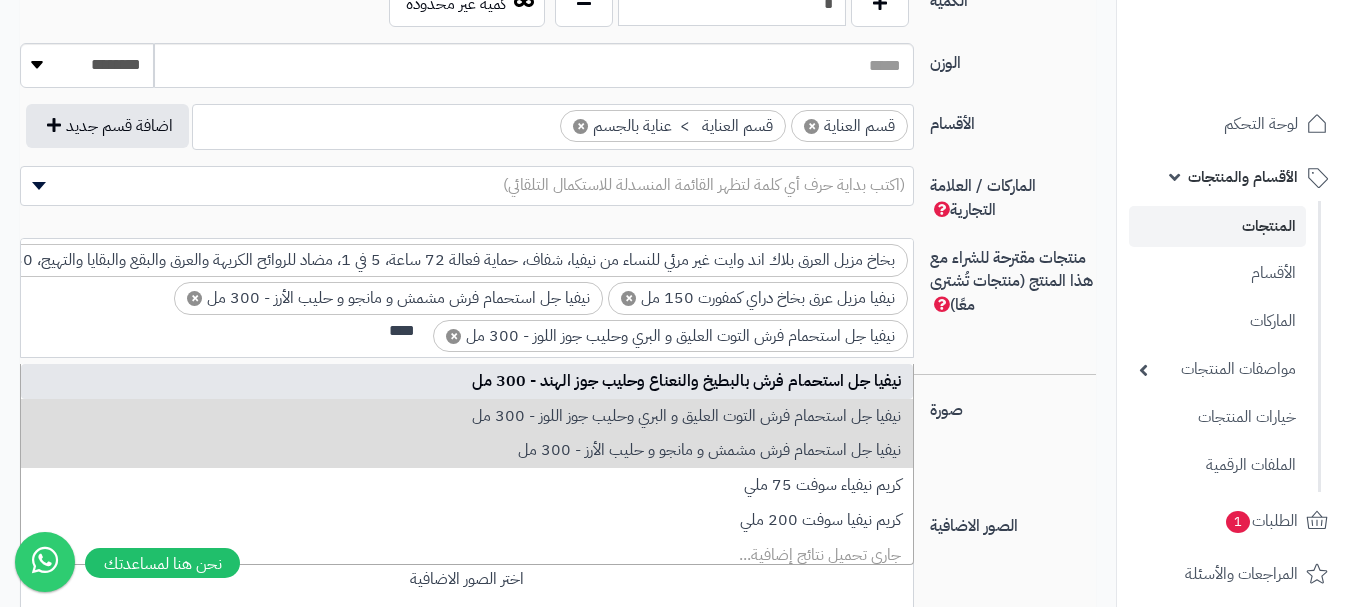 type on "****" 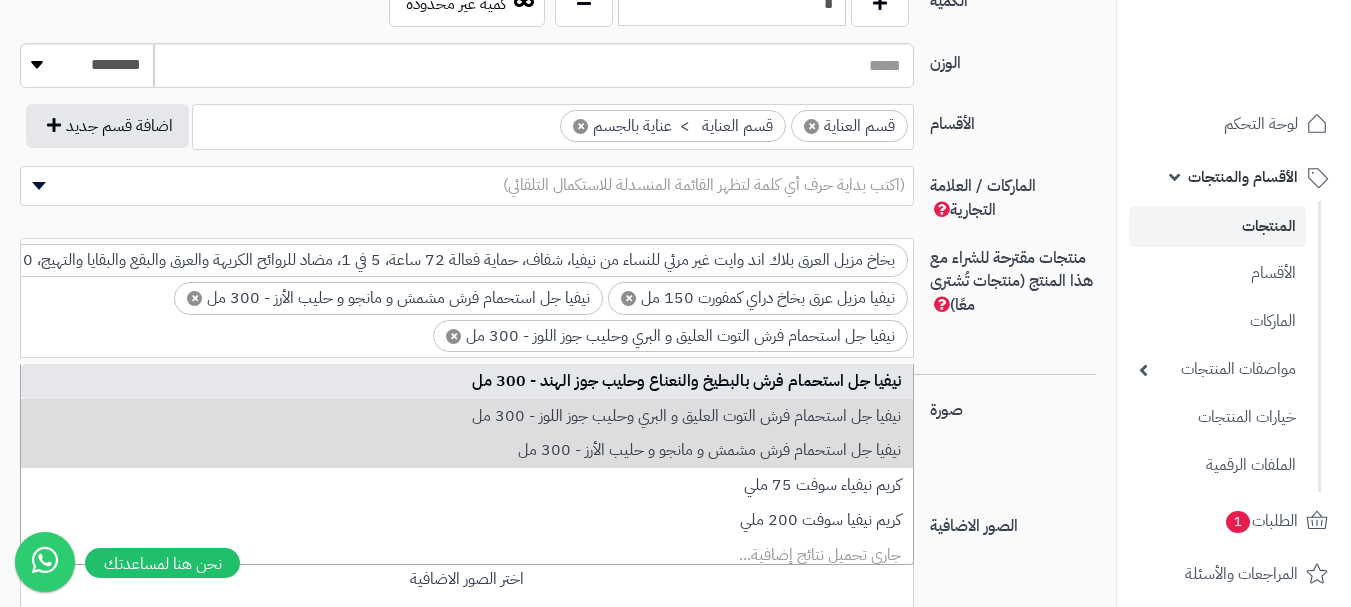 scroll, scrollTop: 40, scrollLeft: 0, axis: vertical 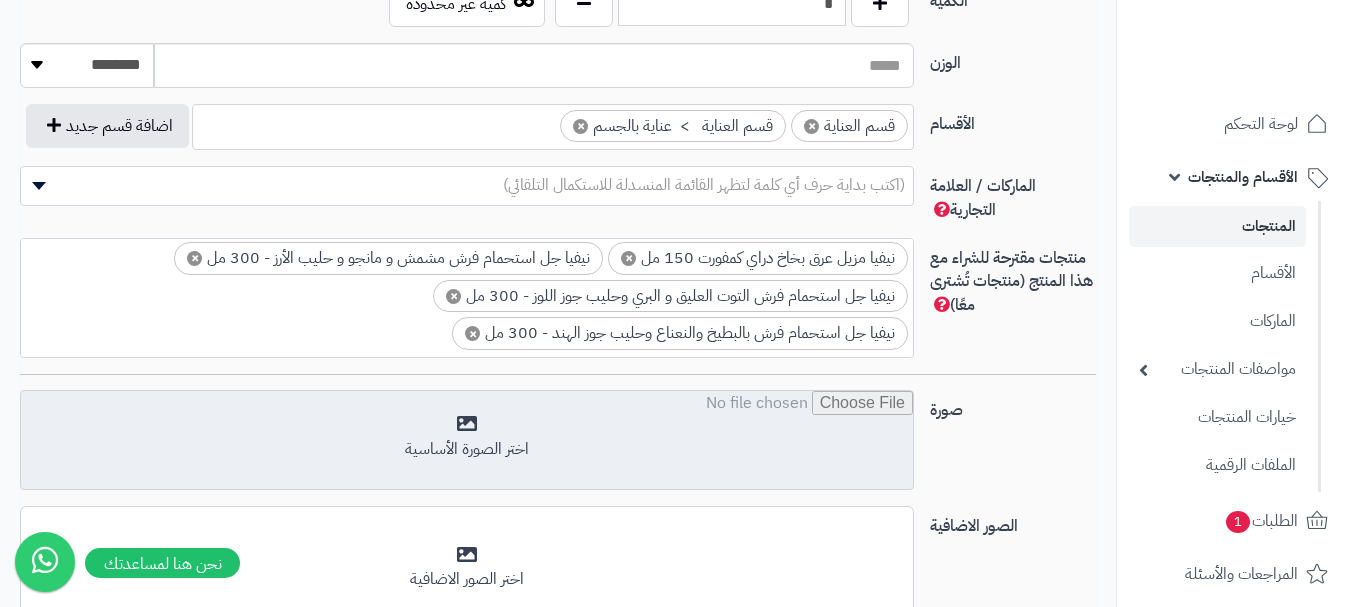 click at bounding box center [467, 441] 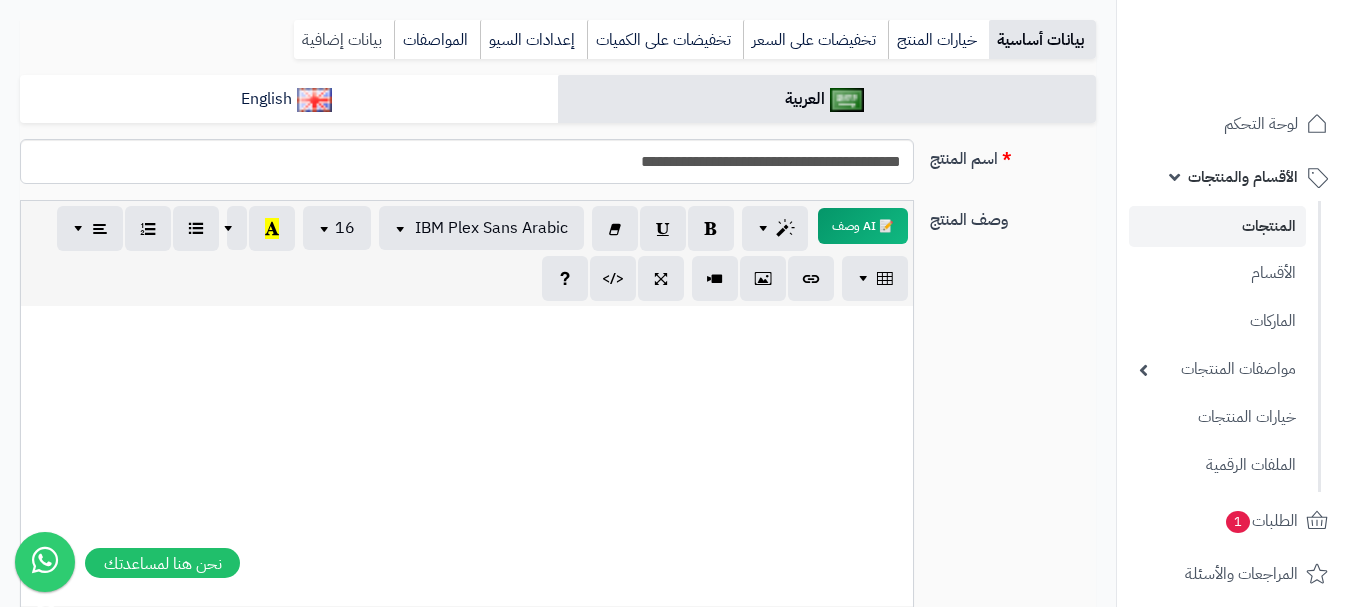 scroll, scrollTop: 0, scrollLeft: 0, axis: both 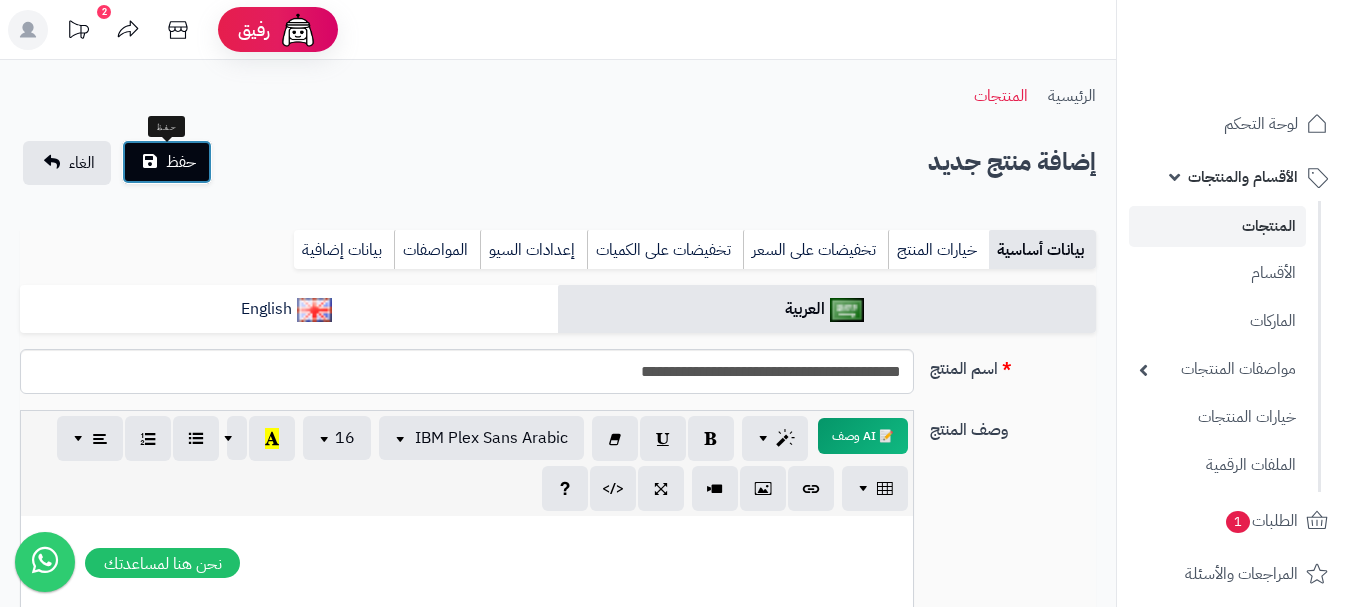 click on "حفظ" at bounding box center [167, 162] 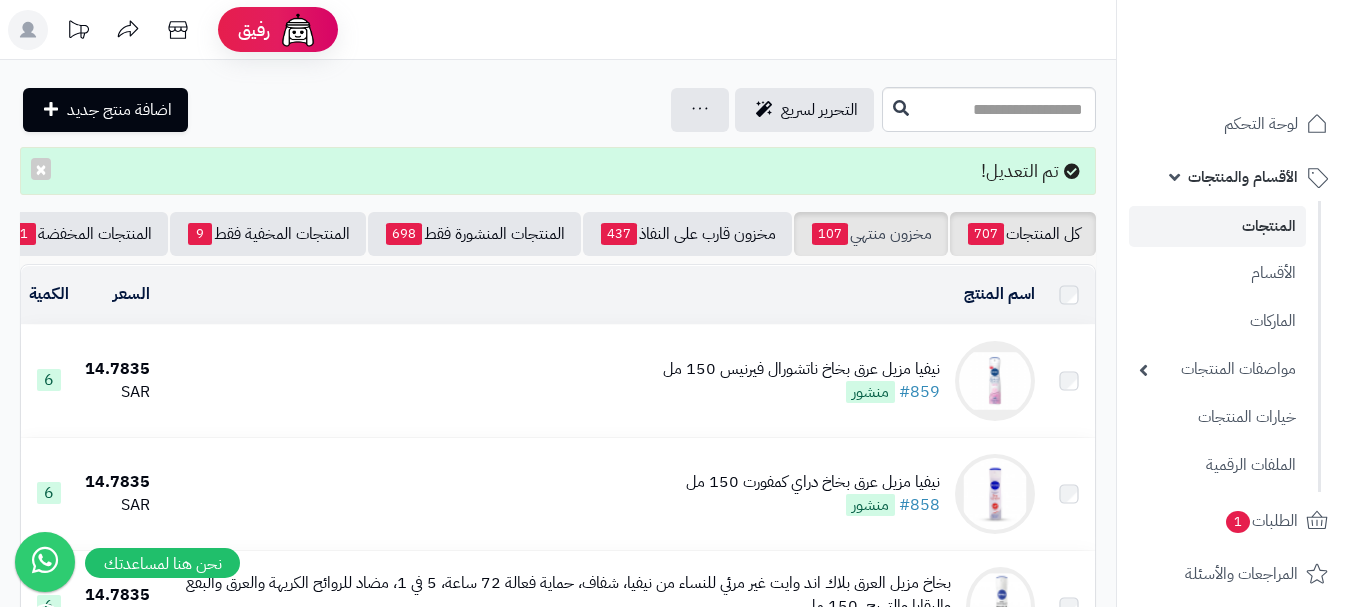 scroll, scrollTop: 0, scrollLeft: 0, axis: both 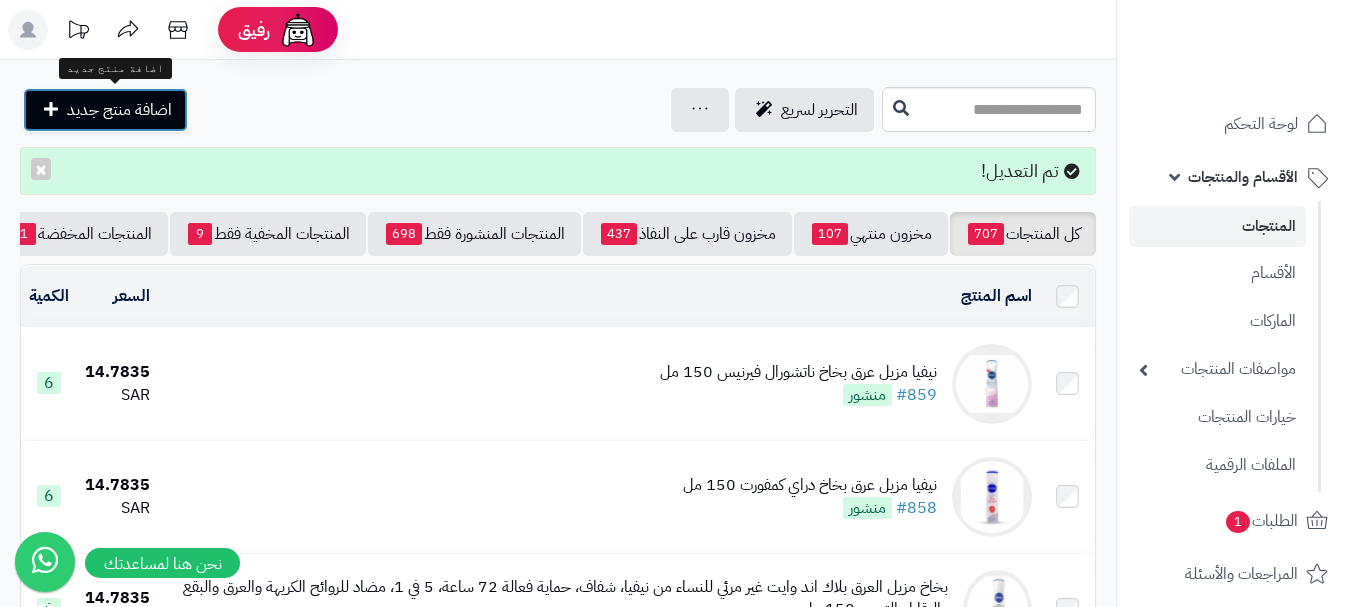 click on "اضافة منتج جديد" at bounding box center (119, 110) 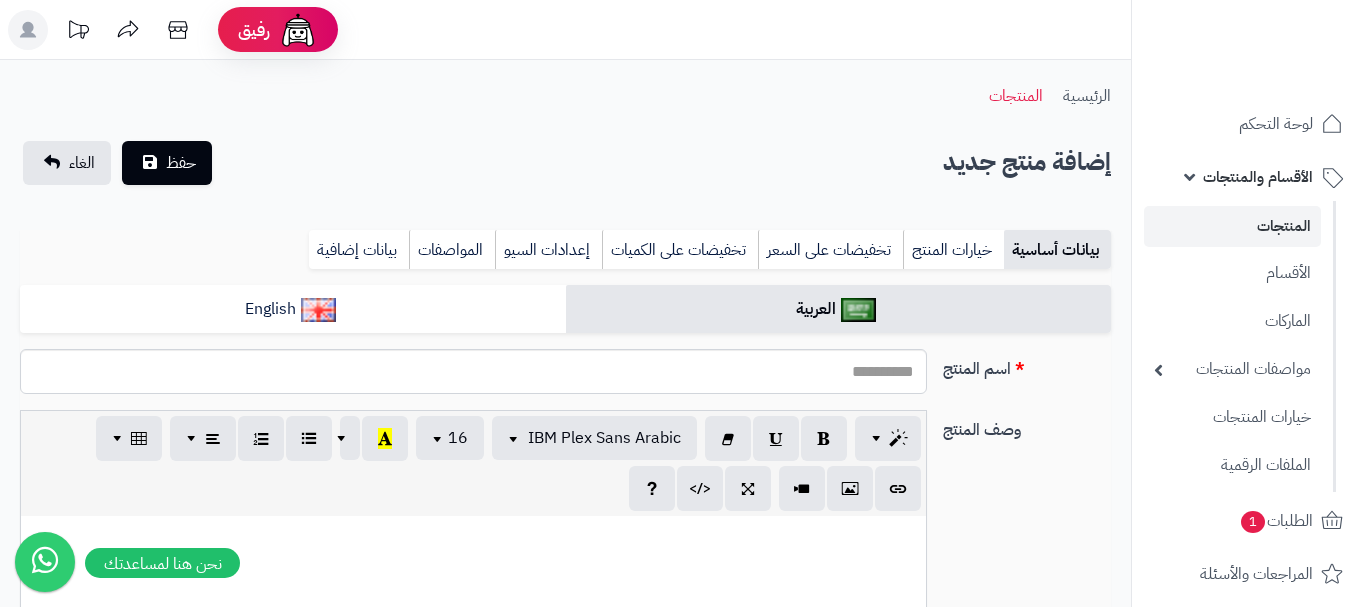 select 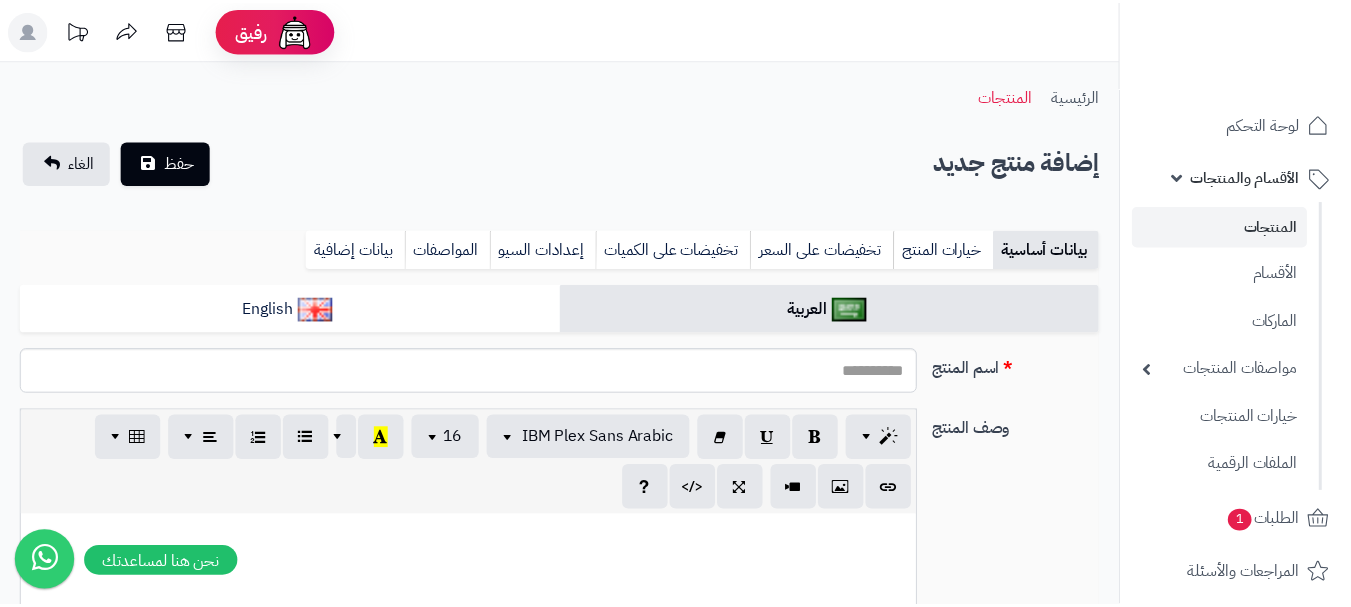 scroll, scrollTop: 0, scrollLeft: 0, axis: both 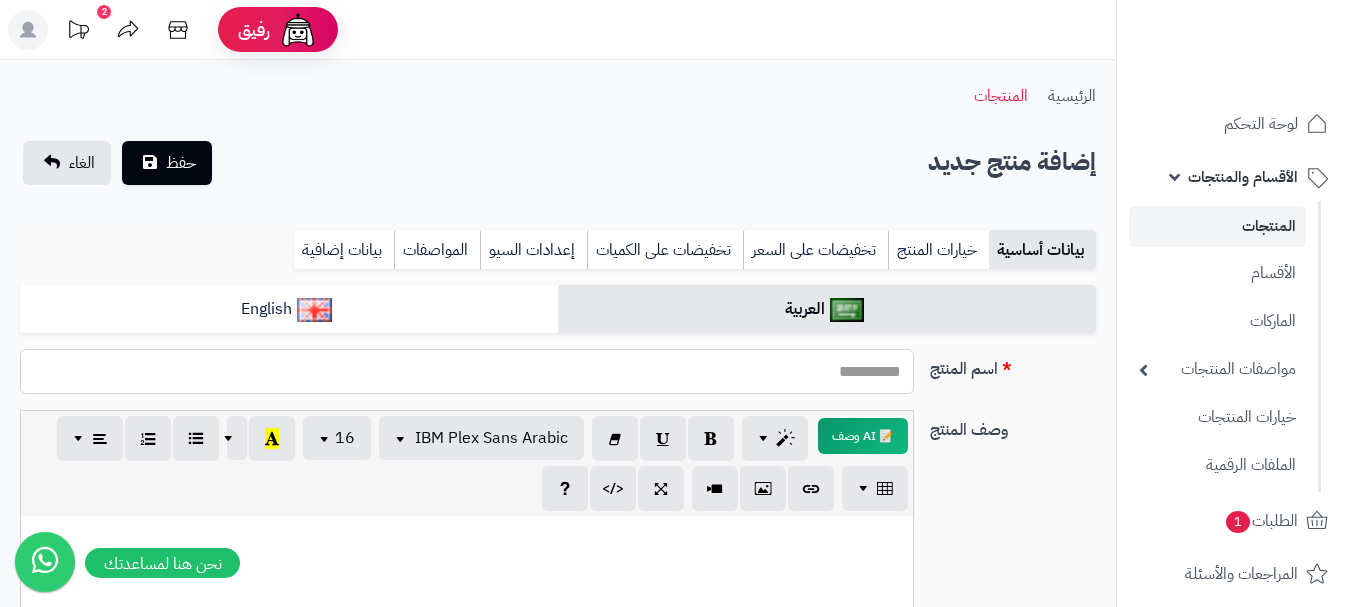paste on "**********" 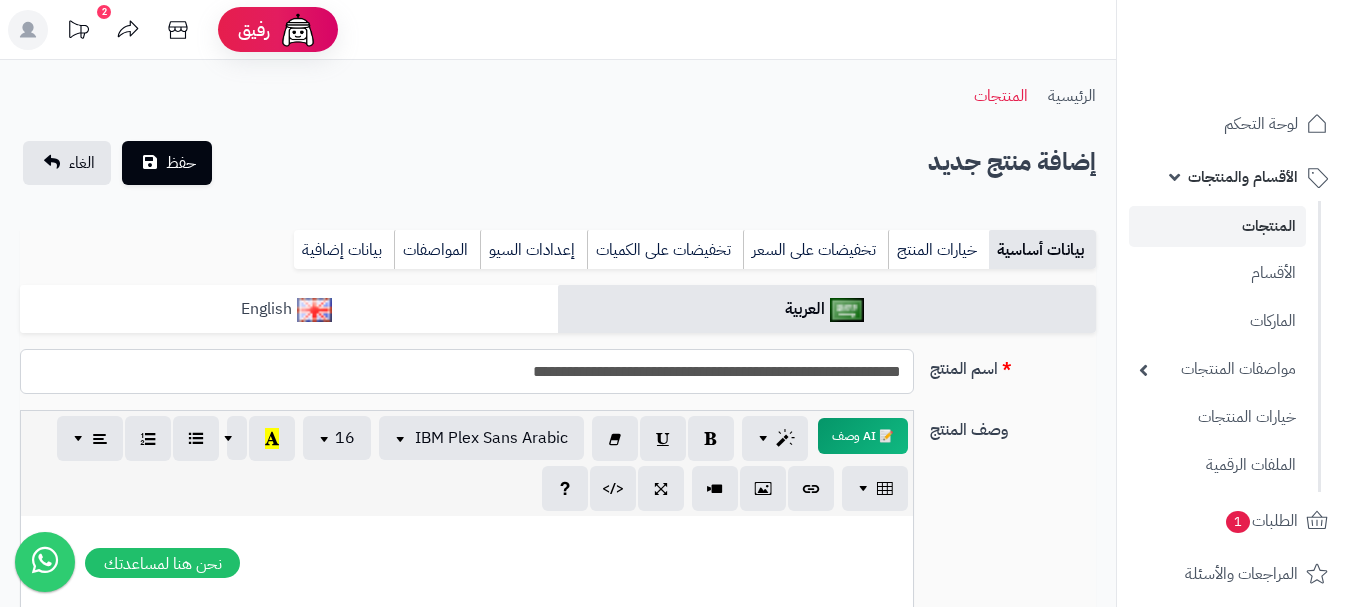 type on "**********" 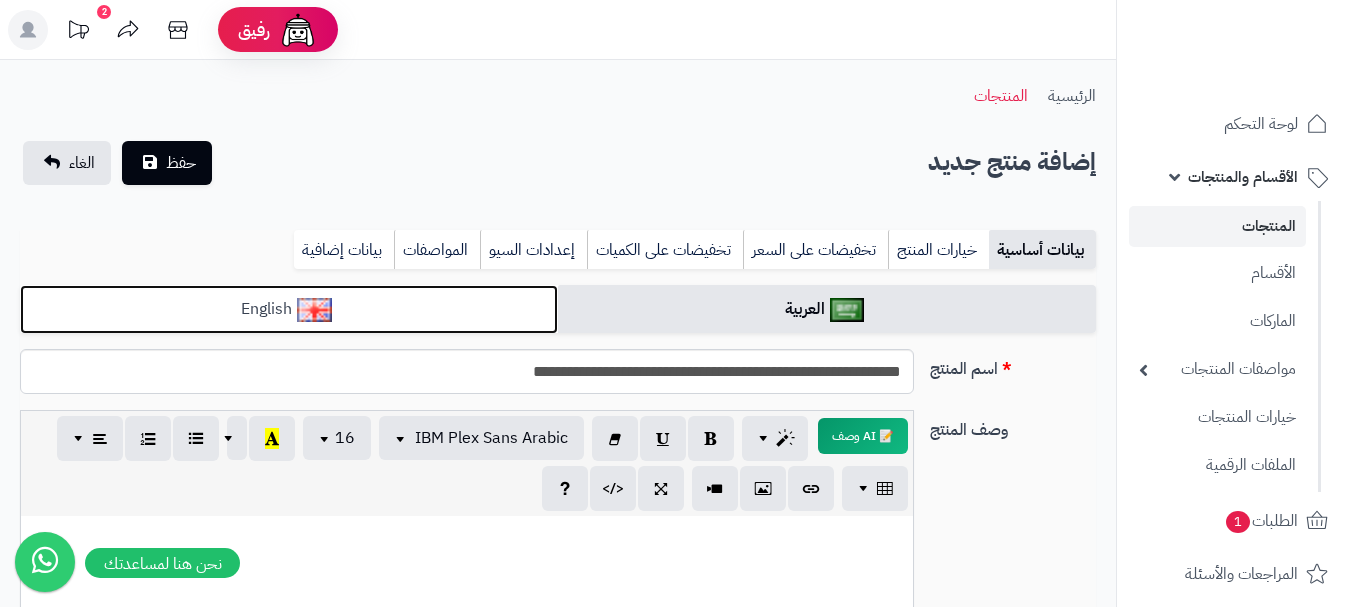 click on "English" at bounding box center (289, 309) 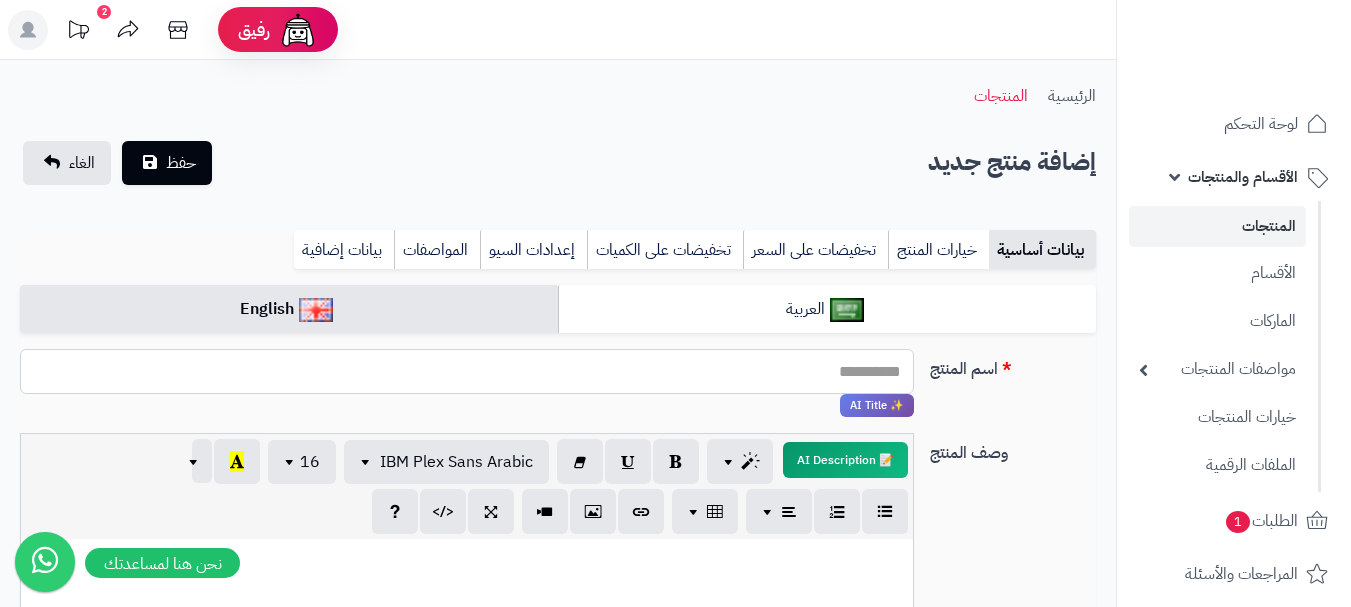 paste on "**********" 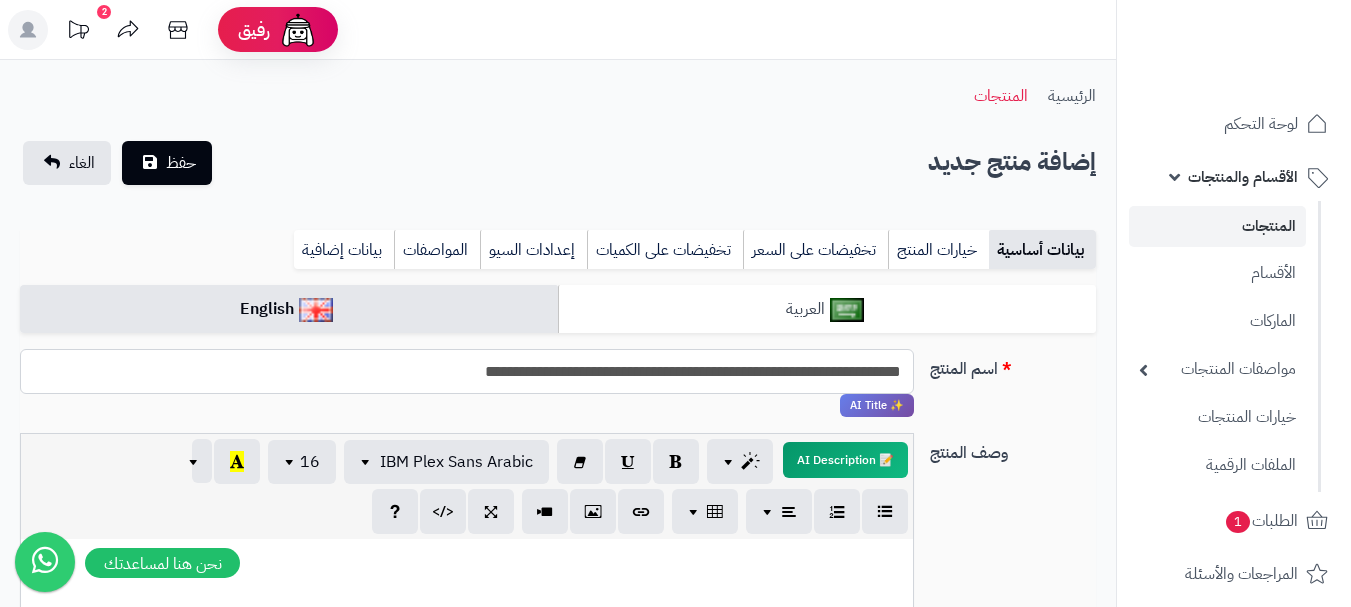 type on "**********" 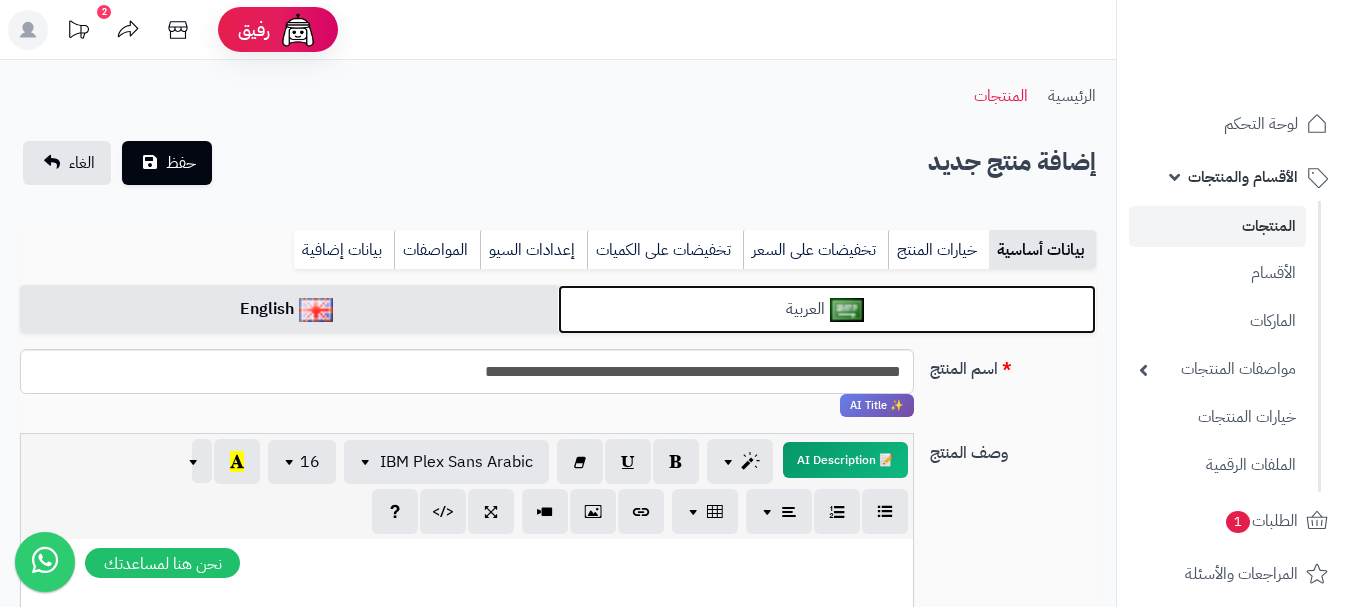 click on "العربية" at bounding box center [827, 309] 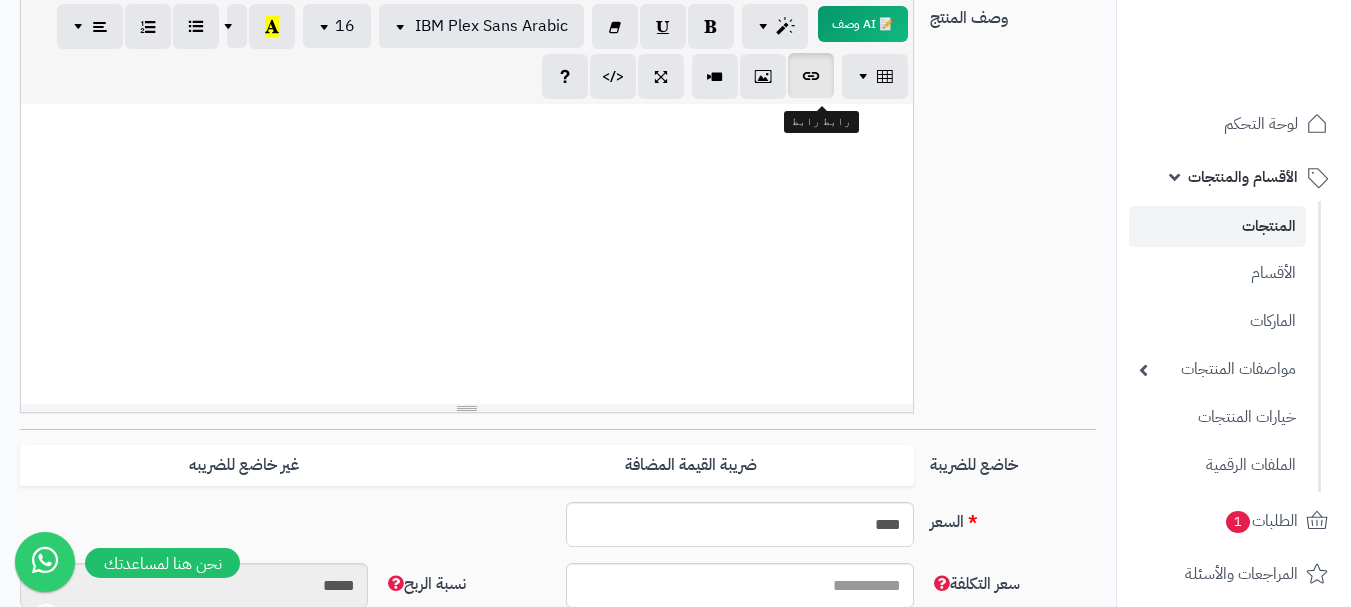 scroll, scrollTop: 500, scrollLeft: 0, axis: vertical 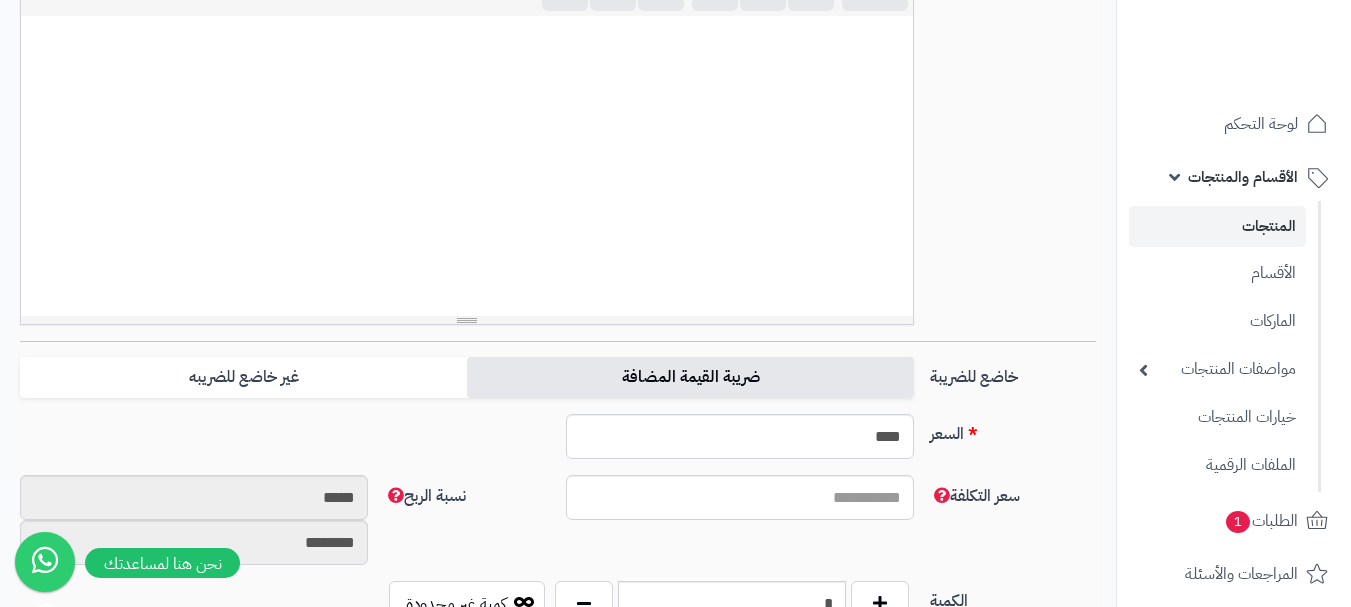 click on "ضريبة القيمة المضافة" at bounding box center [690, 377] 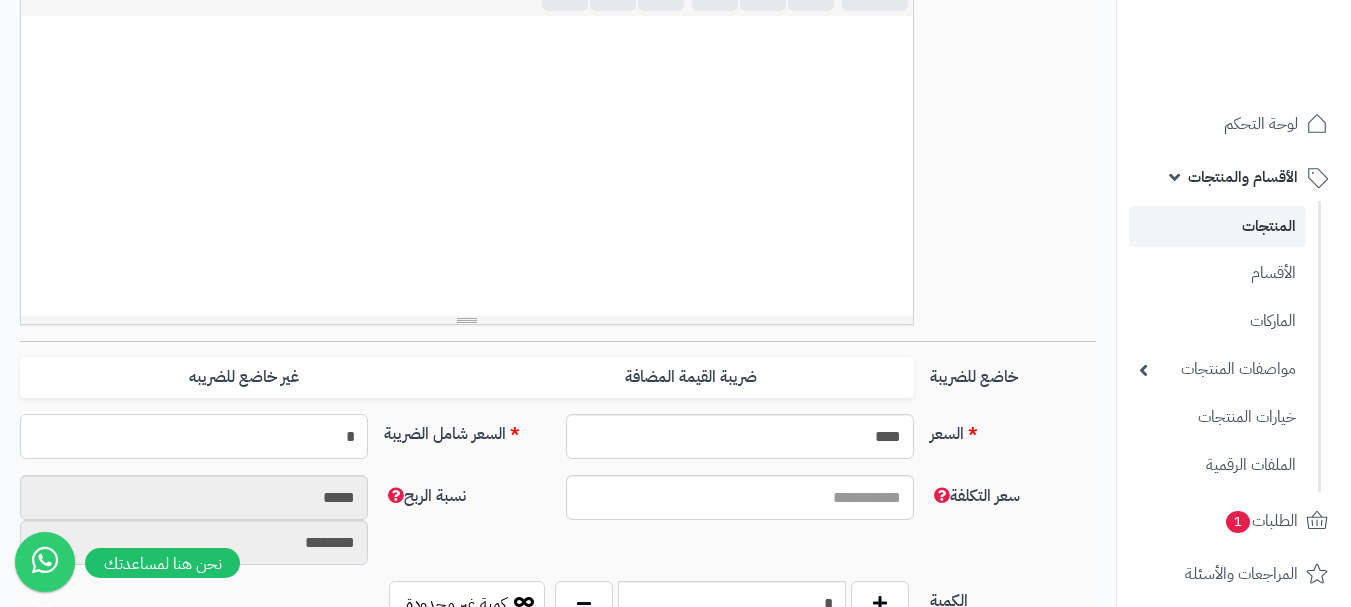 click on "*" at bounding box center [194, 436] 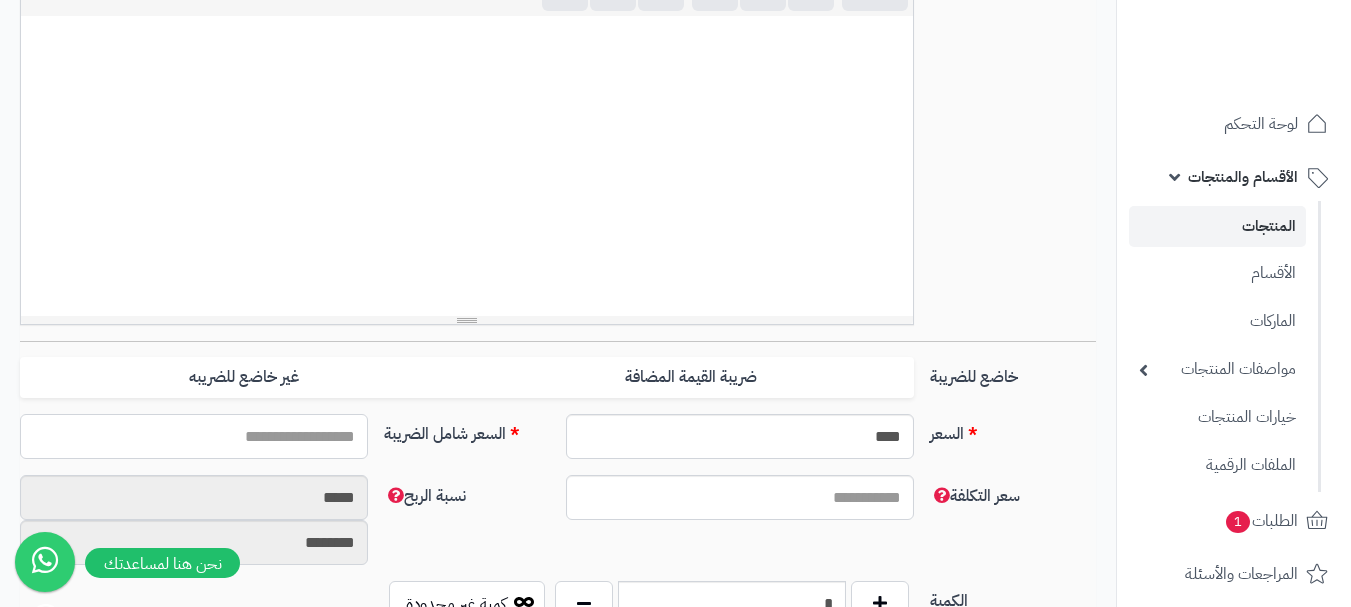 type on "*" 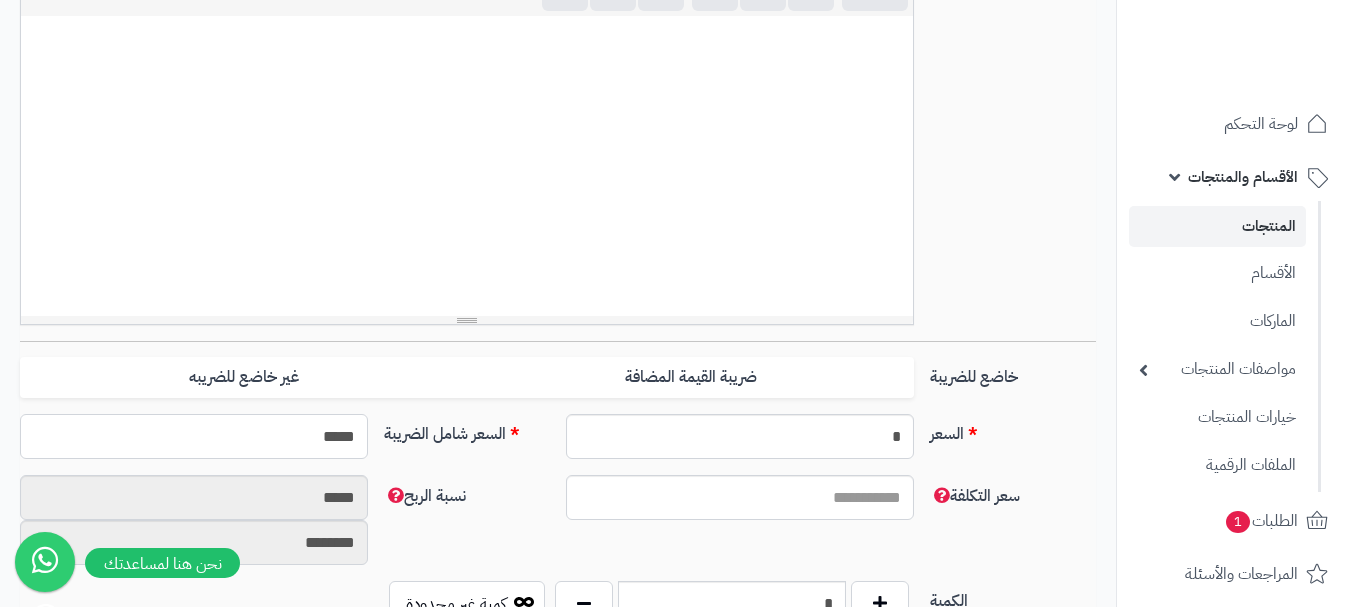 type on "******" 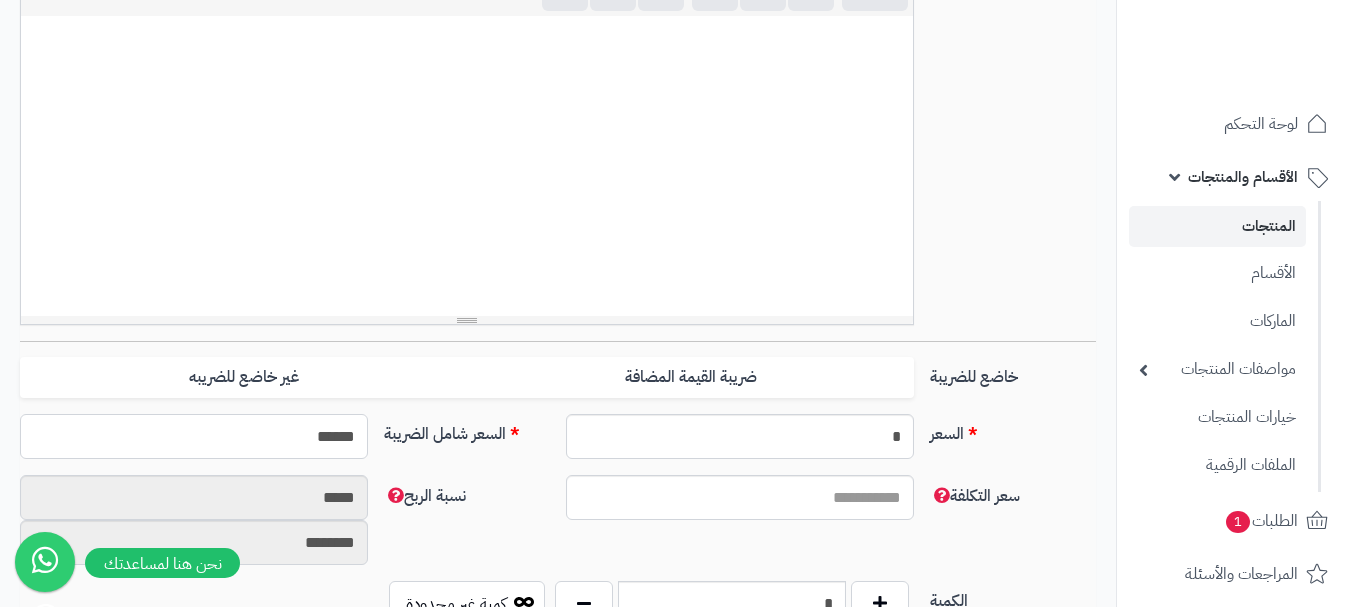 type on "**********" 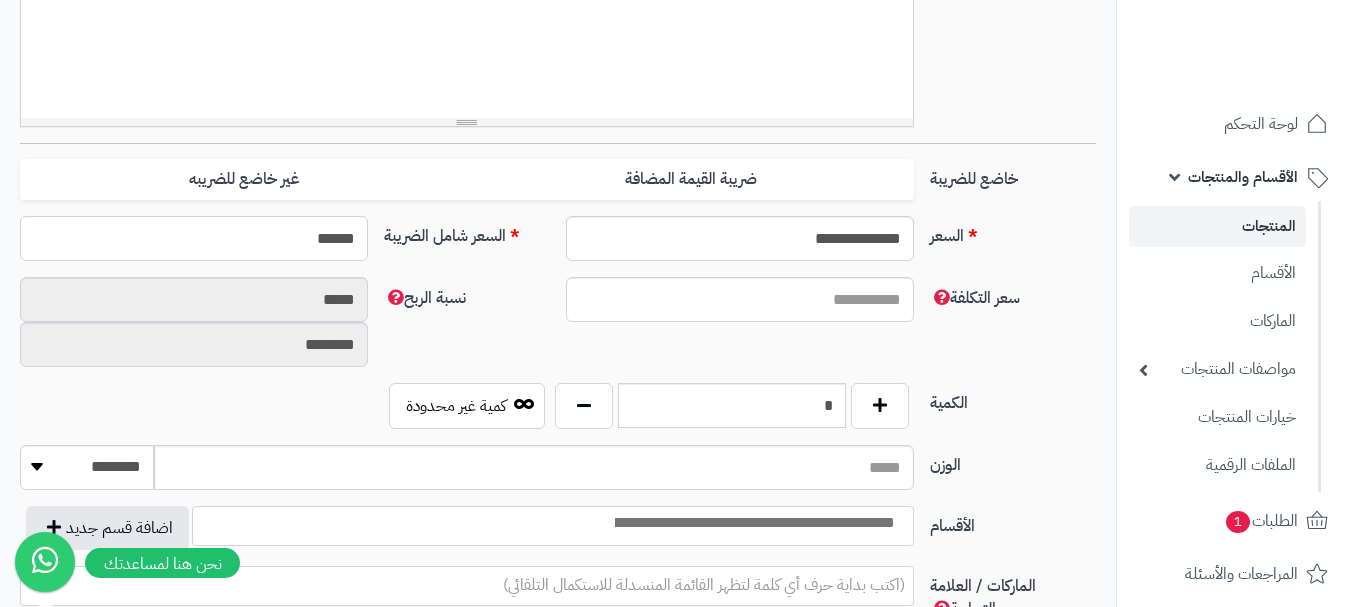 scroll, scrollTop: 700, scrollLeft: 0, axis: vertical 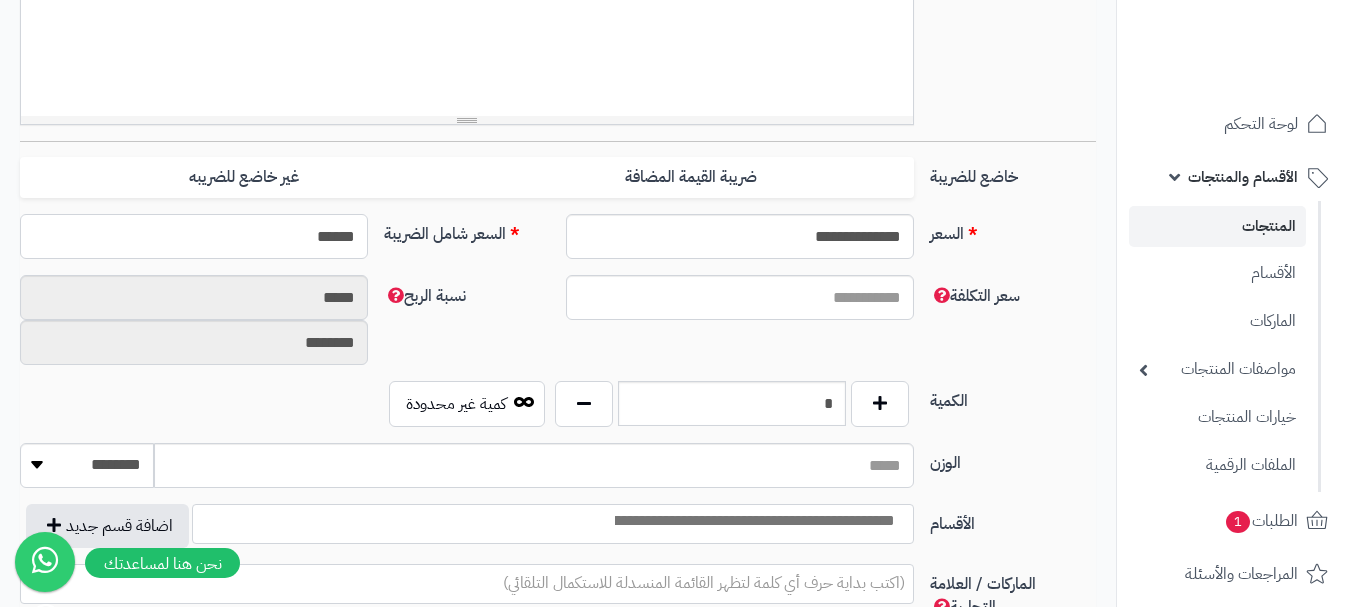 type on "******" 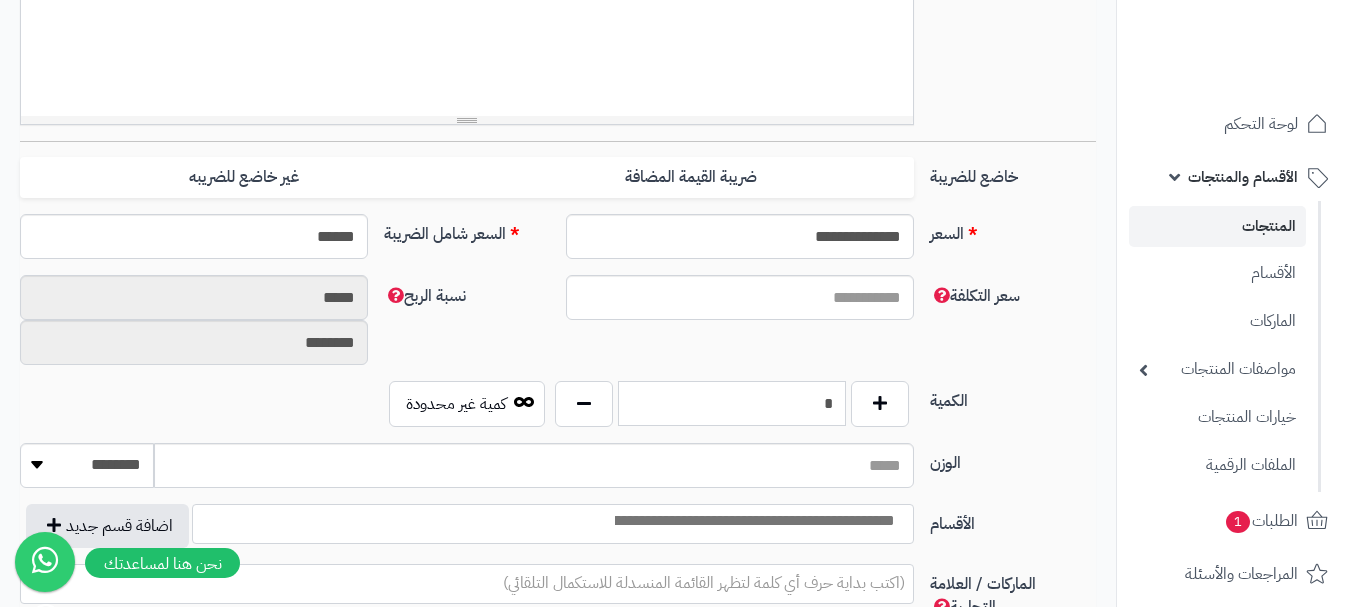 click on "*" at bounding box center (732, 403) 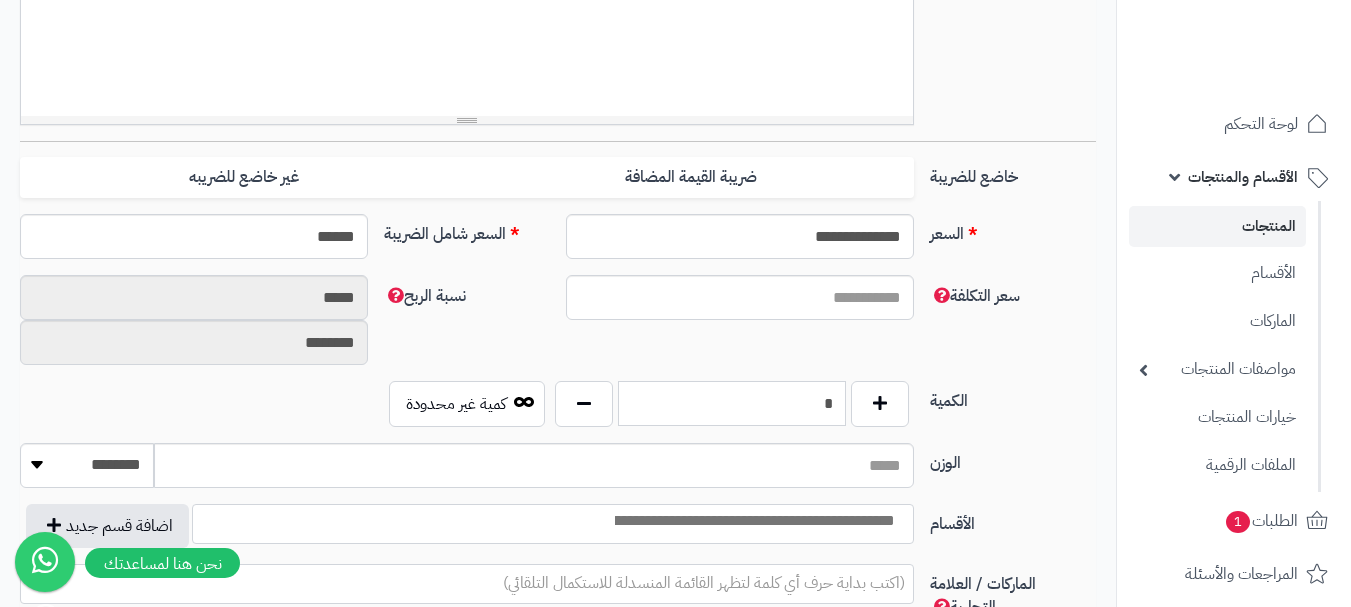 type on "*" 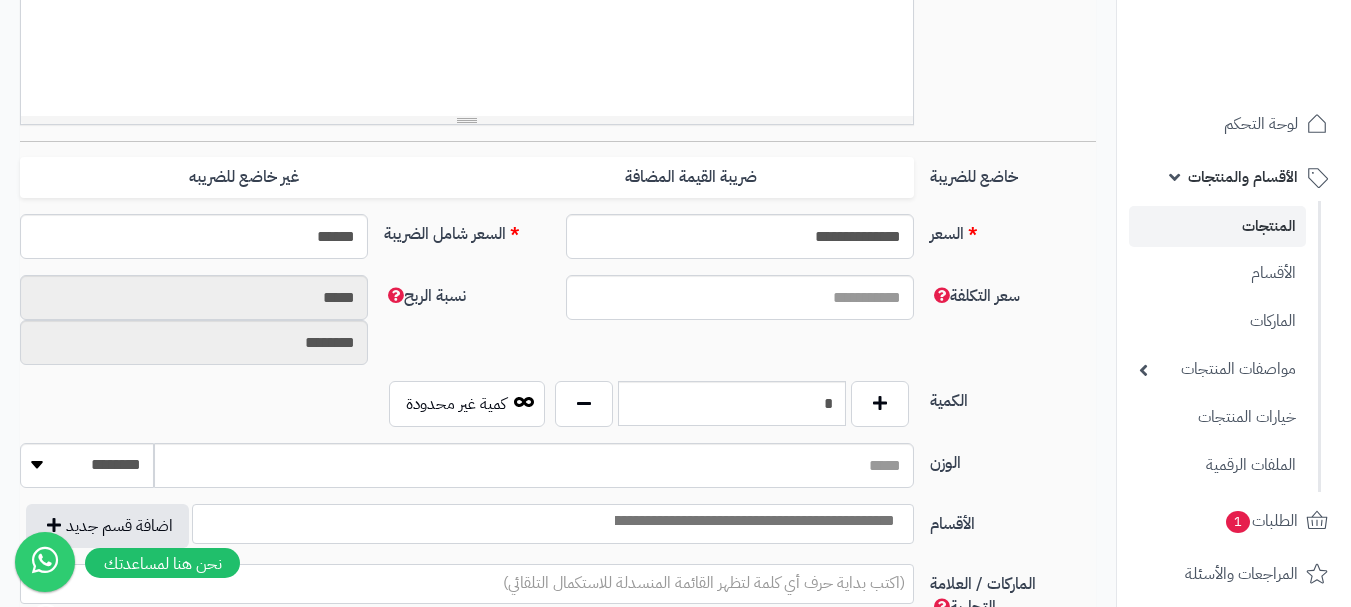 click at bounding box center [753, 521] 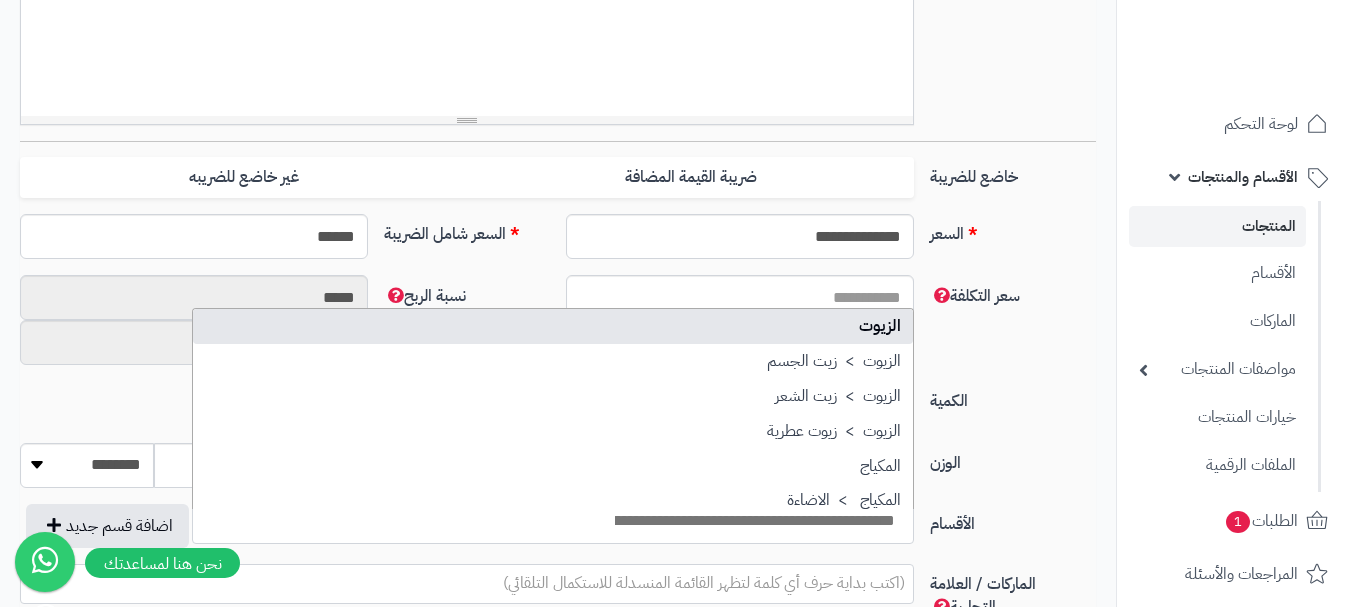 scroll, scrollTop: 900, scrollLeft: 0, axis: vertical 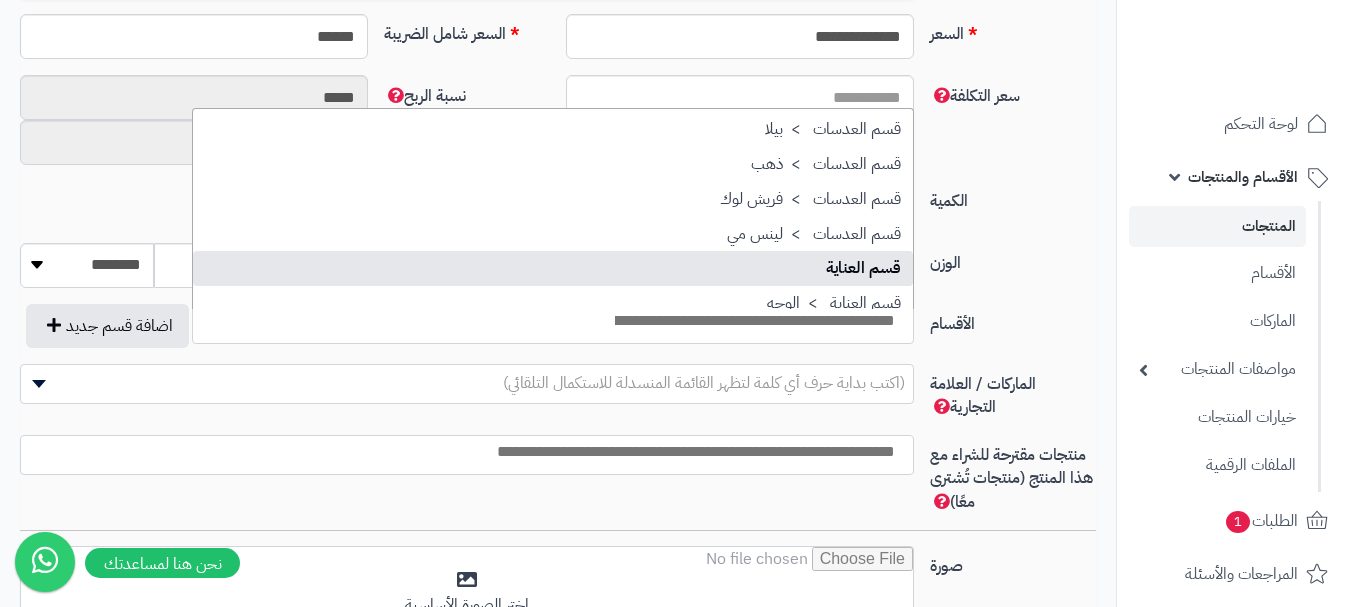 select on "**" 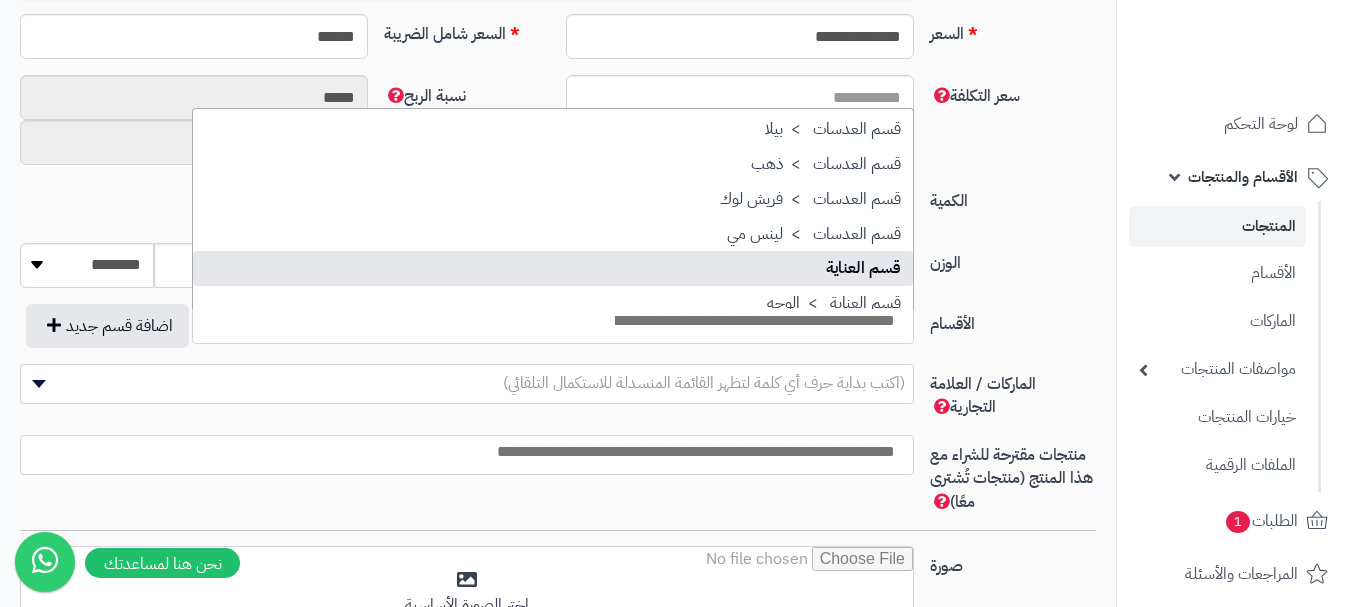 scroll, scrollTop: 1250, scrollLeft: 0, axis: vertical 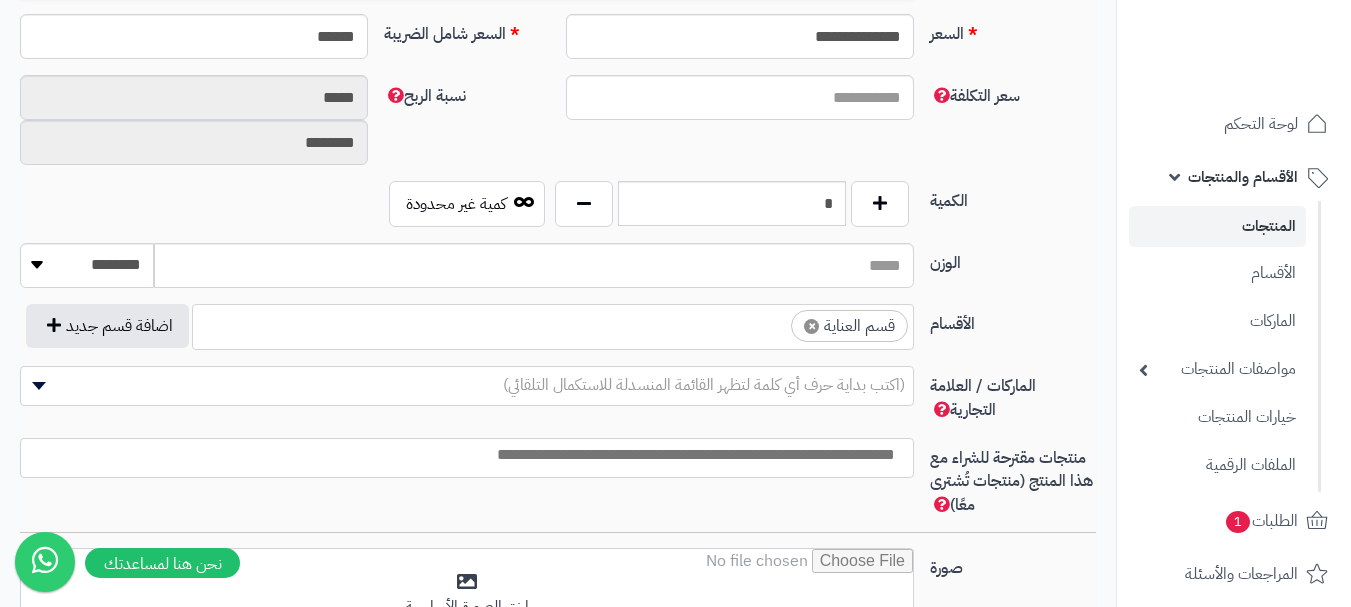 click at bounding box center [773, 321] 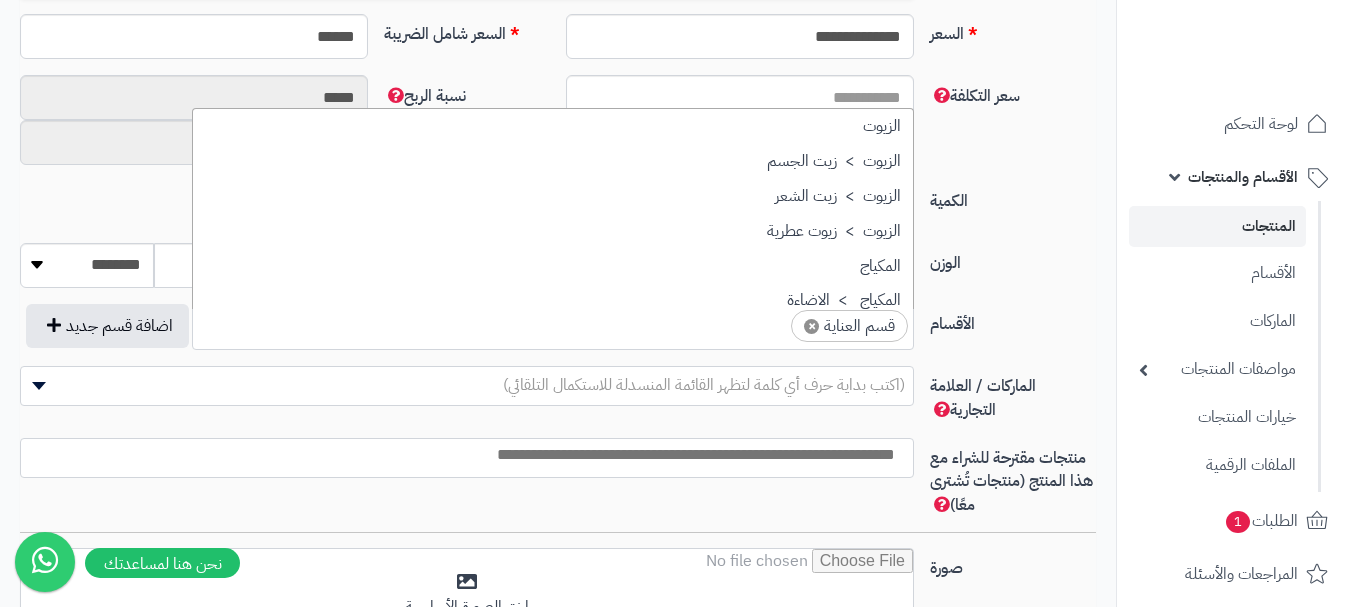 scroll, scrollTop: 1707, scrollLeft: 0, axis: vertical 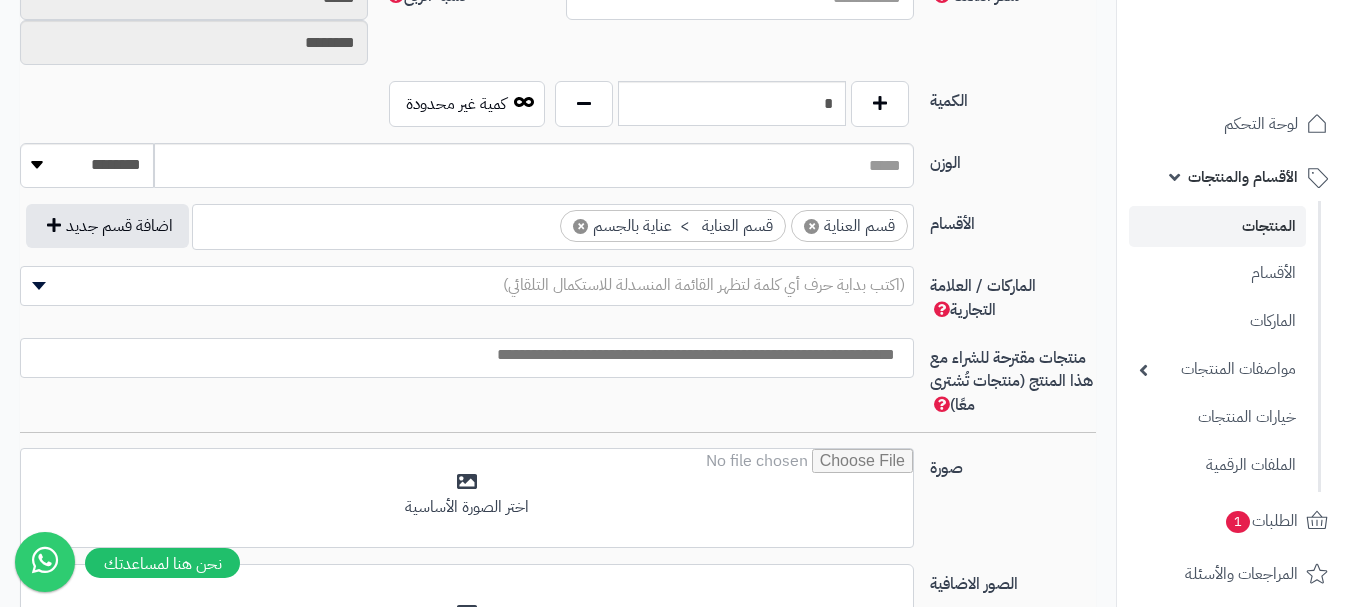 click at bounding box center [462, 355] 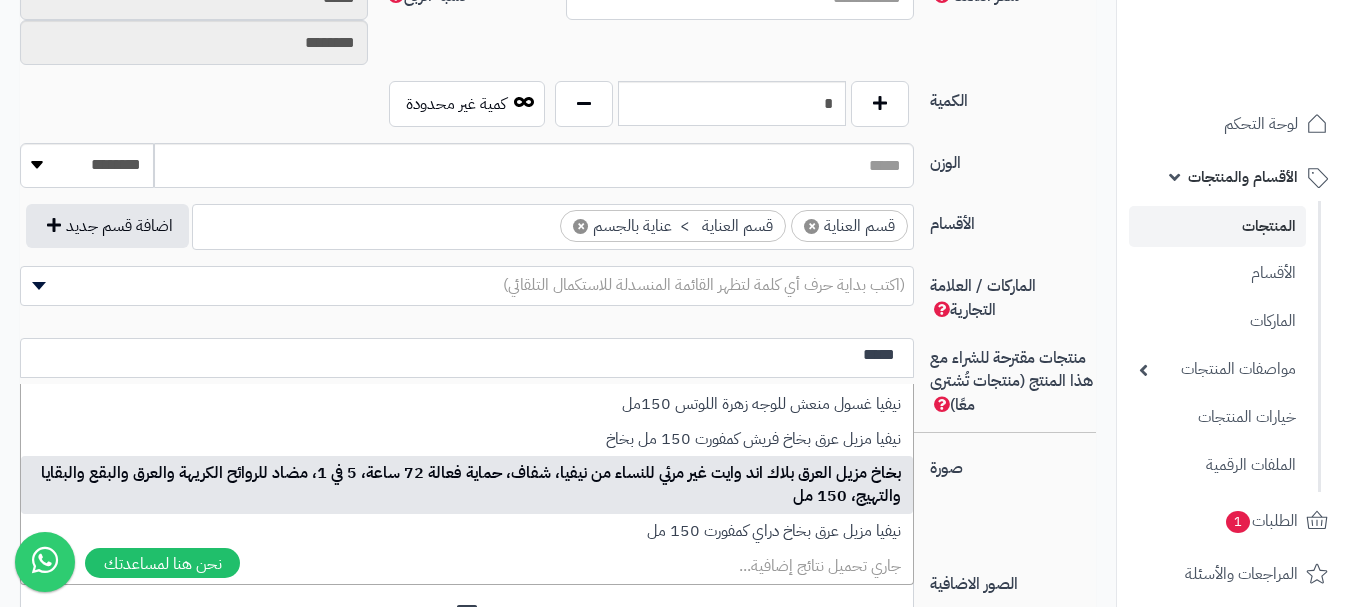 scroll, scrollTop: 171, scrollLeft: 0, axis: vertical 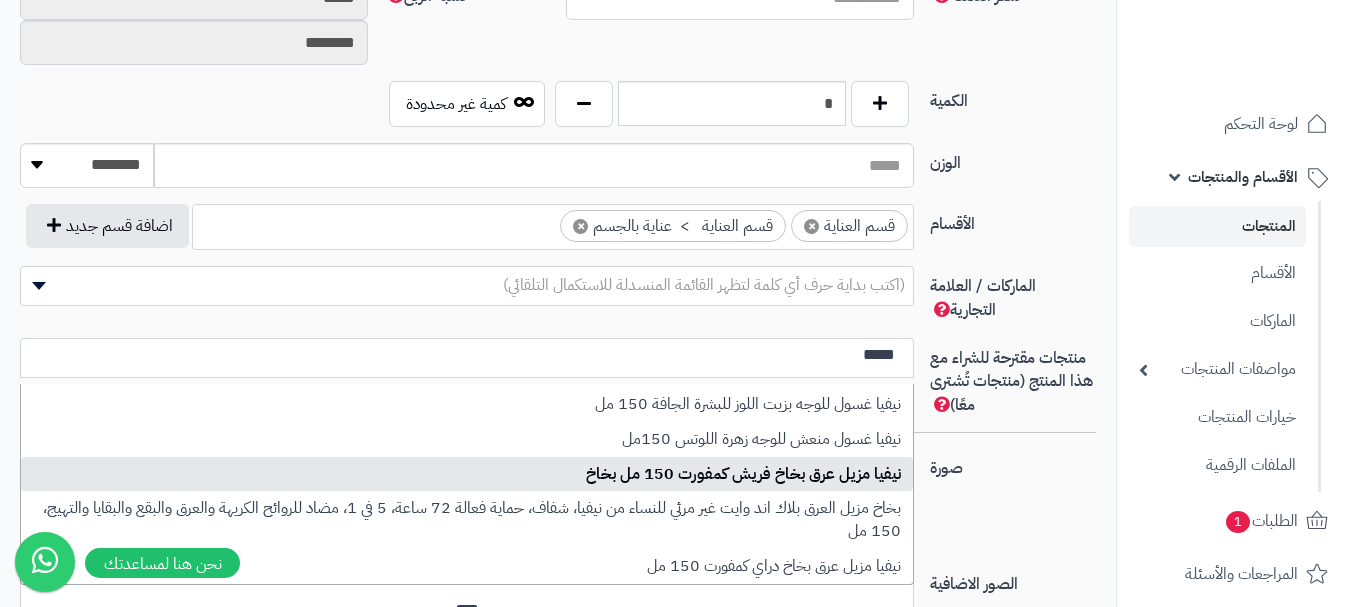 type on "*****" 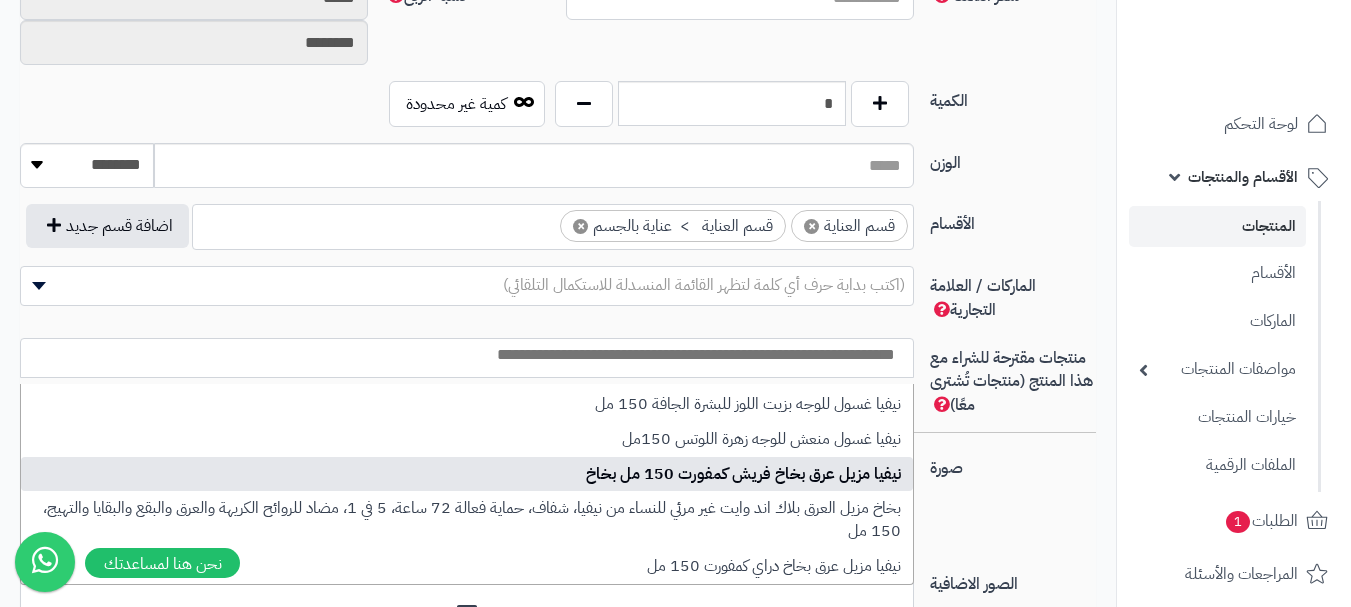 select on "***" 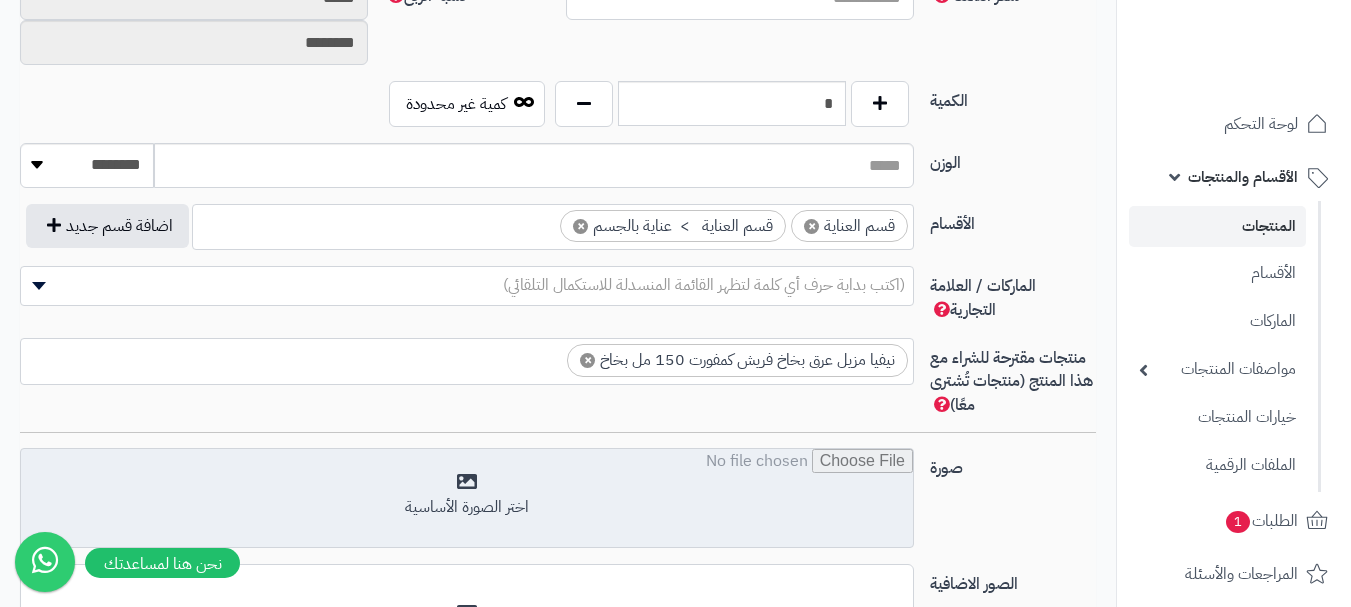 scroll, scrollTop: 0, scrollLeft: 0, axis: both 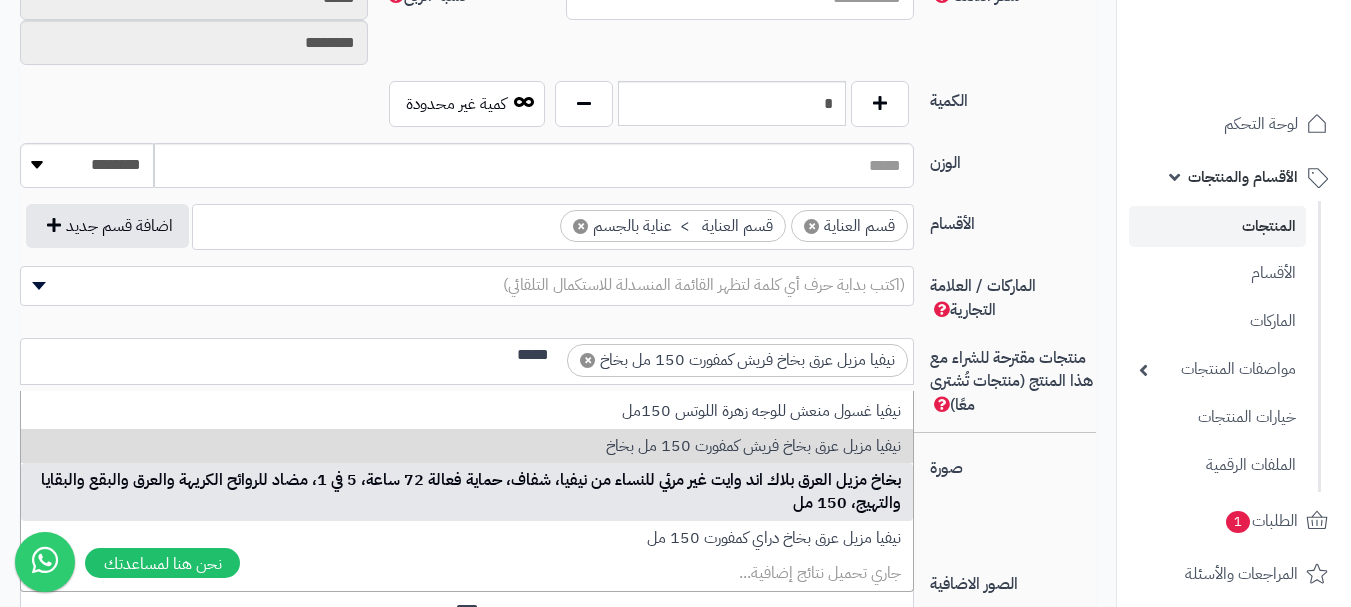 type on "*****" 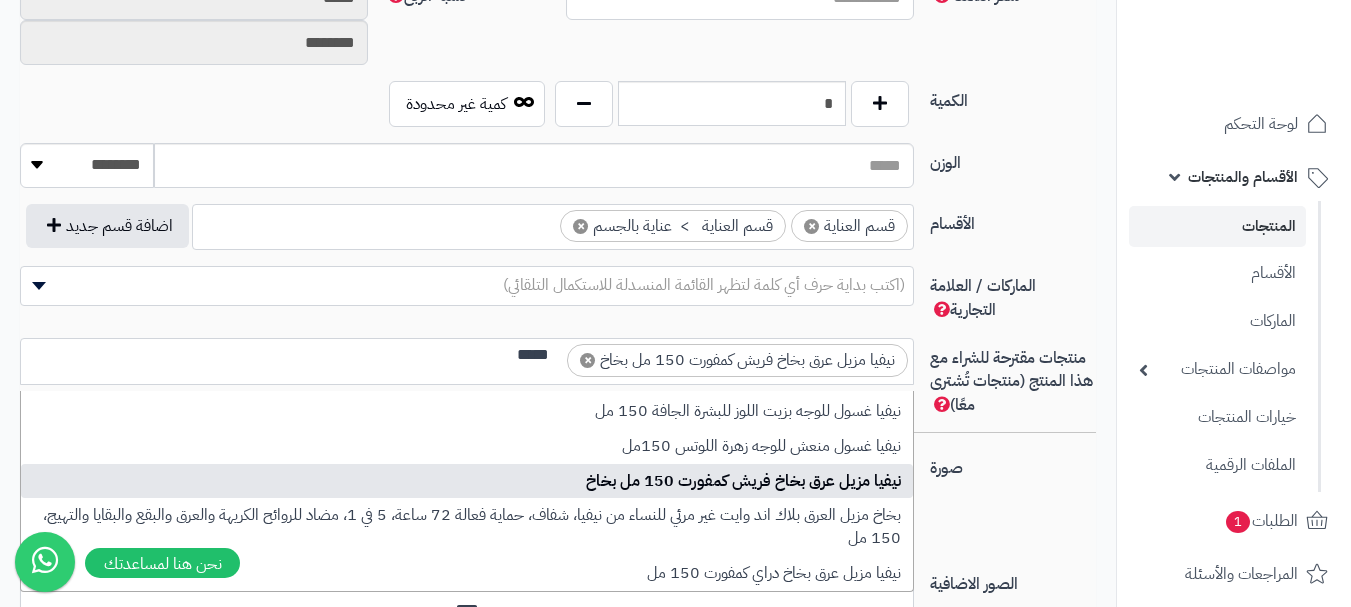 select 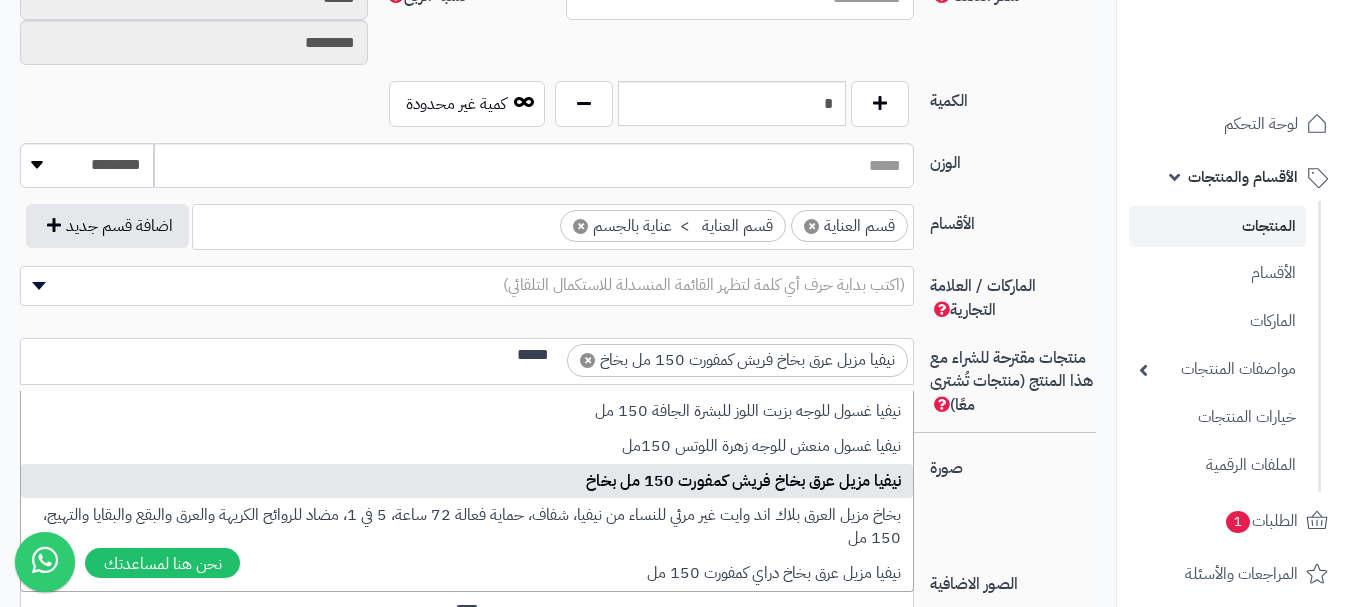 type 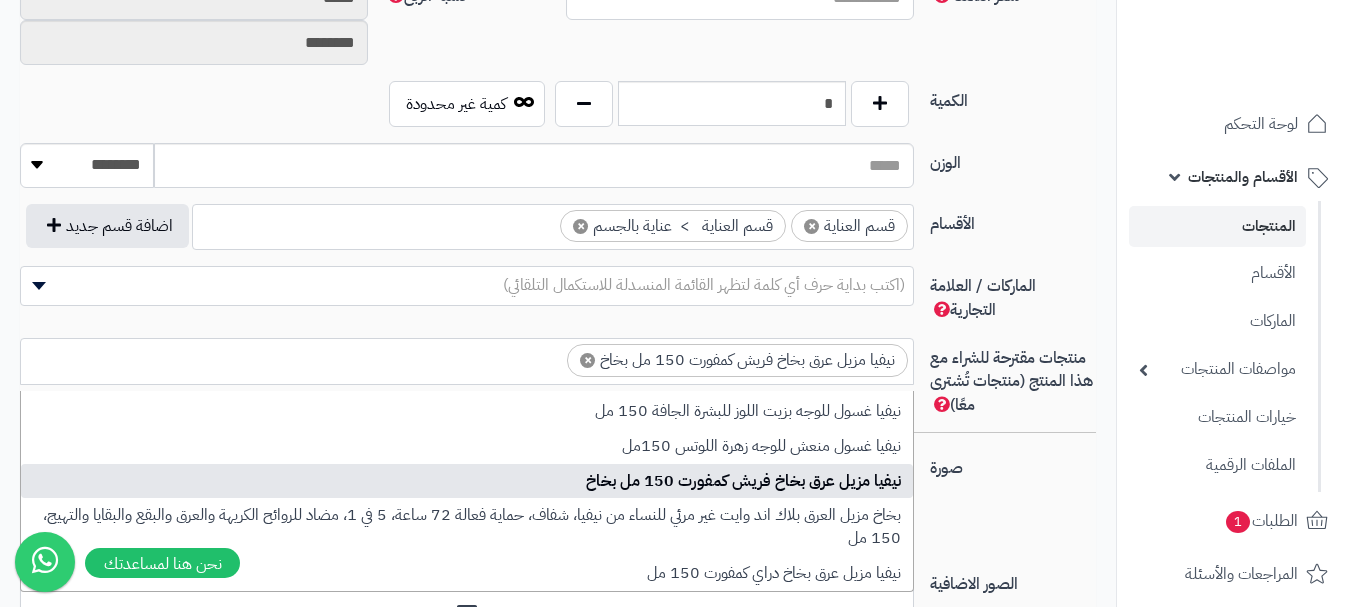 scroll, scrollTop: 0, scrollLeft: 0, axis: both 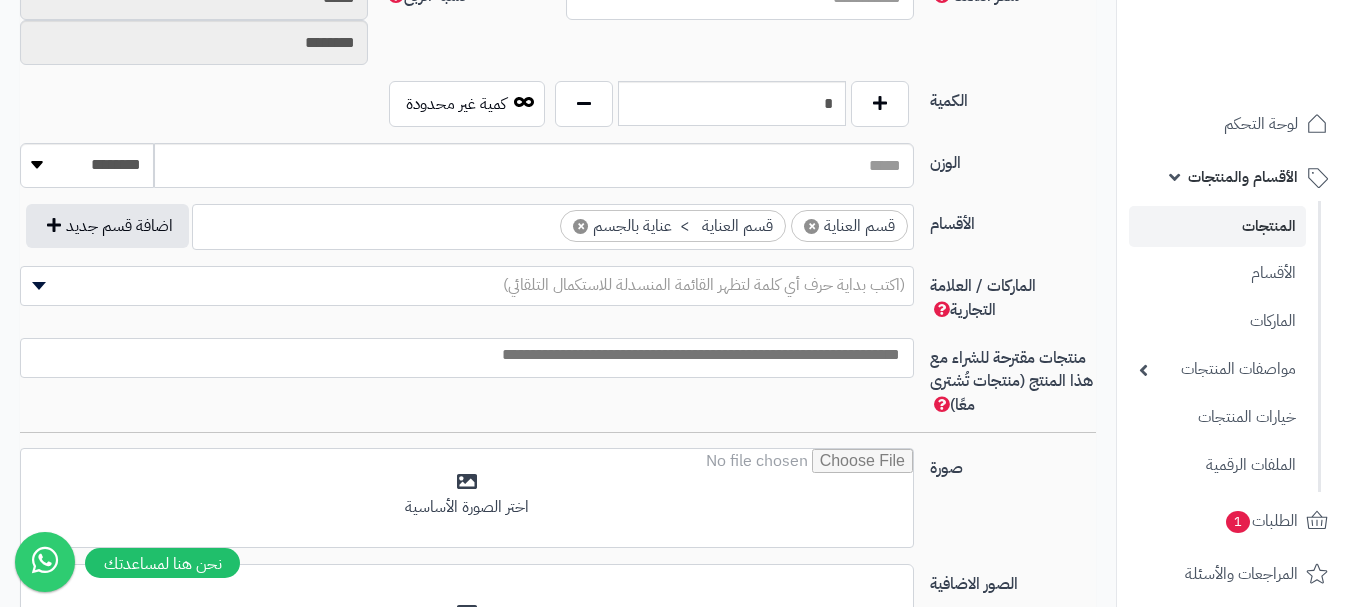 click at bounding box center (467, 355) 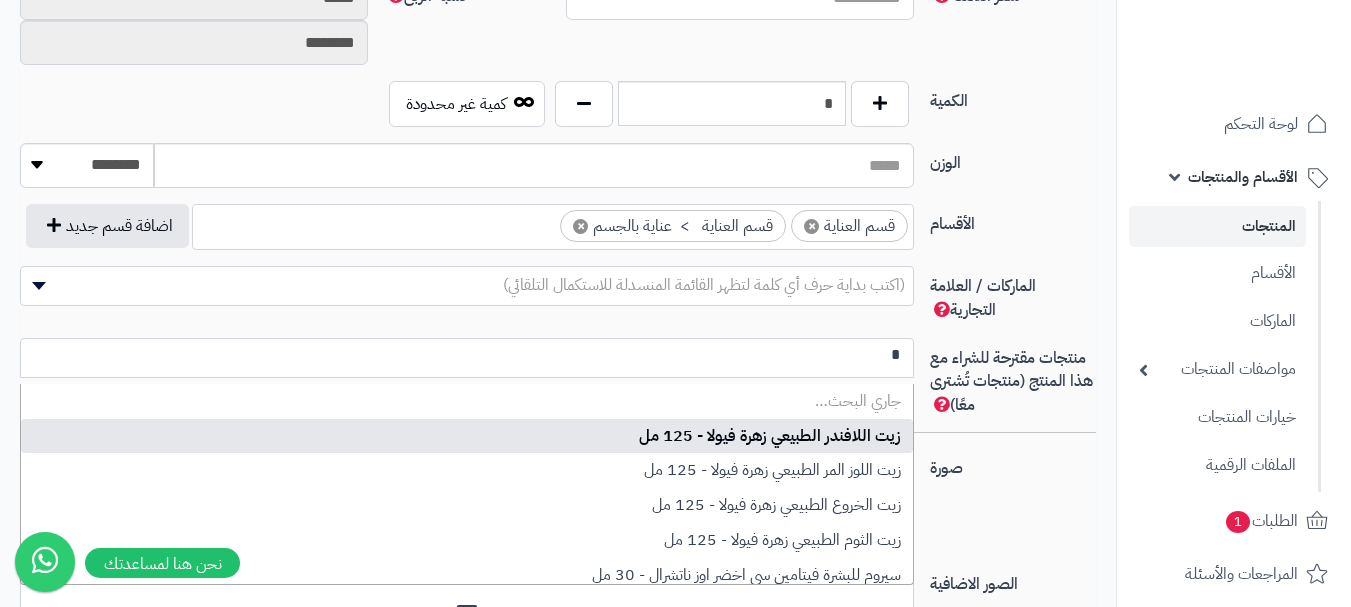 scroll, scrollTop: 0, scrollLeft: 0, axis: both 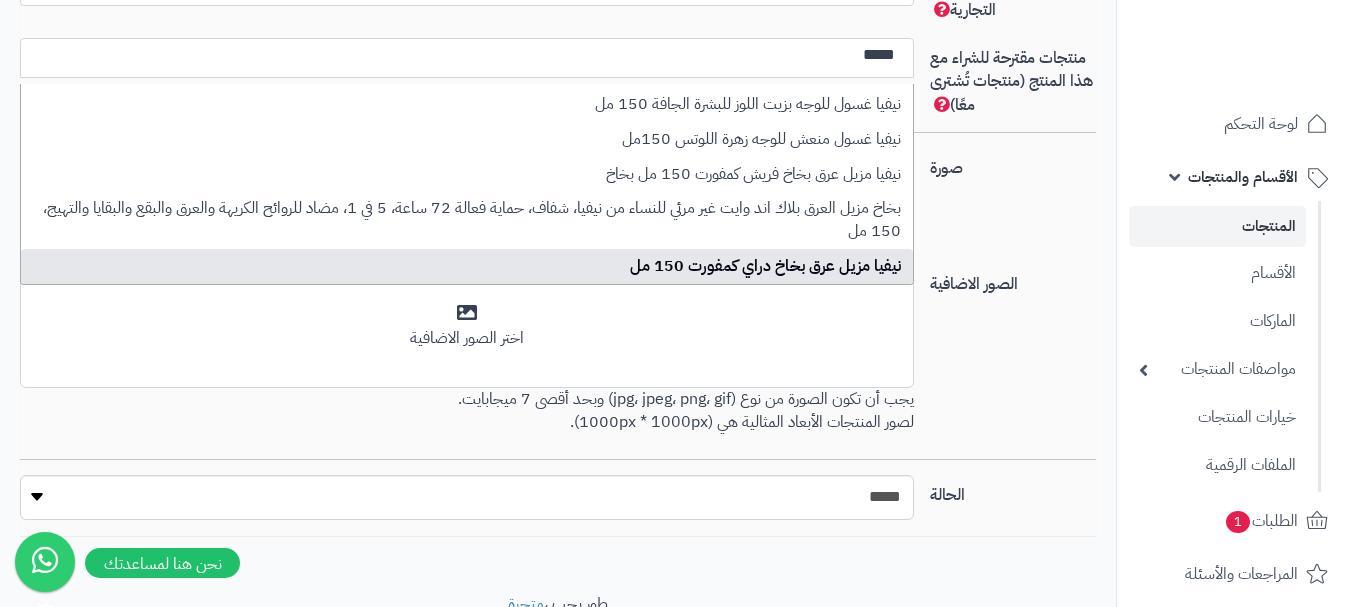 type on "*****" 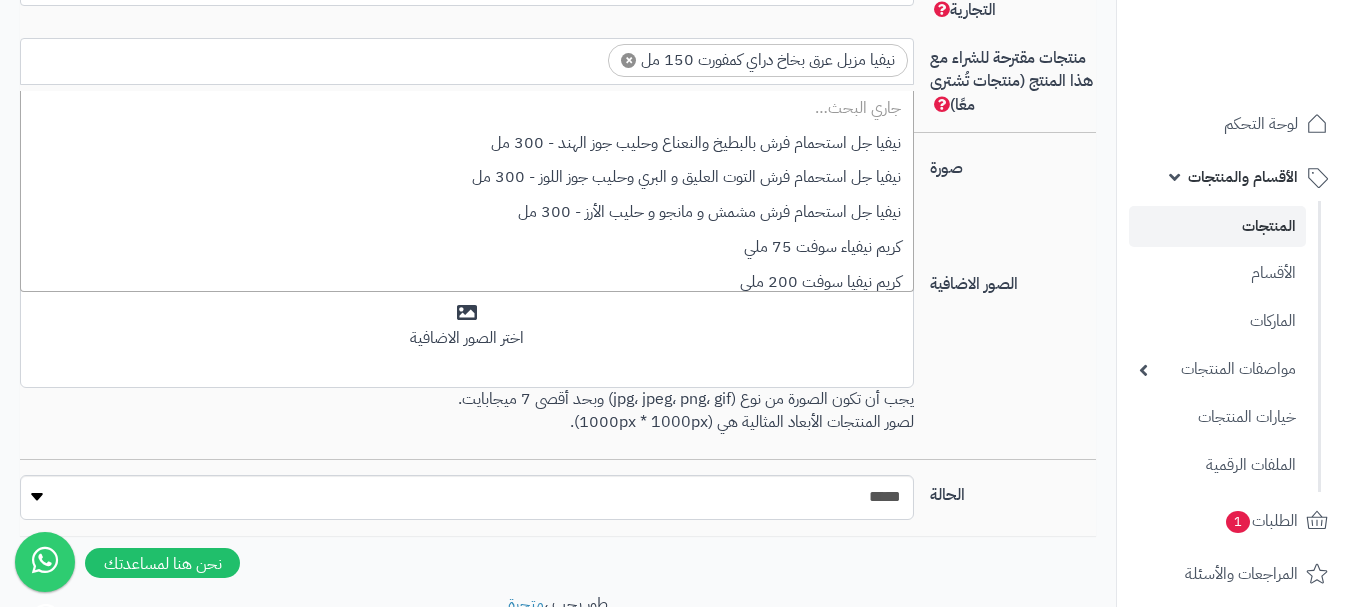 scroll, scrollTop: 0, scrollLeft: -9, axis: horizontal 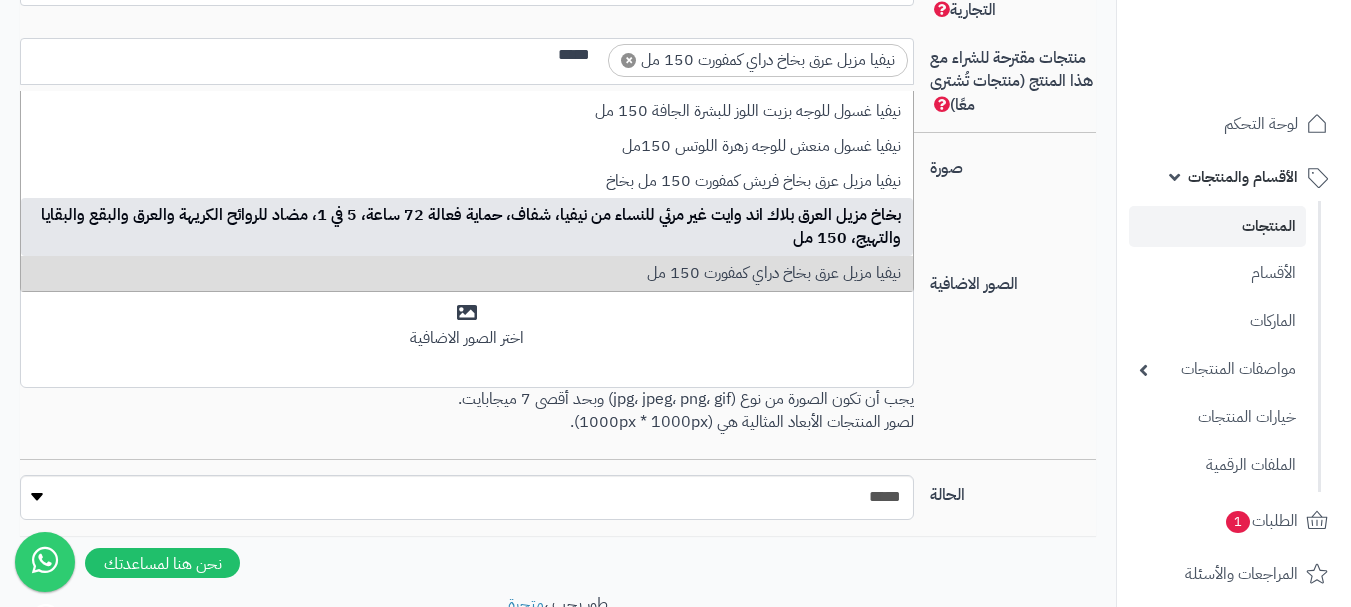 type on "*****" 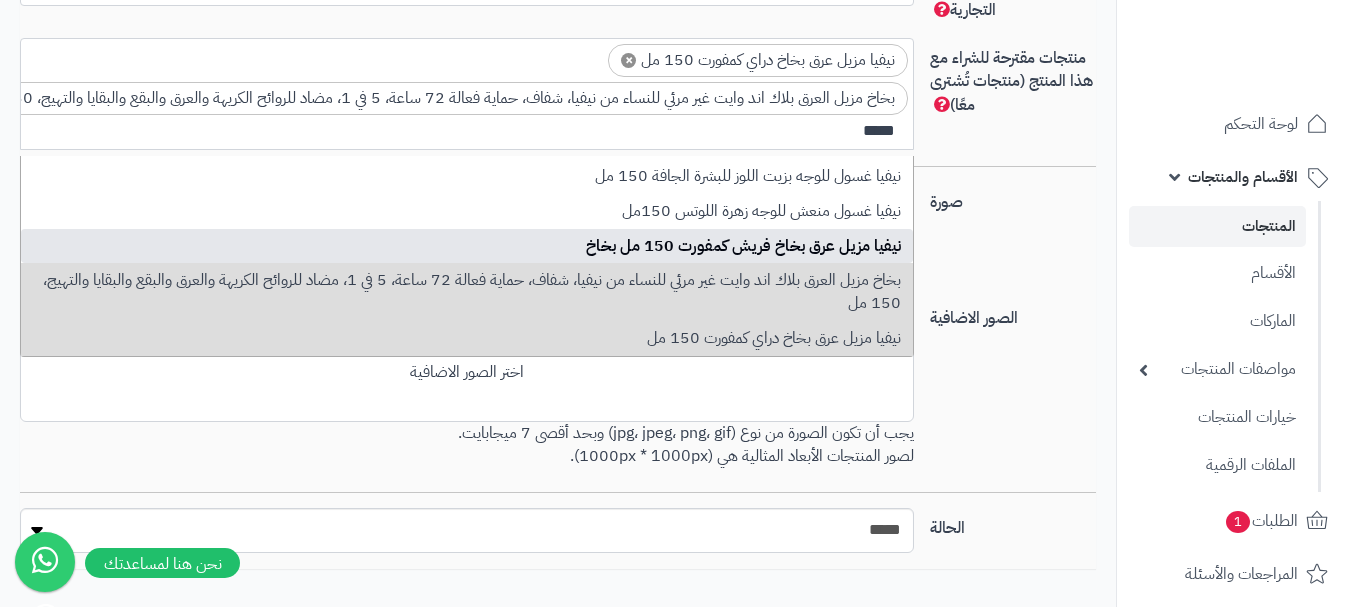 type on "*****" 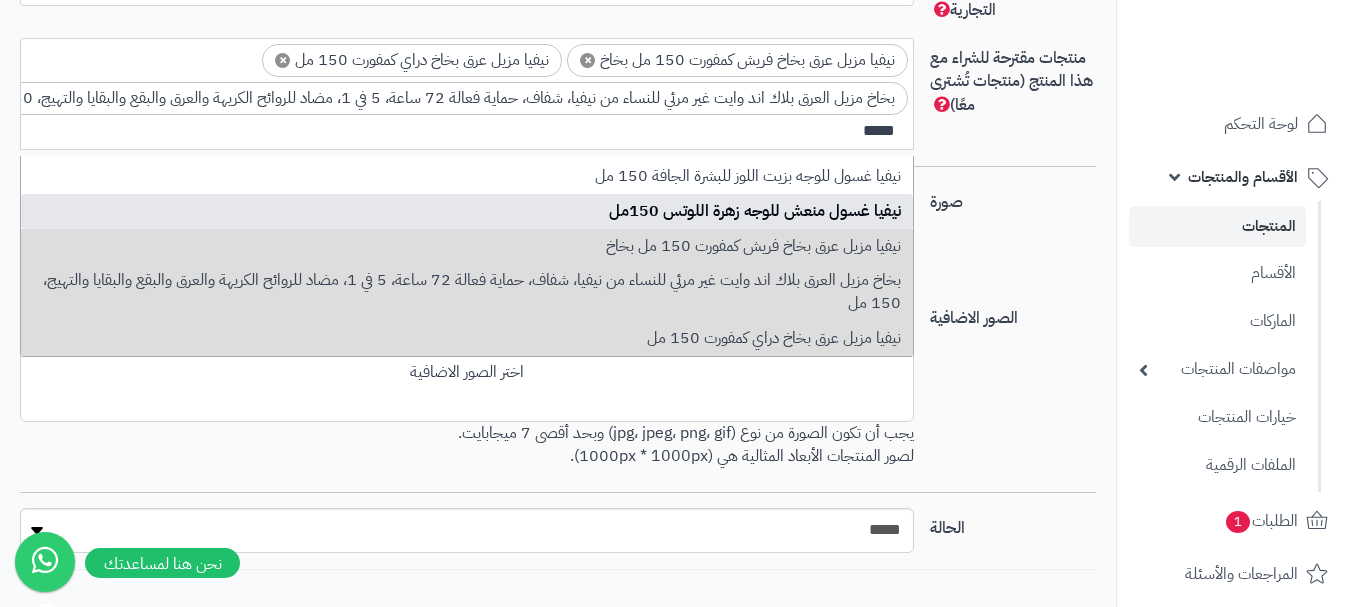 type on "*****" 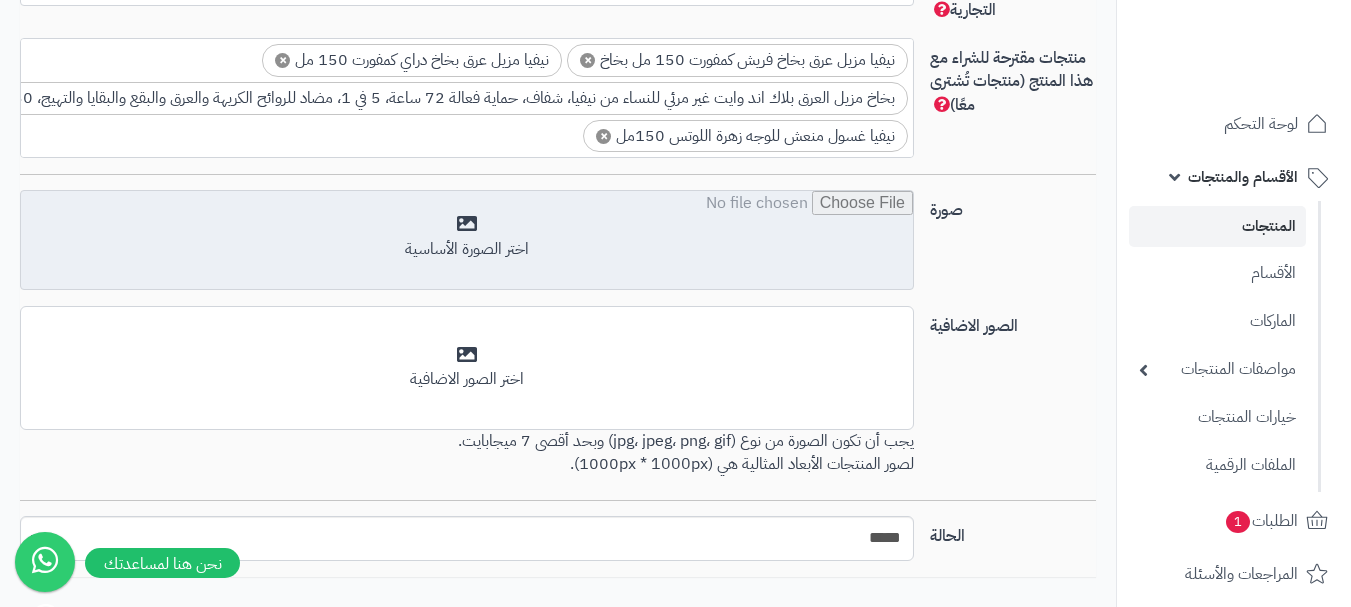 click at bounding box center [467, 241] 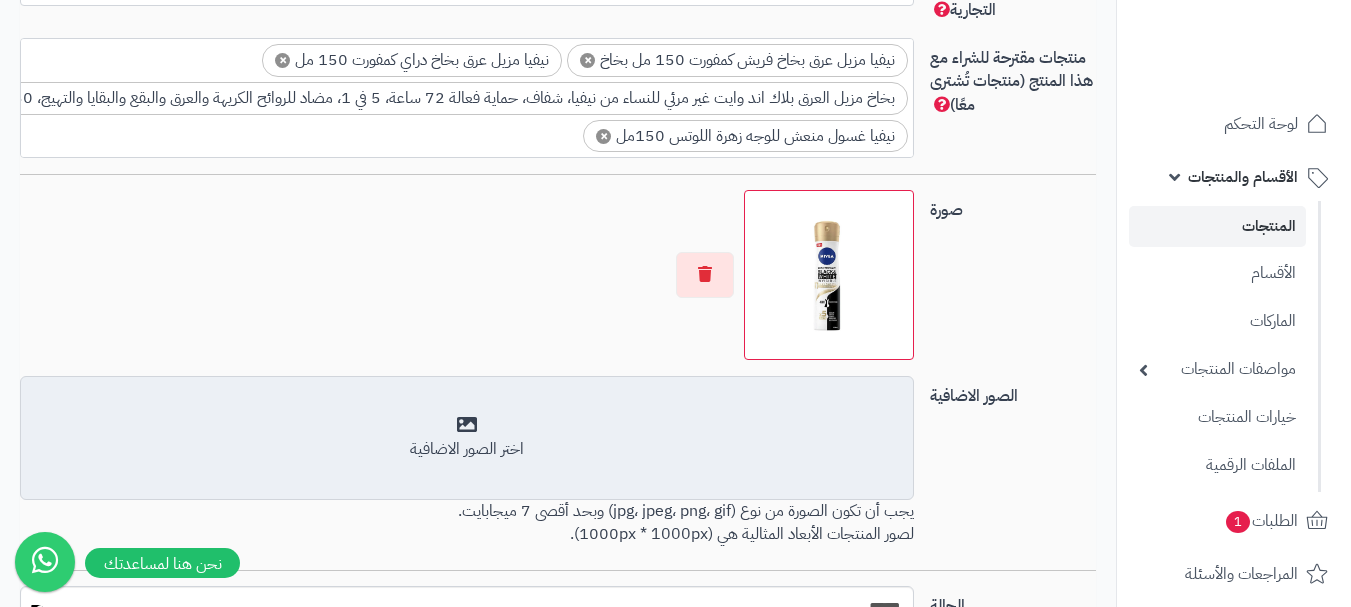 click on "اختر الصور الاضافية" at bounding box center [467, 449] 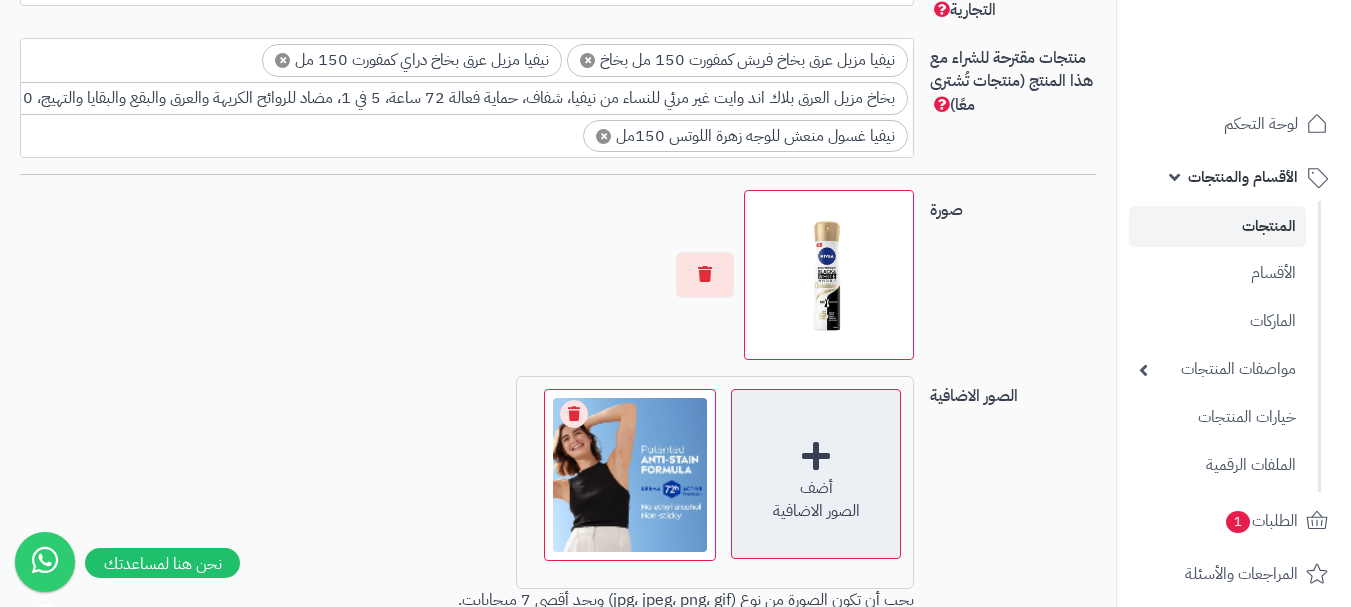 click on "أضف" at bounding box center (816, 488) 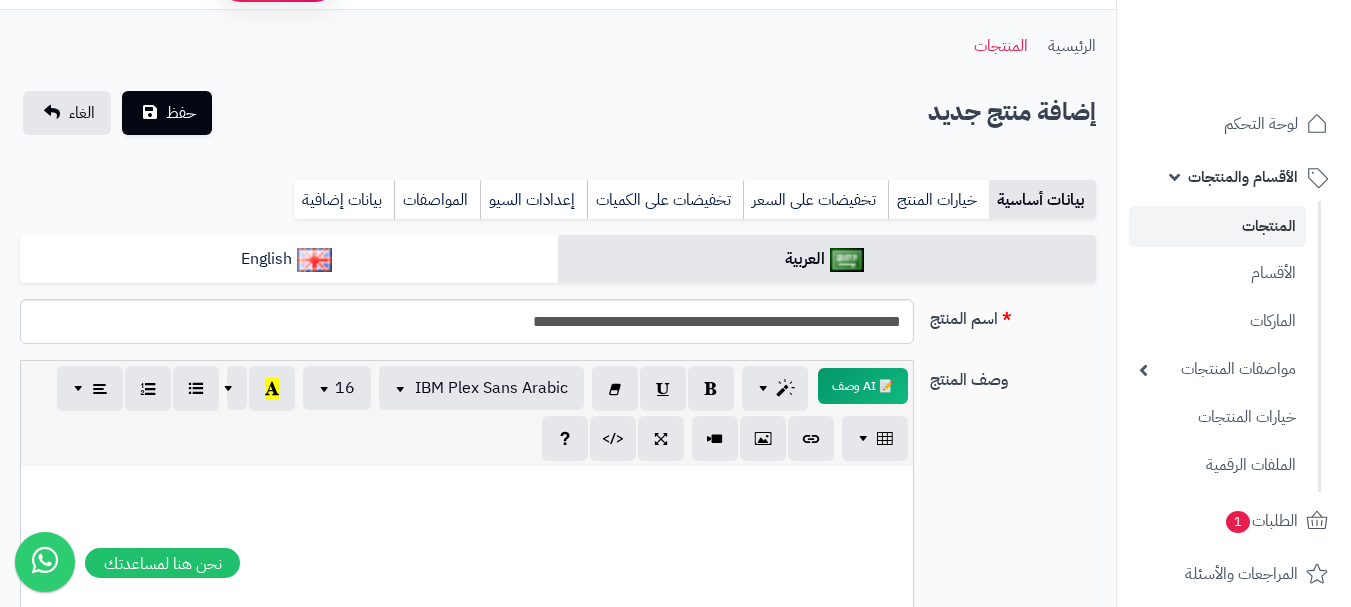 scroll, scrollTop: 0, scrollLeft: 0, axis: both 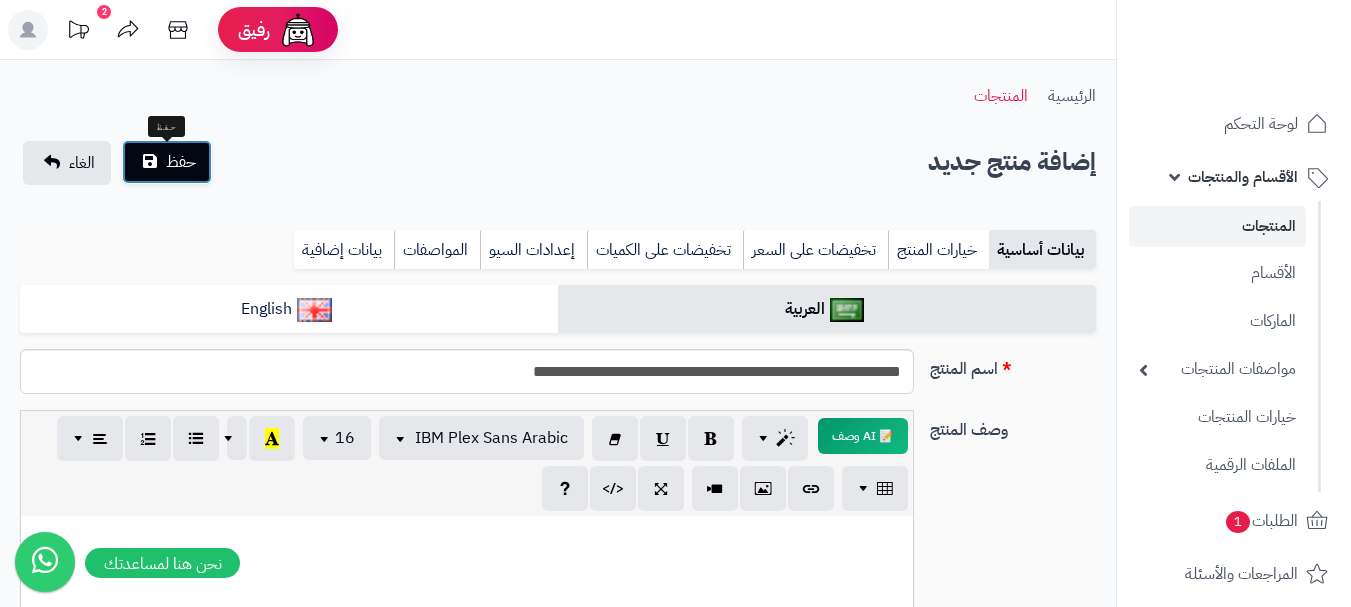 click on "حفظ" at bounding box center [181, 162] 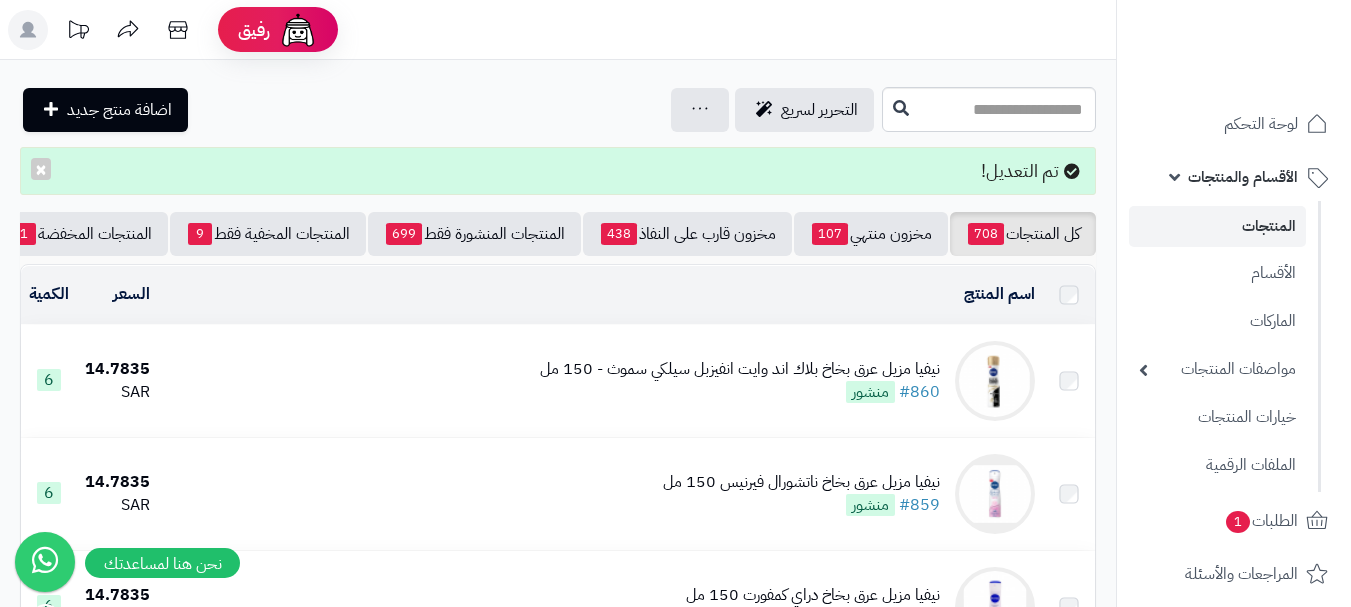 scroll, scrollTop: 0, scrollLeft: 0, axis: both 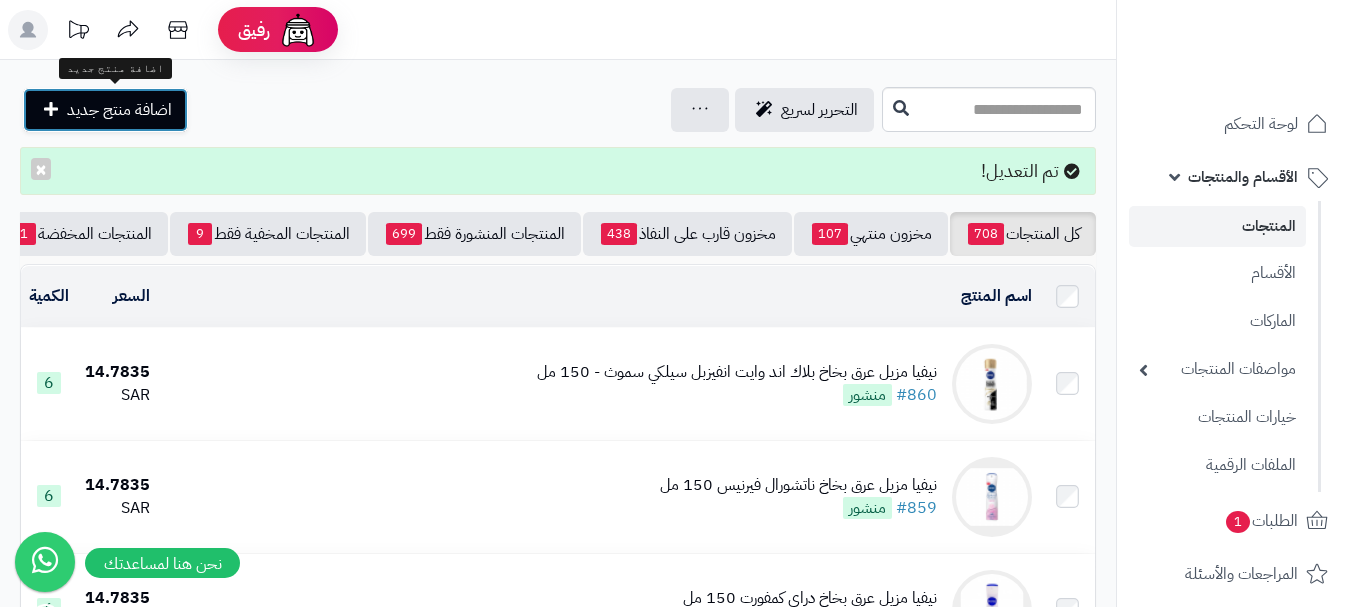 click on "اضافة منتج جديد" at bounding box center (119, 110) 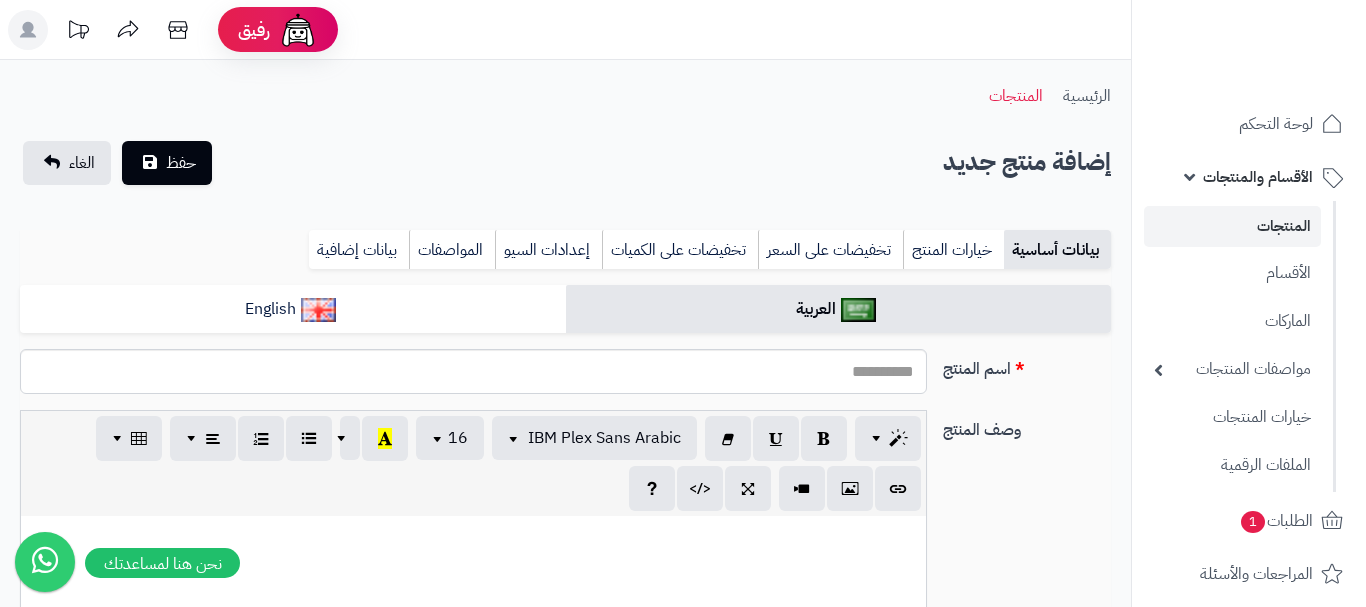 select 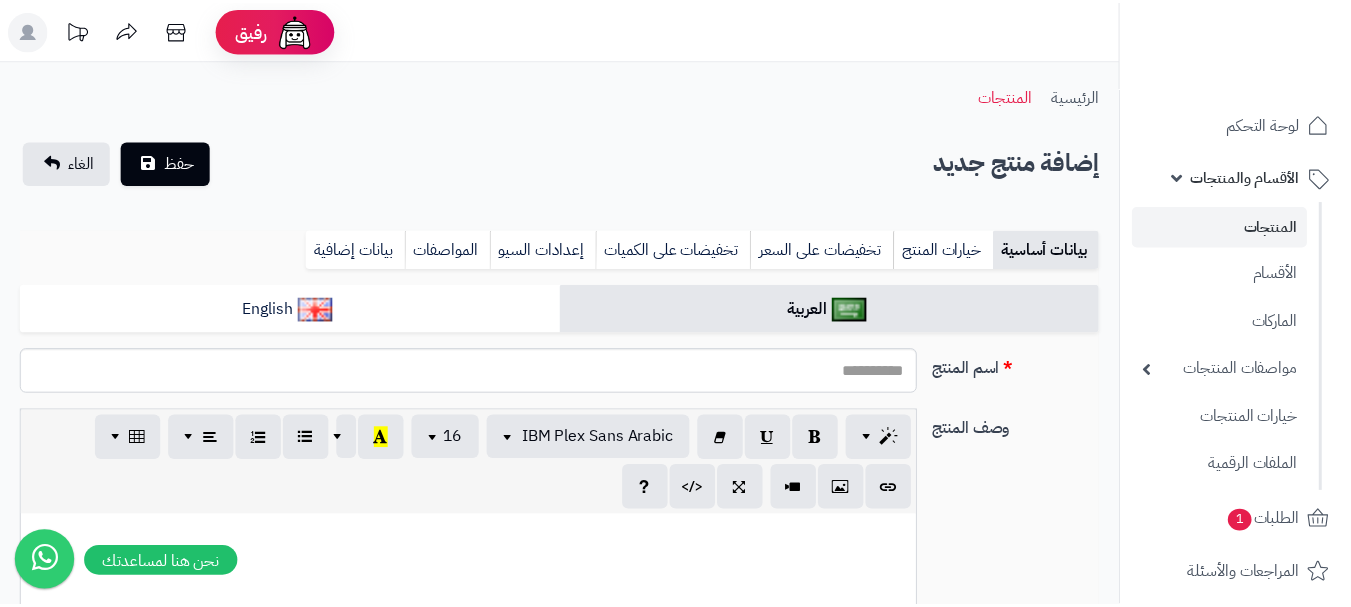 scroll, scrollTop: 0, scrollLeft: 0, axis: both 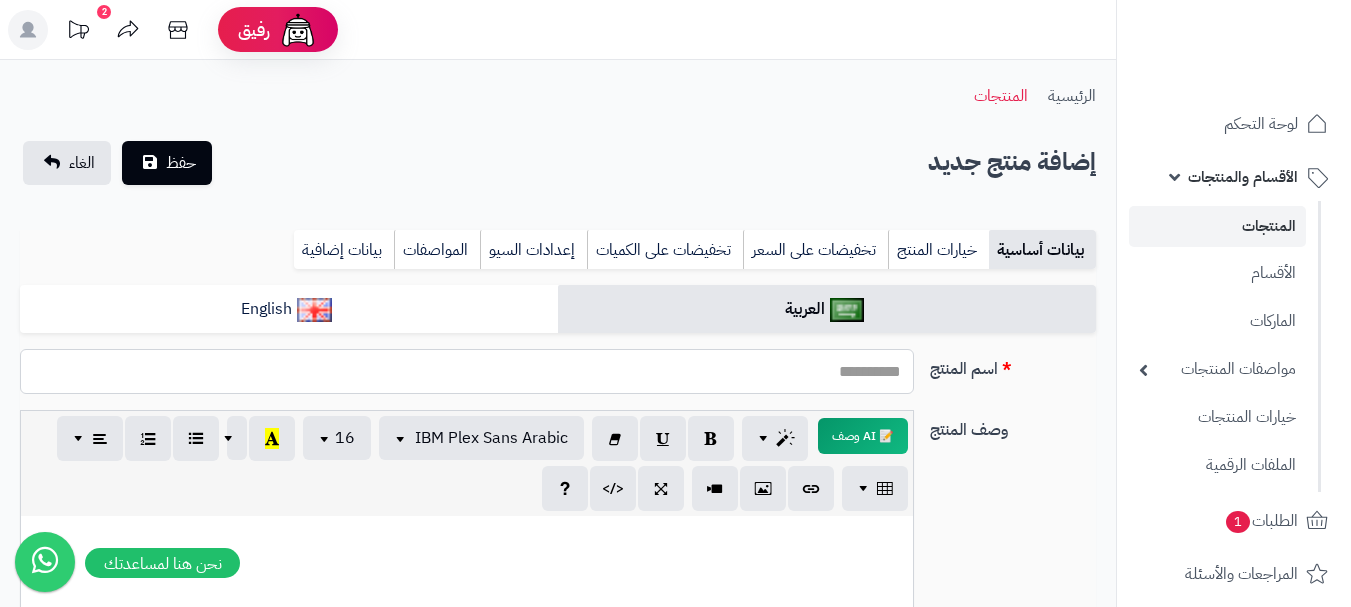 paste on "**********" 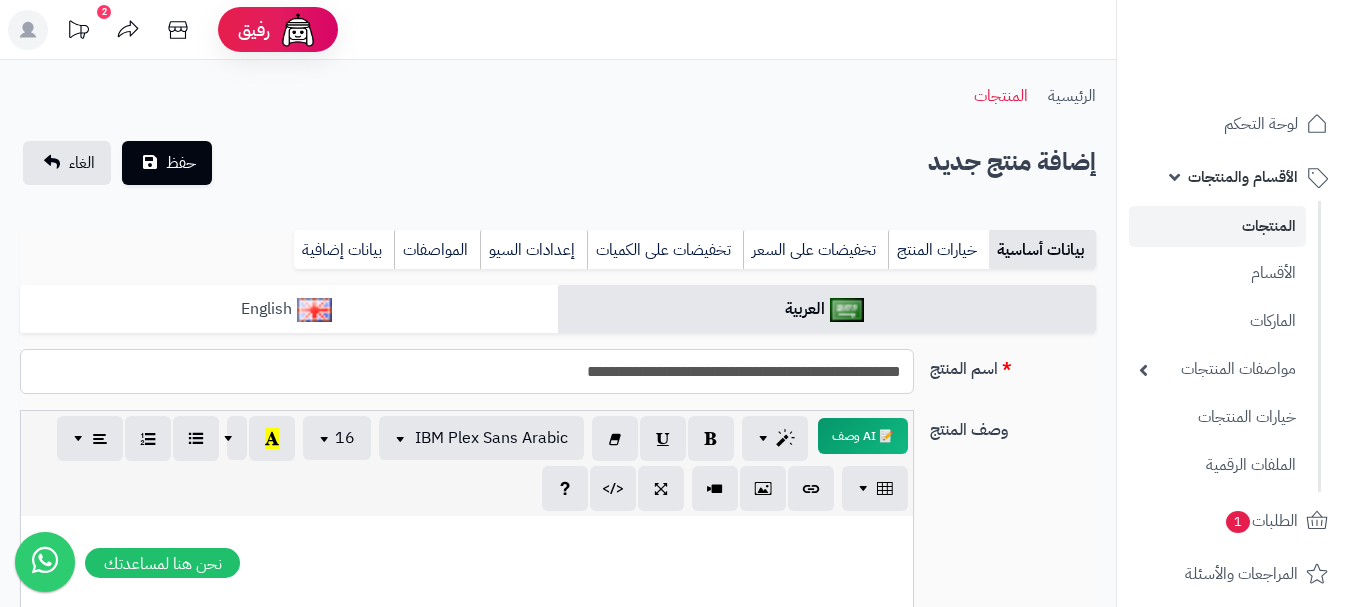 type on "**********" 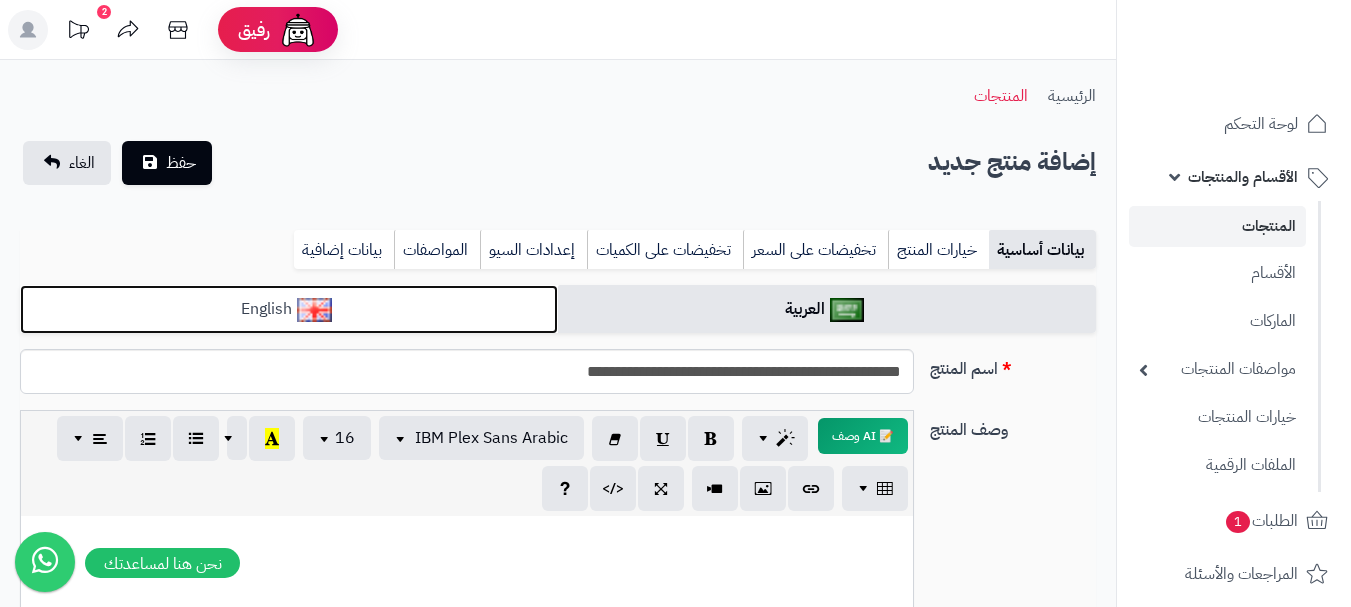 drag, startPoint x: 369, startPoint y: 300, endPoint x: 380, endPoint y: 299, distance: 11.045361 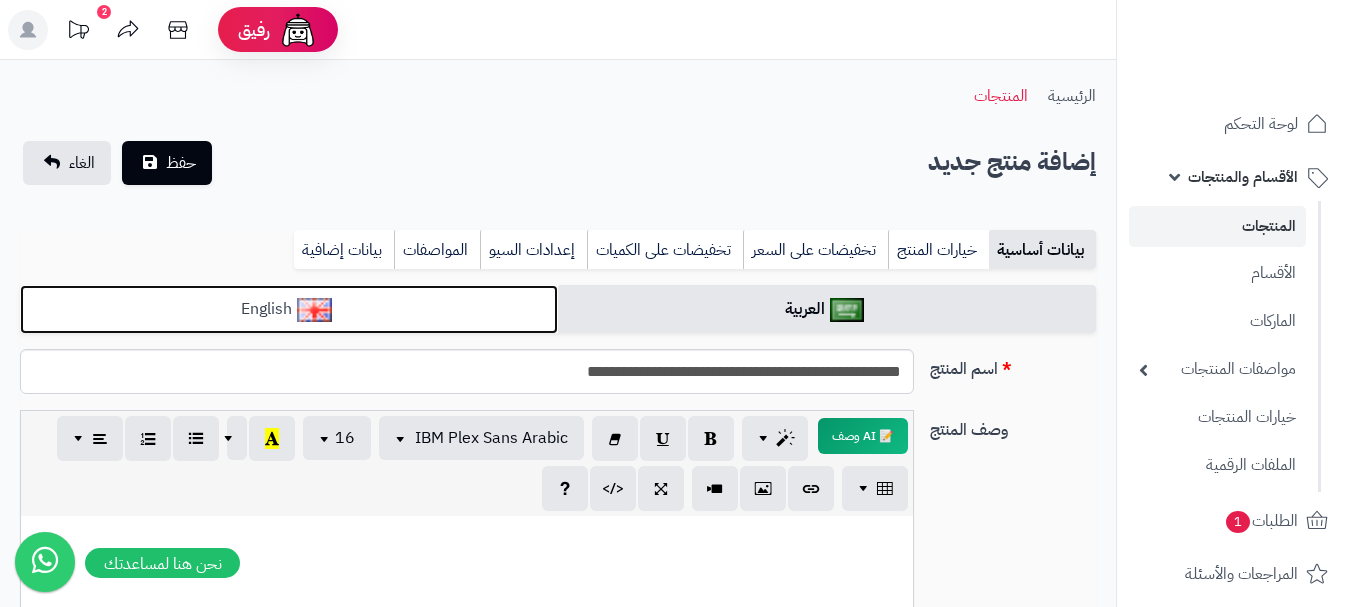 click on "English" at bounding box center (289, 309) 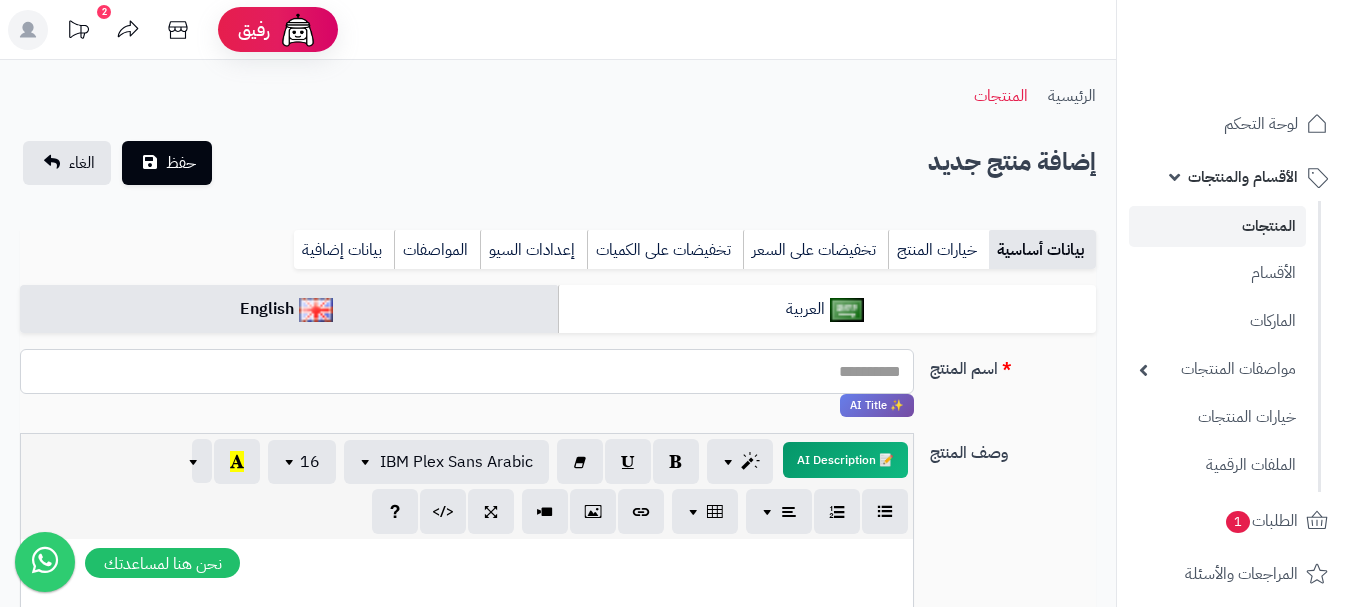 paste on "**********" 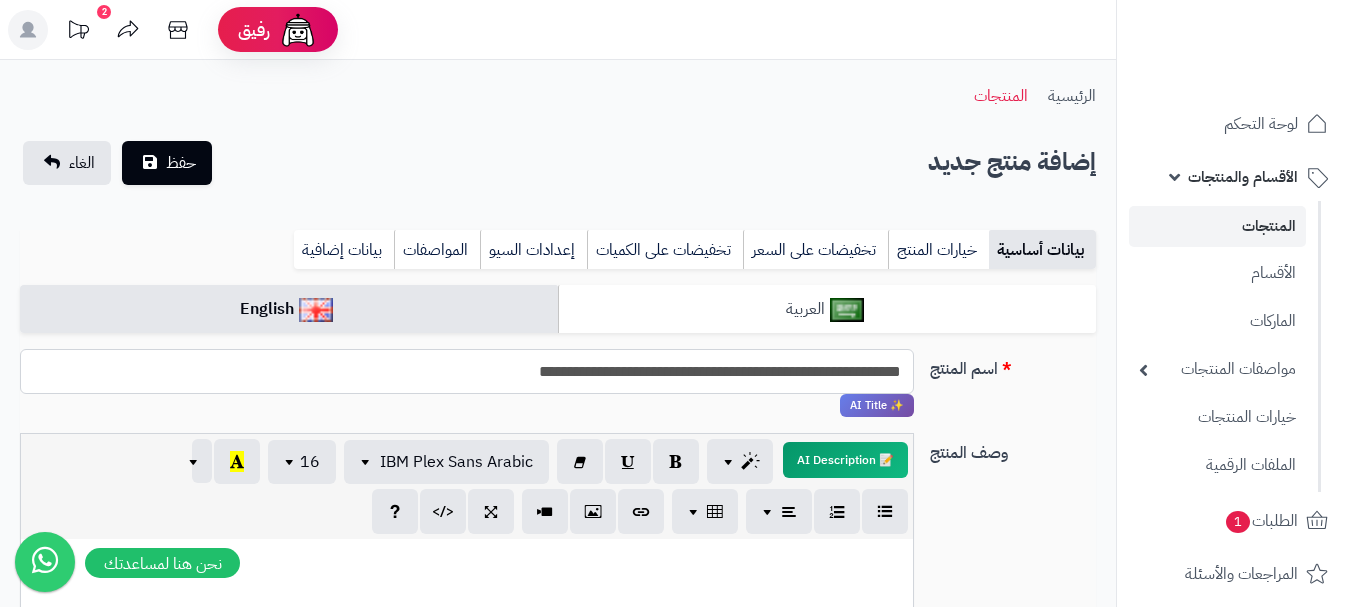 type on "**********" 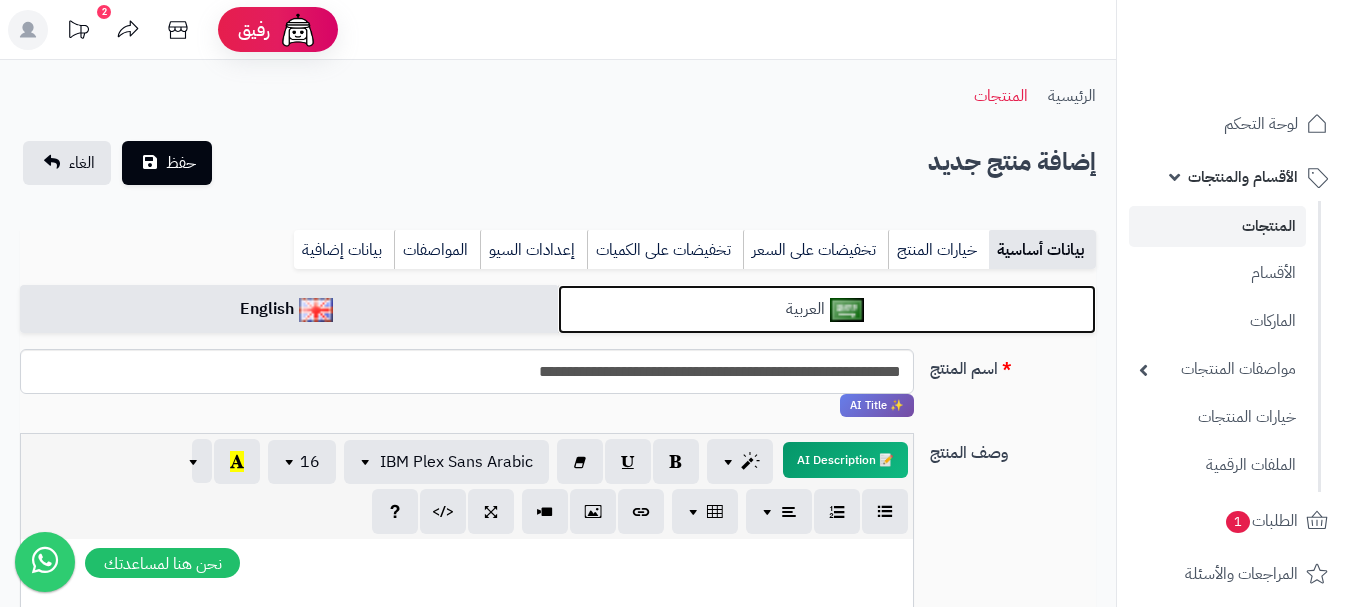 click at bounding box center [847, 310] 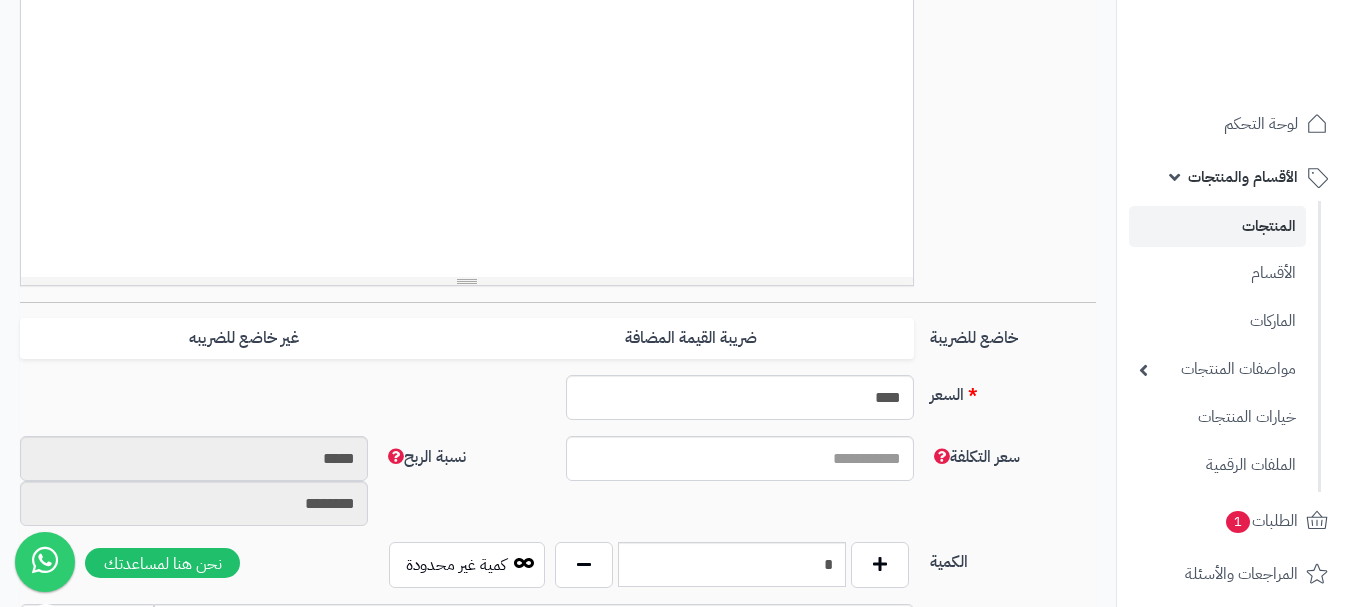 scroll, scrollTop: 600, scrollLeft: 0, axis: vertical 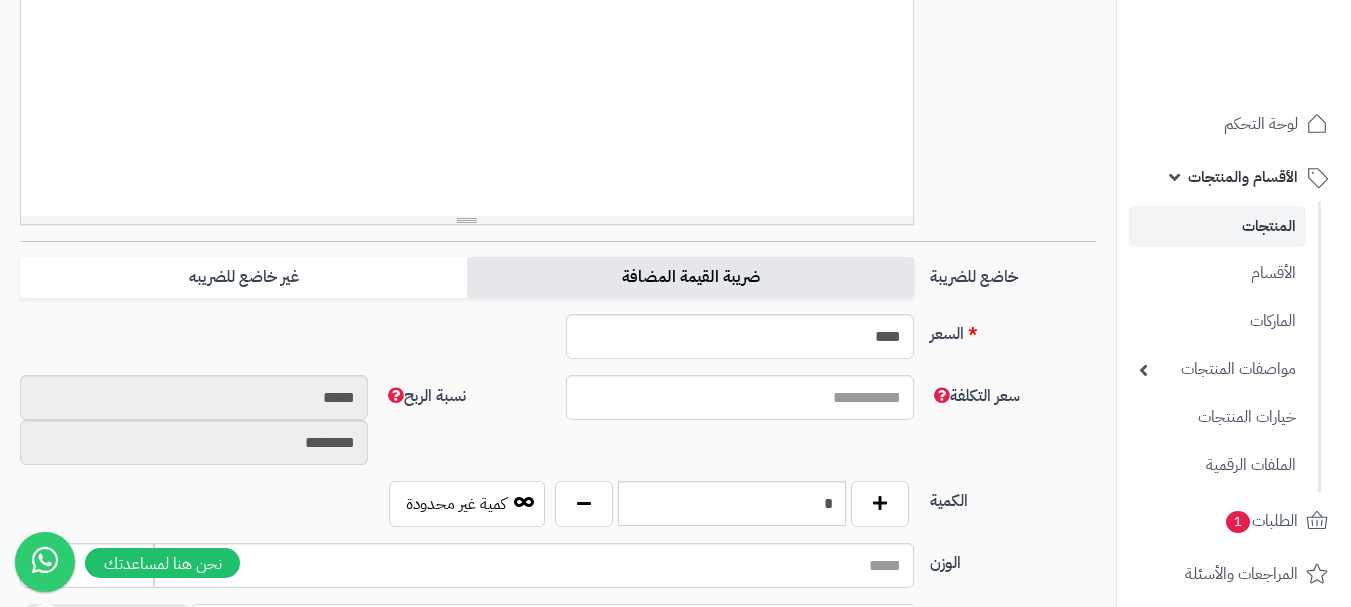 click on "ضريبة القيمة المضافة" at bounding box center (690, 277) 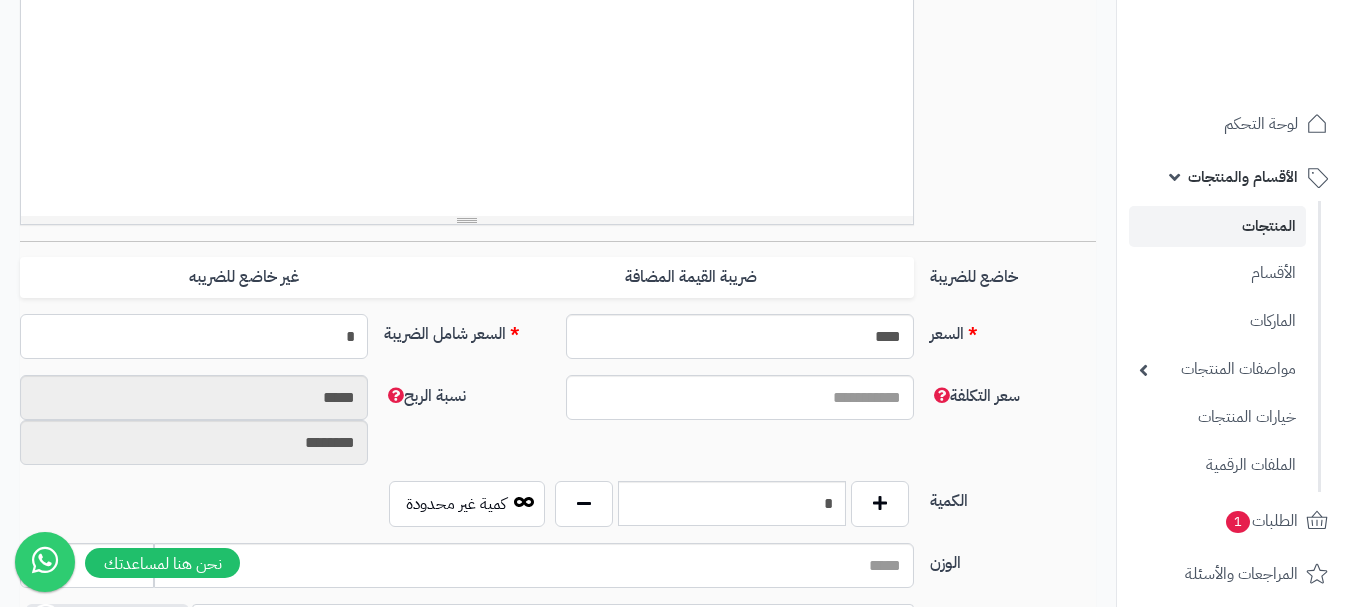 click on "*" at bounding box center (194, 336) 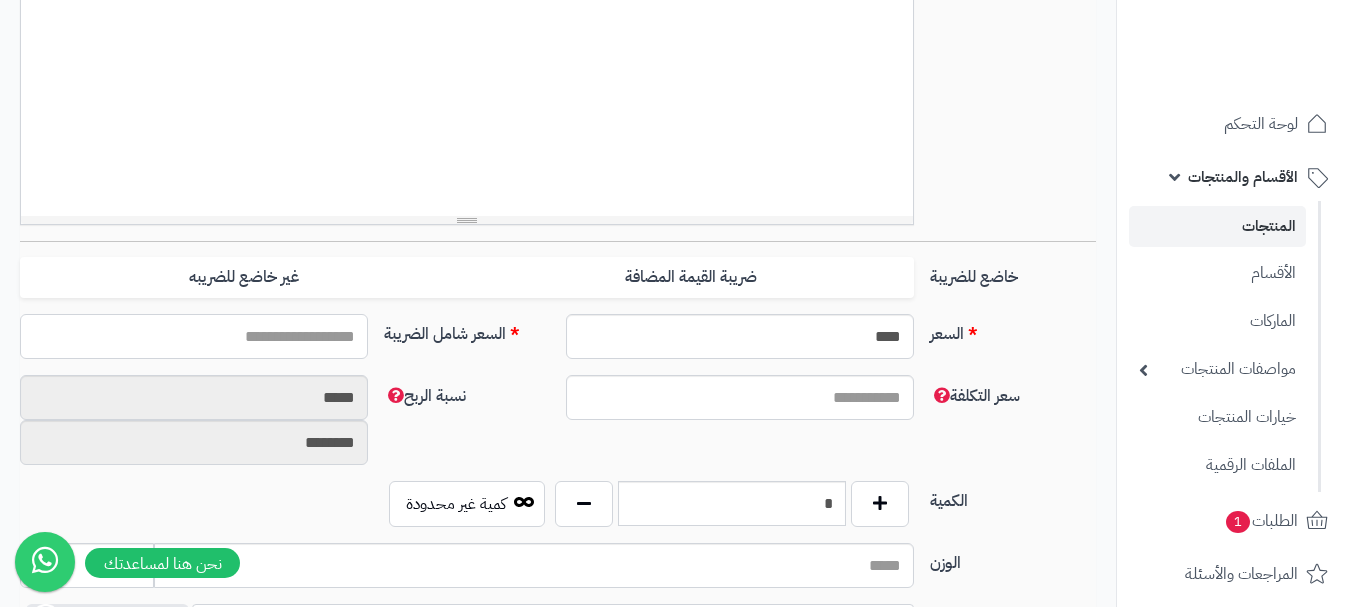 type on "*" 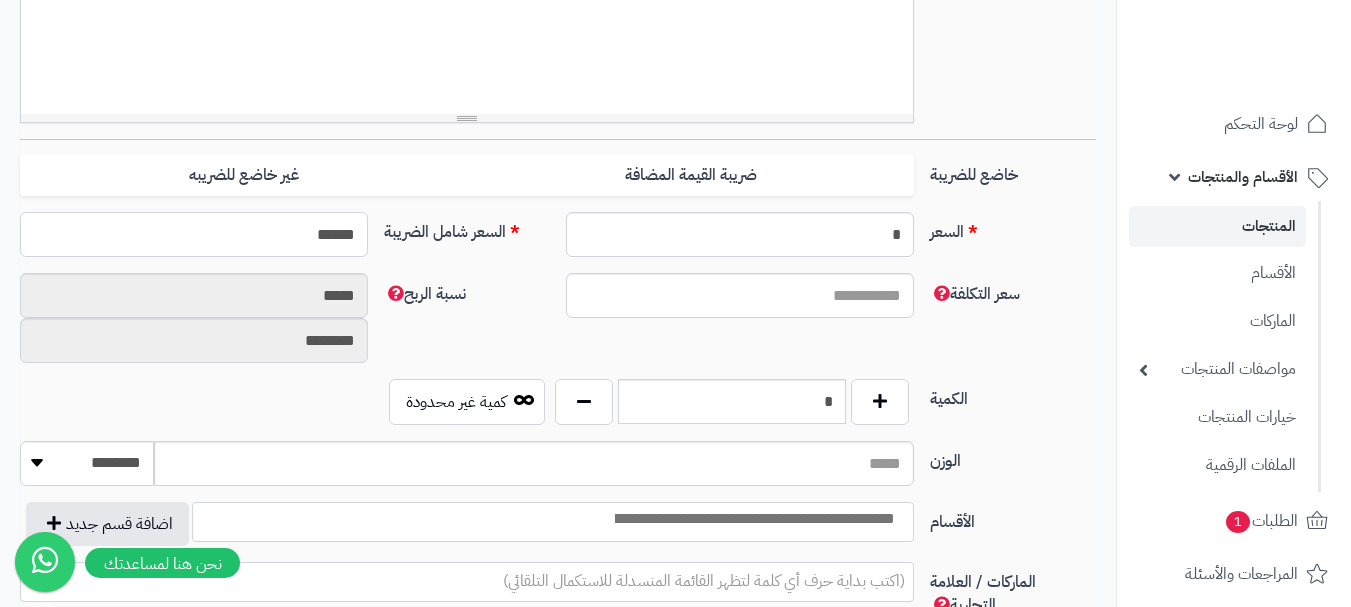 scroll, scrollTop: 800, scrollLeft: 0, axis: vertical 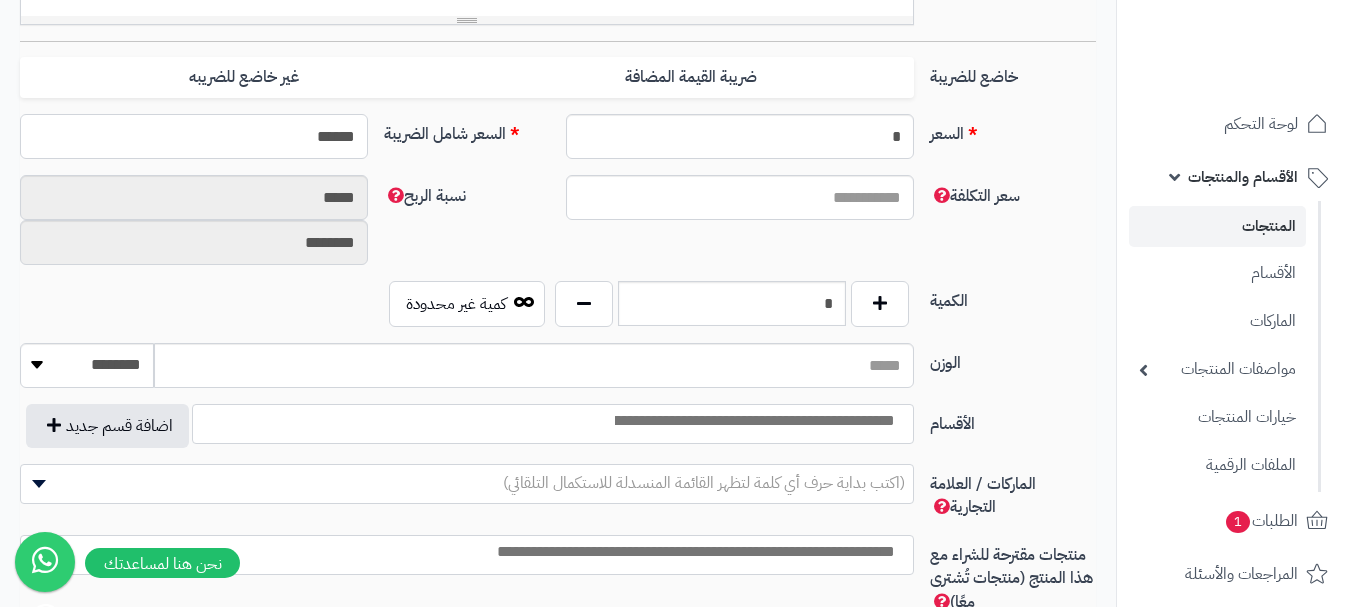 type on "******" 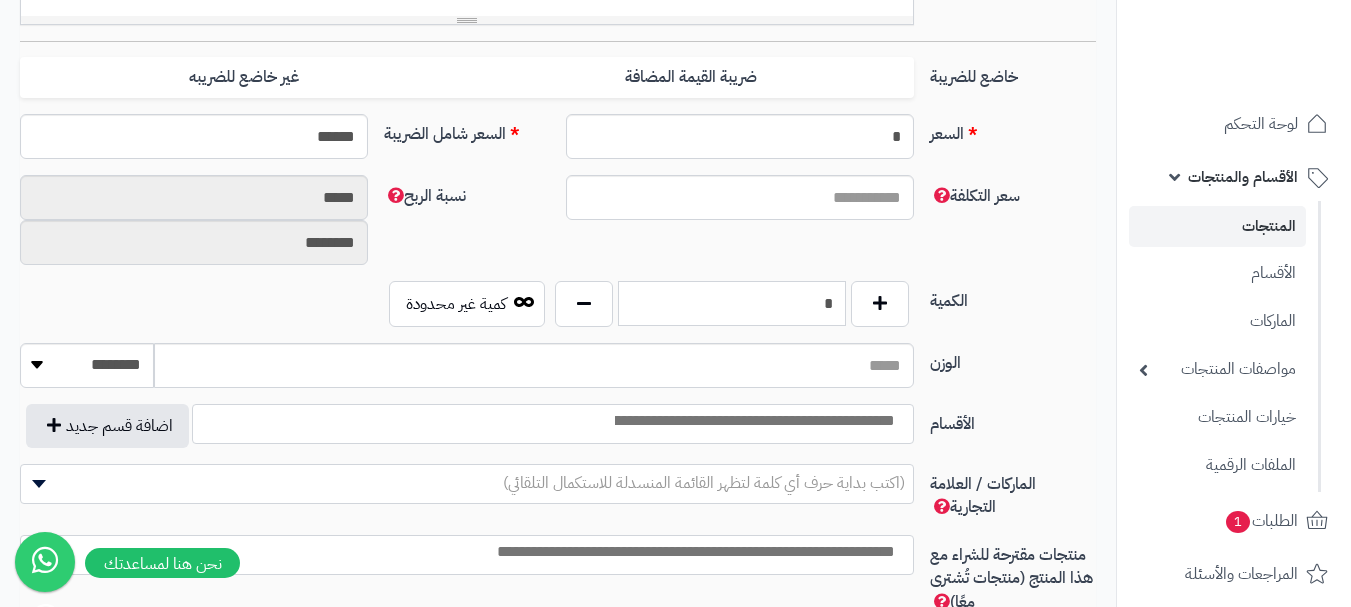 type on "**********" 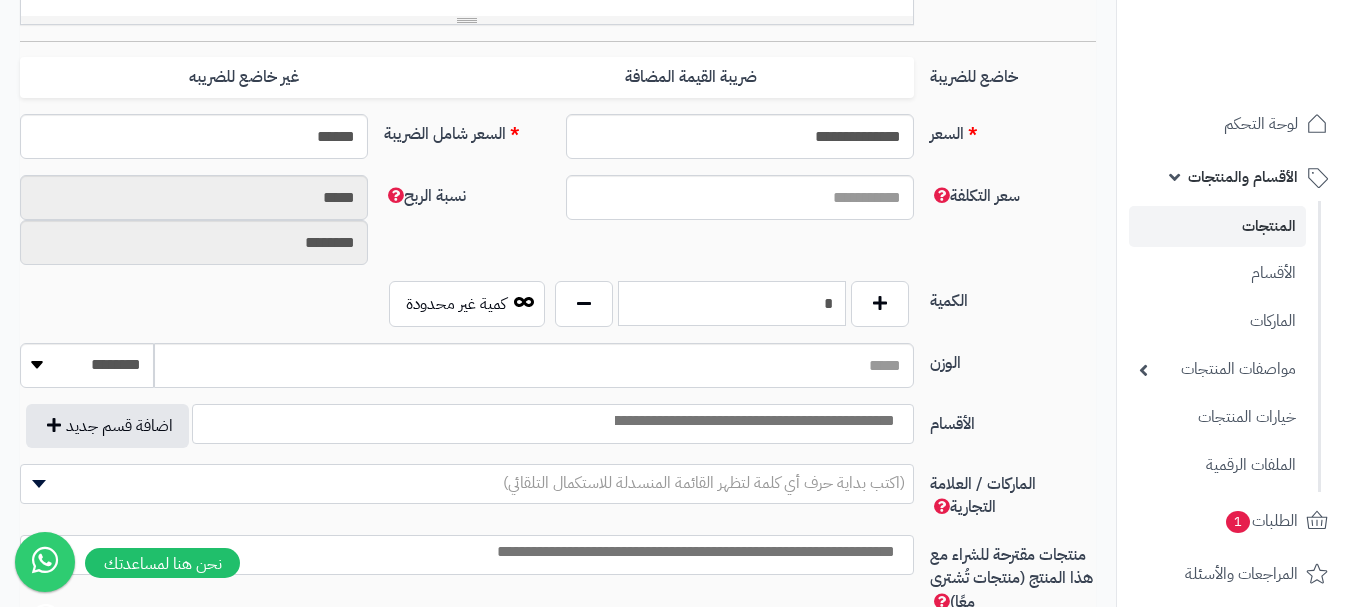 click on "*" at bounding box center (732, 303) 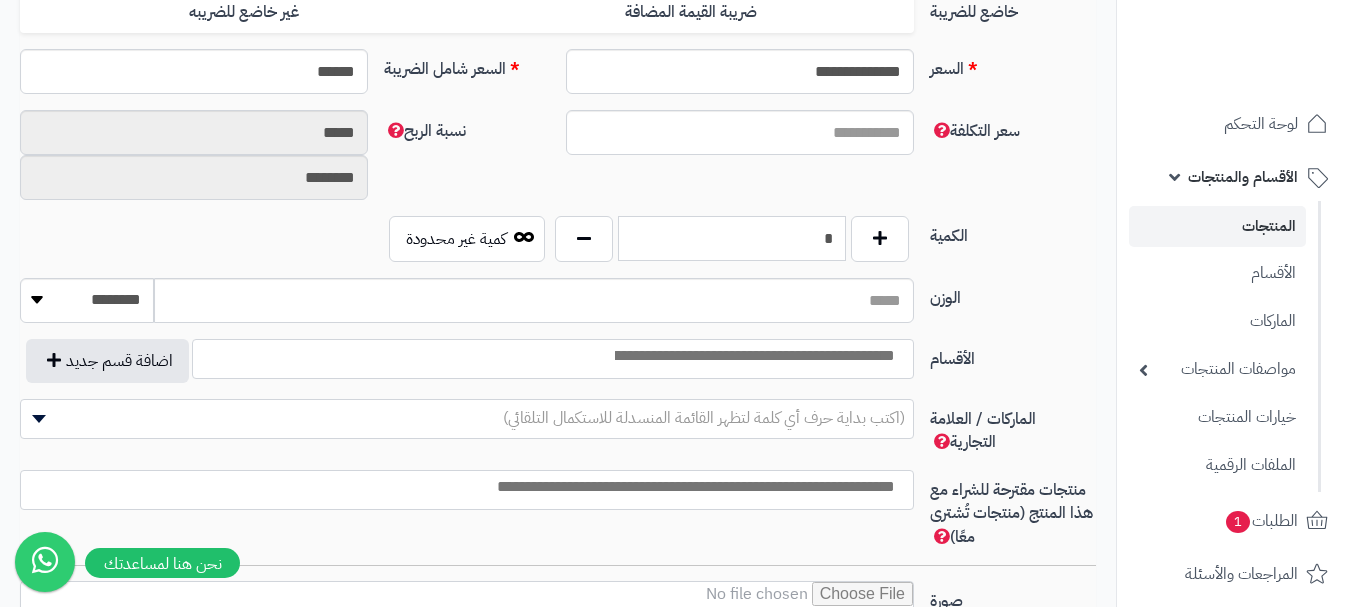scroll, scrollTop: 900, scrollLeft: 0, axis: vertical 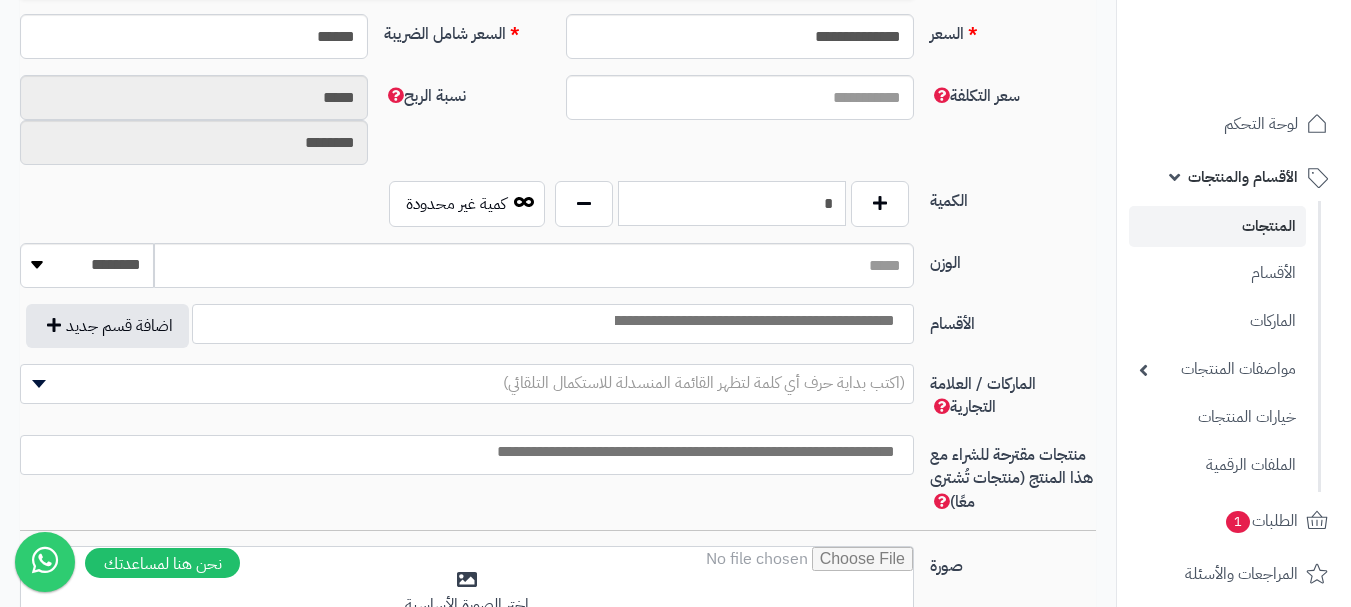 type on "*" 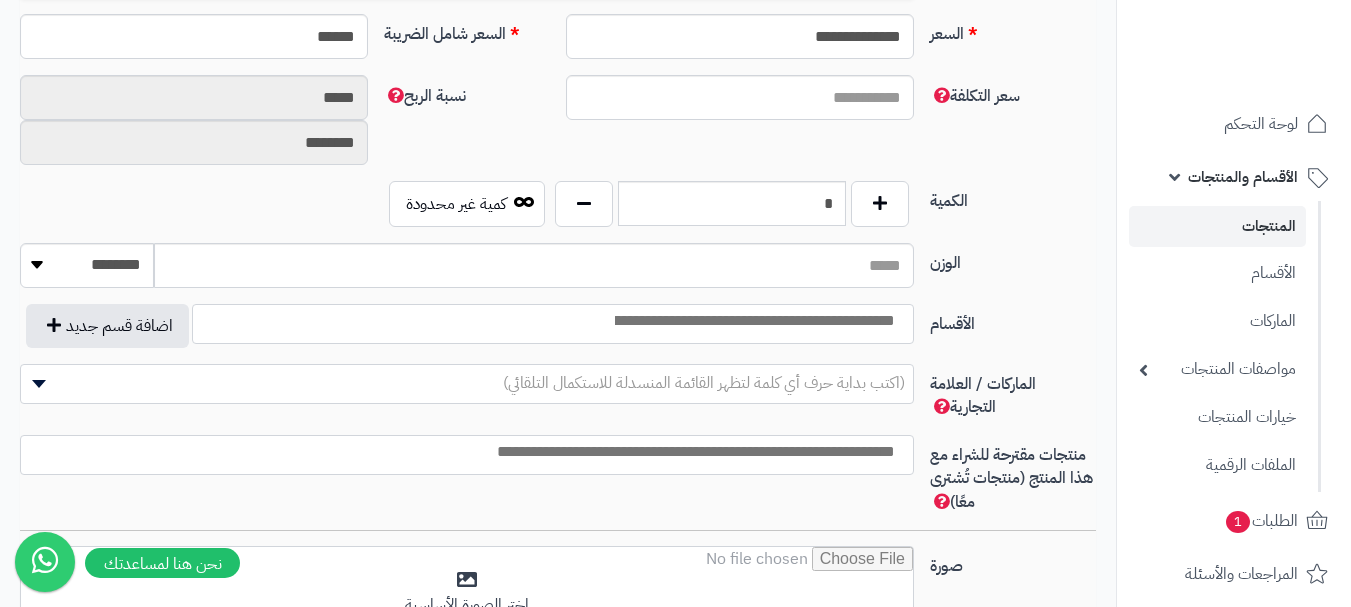 click at bounding box center (753, 321) 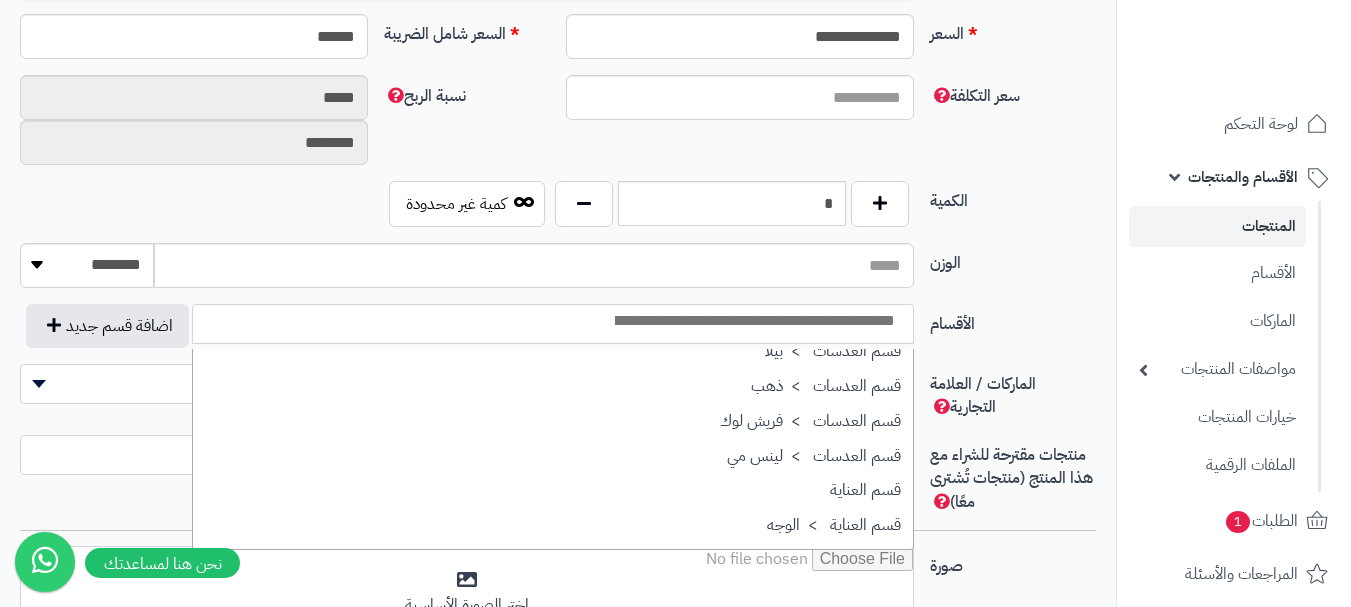 scroll, scrollTop: 1700, scrollLeft: 0, axis: vertical 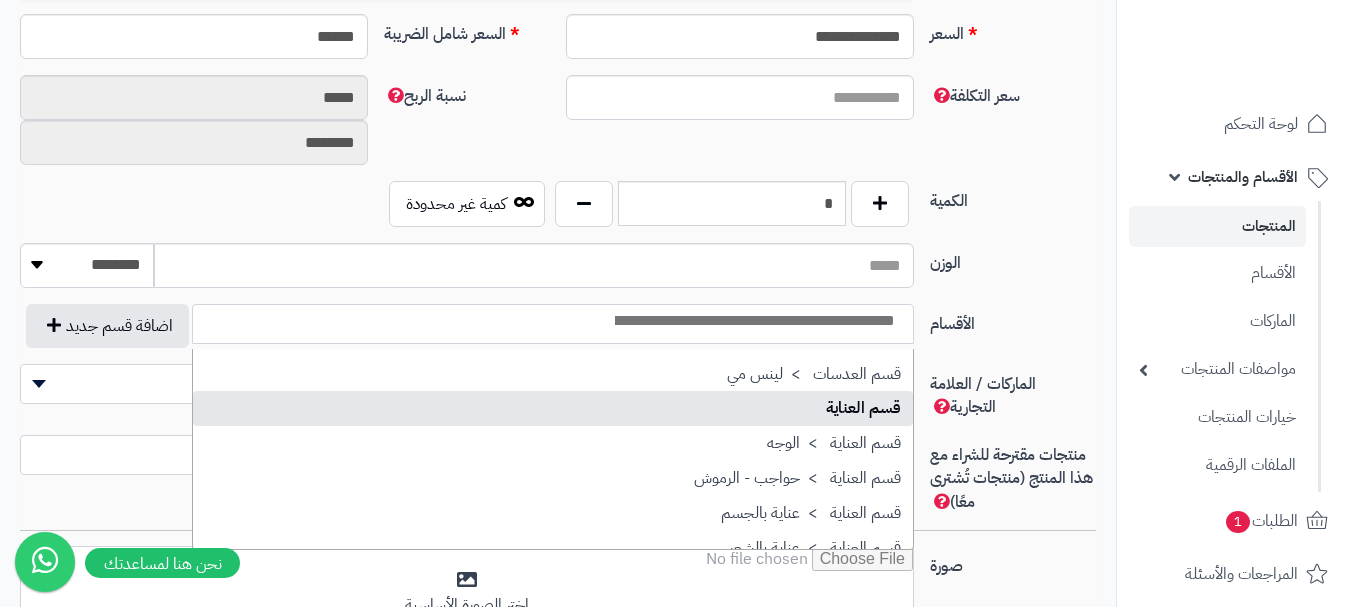 select on "**" 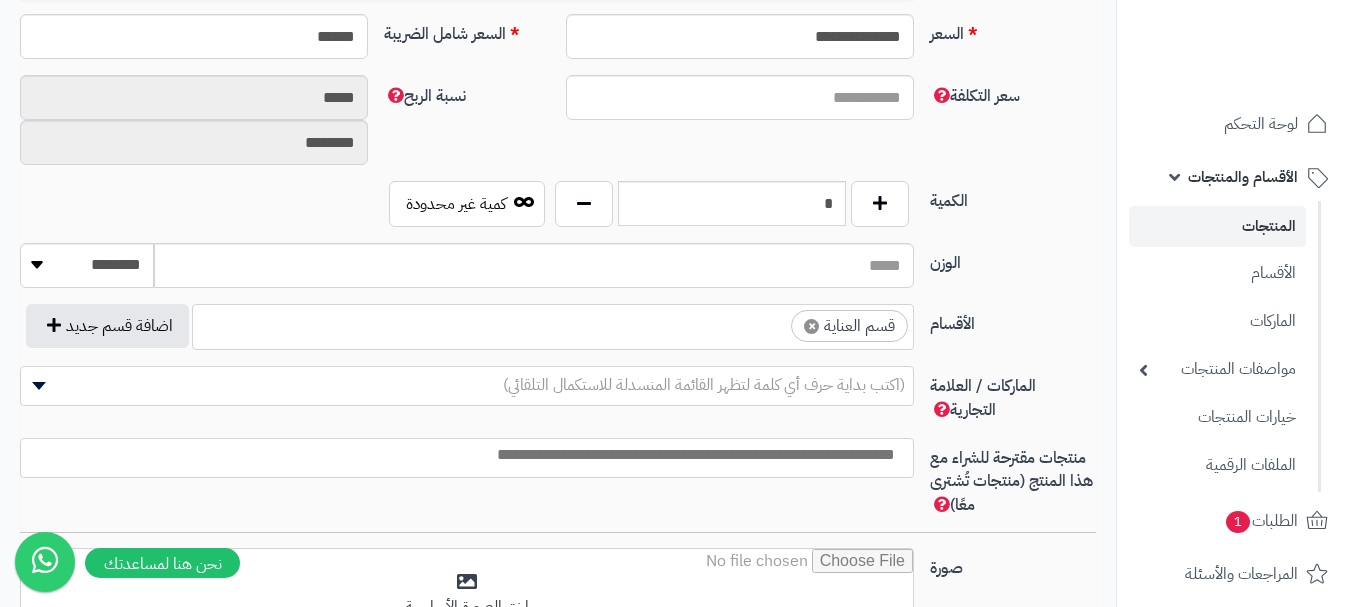 click on "× قسم العناية" at bounding box center [553, 324] 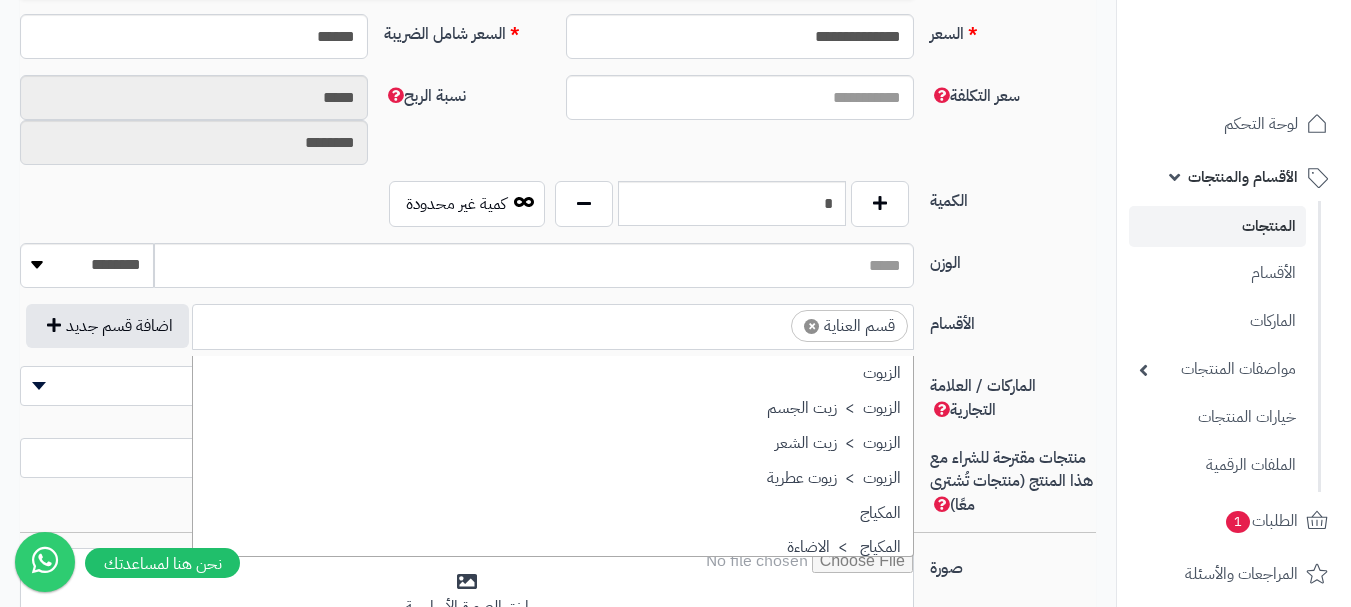 scroll, scrollTop: 1707, scrollLeft: 0, axis: vertical 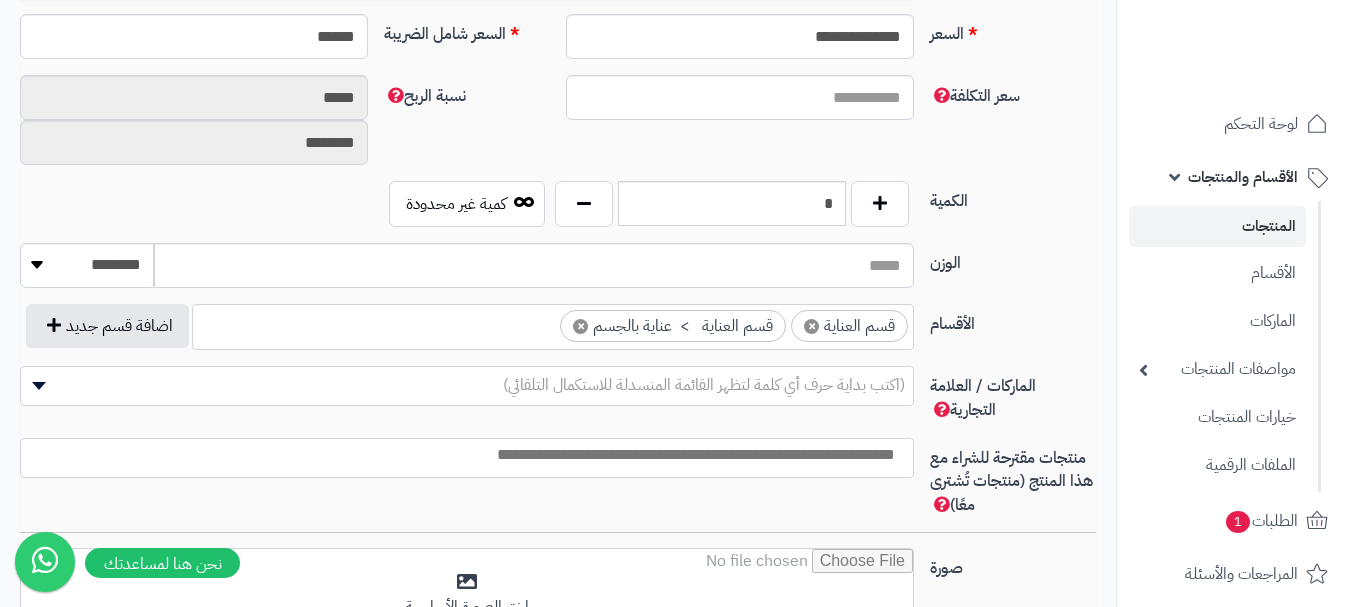 click at bounding box center (462, 455) 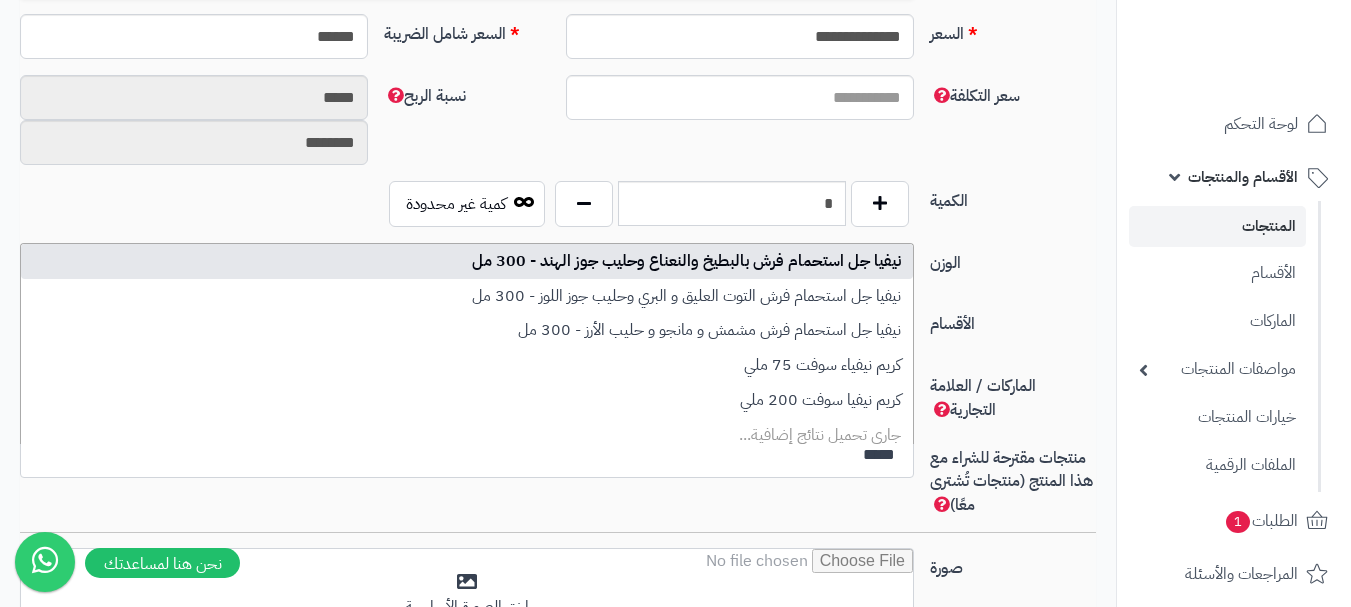 type on "*****" 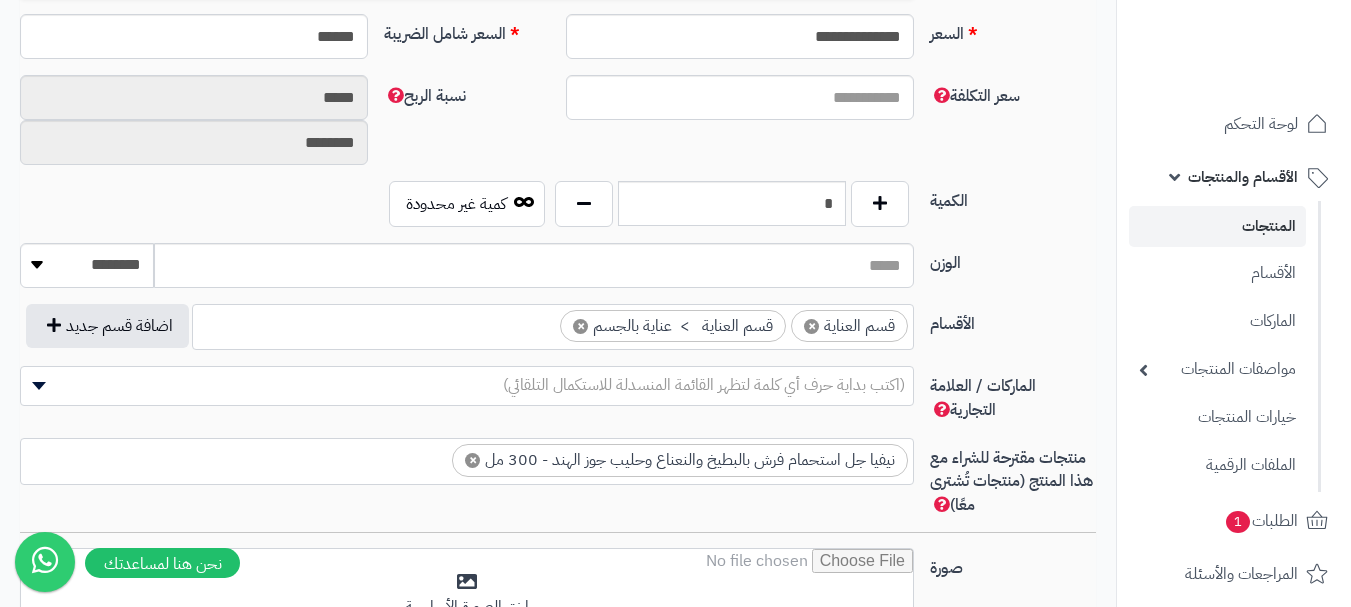 select on "***" 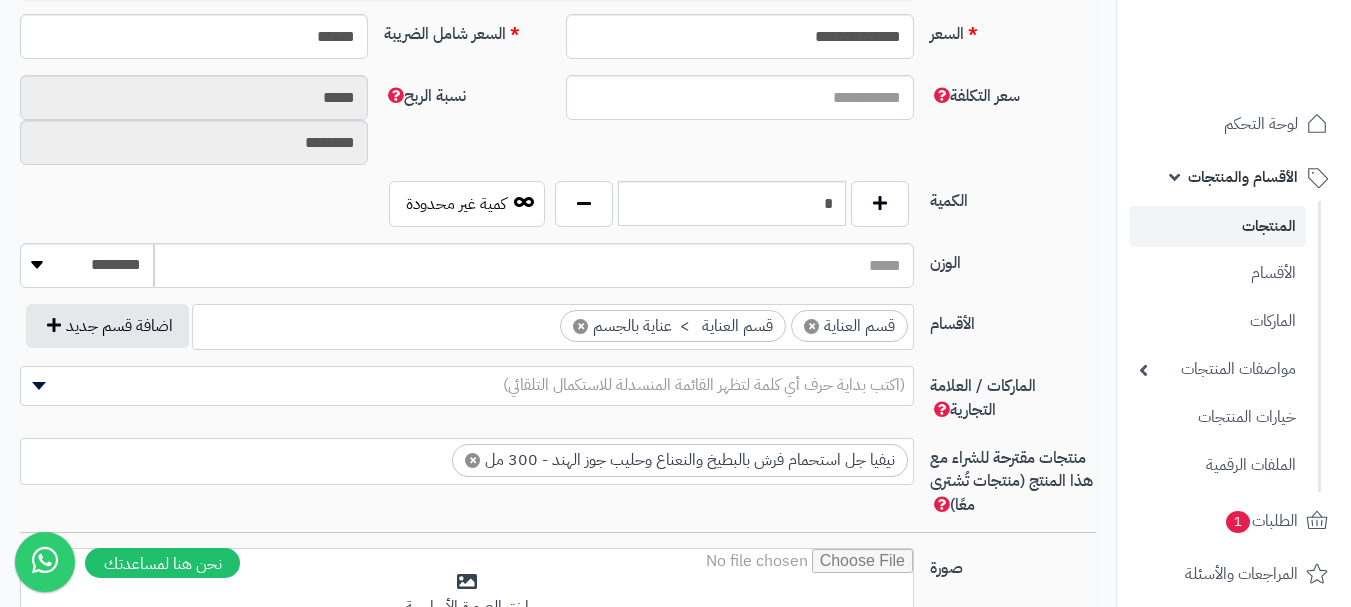 scroll, scrollTop: 0, scrollLeft: 0, axis: both 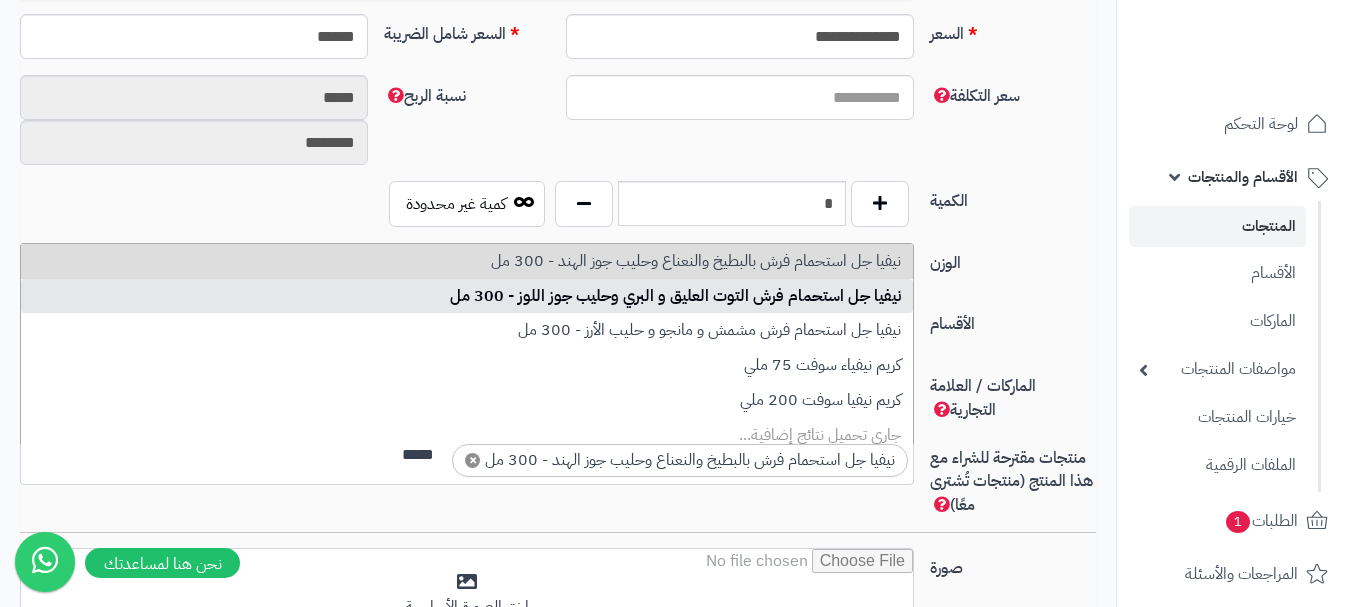 type on "*****" 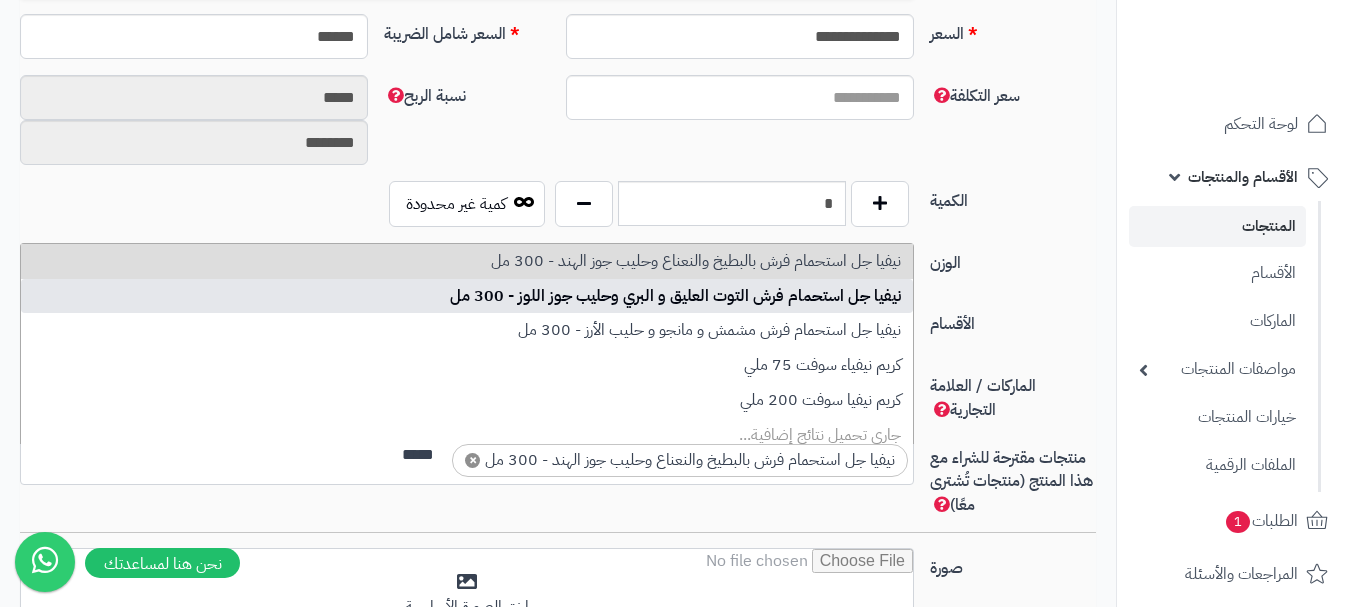 type 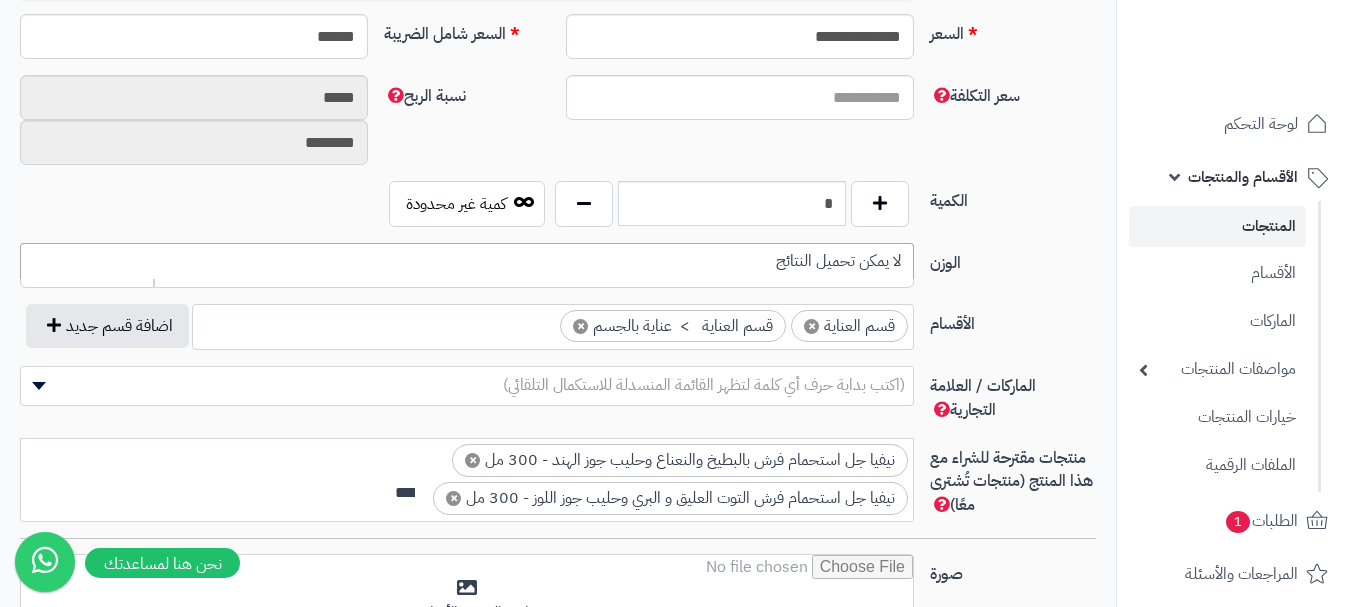 scroll, scrollTop: 0, scrollLeft: 0, axis: both 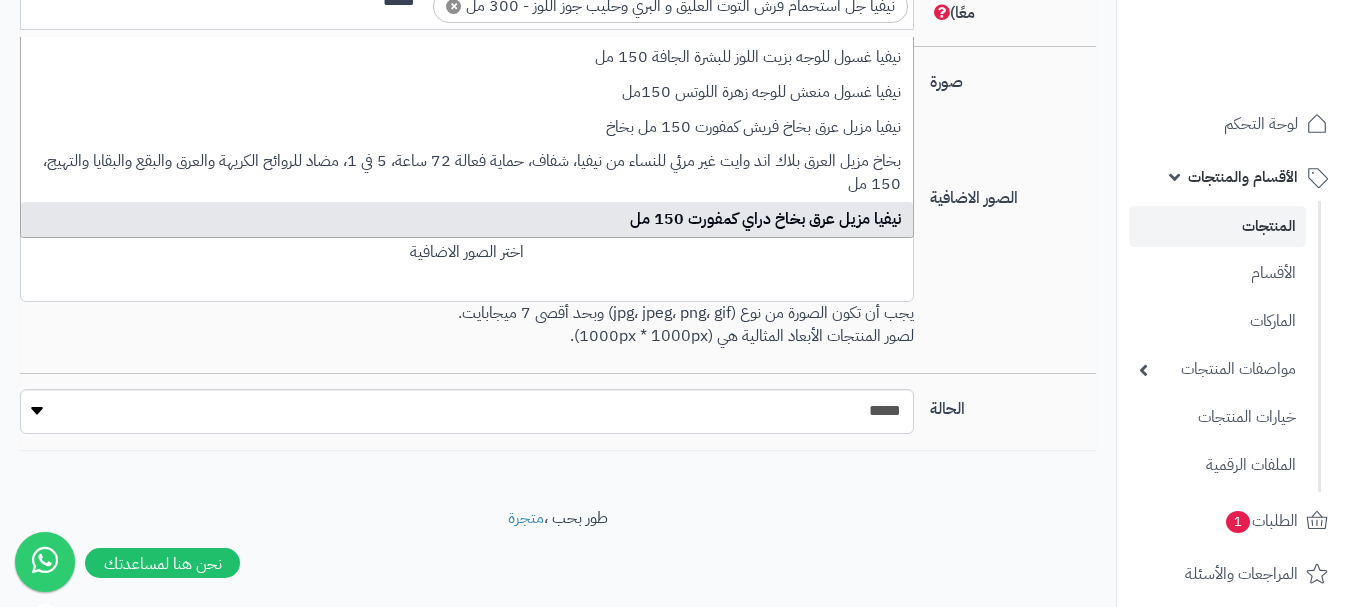 type on "*****" 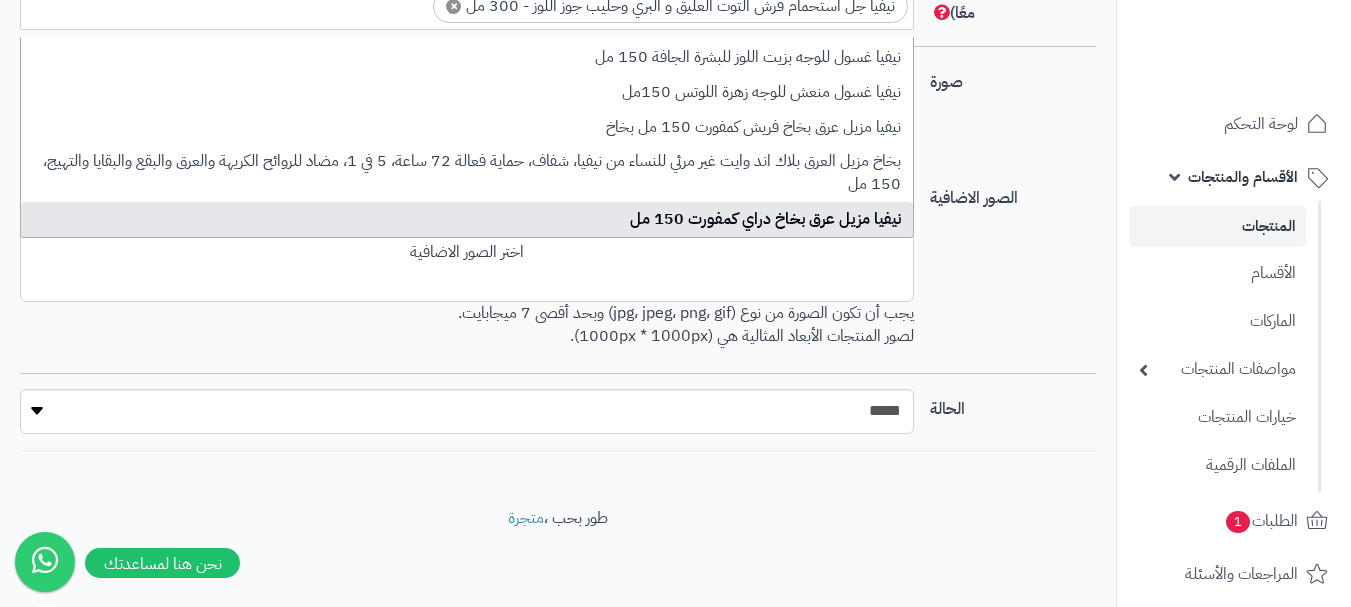 scroll, scrollTop: 1345, scrollLeft: 0, axis: vertical 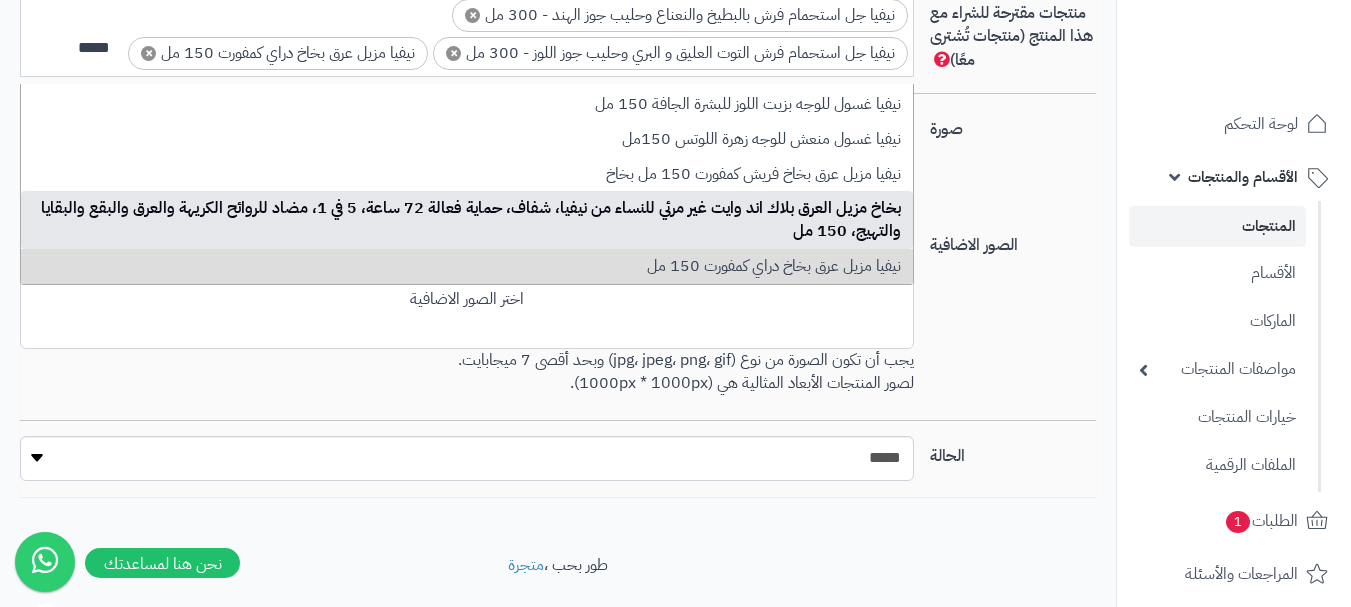 type on "*****" 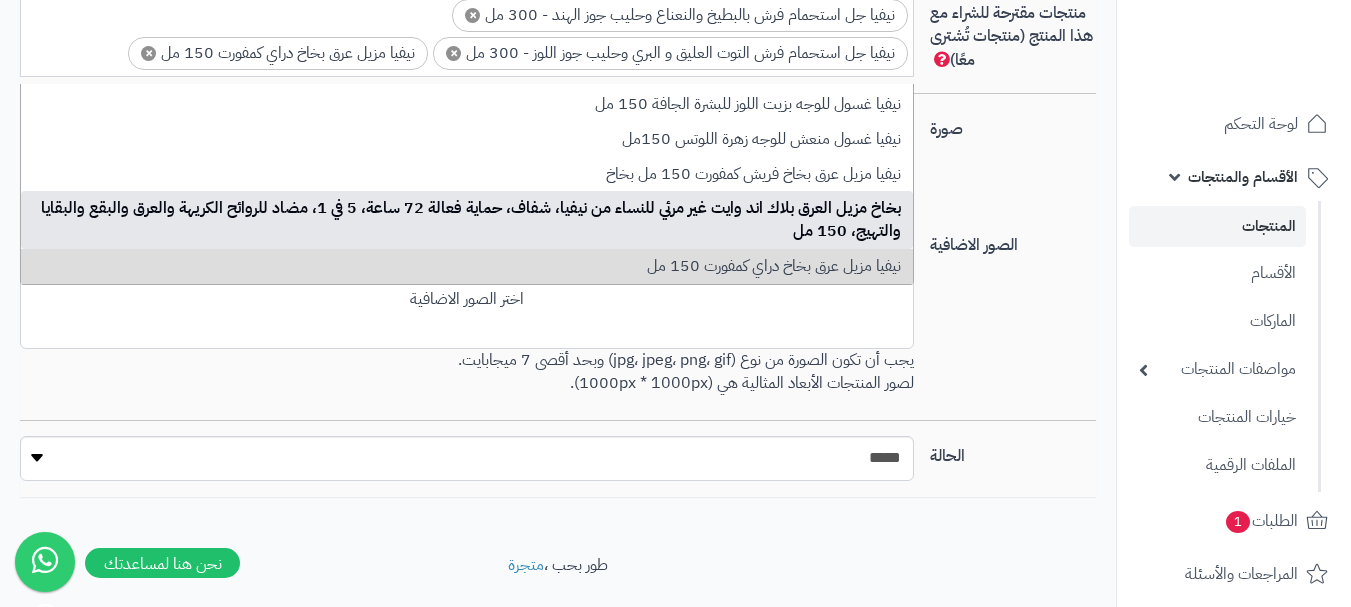 scroll, scrollTop: 30, scrollLeft: 0, axis: vertical 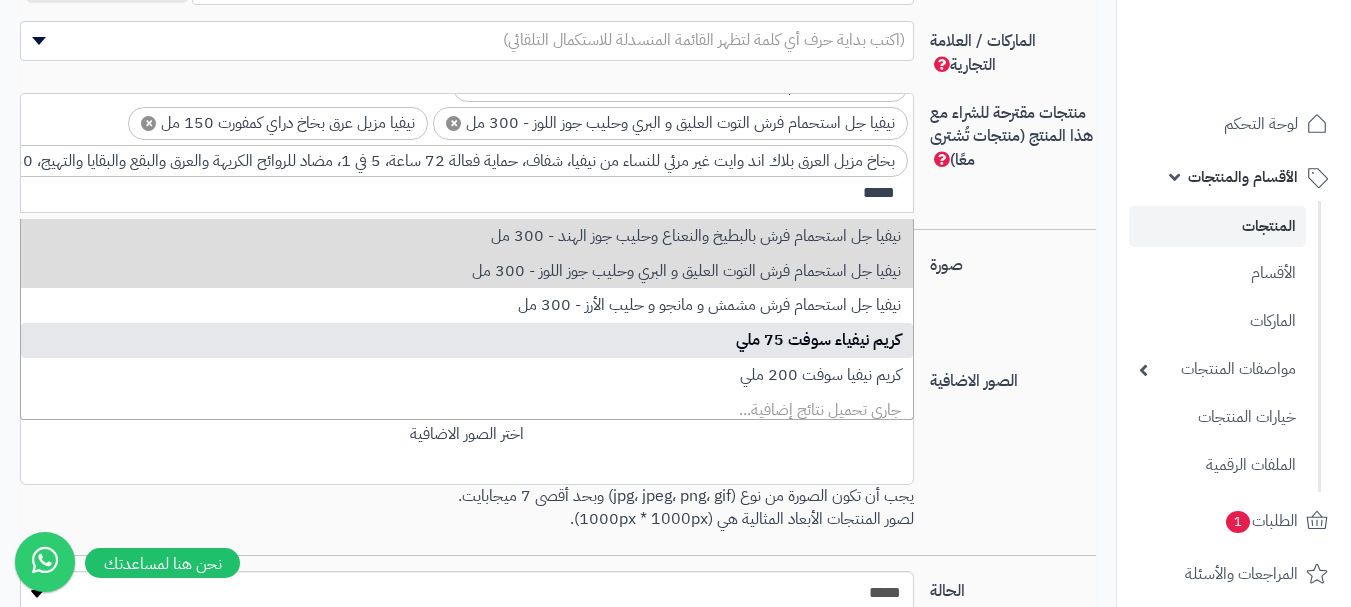 type on "*****" 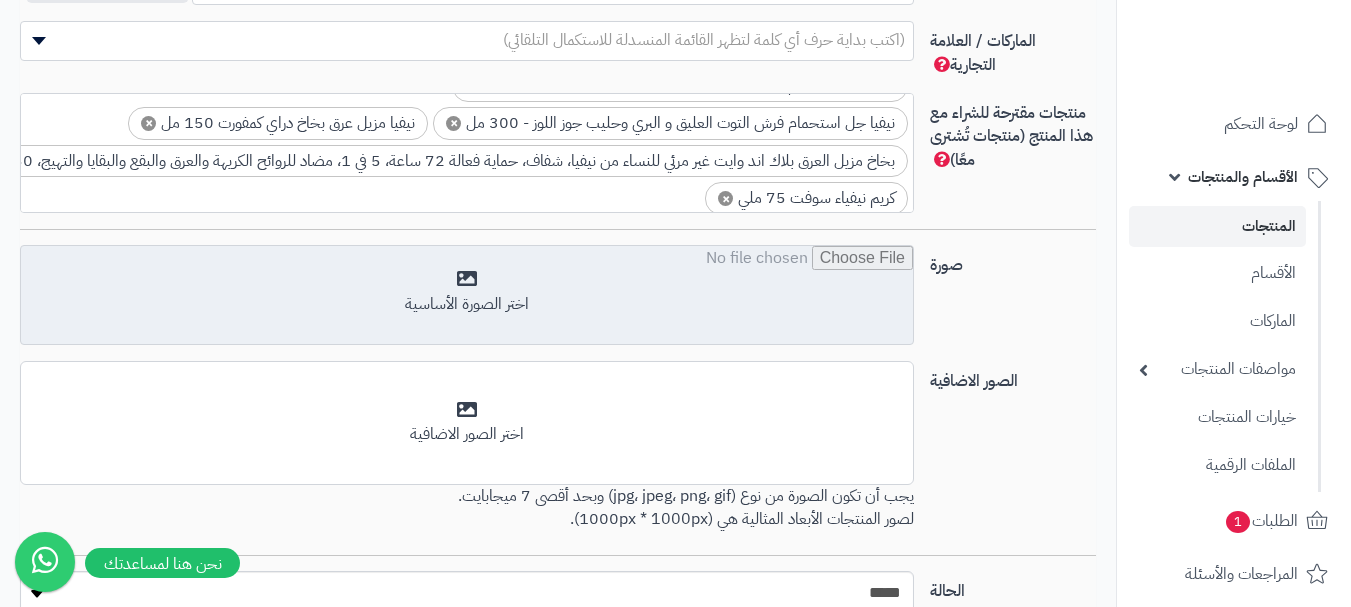 click at bounding box center (467, 296) 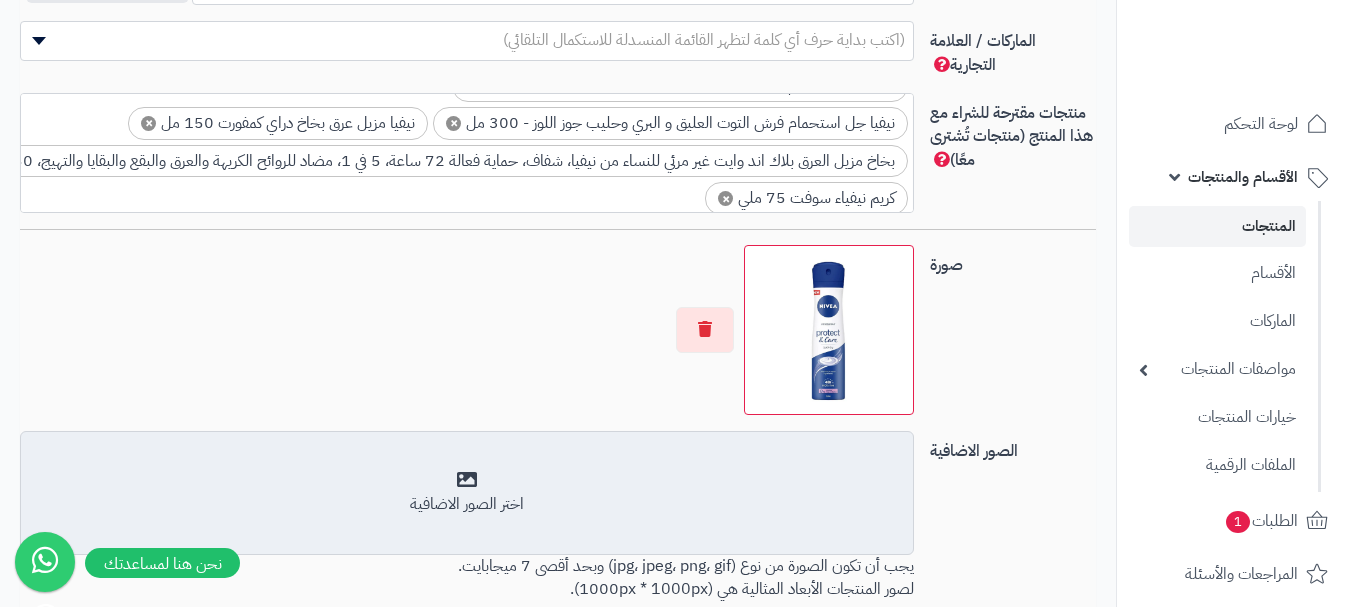 click on "أضف الصور الاضافية
اختر الصور الاضافية" at bounding box center (467, 493) 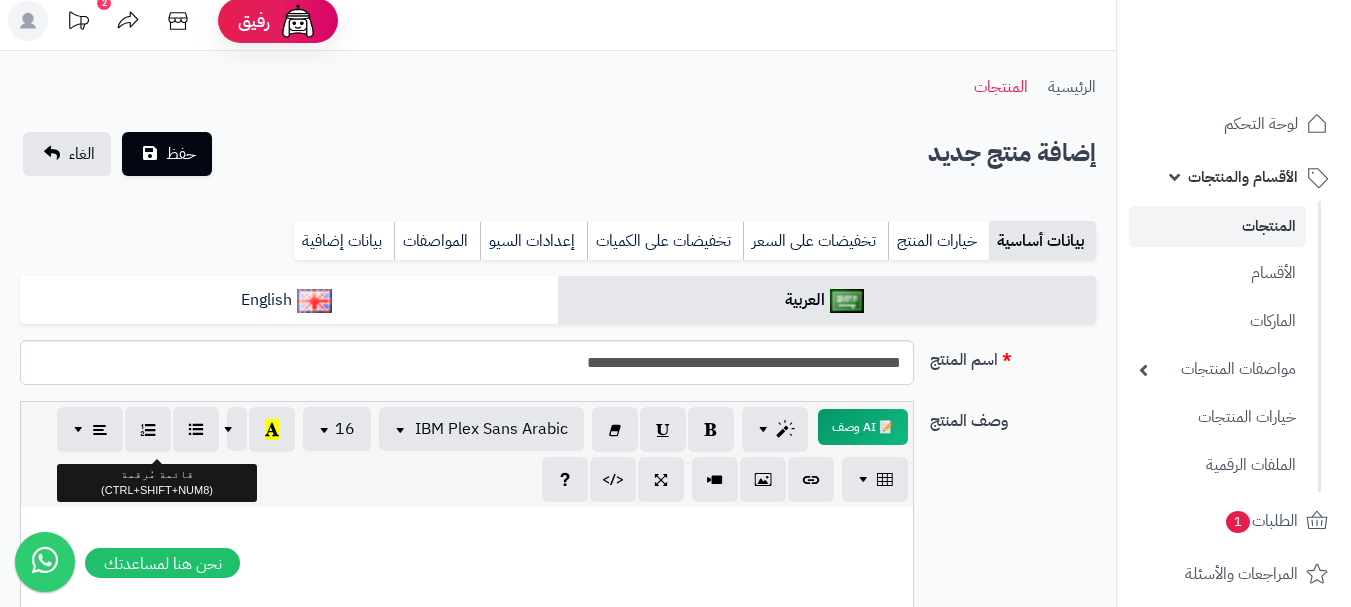 scroll, scrollTop: 0, scrollLeft: 0, axis: both 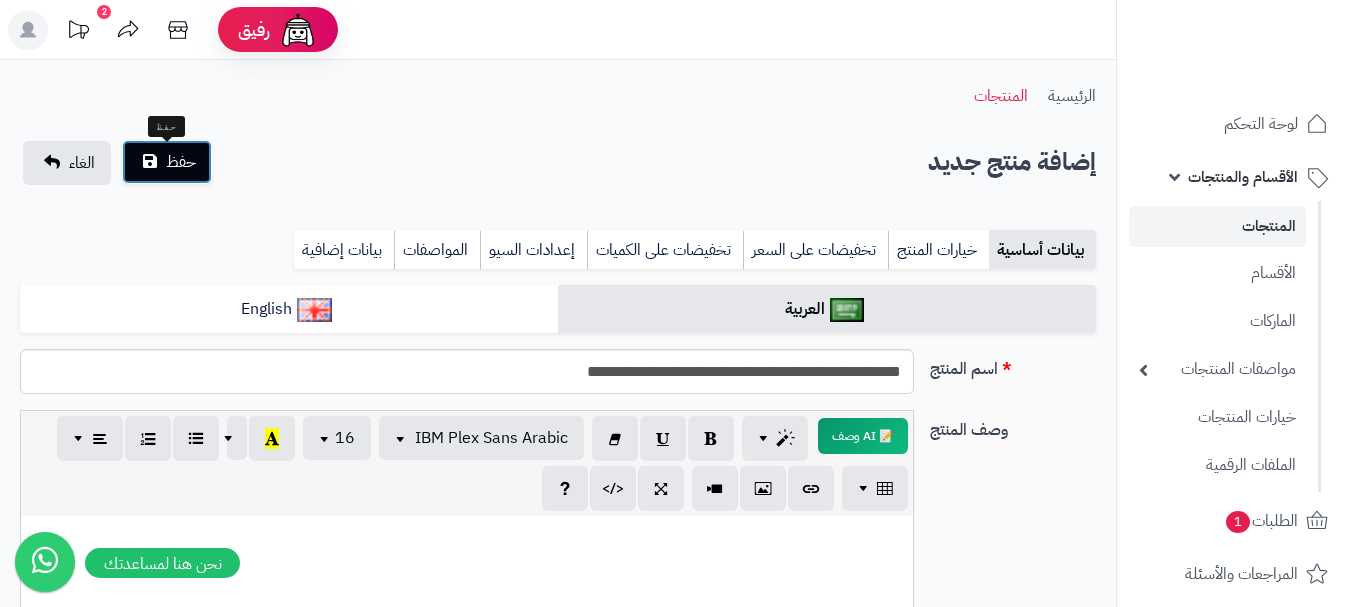 click on "حفظ" at bounding box center (167, 162) 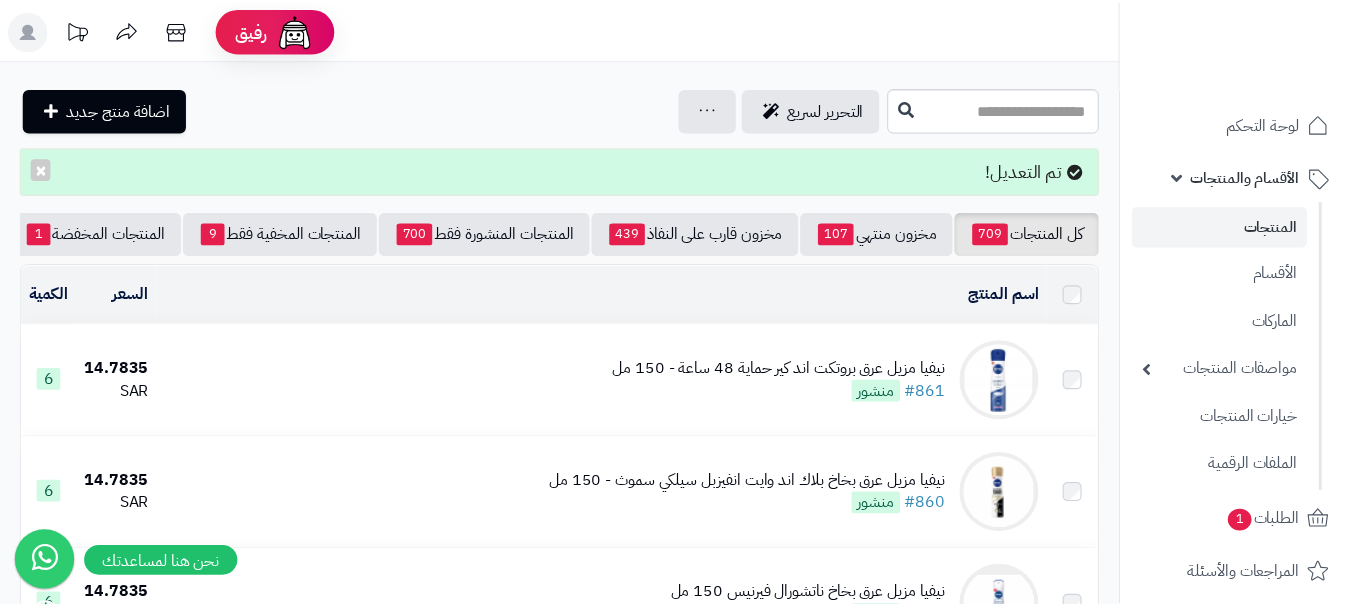 scroll, scrollTop: 0, scrollLeft: 0, axis: both 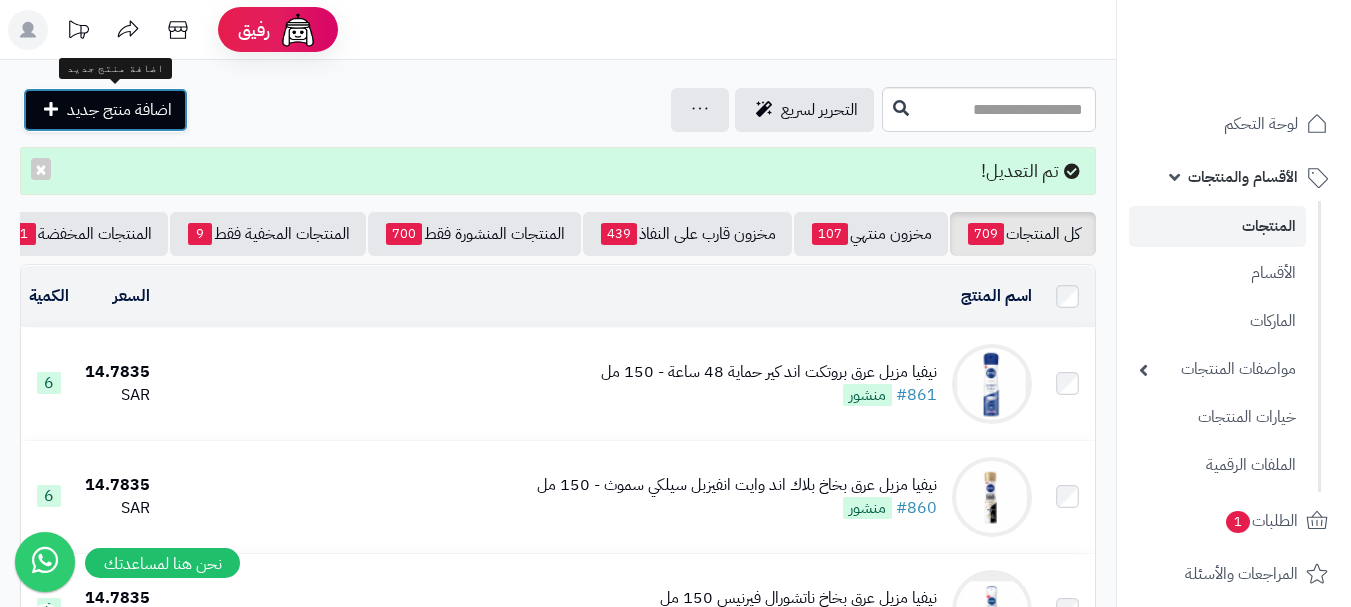 click on "اضافة منتج جديد" at bounding box center [119, 110] 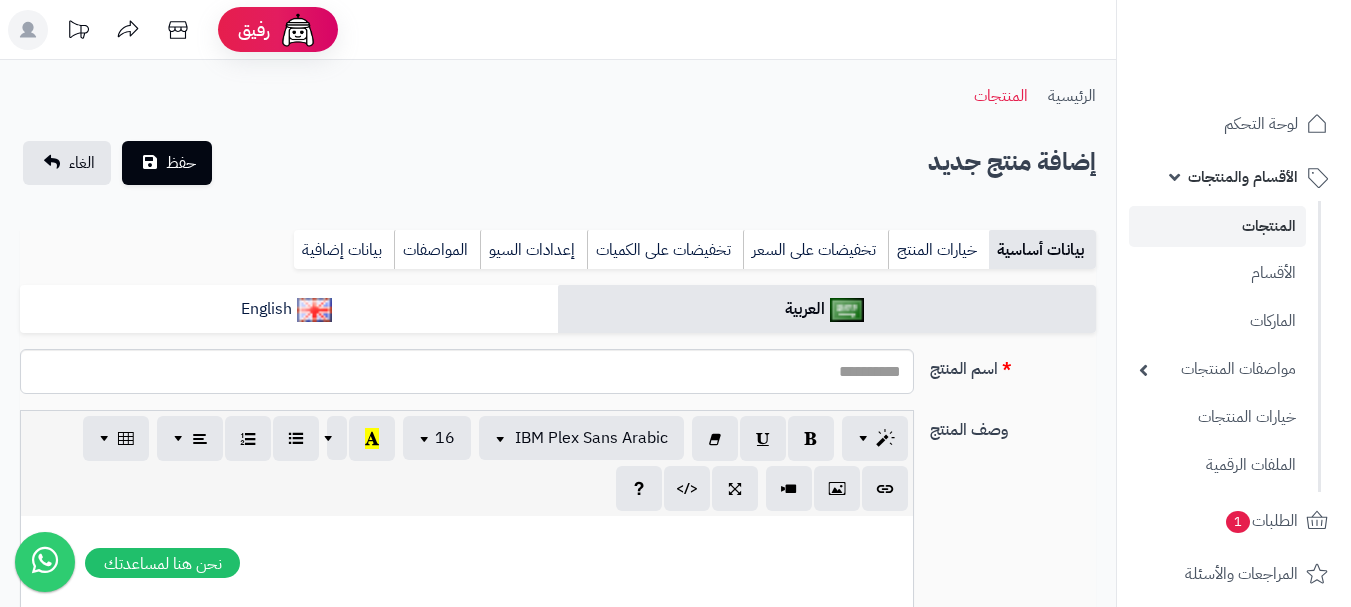 select 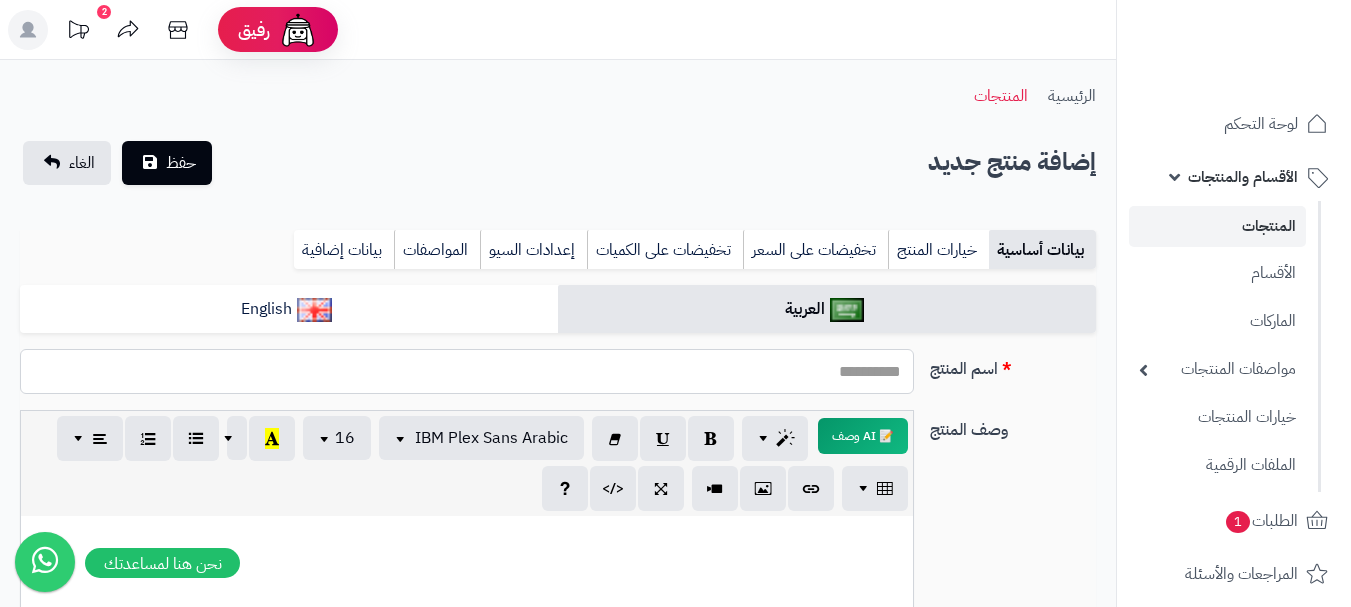 paste on "**********" 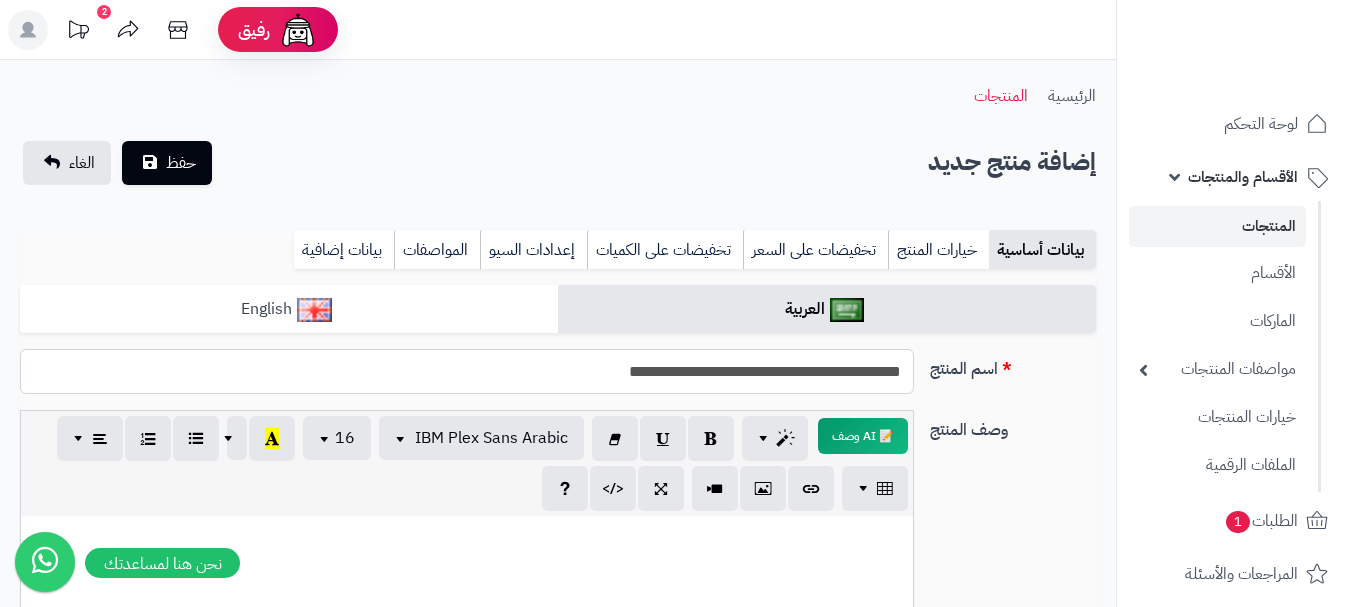 type on "**********" 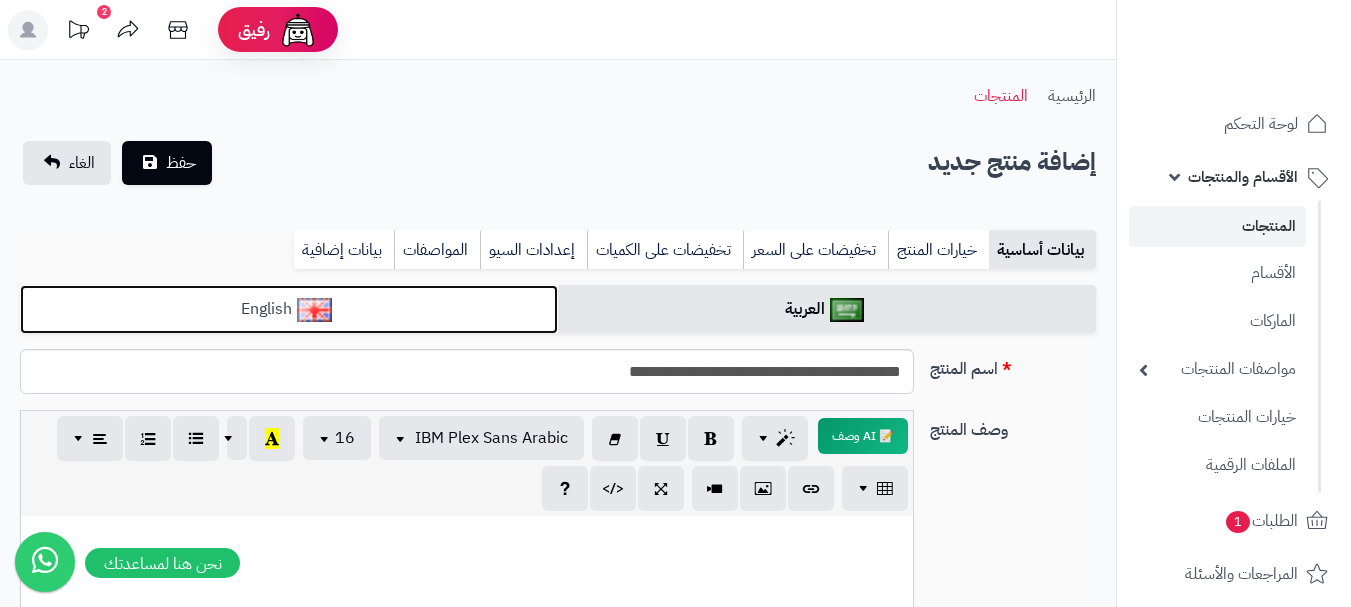 click on "English" at bounding box center (289, 309) 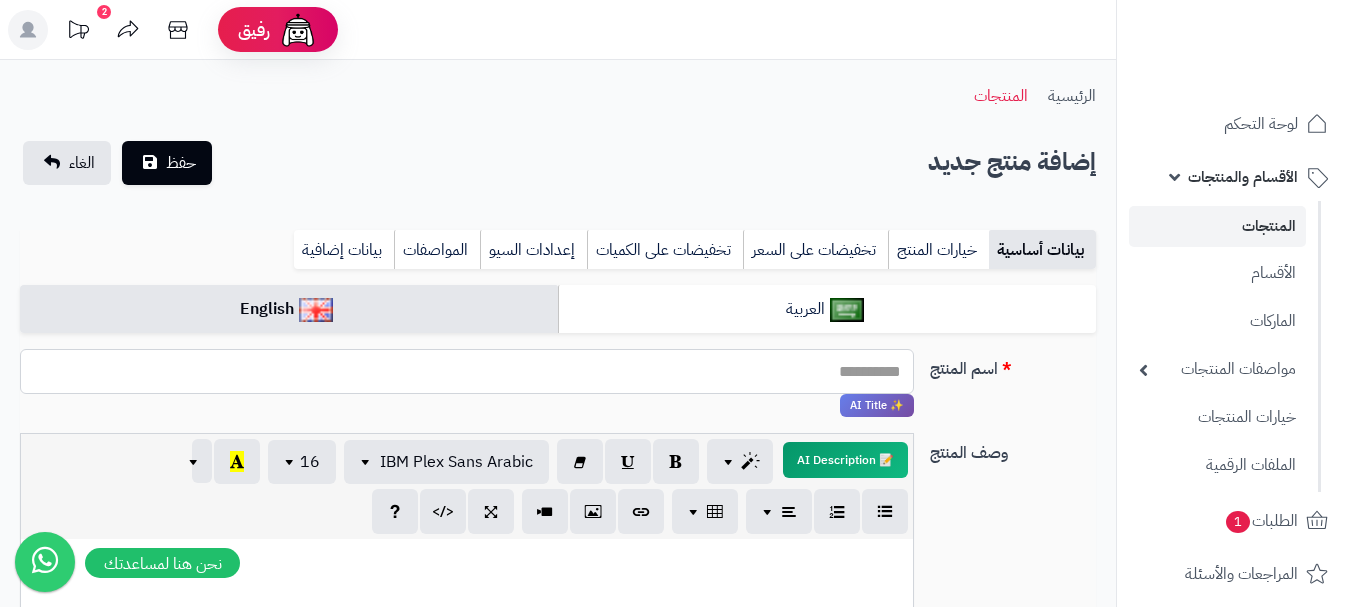 paste on "**********" 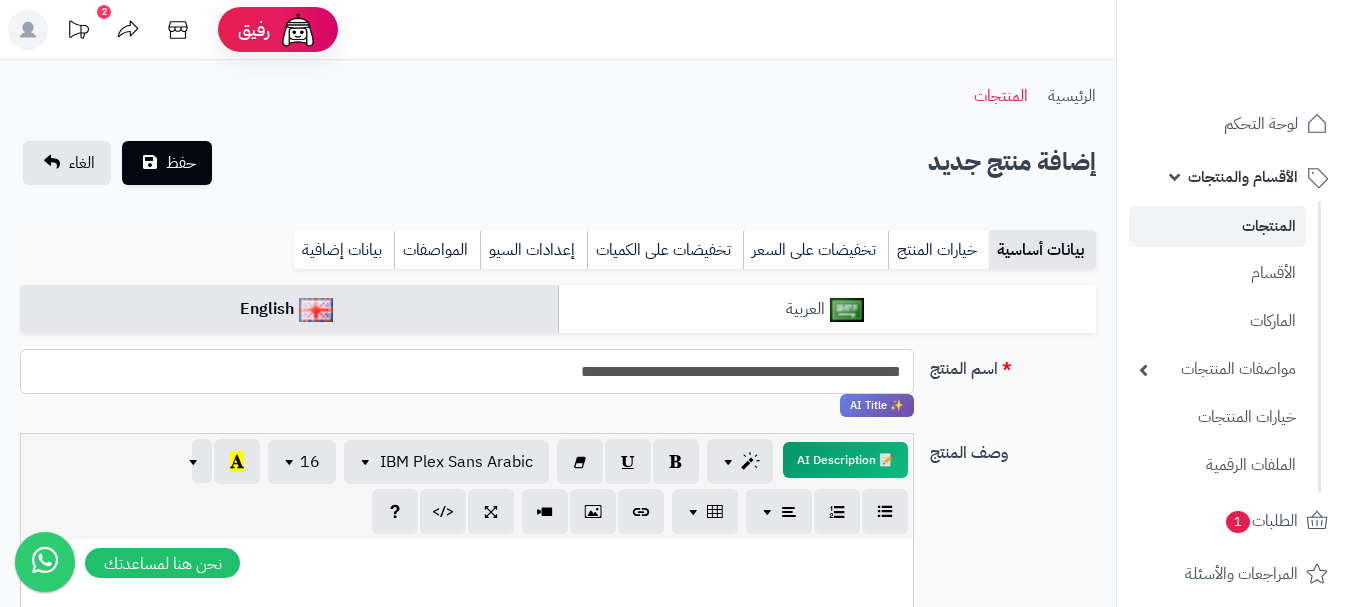 type on "**********" 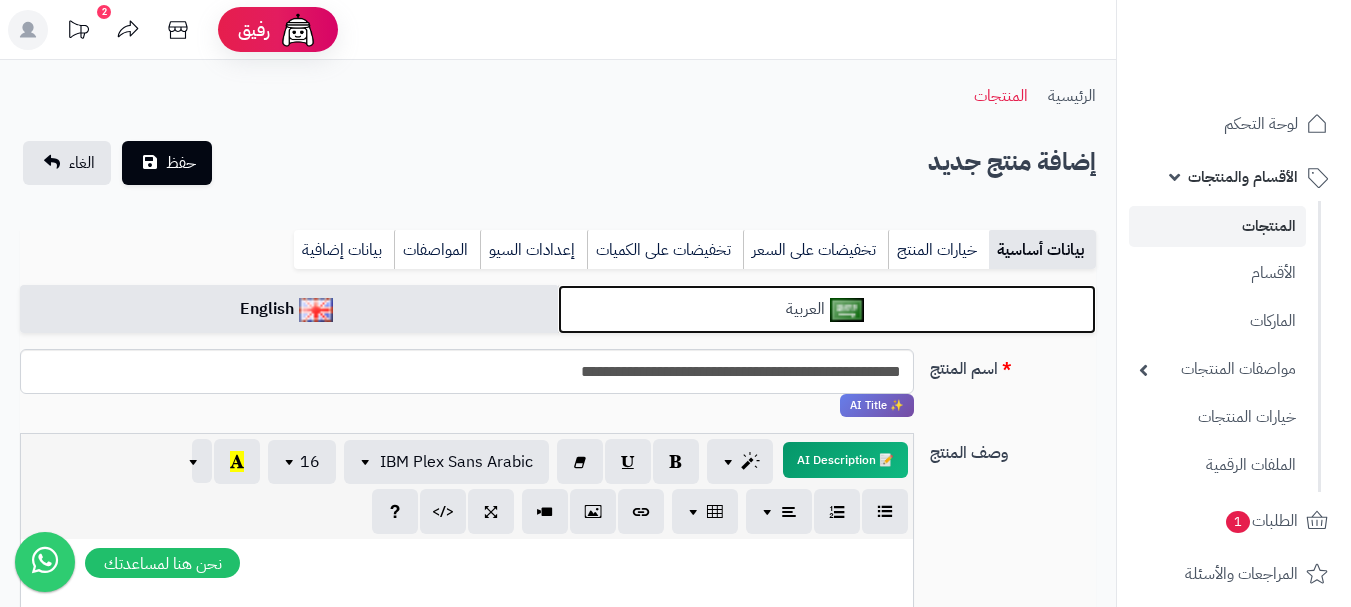 click at bounding box center (847, 310) 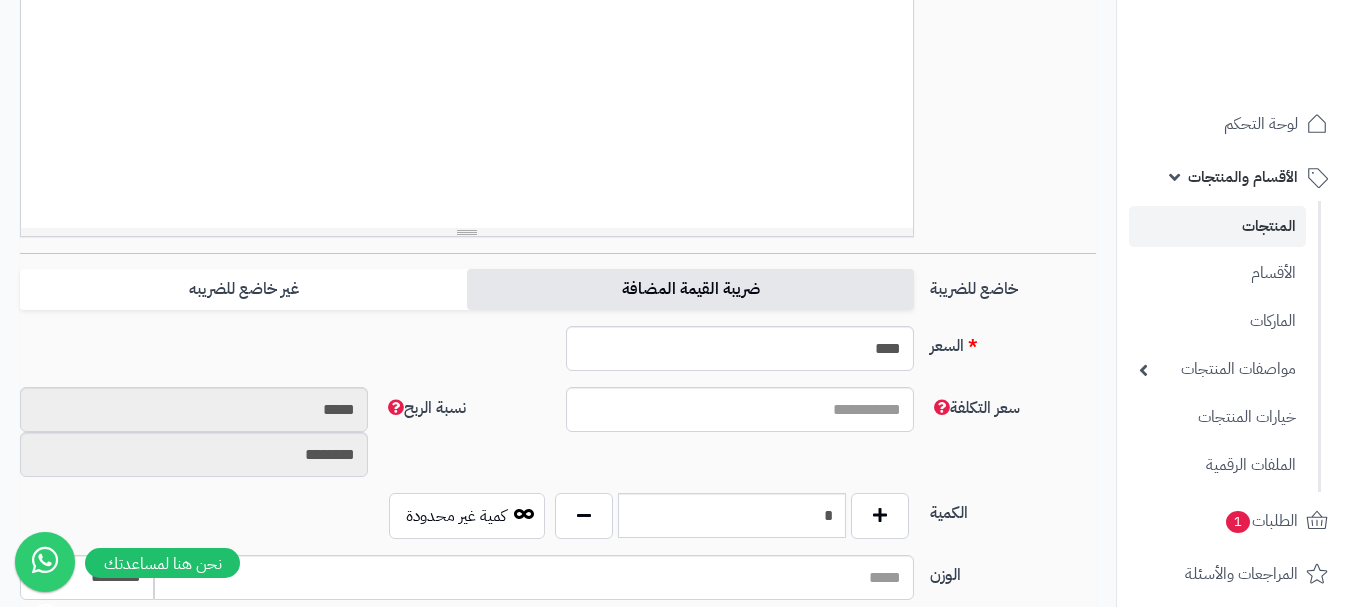 scroll, scrollTop: 600, scrollLeft: 0, axis: vertical 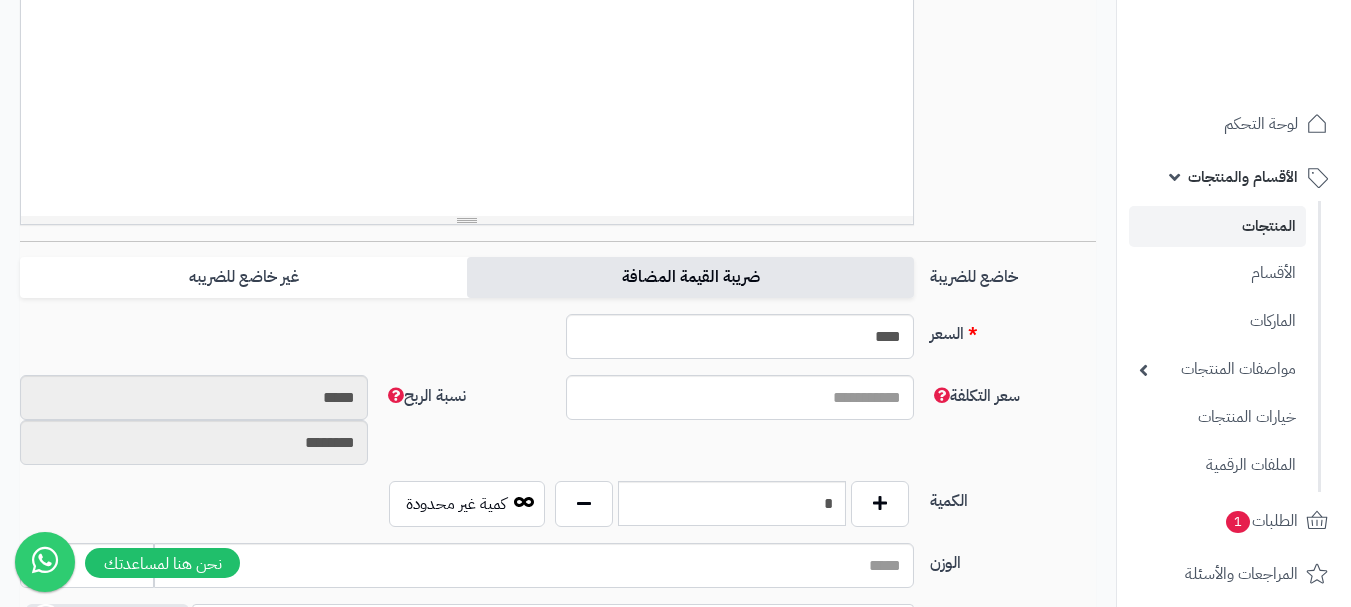 click on "ضريبة القيمة المضافة" at bounding box center (690, 277) 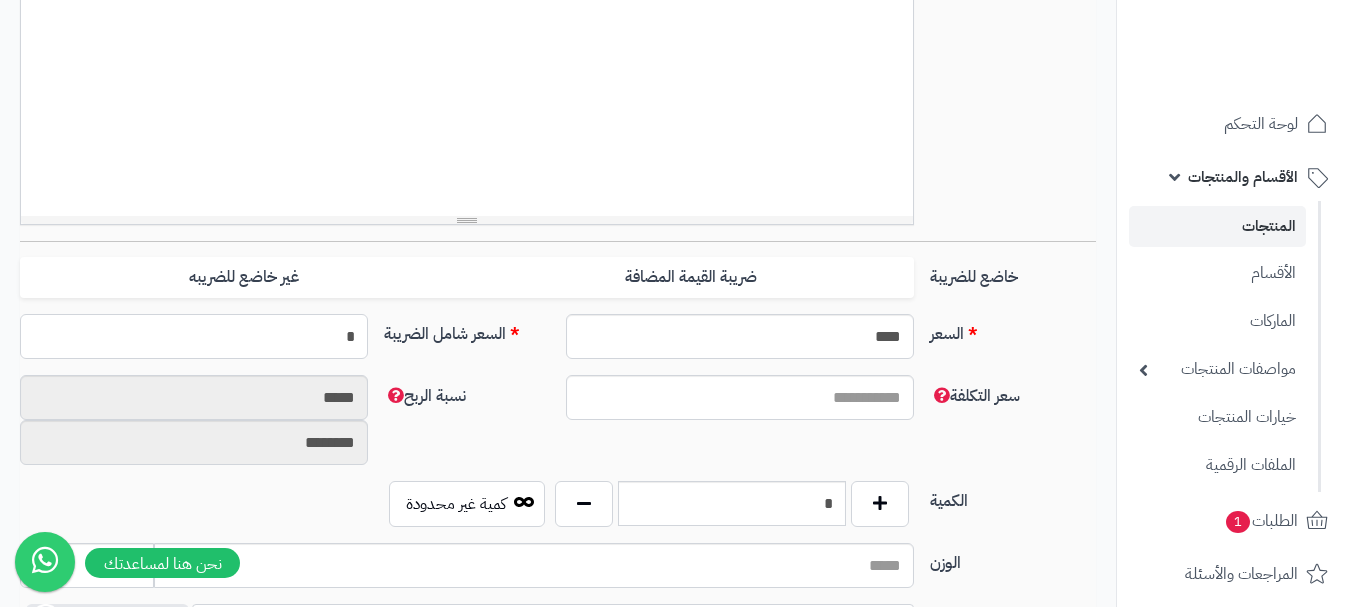 click on "*" at bounding box center (194, 336) 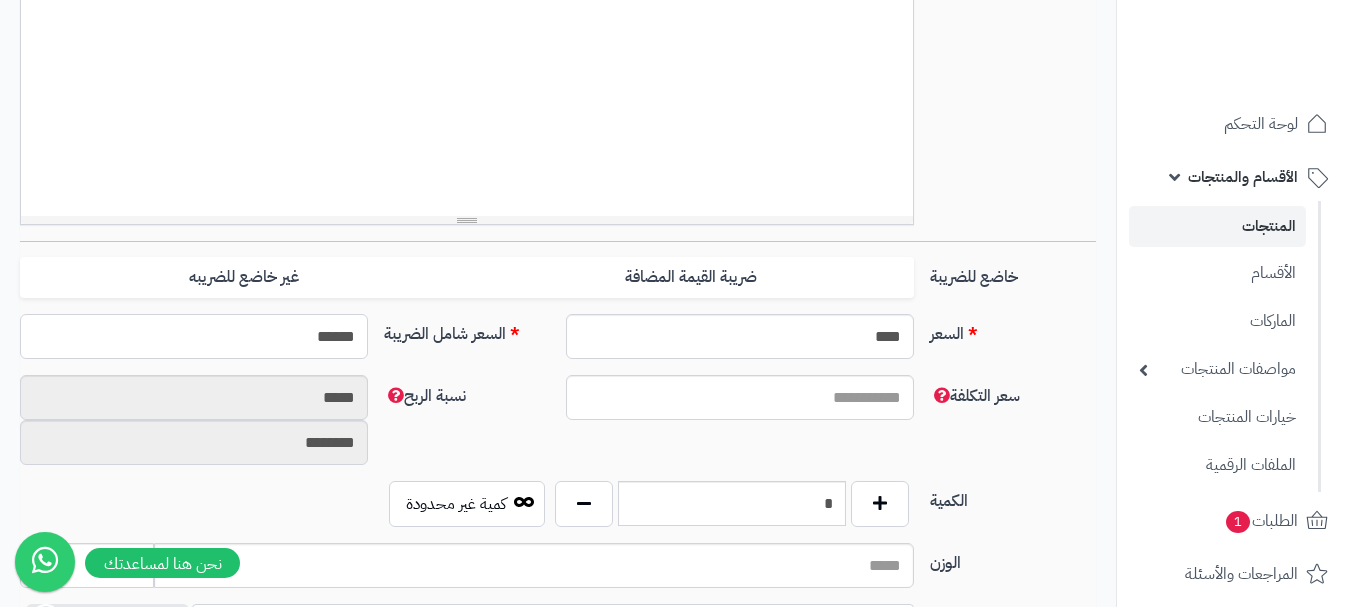 scroll, scrollTop: 700, scrollLeft: 0, axis: vertical 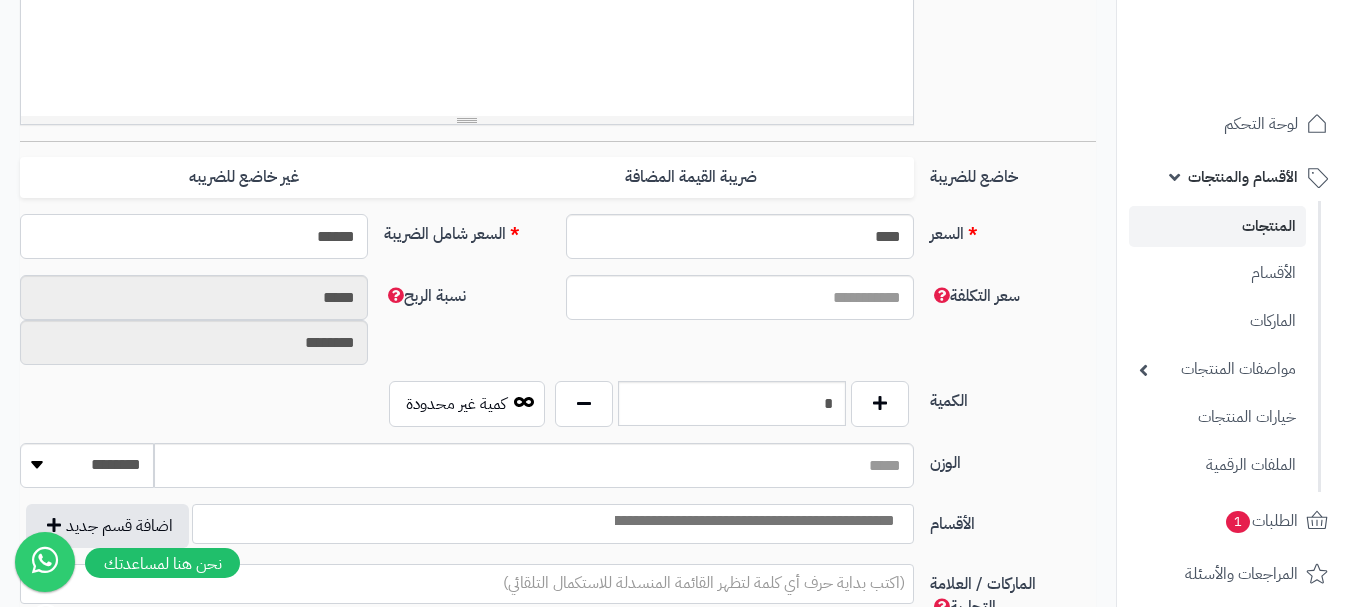 type on "******" 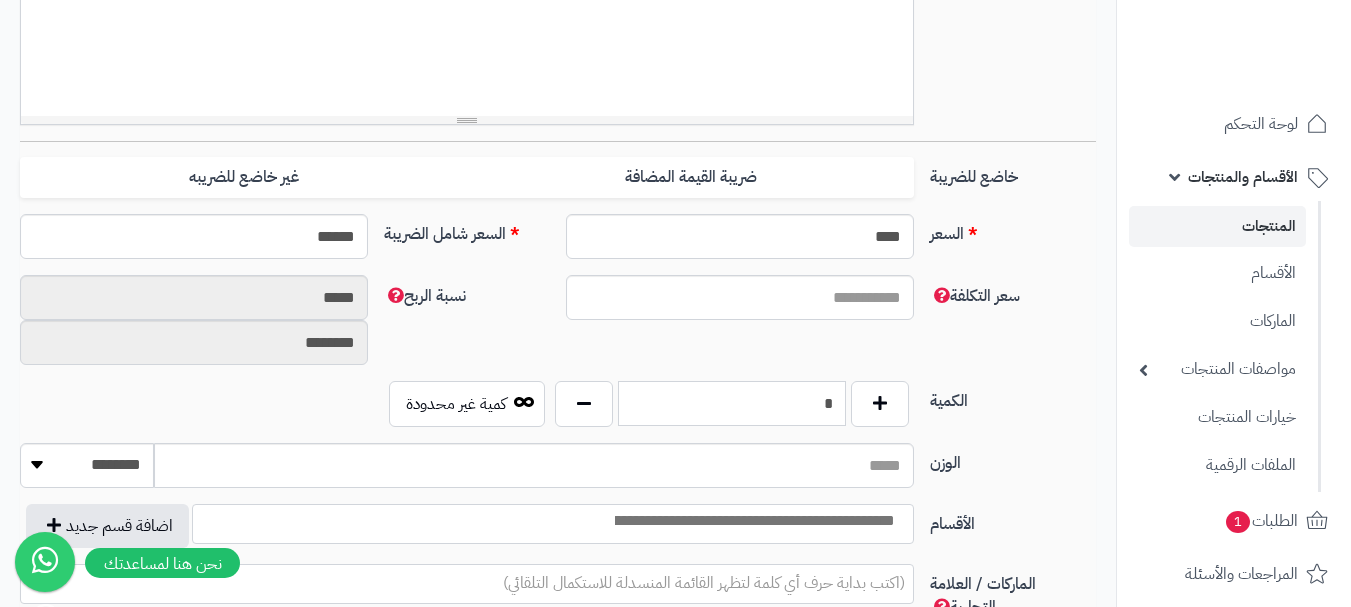 click on "*" at bounding box center (732, 403) 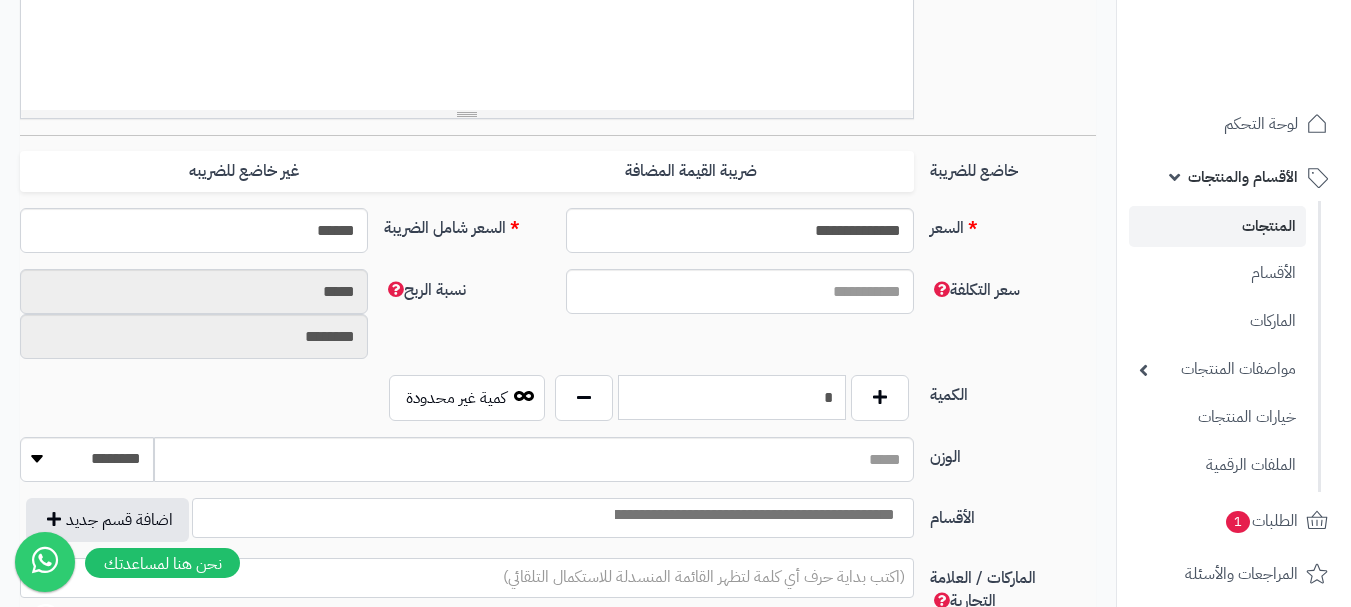 scroll, scrollTop: 900, scrollLeft: 0, axis: vertical 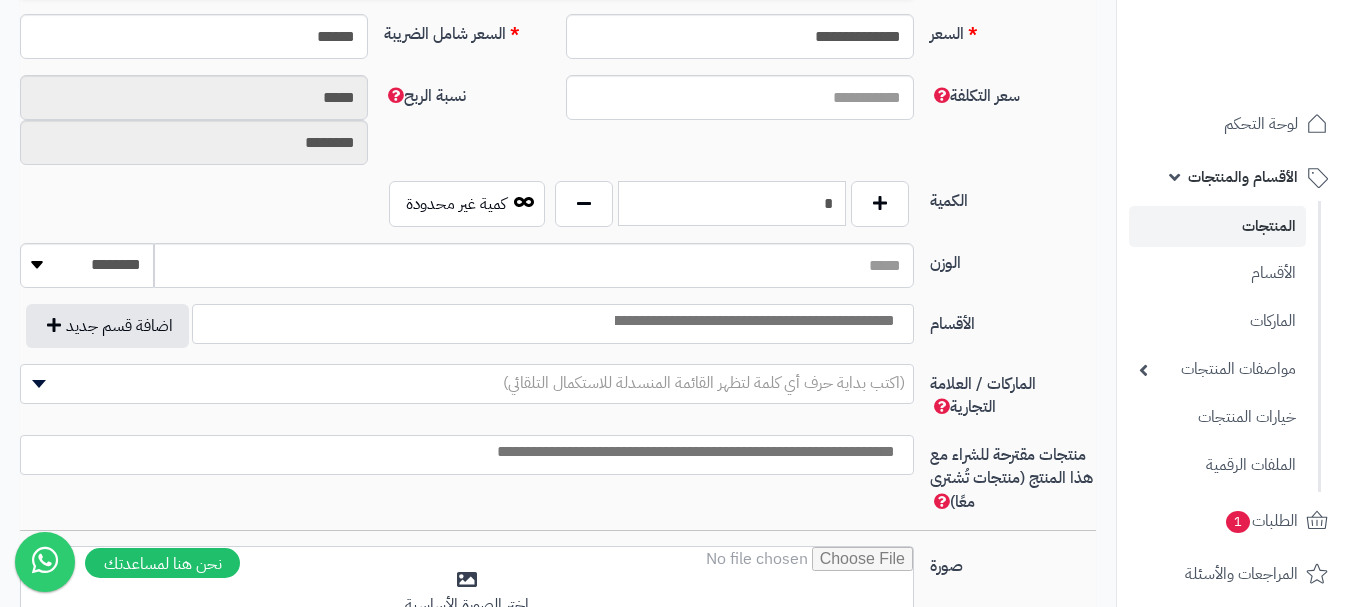 type on "*" 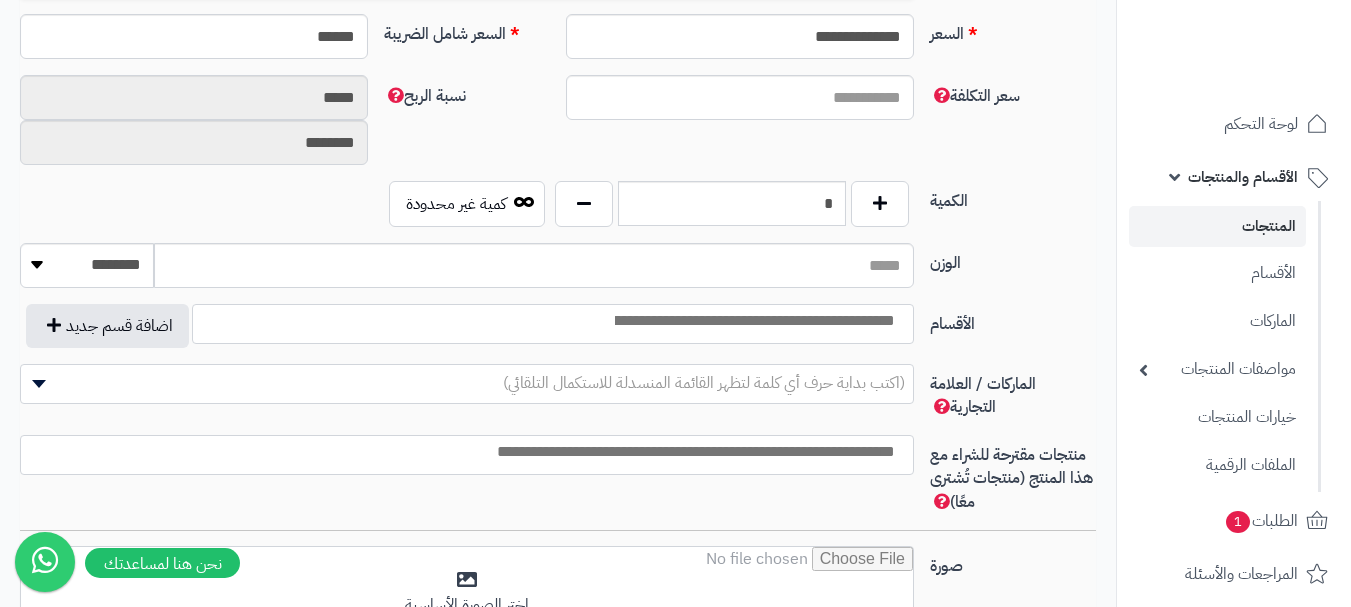 click at bounding box center [753, 321] 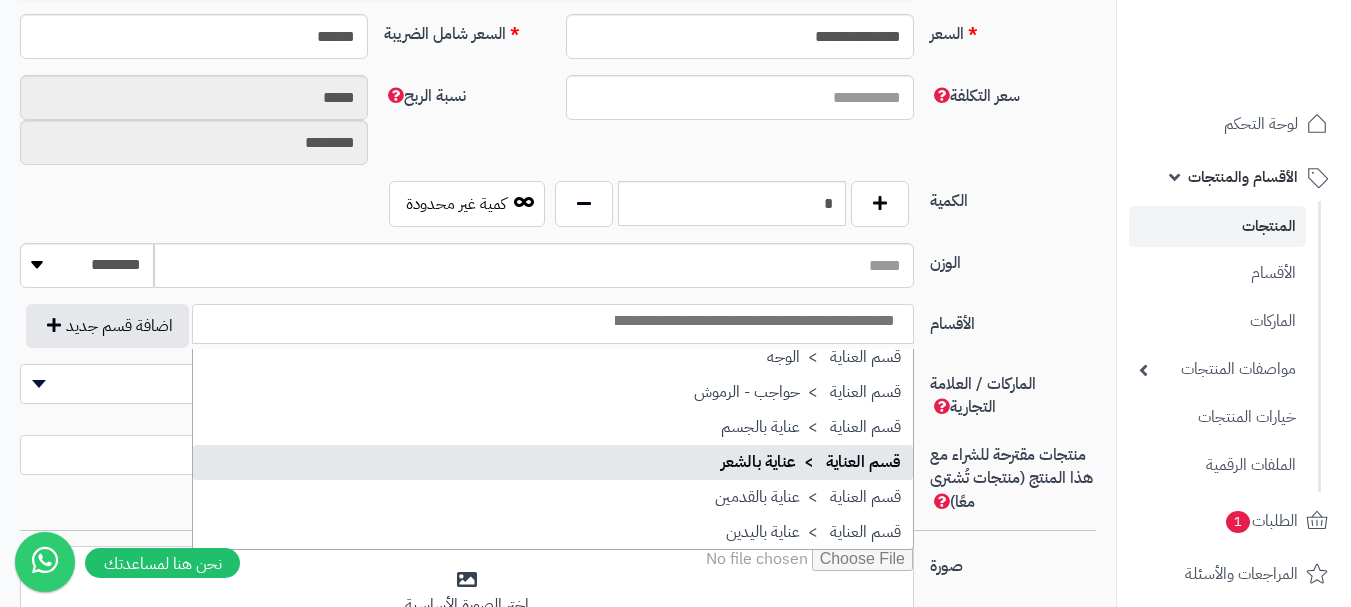 scroll, scrollTop: 1686, scrollLeft: 0, axis: vertical 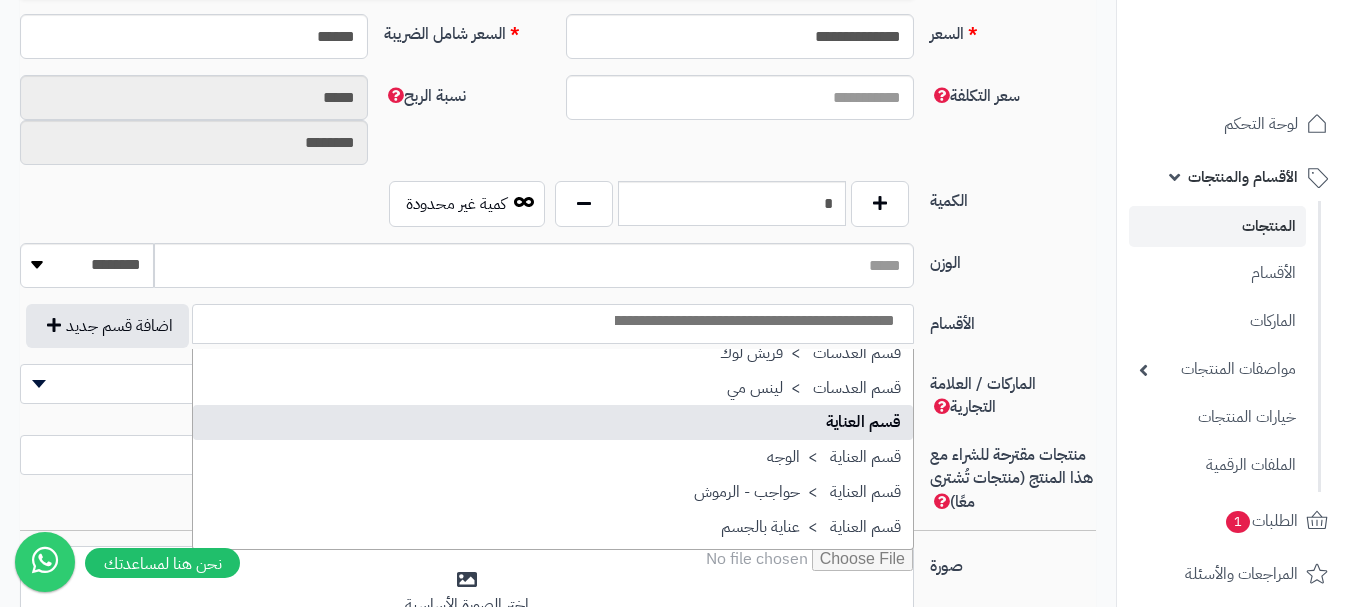 select on "**" 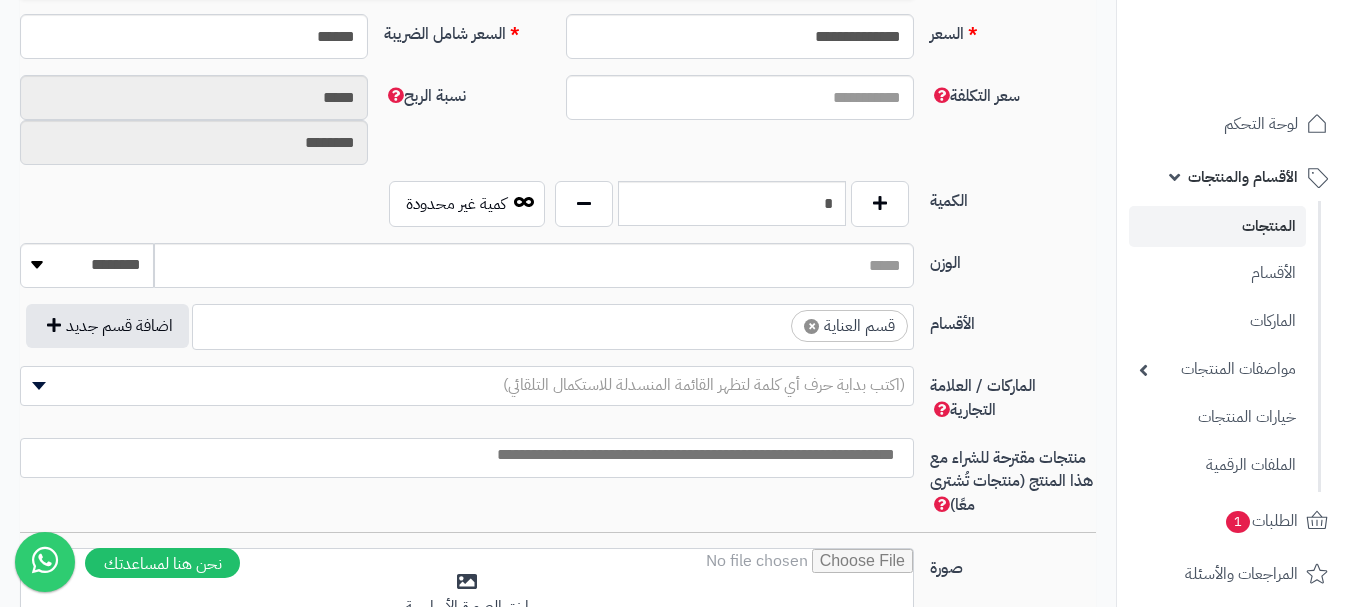 scroll, scrollTop: 1250, scrollLeft: 0, axis: vertical 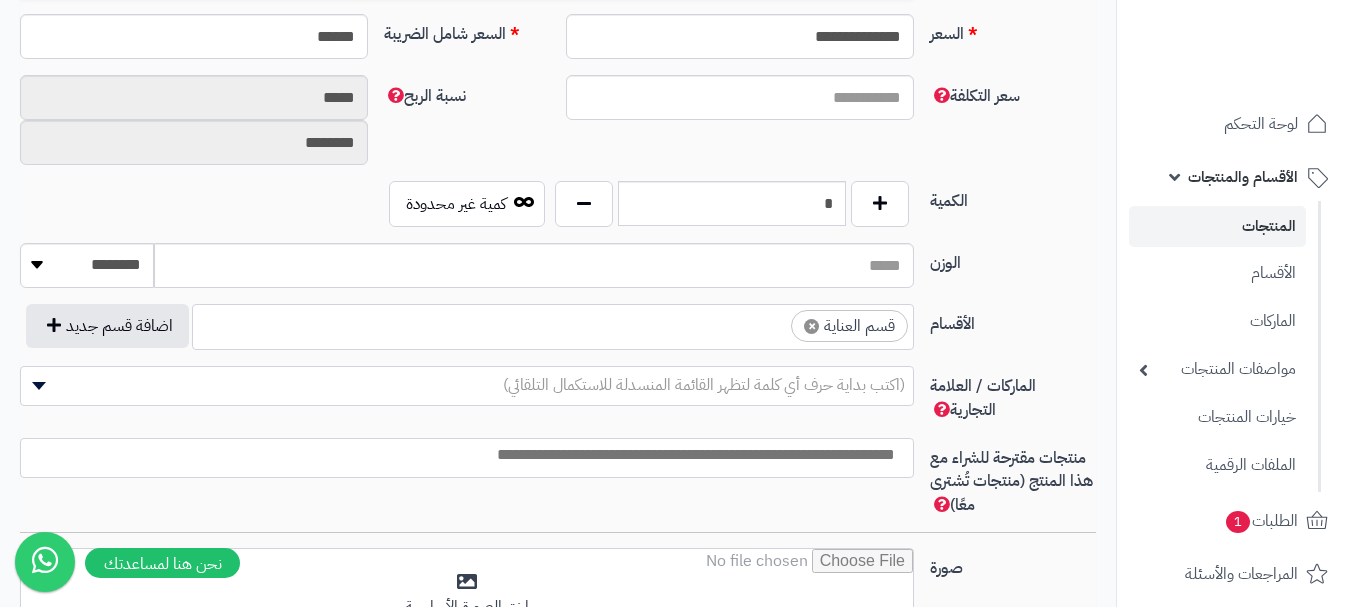 click at bounding box center [773, 321] 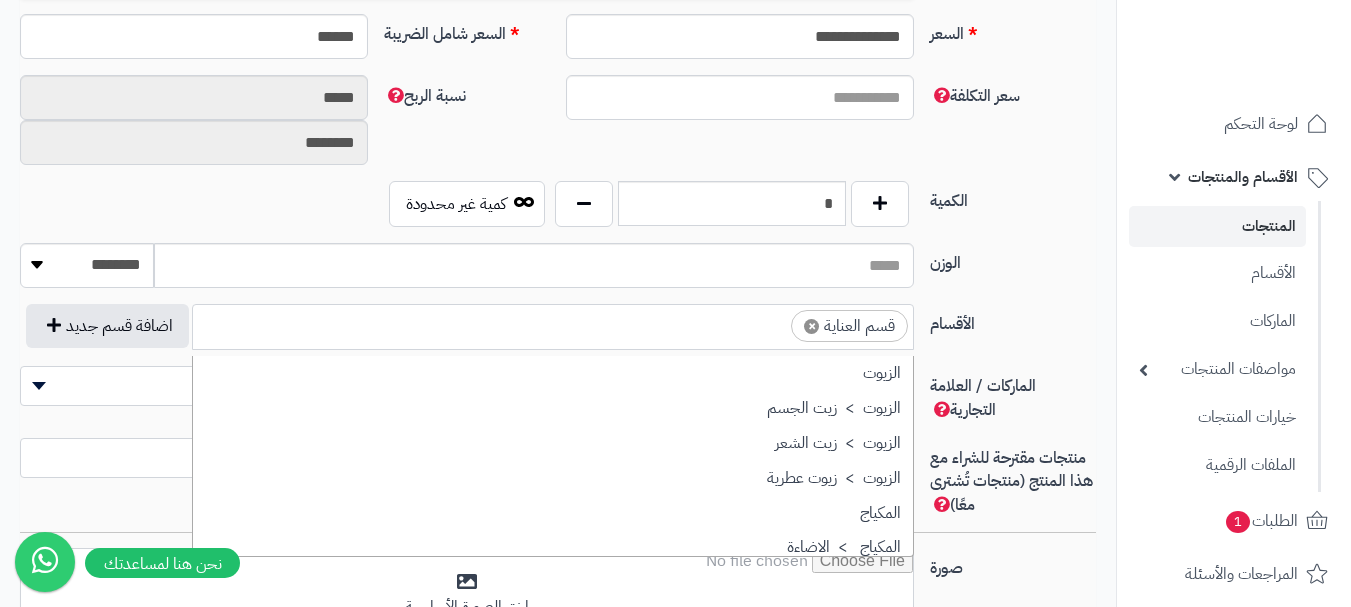 scroll, scrollTop: 1707, scrollLeft: 0, axis: vertical 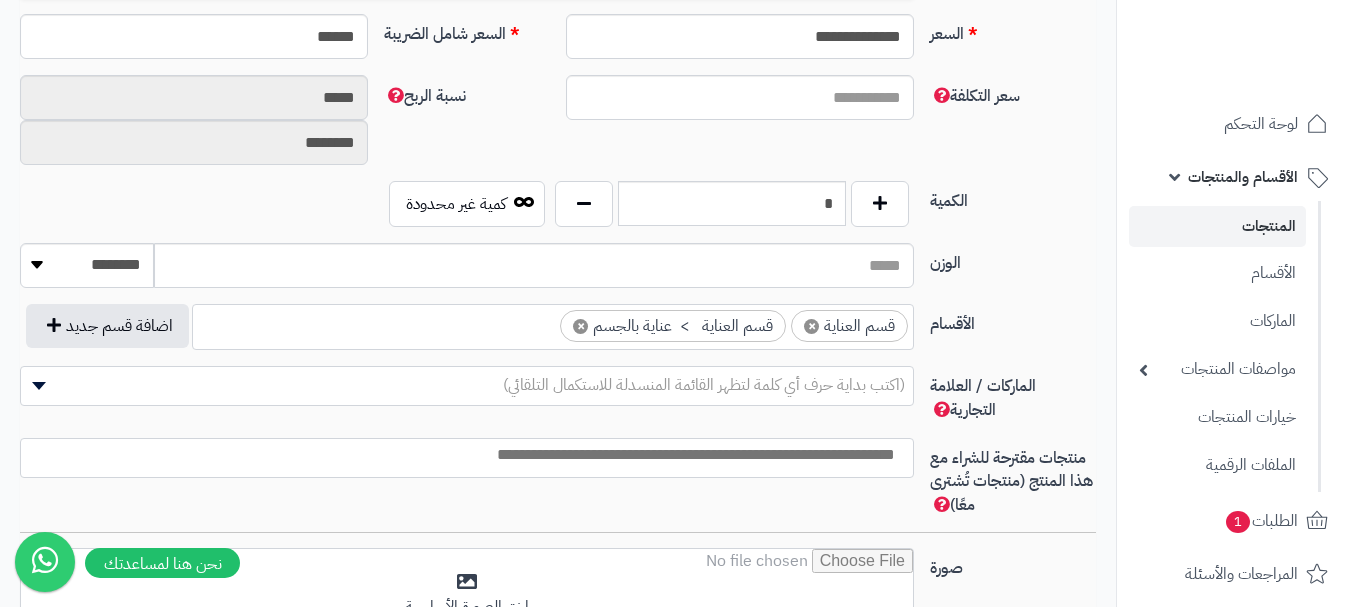 click at bounding box center [462, 455] 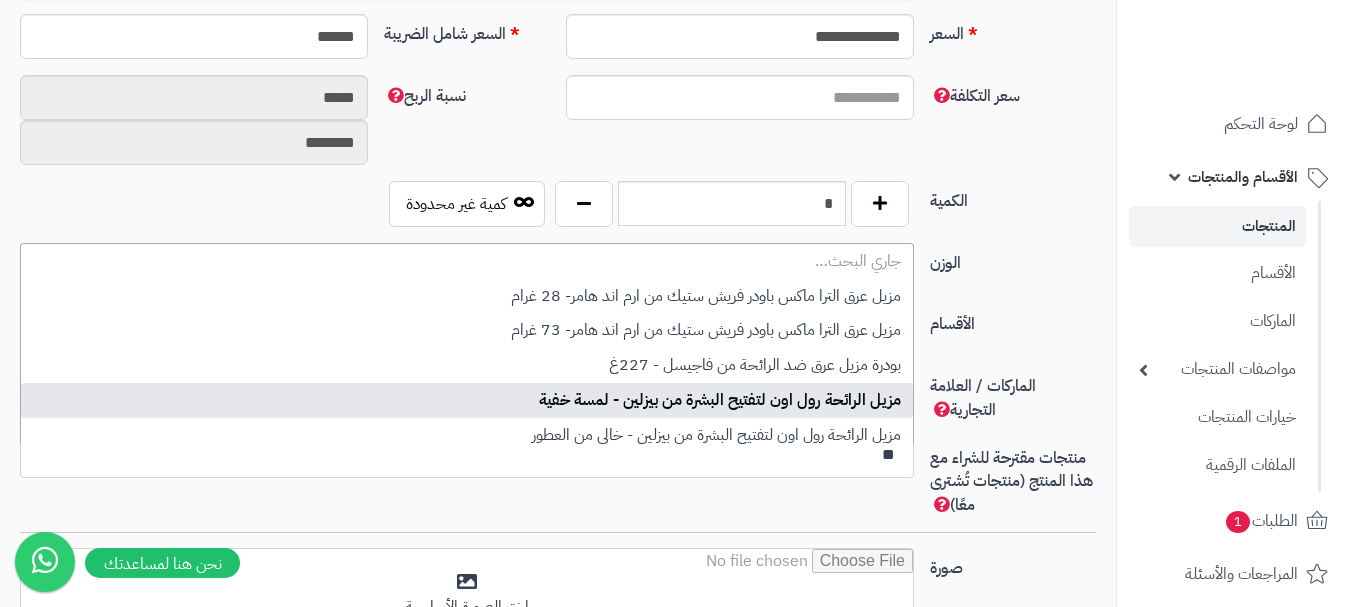 type on "*" 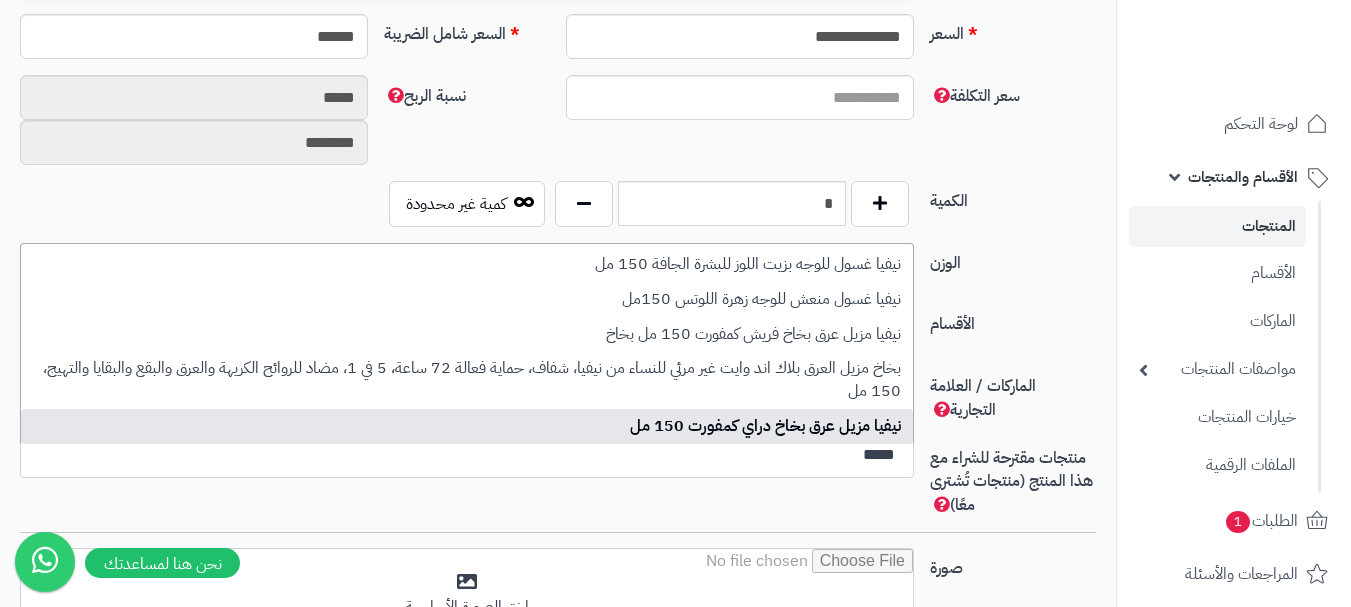 scroll, scrollTop: 171, scrollLeft: 0, axis: vertical 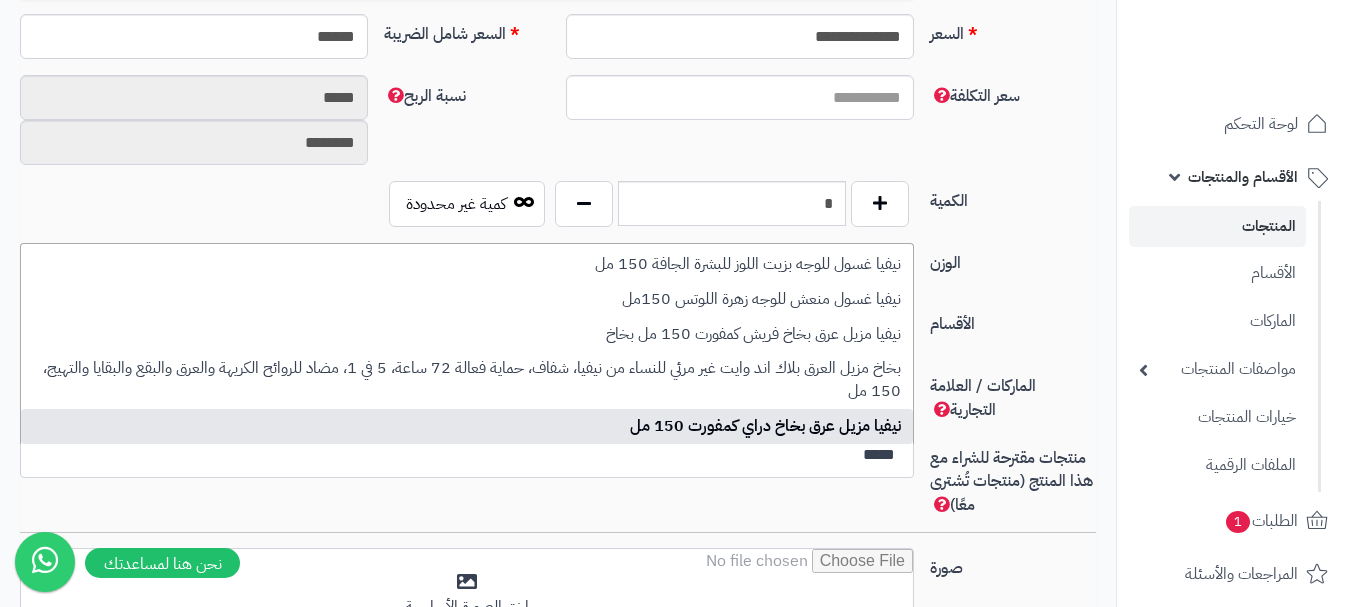type on "*****" 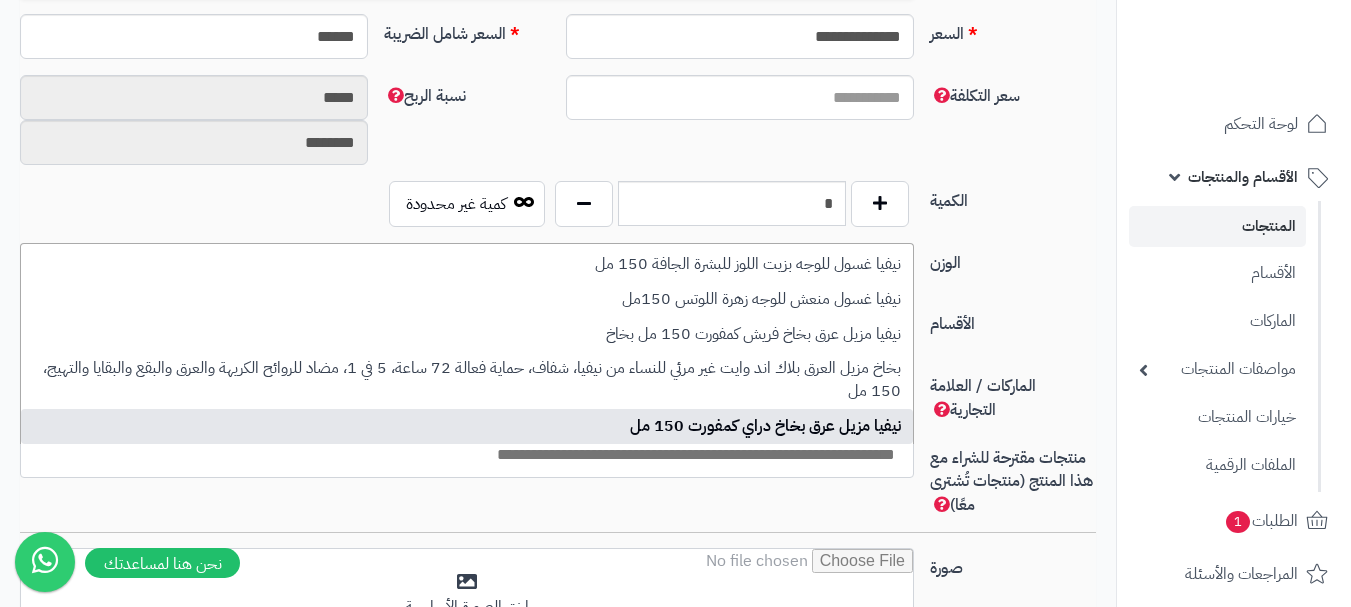 scroll, scrollTop: 0, scrollLeft: 0, axis: both 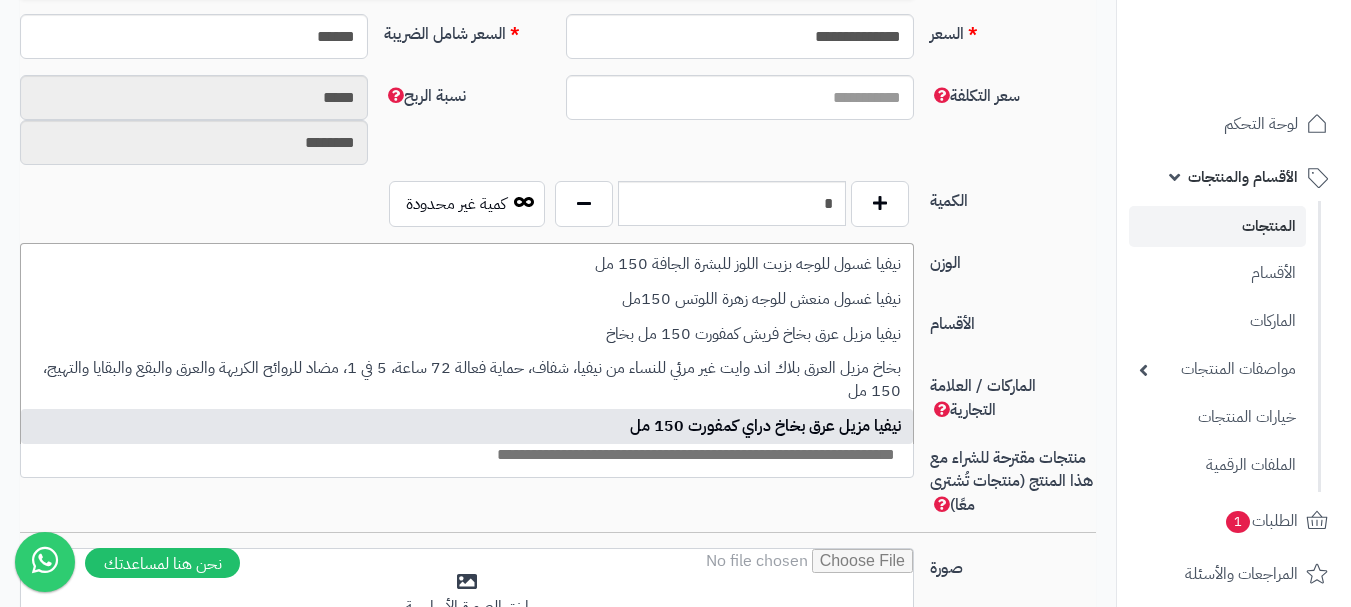 select on "***" 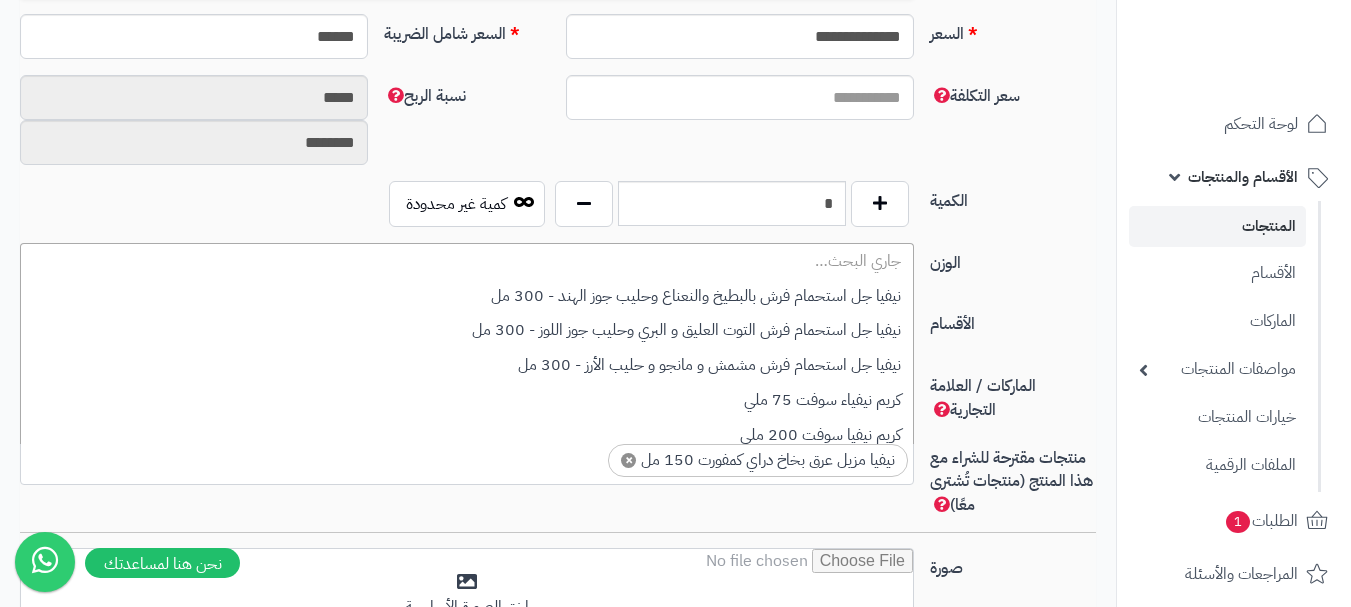 scroll, scrollTop: 0, scrollLeft: -9, axis: horizontal 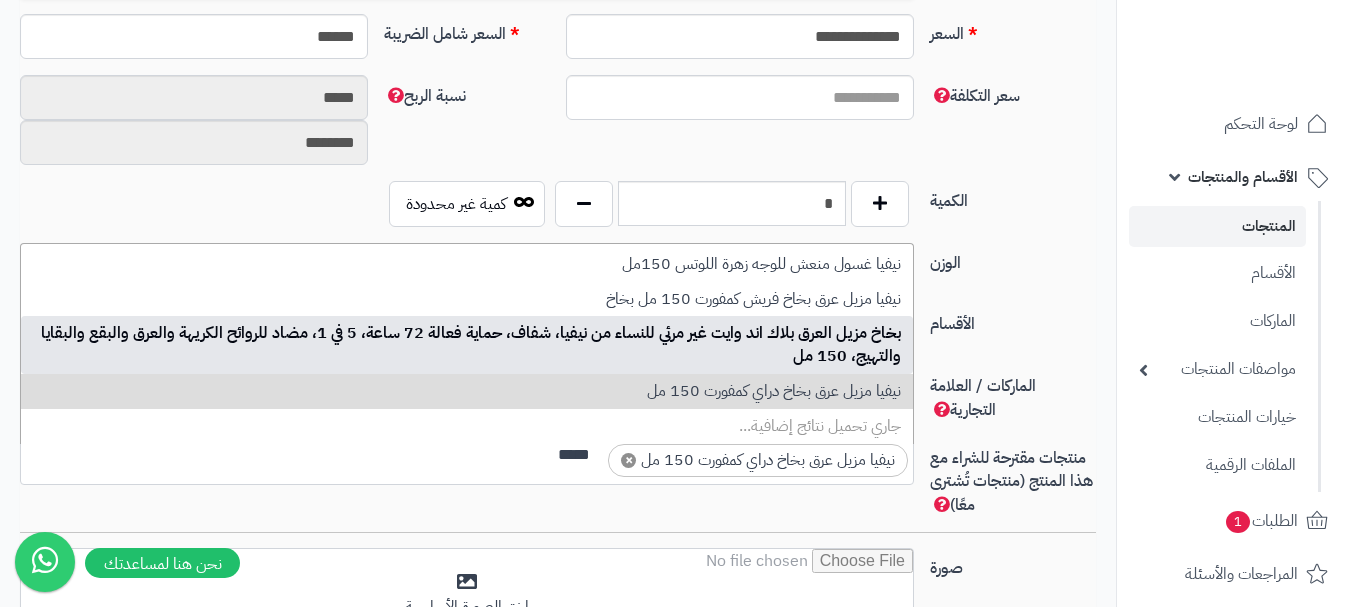 type on "*****" 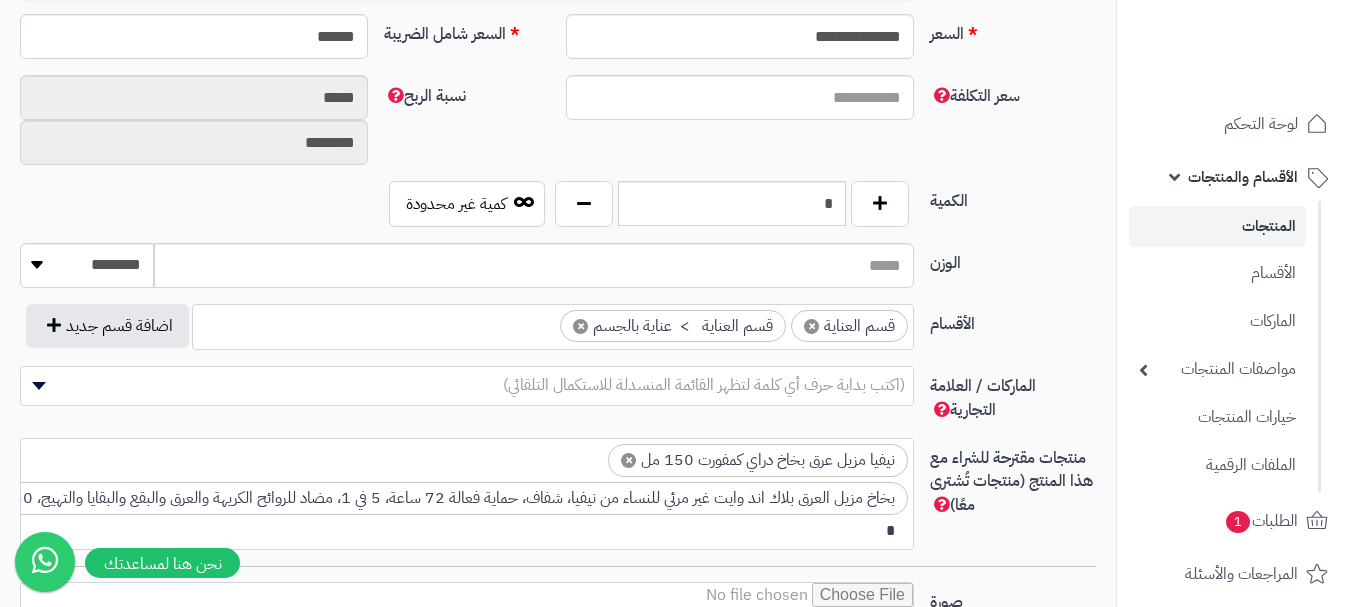 scroll, scrollTop: 0, scrollLeft: -9, axis: horizontal 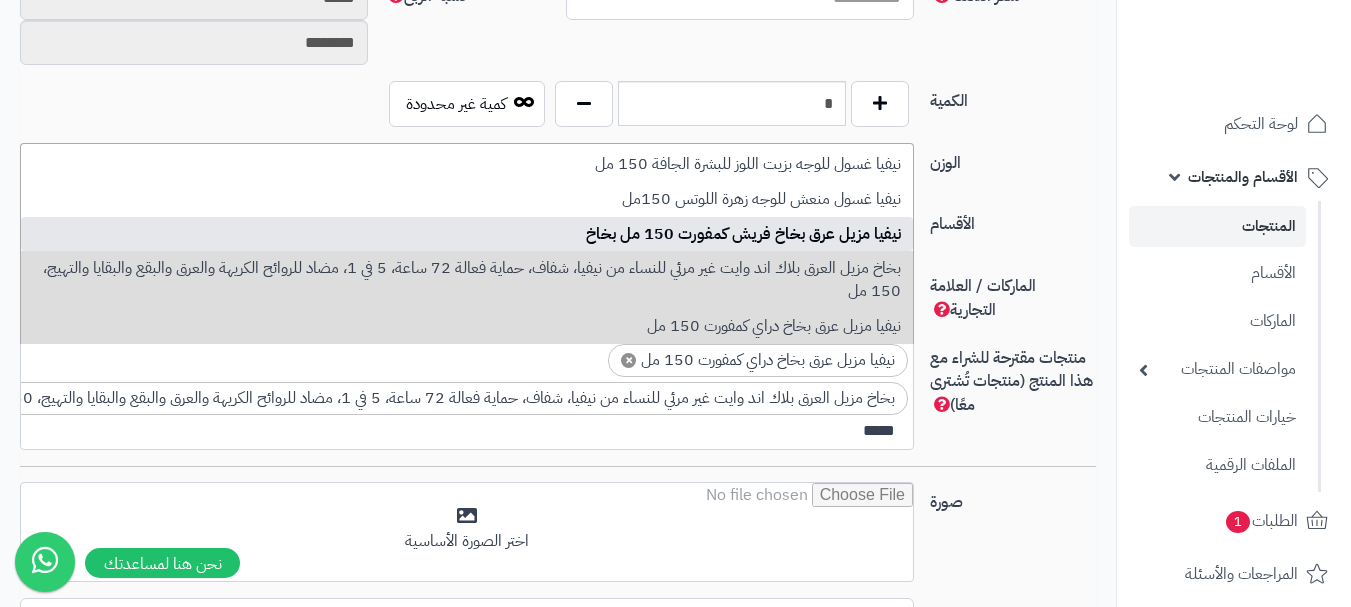 type on "*****" 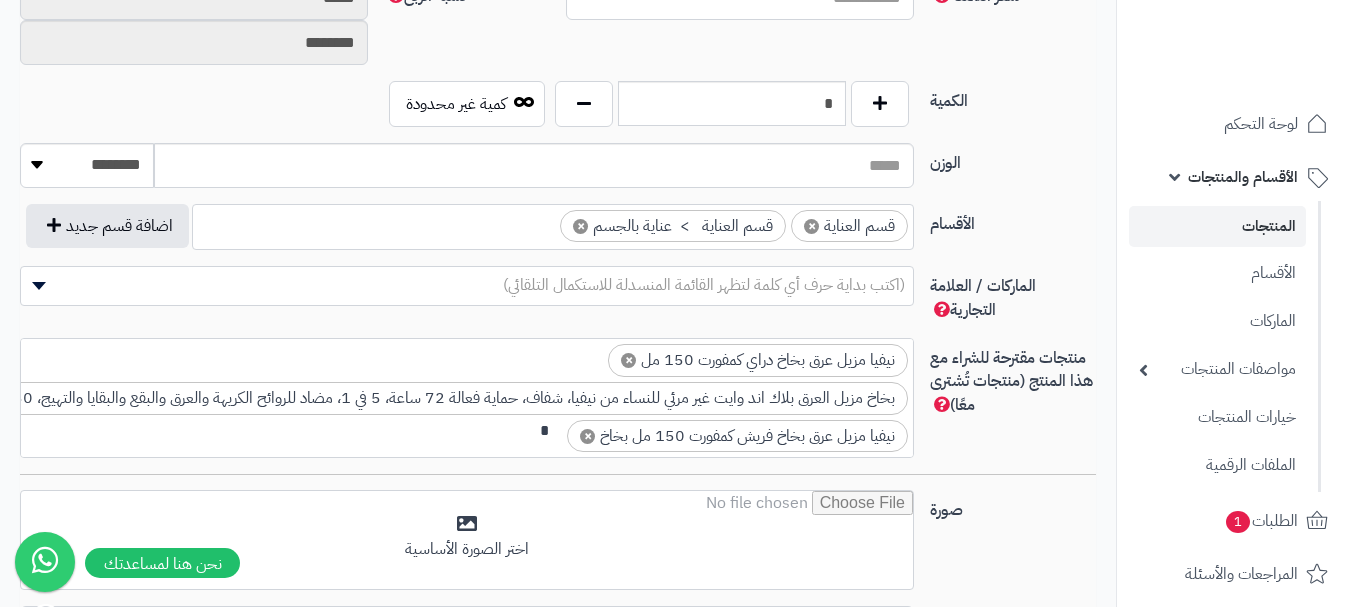 scroll, scrollTop: 0, scrollLeft: -8, axis: horizontal 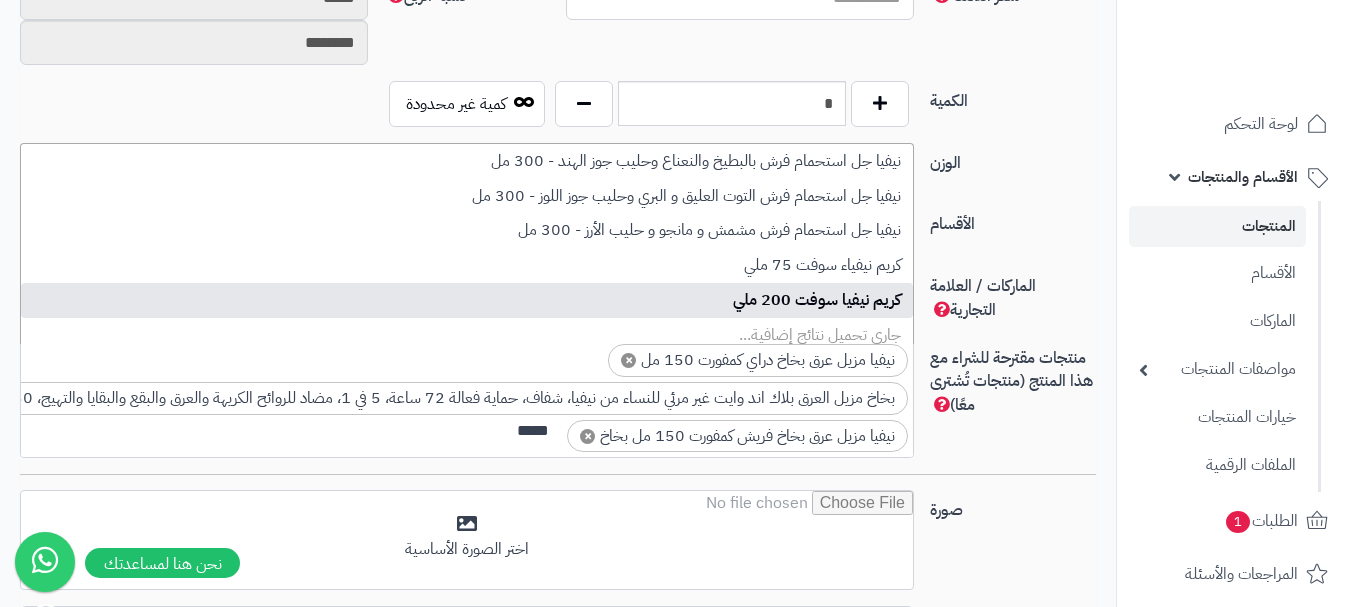 type on "*****" 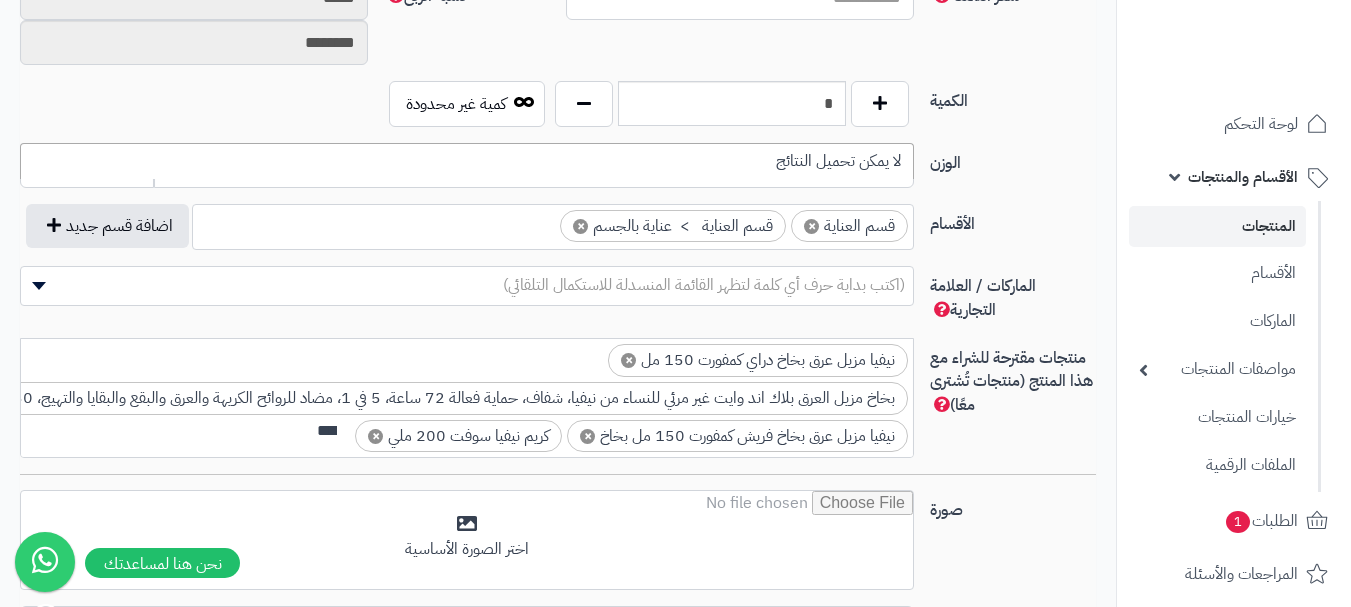 scroll, scrollTop: 0, scrollLeft: 0, axis: both 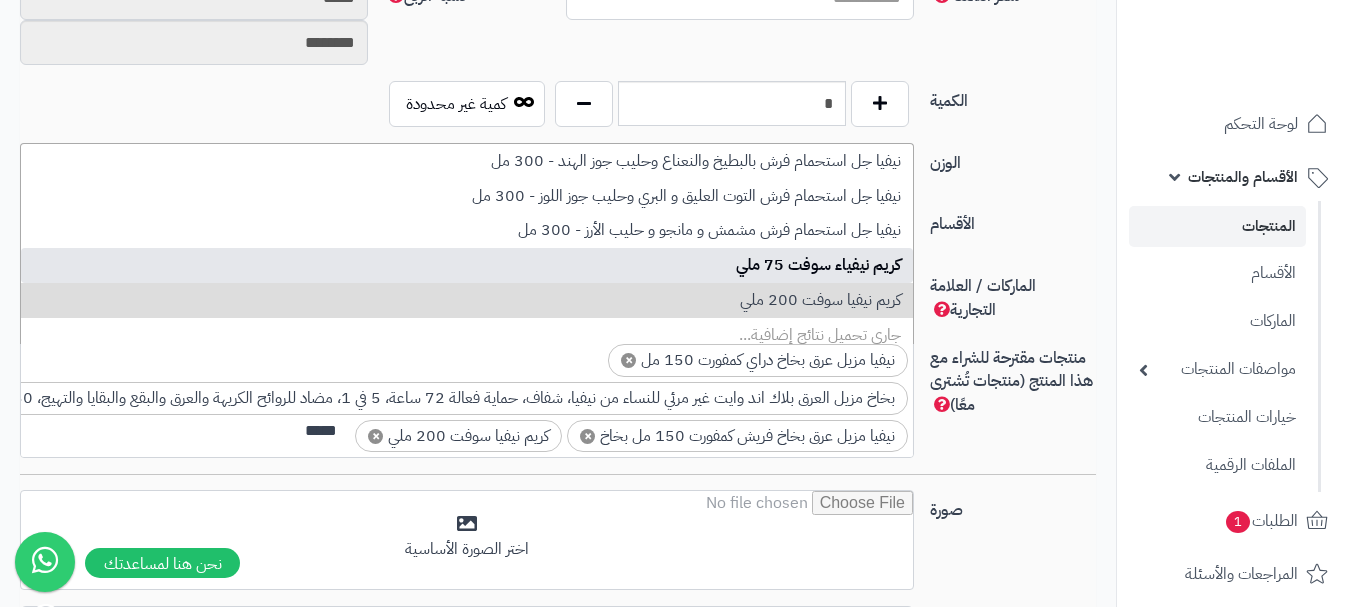 type on "*****" 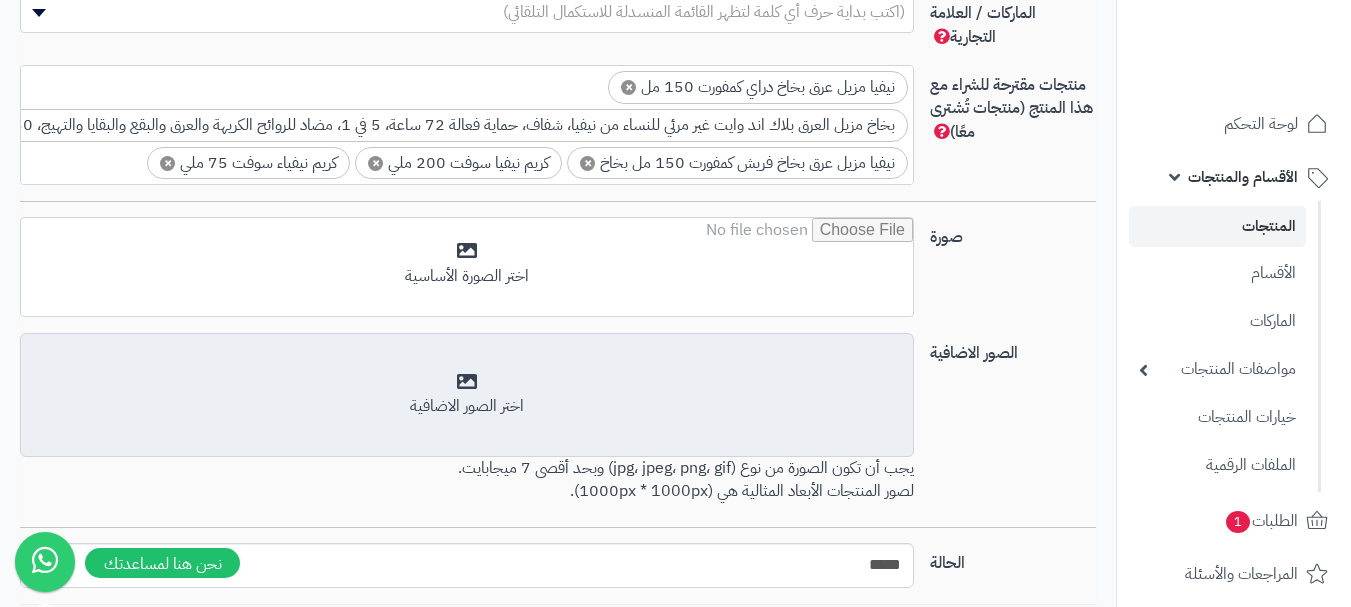 scroll, scrollTop: 1300, scrollLeft: 0, axis: vertical 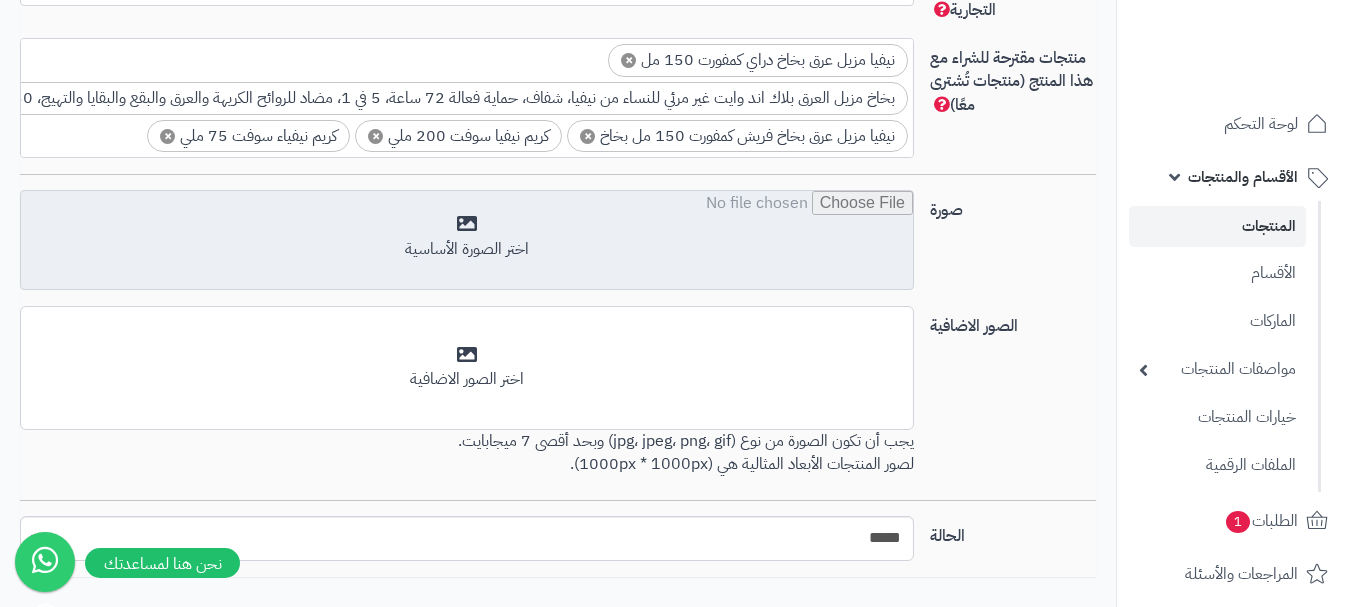 click at bounding box center [467, 241] 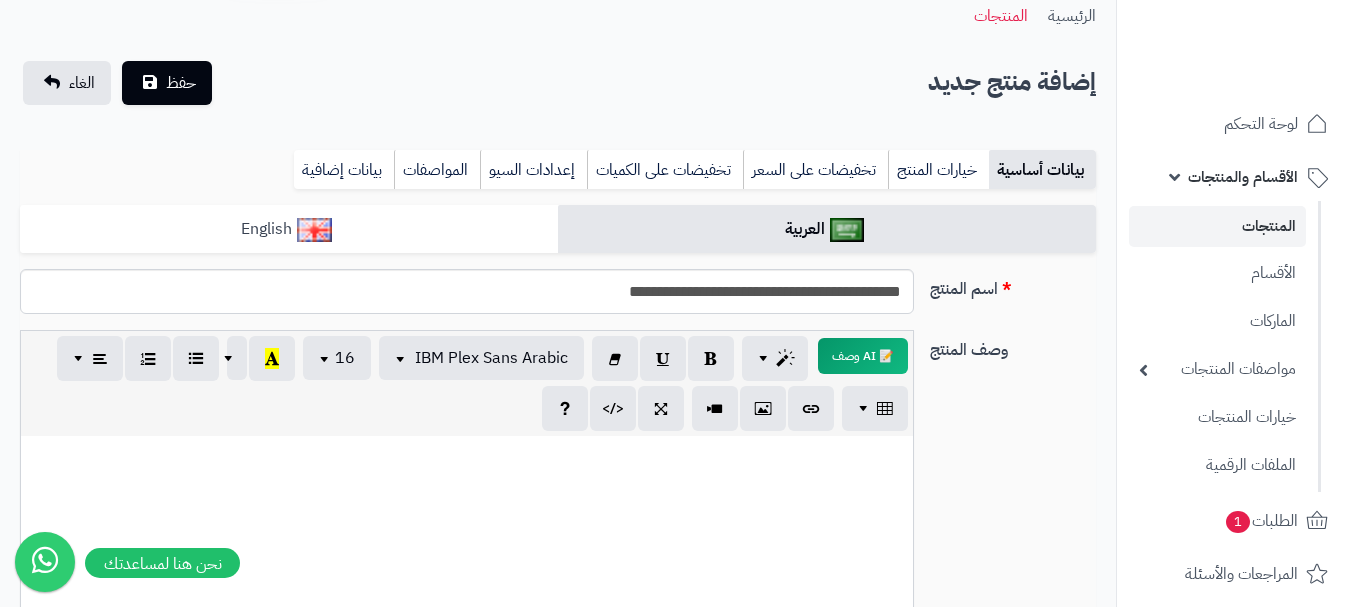 scroll, scrollTop: 0, scrollLeft: 0, axis: both 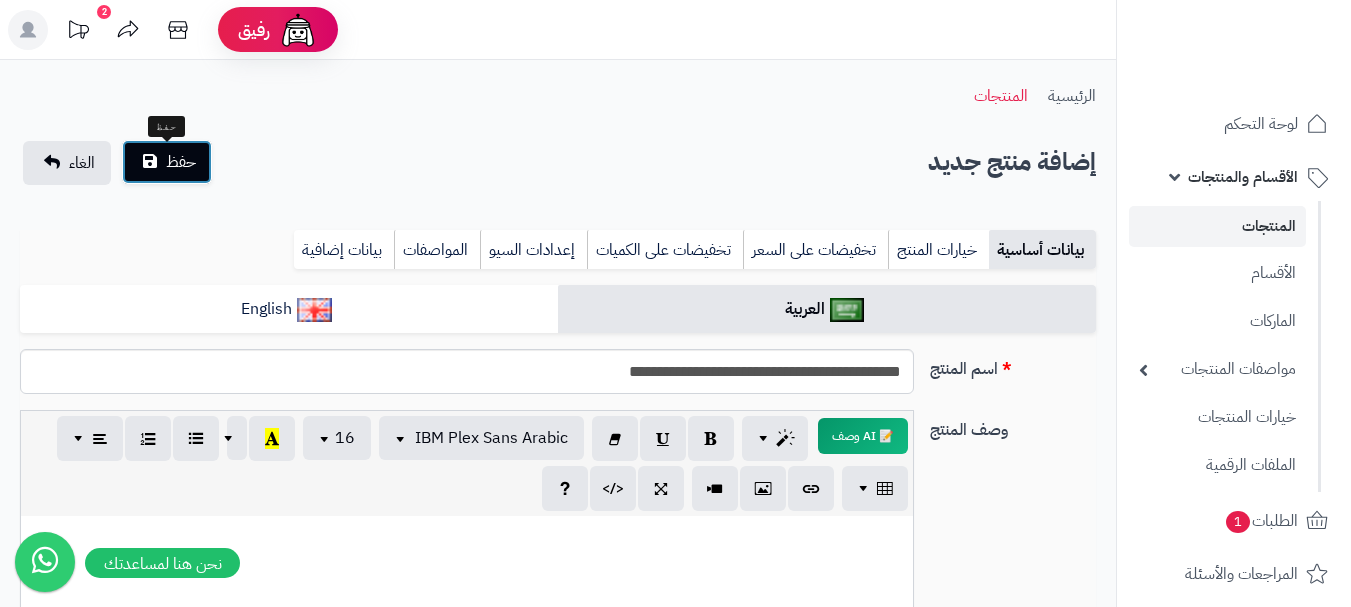 click on "حفظ" at bounding box center (181, 162) 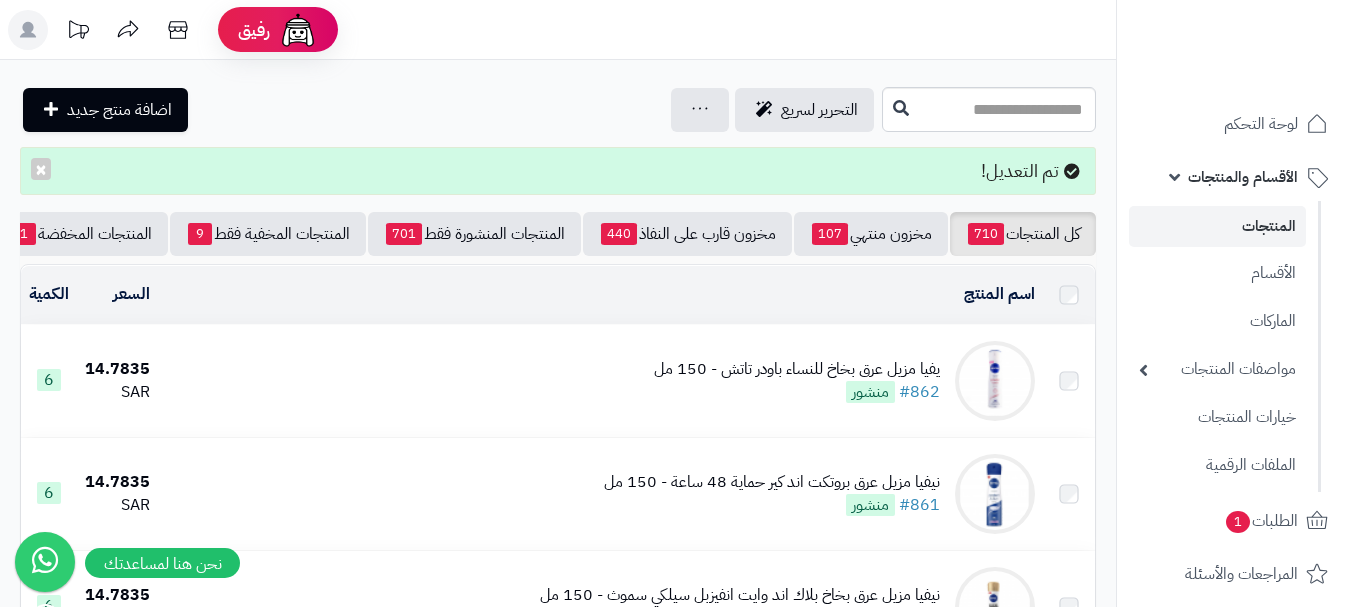scroll, scrollTop: 0, scrollLeft: 0, axis: both 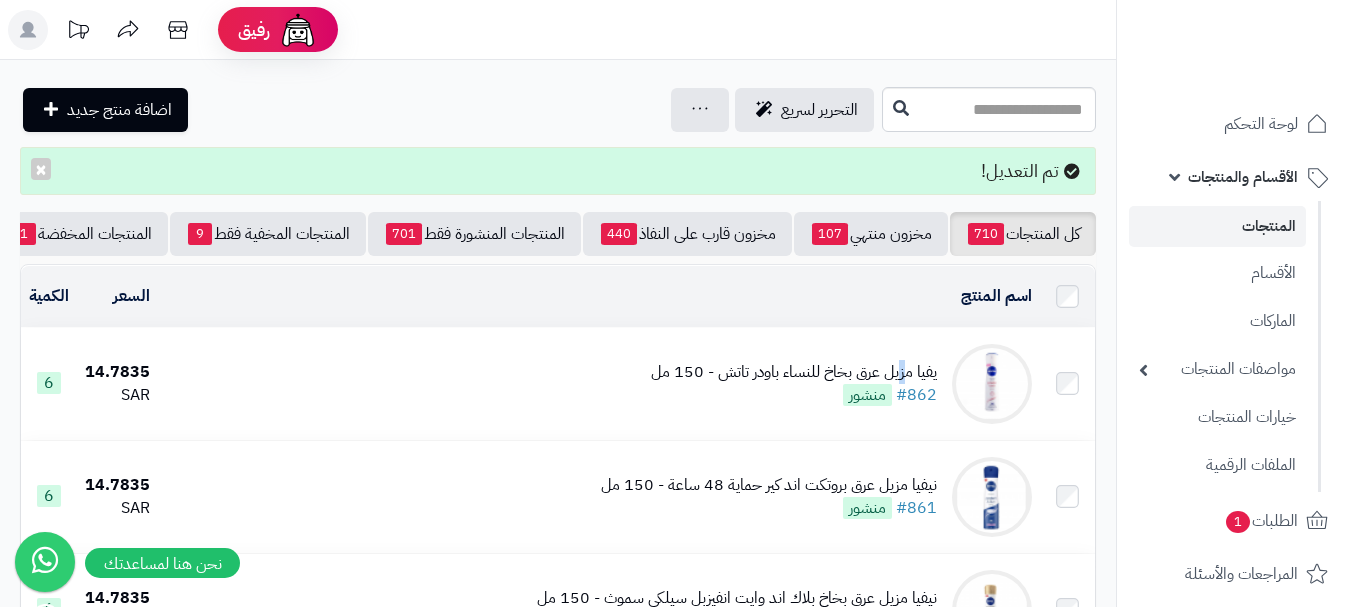click on "يفيا مزيل عرق بخاخ للنساء باودر تاتش - 150 مل" at bounding box center [794, 372] 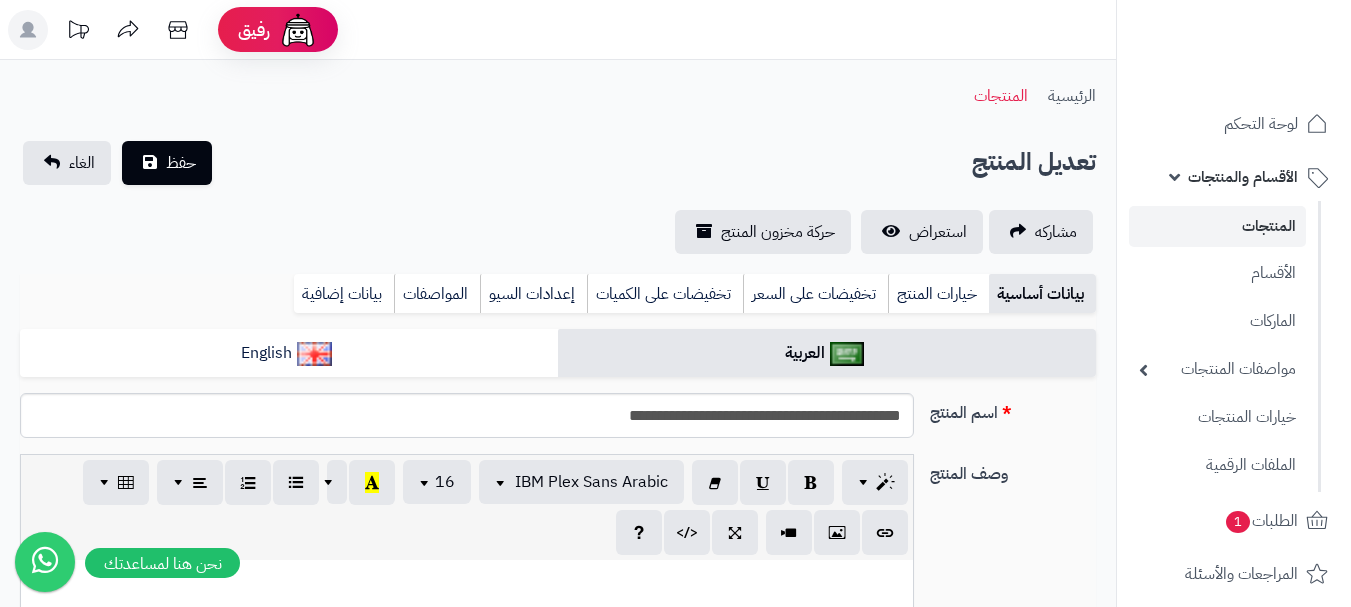 scroll, scrollTop: 0, scrollLeft: 0, axis: both 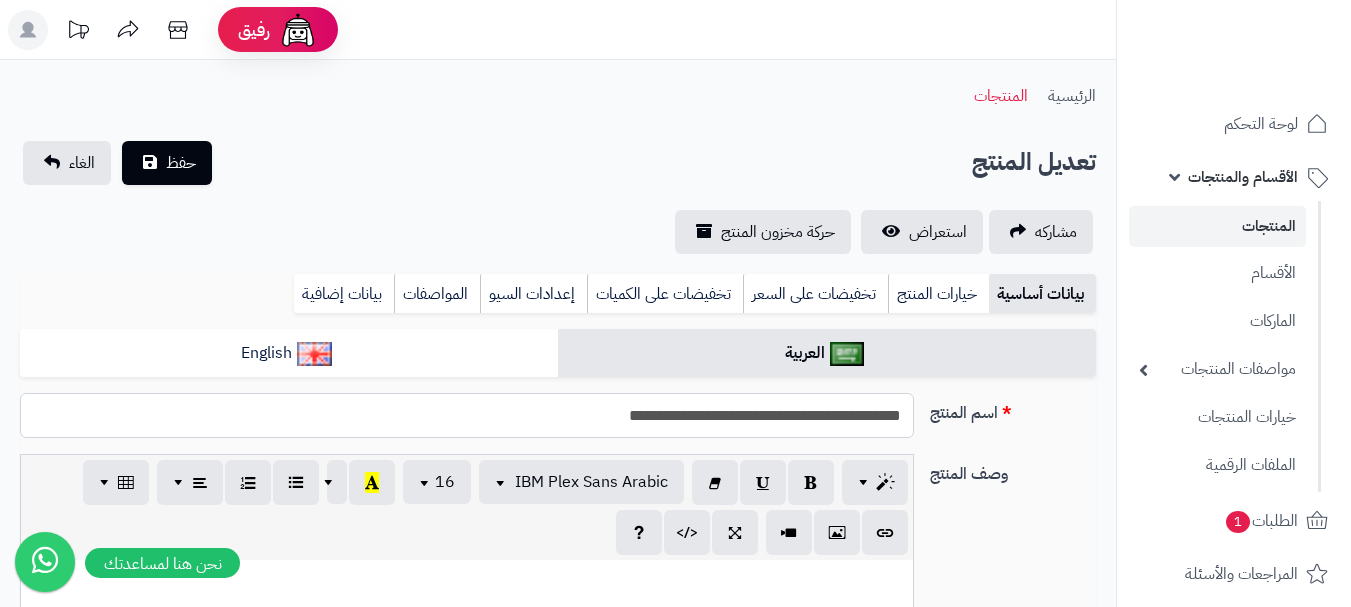 click on "**********" at bounding box center [467, 415] 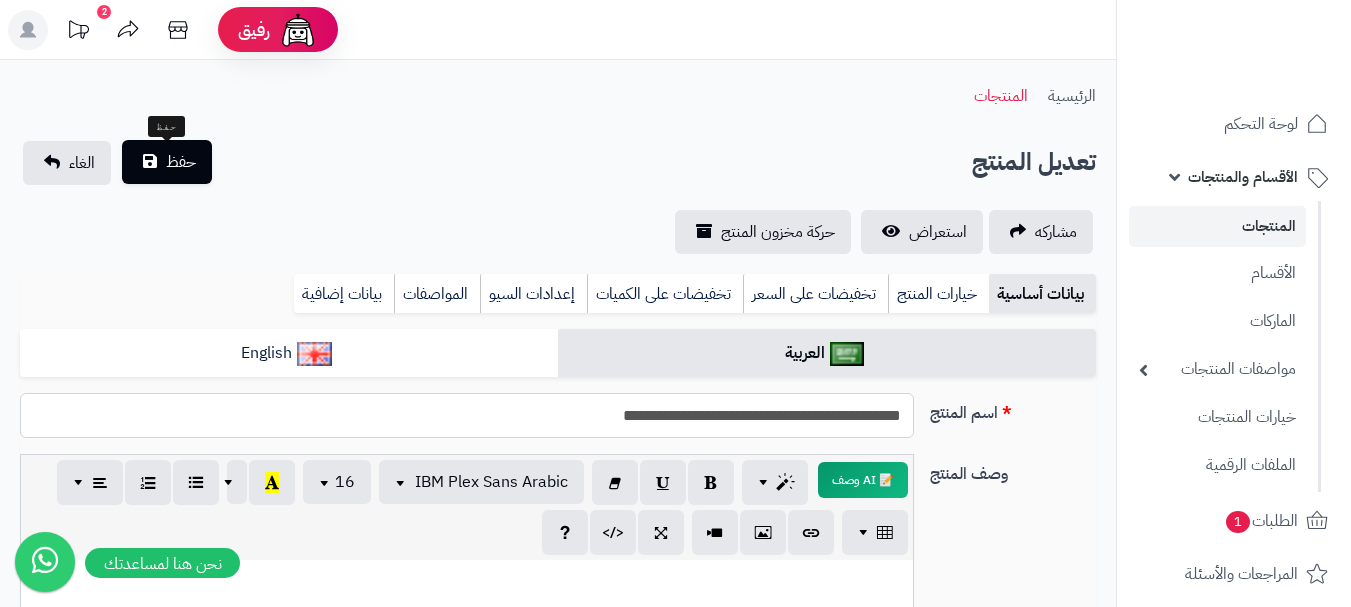 type on "**********" 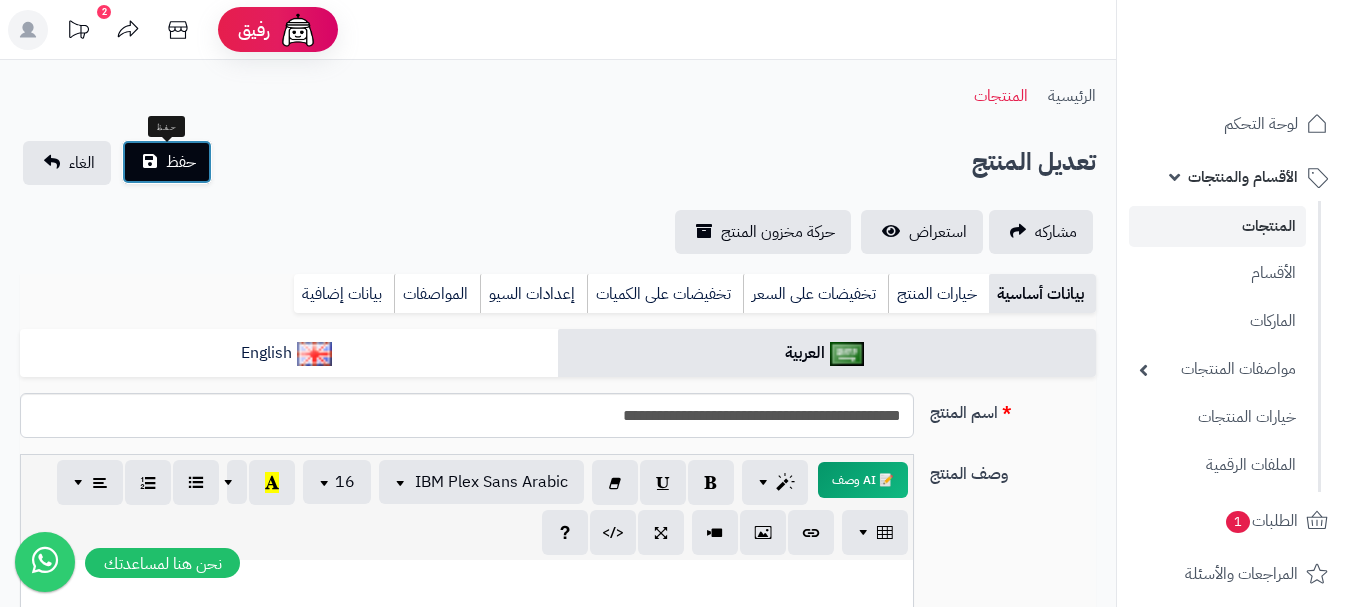 click on "حفظ" at bounding box center [167, 162] 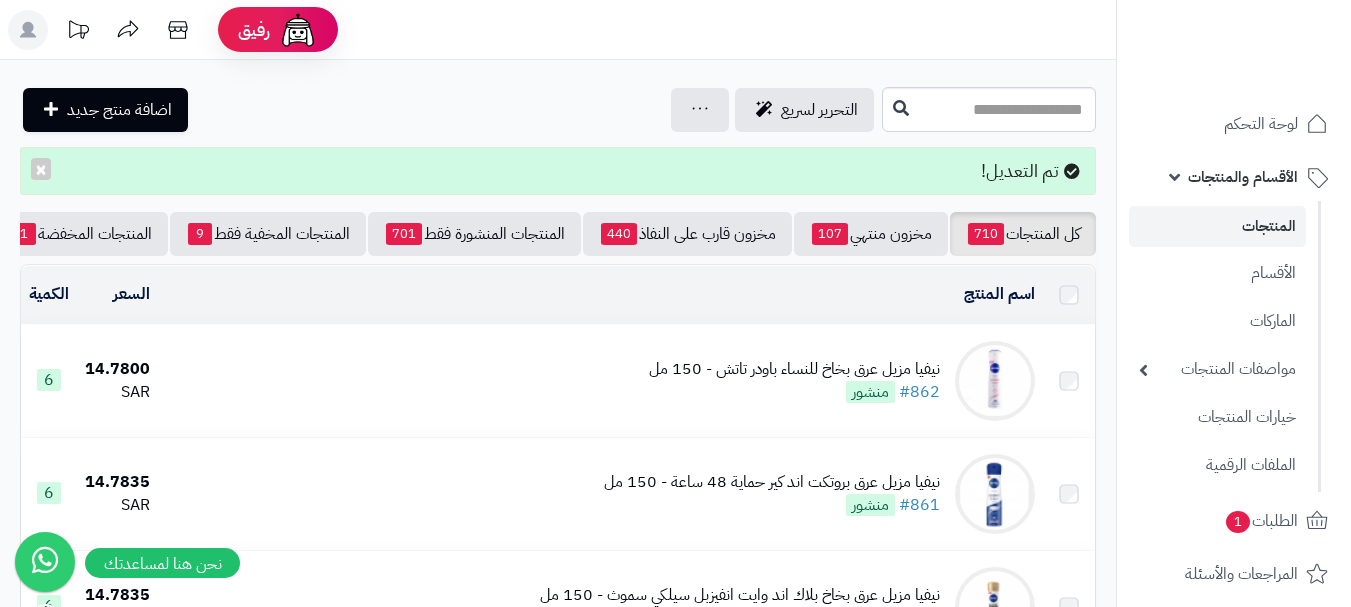 scroll, scrollTop: 0, scrollLeft: 0, axis: both 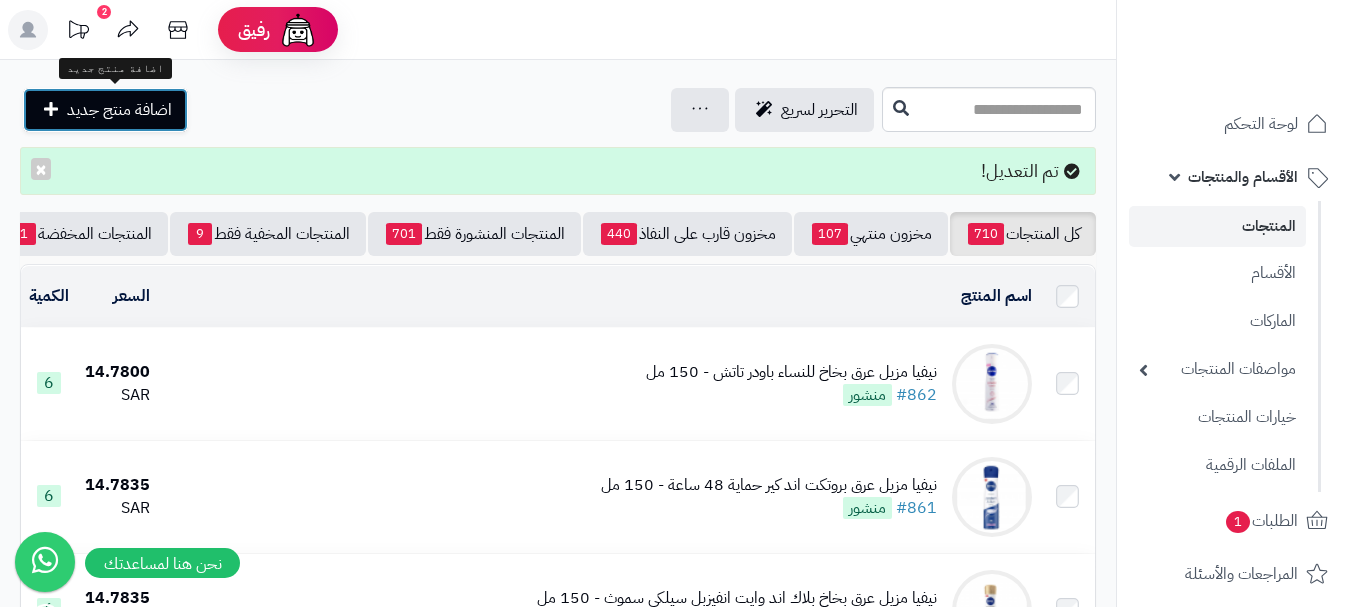 click on "اضافة منتج جديد" at bounding box center (119, 110) 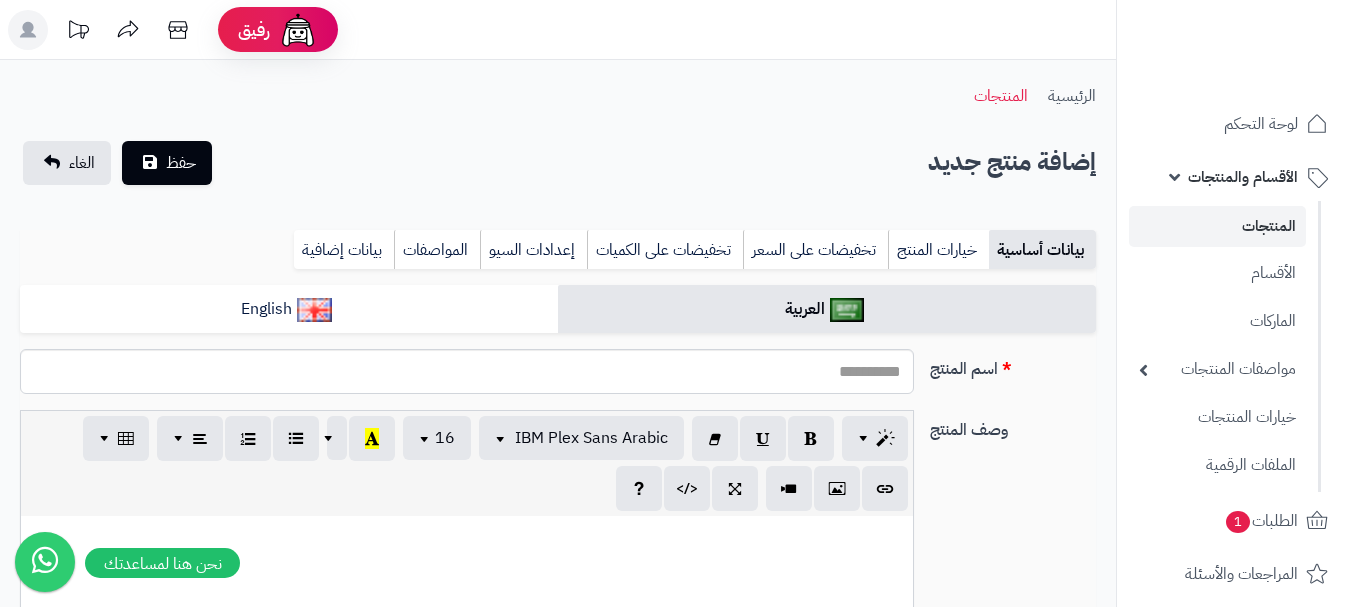 select 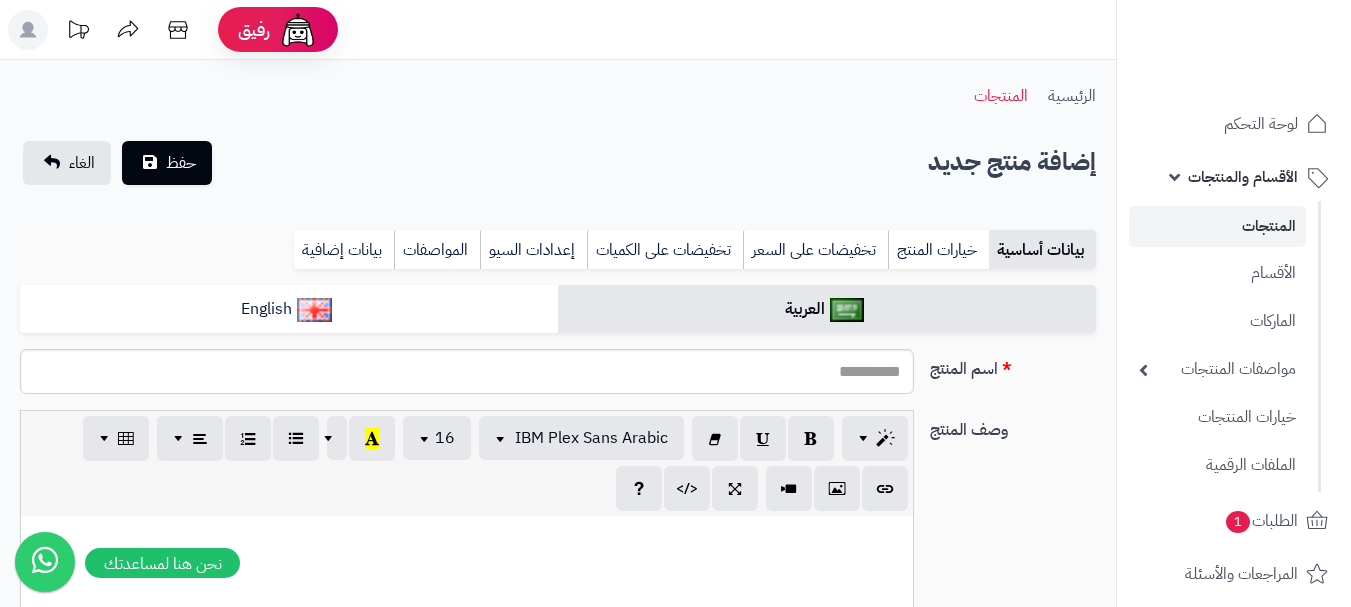 scroll, scrollTop: 0, scrollLeft: 0, axis: both 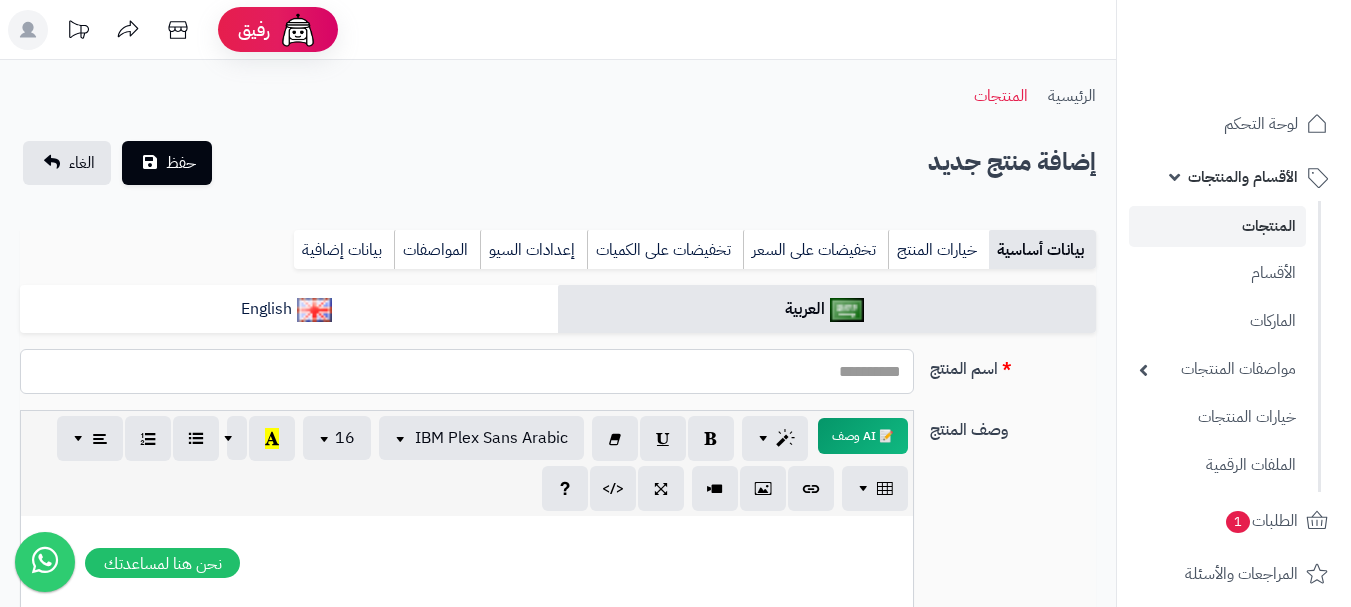 paste on "**********" 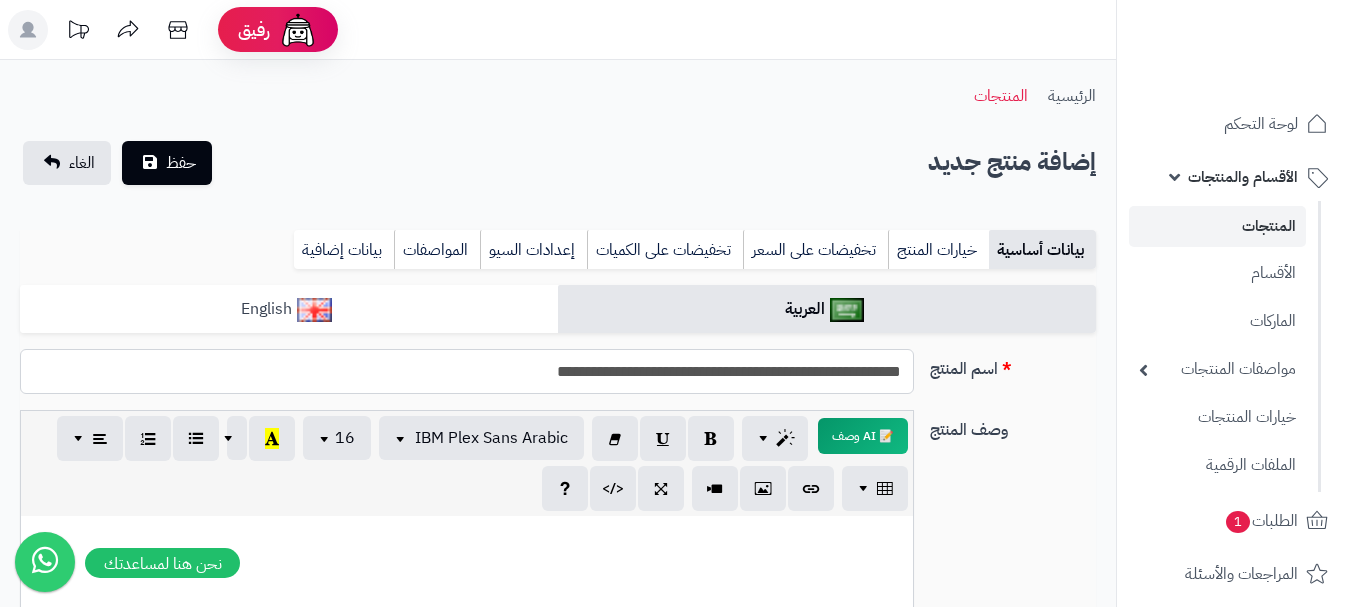 type on "**********" 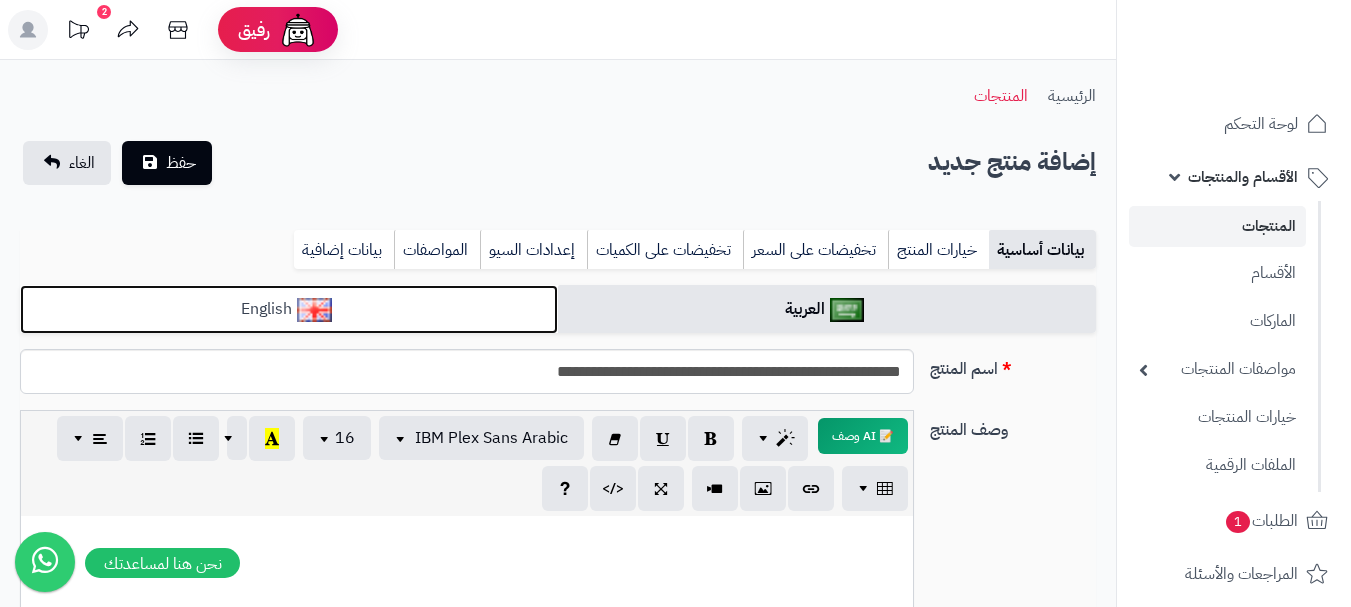 click on "English" at bounding box center [289, 309] 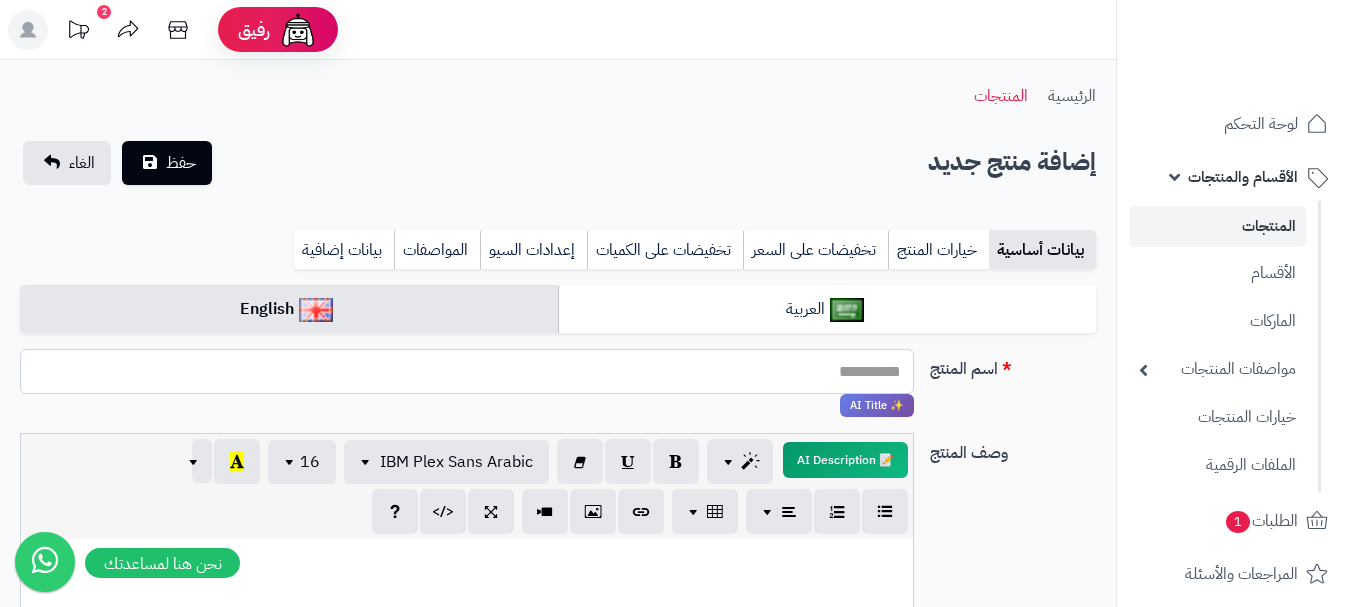 paste on "**********" 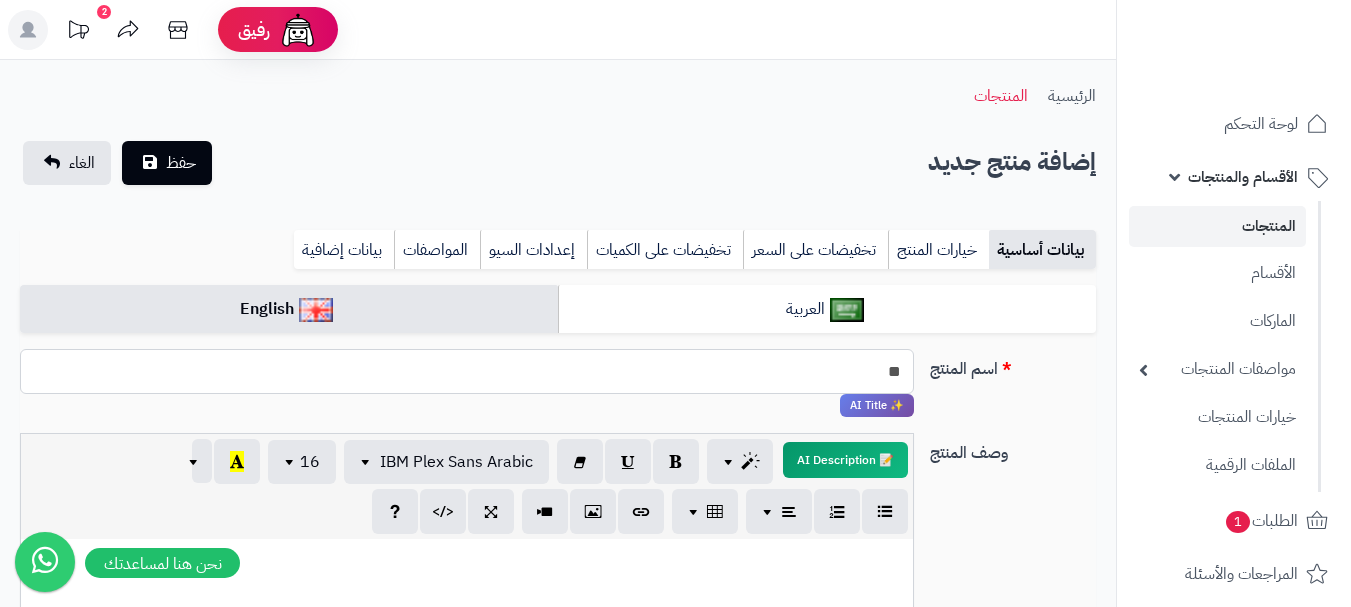 type on "*" 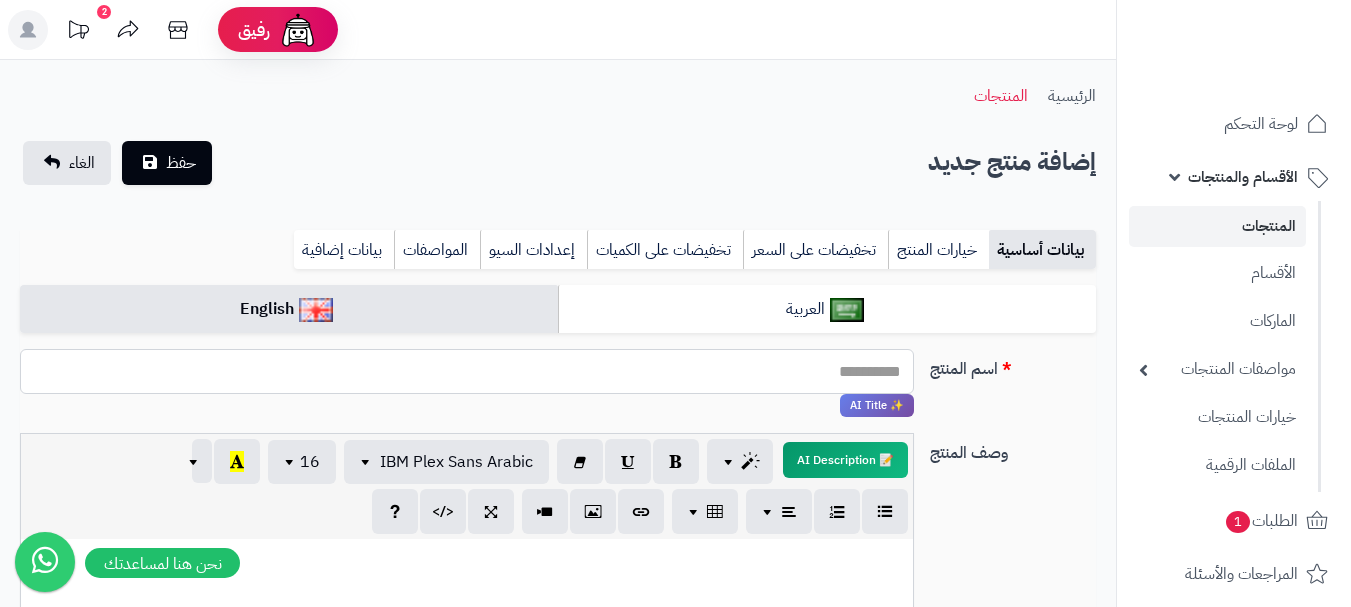 paste on "**********" 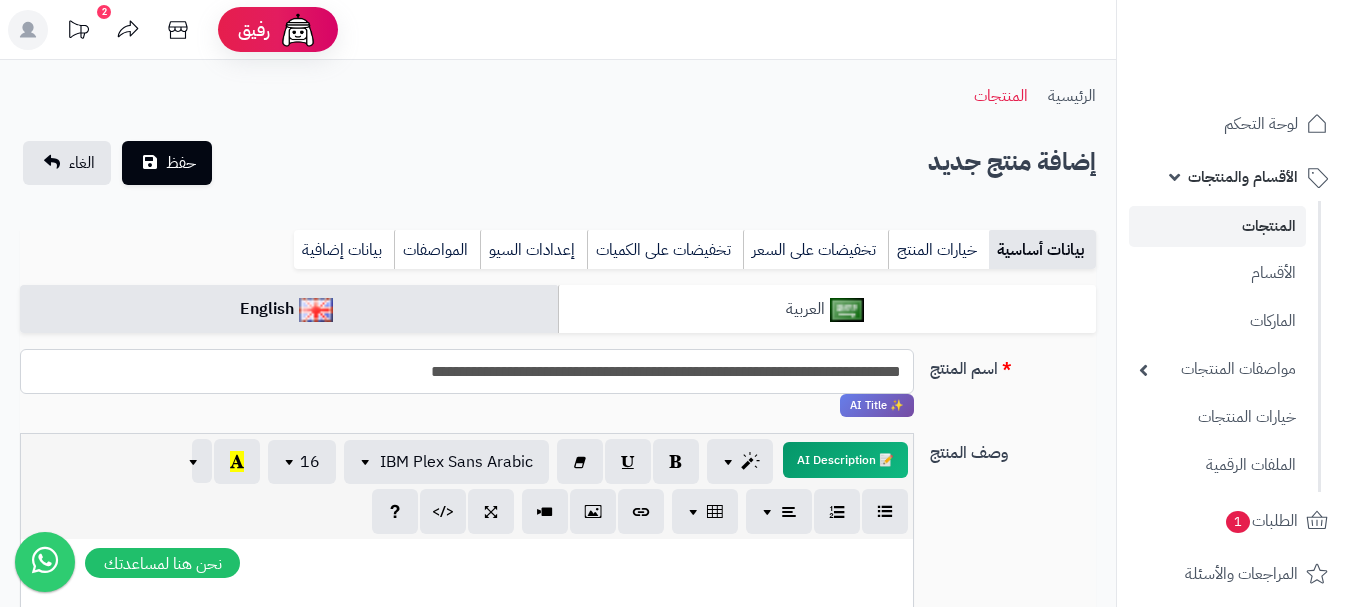 type on "**********" 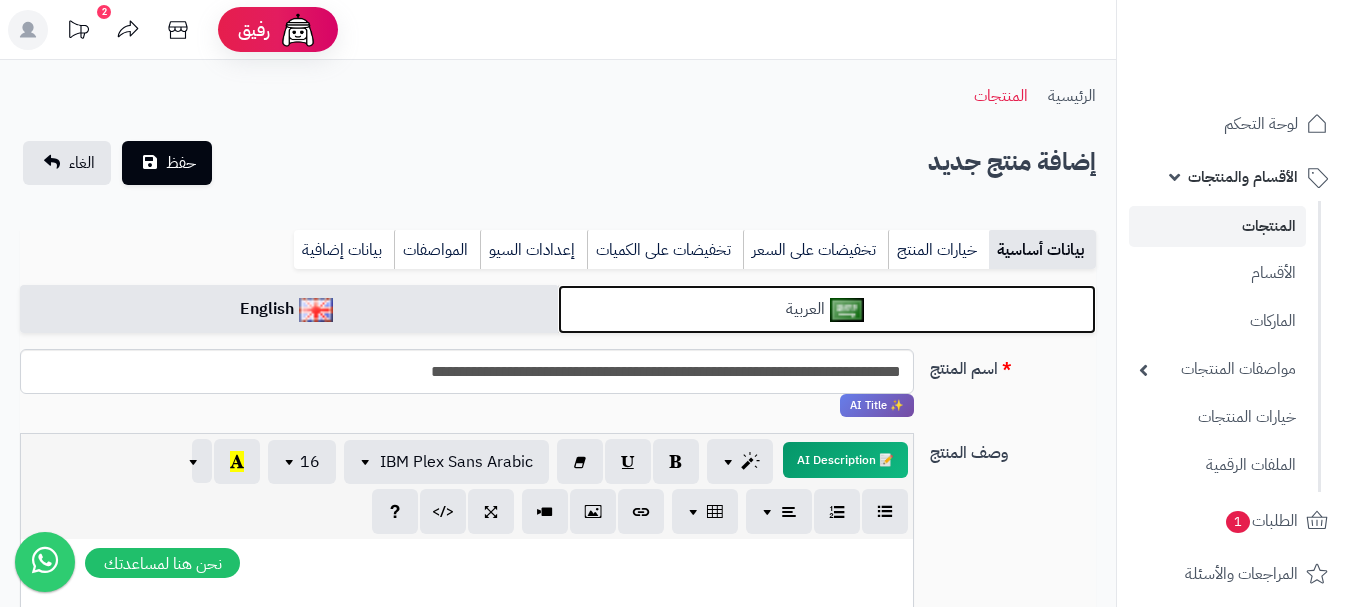 click on "العربية" at bounding box center [827, 309] 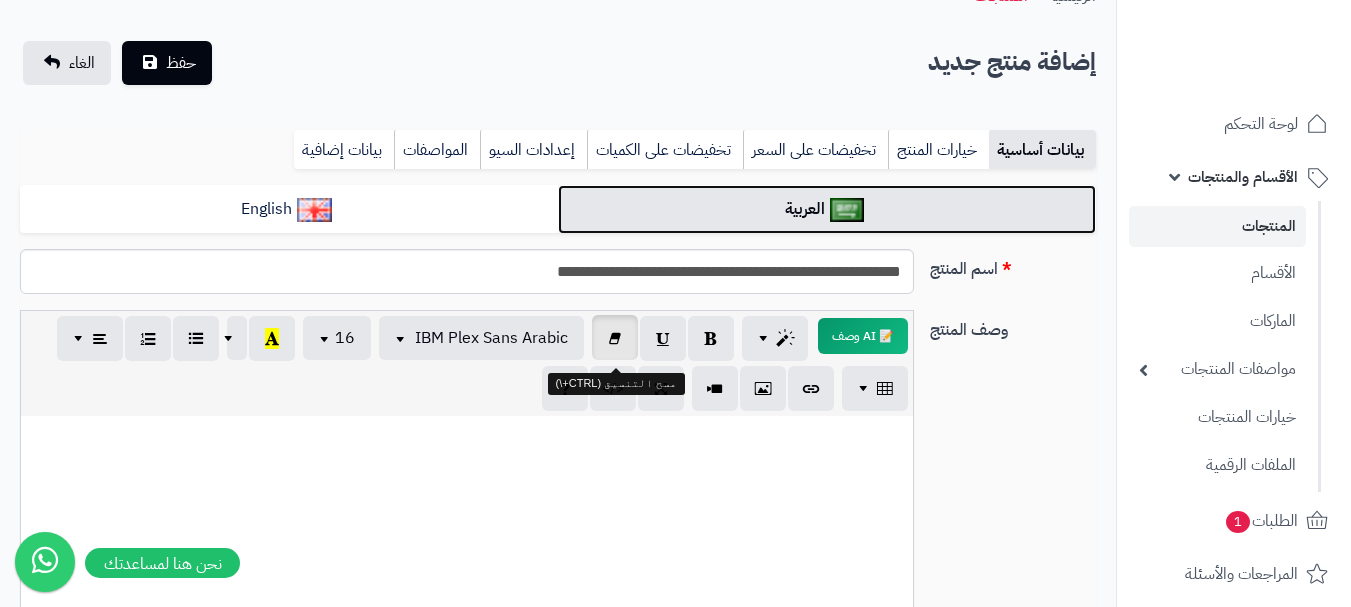 scroll, scrollTop: 400, scrollLeft: 0, axis: vertical 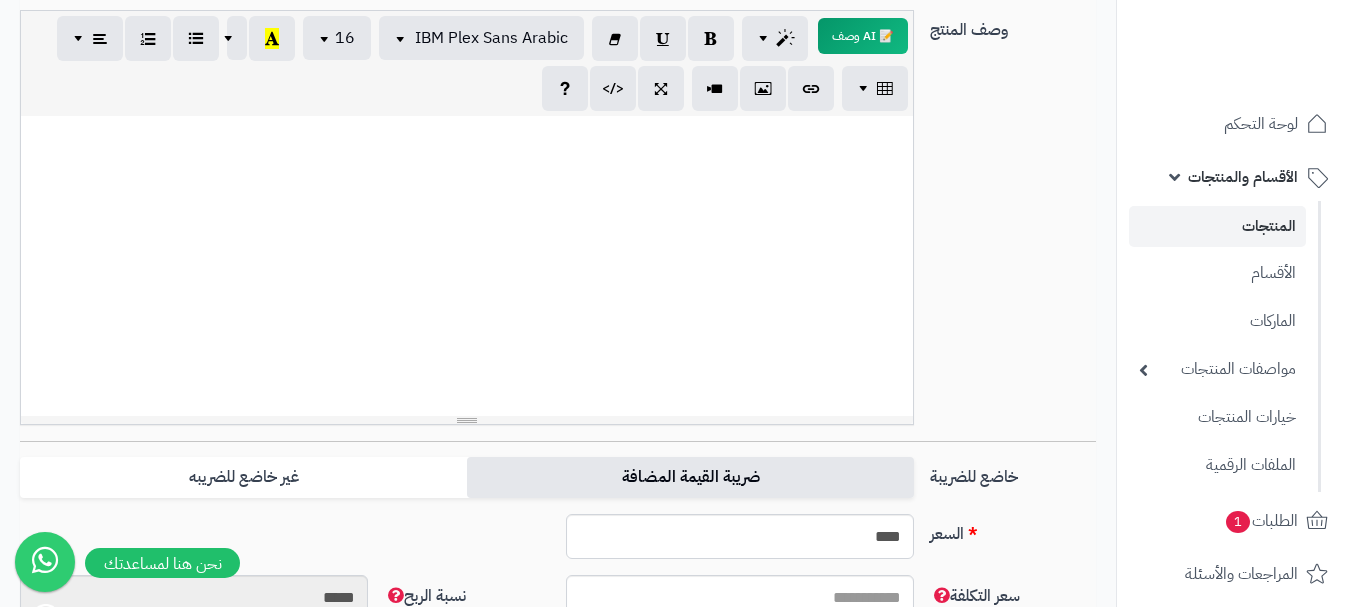 click on "ضريبة القيمة المضافة" at bounding box center (690, 477) 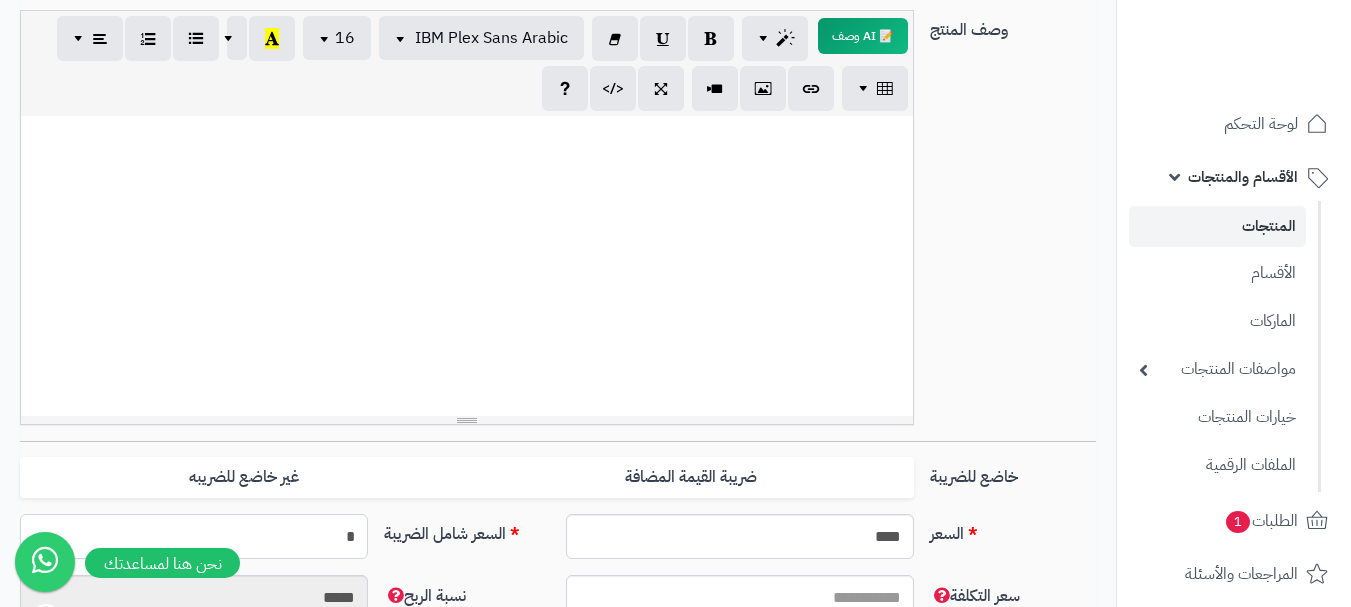 click on "*" at bounding box center (194, 536) 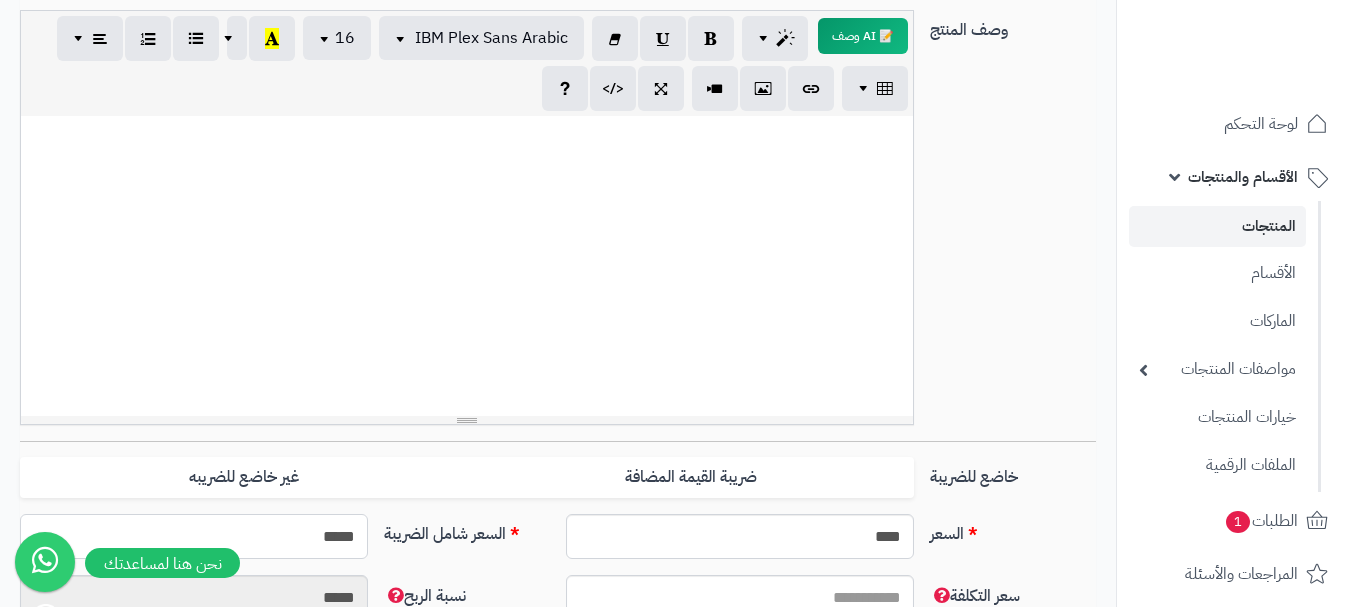 type on "******" 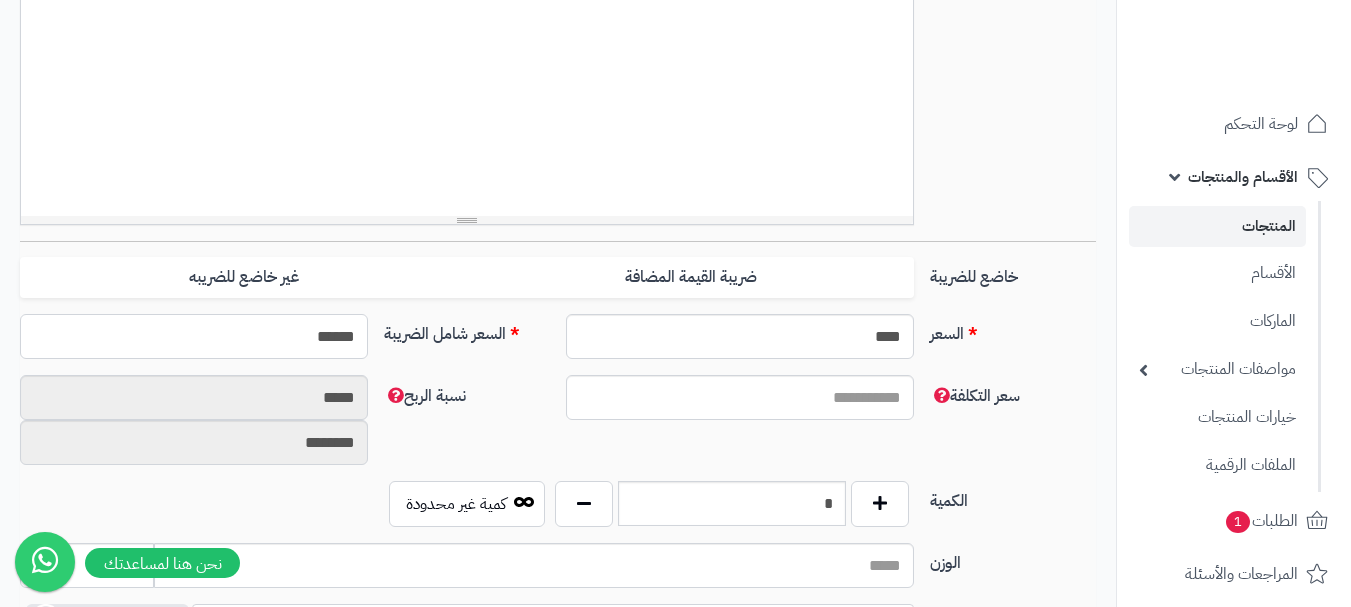 type on "**********" 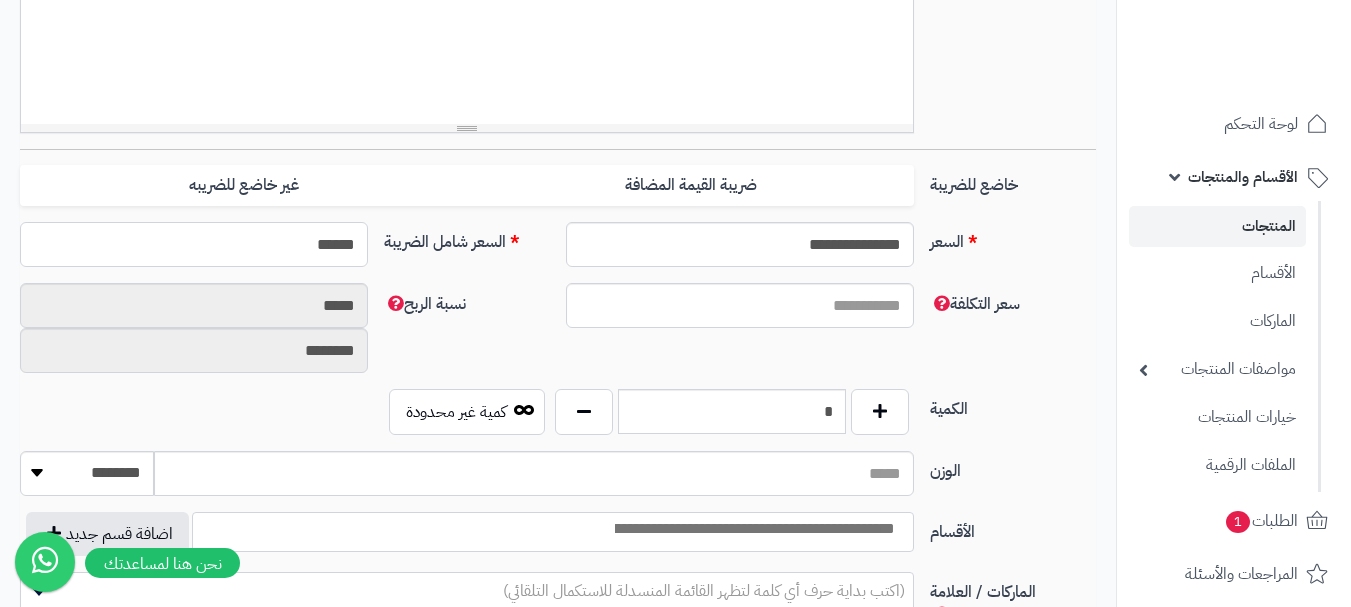 scroll, scrollTop: 800, scrollLeft: 0, axis: vertical 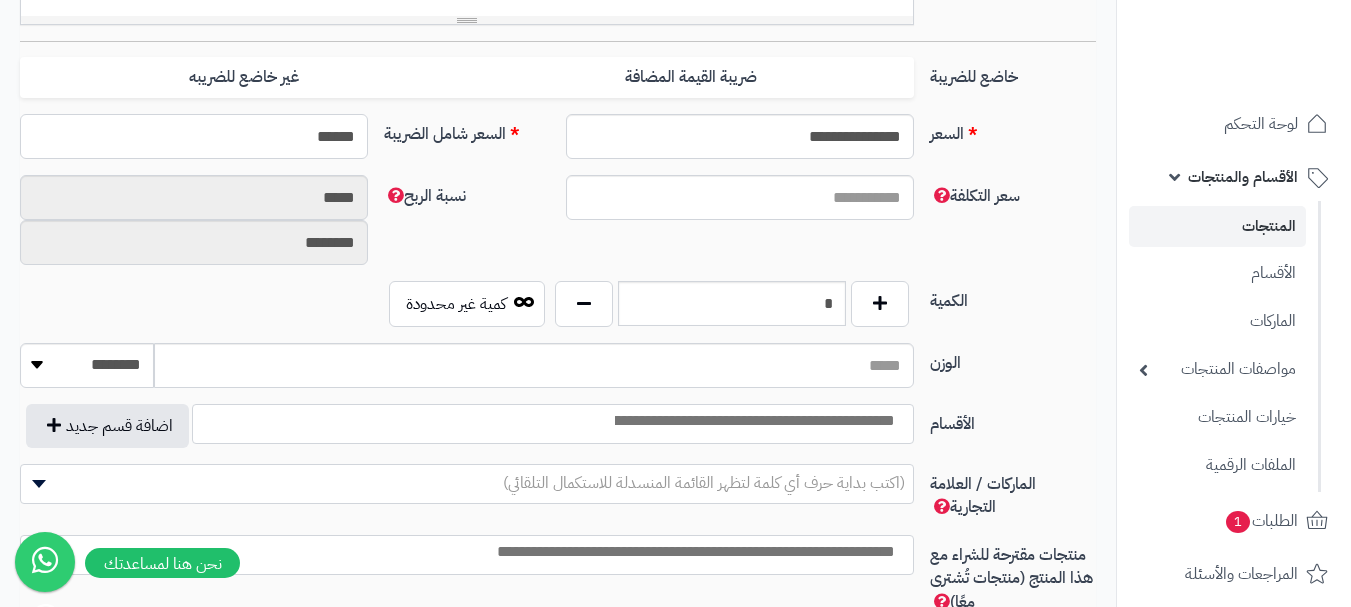 type on "******" 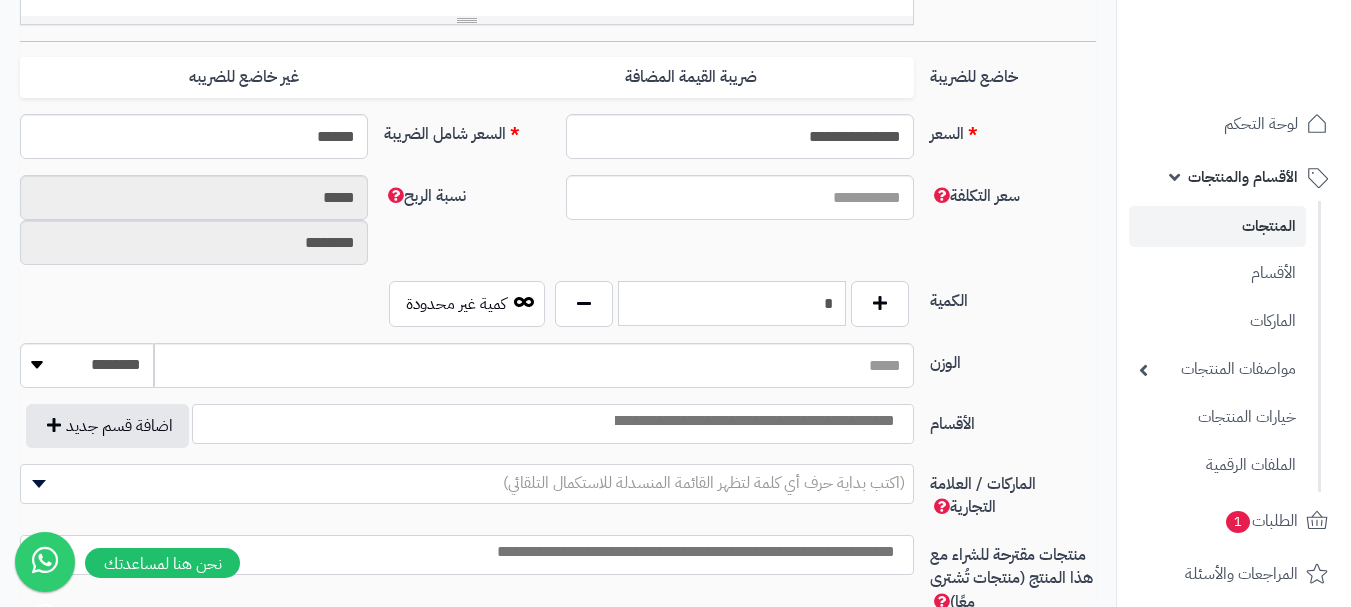 click on "*" at bounding box center [732, 303] 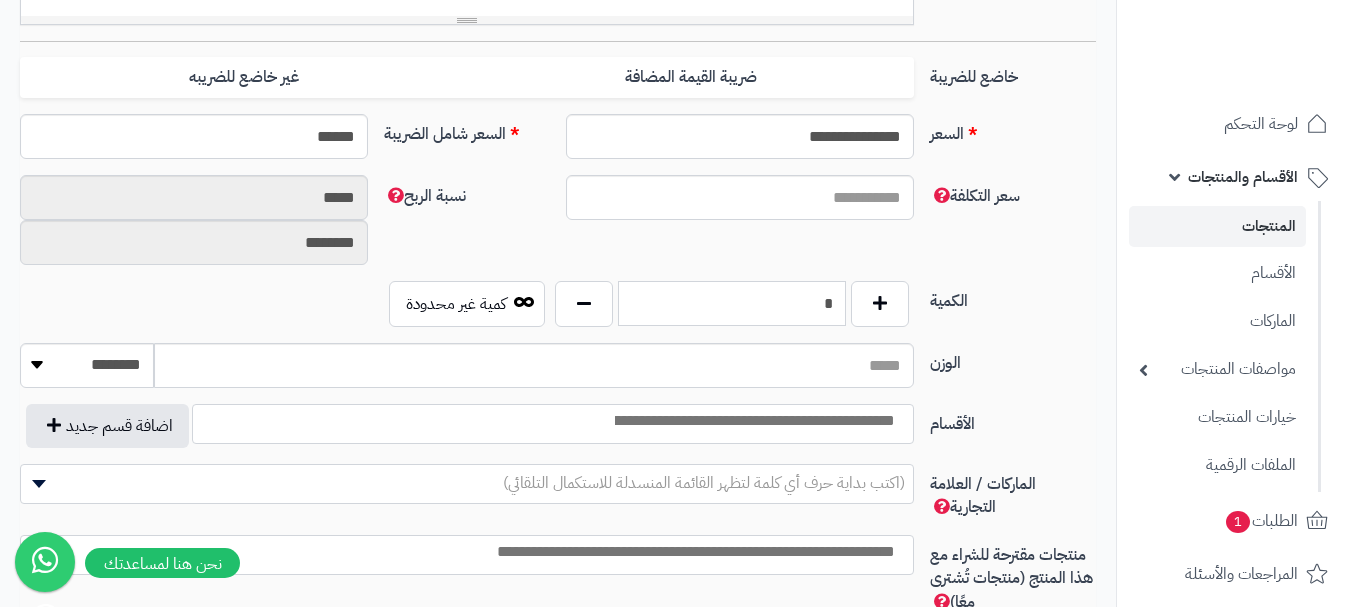 type on "*" 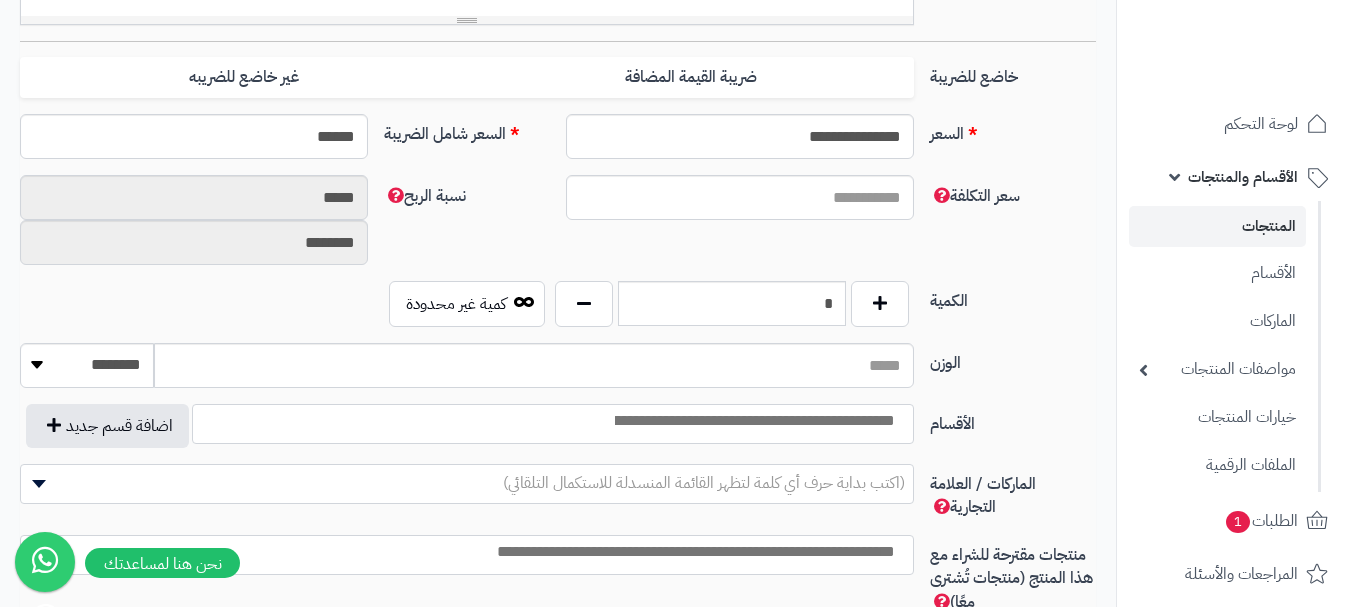 click on "**********" at bounding box center (467, 426) 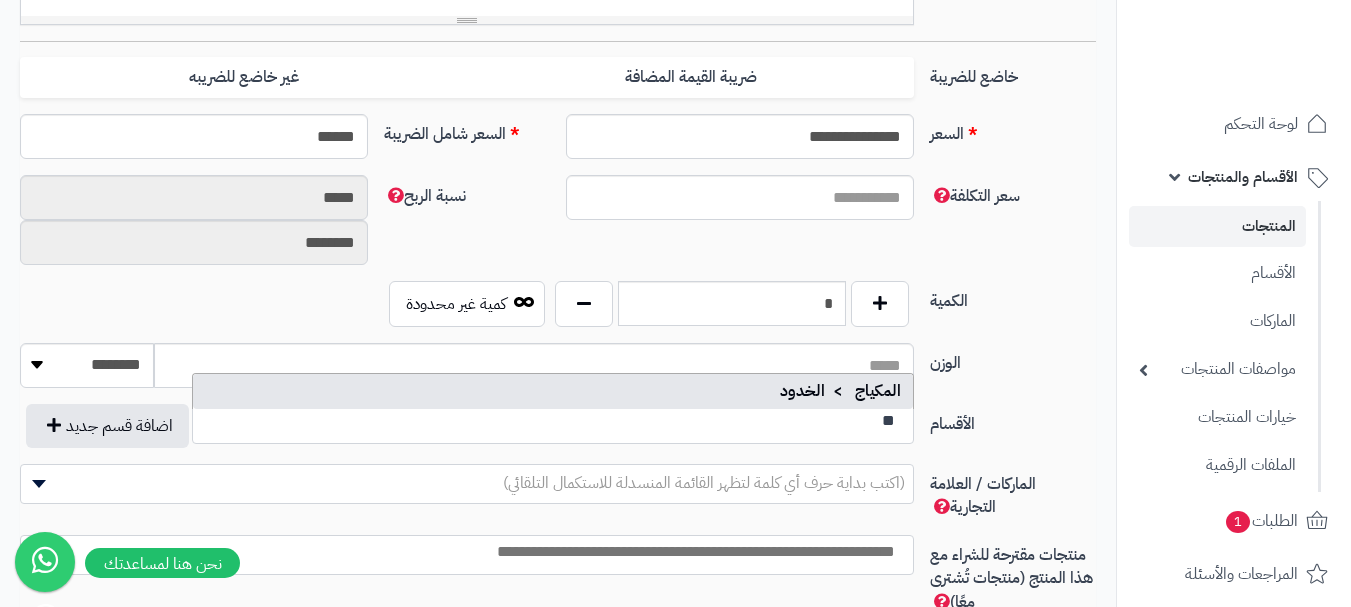 type on "*" 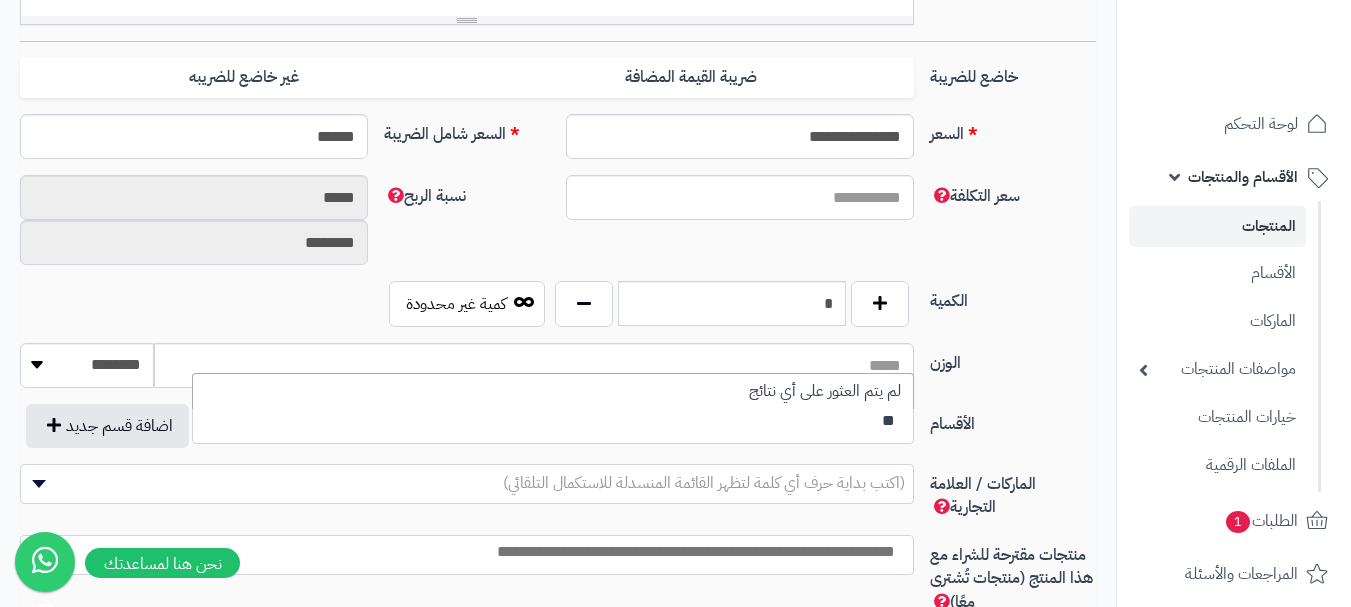 type on "*" 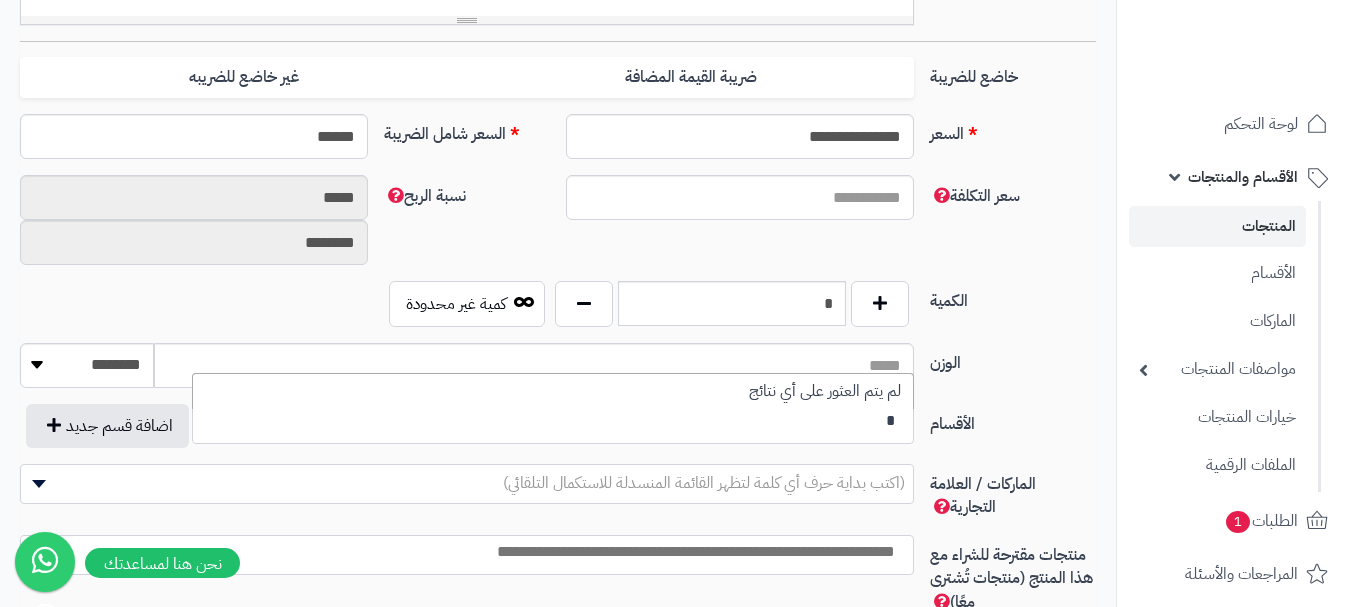 type 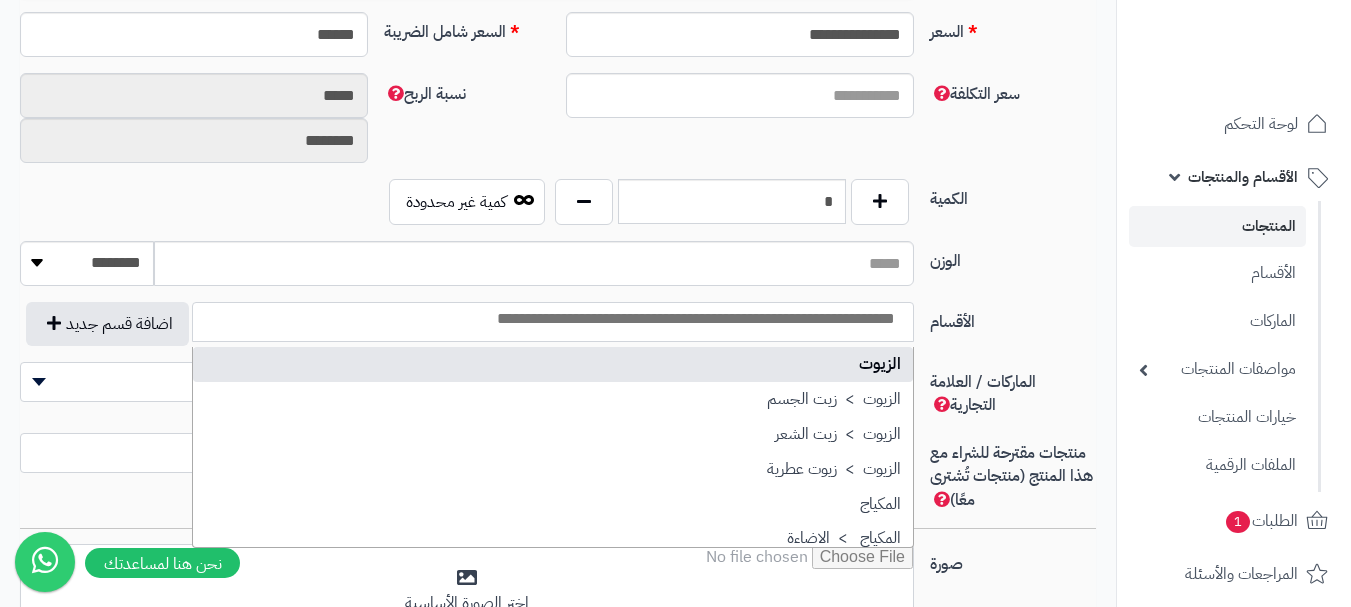 scroll, scrollTop: 900, scrollLeft: 0, axis: vertical 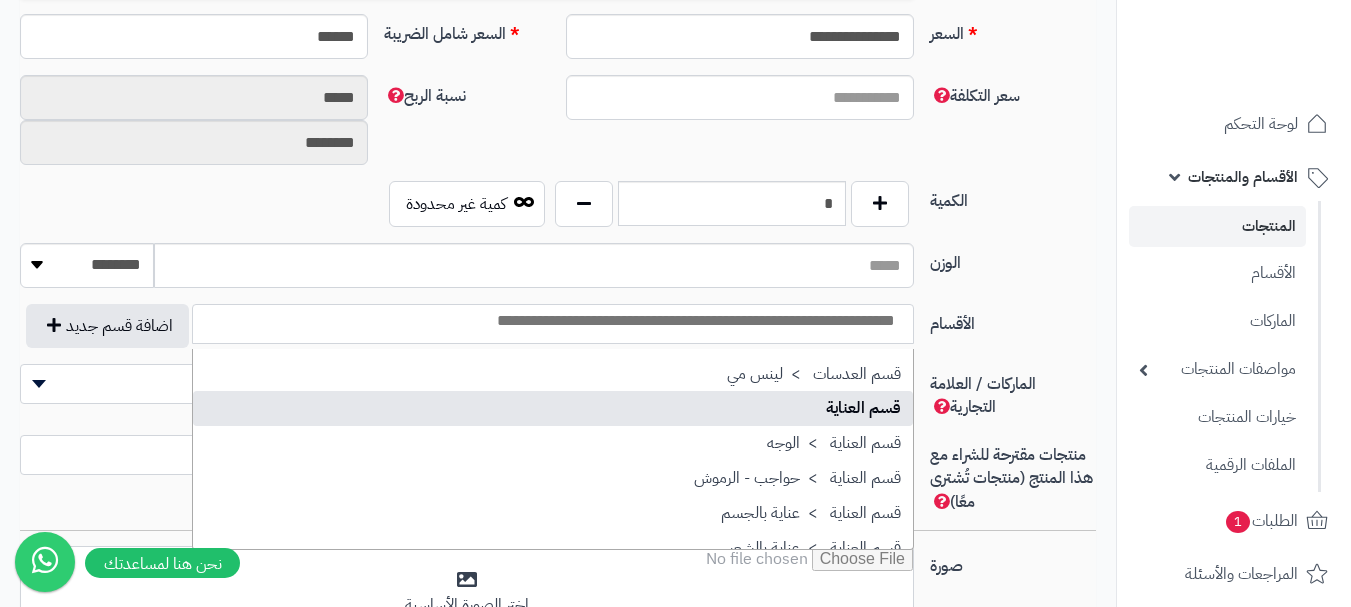 select on "**" 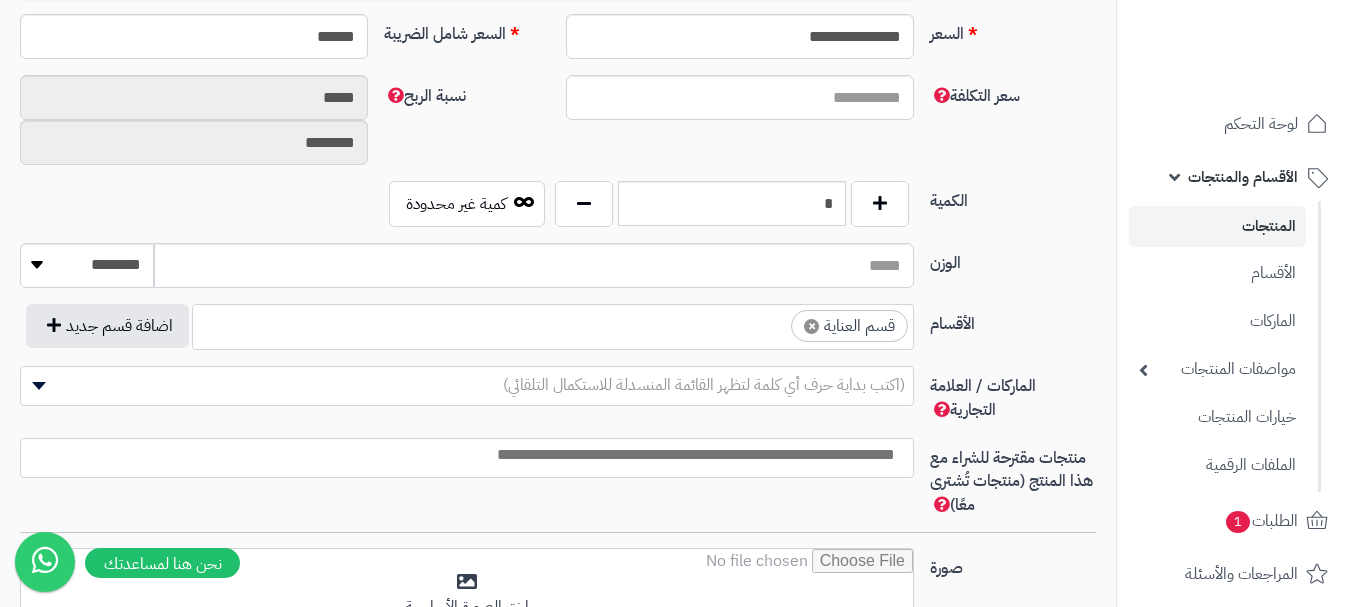 scroll, scrollTop: 1250, scrollLeft: 0, axis: vertical 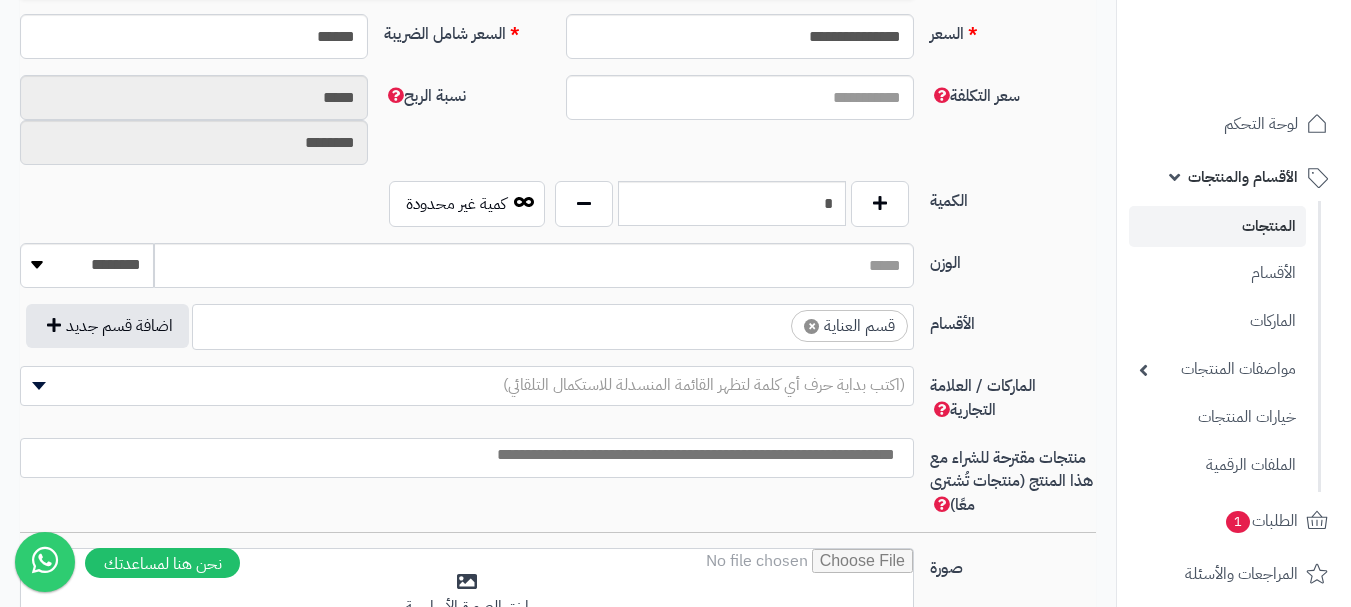 click on "× قسم العناية" at bounding box center [553, 324] 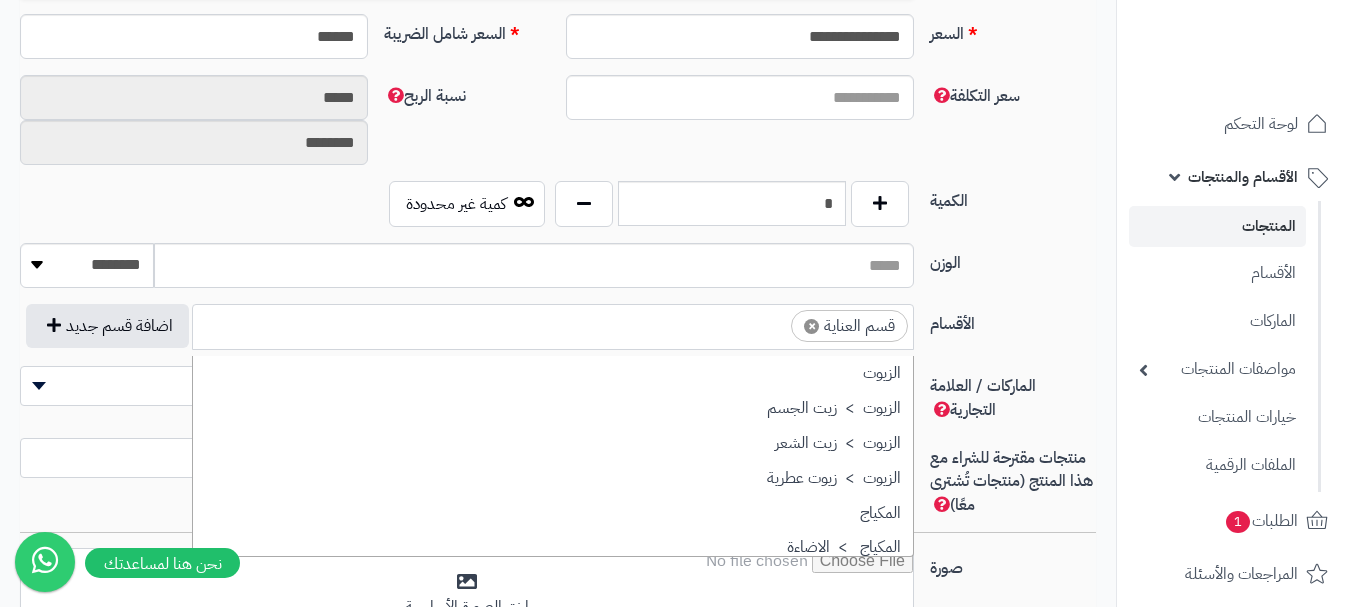 scroll, scrollTop: 1707, scrollLeft: 0, axis: vertical 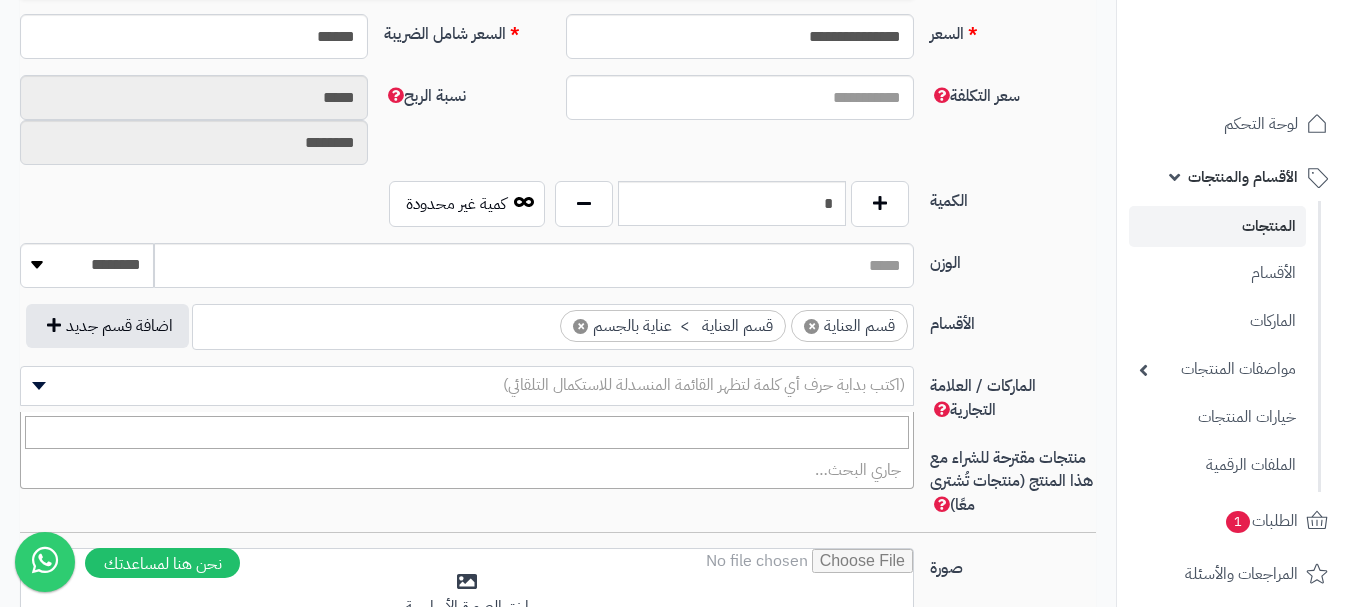 click on "(اكتب بداية حرف أي كلمة لتظهر القائمة المنسدلة للاستكمال التلقائي)" at bounding box center (704, 385) 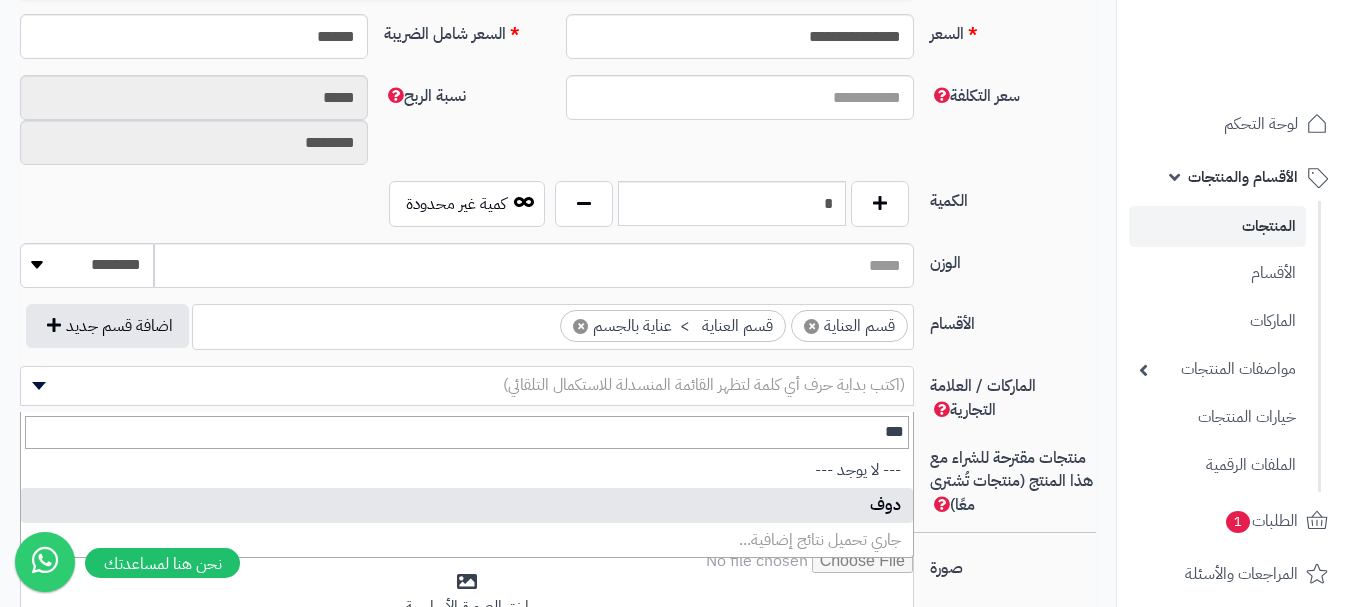 type on "***" 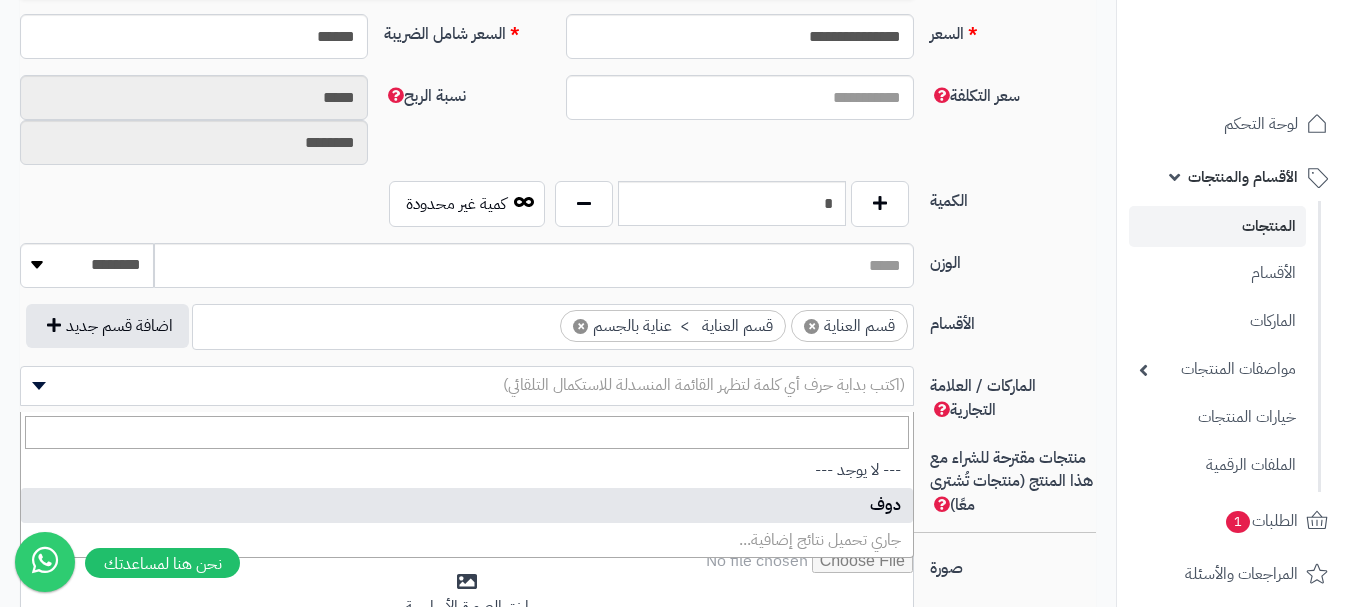 select on "**" 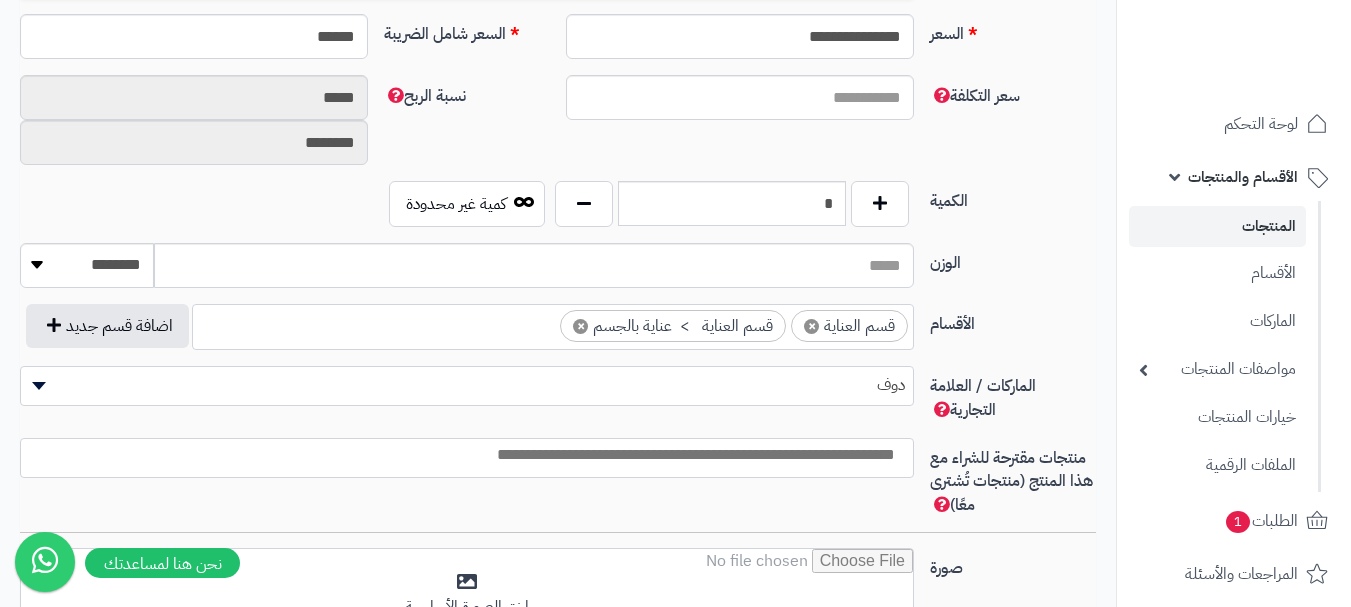 click at bounding box center [462, 455] 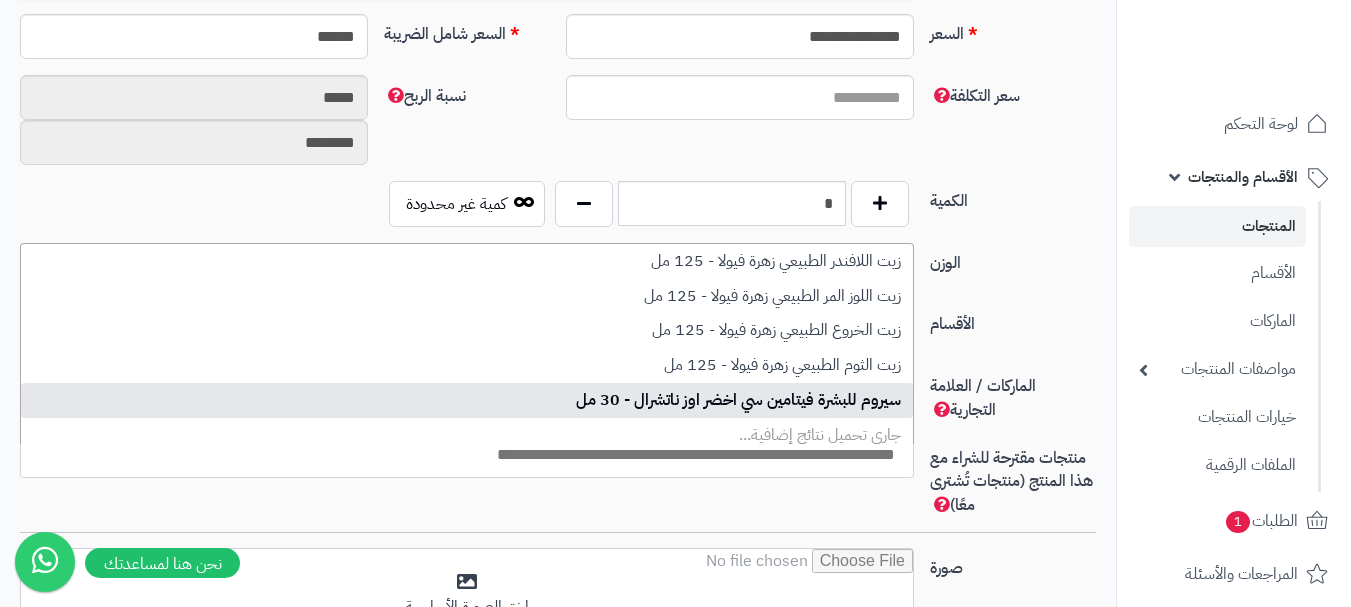 click on "الماركات / العلامة التجارية" at bounding box center (1013, 394) 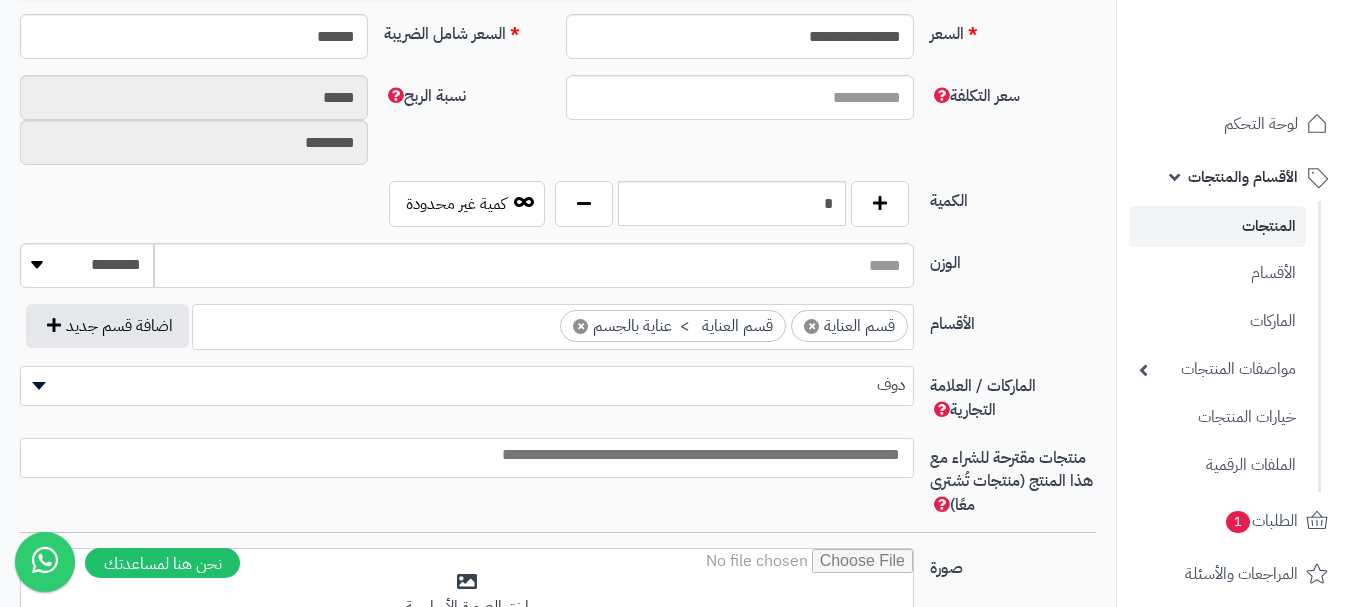 click at bounding box center (467, 455) 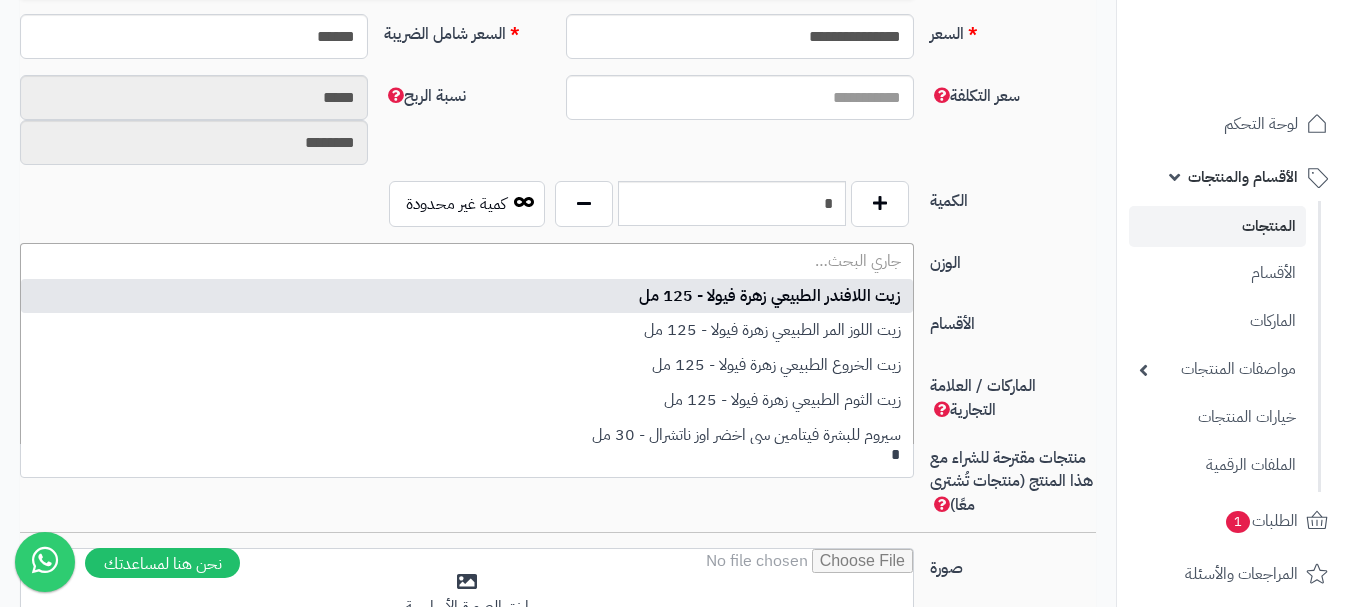 scroll, scrollTop: 0, scrollLeft: 0, axis: both 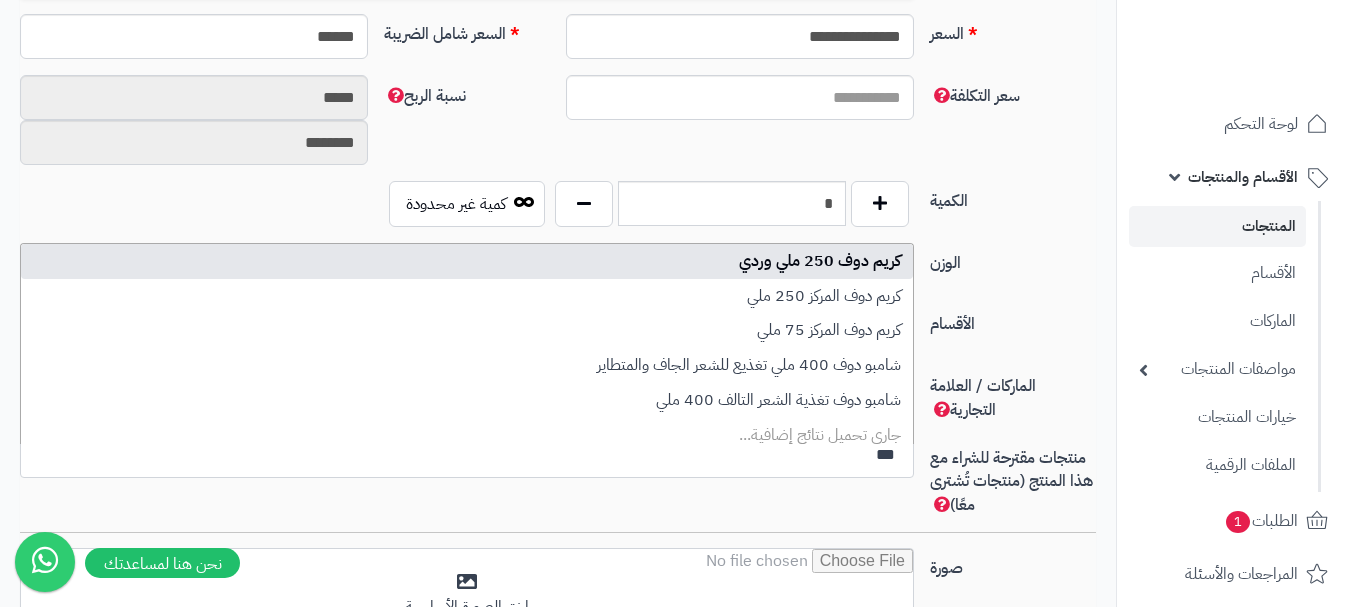 type on "***" 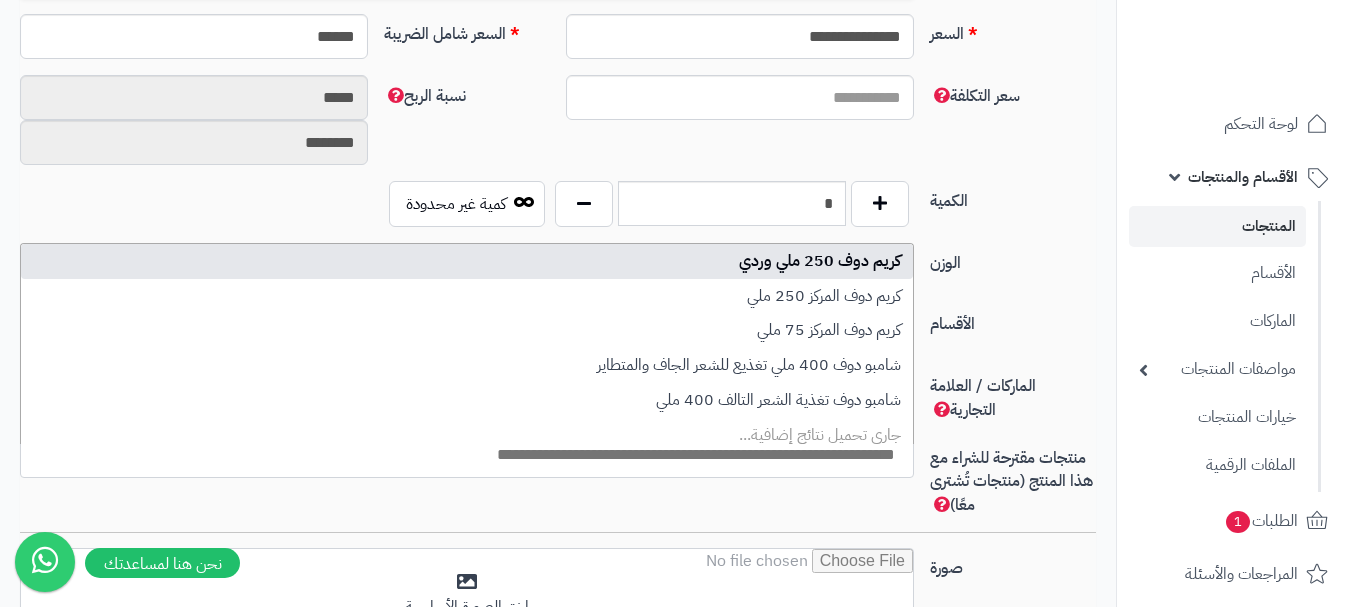 select on "***" 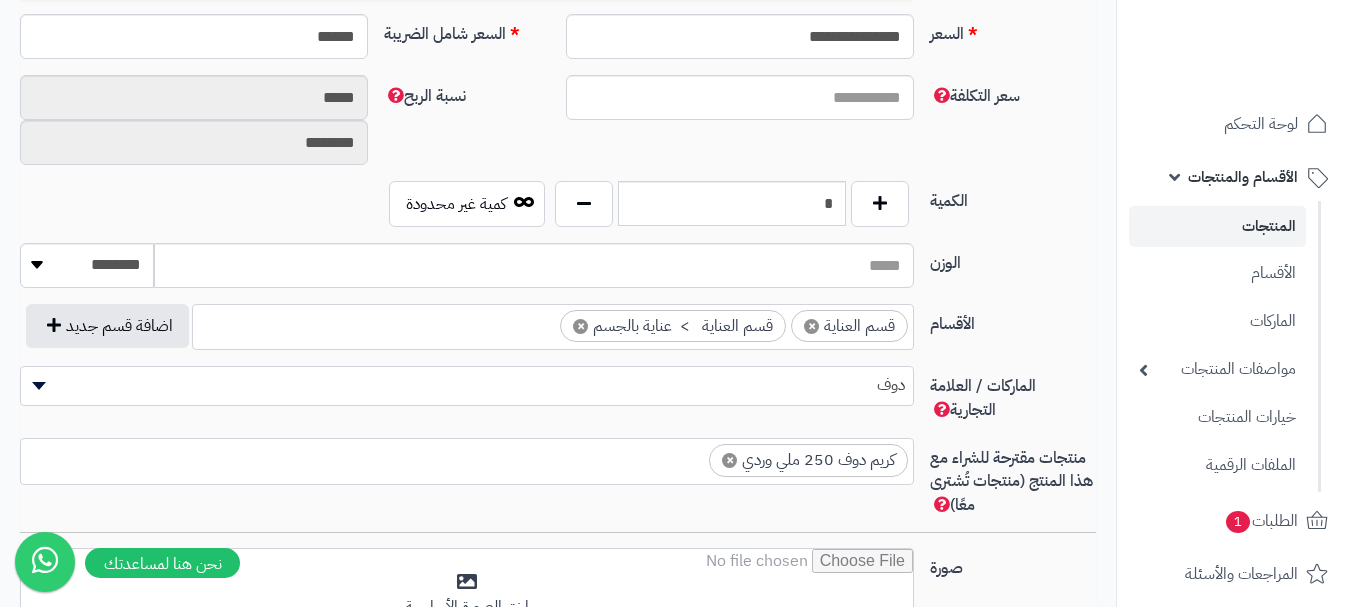 scroll, scrollTop: 0, scrollLeft: 0, axis: both 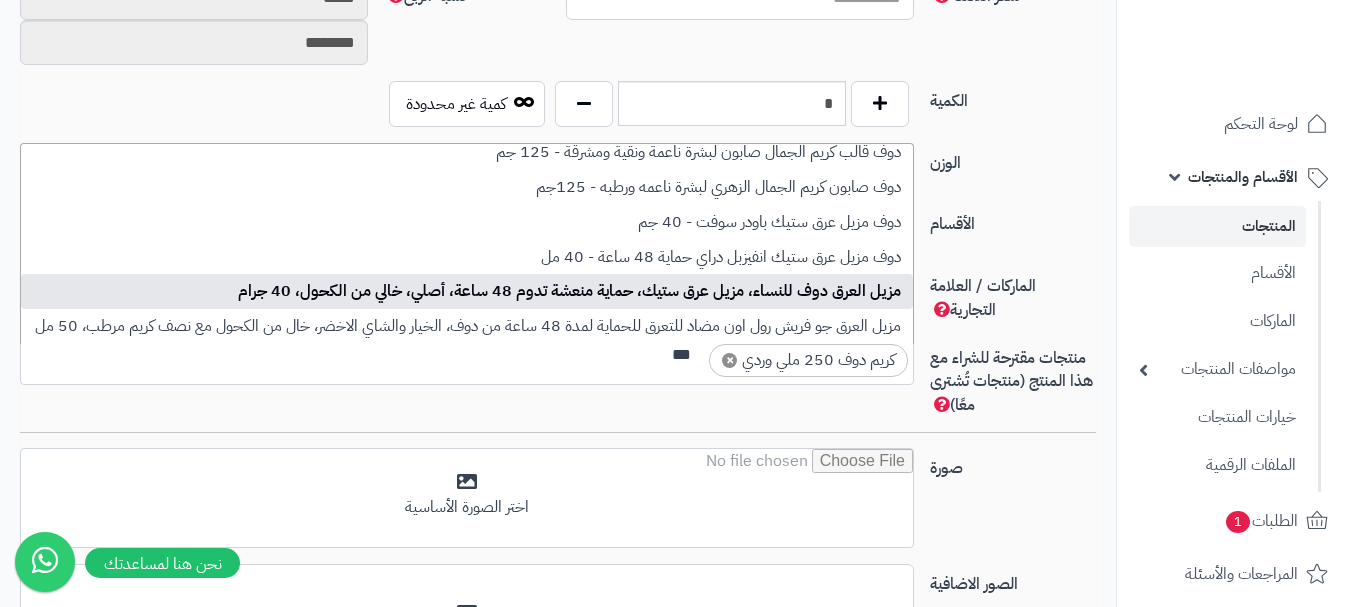 type on "***" 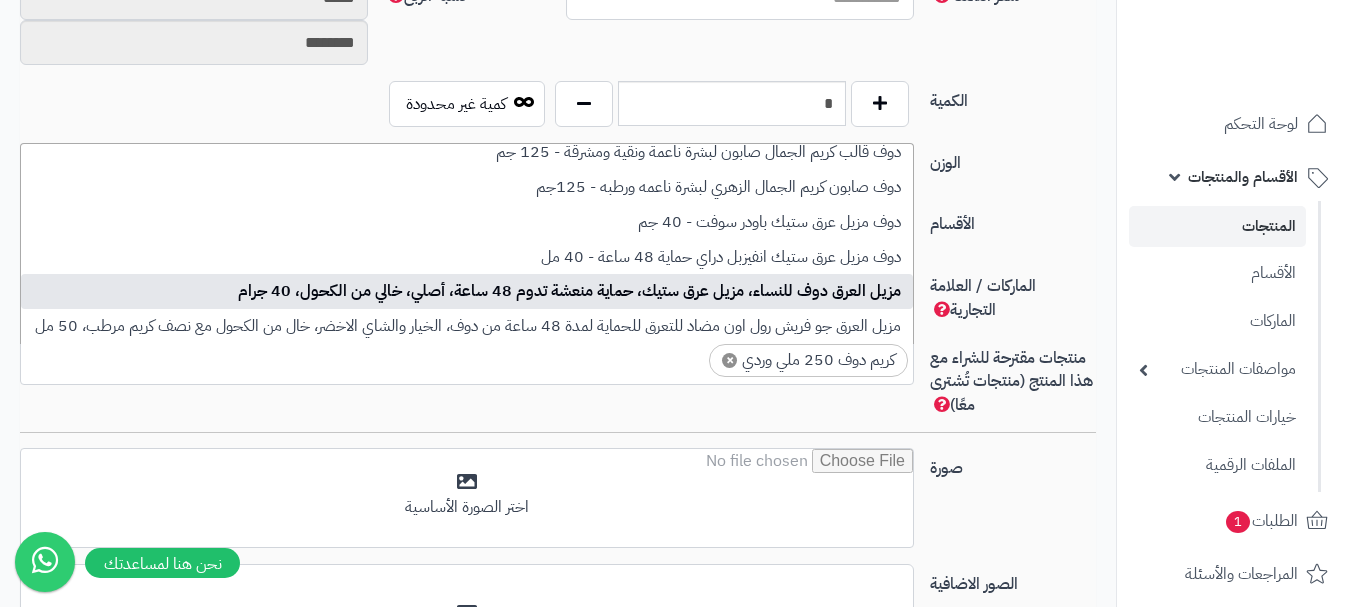 scroll, scrollTop: 0, scrollLeft: 0, axis: both 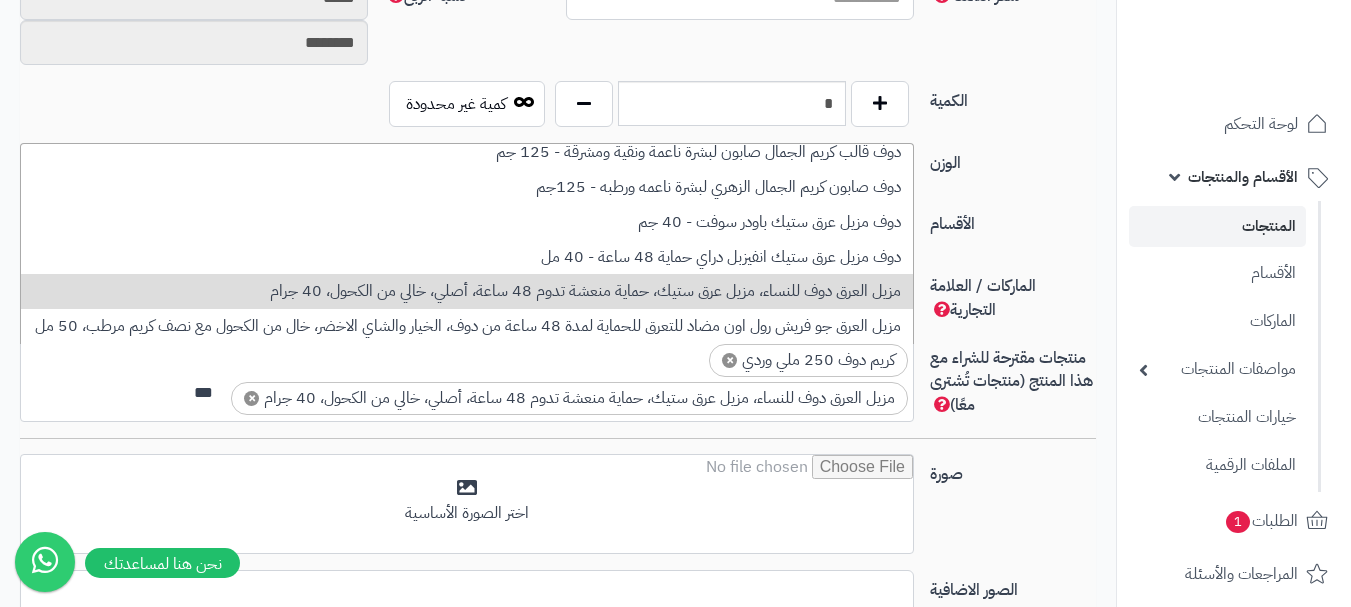 type on "***" 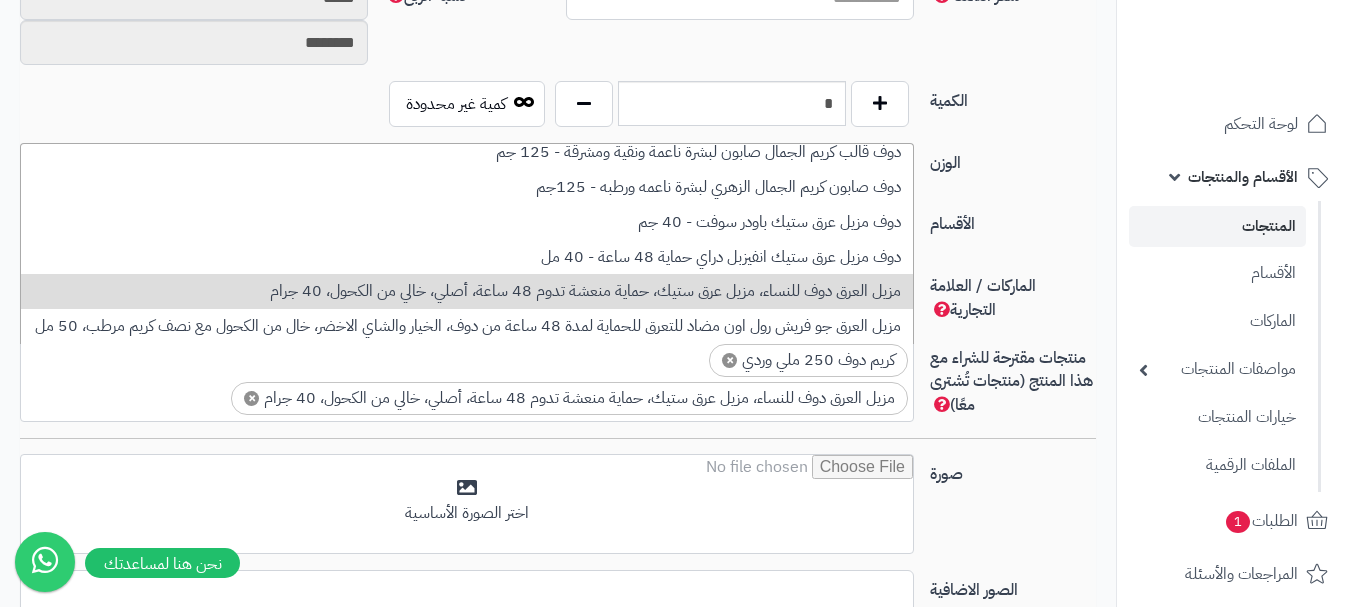 scroll, scrollTop: 0, scrollLeft: 0, axis: both 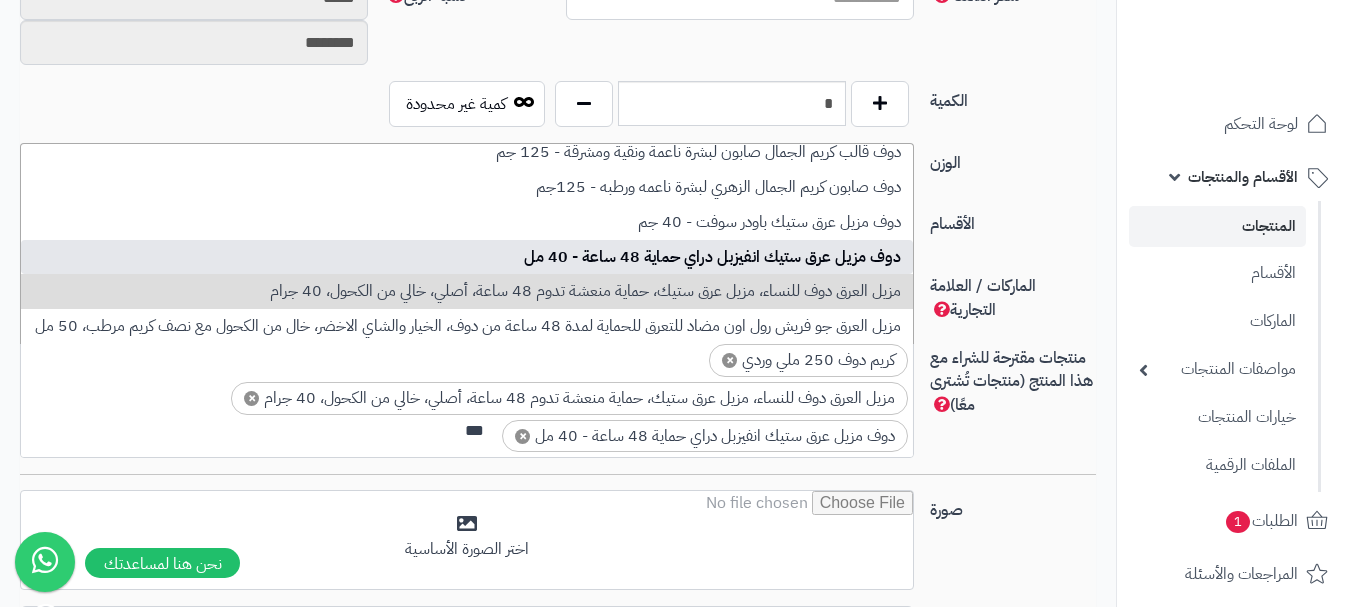 type on "***" 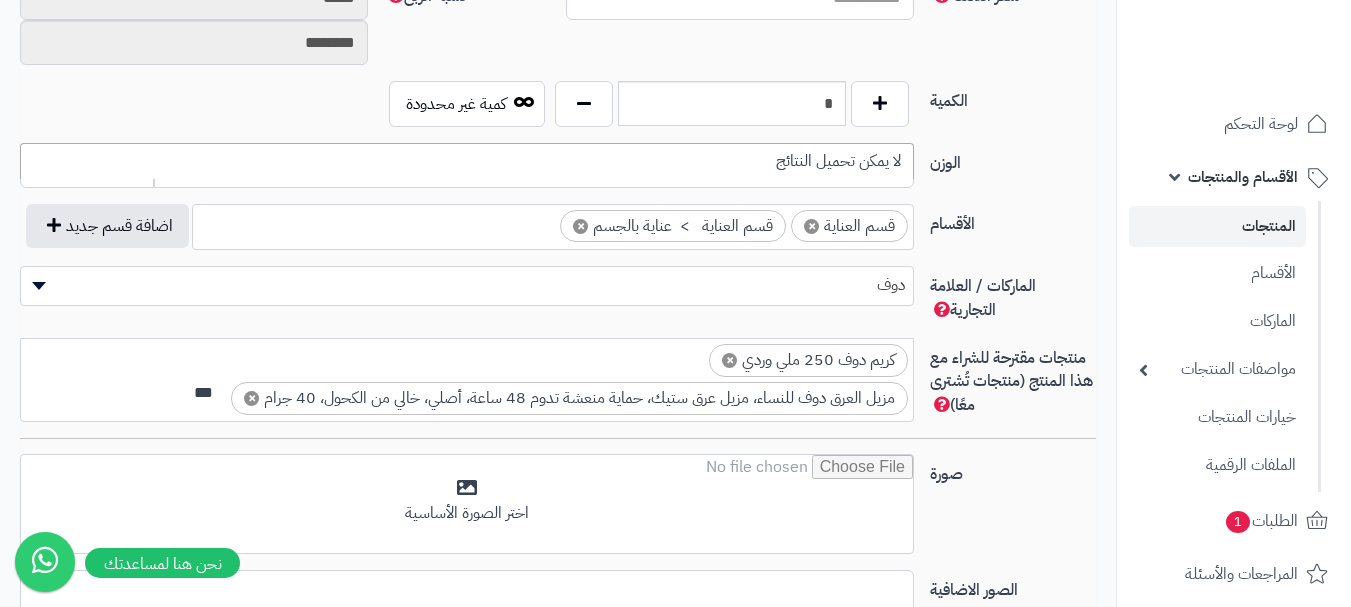 scroll, scrollTop: 0, scrollLeft: -11, axis: horizontal 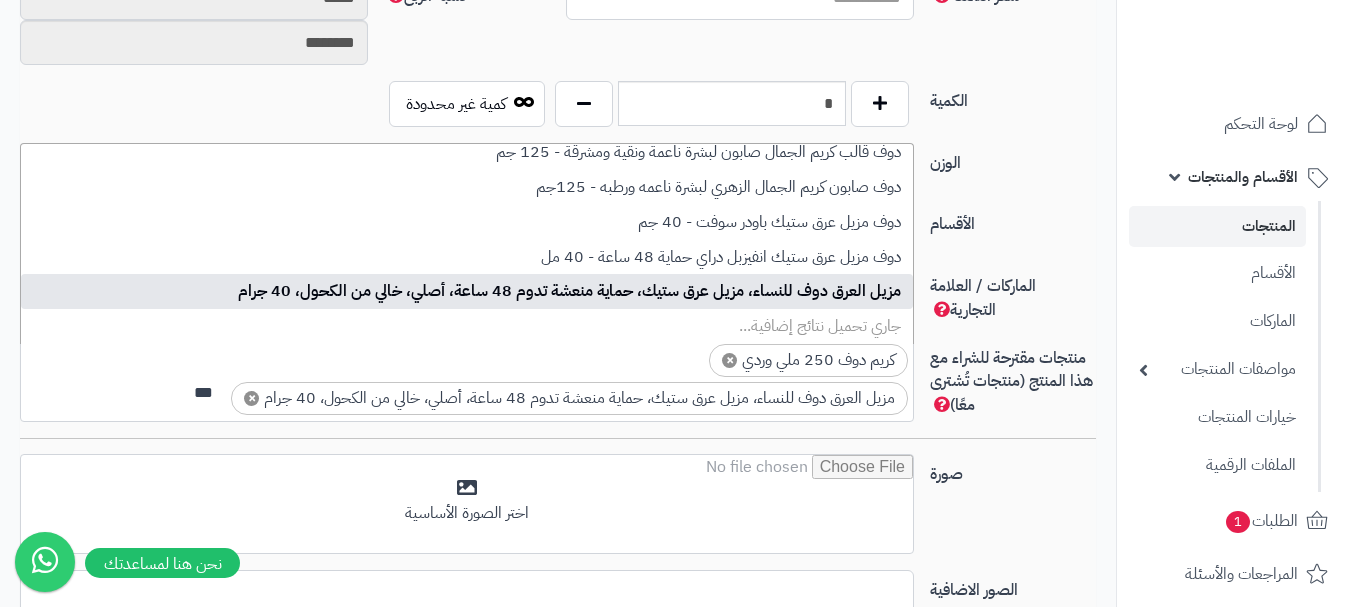 type on "***" 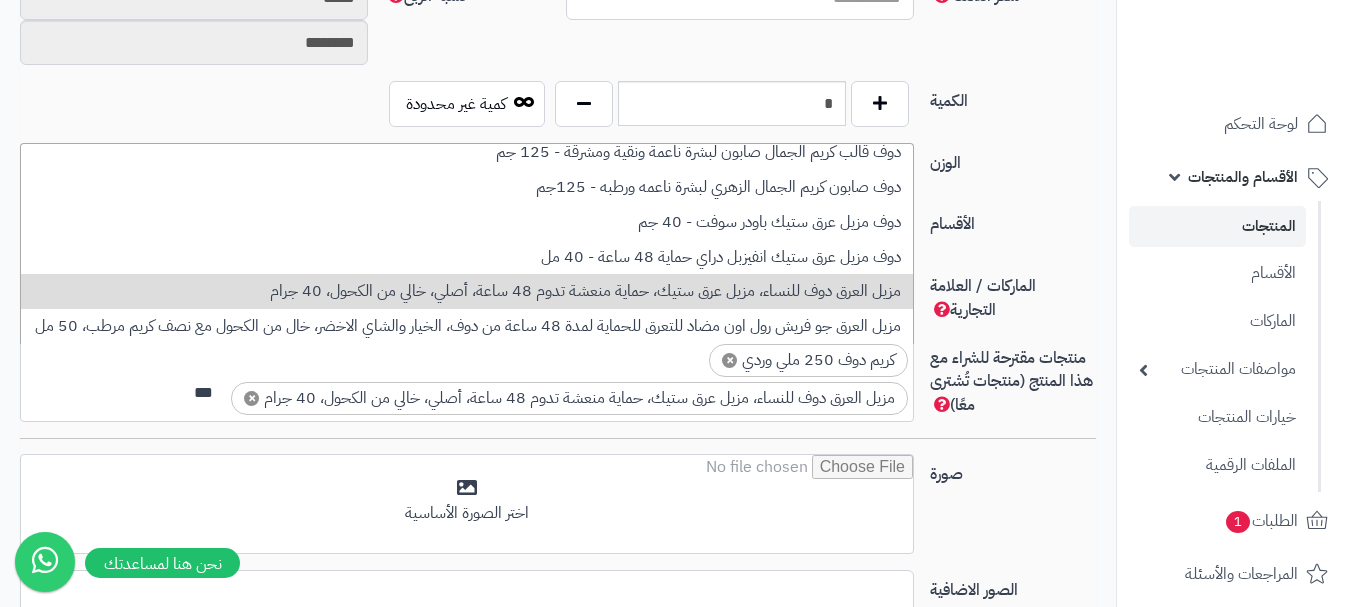 scroll, scrollTop: 0, scrollLeft: 0, axis: both 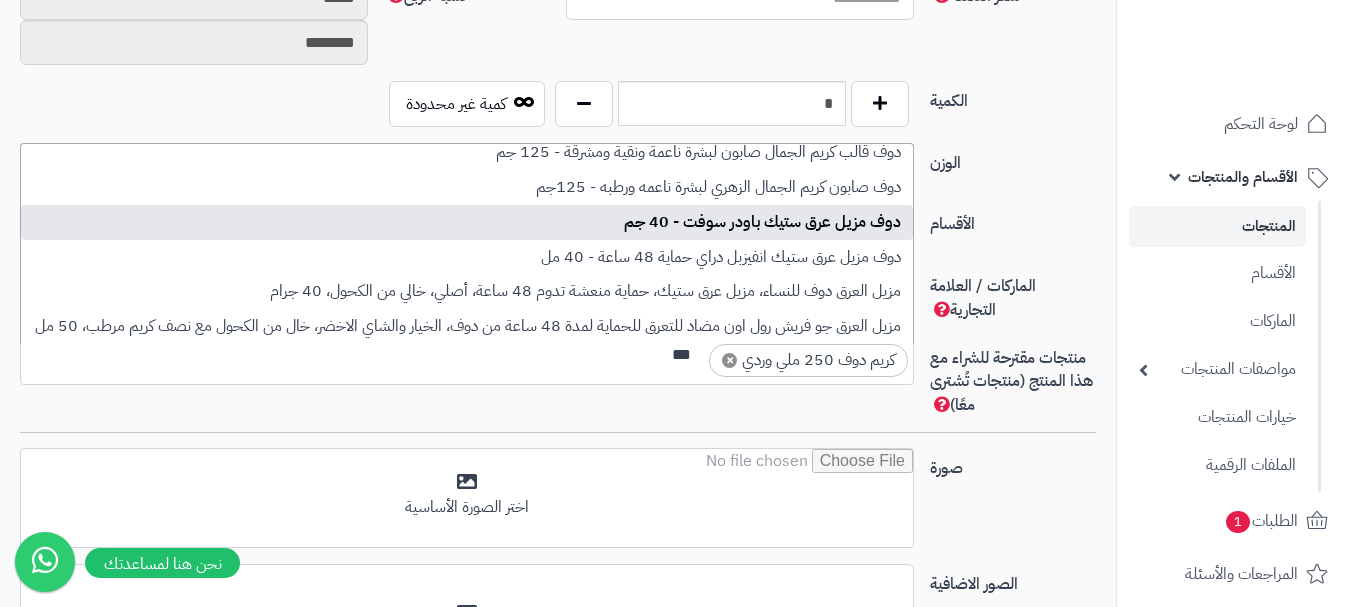 type on "***" 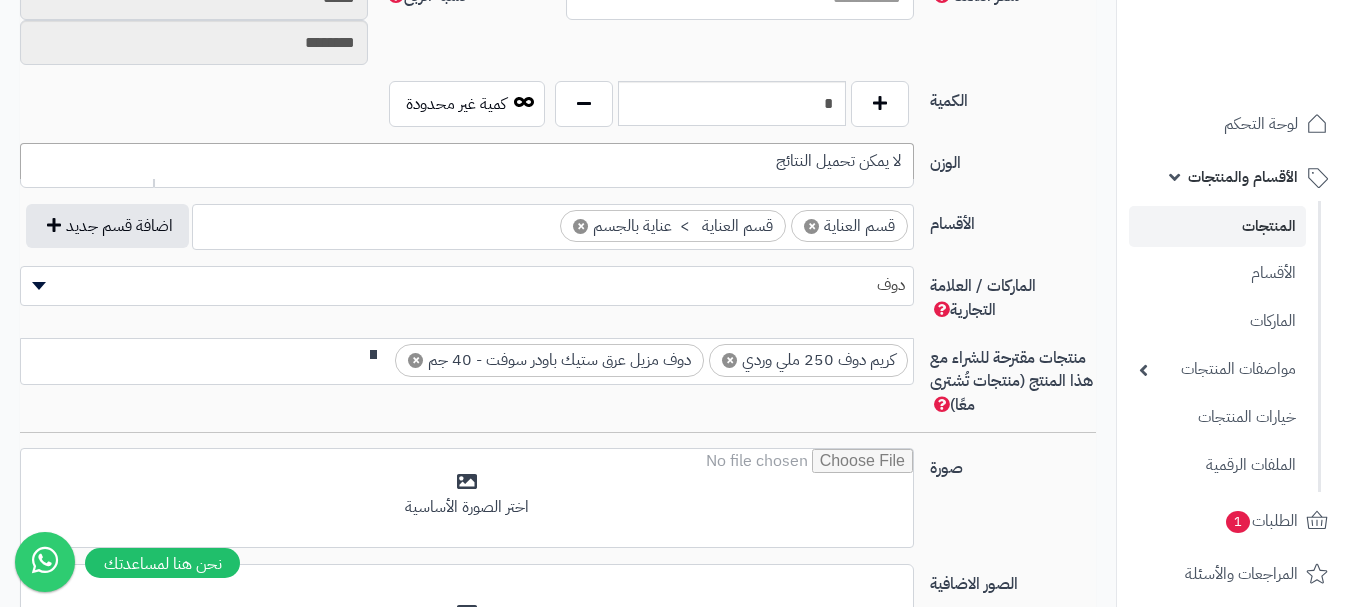scroll, scrollTop: 0, scrollLeft: -11, axis: horizontal 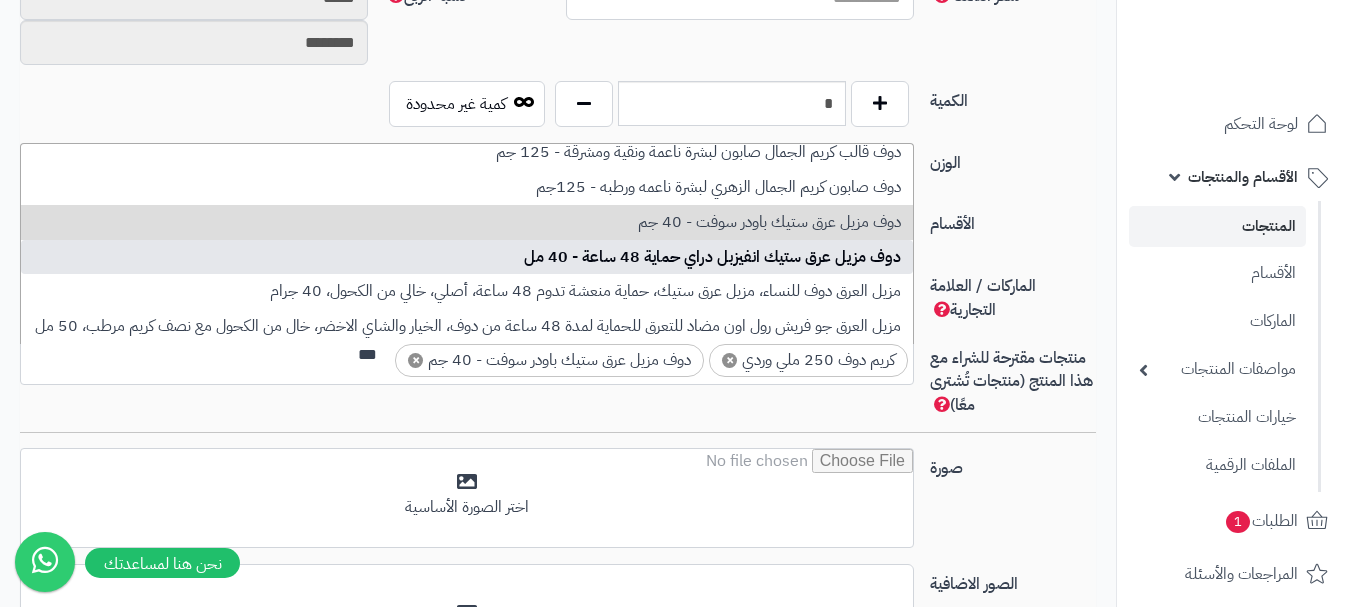 type on "***" 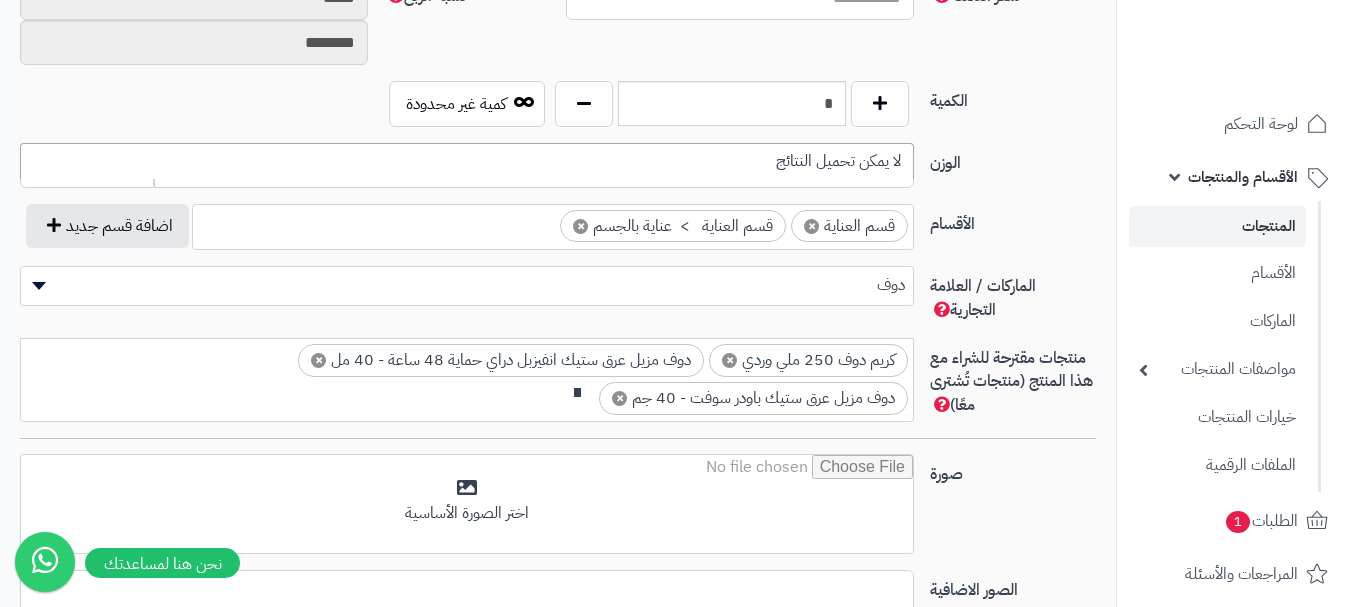scroll, scrollTop: 0, scrollLeft: -11, axis: horizontal 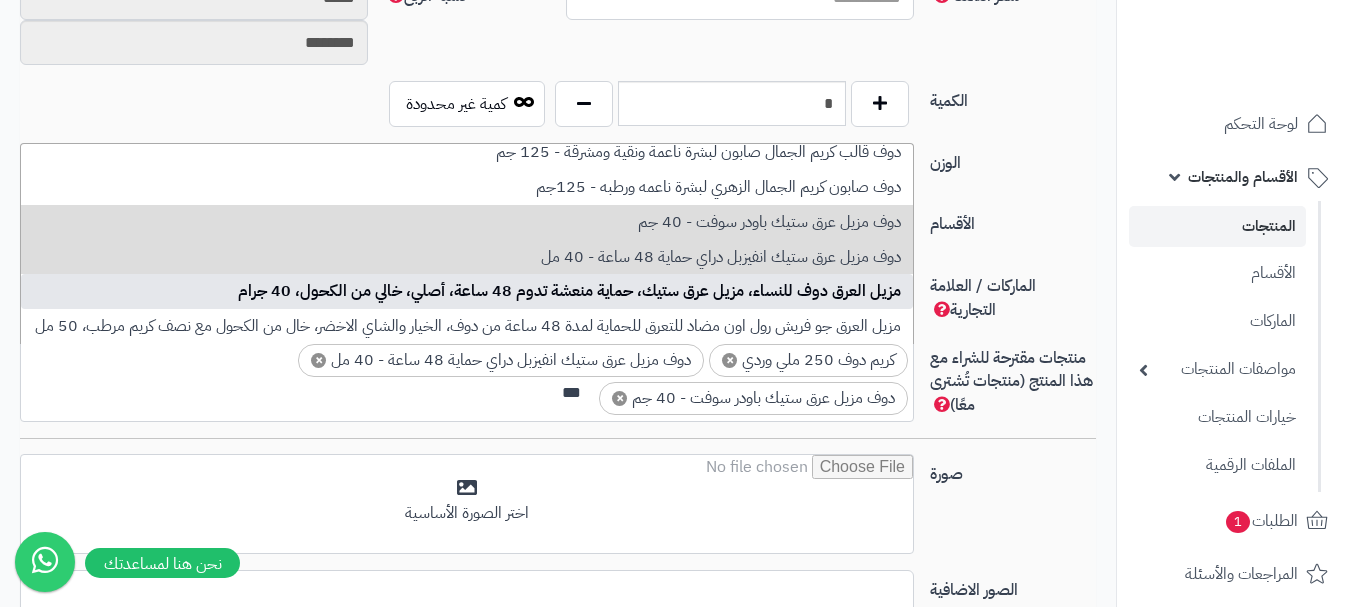 type on "***" 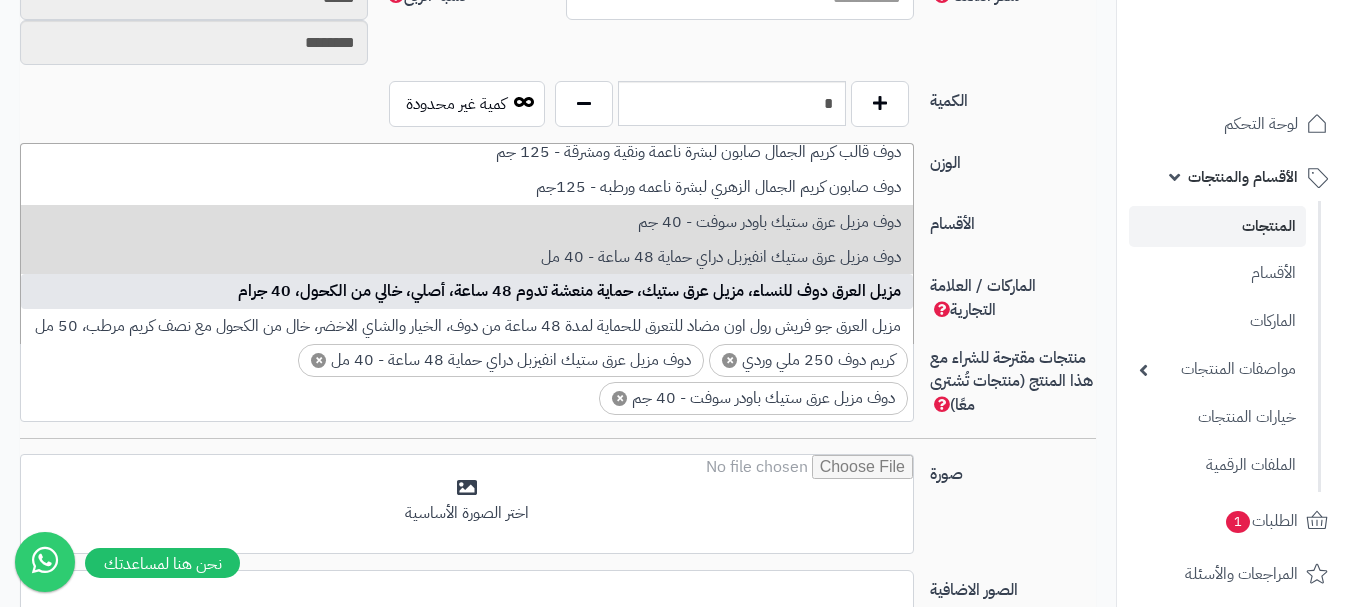 scroll, scrollTop: 0, scrollLeft: 0, axis: both 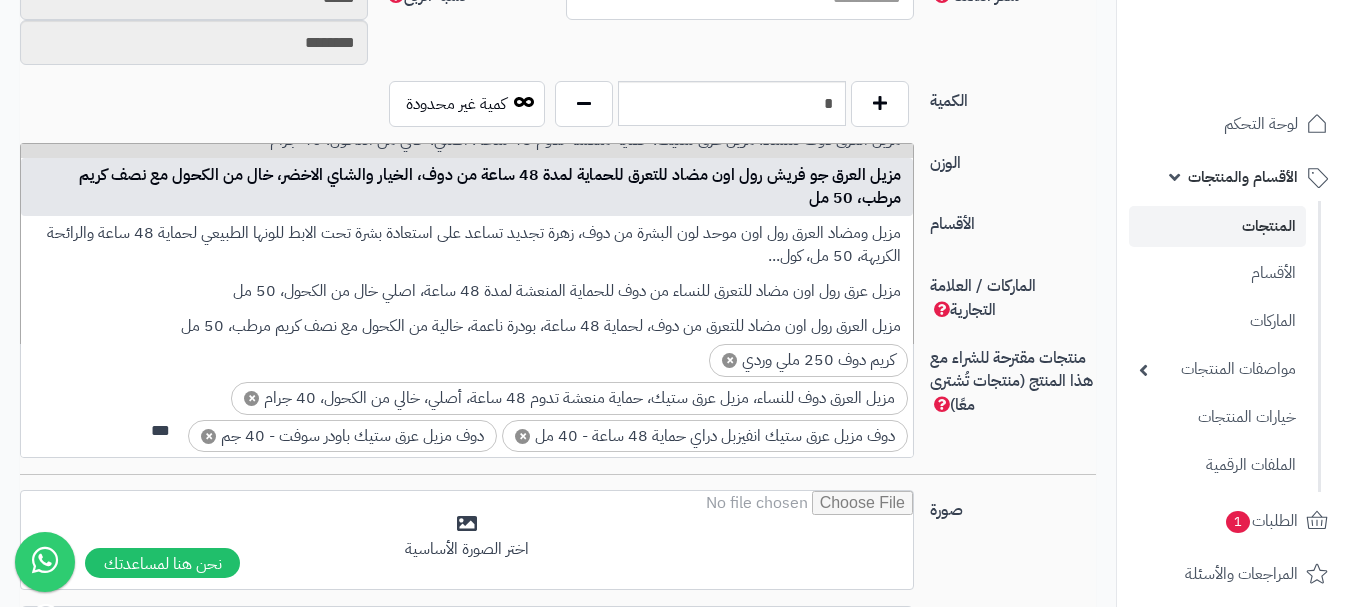 type on "***" 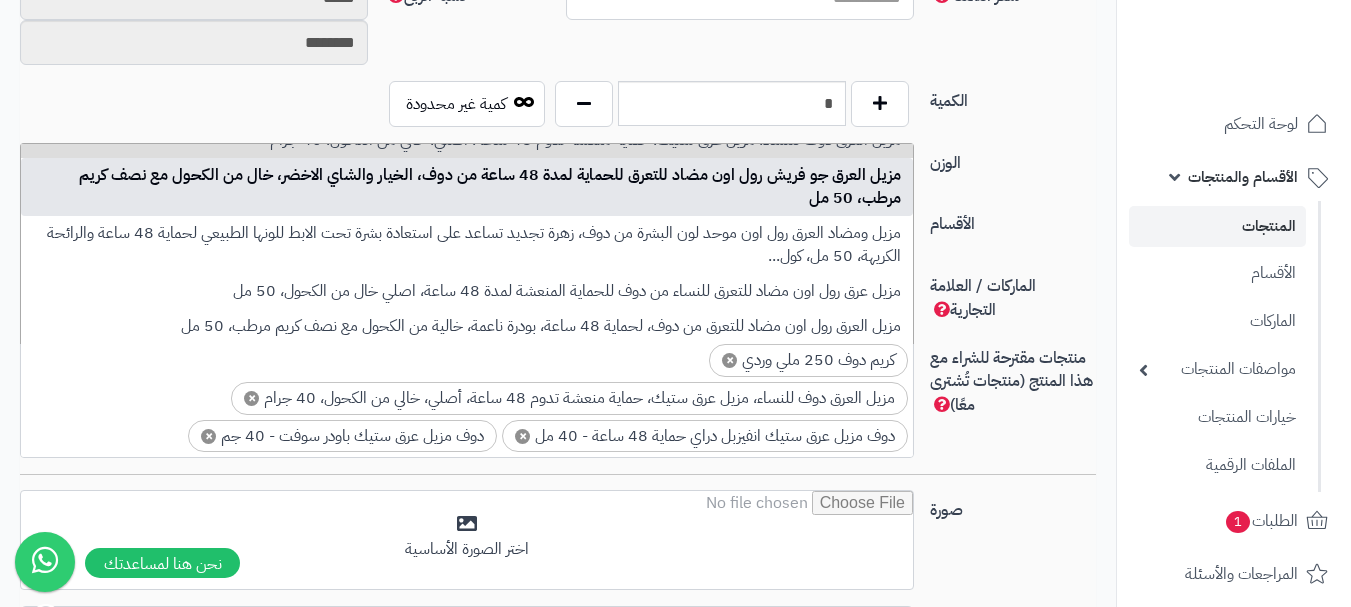 scroll, scrollTop: 0, scrollLeft: 0, axis: both 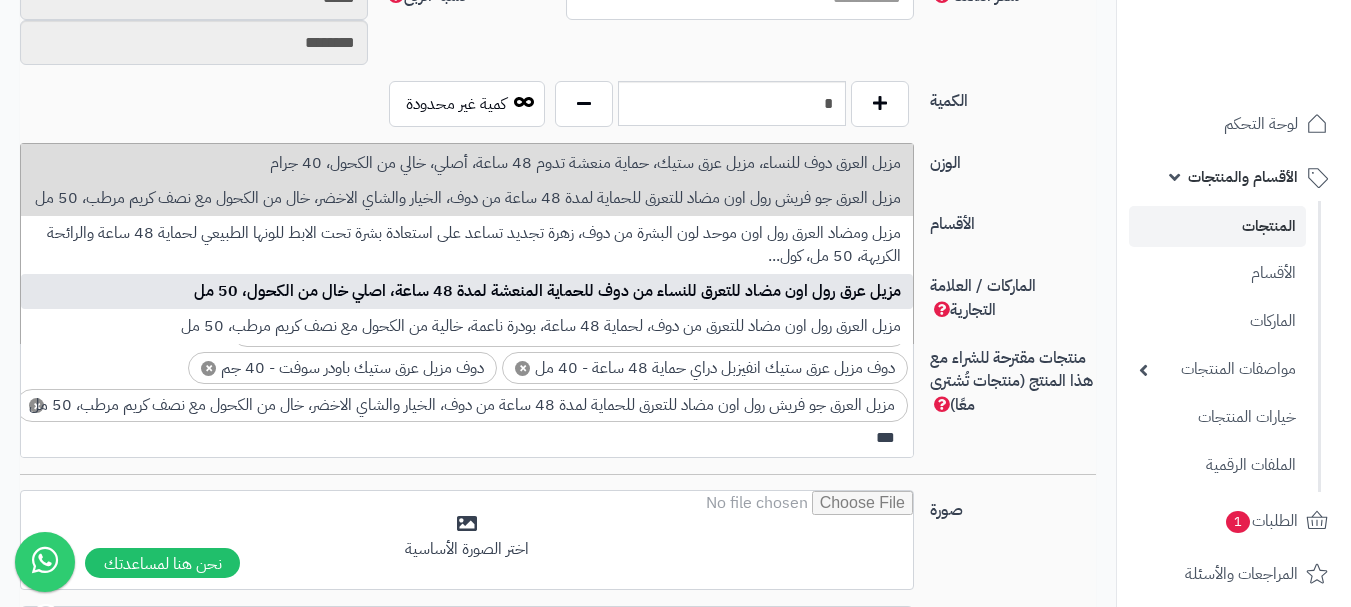 type on "***" 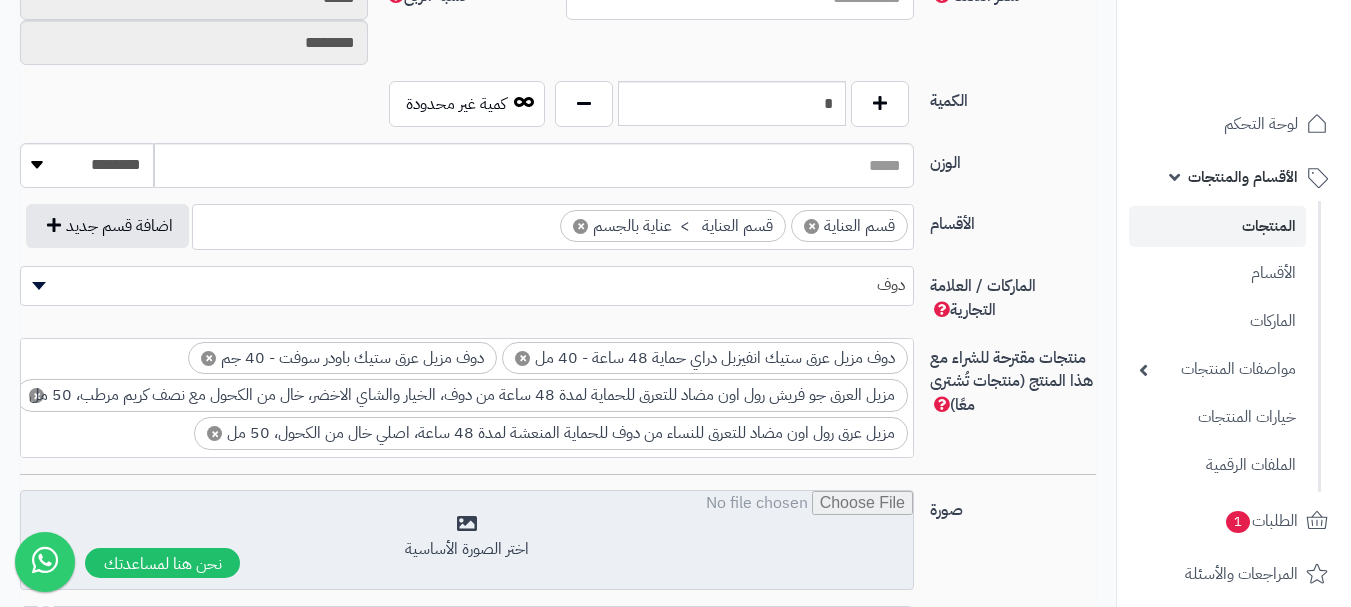 click at bounding box center (467, 541) 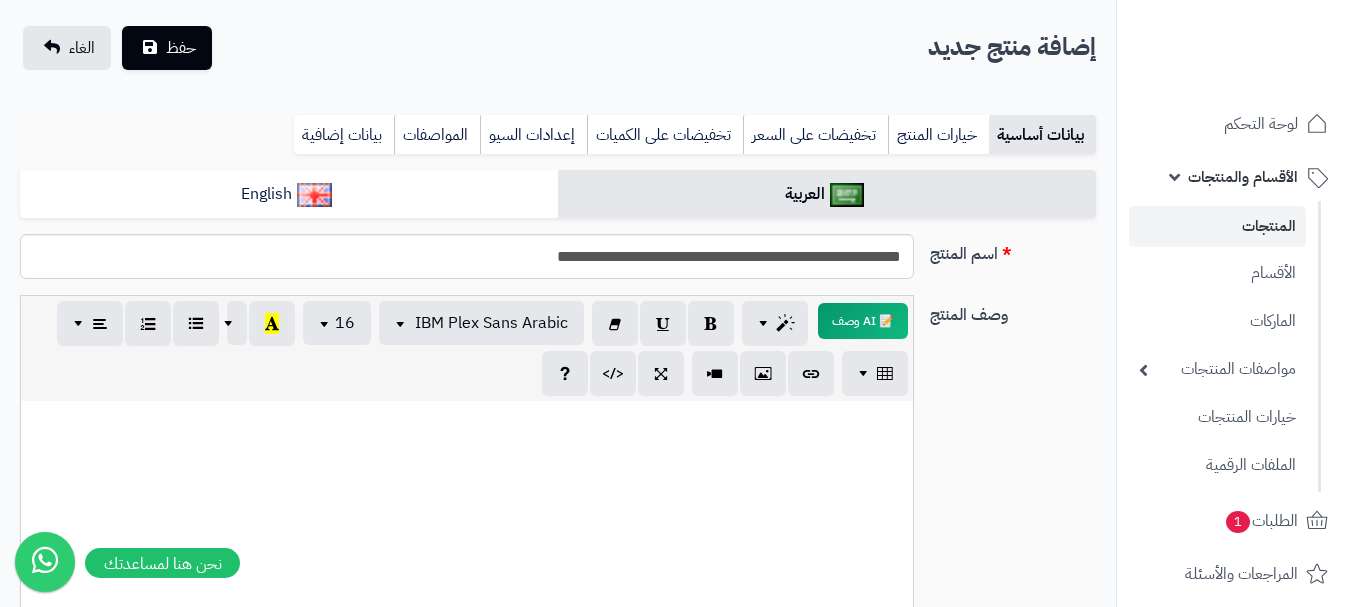 scroll, scrollTop: 0, scrollLeft: 0, axis: both 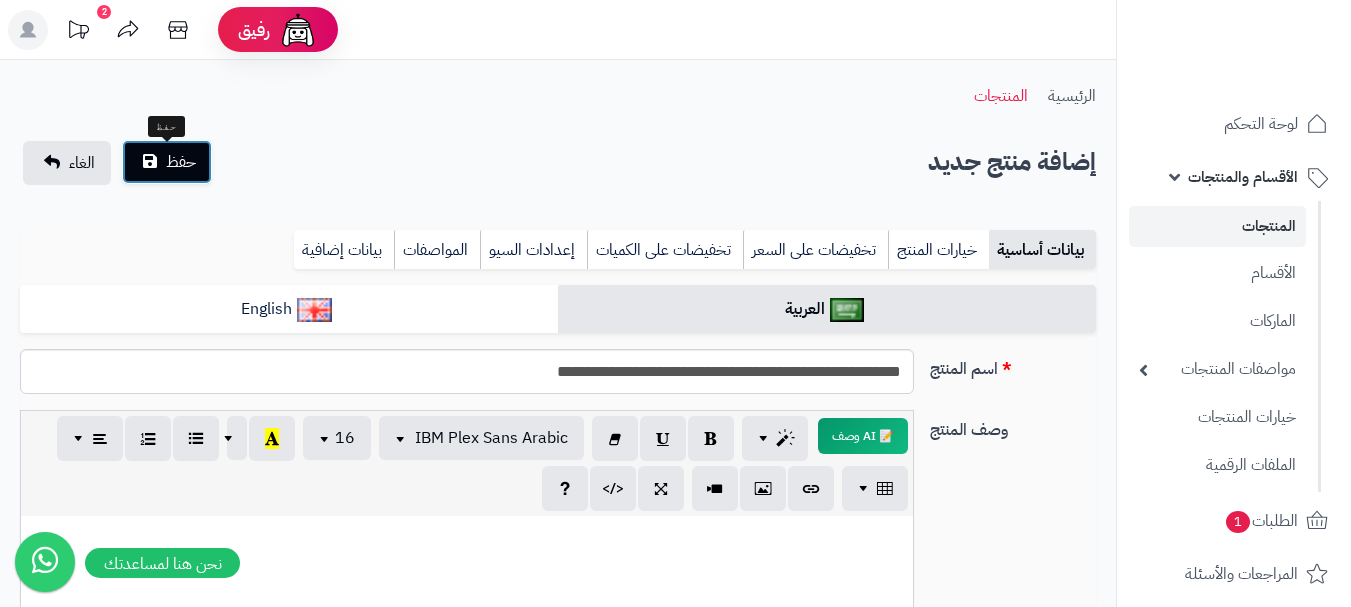 click on "حفظ" at bounding box center (167, 162) 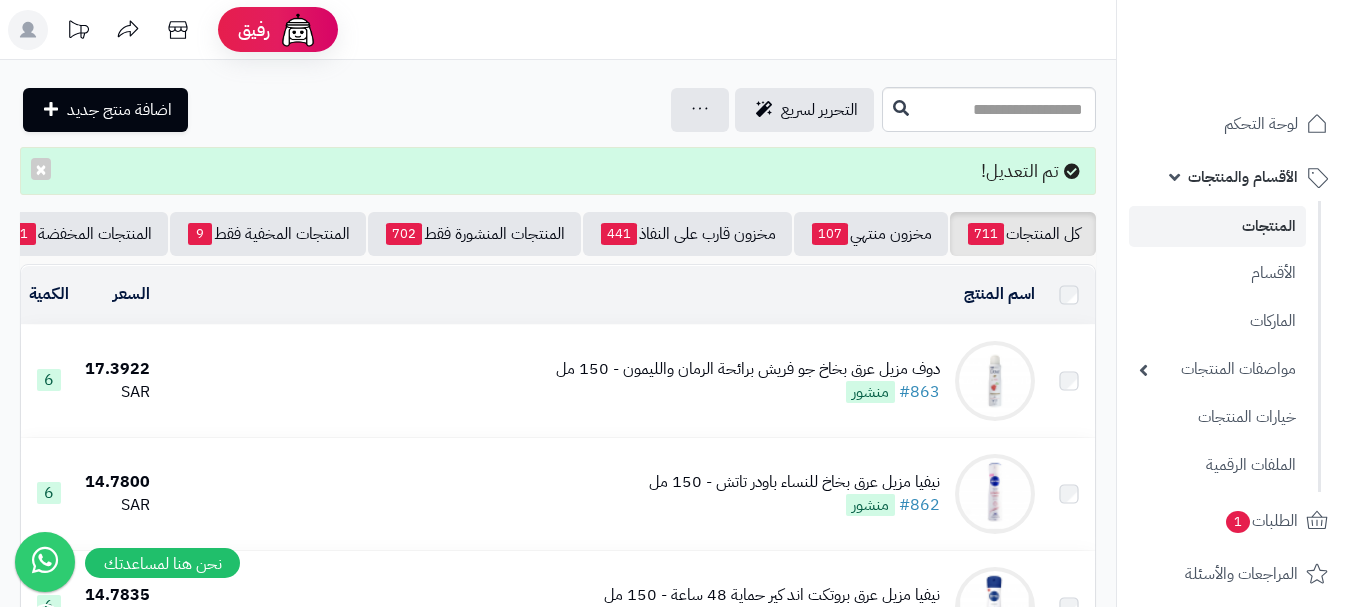 scroll, scrollTop: 0, scrollLeft: 0, axis: both 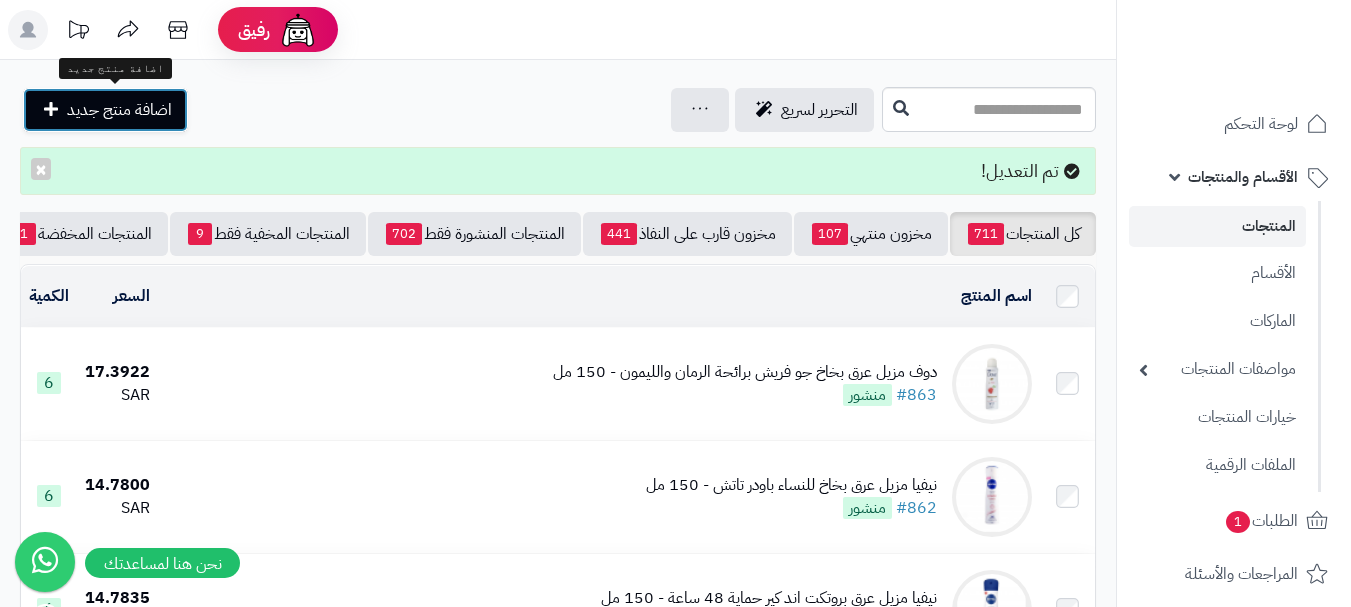 click on "اضافة منتج جديد" at bounding box center (105, 110) 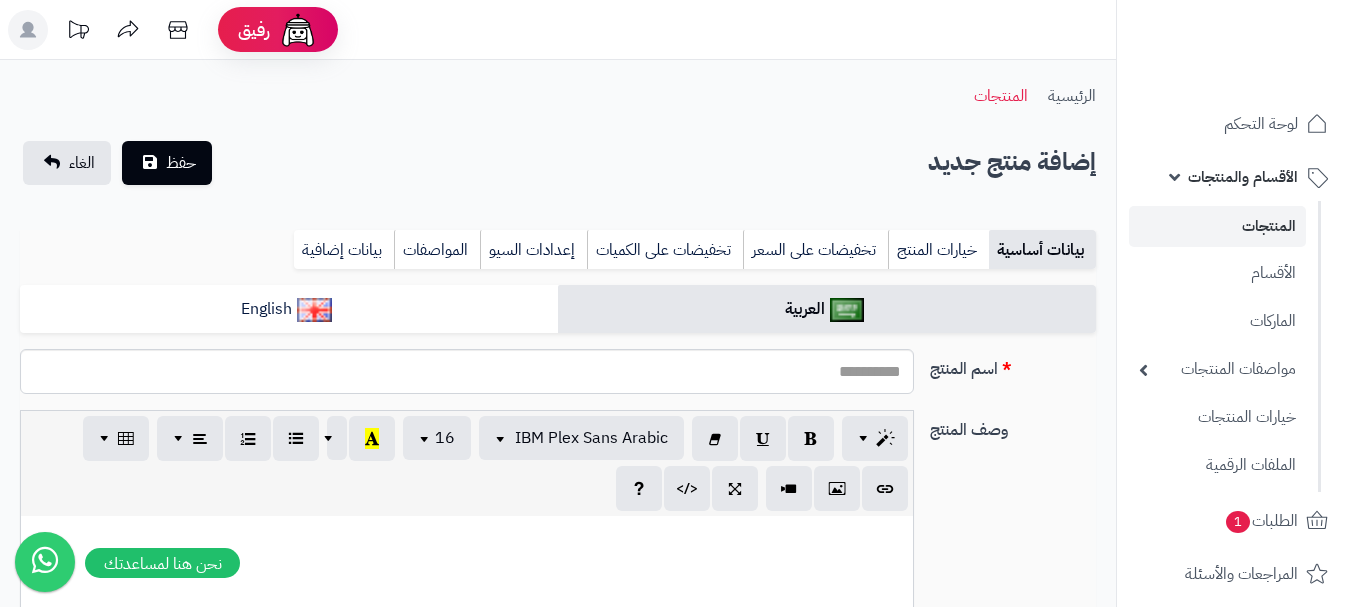 select 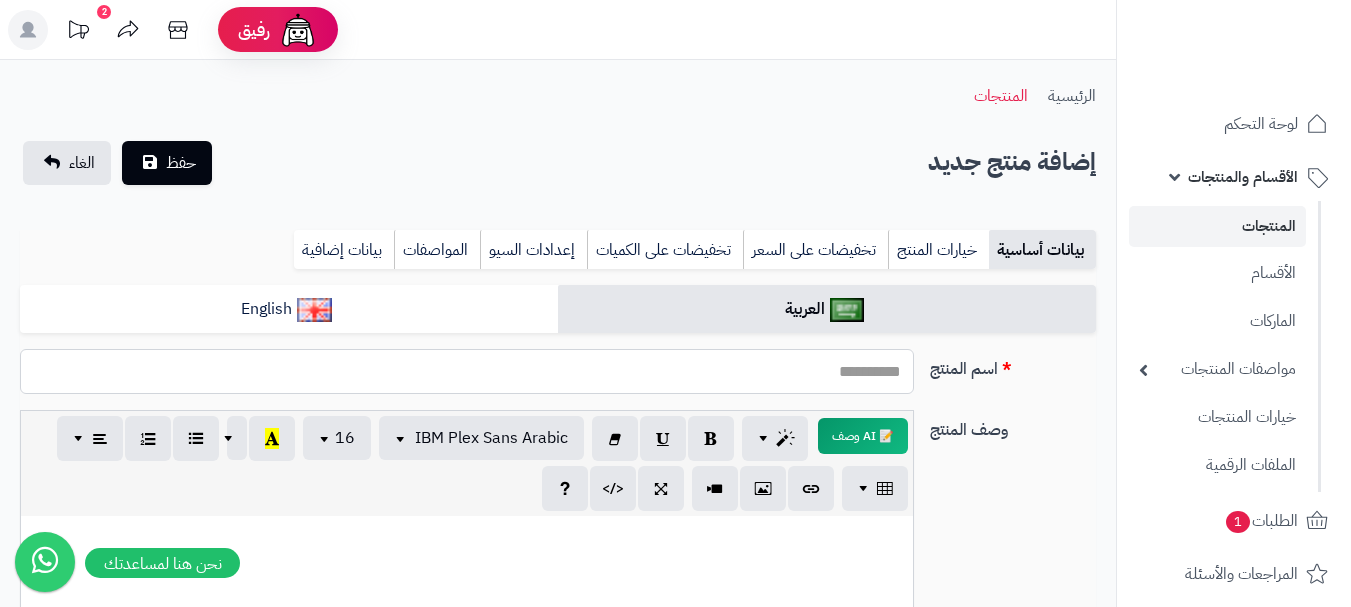 paste on "**********" 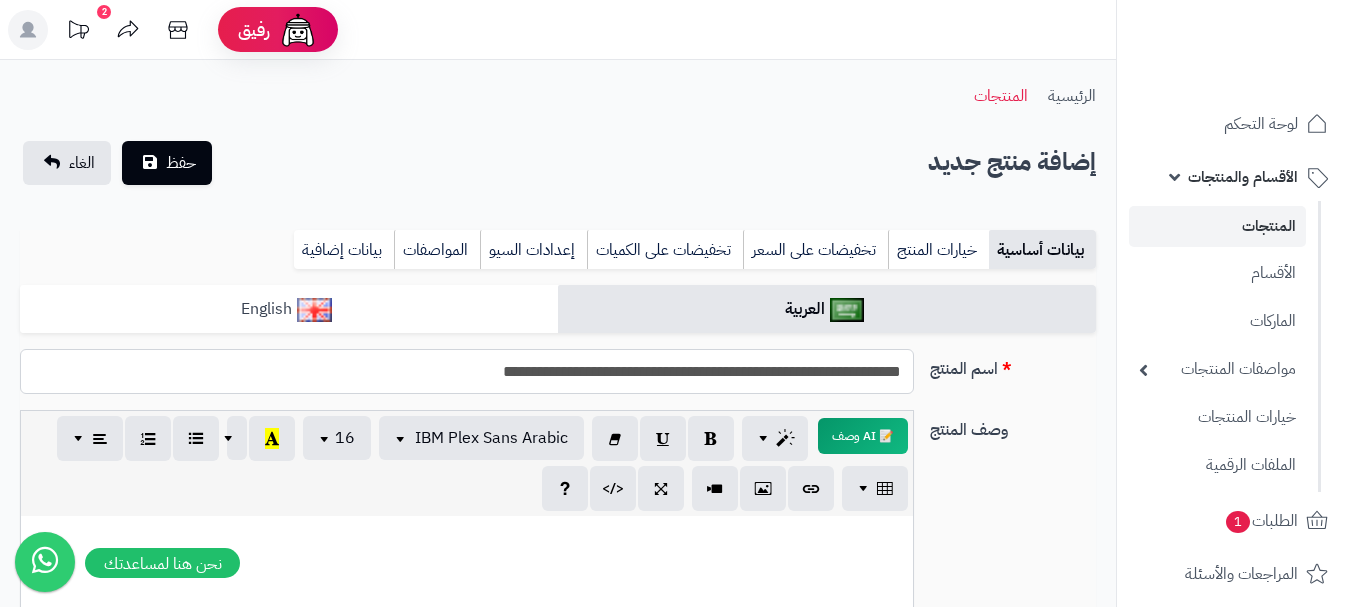 type on "**********" 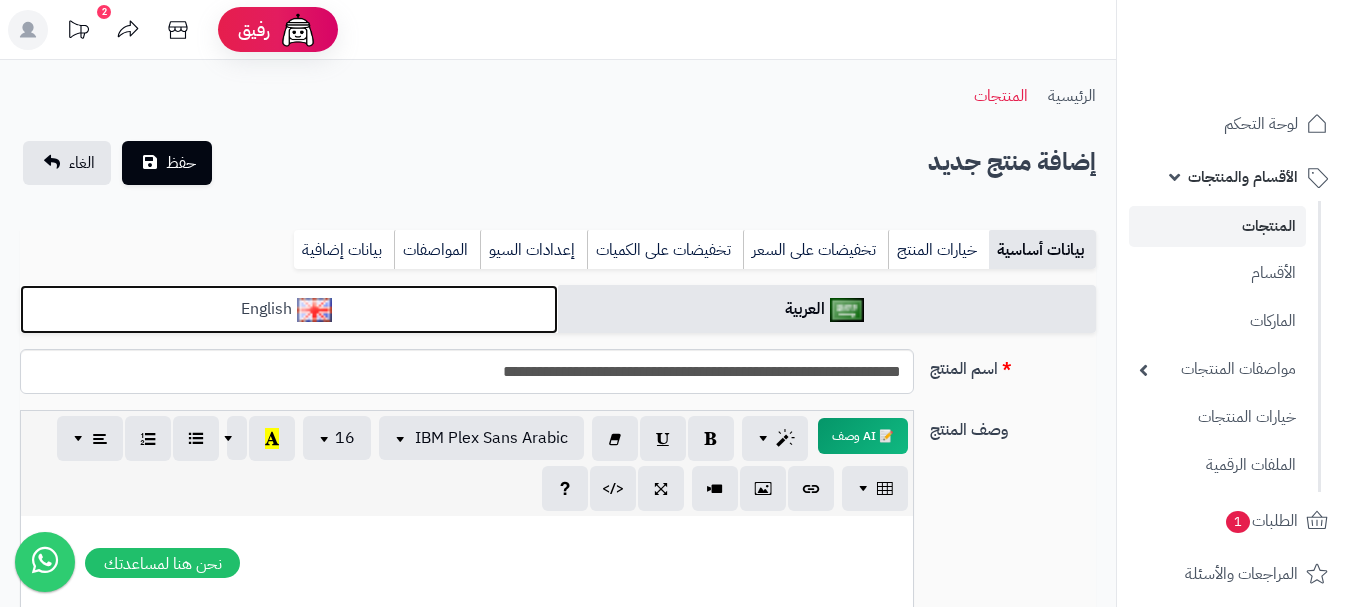 click on "English" at bounding box center (289, 309) 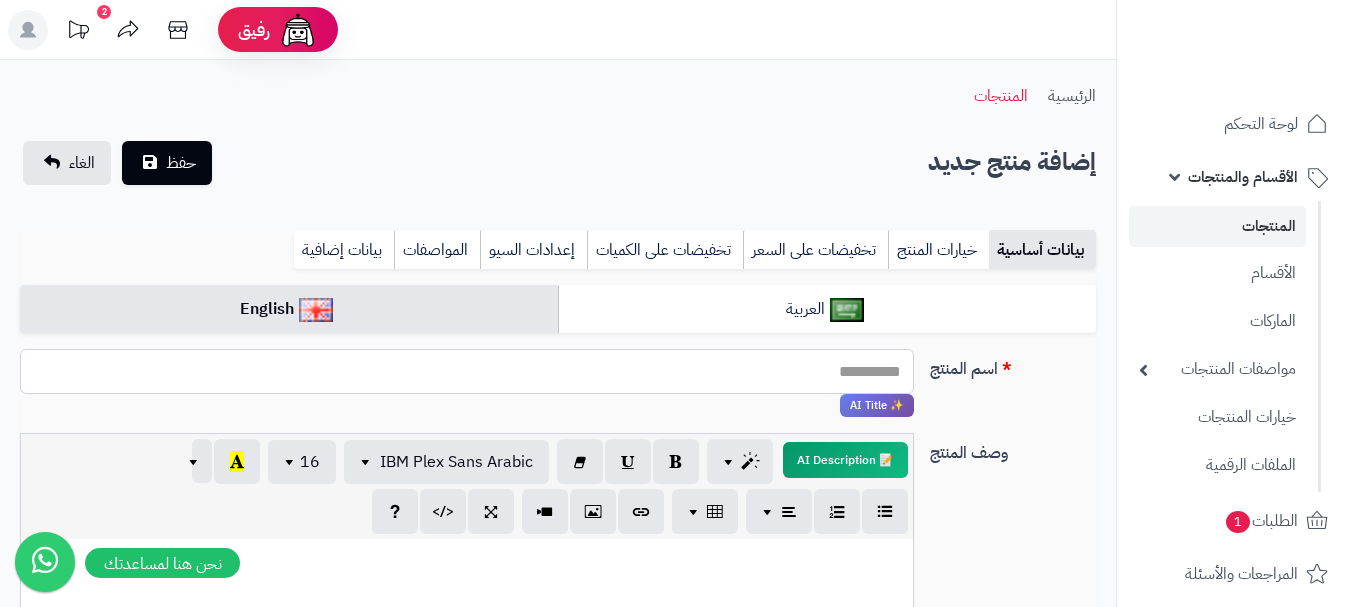 paste on "**********" 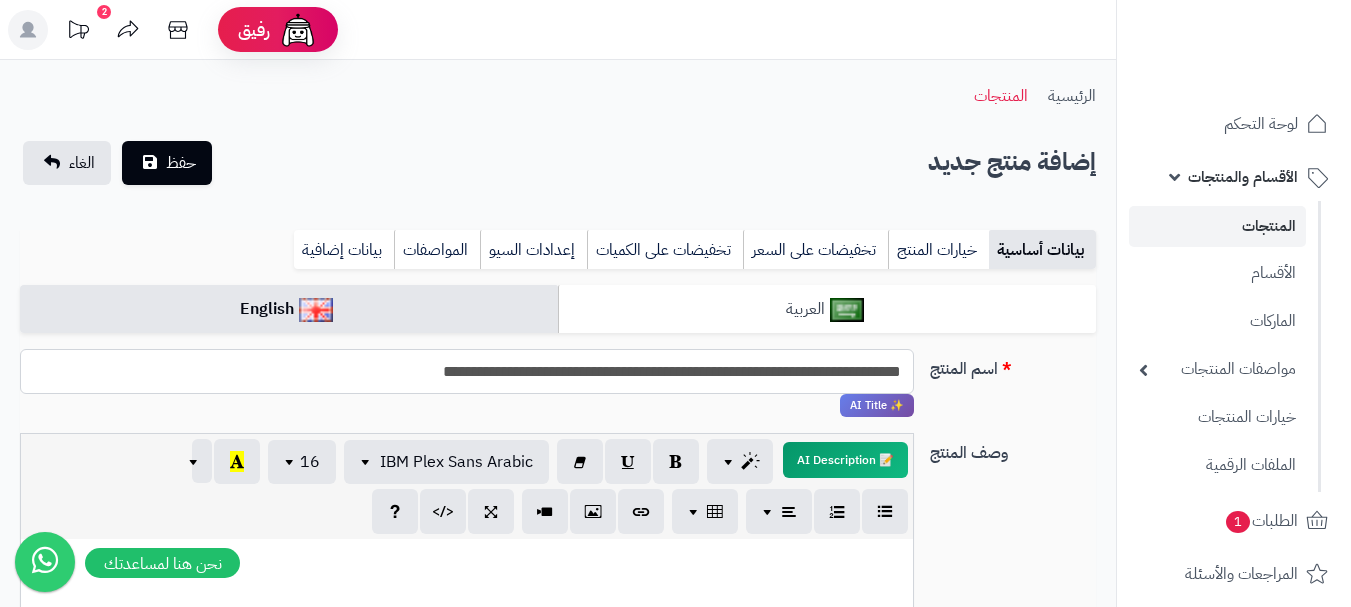type on "**********" 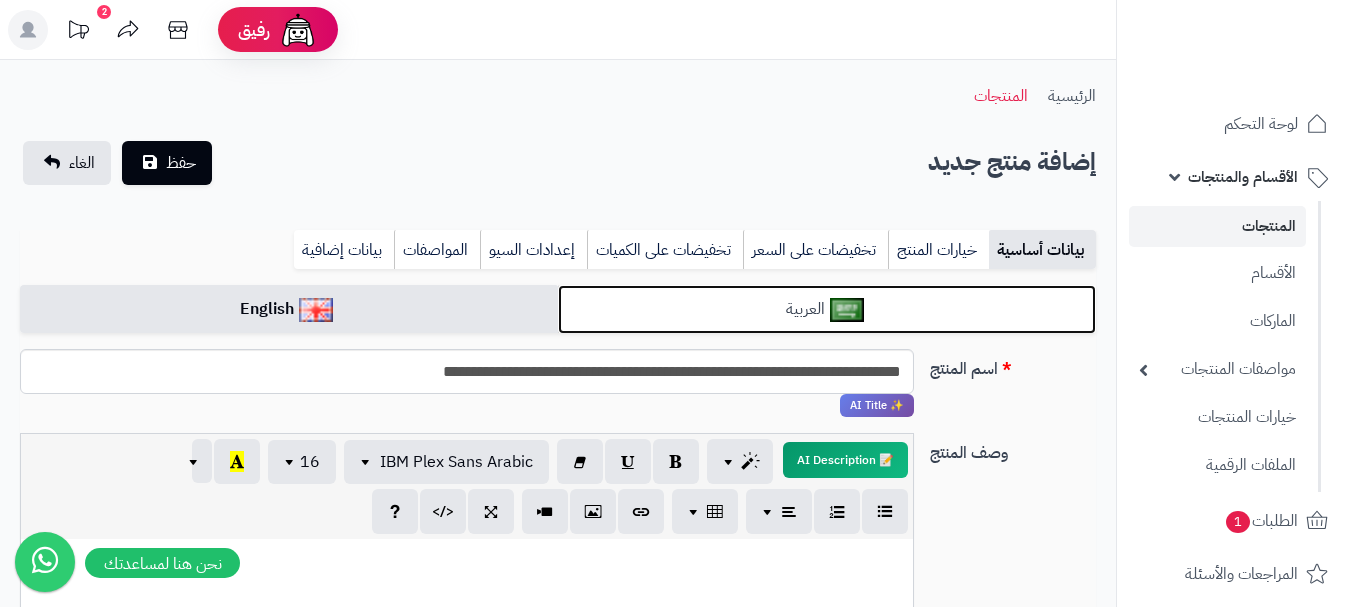 click at bounding box center [847, 310] 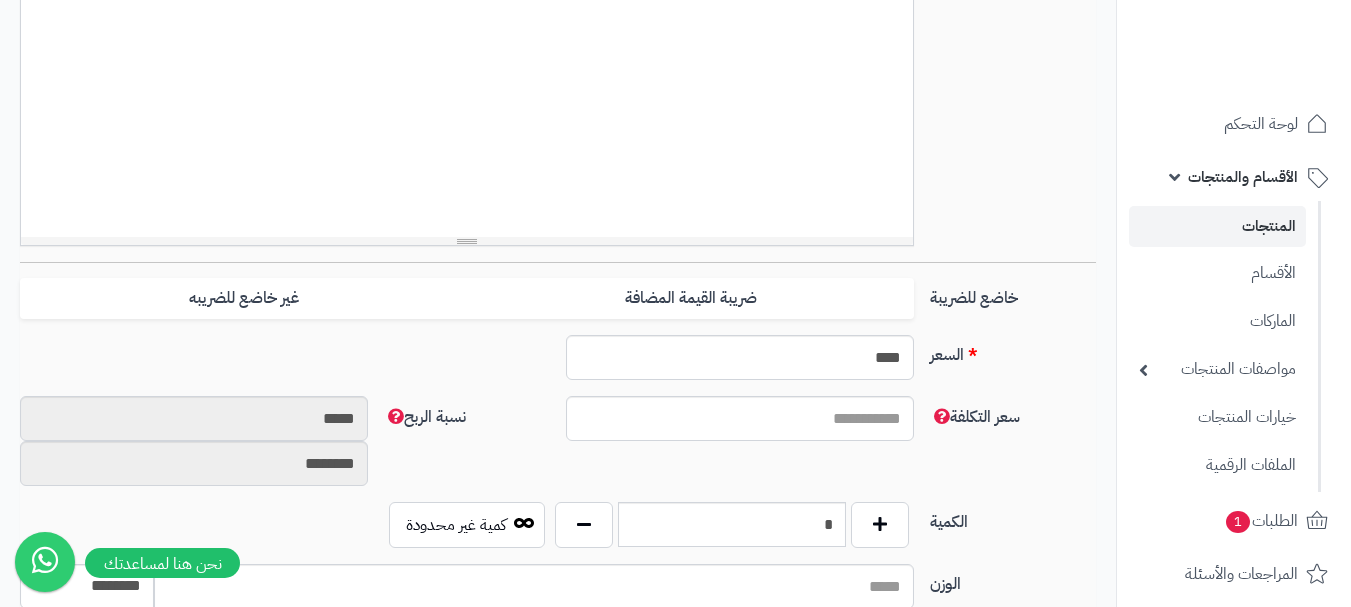 scroll, scrollTop: 600, scrollLeft: 0, axis: vertical 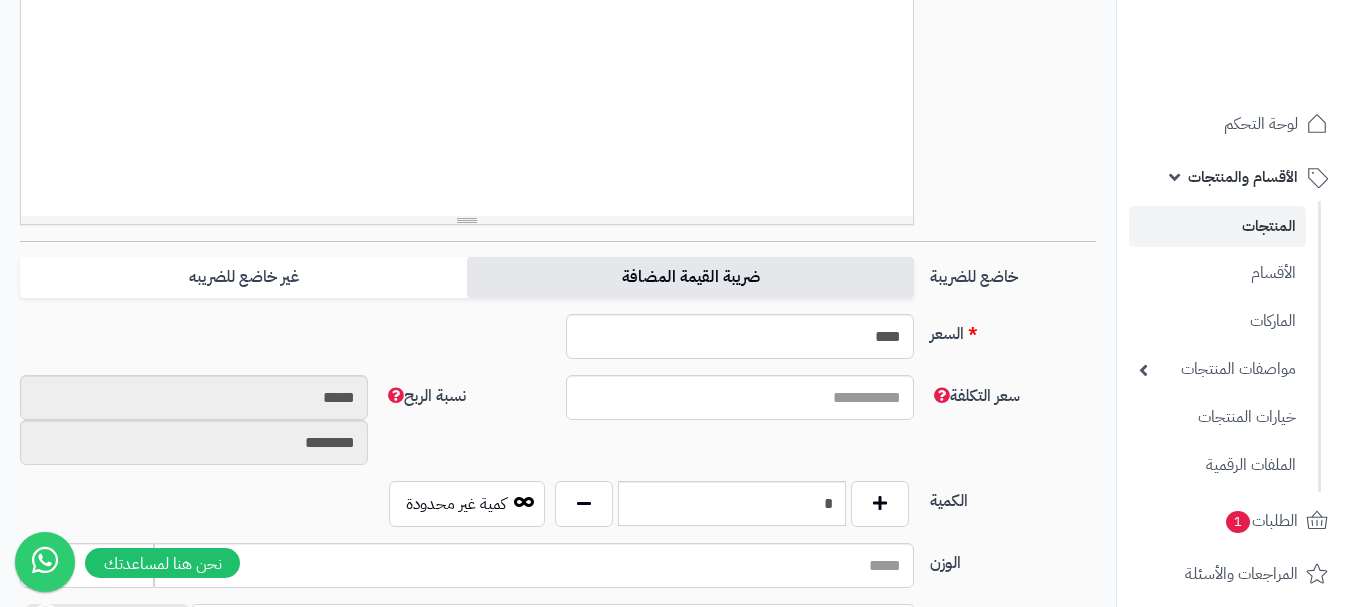 click on "ضريبة القيمة المضافة" at bounding box center [690, 277] 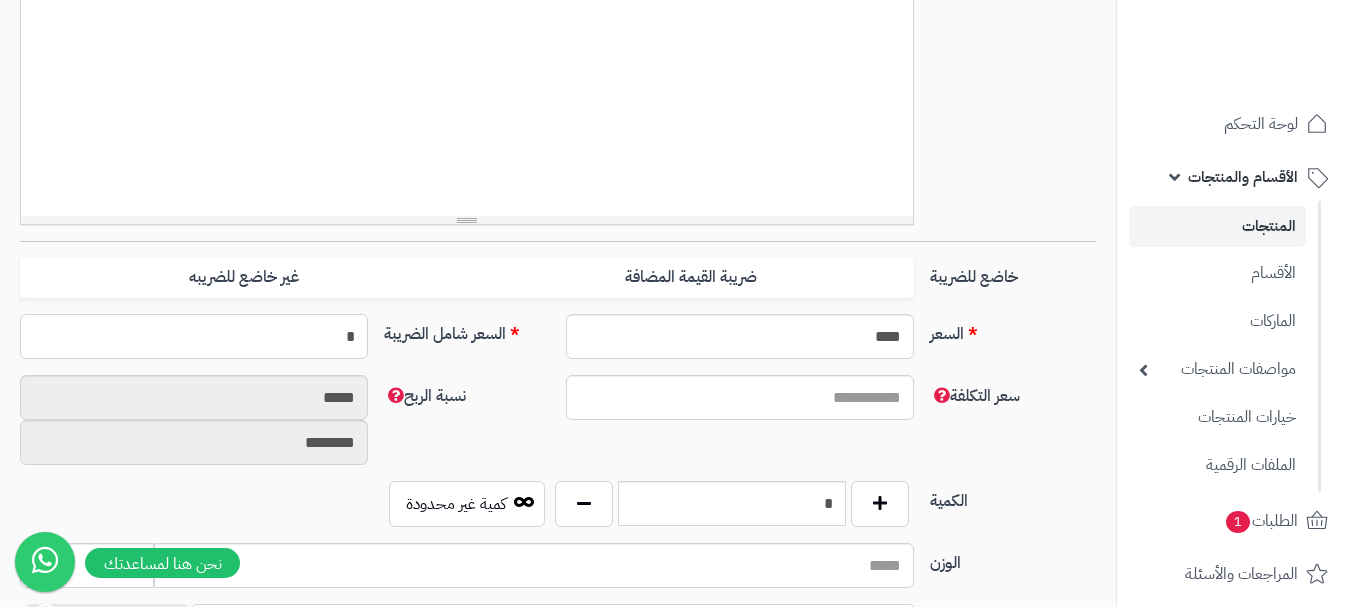 click on "*" at bounding box center [194, 336] 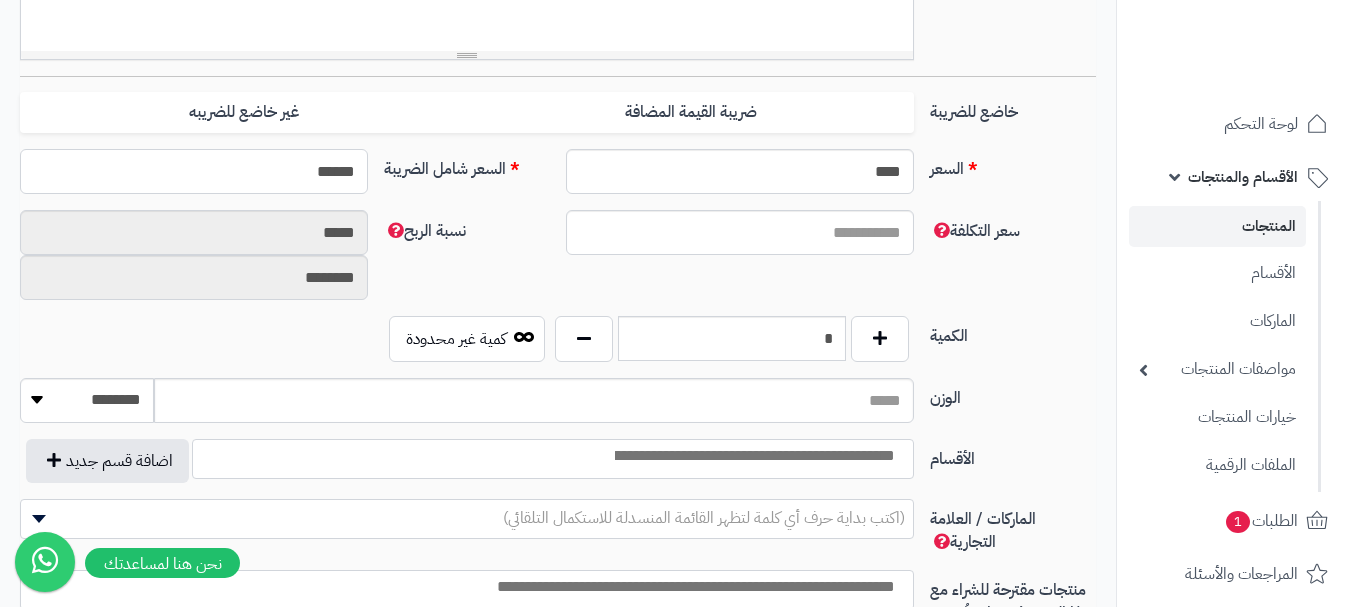scroll, scrollTop: 800, scrollLeft: 0, axis: vertical 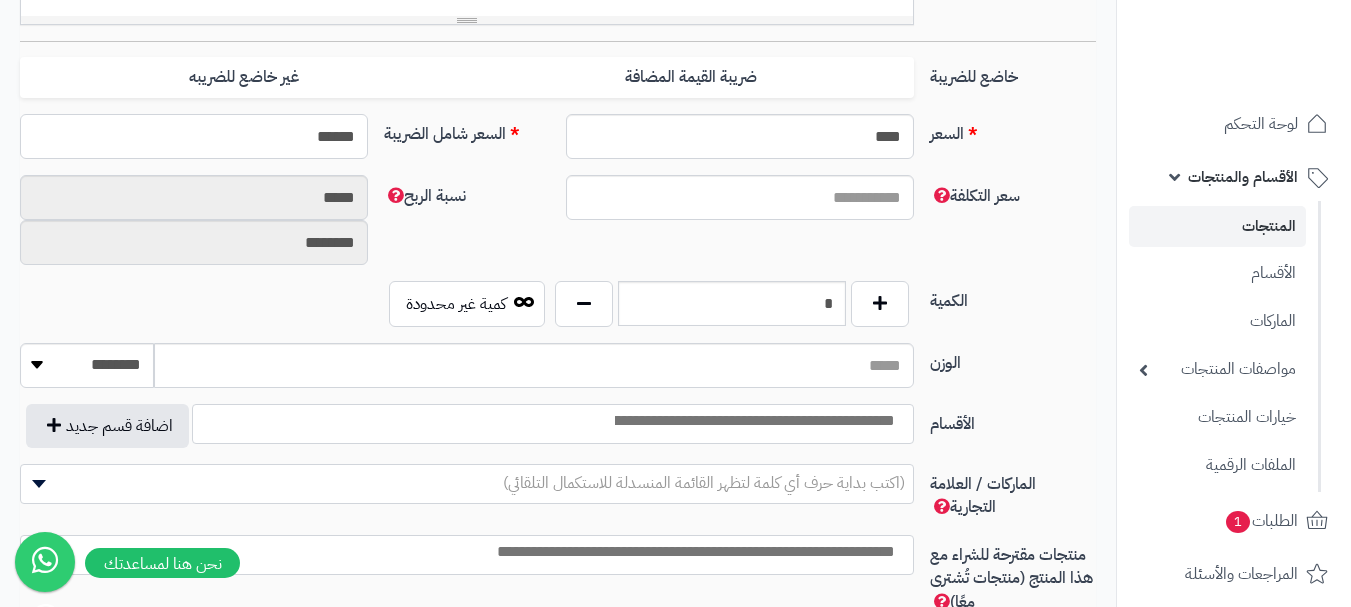 type on "******" 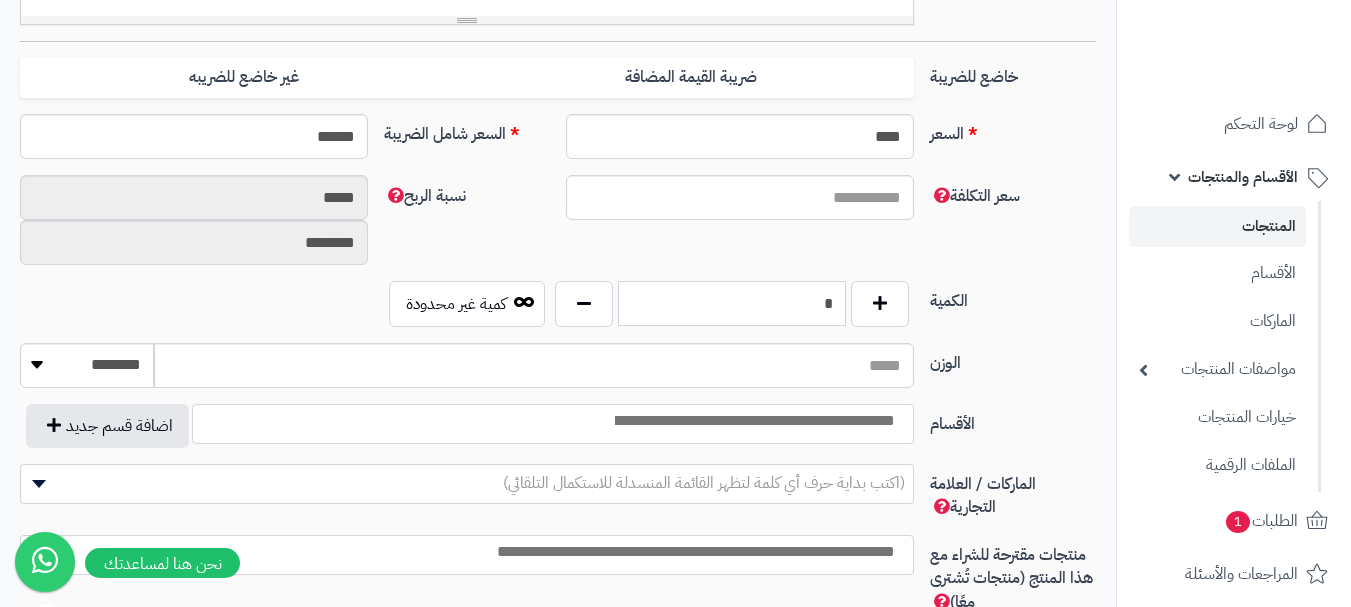 click on "*" at bounding box center [732, 303] 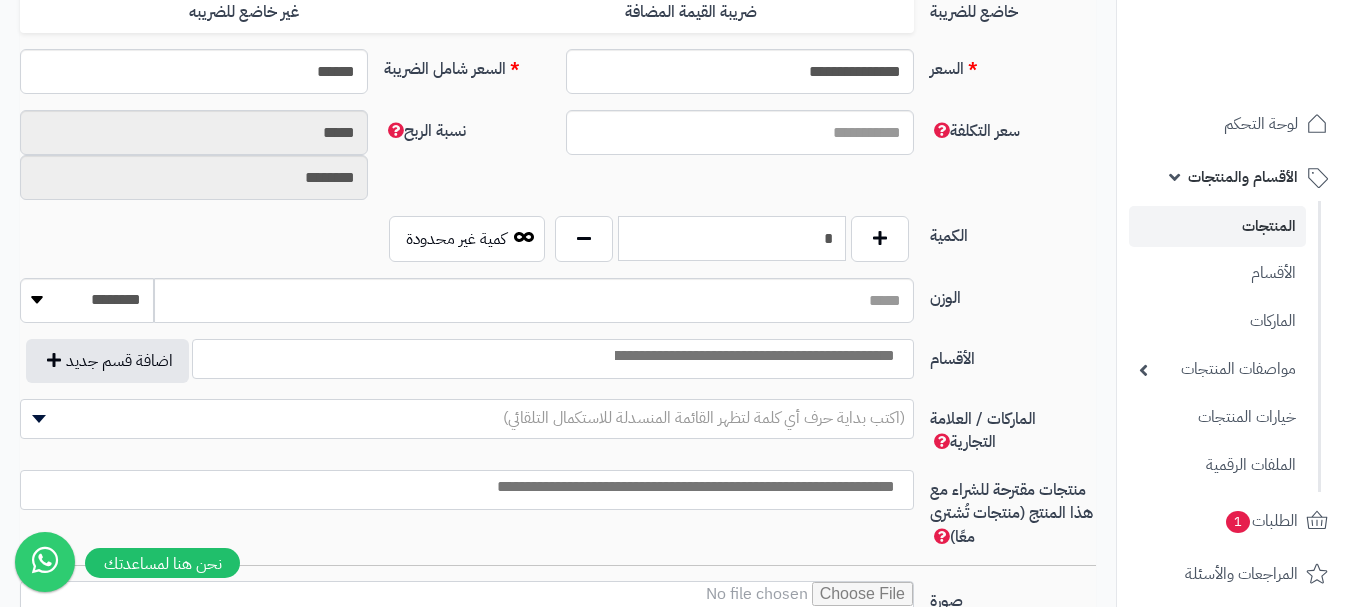 scroll, scrollTop: 900, scrollLeft: 0, axis: vertical 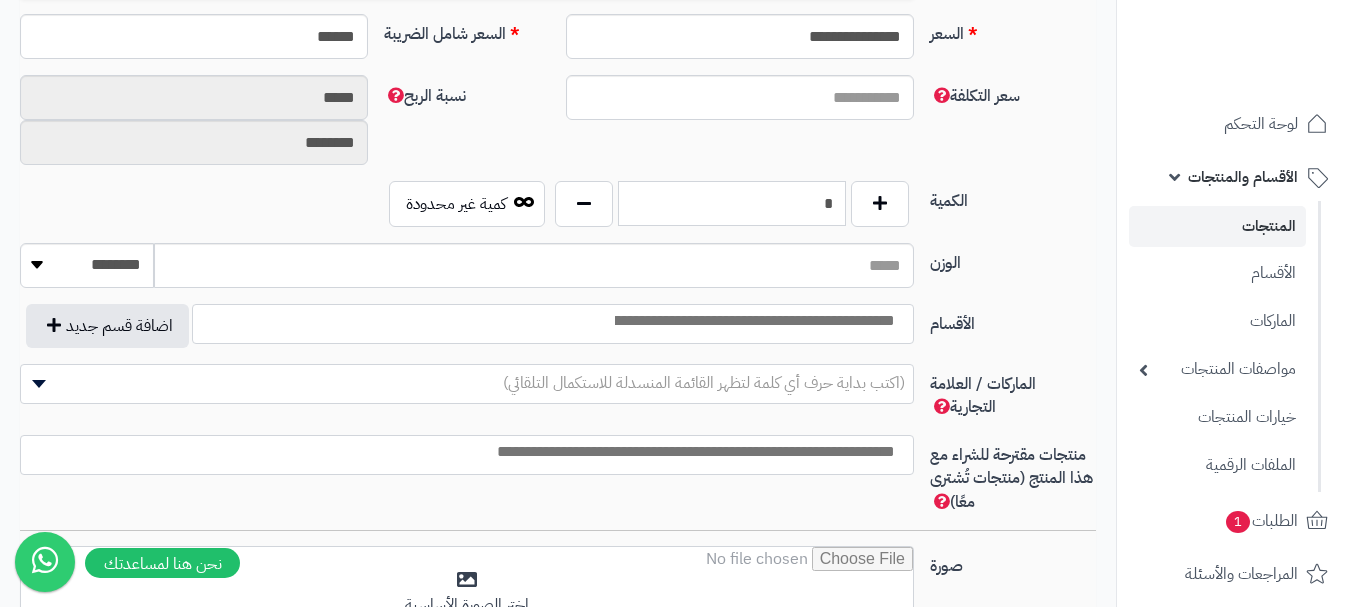 type on "*" 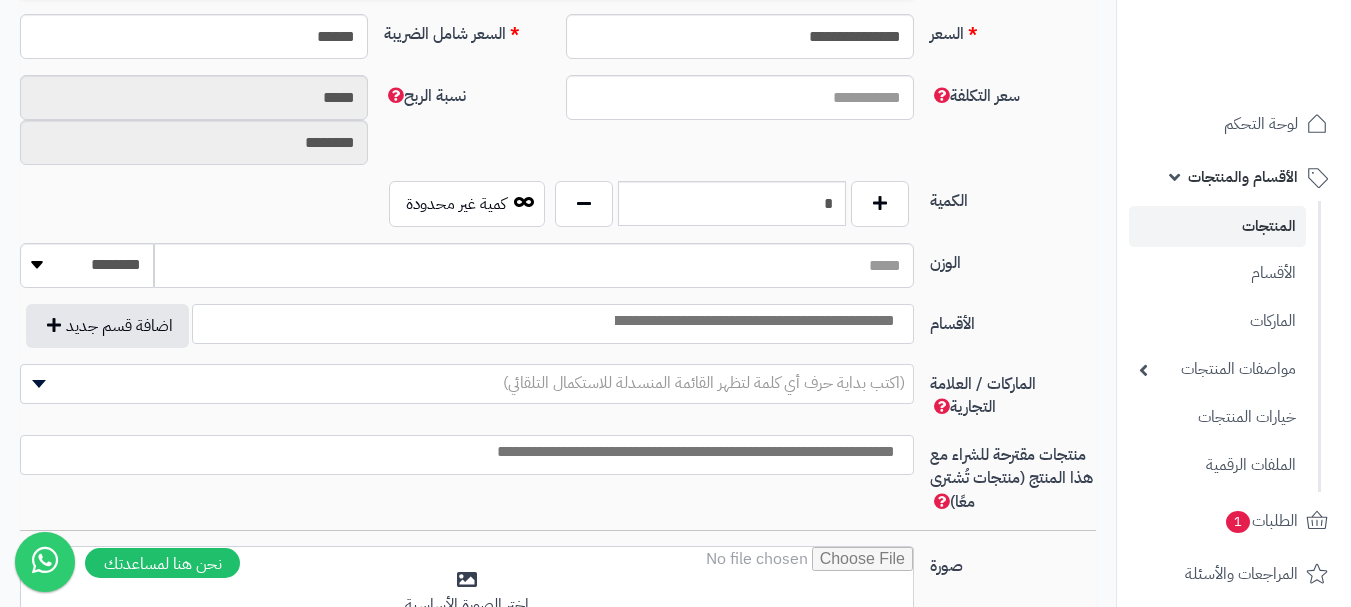 click at bounding box center [753, 321] 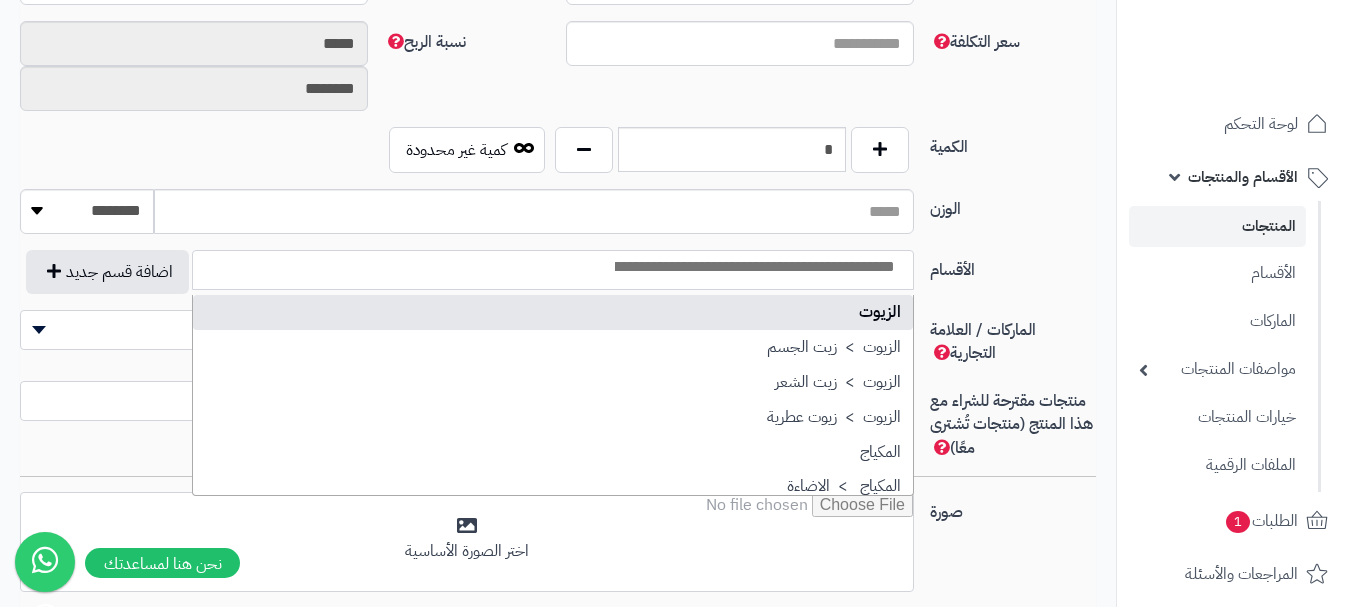 scroll, scrollTop: 1000, scrollLeft: 0, axis: vertical 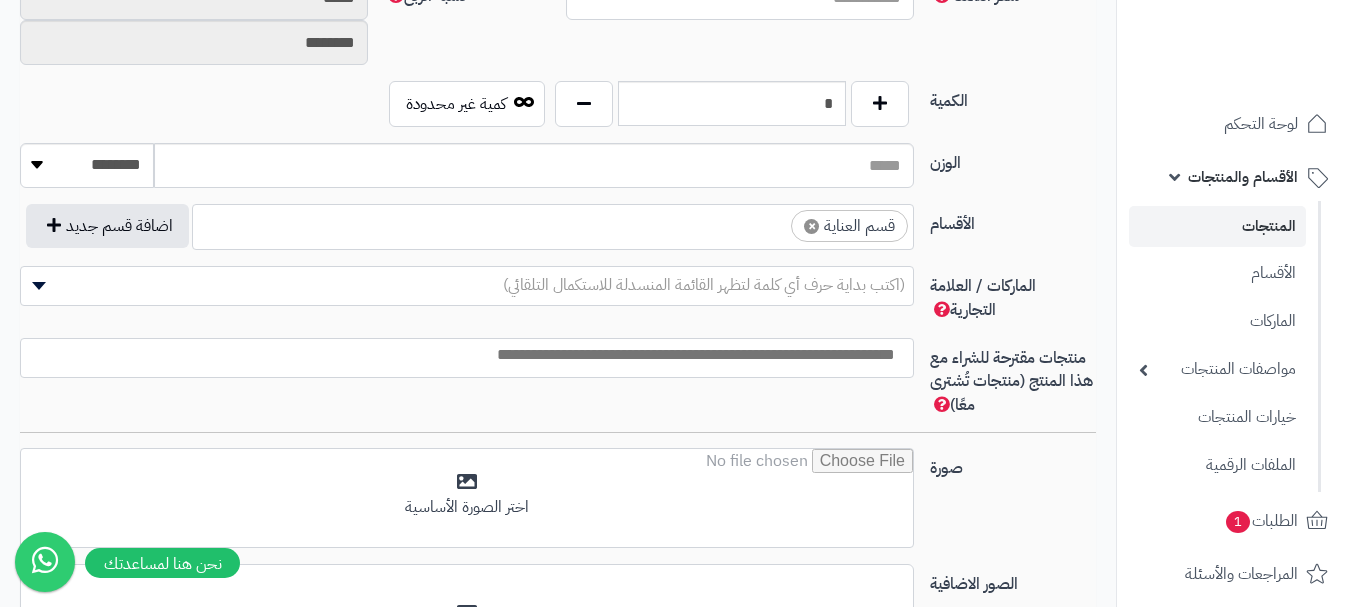 select on "**" 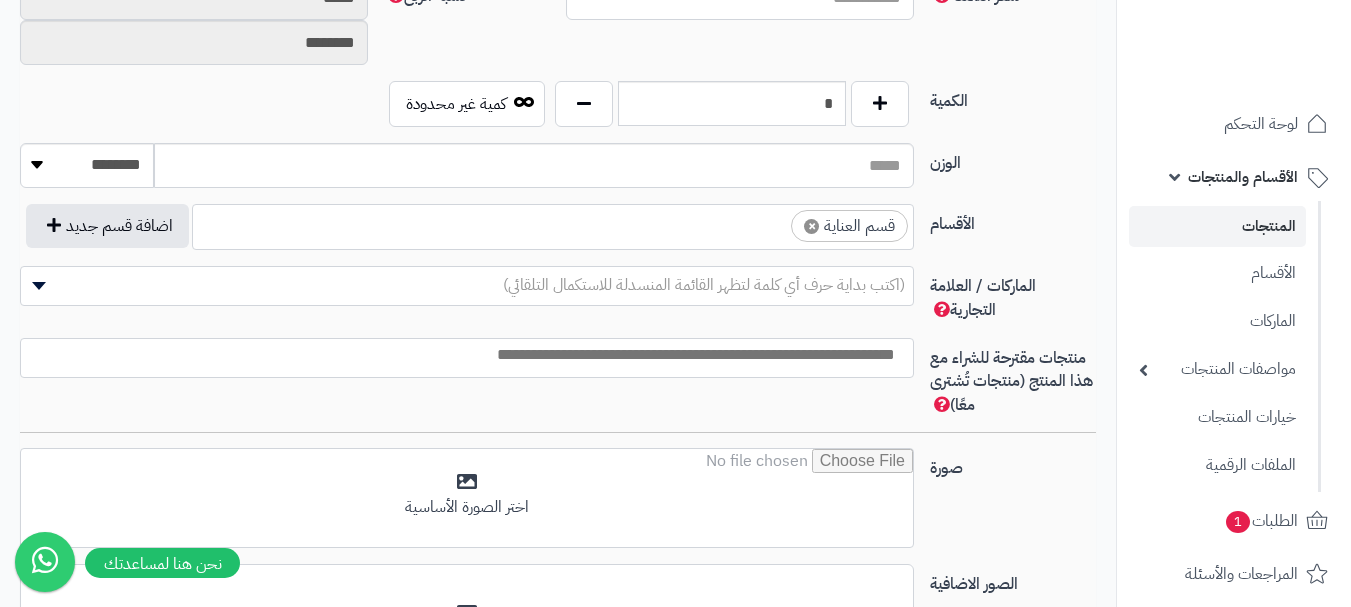 scroll, scrollTop: 1250, scrollLeft: 0, axis: vertical 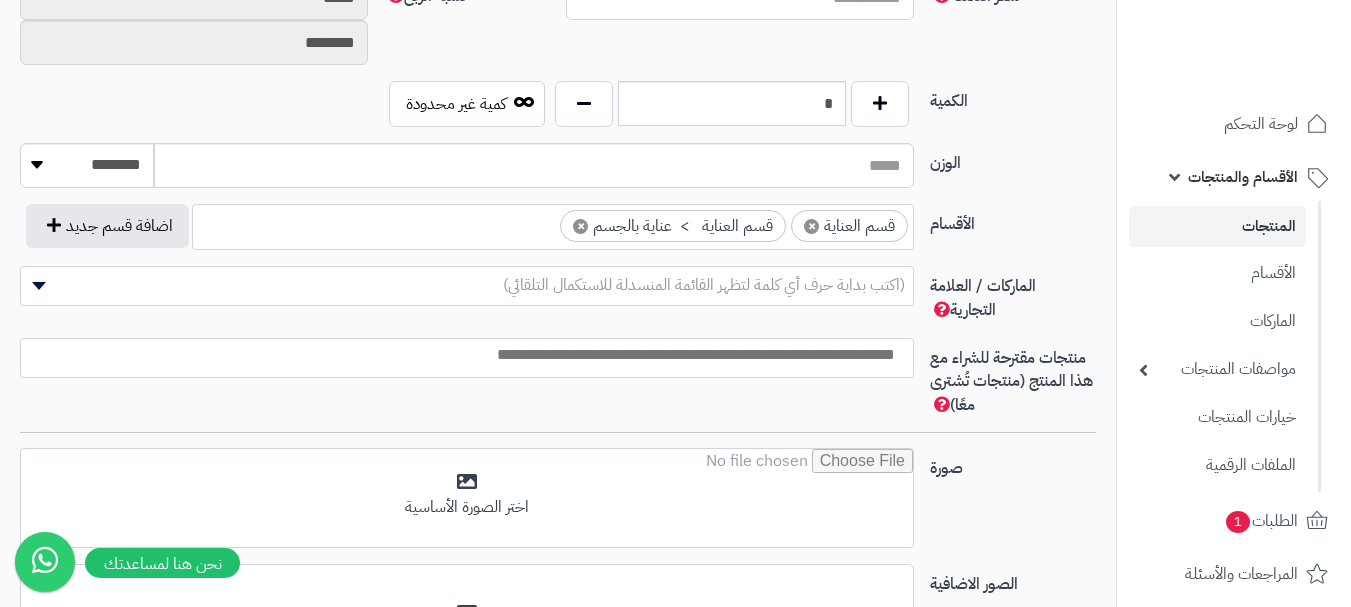 click at bounding box center (462, 355) 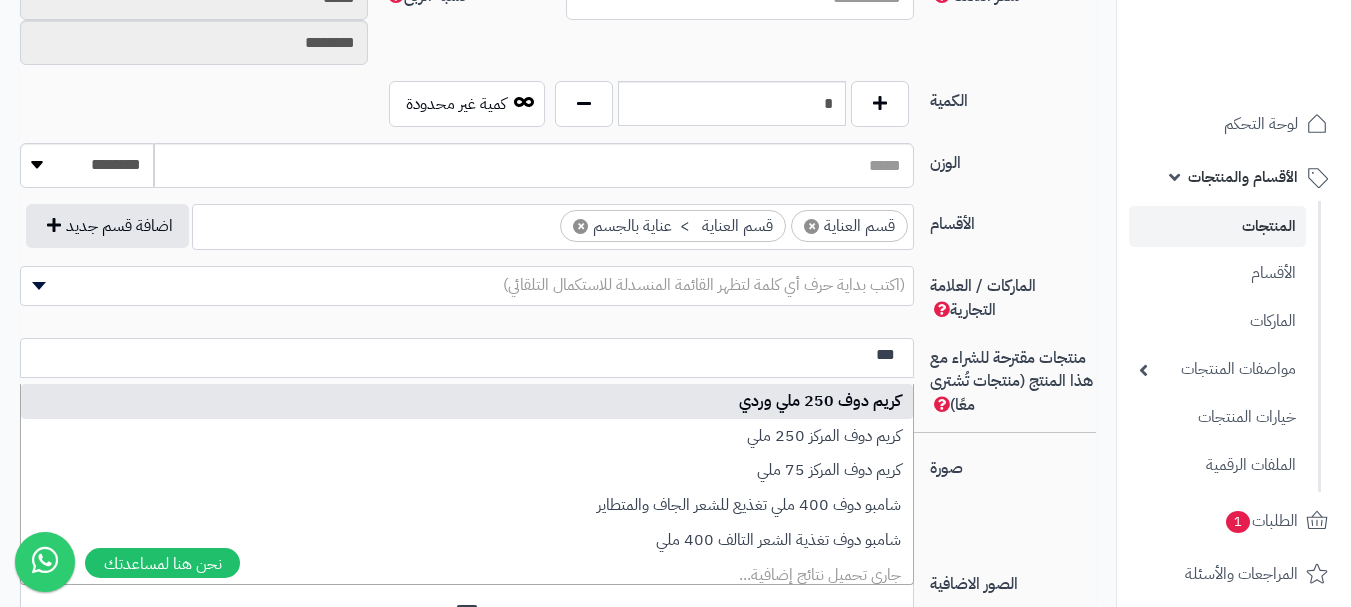 type on "***" 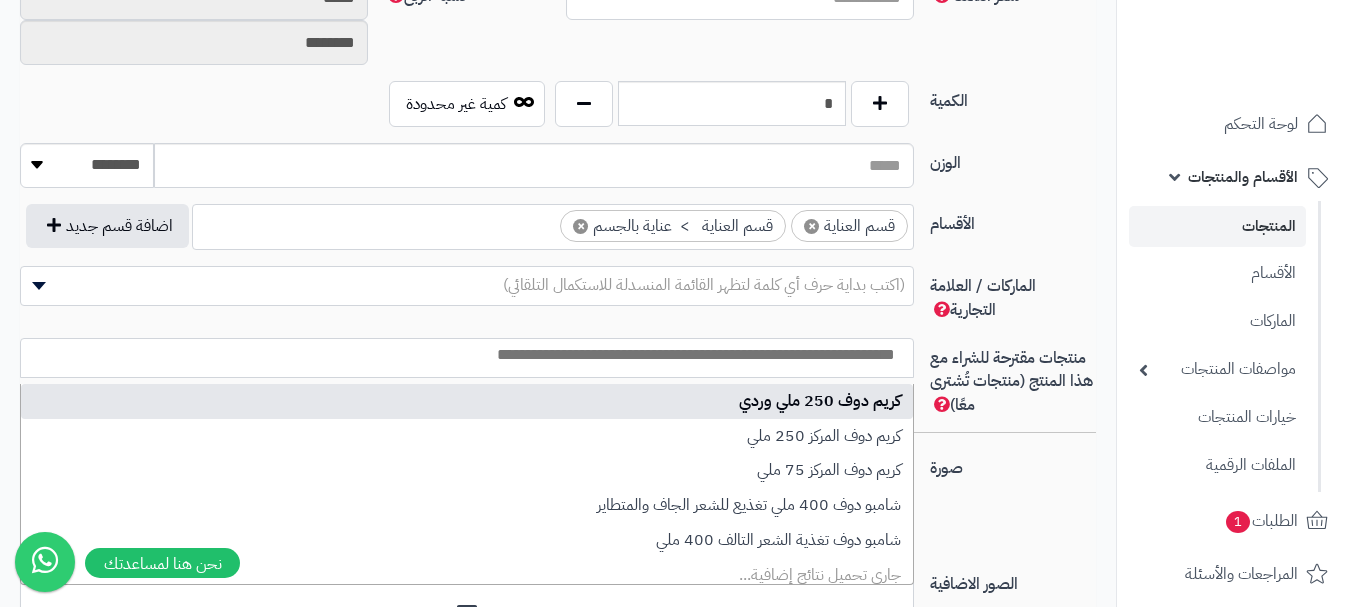 select on "***" 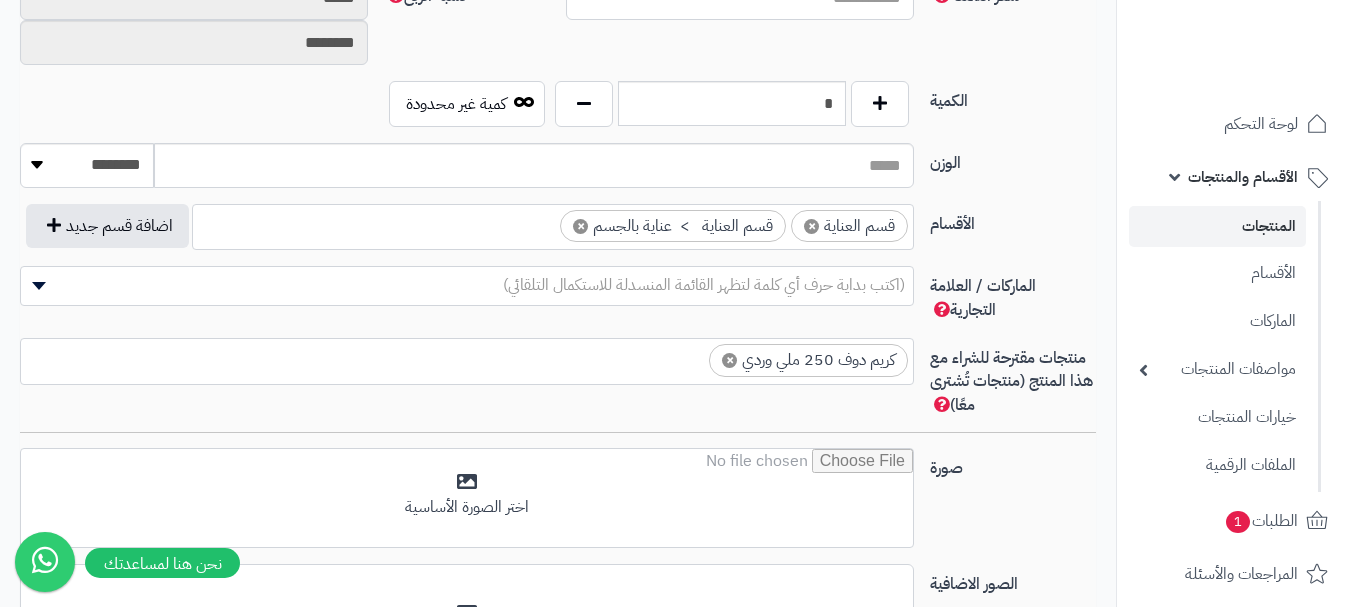 scroll, scrollTop: 0, scrollLeft: 0, axis: both 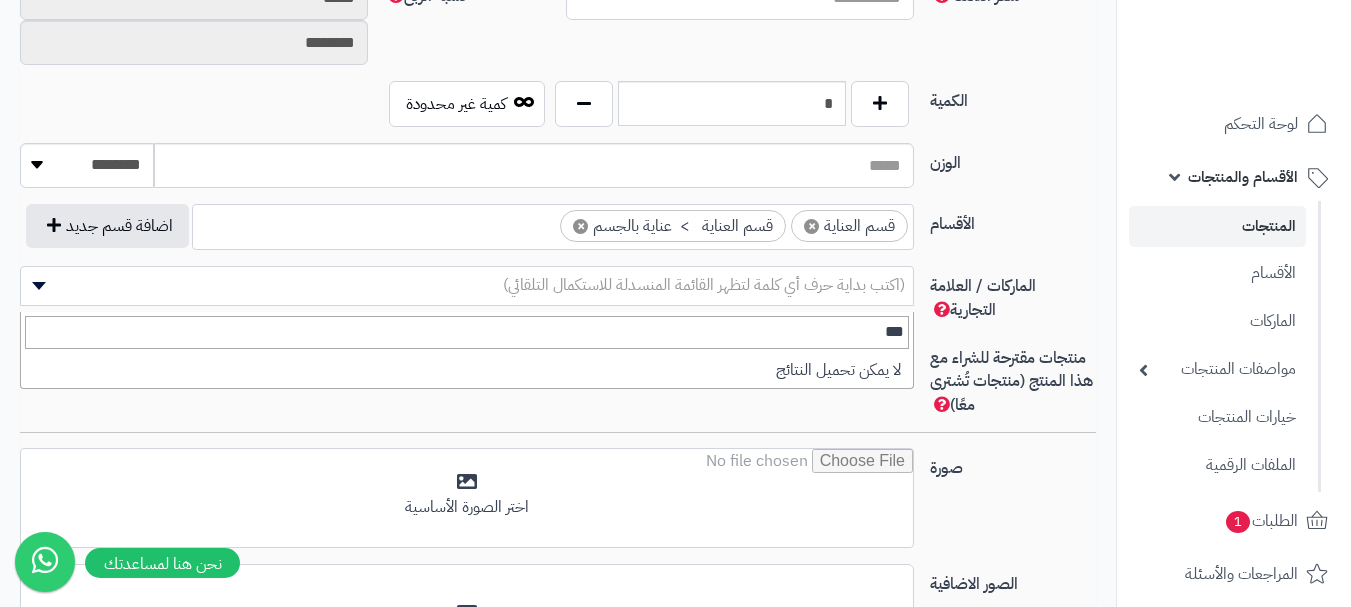 type on "***" 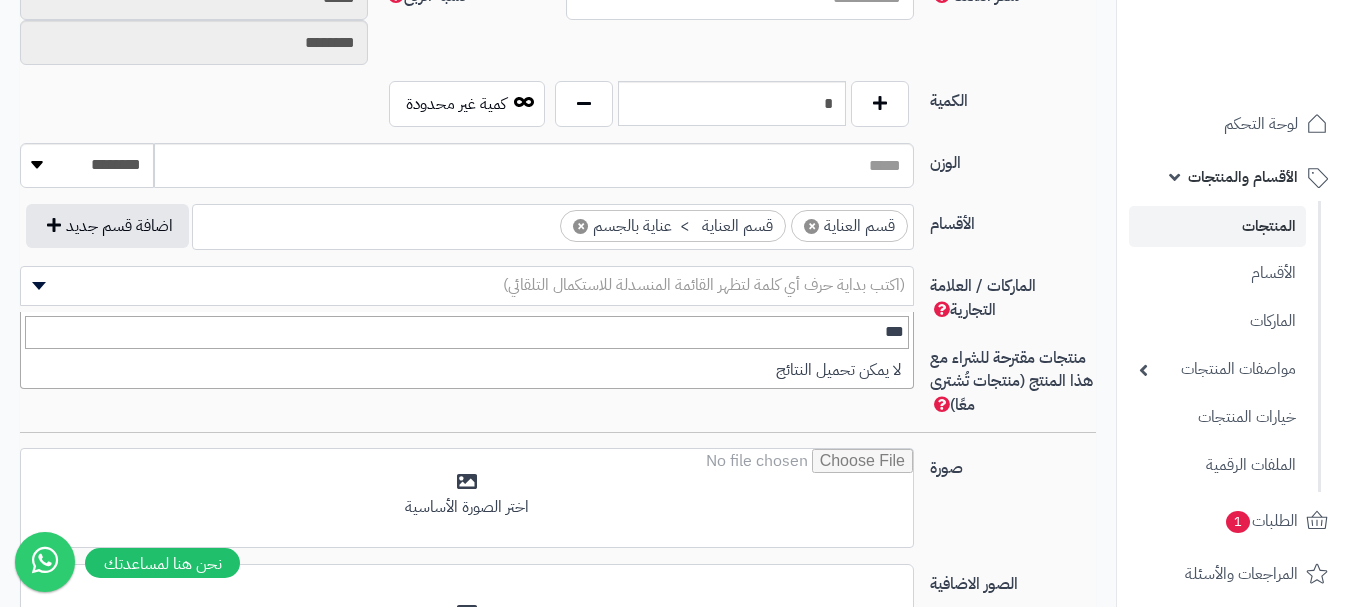 type 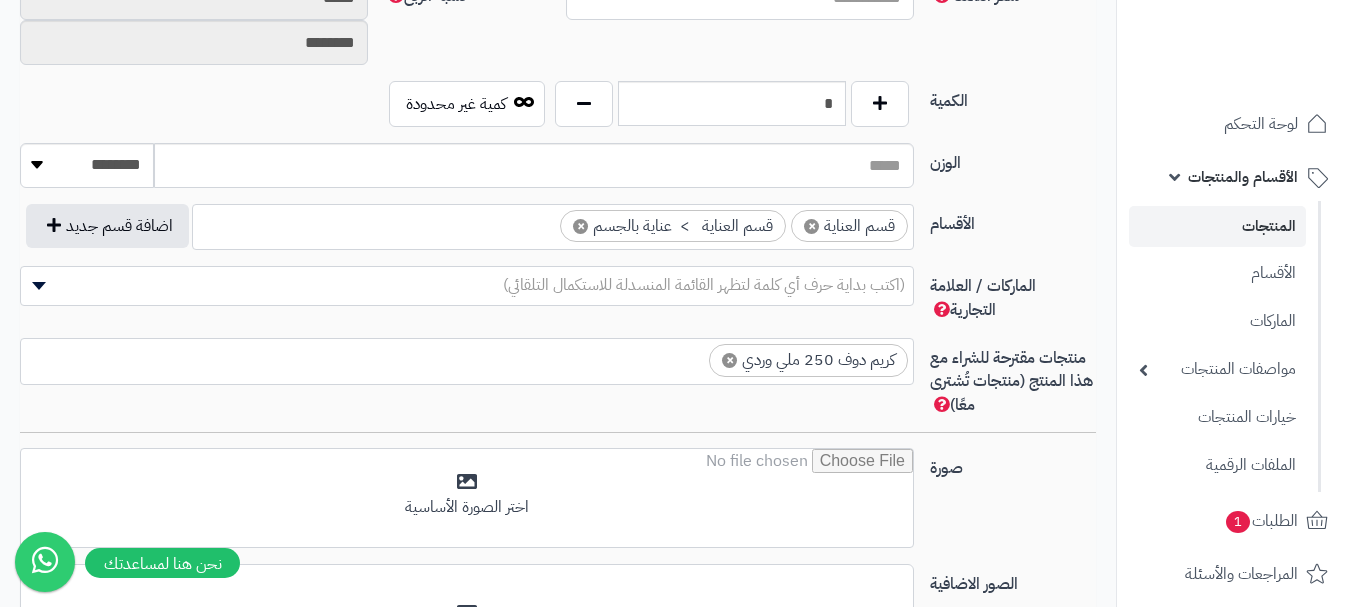 click on "(اكتب بداية حرف أي كلمة لتظهر القائمة المنسدلة للاستكمال التلقائي)" at bounding box center [704, 285] 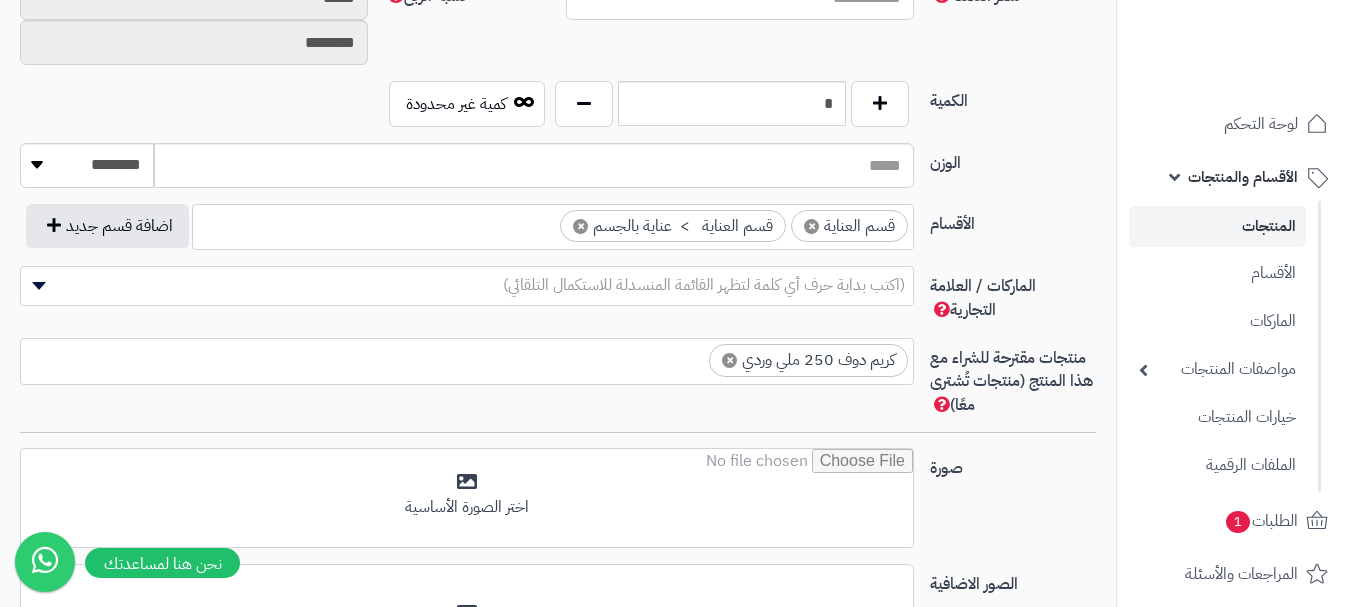 click on "(اكتب بداية حرف أي كلمة لتظهر القائمة المنسدلة للاستكمال التلقائي)" at bounding box center (704, 285) 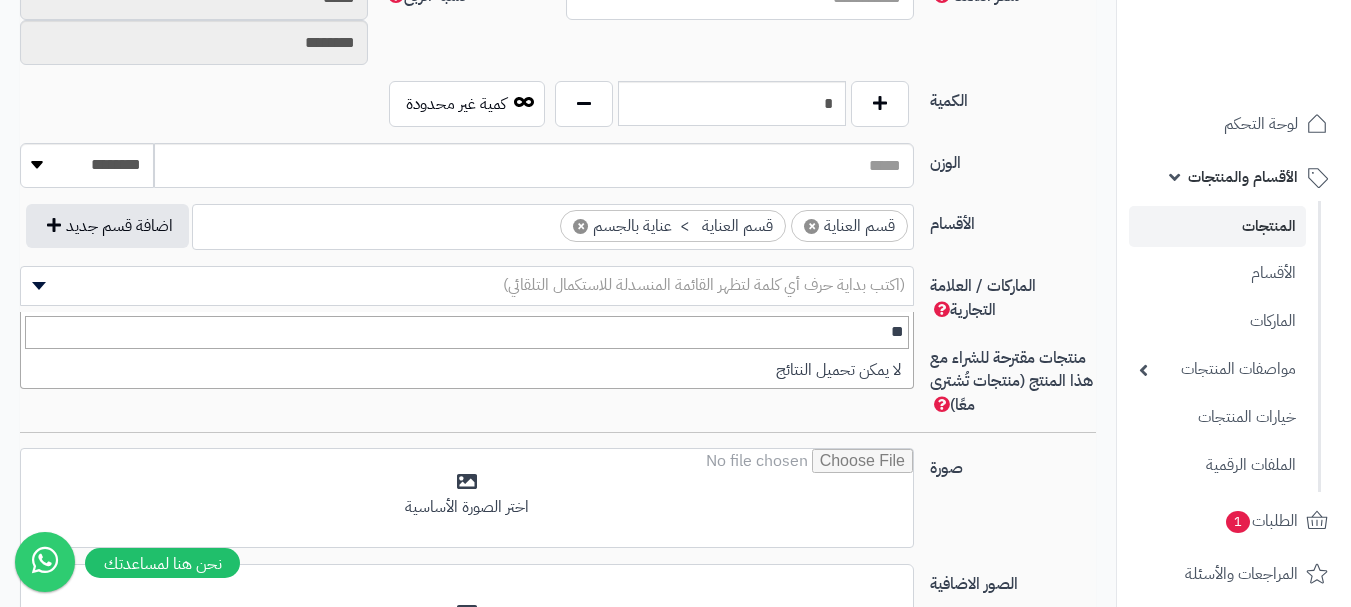 type on "***" 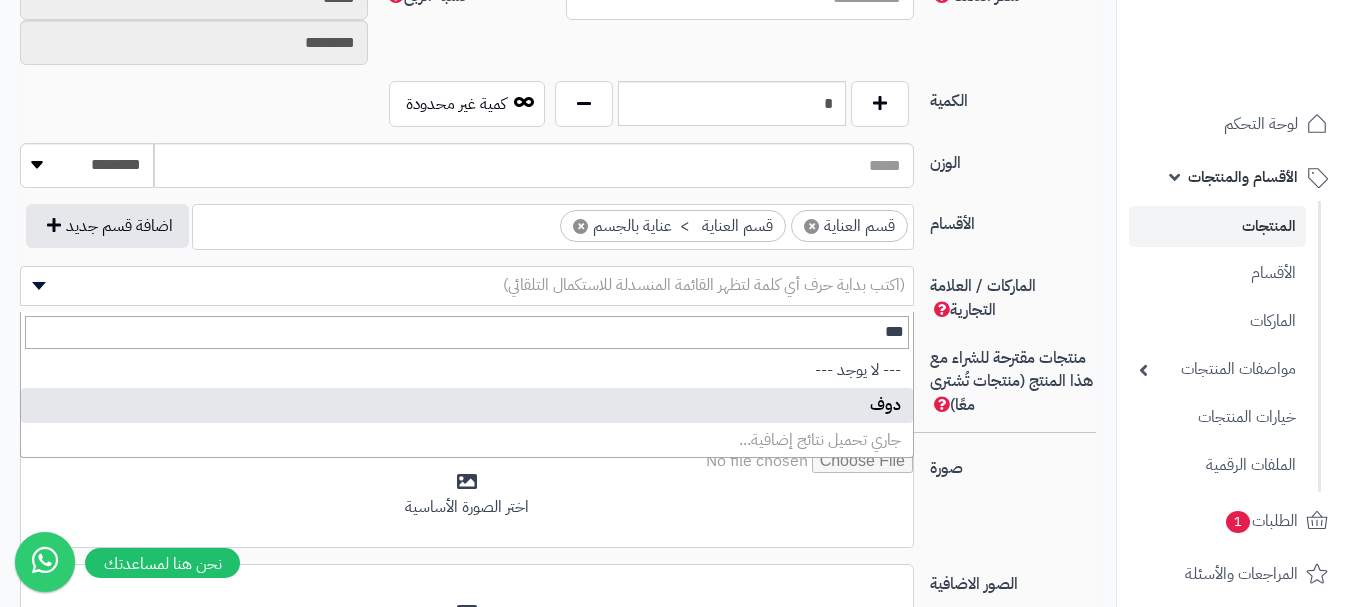 drag, startPoint x: 813, startPoint y: 401, endPoint x: 784, endPoint y: 406, distance: 29.427877 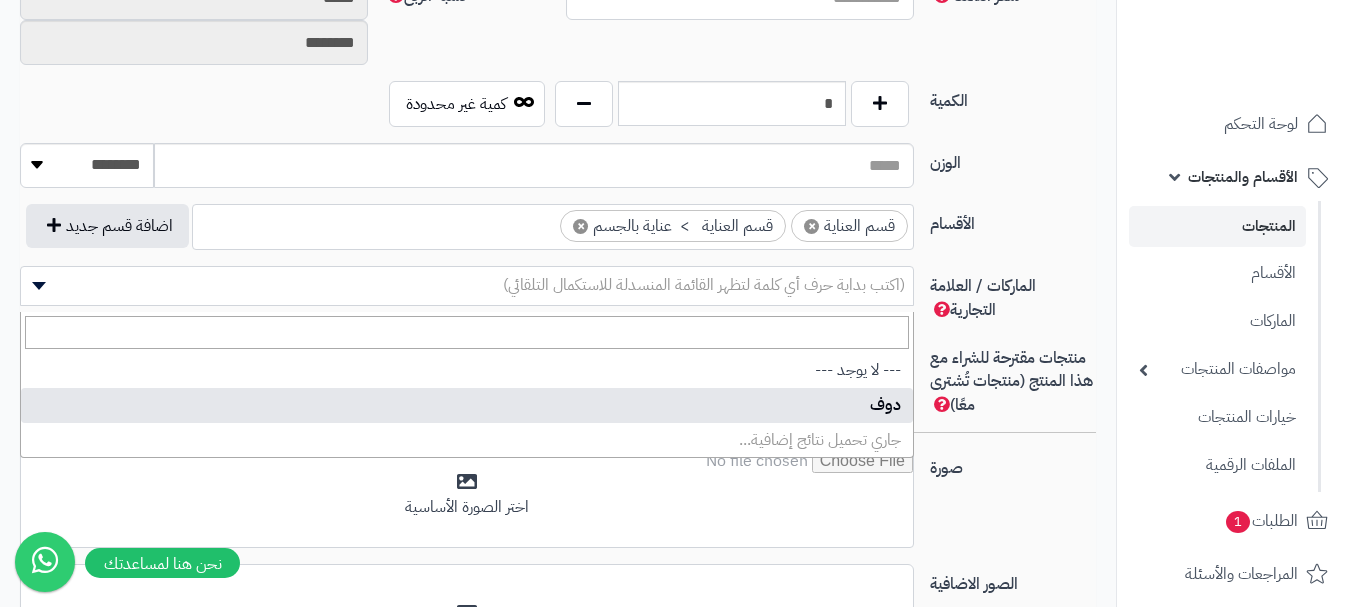 select on "**" 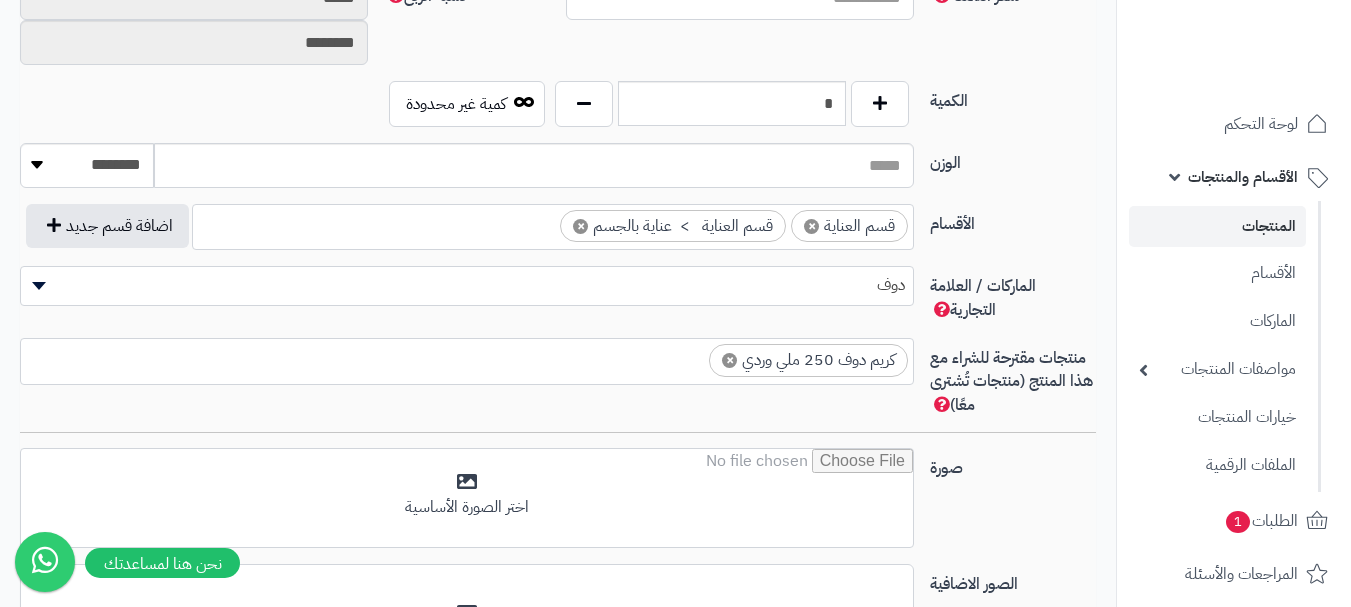 click on "× كريم دوف 250 ملي وردي" at bounding box center (467, 358) 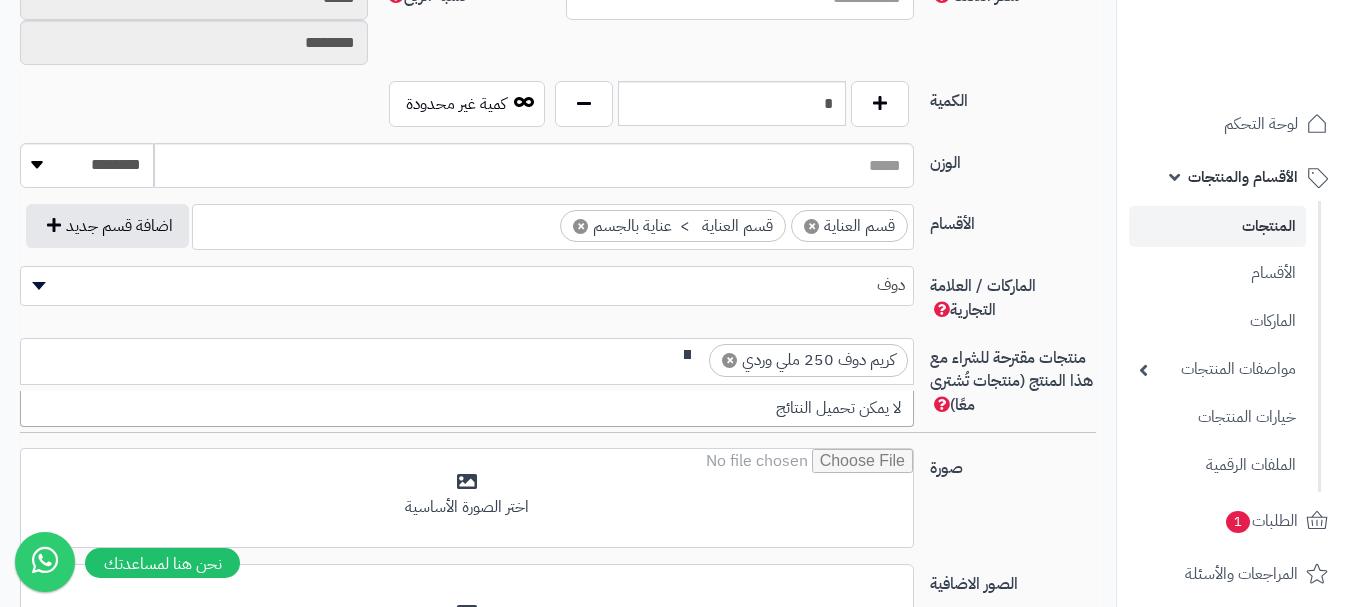 scroll, scrollTop: 0, scrollLeft: -11, axis: horizontal 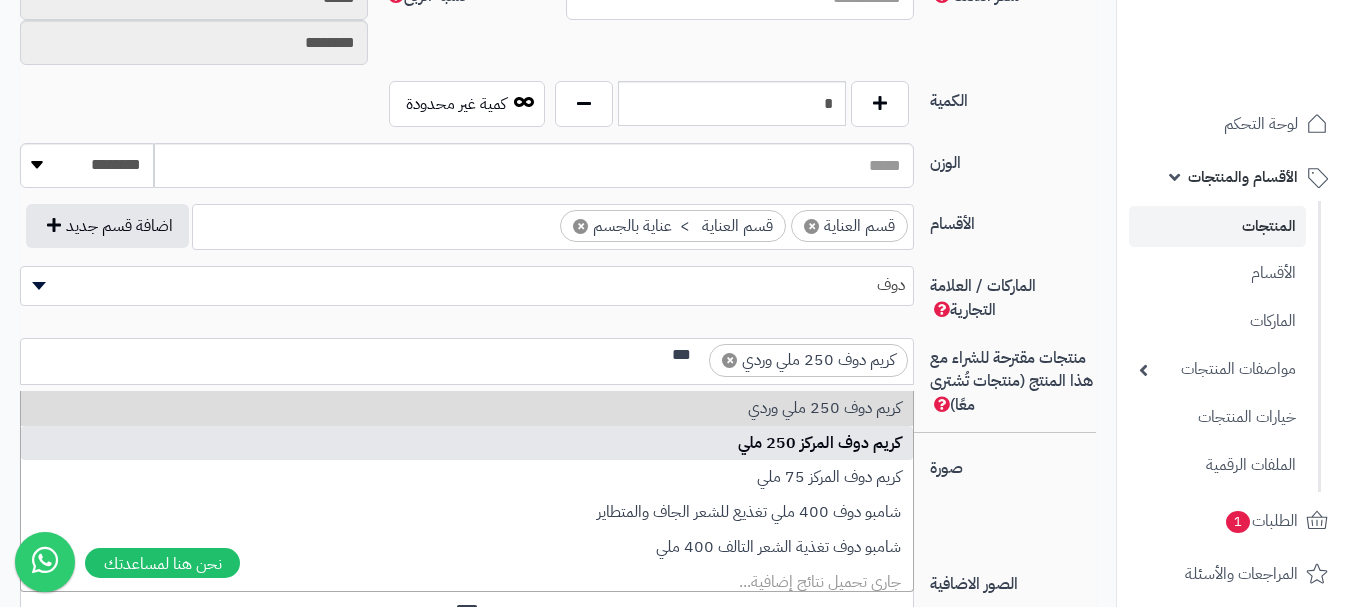 type on "***" 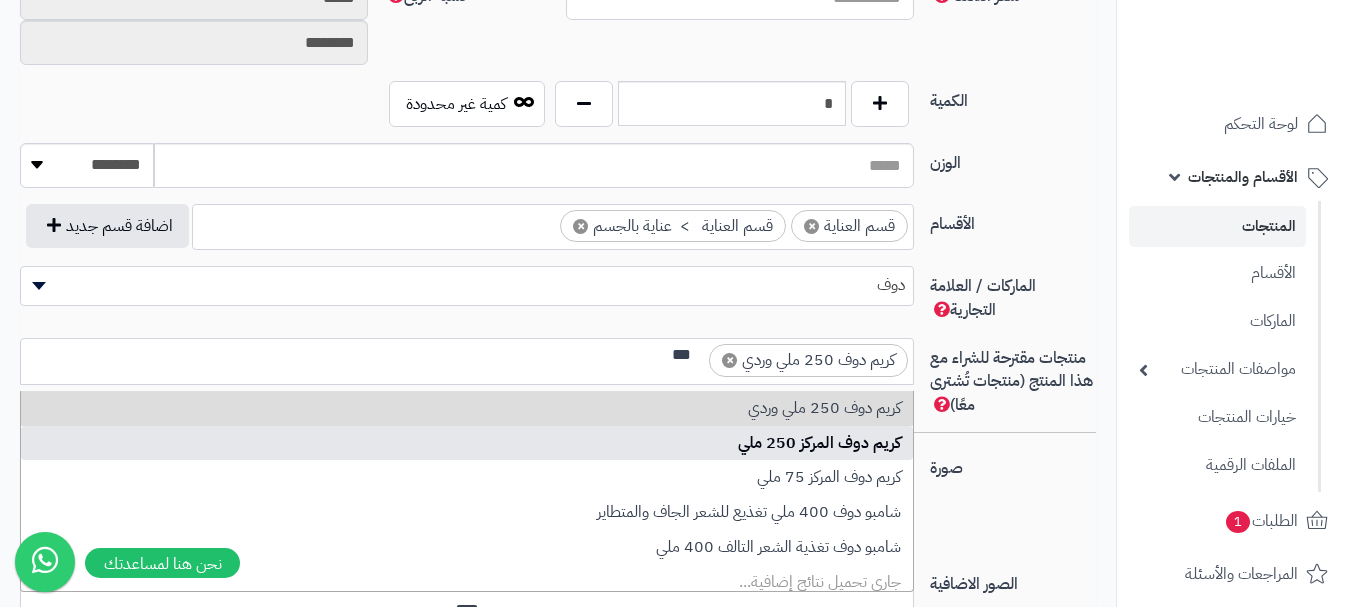 type 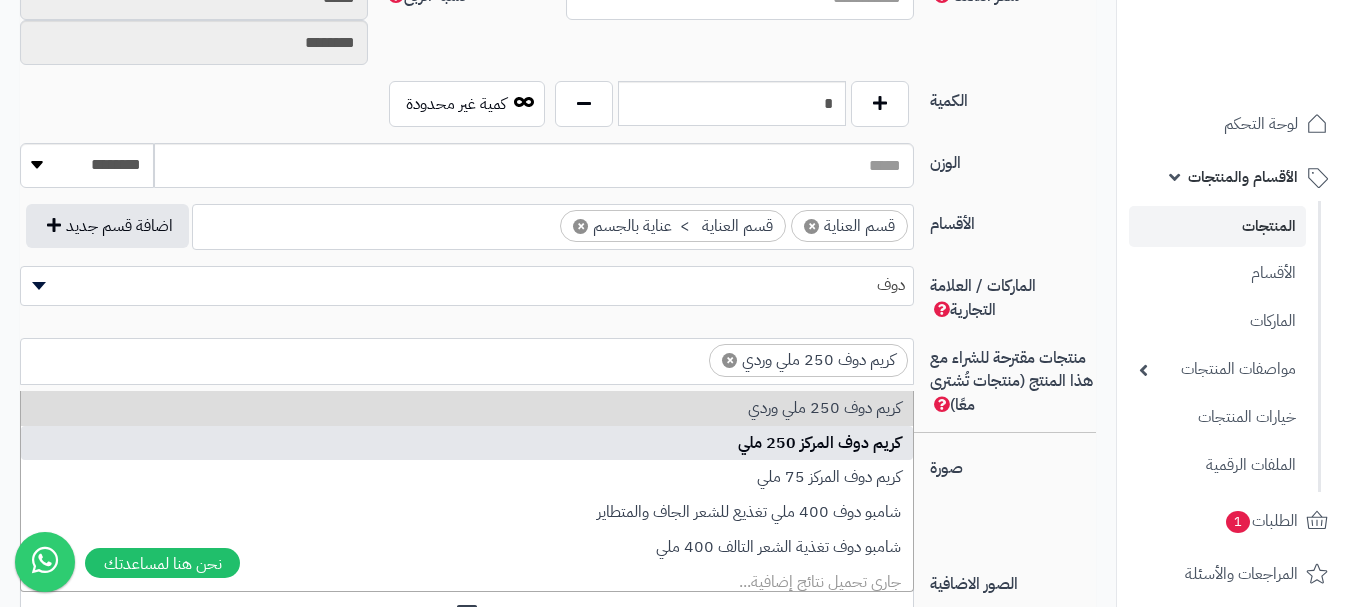 scroll, scrollTop: 0, scrollLeft: 0, axis: both 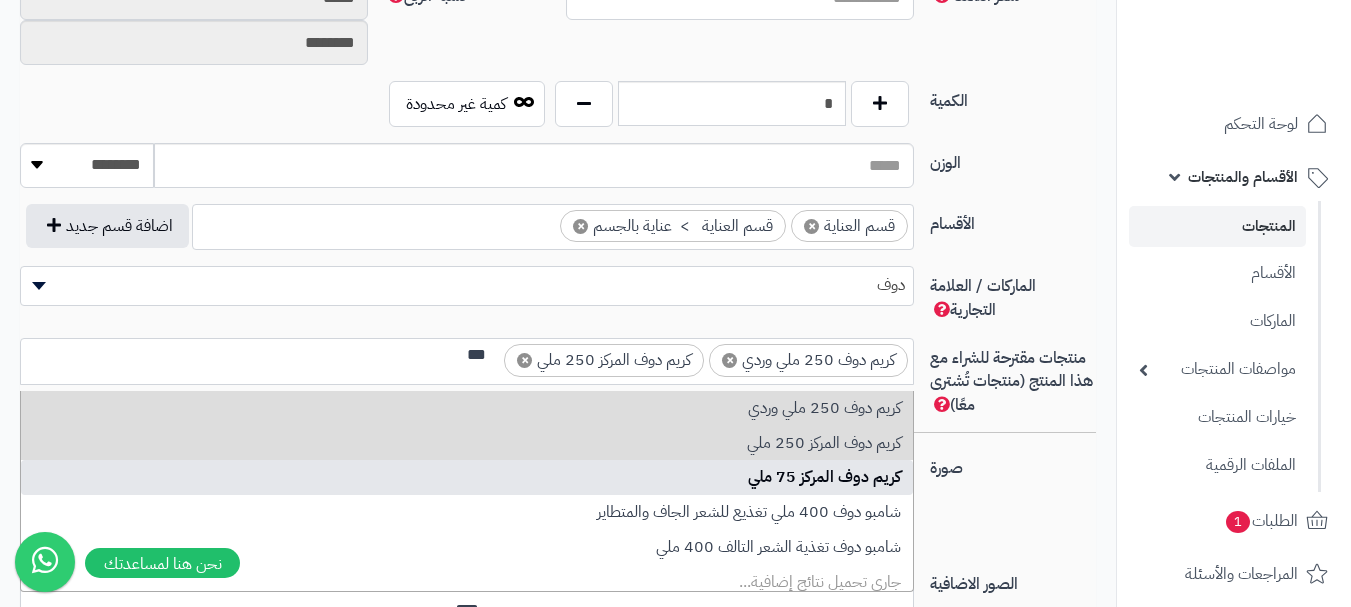 type on "***" 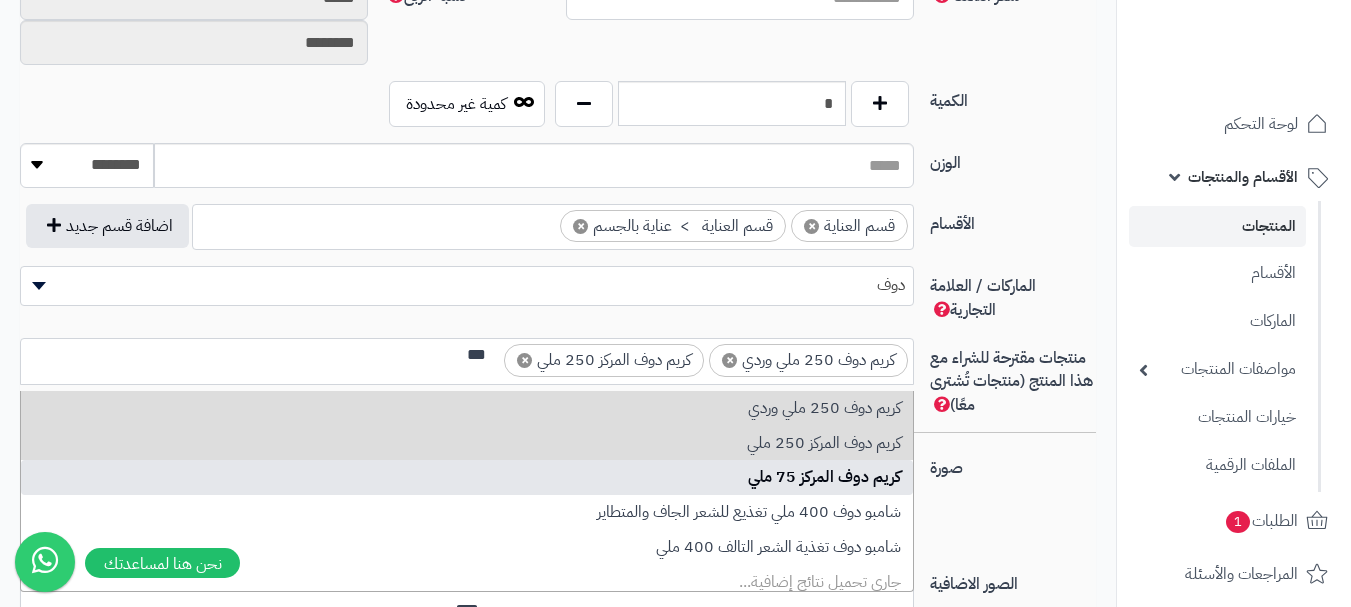 type 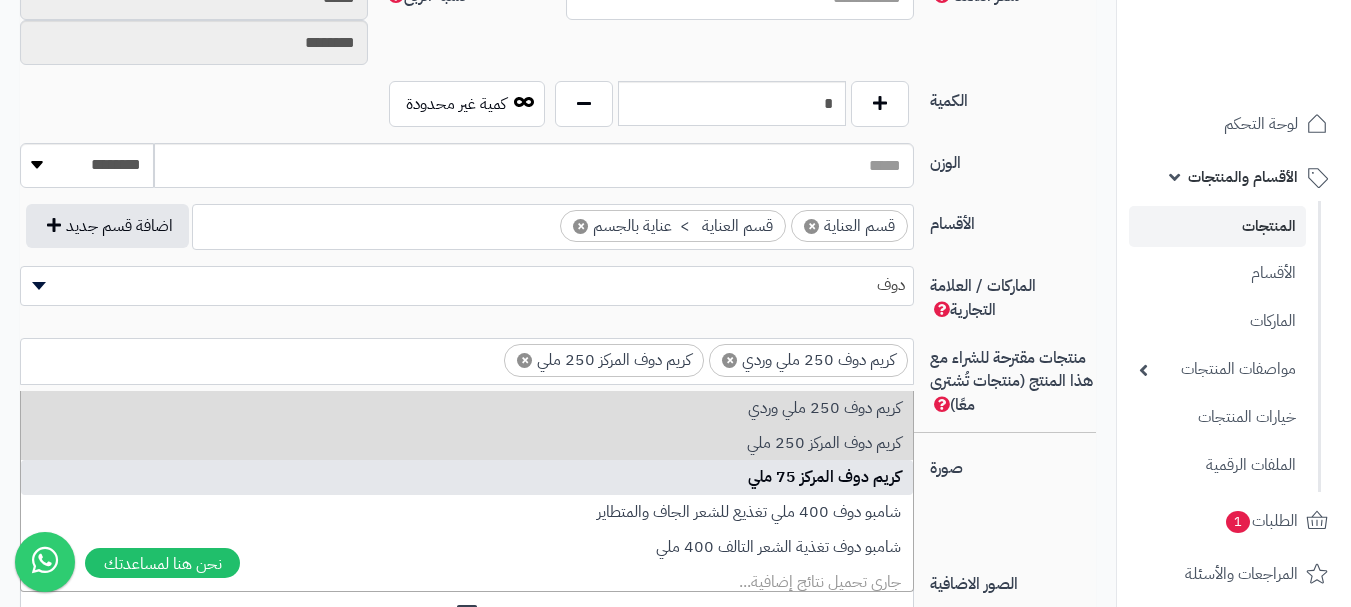 scroll, scrollTop: 0, scrollLeft: 0, axis: both 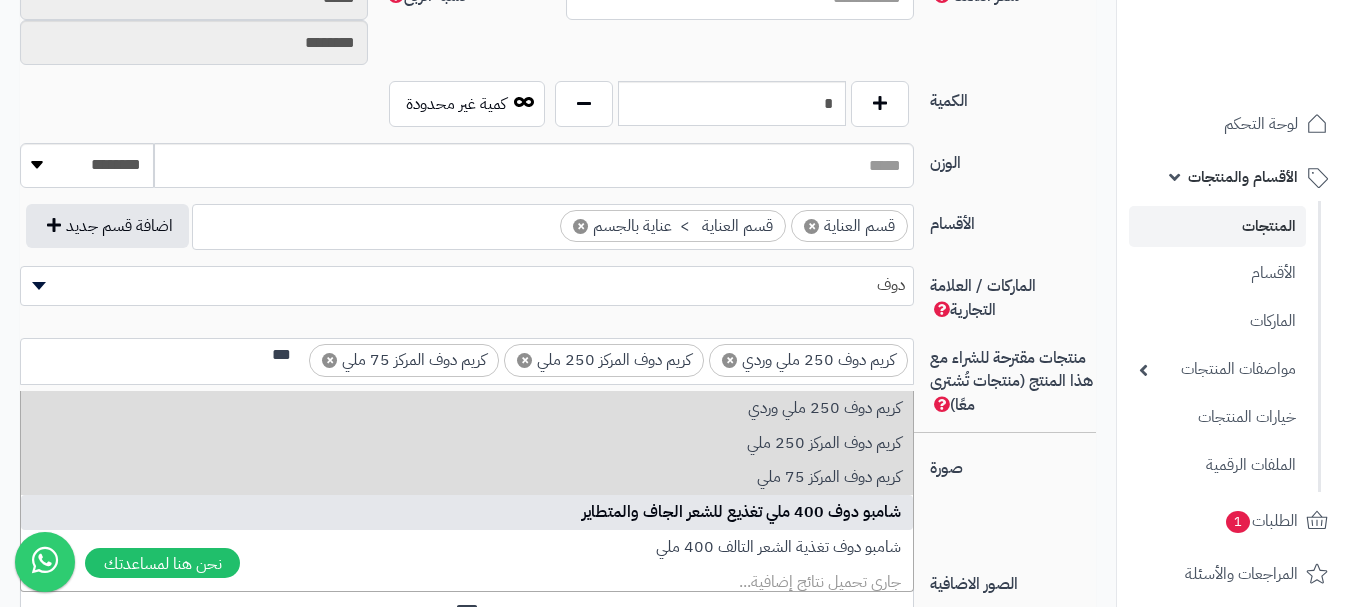 type on "***" 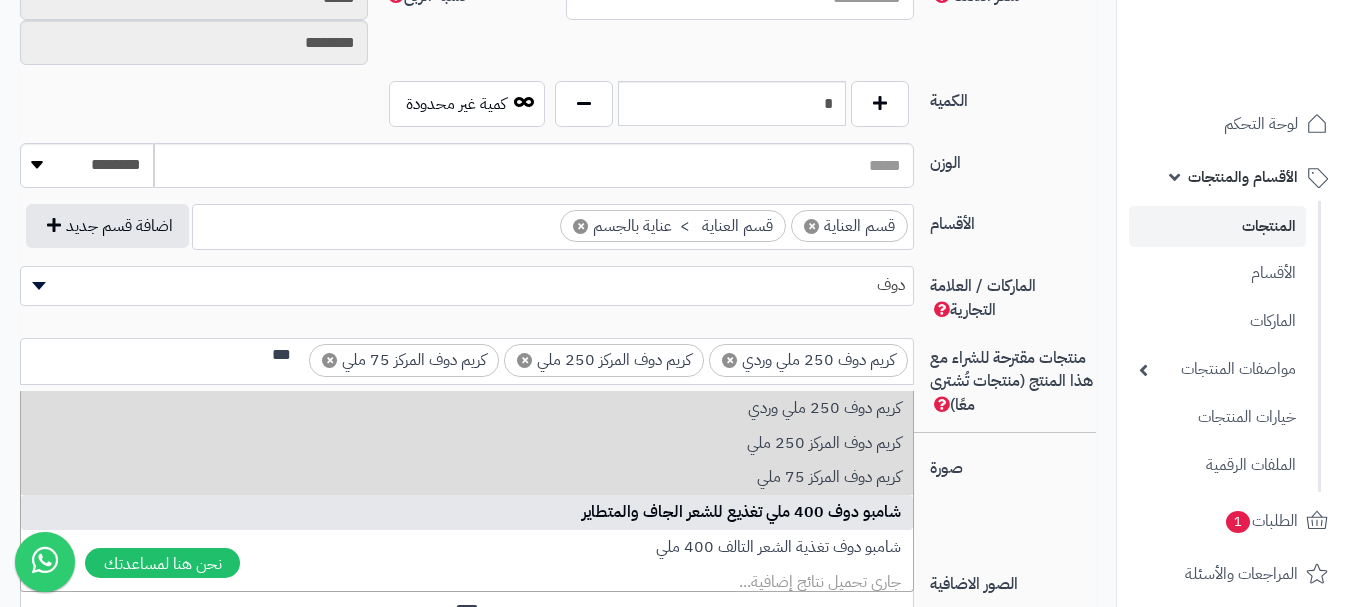 type 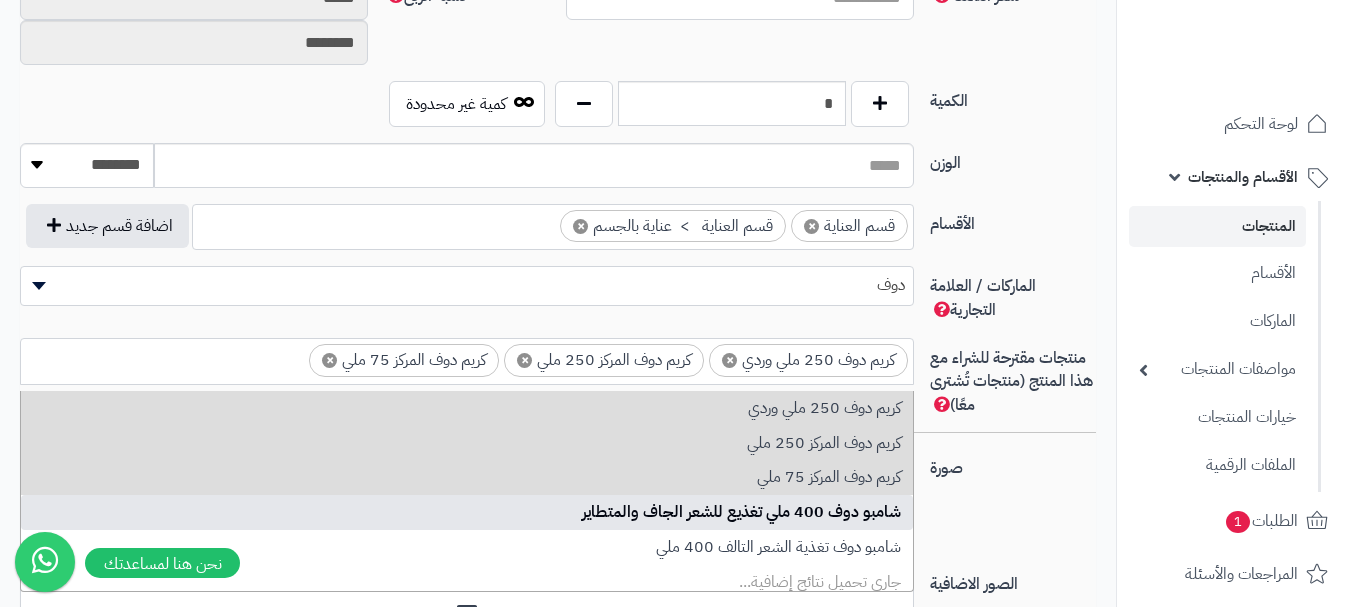 scroll, scrollTop: 0, scrollLeft: 0, axis: both 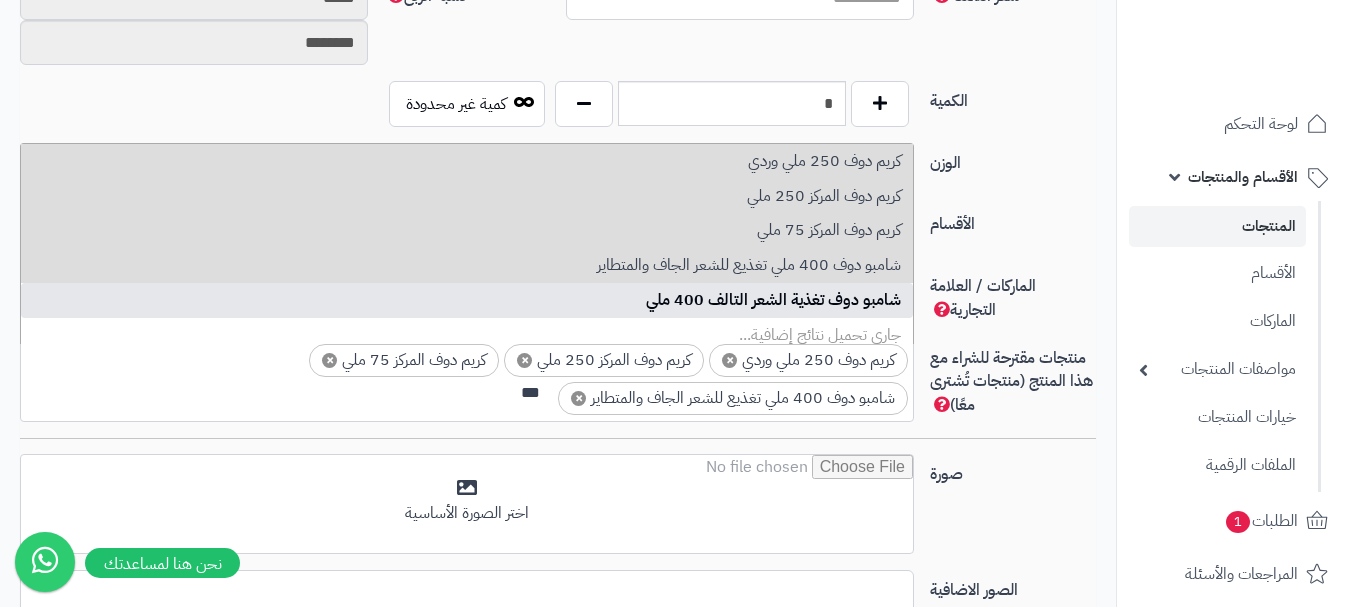 type on "***" 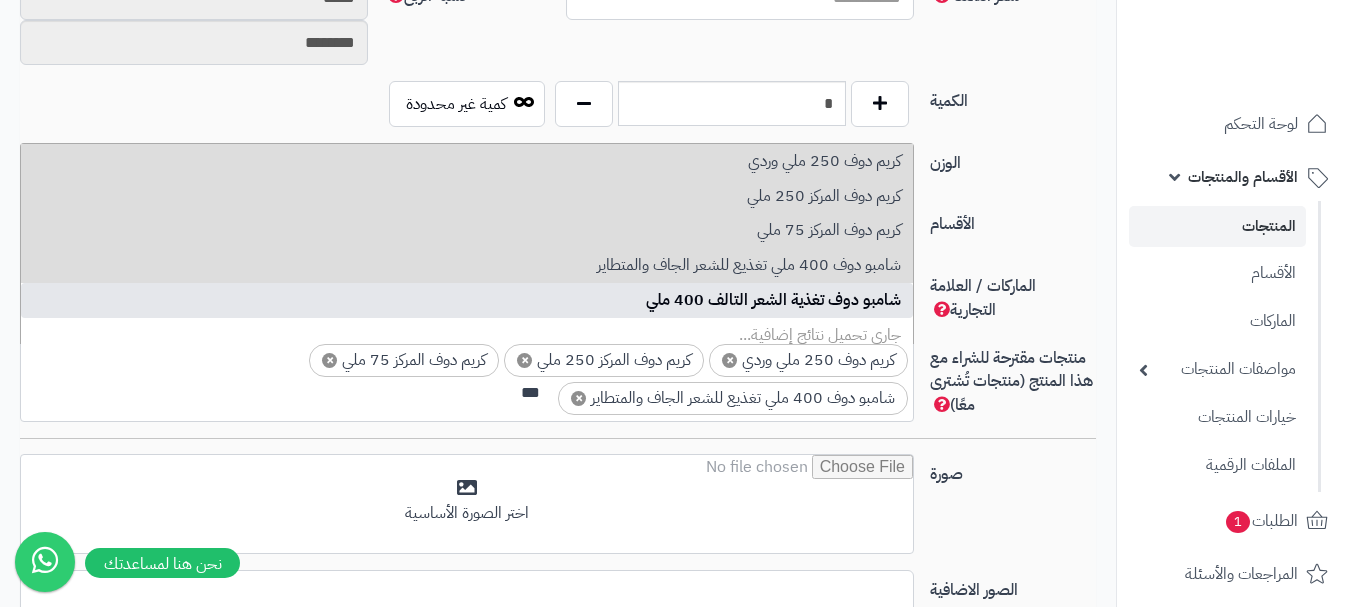 drag, startPoint x: 806, startPoint y: 301, endPoint x: 808, endPoint y: 313, distance: 12.165525 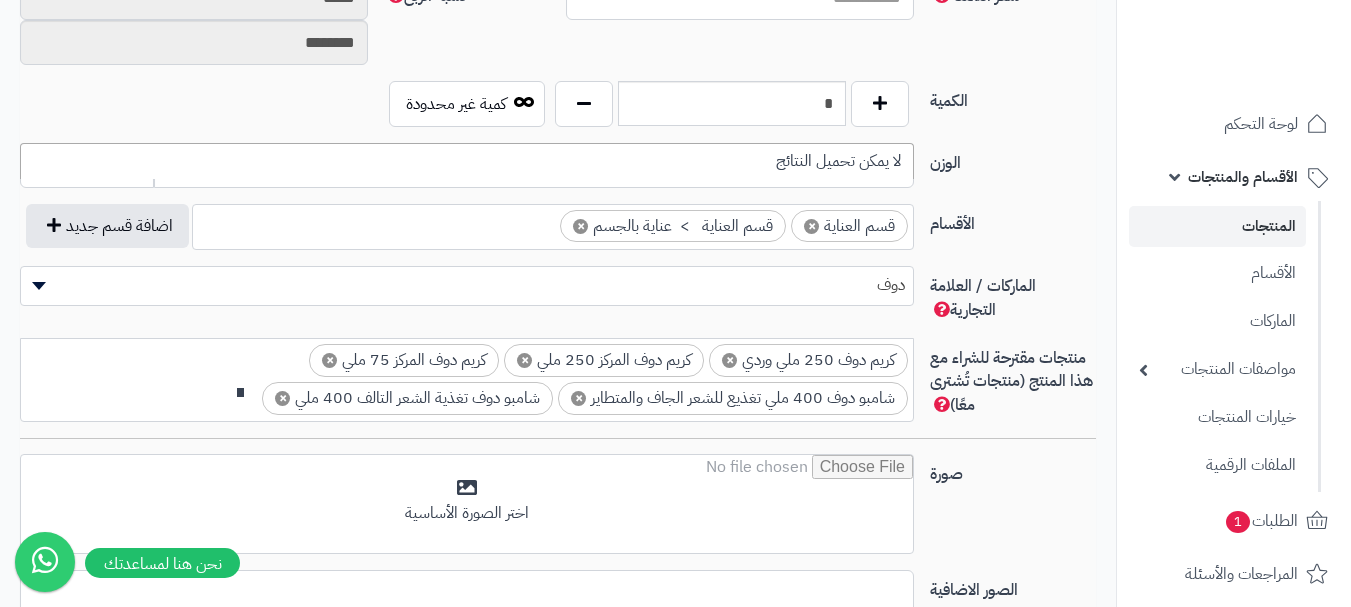 scroll, scrollTop: 0, scrollLeft: -11, axis: horizontal 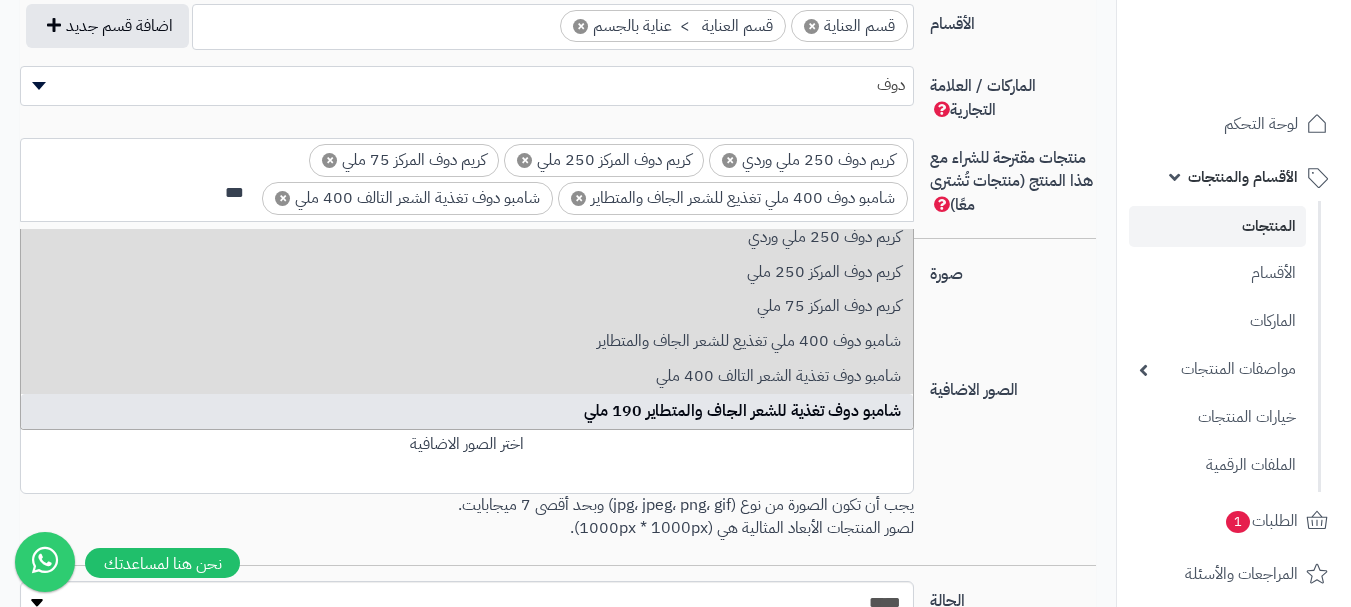 type on "***" 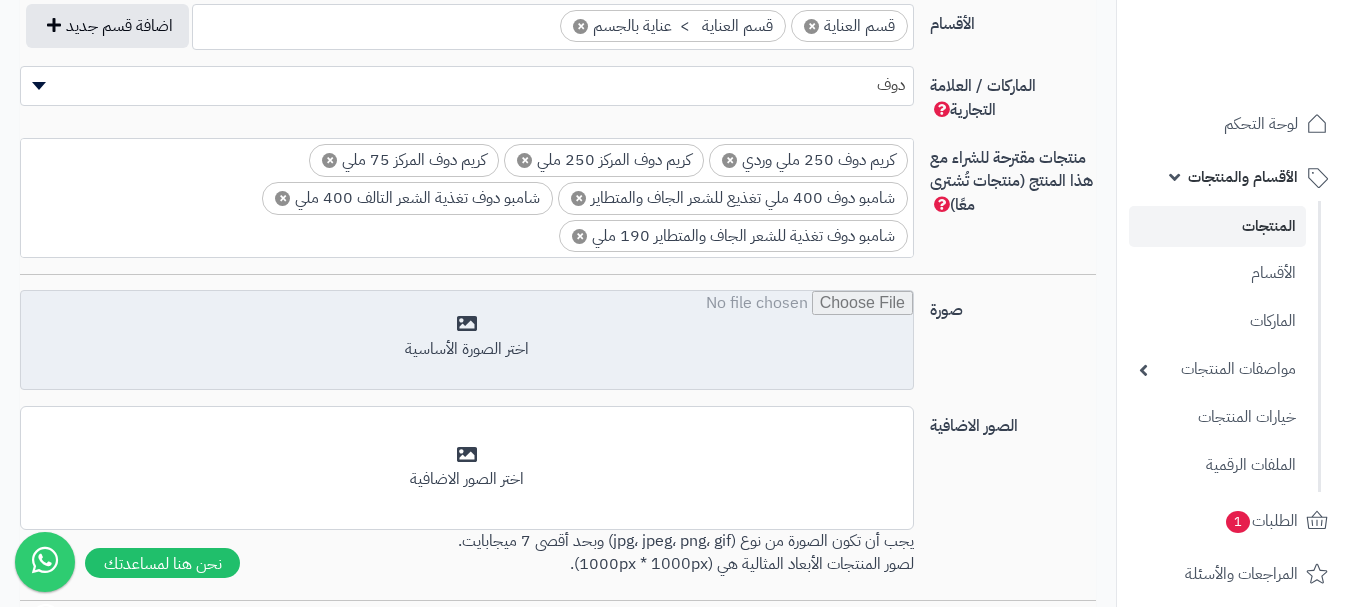 click at bounding box center [467, 341] 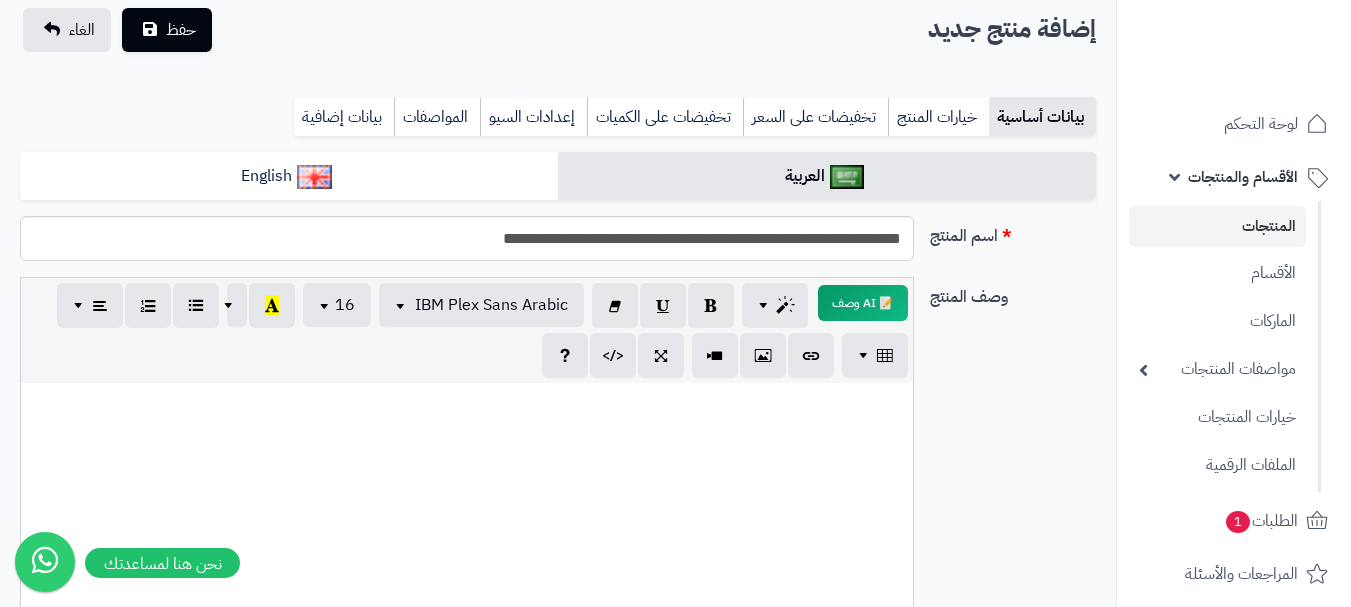 scroll, scrollTop: 0, scrollLeft: 0, axis: both 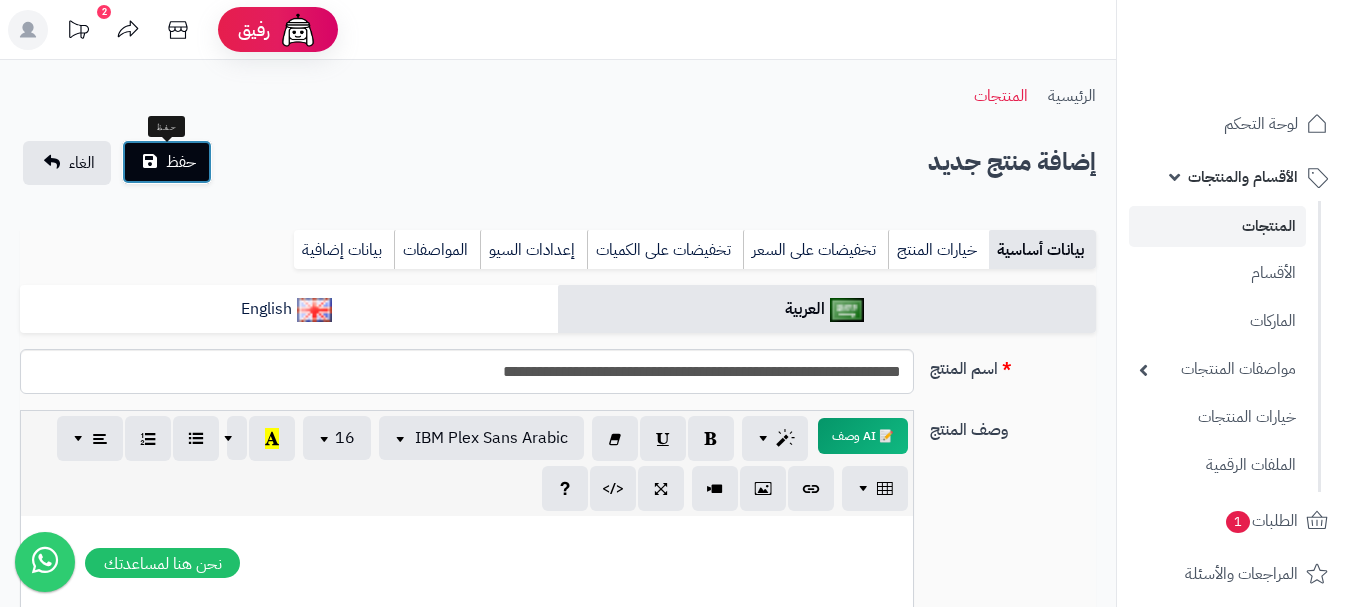 click on "حفظ" at bounding box center (181, 162) 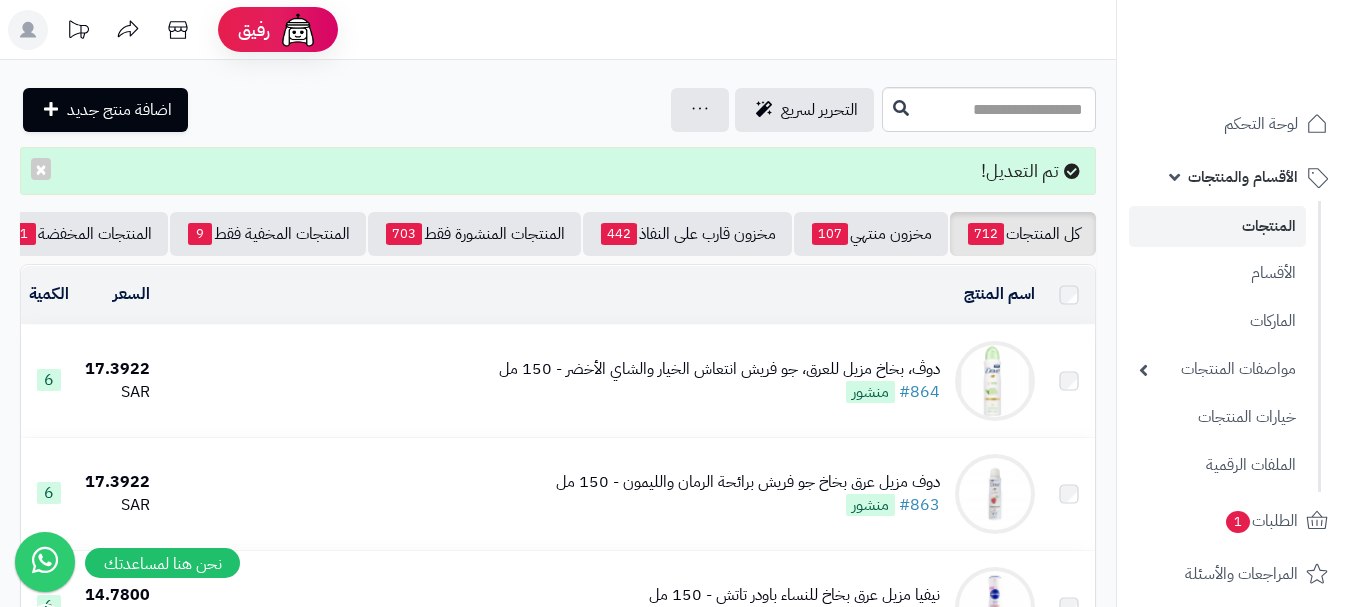 scroll, scrollTop: 0, scrollLeft: 0, axis: both 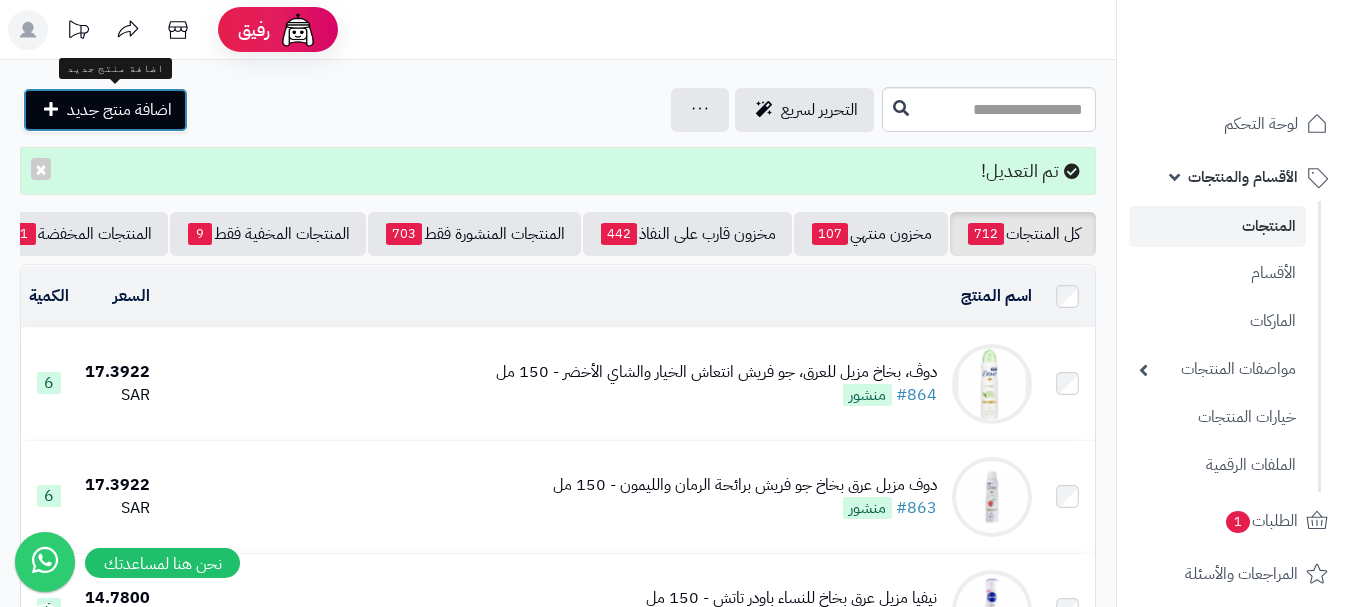 click on "اضافة منتج جديد" at bounding box center [119, 110] 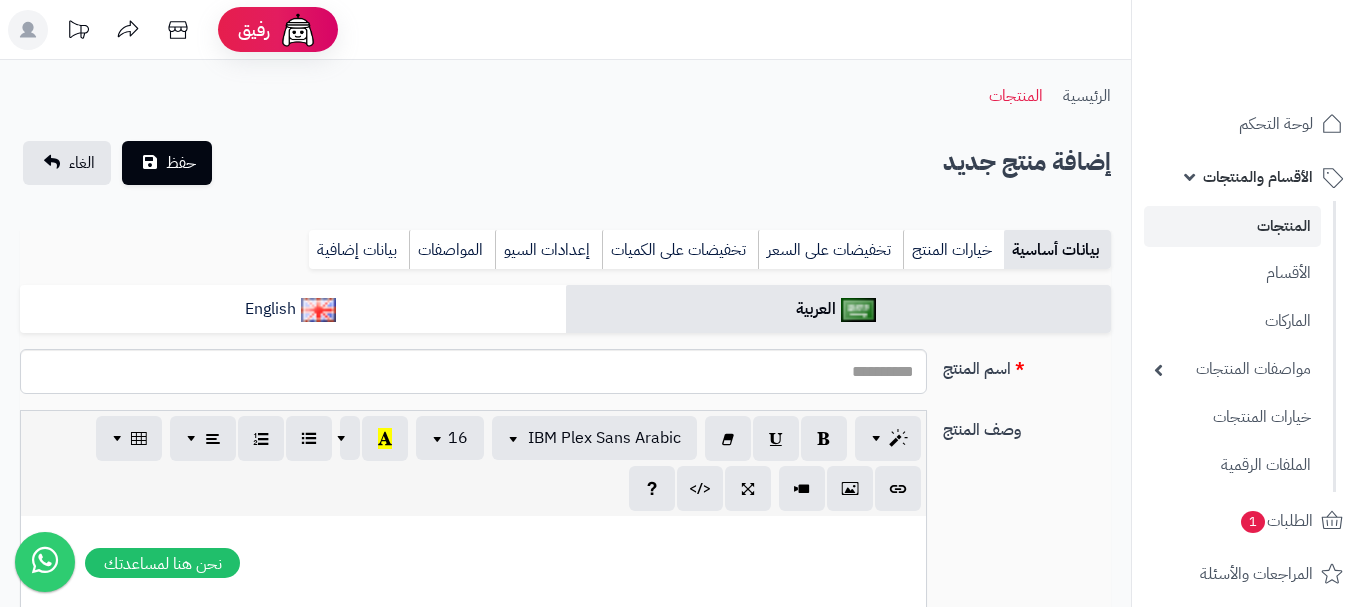 select 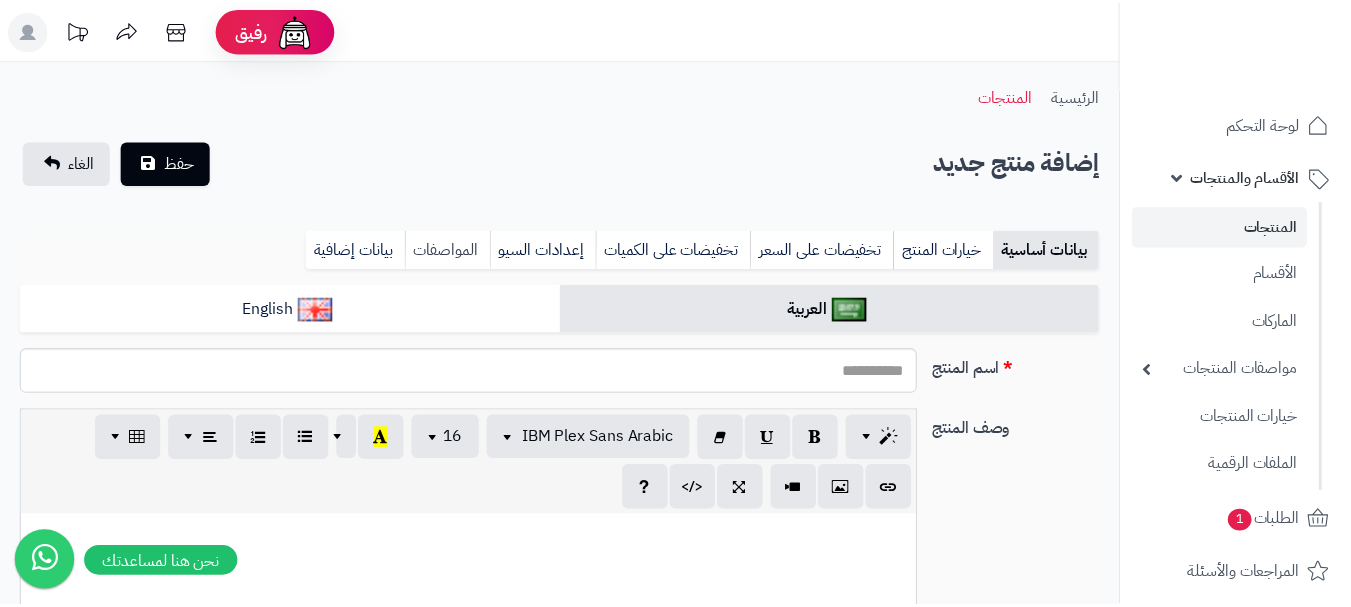 scroll, scrollTop: 0, scrollLeft: 0, axis: both 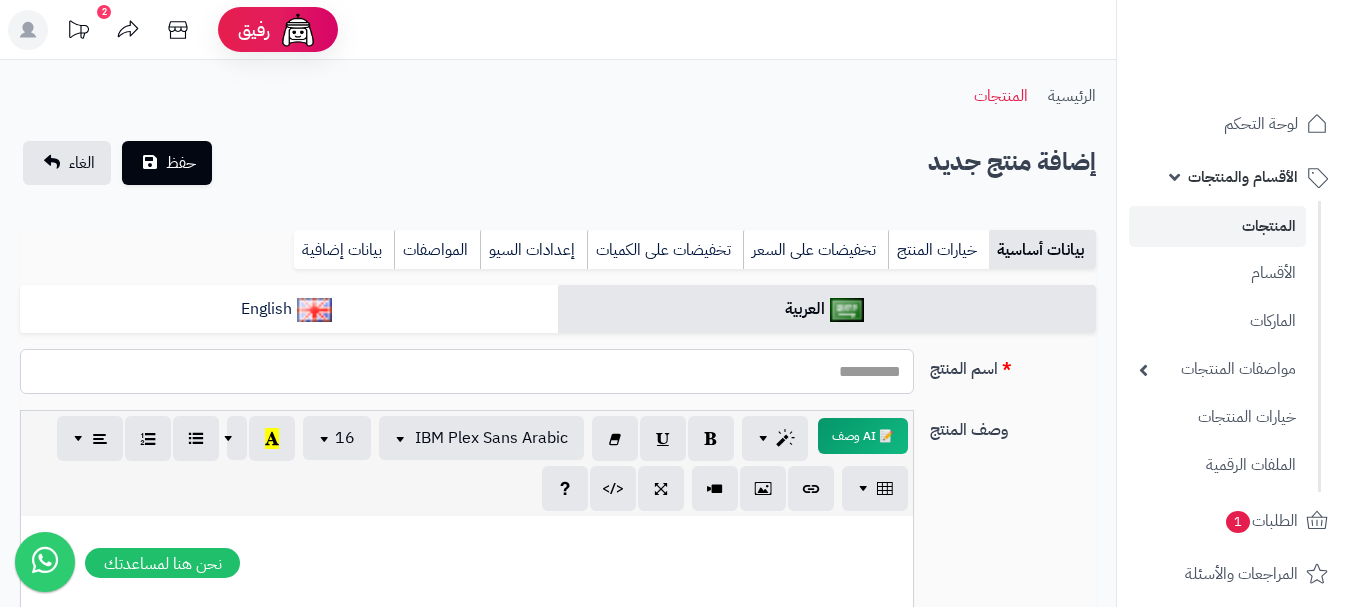 paste on "**********" 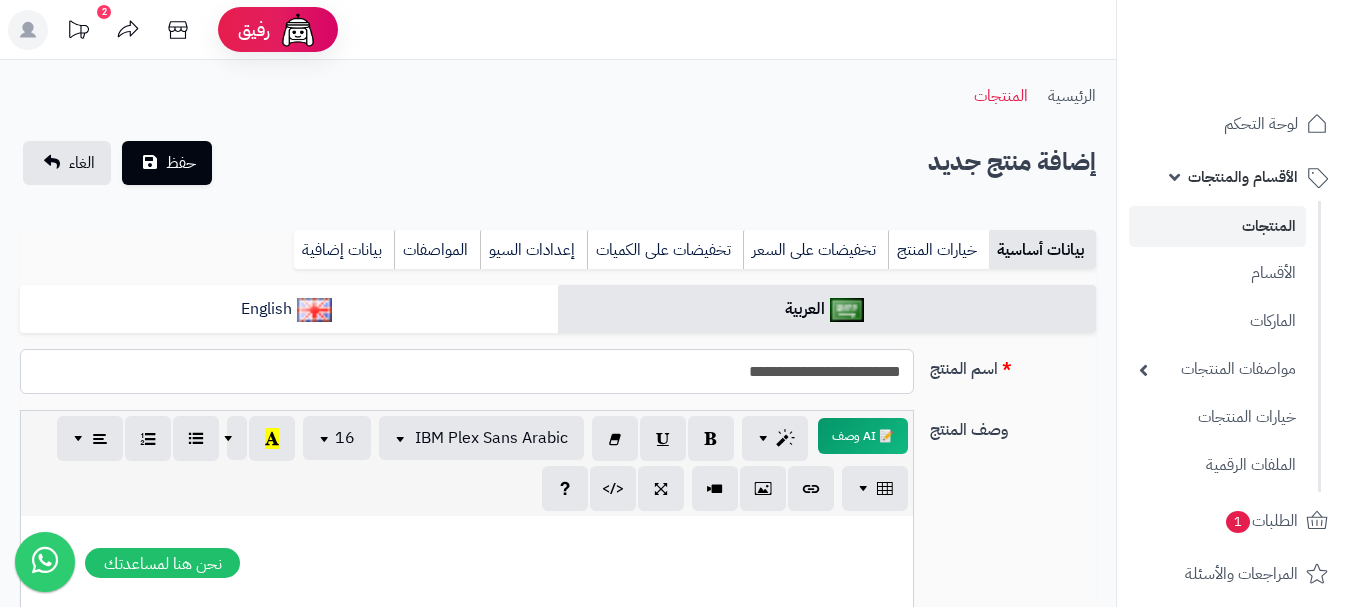 type on "**********" 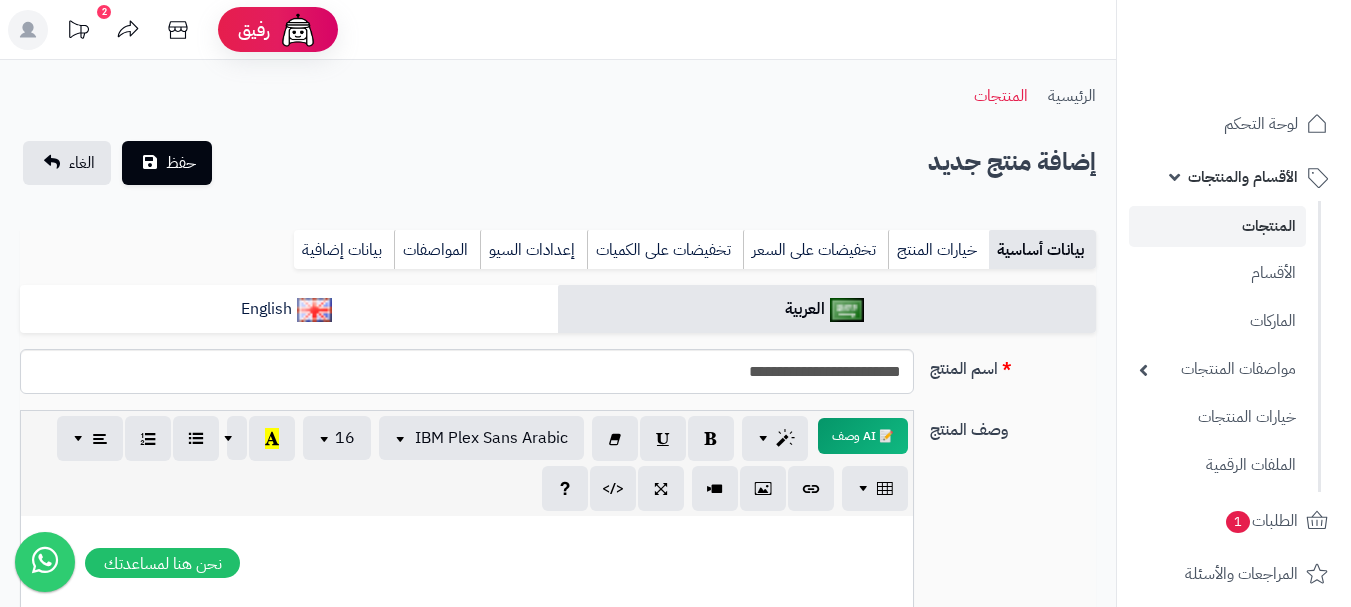 click on "بيانات أساسية خيارات المنتج تخفيضات على السعر تخفيضات على الكميات إعدادات السيو المواصفات نقاط المكافآت بيانات إضافية" at bounding box center (558, 257) 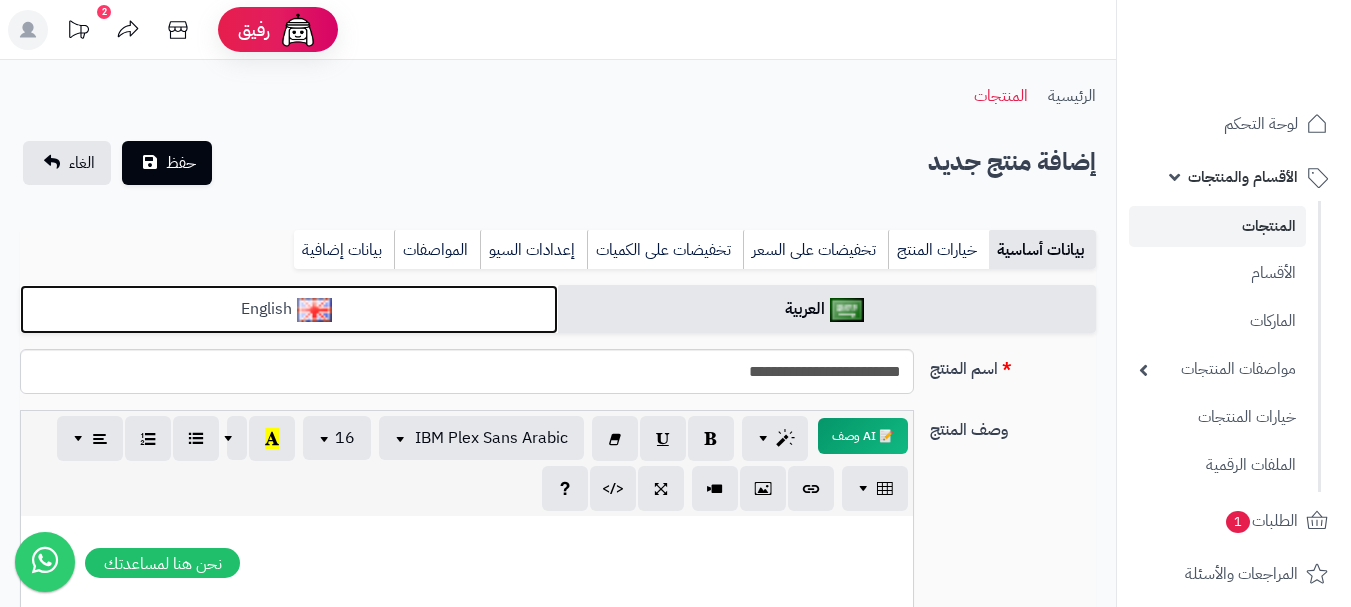 click on "English" at bounding box center (289, 309) 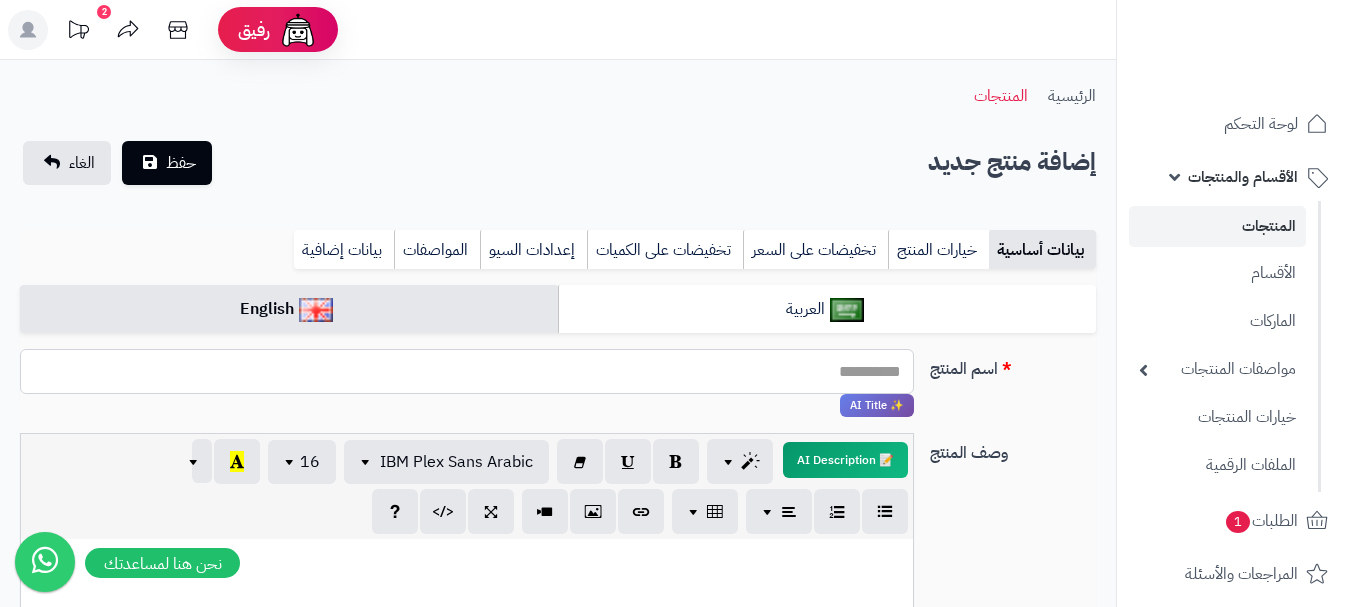 paste on "**********" 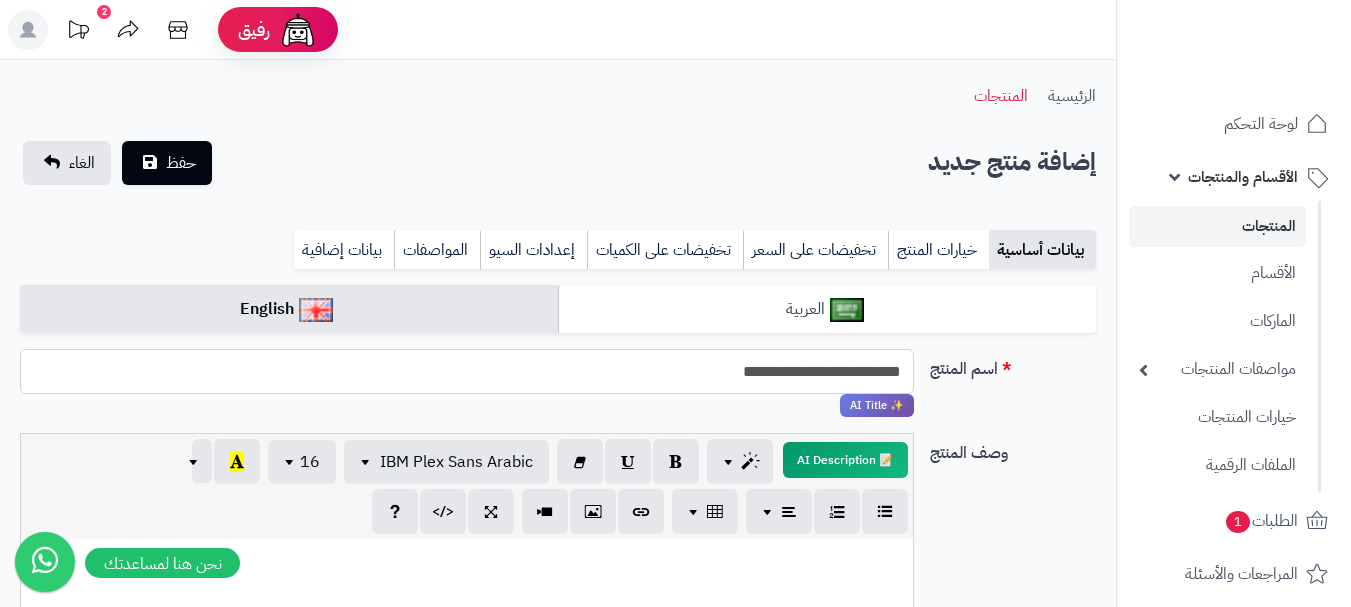 type on "**********" 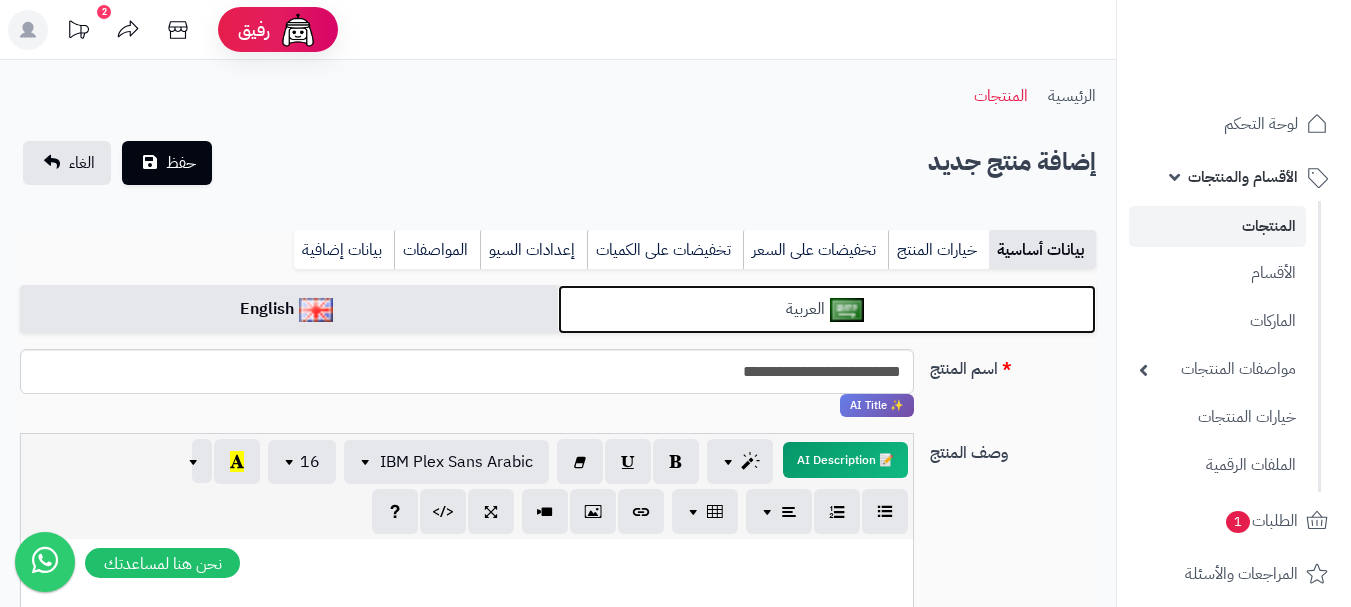 click on "العربية" at bounding box center [827, 309] 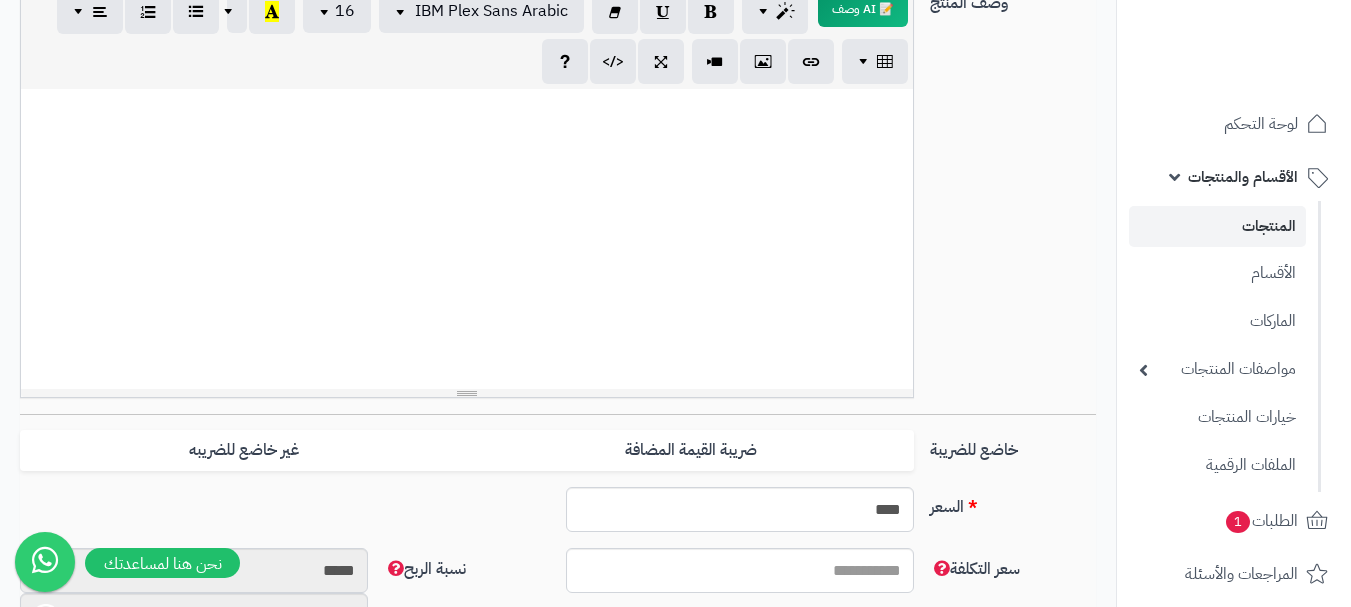 scroll, scrollTop: 600, scrollLeft: 0, axis: vertical 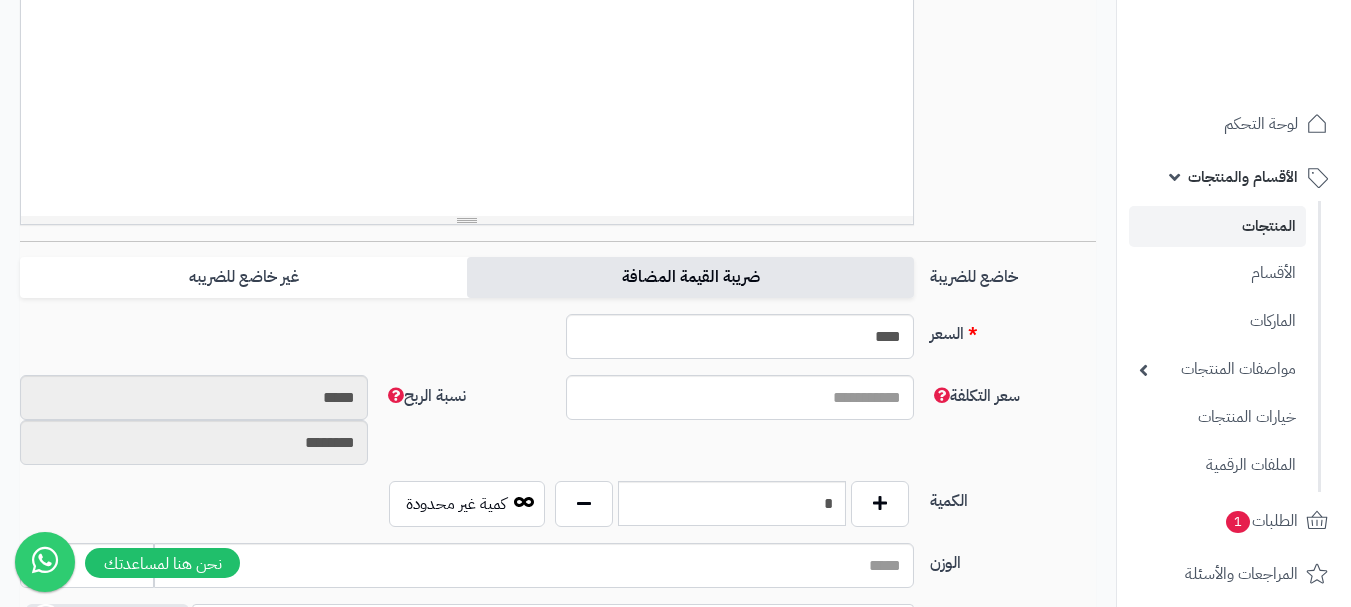 click on "ضريبة القيمة المضافة" at bounding box center (690, 277) 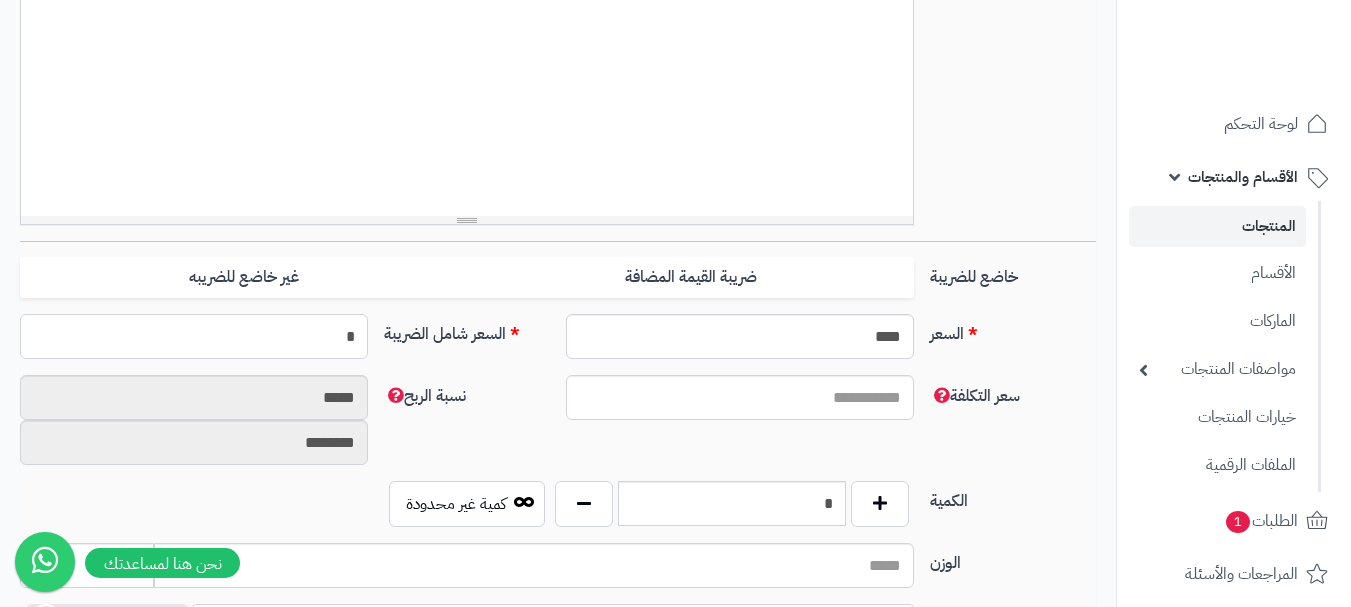 click on "*" at bounding box center (194, 336) 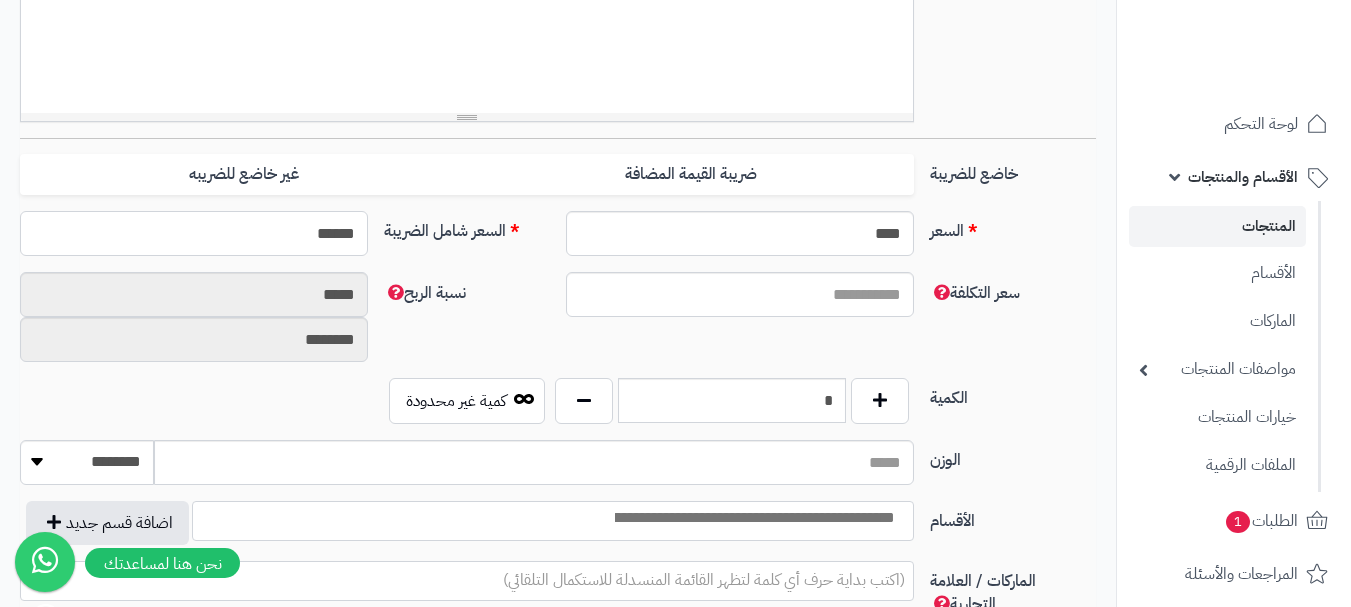 scroll, scrollTop: 800, scrollLeft: 0, axis: vertical 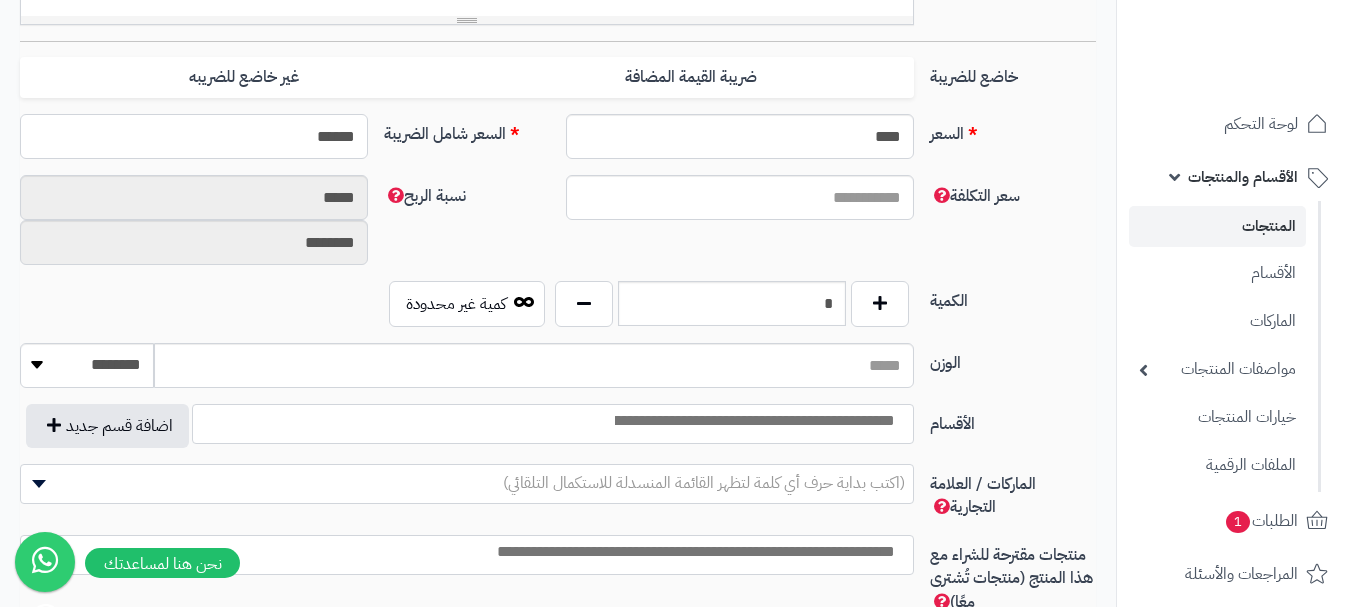 type on "******" 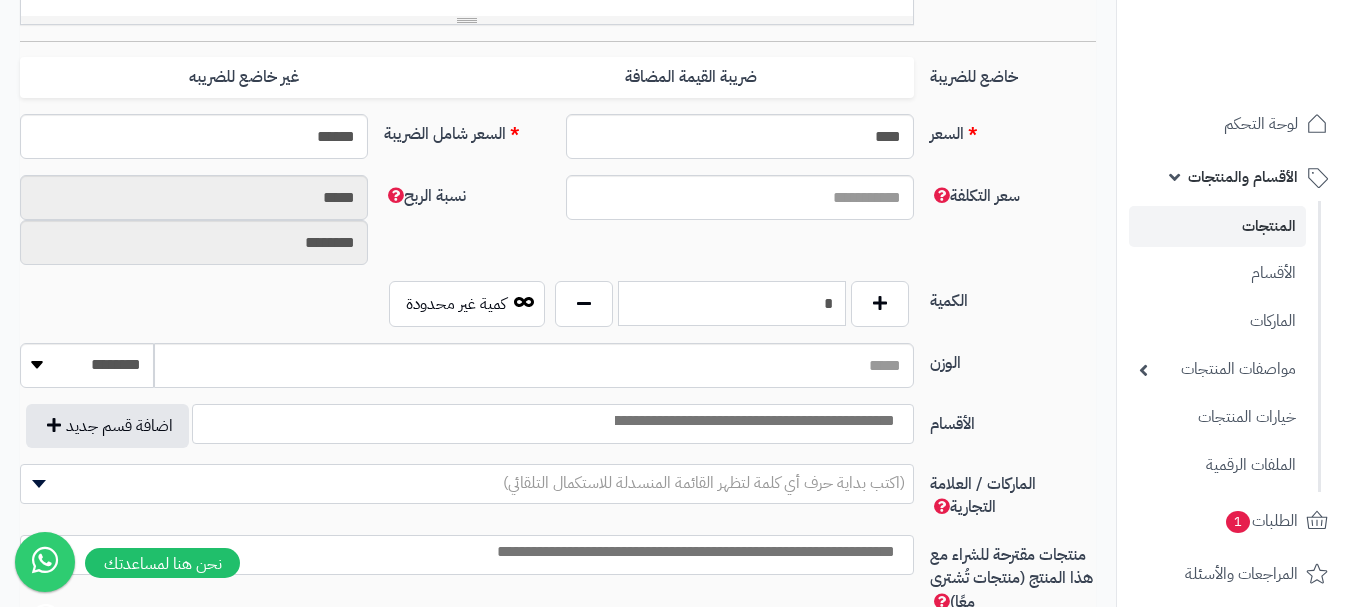 click on "*" at bounding box center (732, 303) 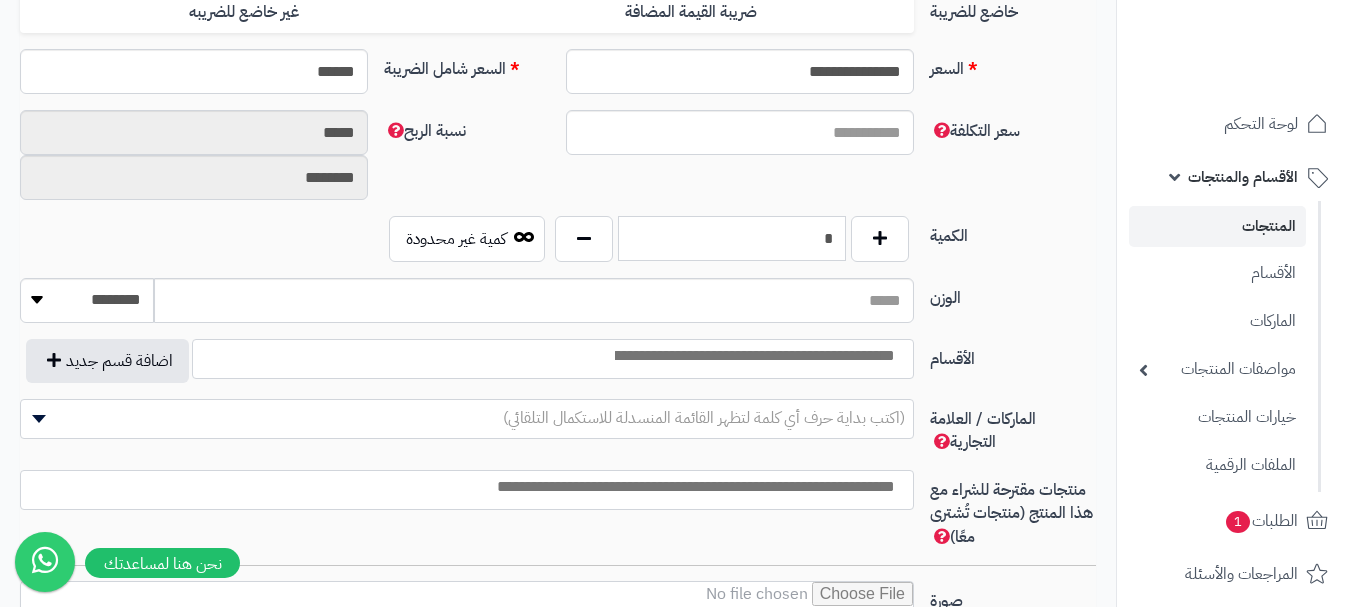 scroll, scrollTop: 900, scrollLeft: 0, axis: vertical 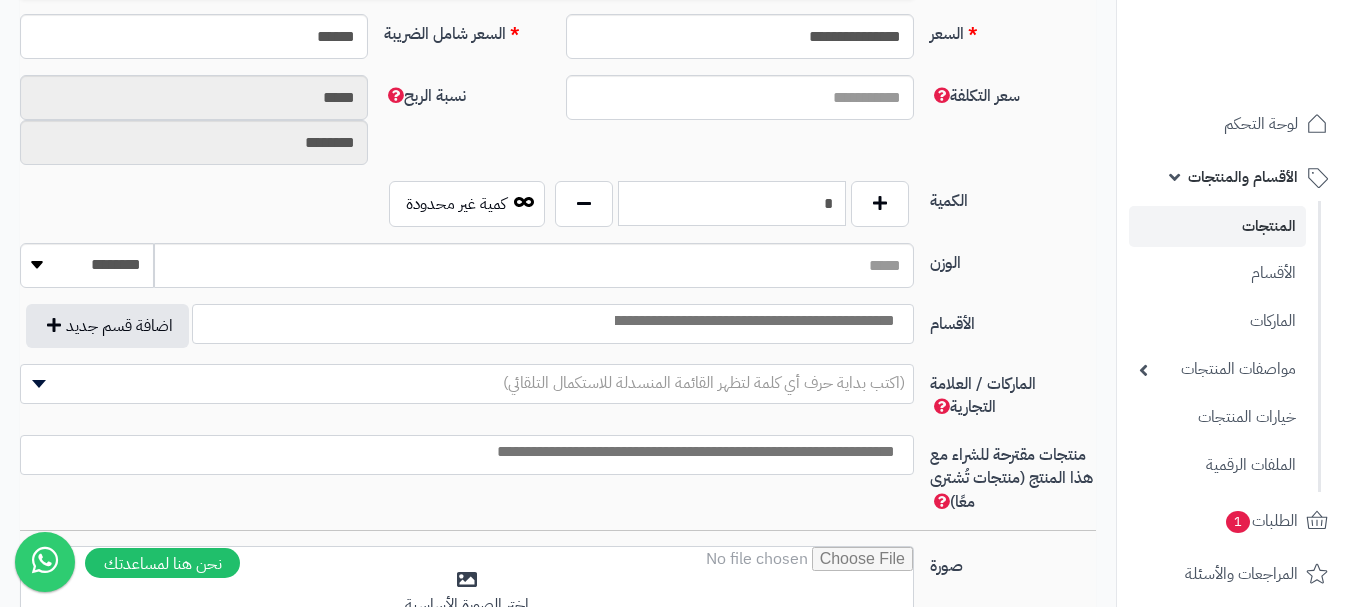 type on "*" 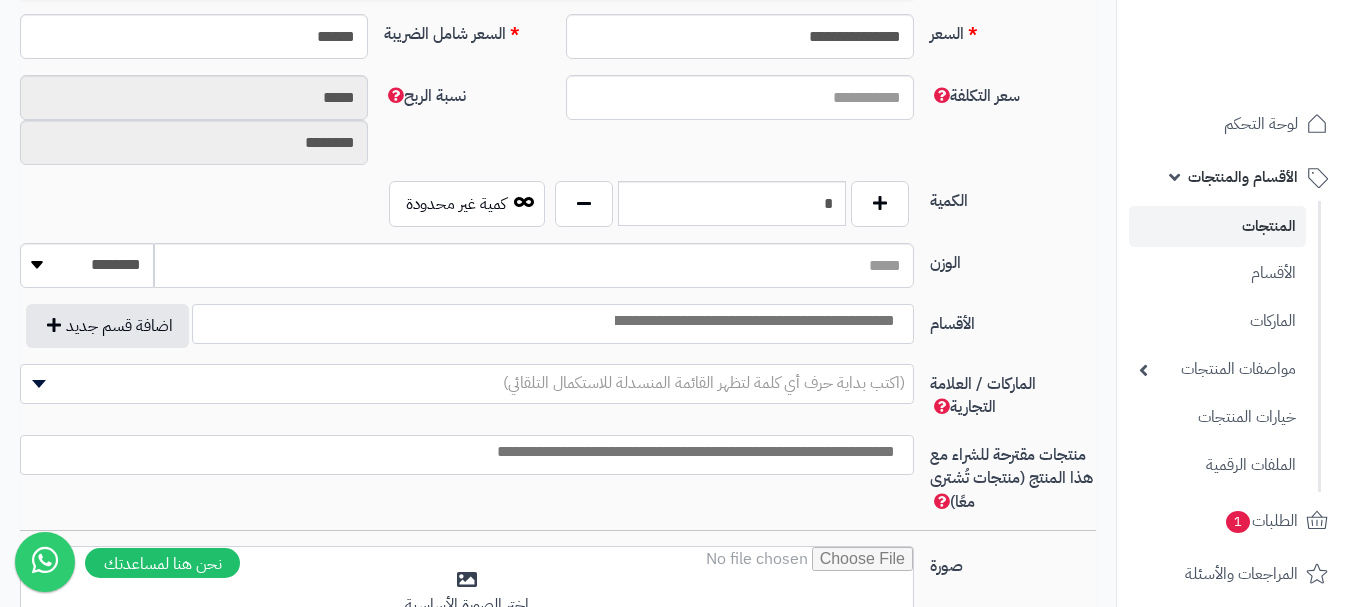 drag, startPoint x: 787, startPoint y: 329, endPoint x: 788, endPoint y: 341, distance: 12.0415945 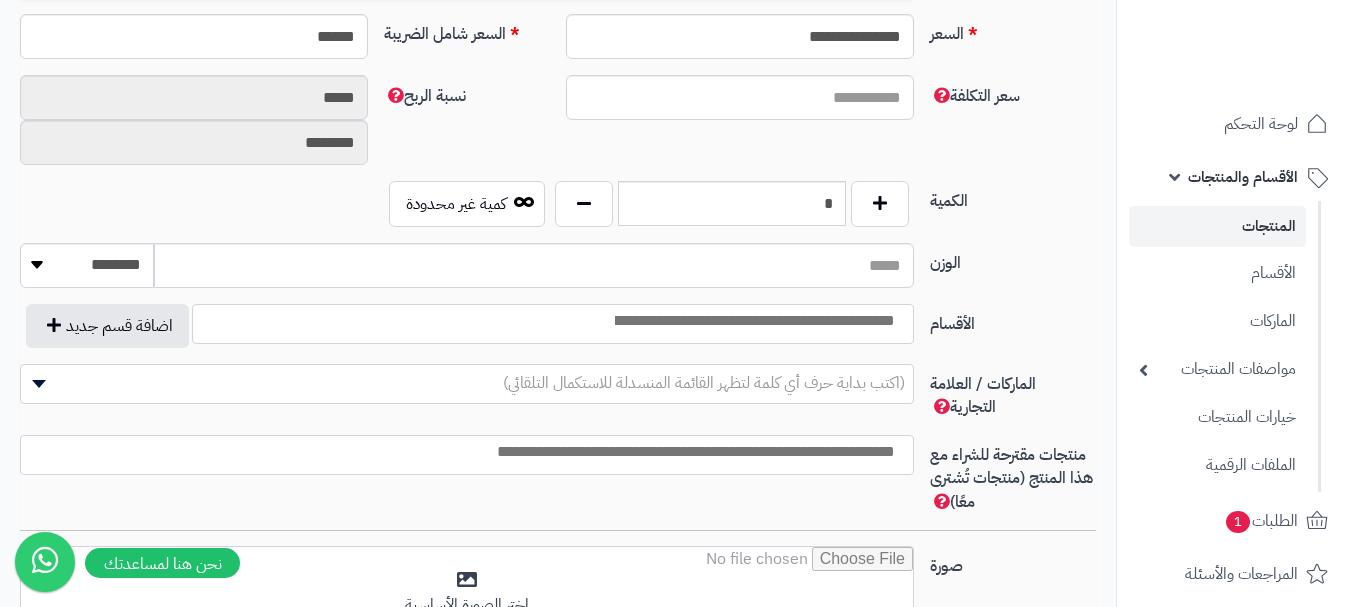 click at bounding box center (753, 321) 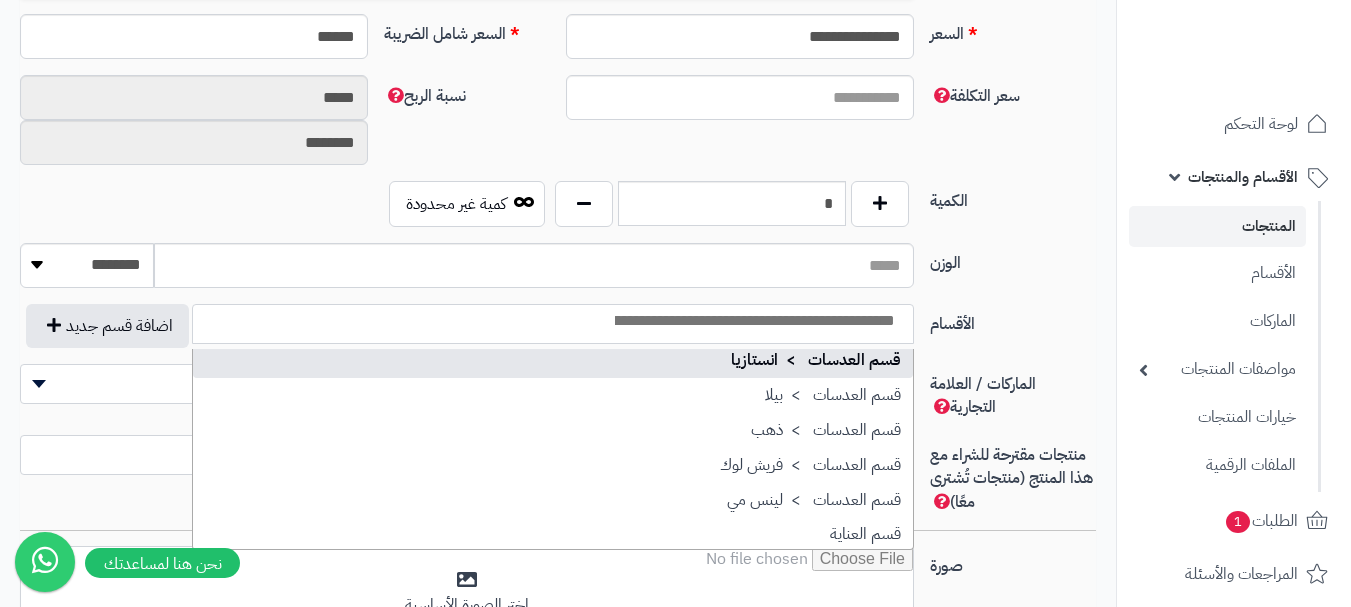 scroll, scrollTop: 1700, scrollLeft: 0, axis: vertical 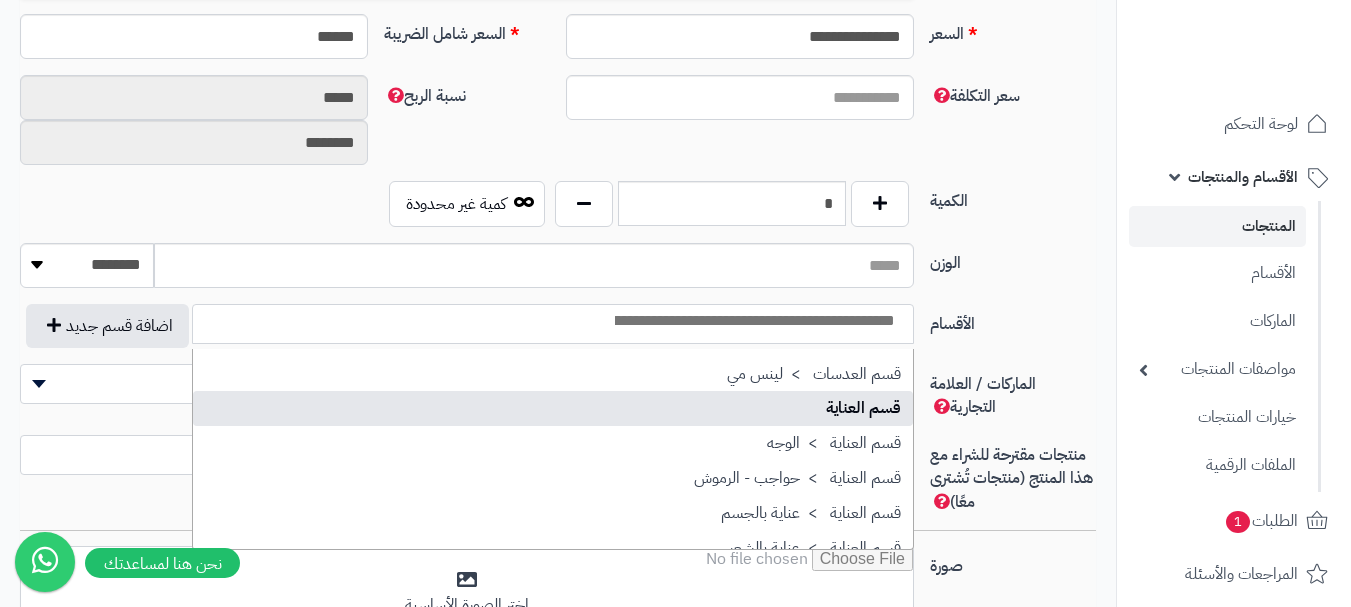 select on "**" 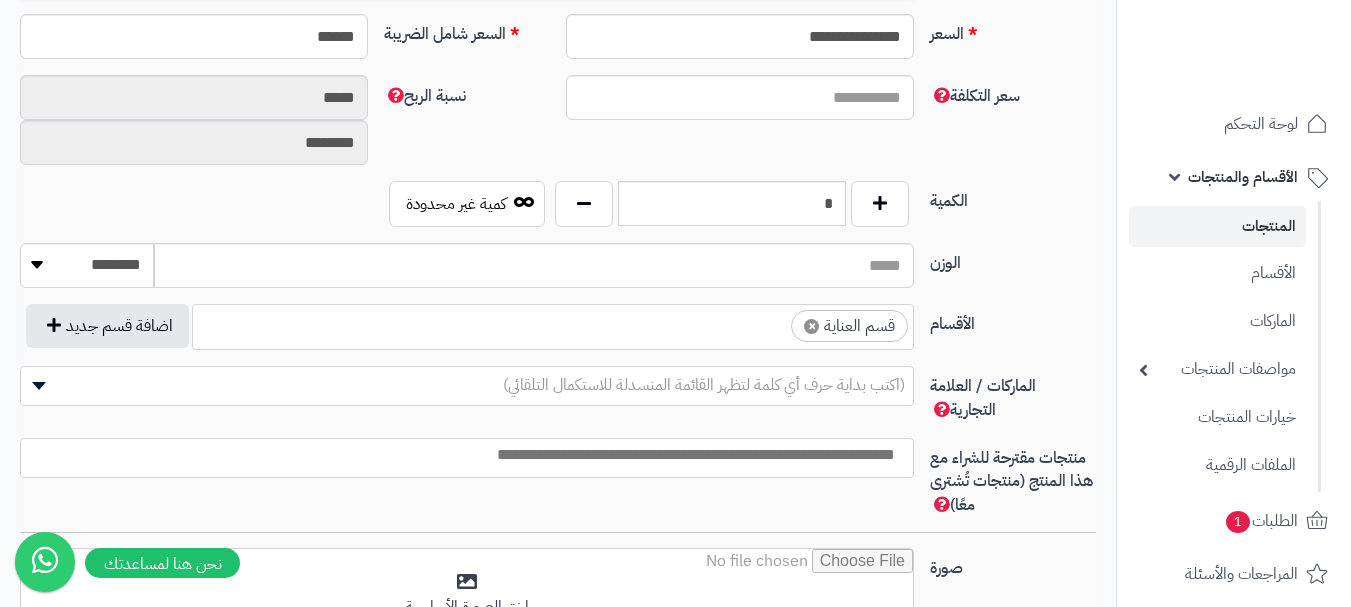 scroll, scrollTop: 1250, scrollLeft: 0, axis: vertical 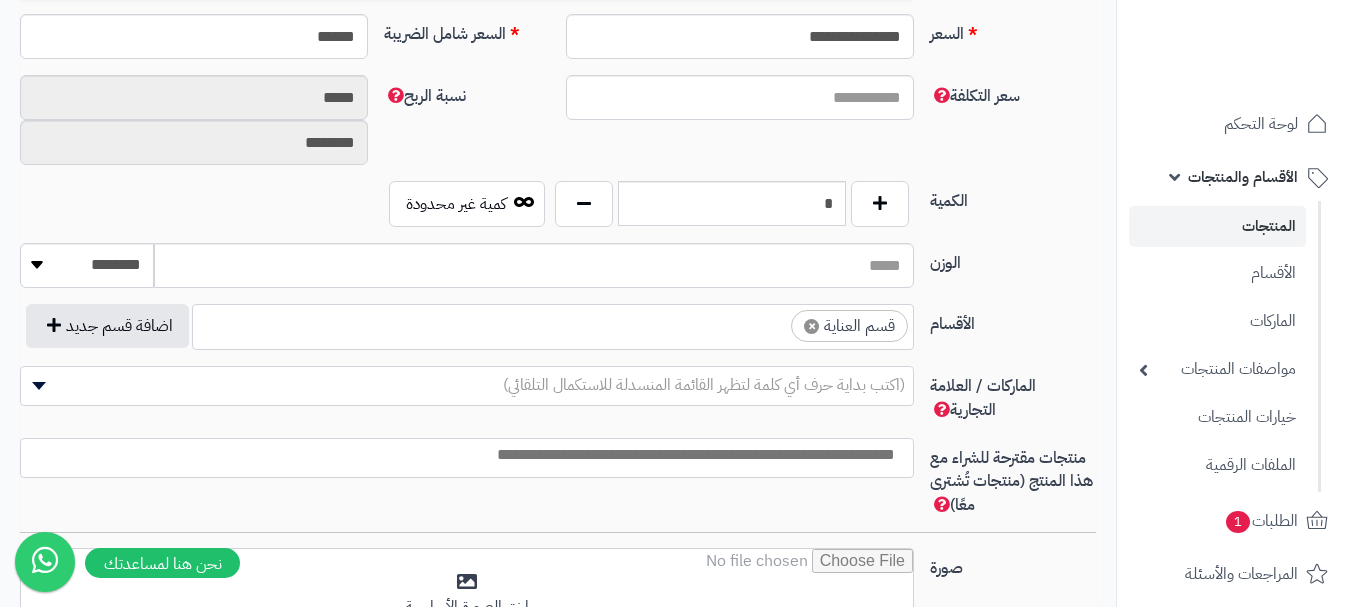 click on "× قسم العناية" at bounding box center [553, 324] 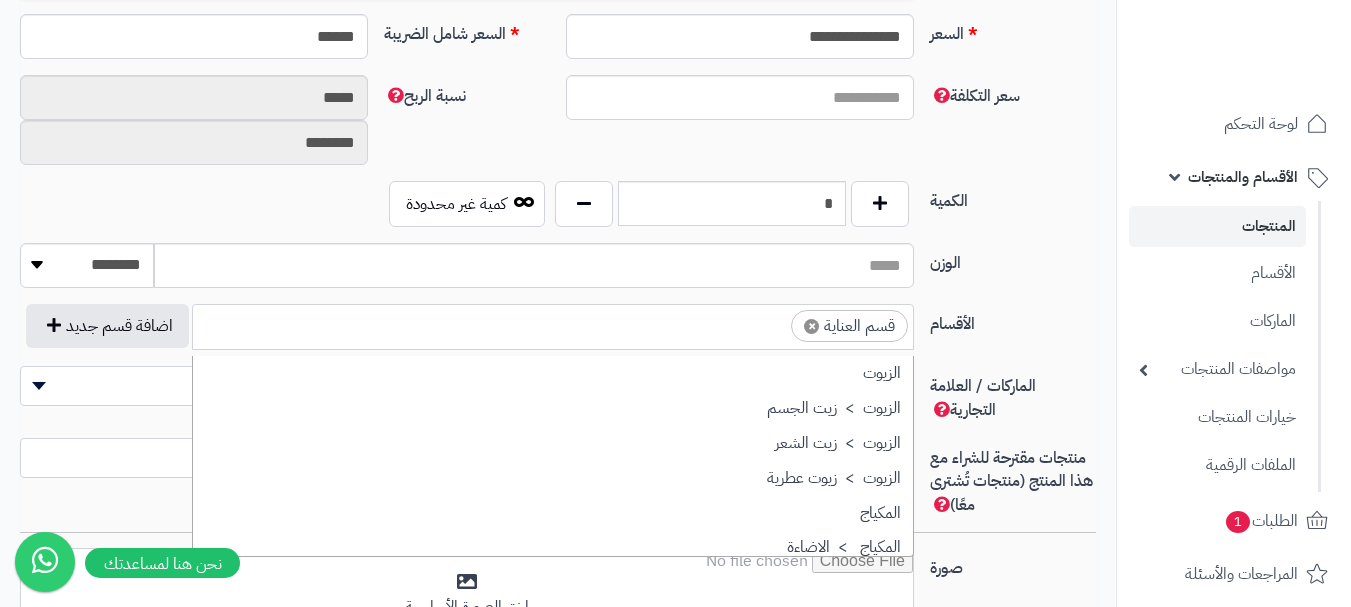 scroll, scrollTop: 1707, scrollLeft: 0, axis: vertical 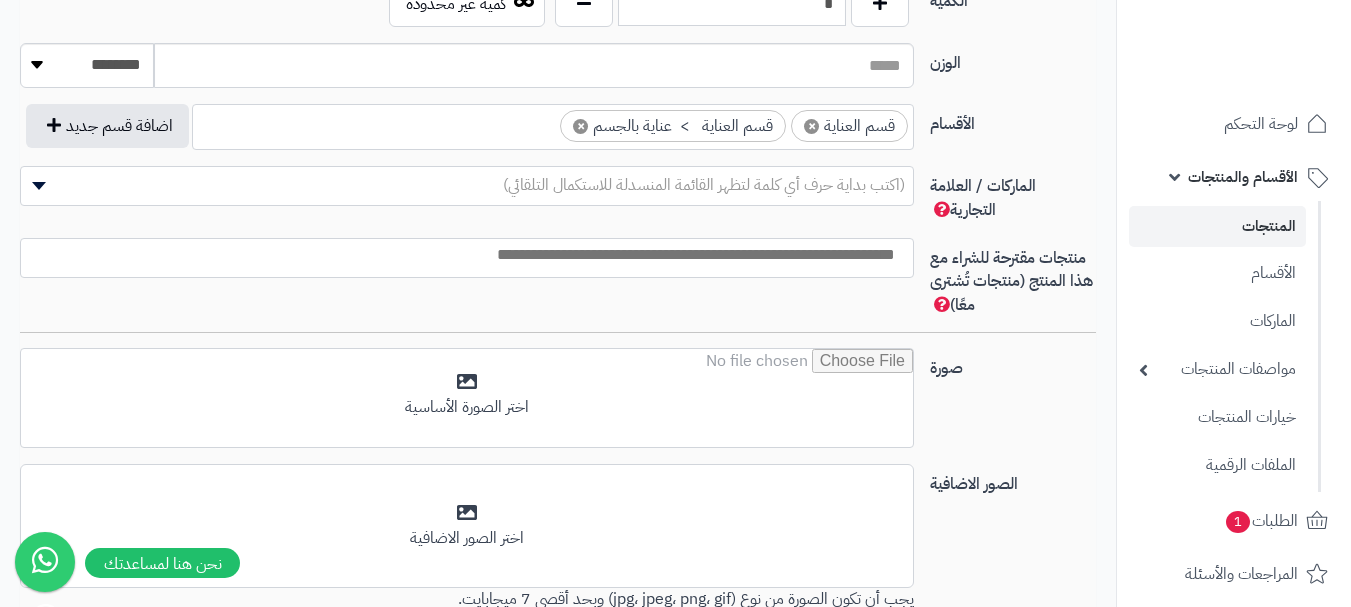 click at bounding box center [462, 255] 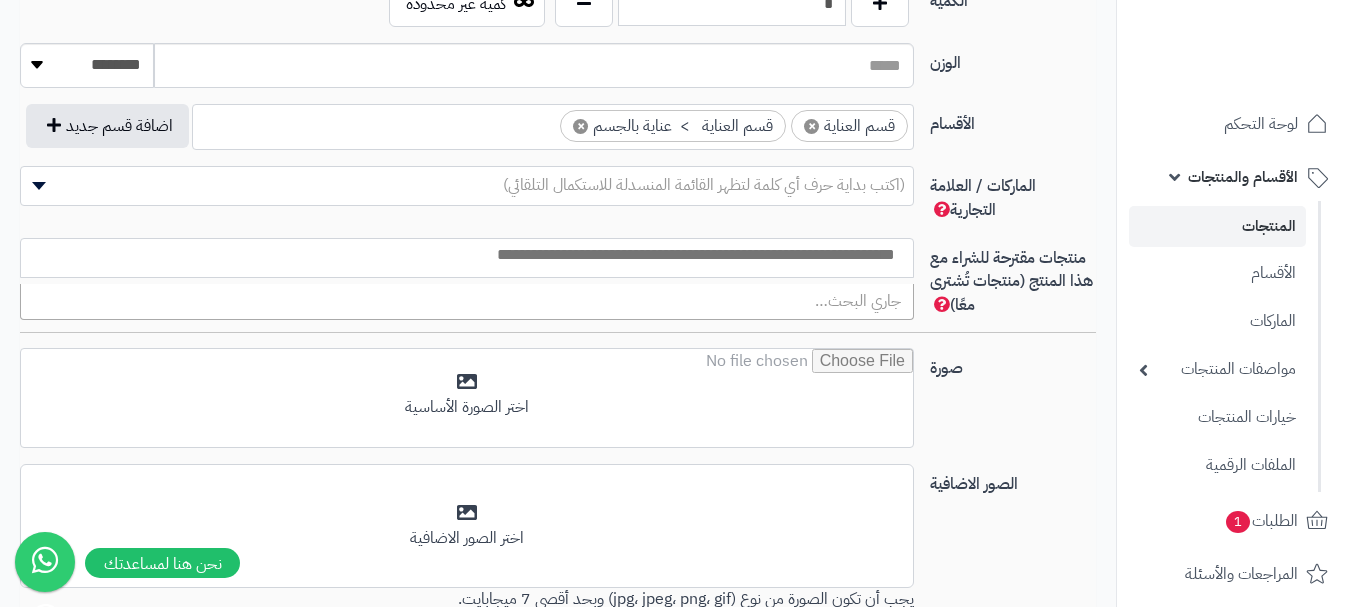 click on "**********" at bounding box center [558, 135] 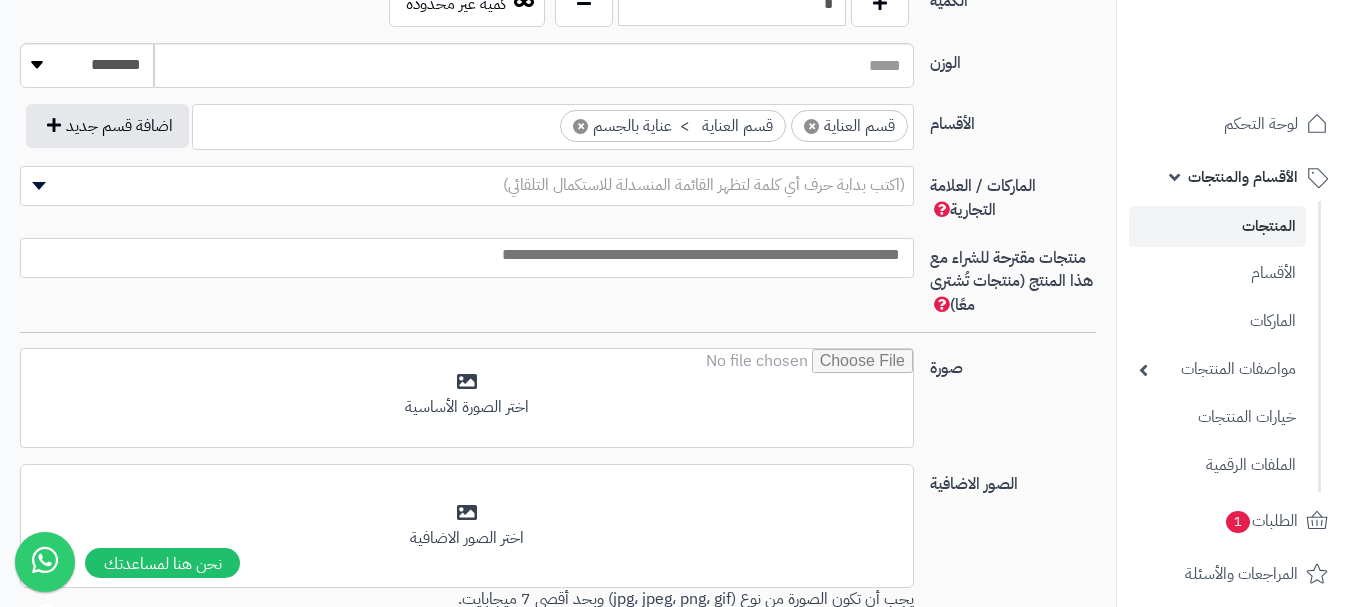 click on "(اكتب بداية حرف أي كلمة لتظهر القائمة المنسدلة للاستكمال التلقائي)" at bounding box center [704, 185] 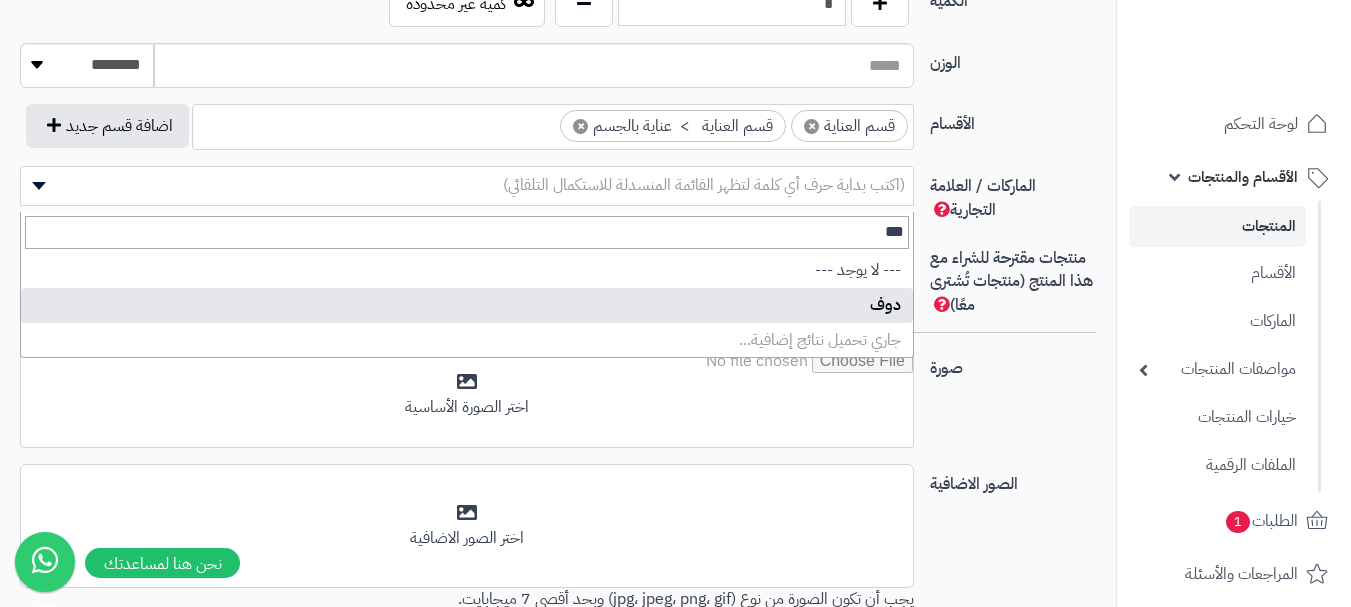 type on "***" 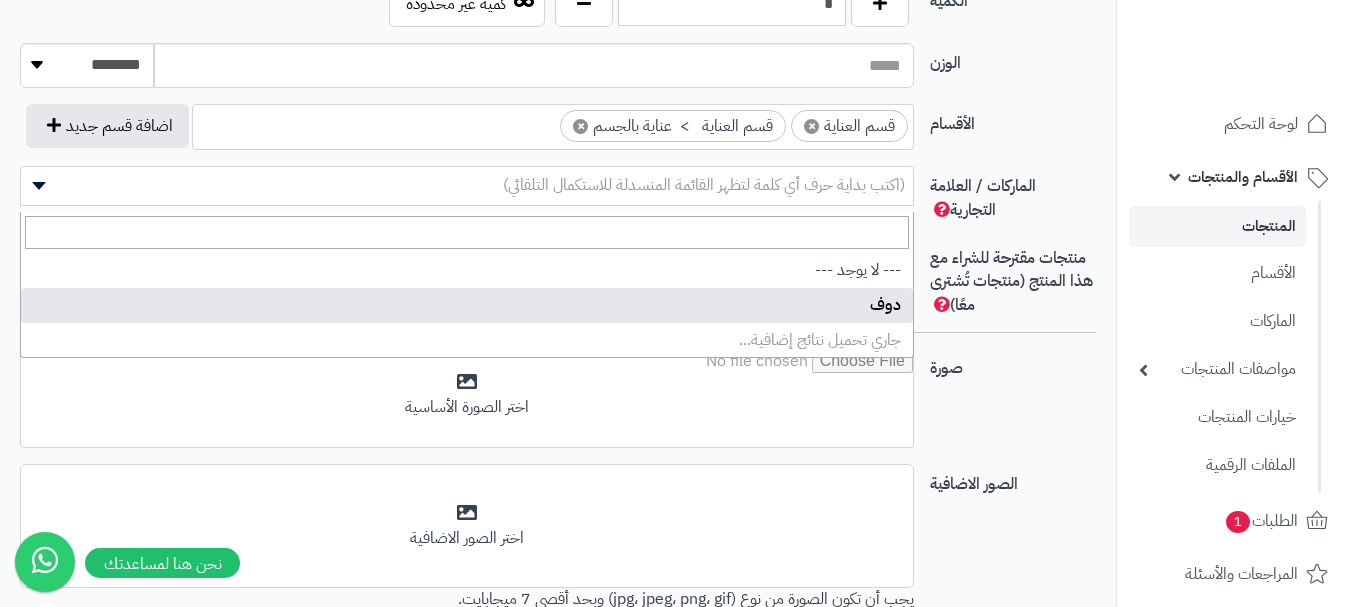 select on "**" 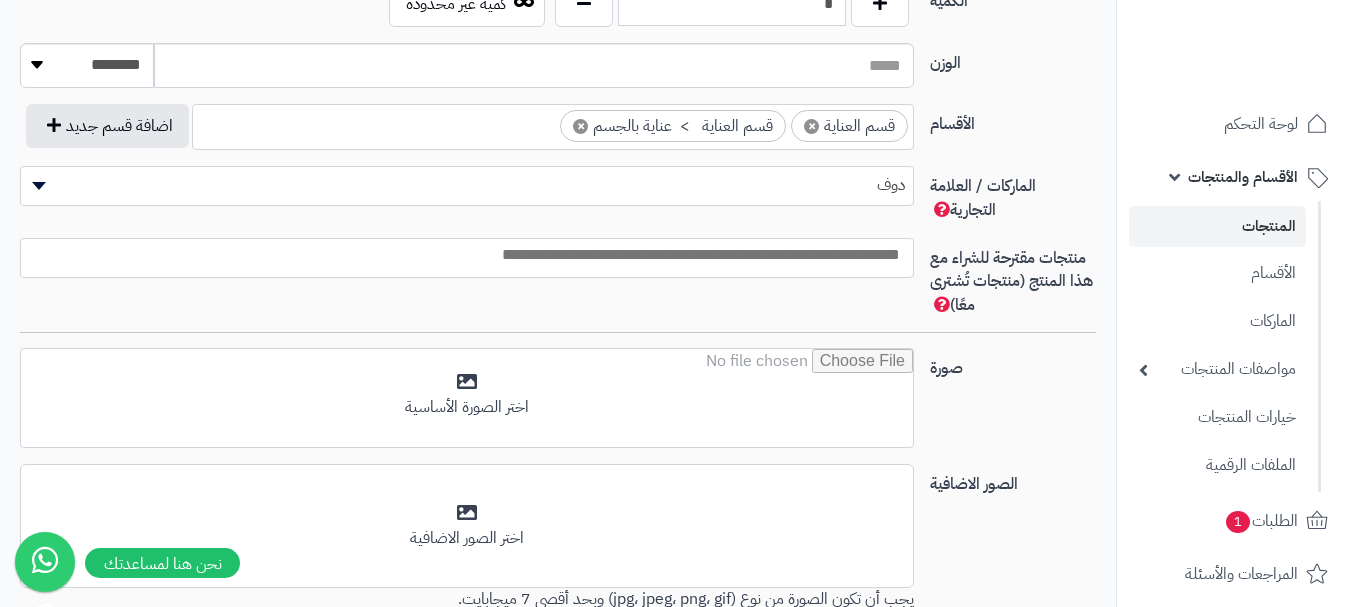 click at bounding box center (467, 255) 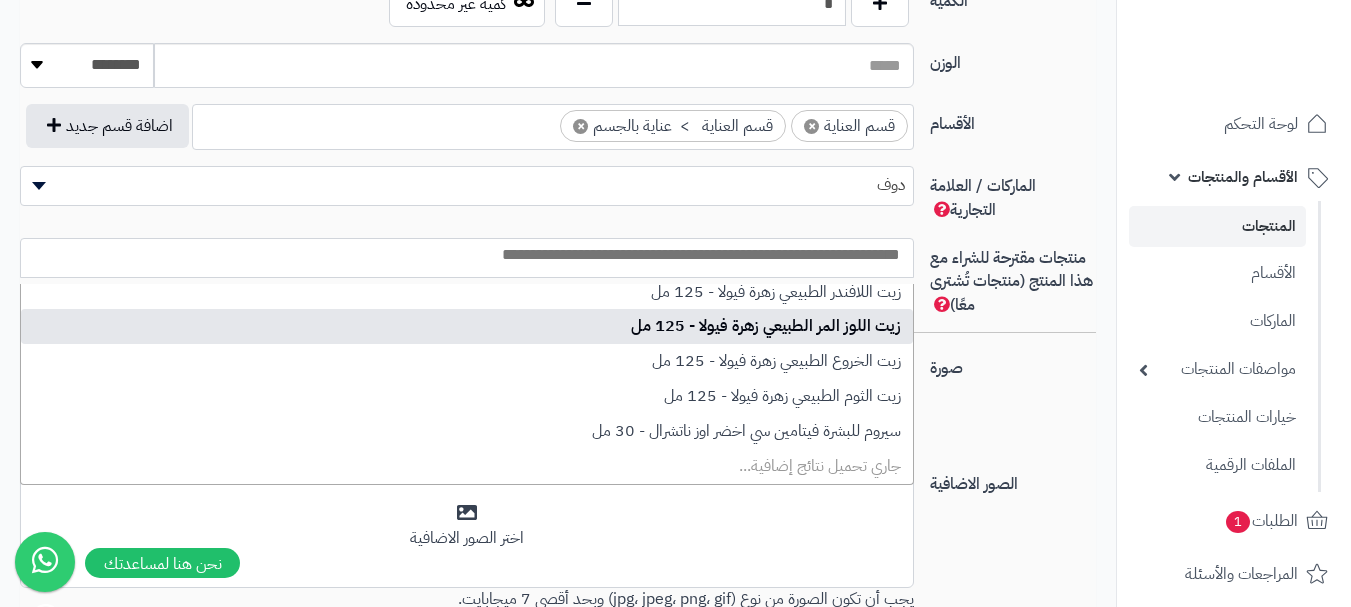 scroll, scrollTop: 9, scrollLeft: 0, axis: vertical 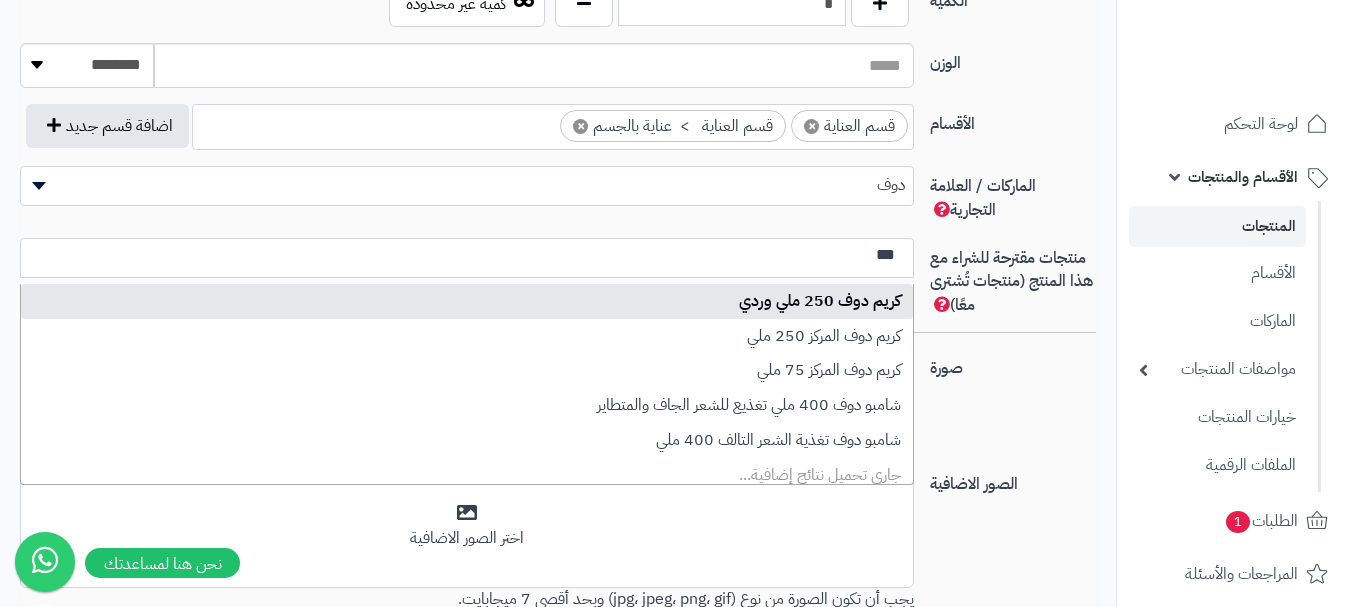 type on "***" 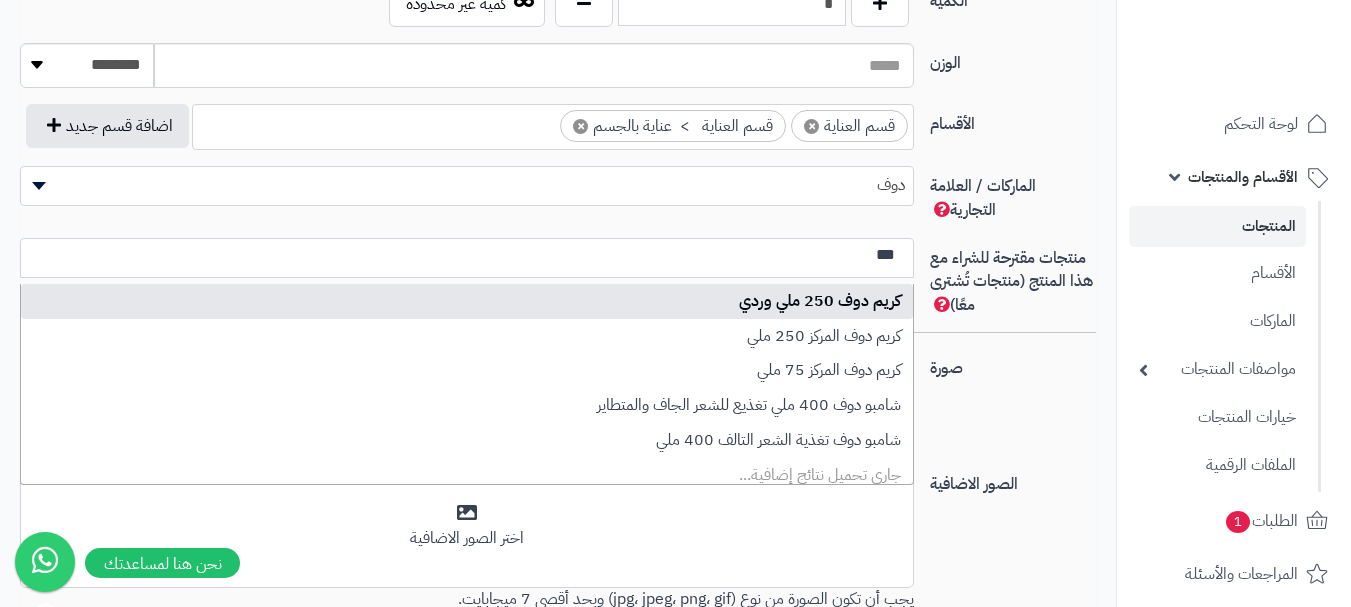 type 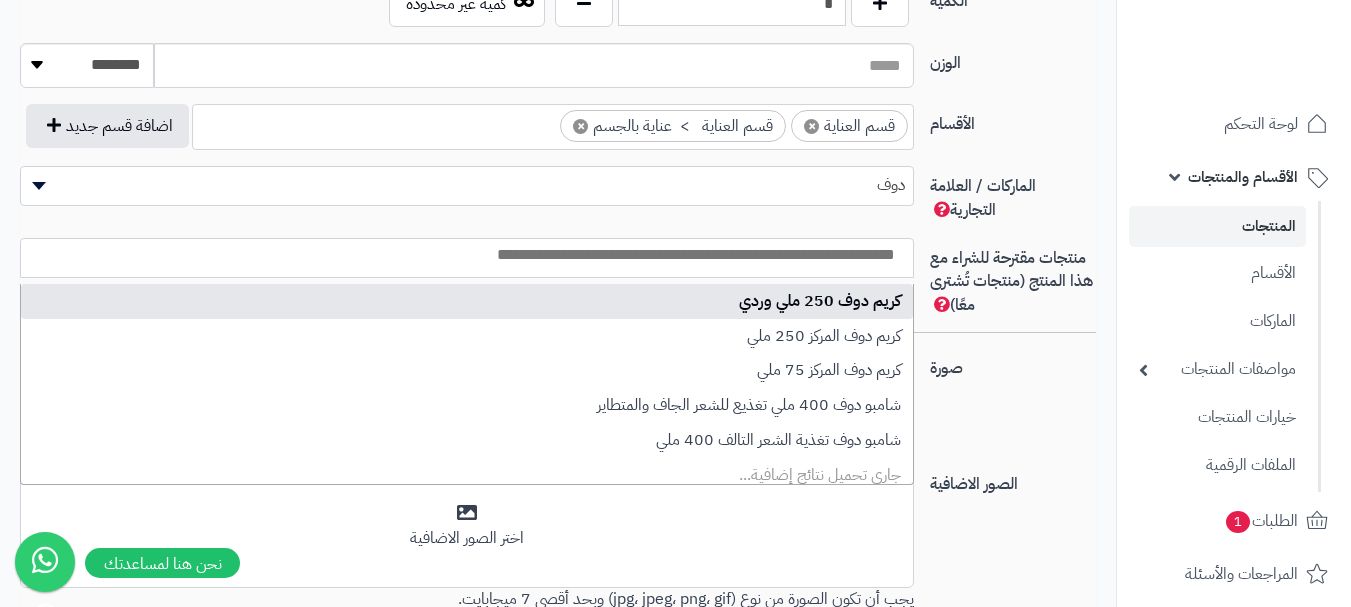 scroll, scrollTop: 0, scrollLeft: 0, axis: both 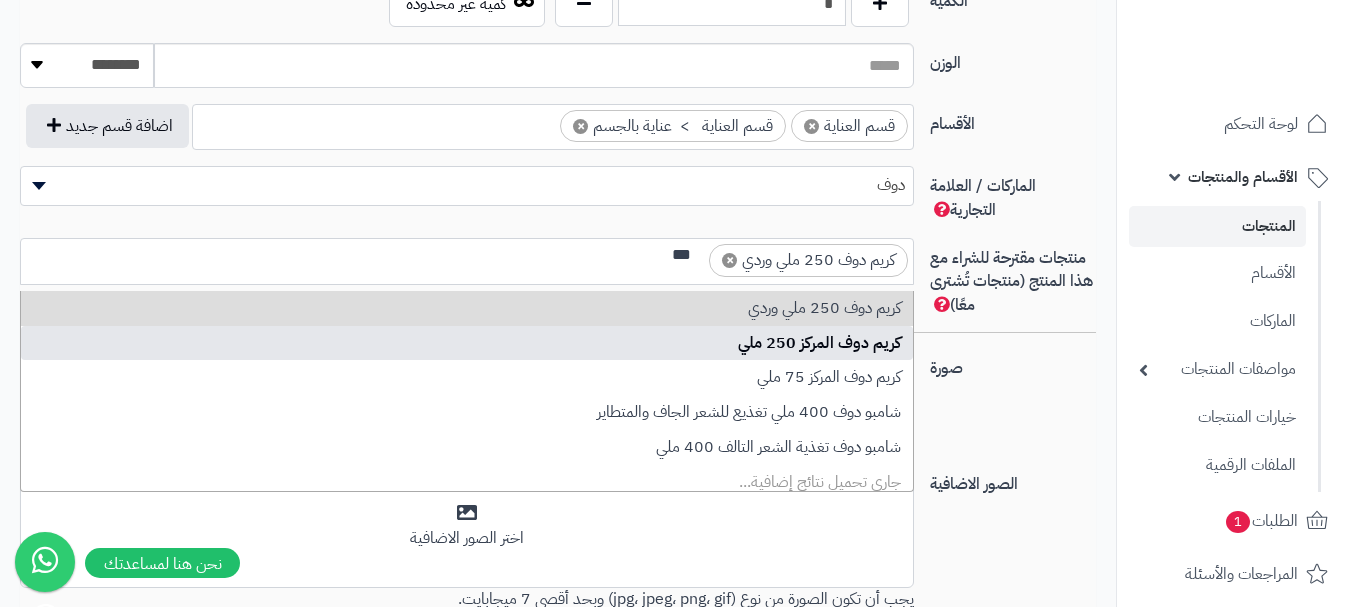 type on "***" 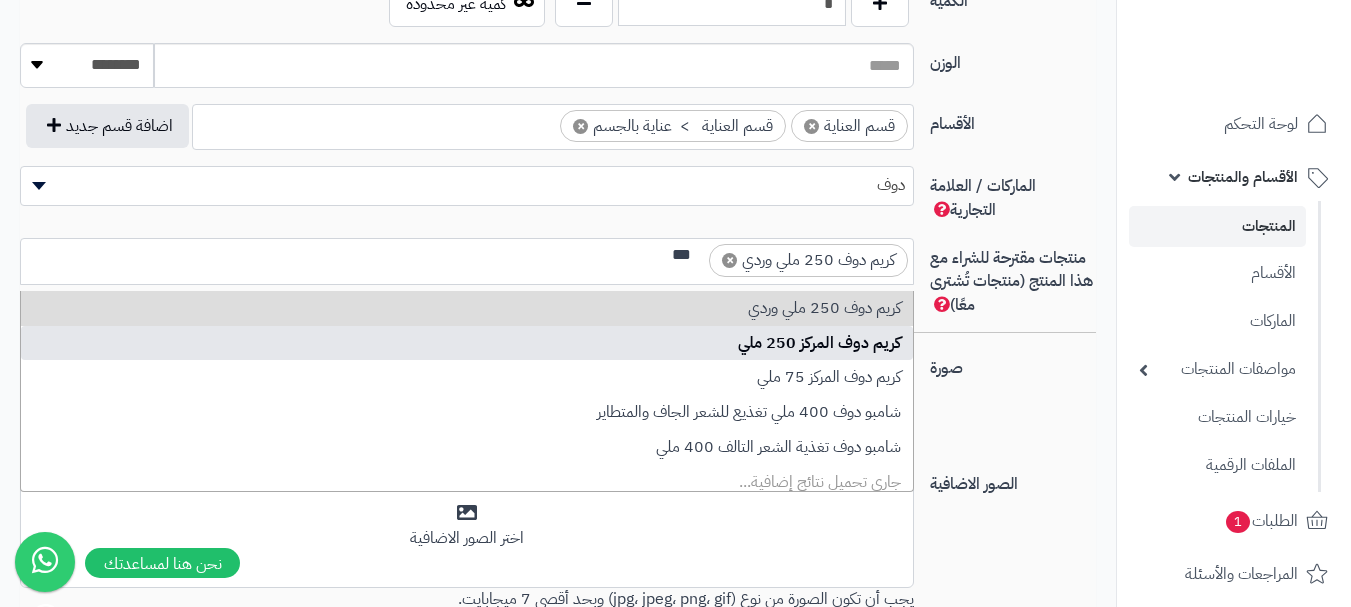 type 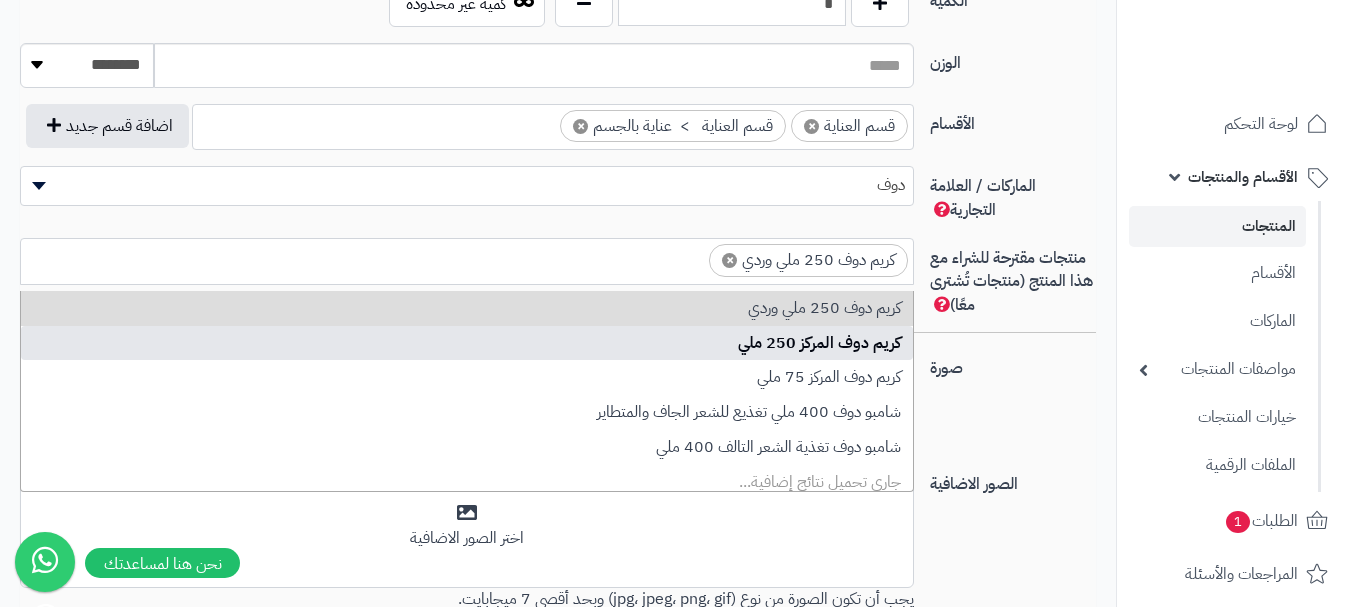 scroll, scrollTop: 0, scrollLeft: 0, axis: both 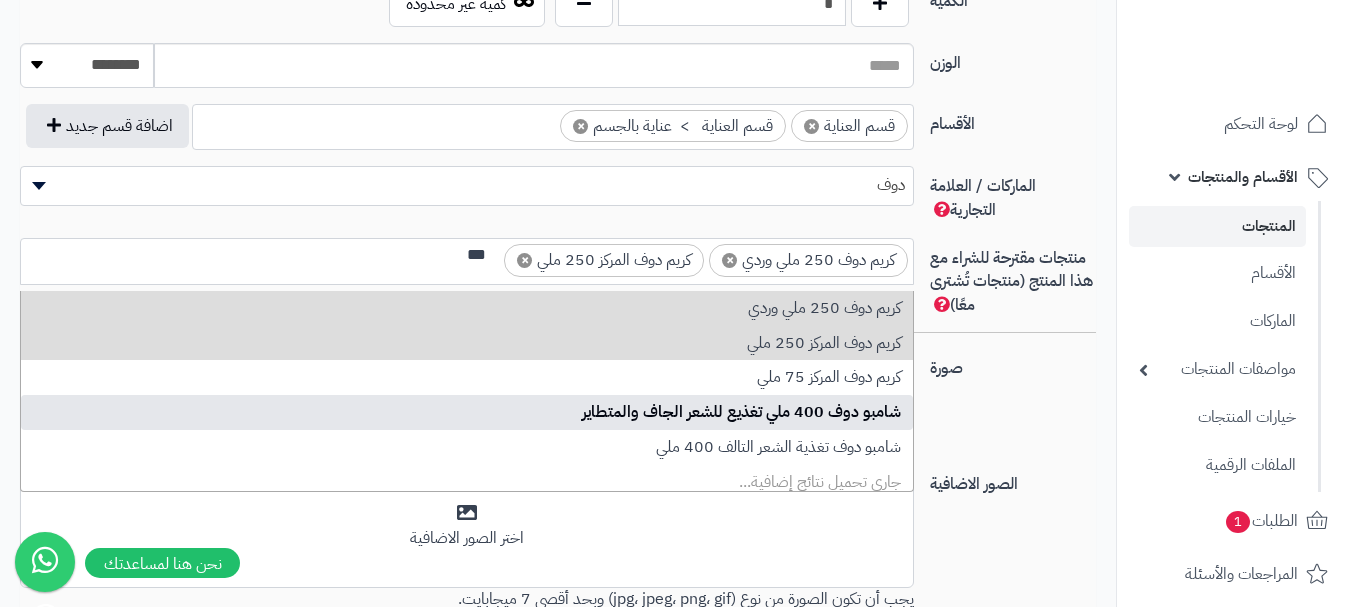 type on "***" 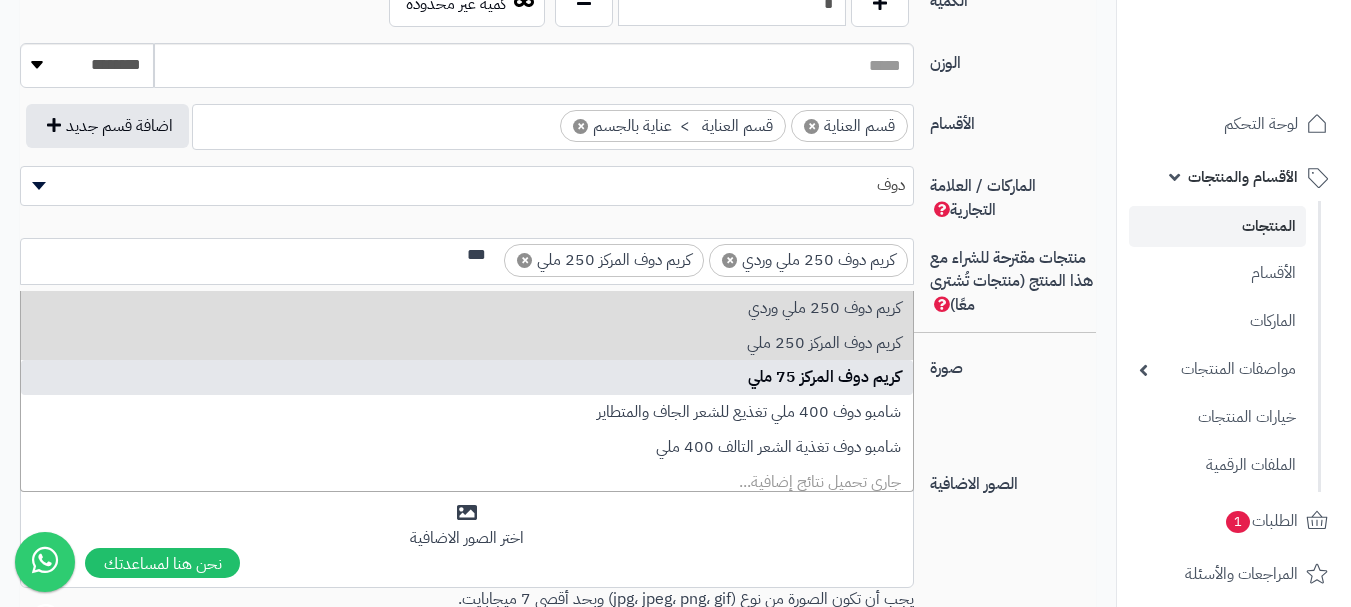 type 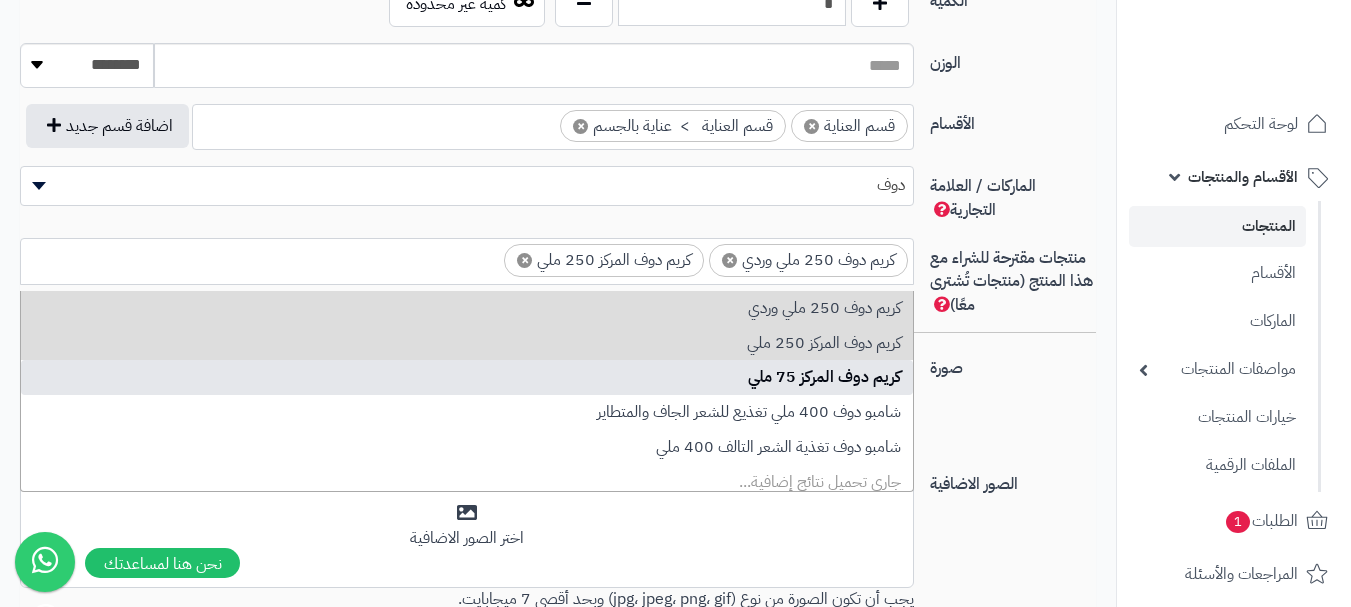 scroll, scrollTop: 0, scrollLeft: 0, axis: both 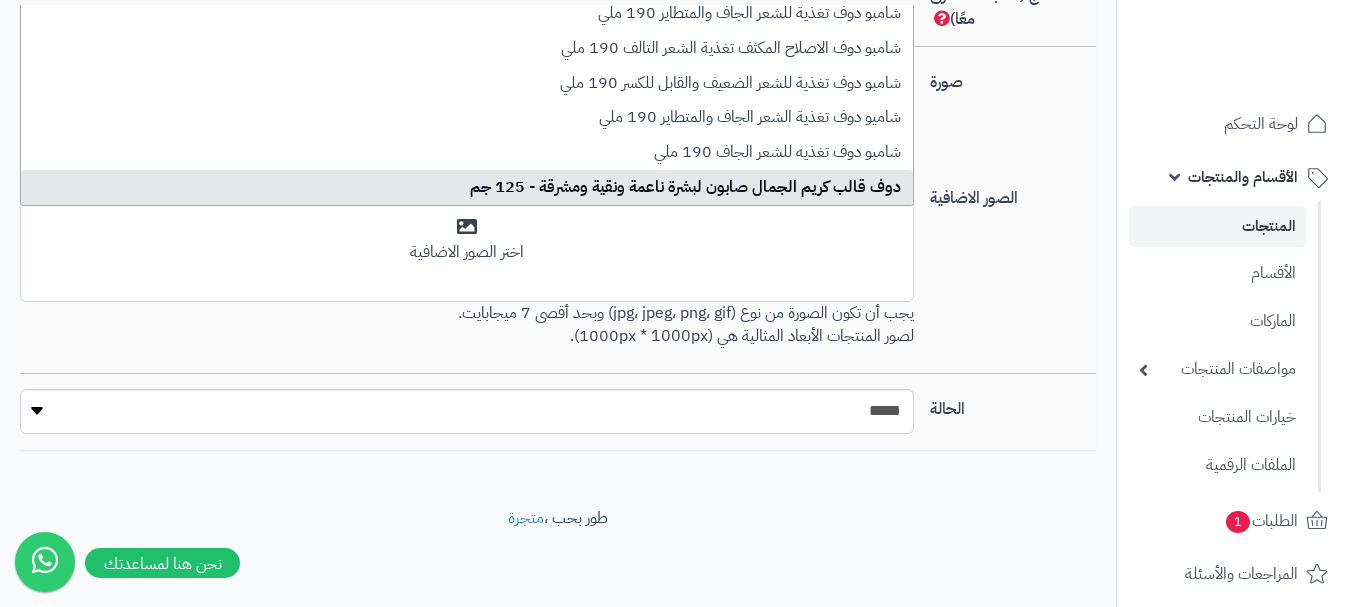 type on "***" 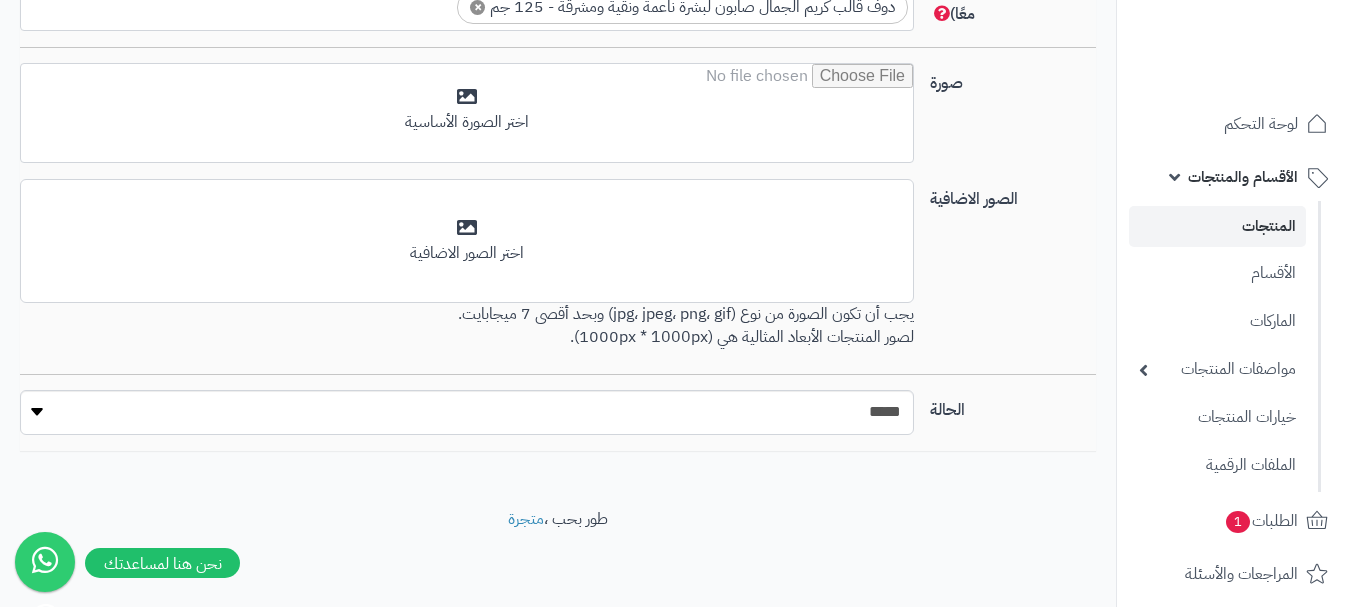 scroll, scrollTop: 1345, scrollLeft: 0, axis: vertical 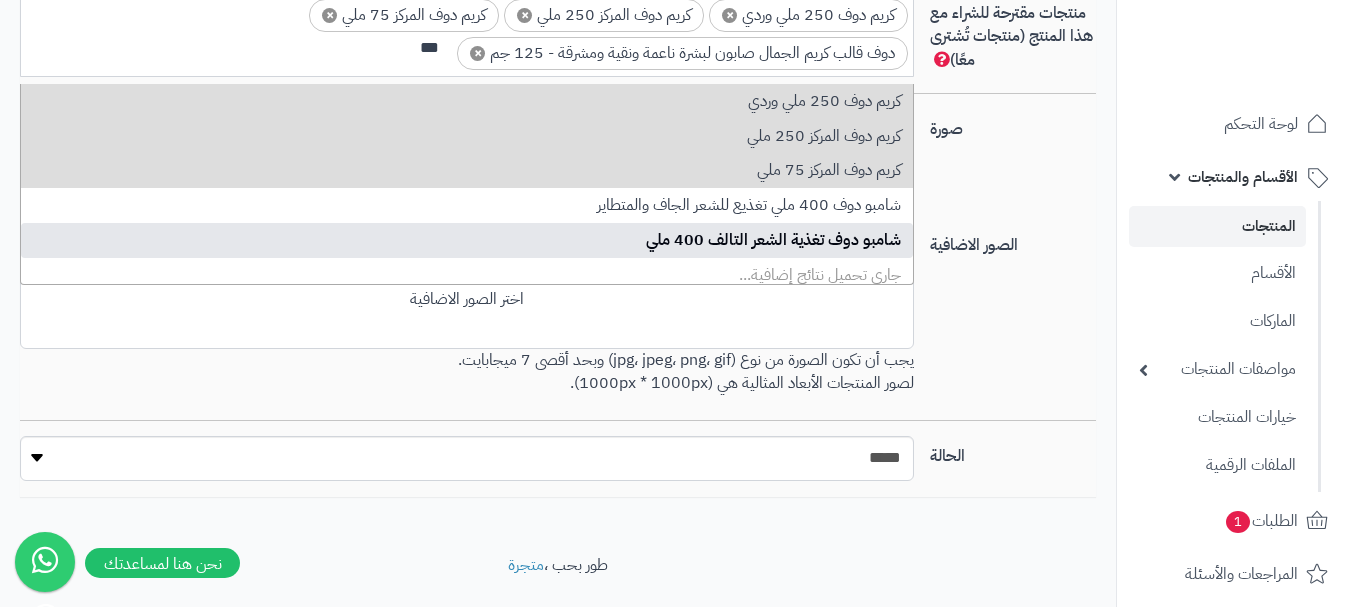 type on "***" 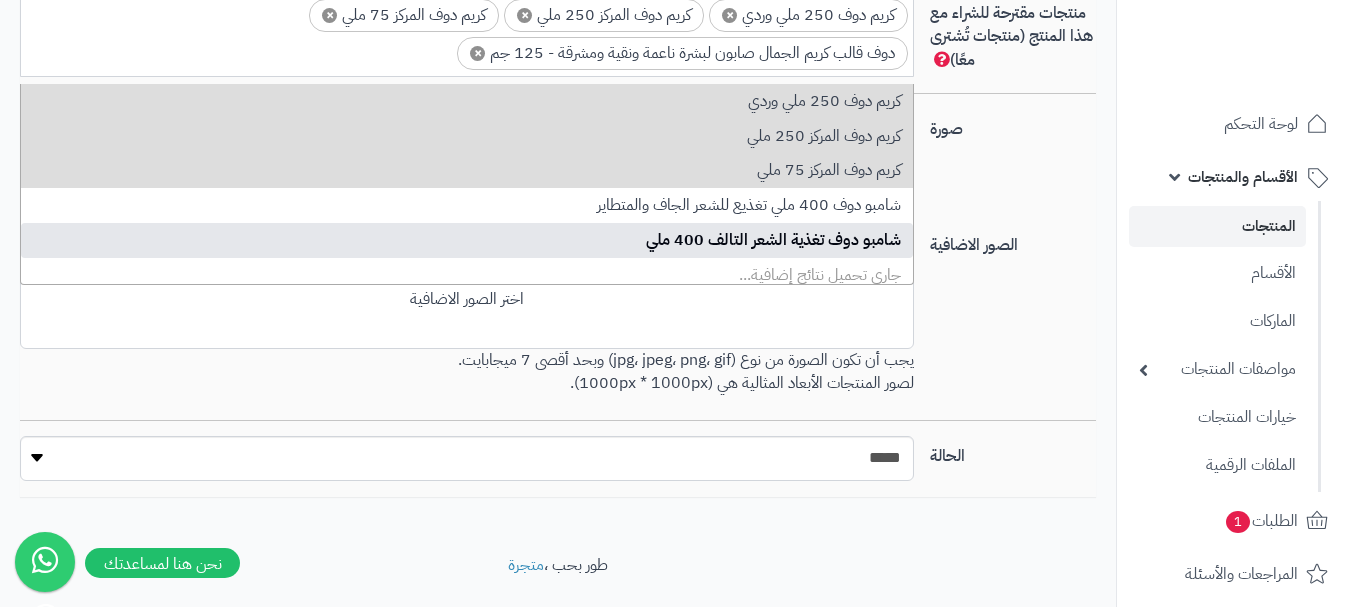 scroll, scrollTop: 0, scrollLeft: 0, axis: both 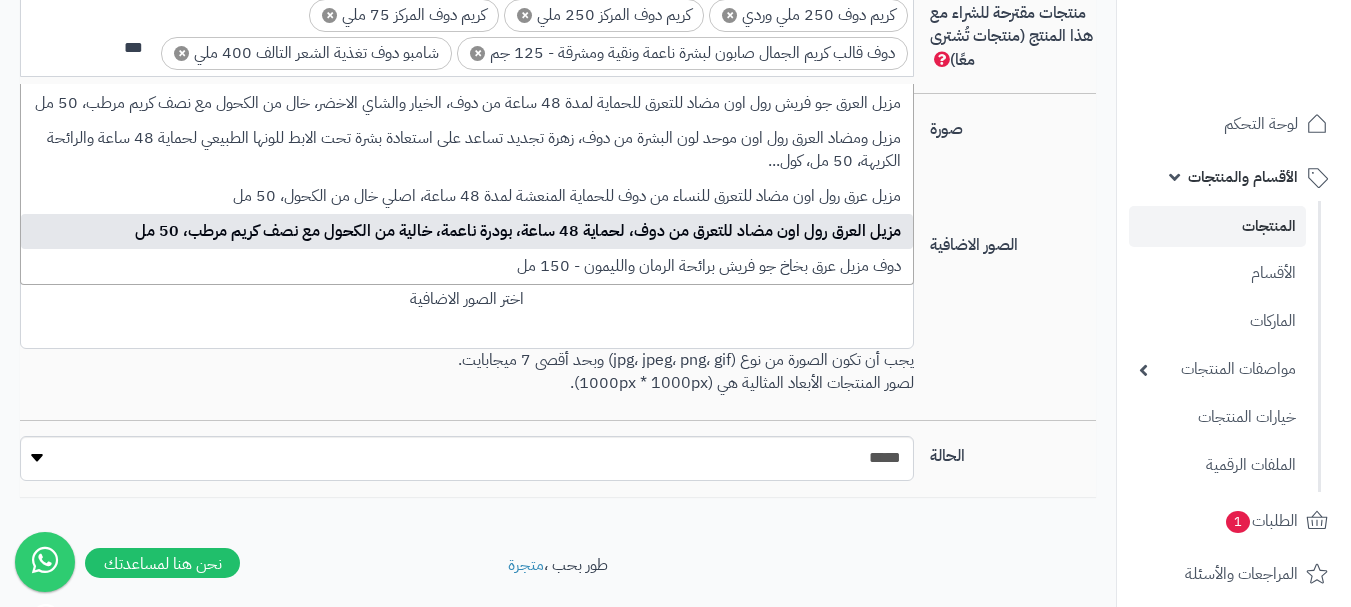 type on "***" 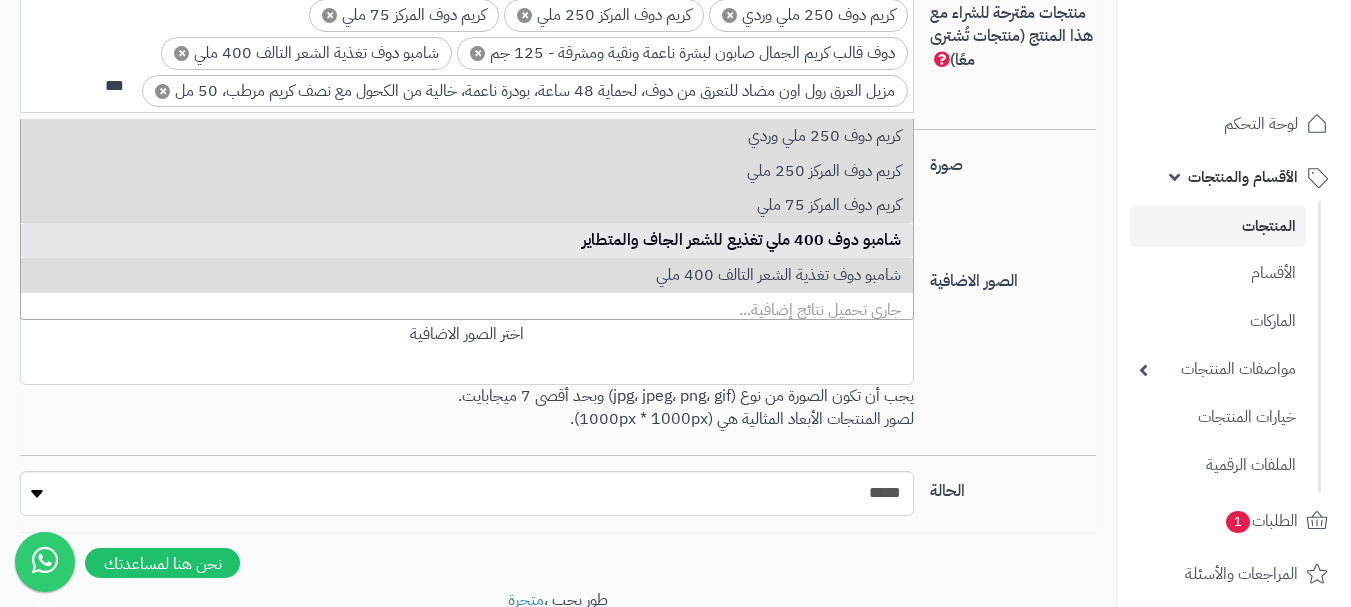 type on "***" 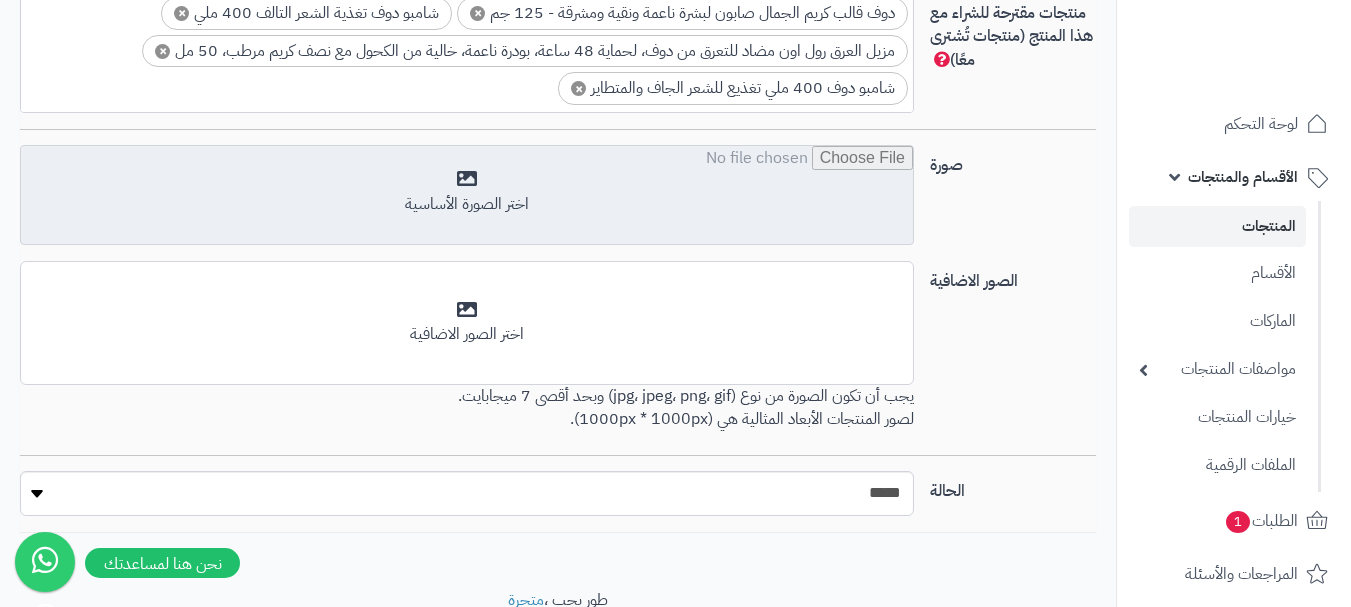 click at bounding box center [467, 196] 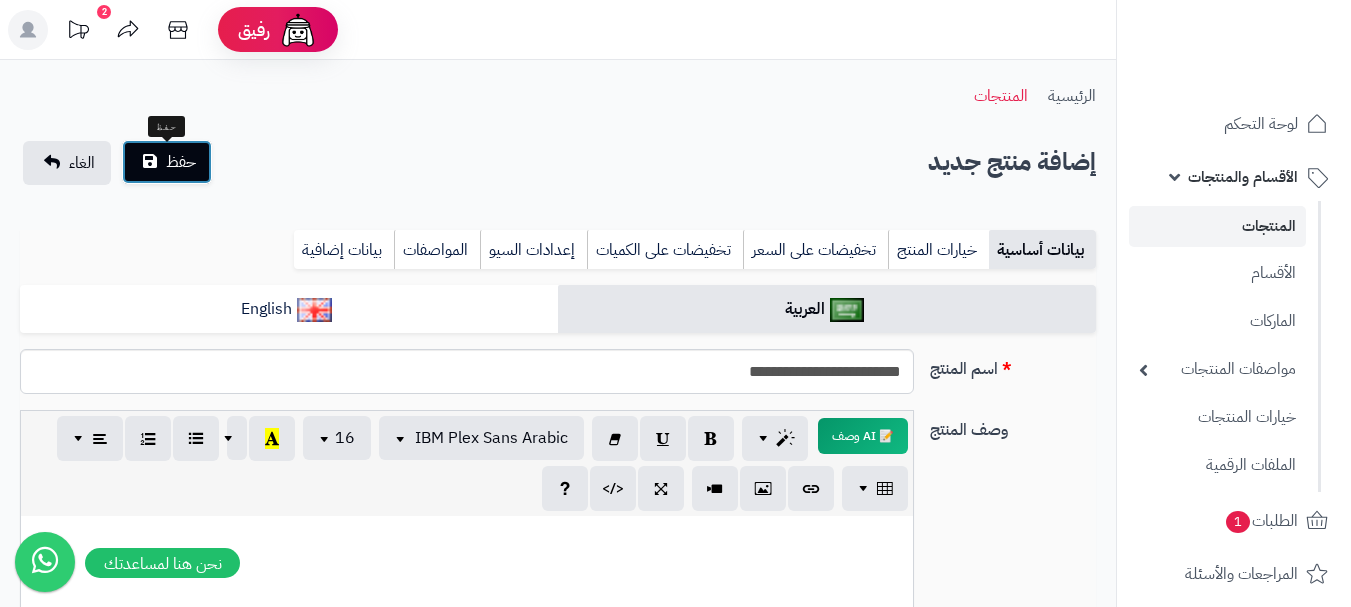click on "حفظ" at bounding box center [167, 162] 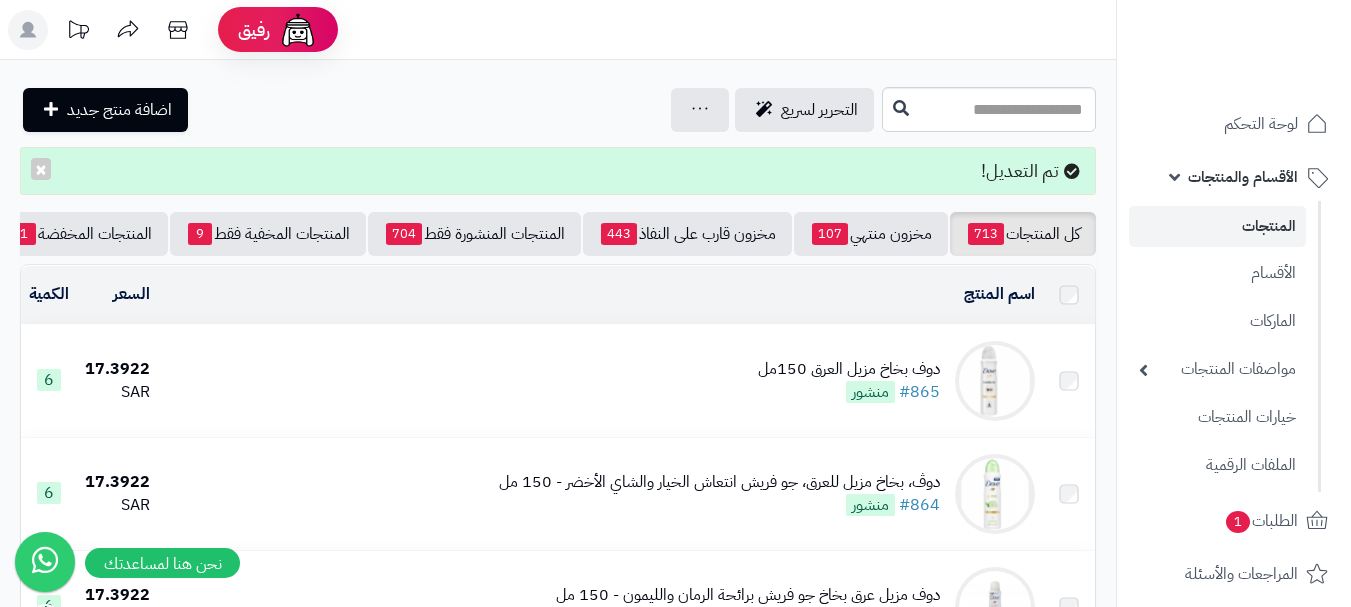 scroll, scrollTop: 0, scrollLeft: 0, axis: both 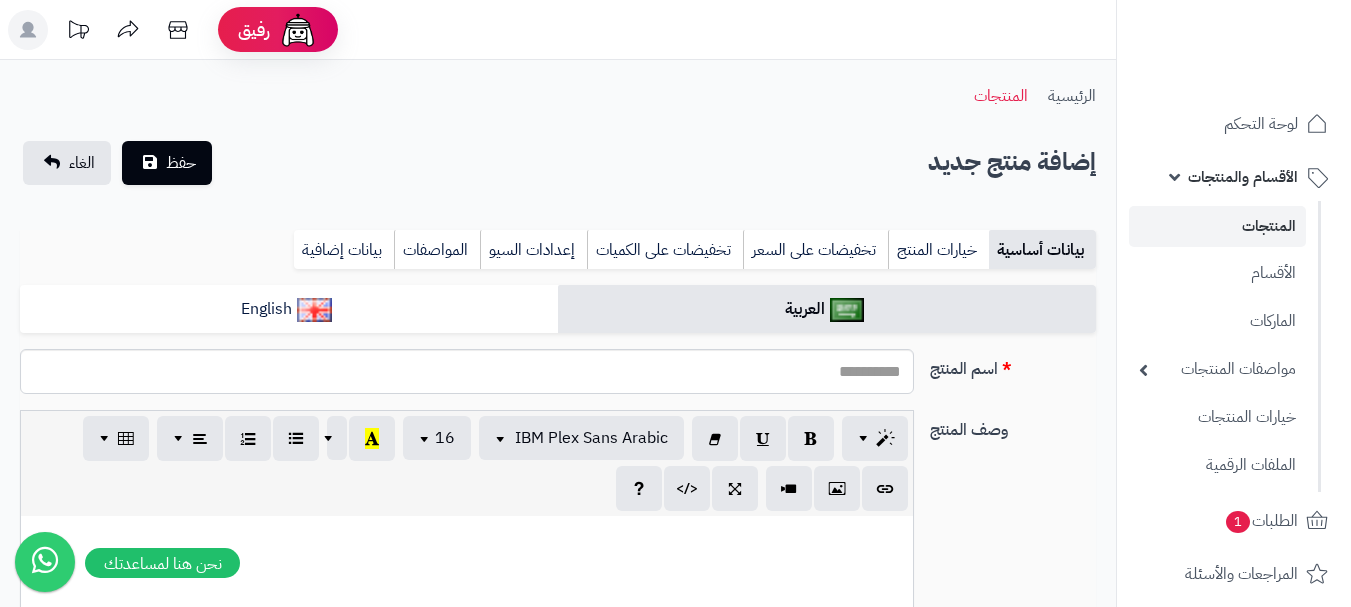 select 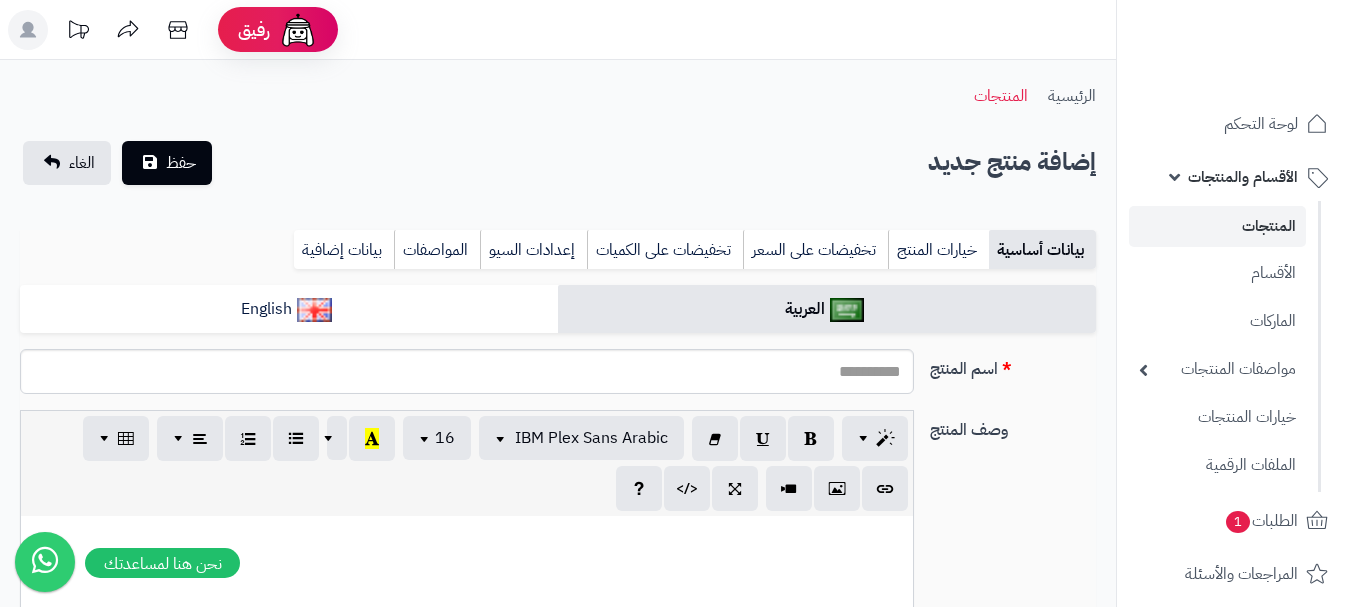 scroll, scrollTop: 0, scrollLeft: 0, axis: both 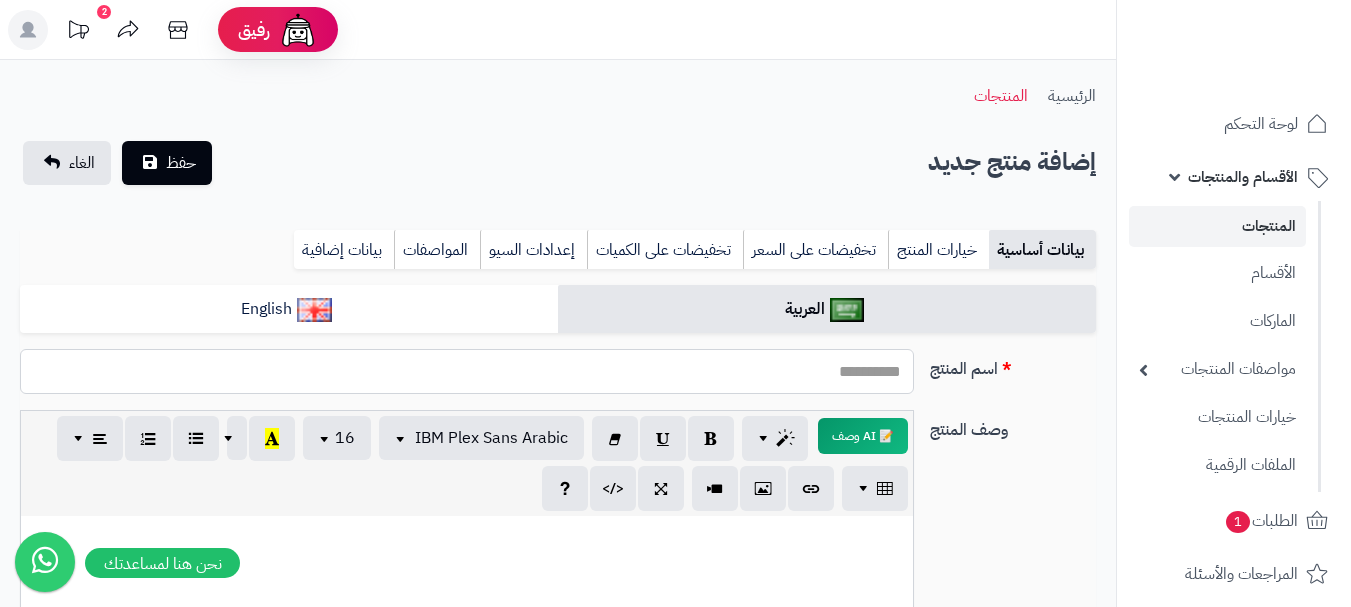 paste on "**********" 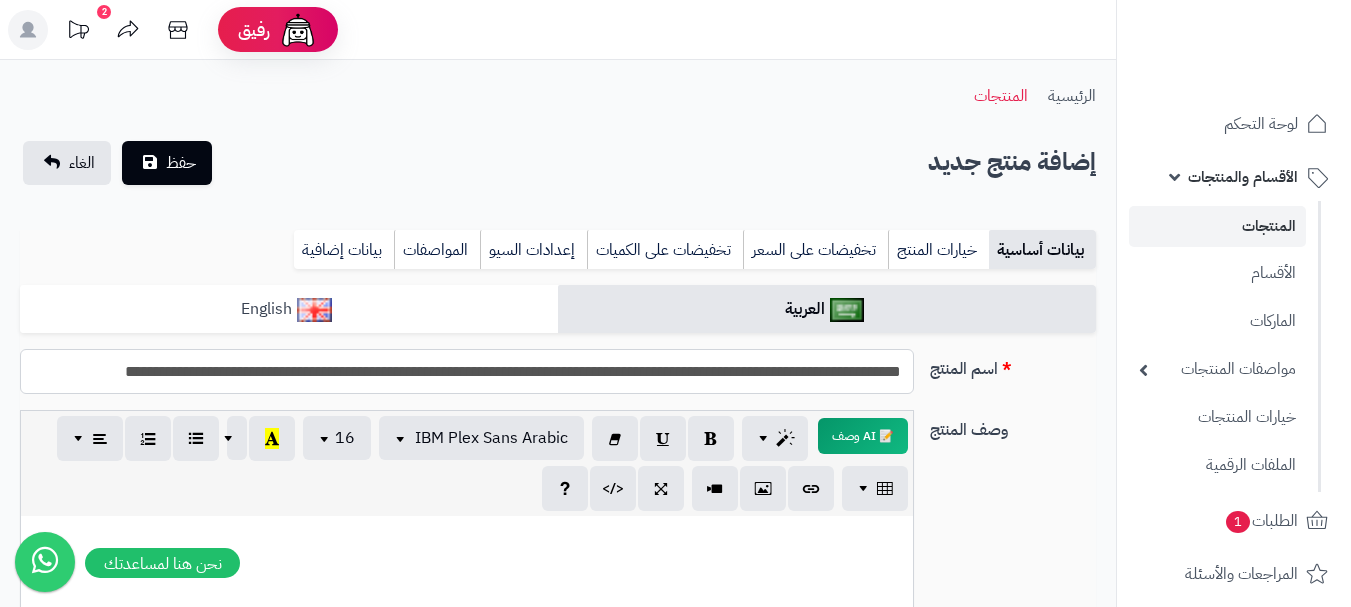 type on "**********" 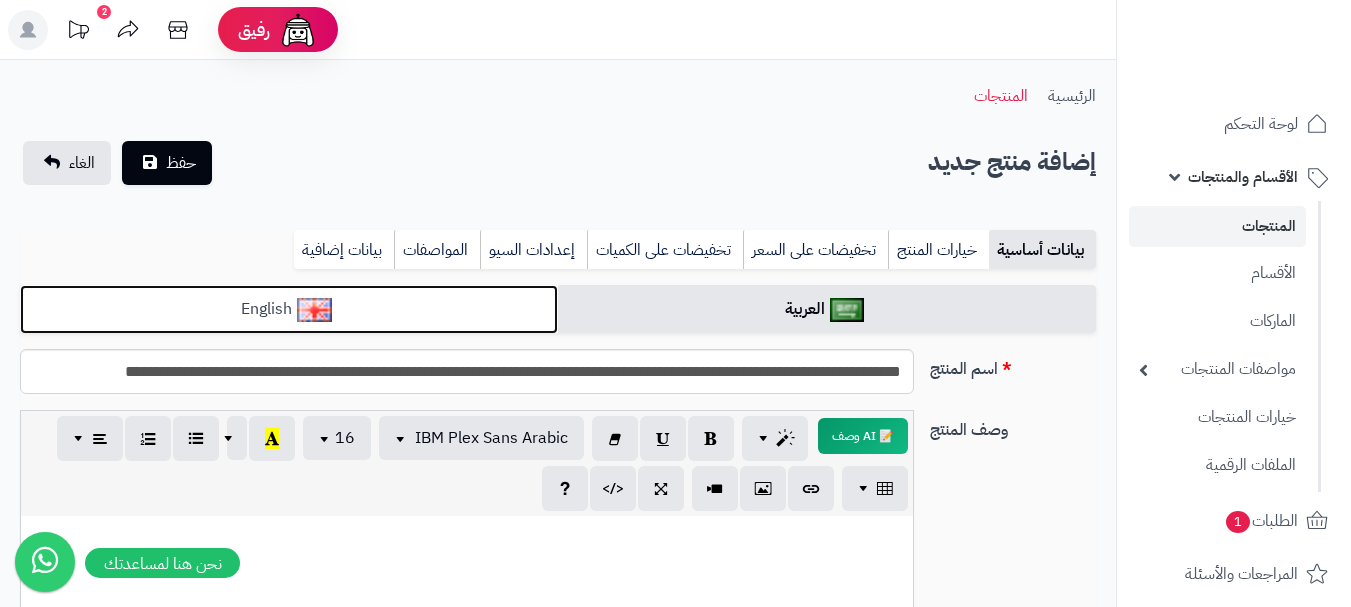 click on "English" at bounding box center [289, 309] 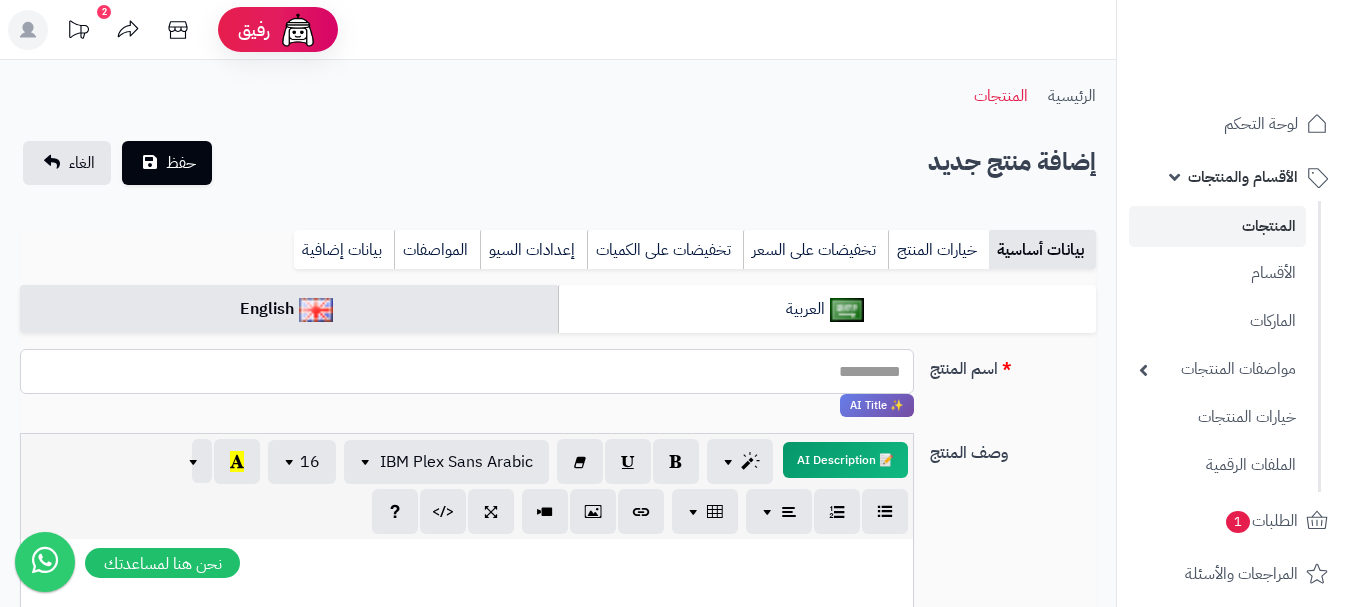 paste on "**********" 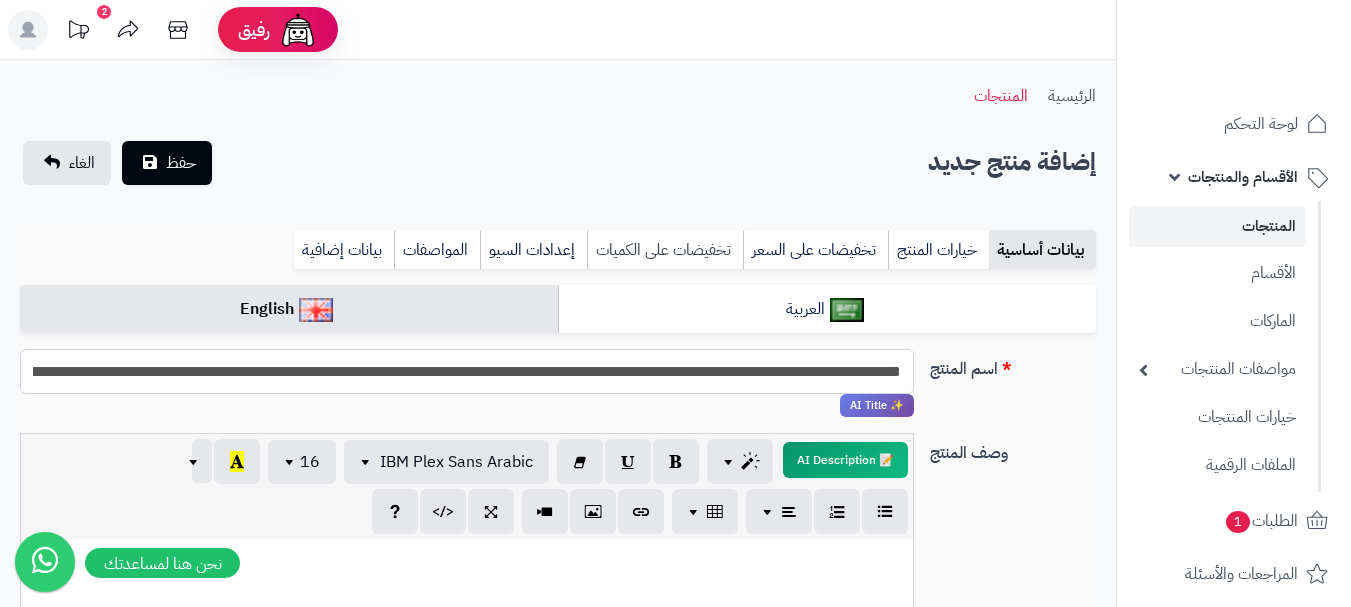 scroll, scrollTop: 0, scrollLeft: -213, axis: horizontal 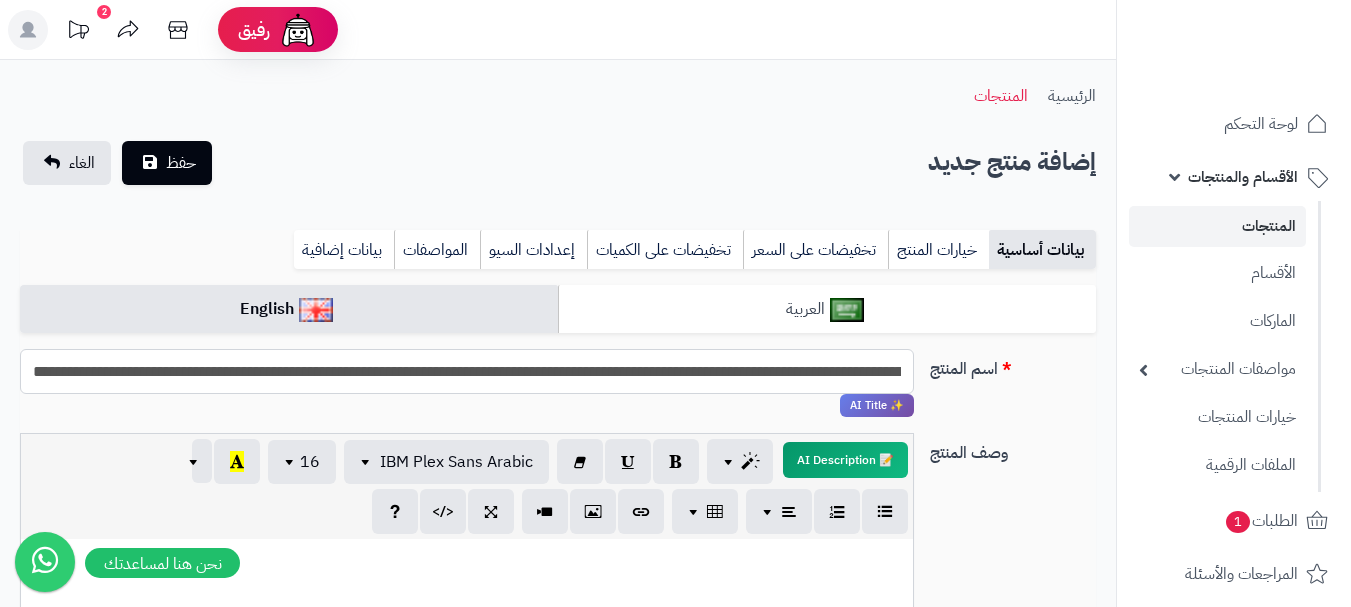 type on "**********" 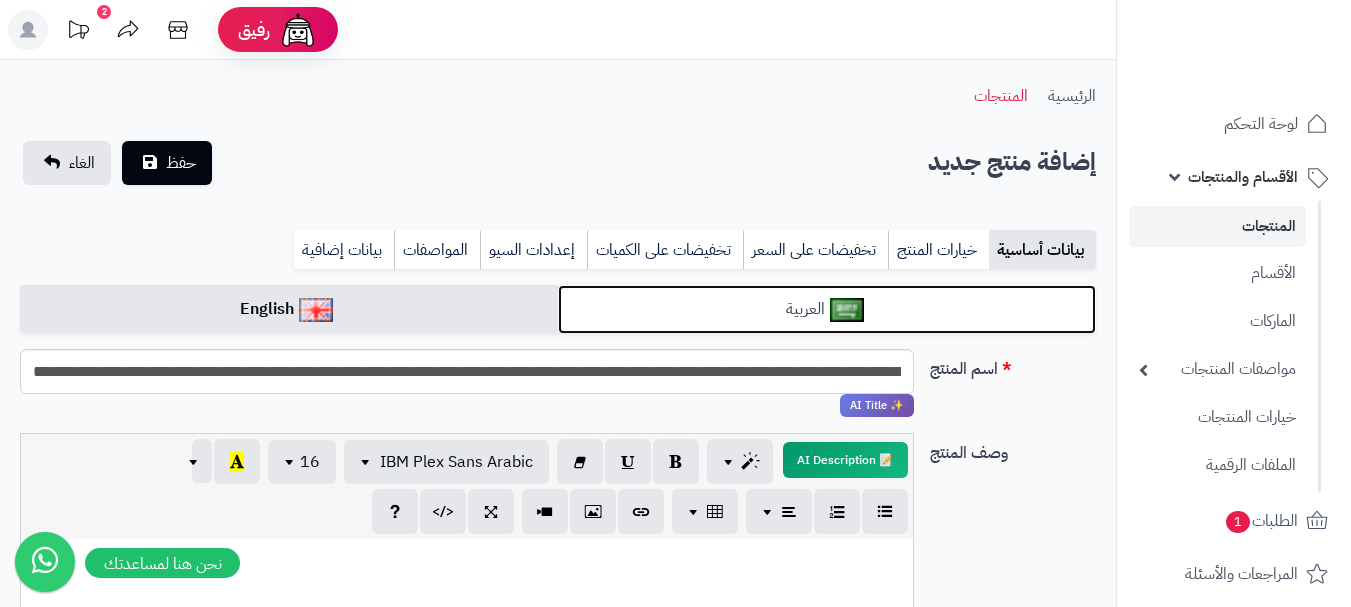 click on "العربية" at bounding box center (827, 309) 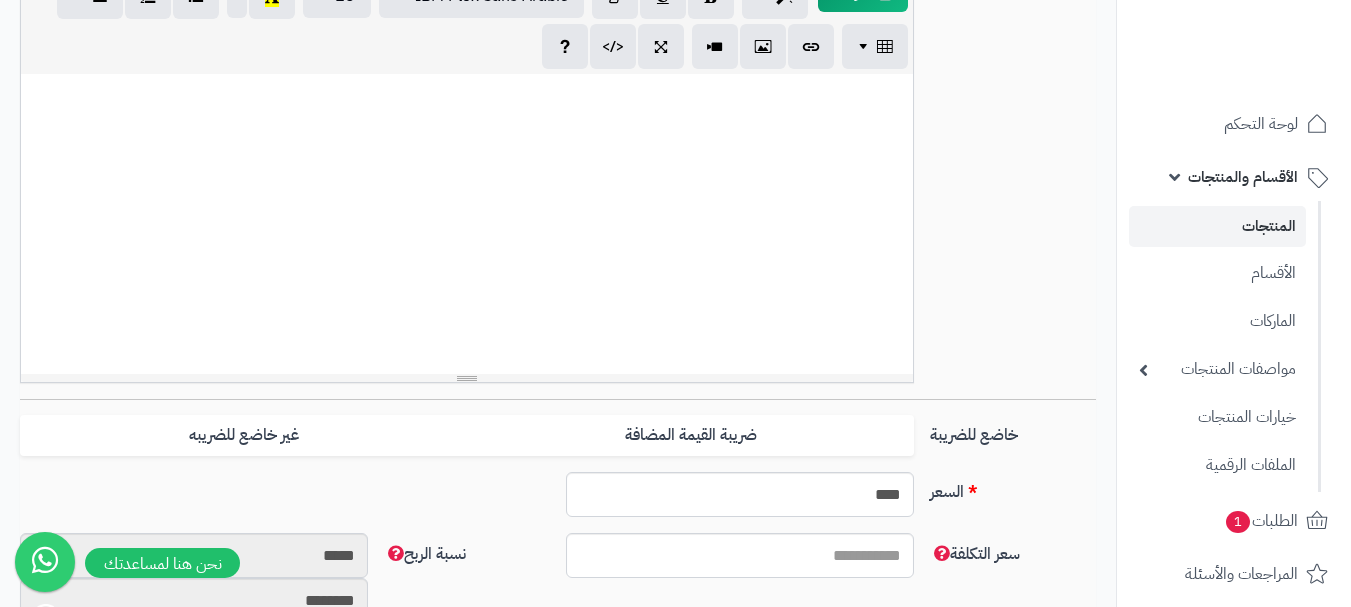 scroll, scrollTop: 500, scrollLeft: 0, axis: vertical 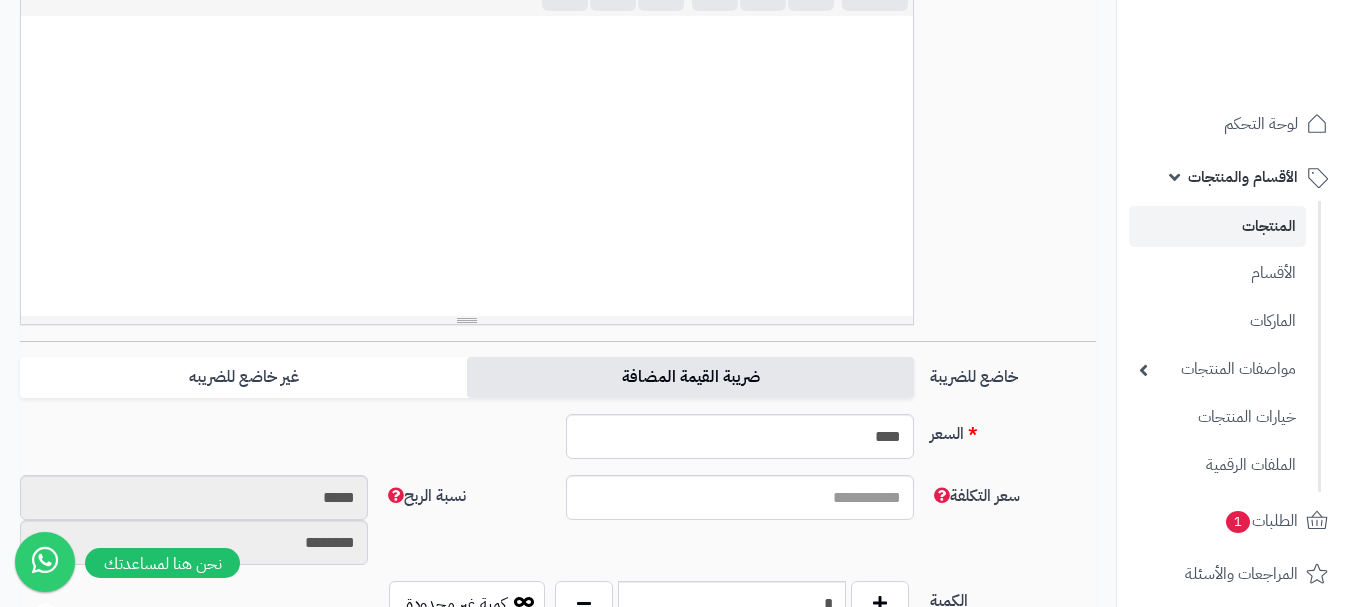 click on "ضريبة القيمة المضافة" at bounding box center (690, 377) 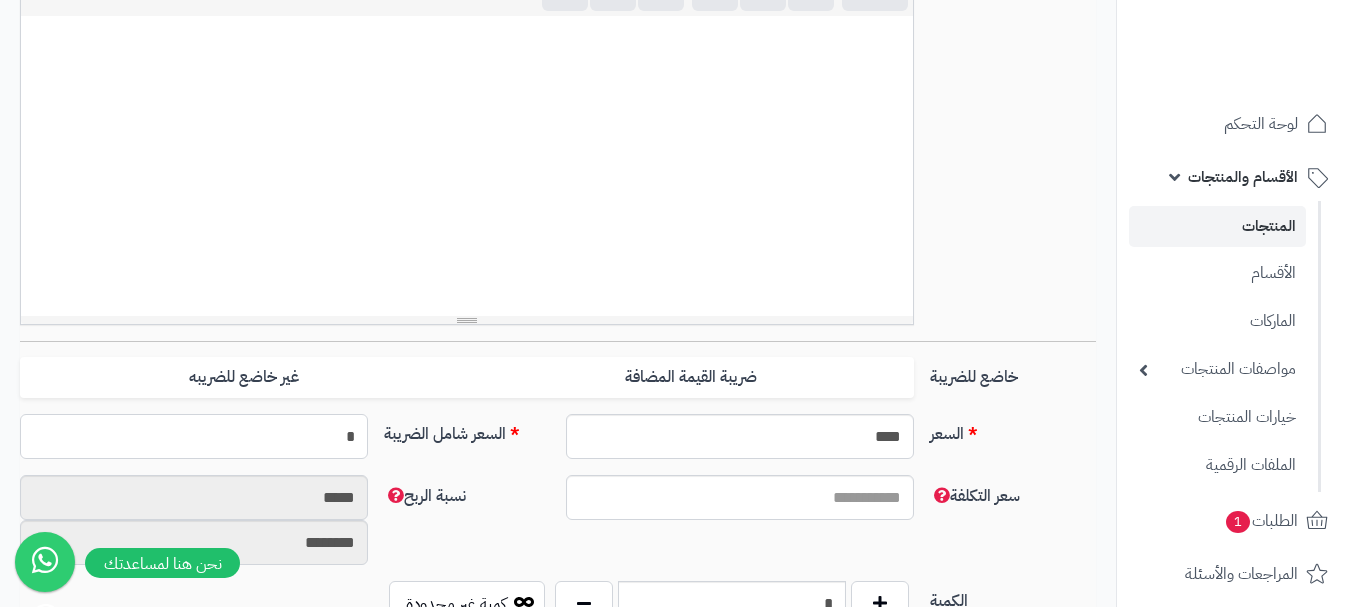 click on "*" at bounding box center (194, 436) 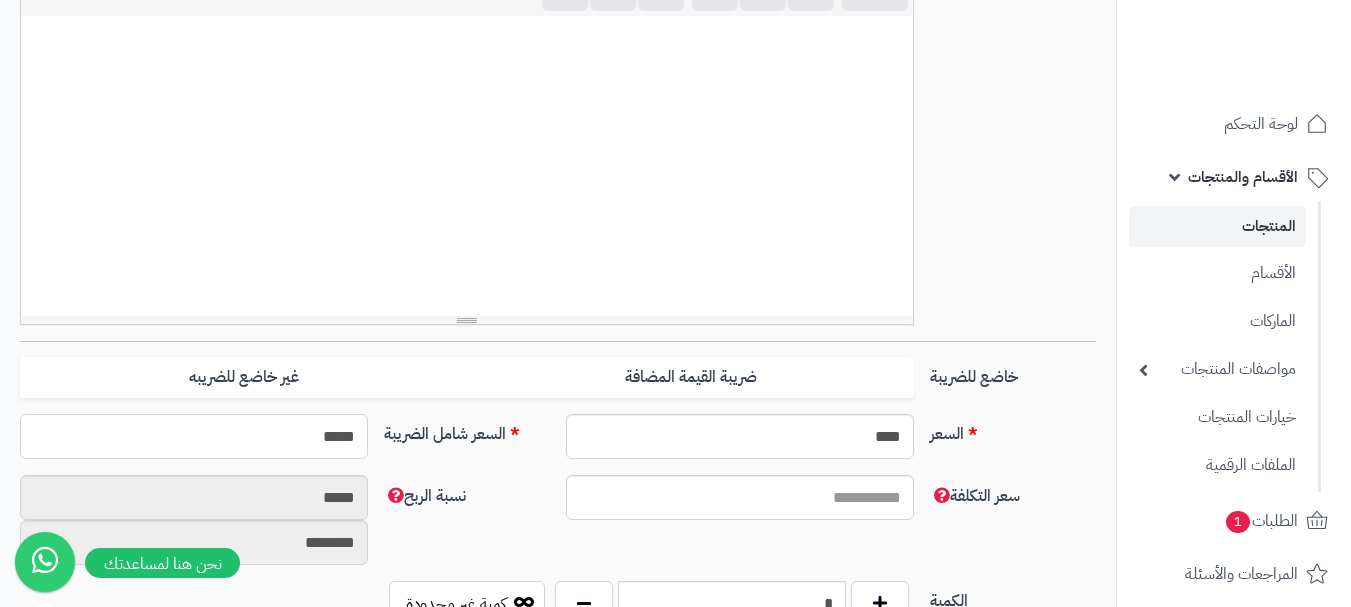 type on "******" 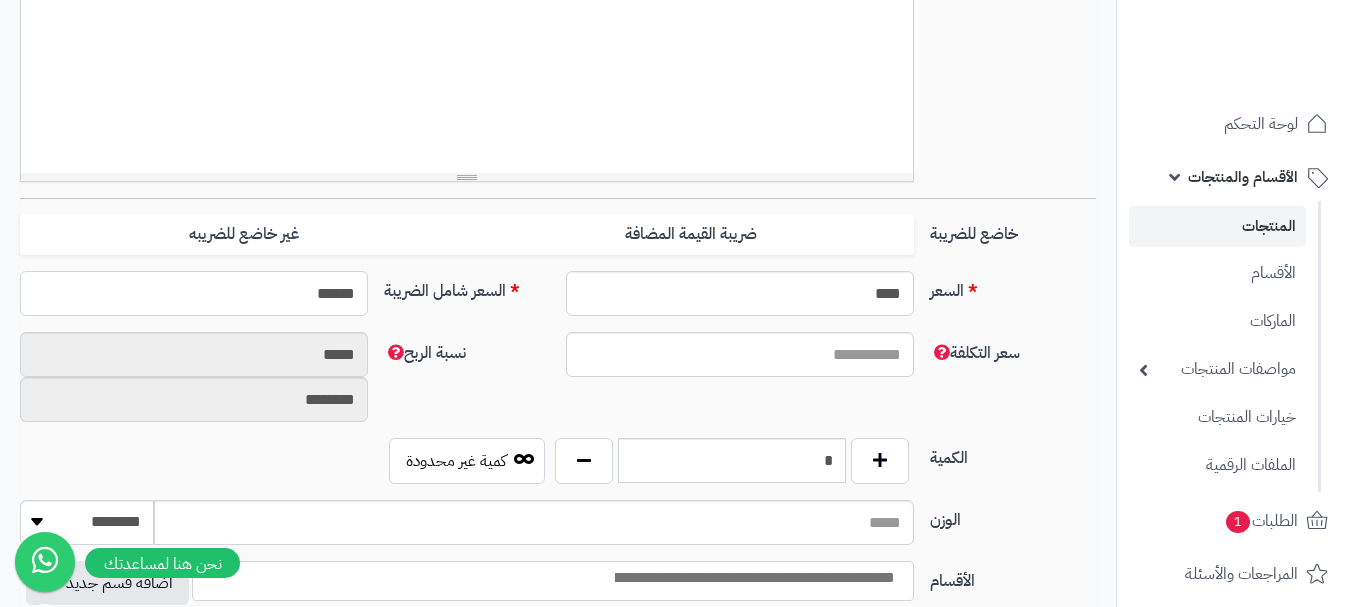 scroll, scrollTop: 700, scrollLeft: 0, axis: vertical 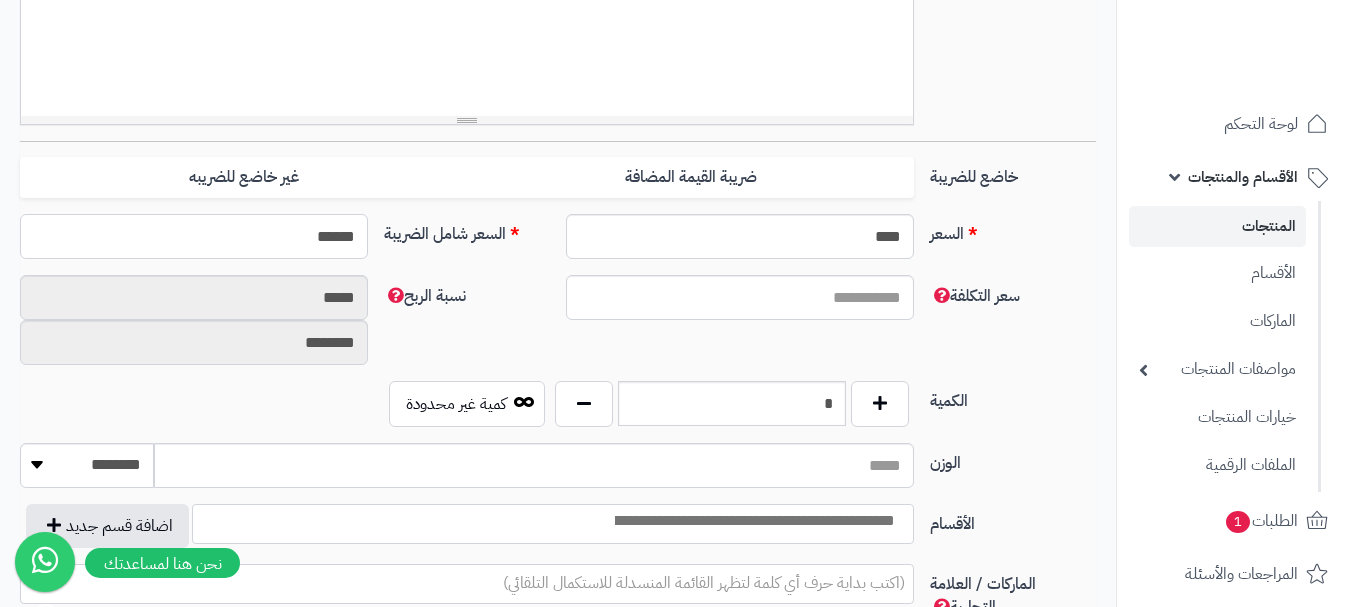 type on "**********" 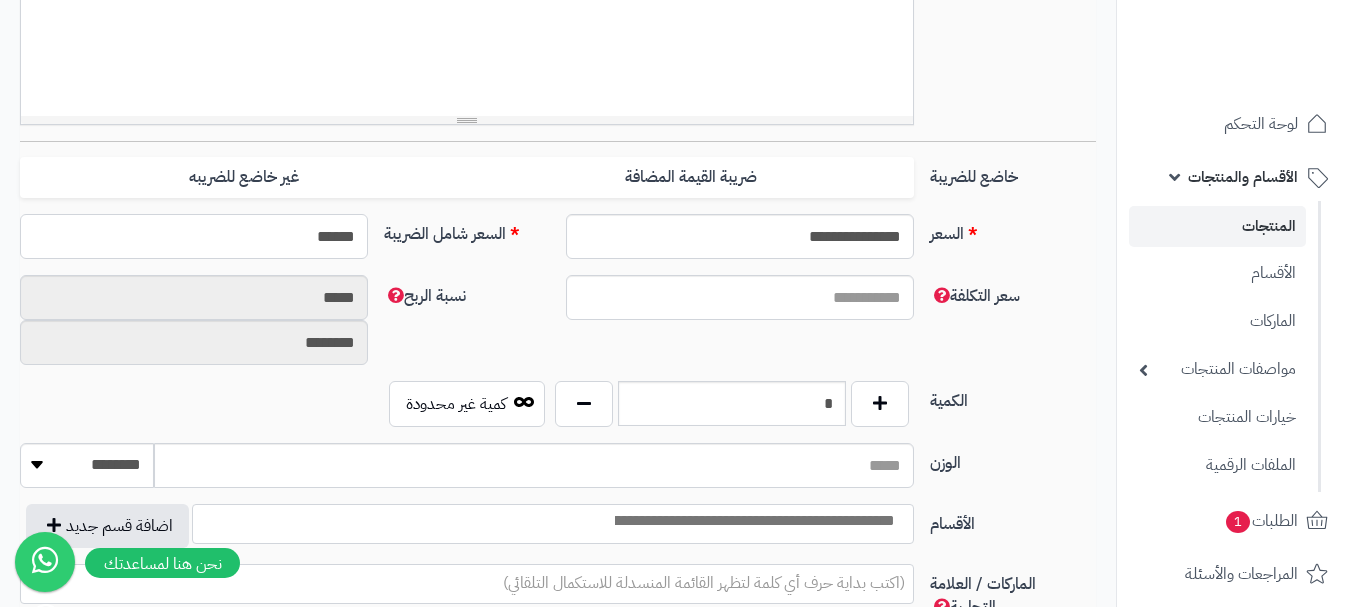 type on "******" 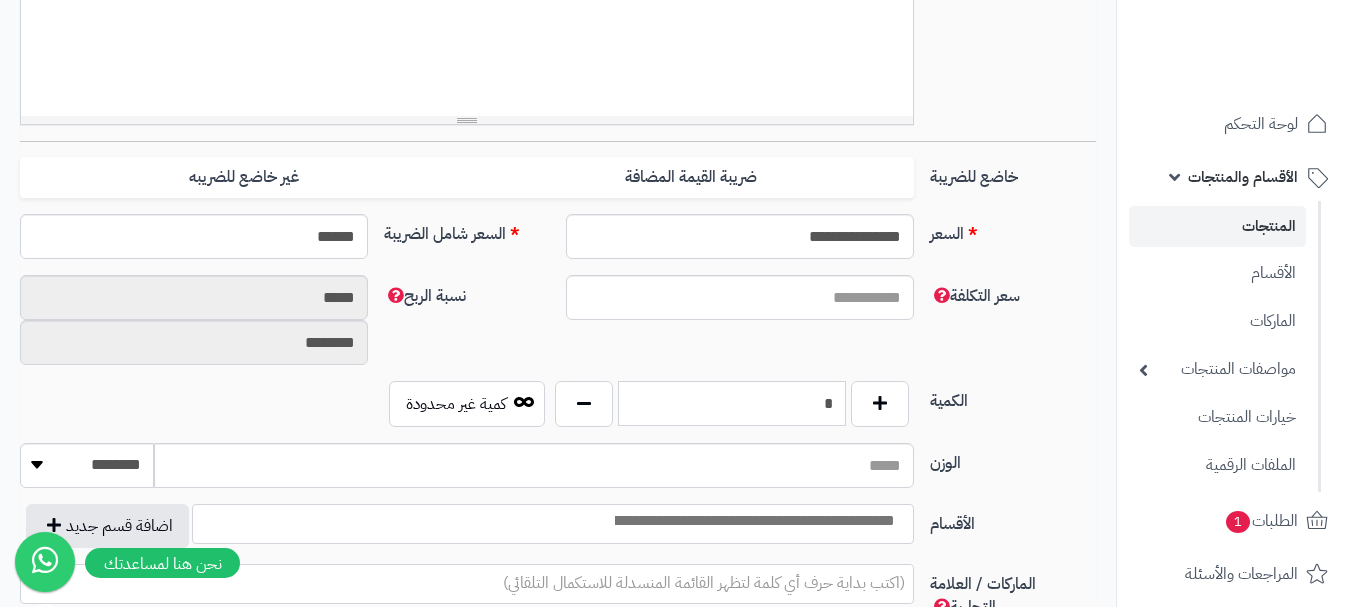 click on "*" at bounding box center [732, 403] 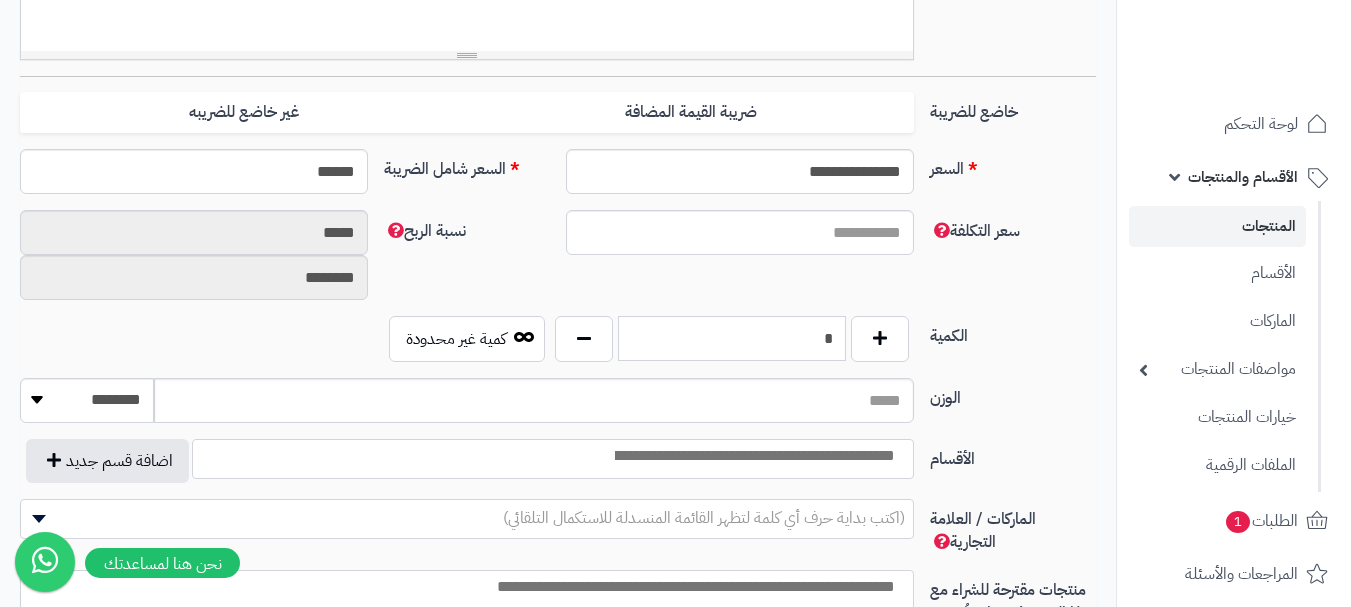 scroll, scrollTop: 800, scrollLeft: 0, axis: vertical 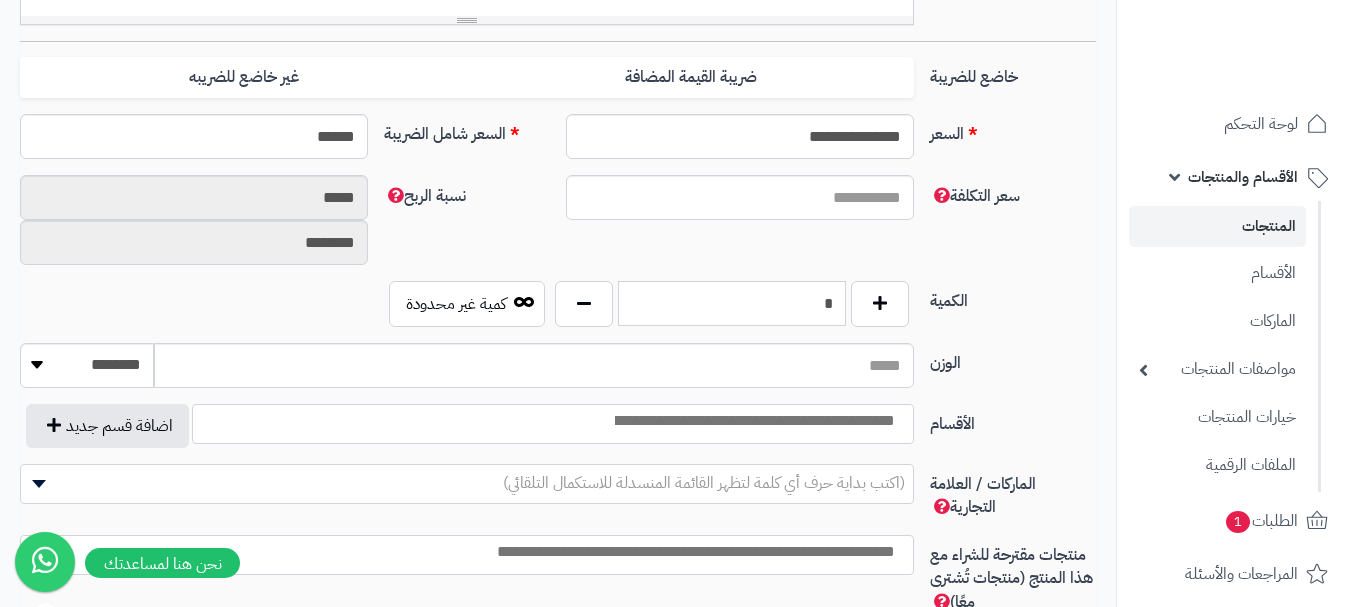 type on "*" 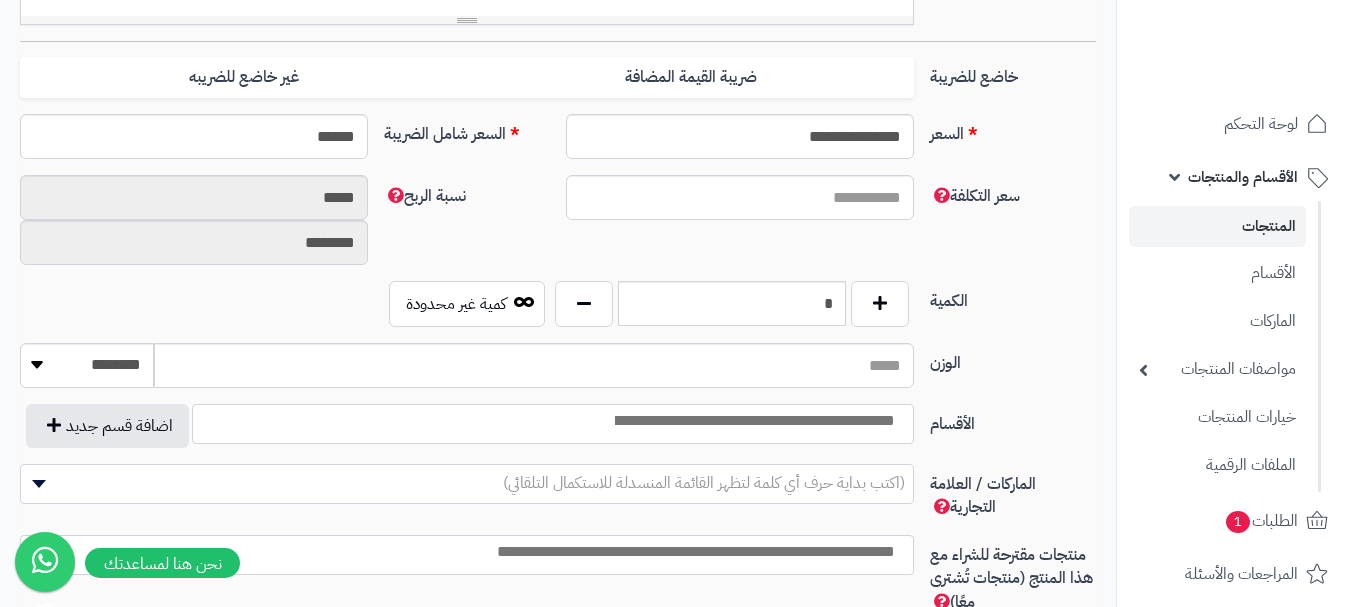 click at bounding box center [753, 421] 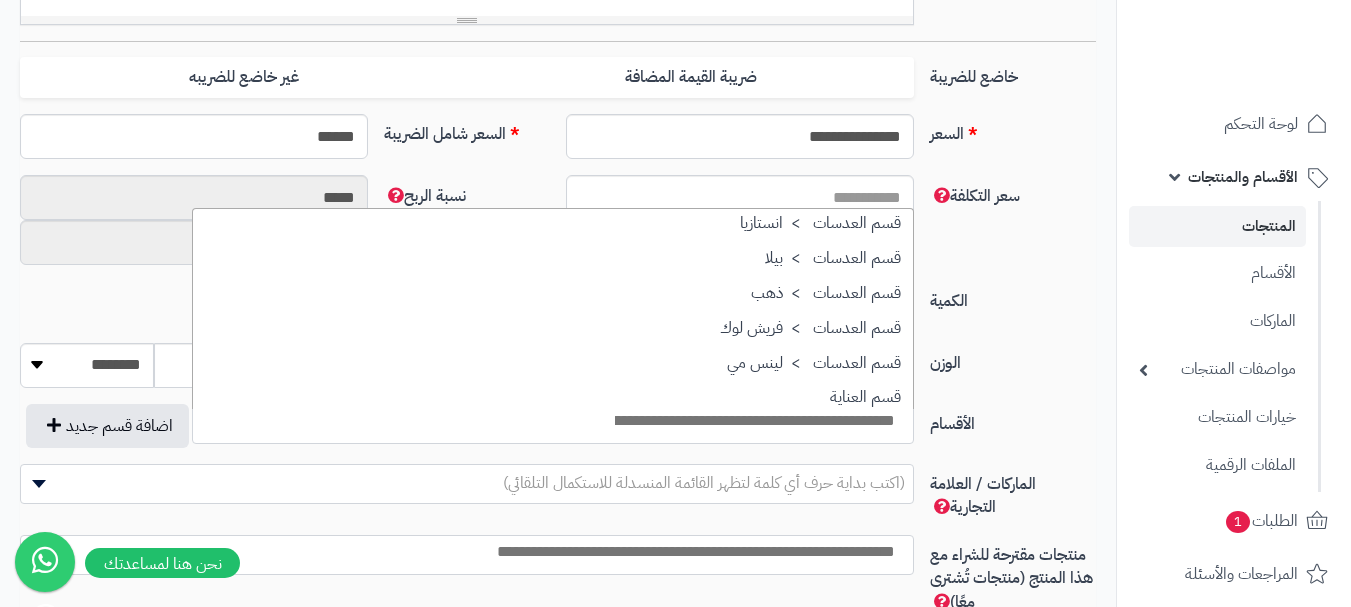 scroll, scrollTop: 1600, scrollLeft: 0, axis: vertical 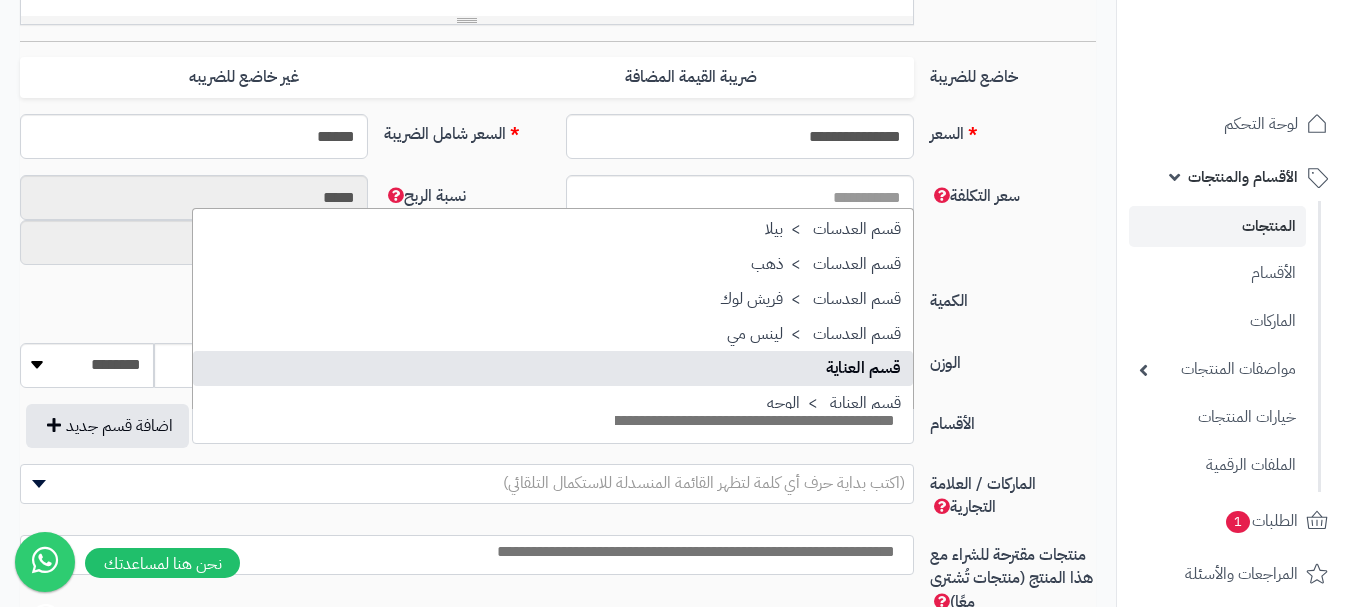 select on "**" 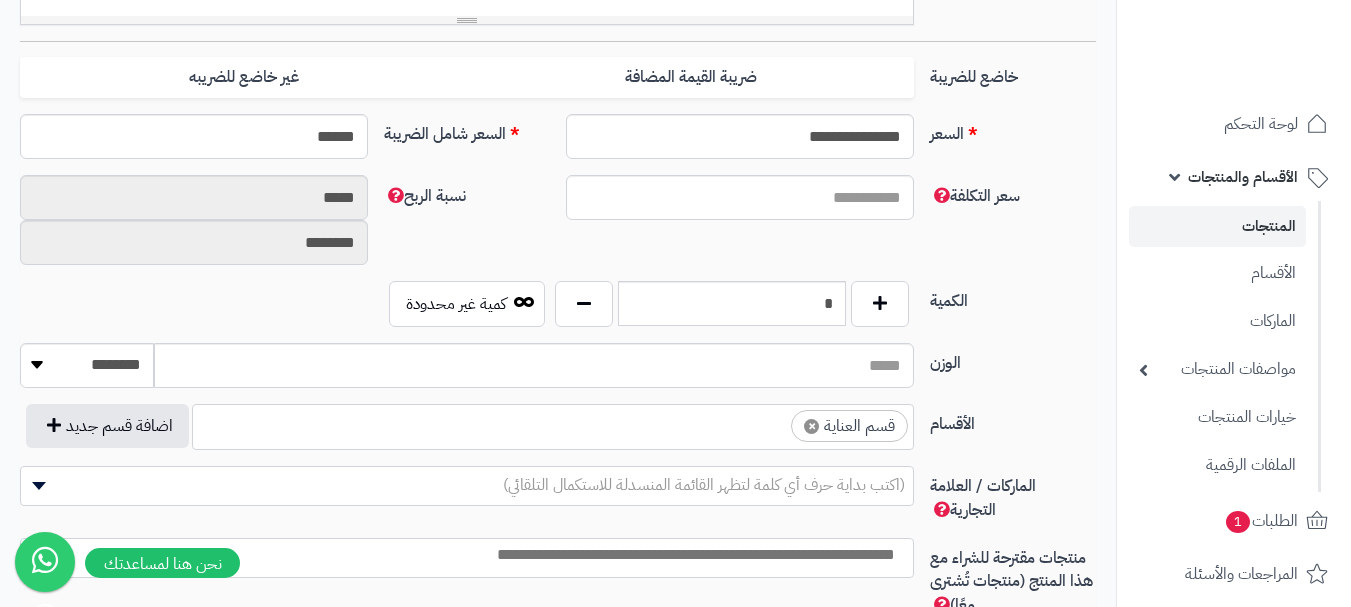 click on "× قسم العناية" at bounding box center [553, 424] 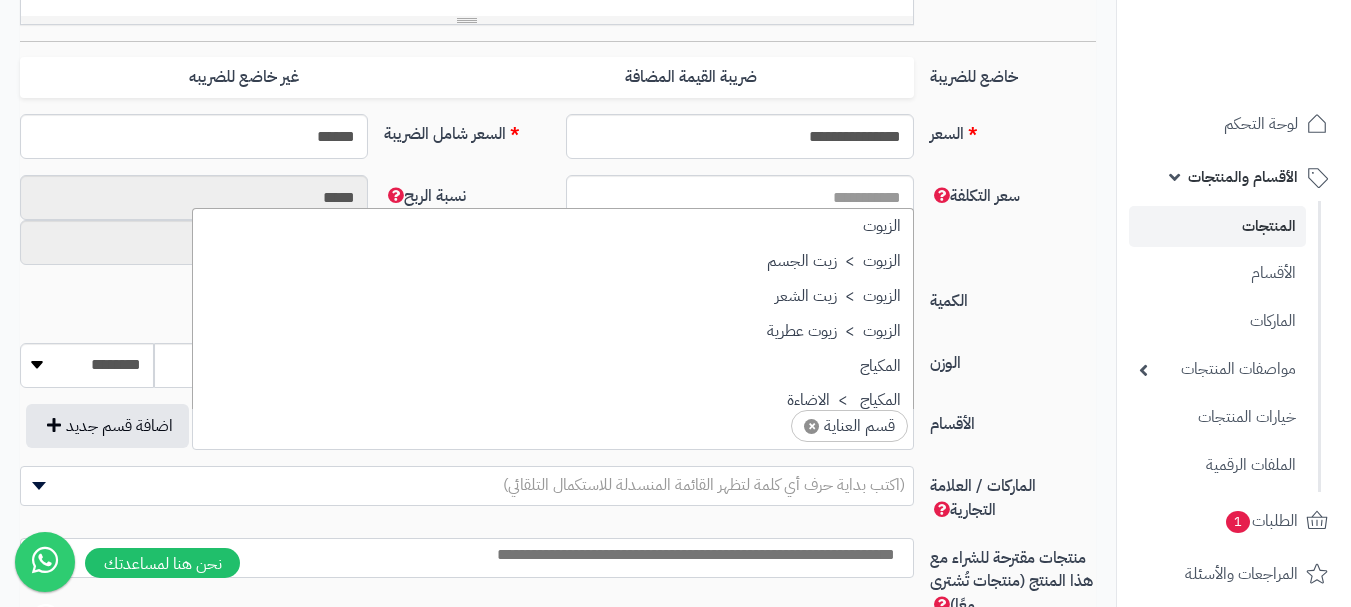 scroll, scrollTop: 1707, scrollLeft: 0, axis: vertical 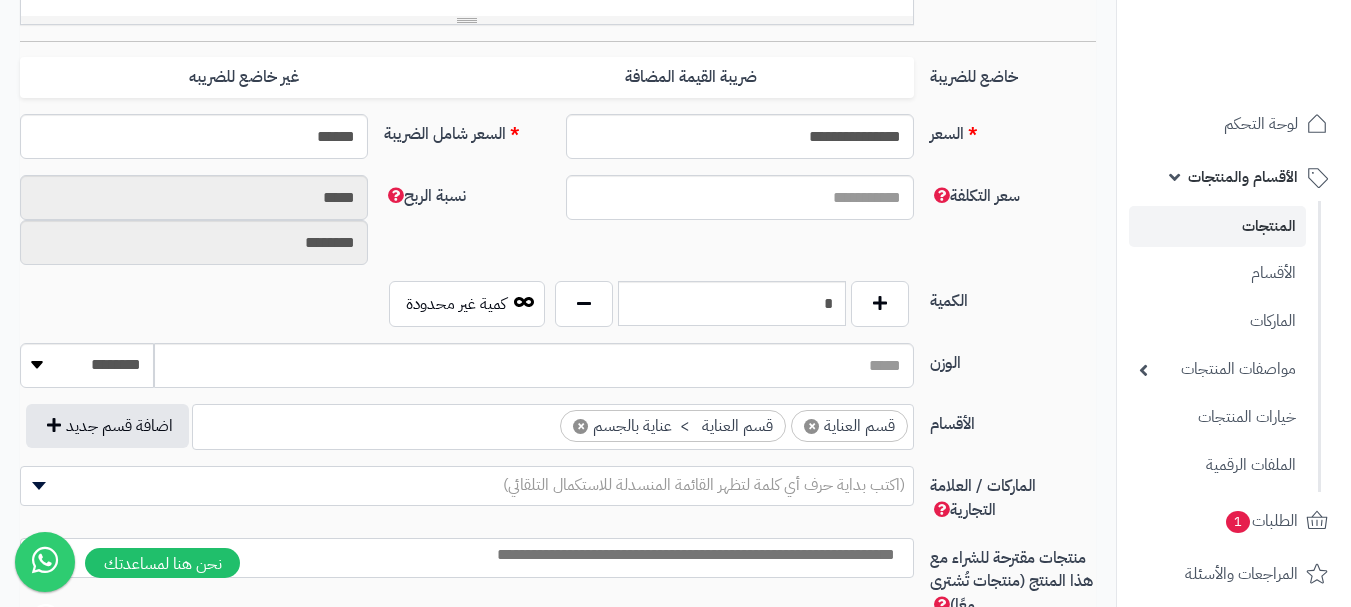 click on "(اكتب بداية حرف أي كلمة لتظهر القائمة المنسدلة للاستكمال التلقائي)" at bounding box center (704, 485) 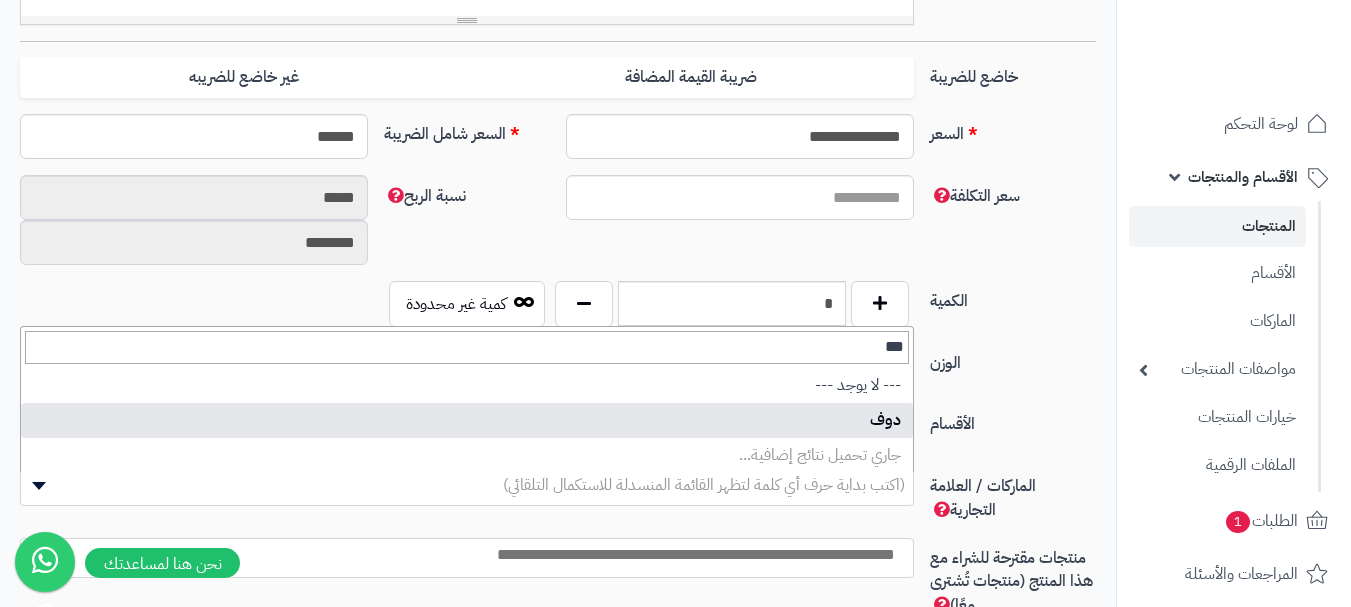 type on "***" 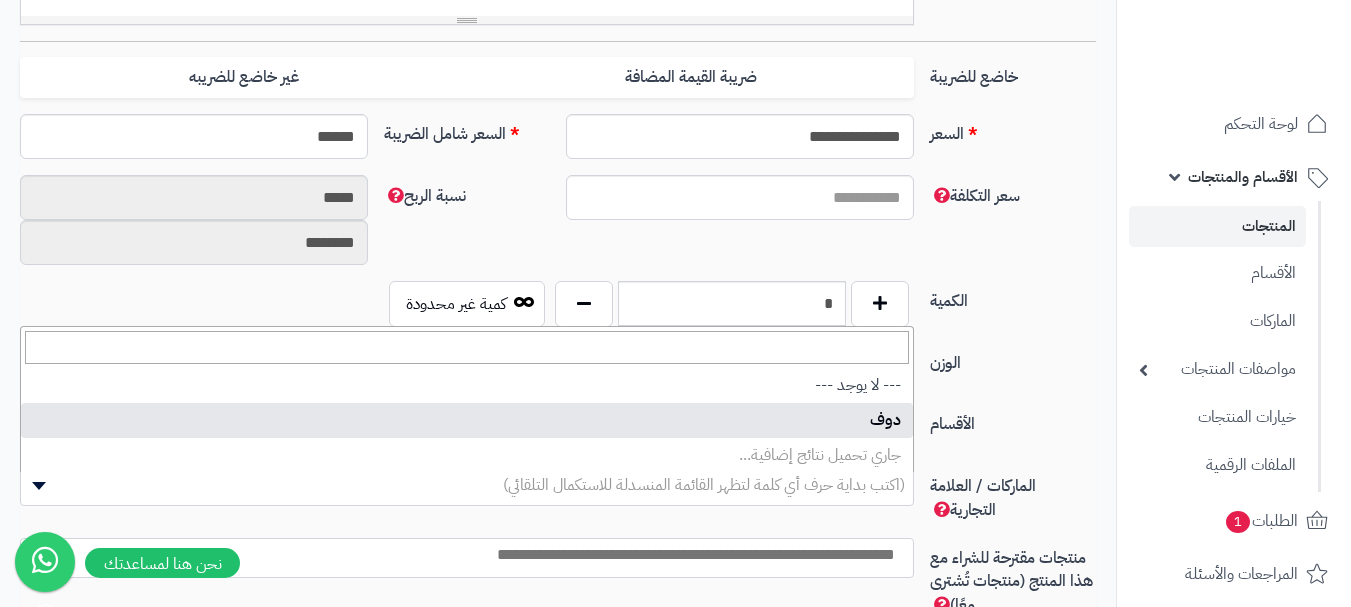 select on "**" 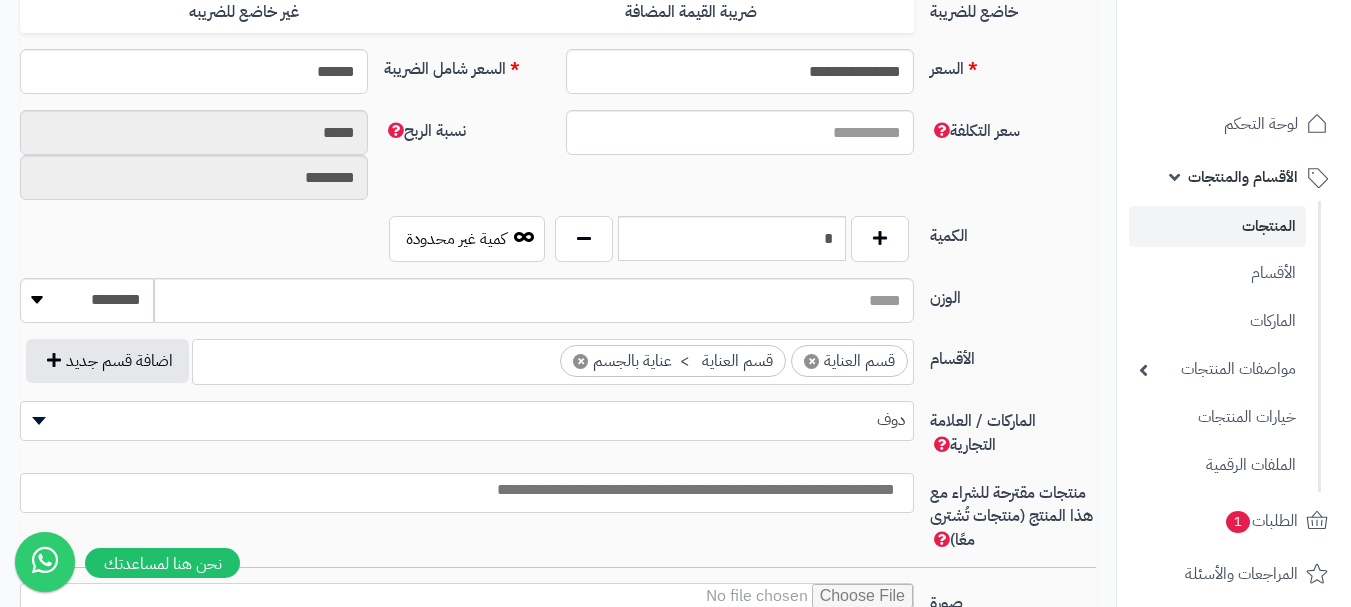 scroll, scrollTop: 900, scrollLeft: 0, axis: vertical 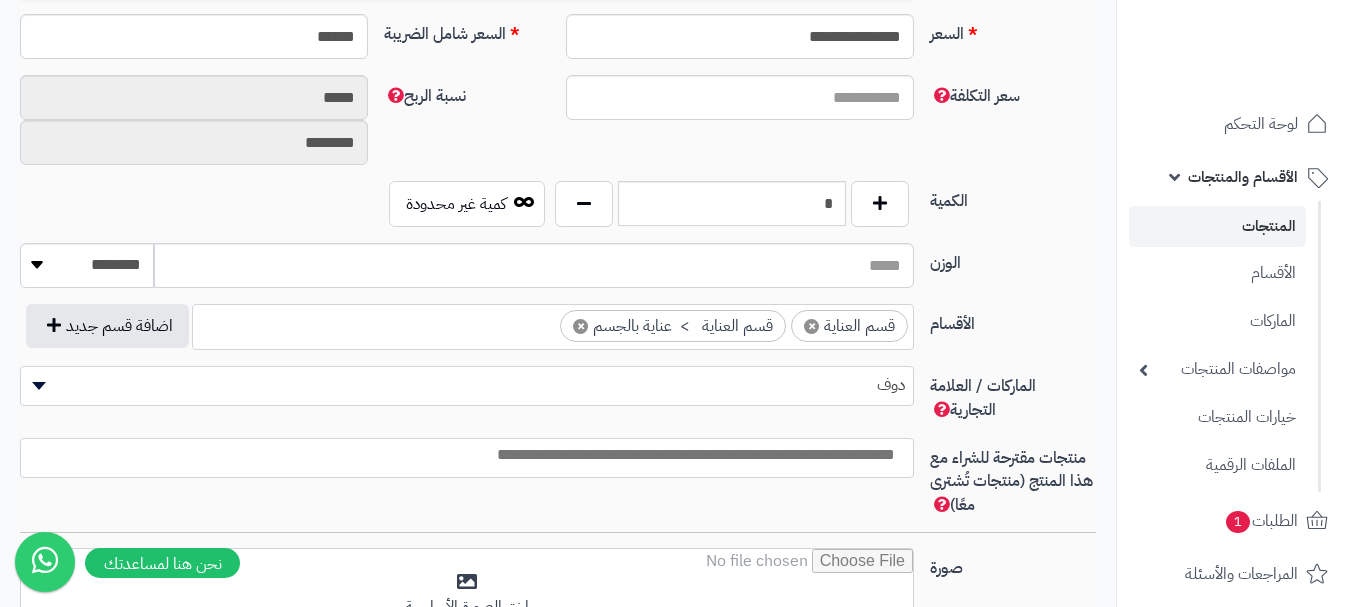 click at bounding box center (462, 455) 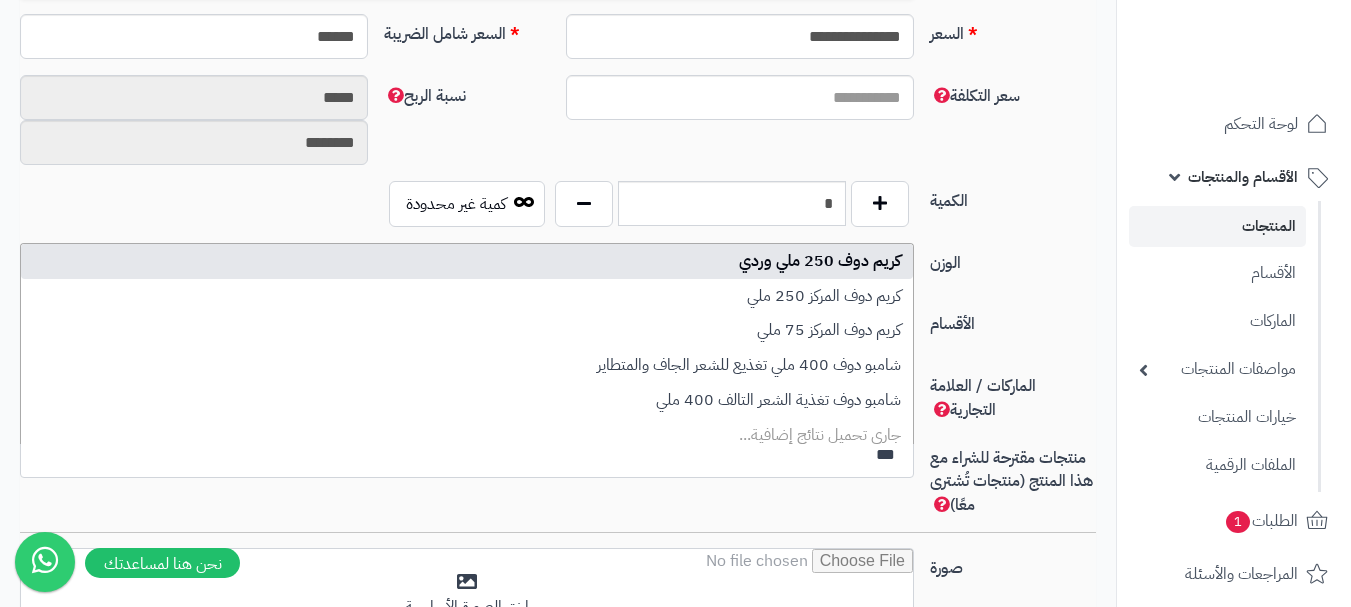type on "***" 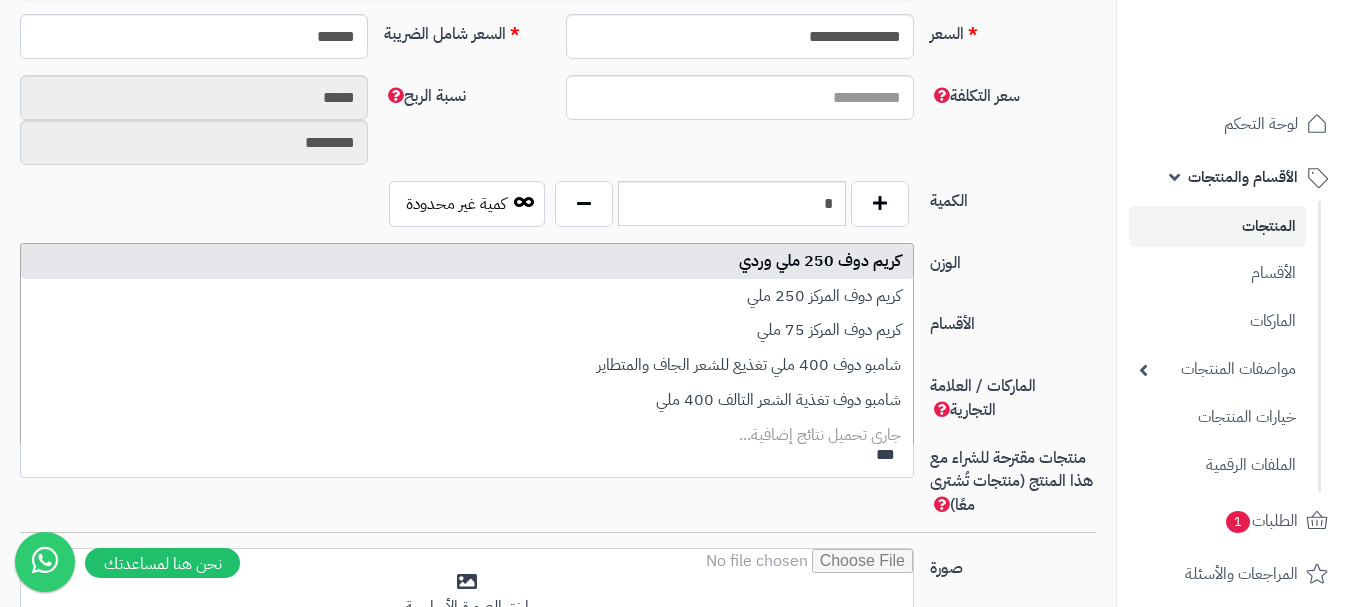 type 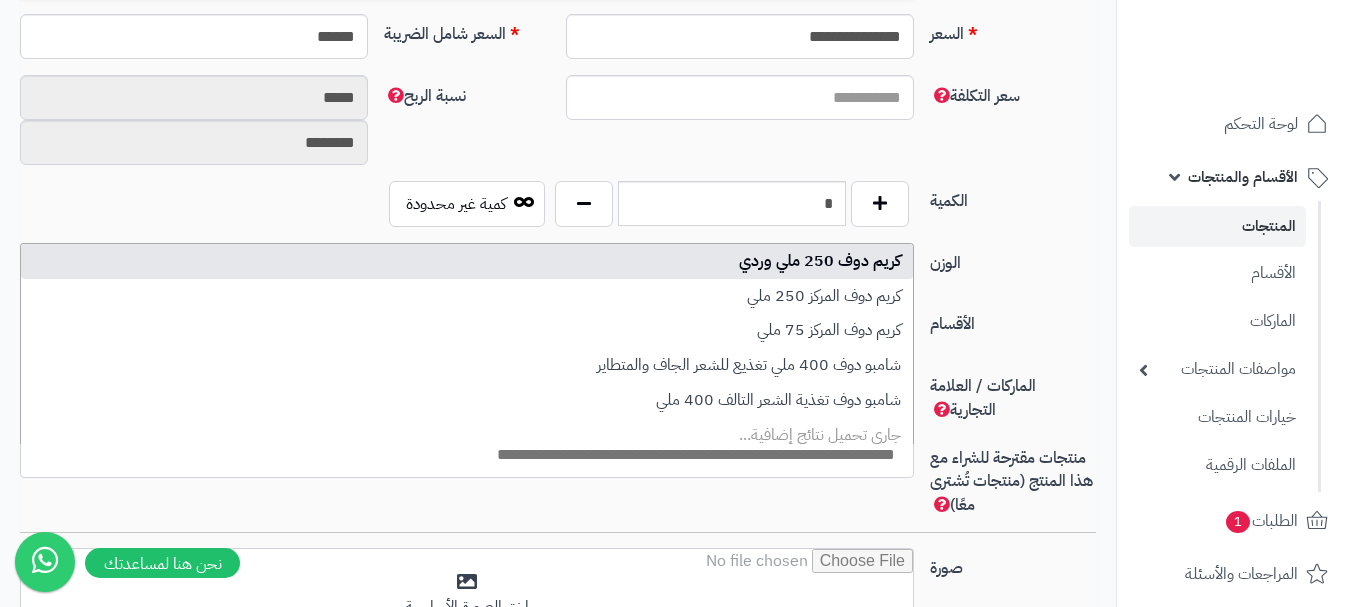 select on "***" 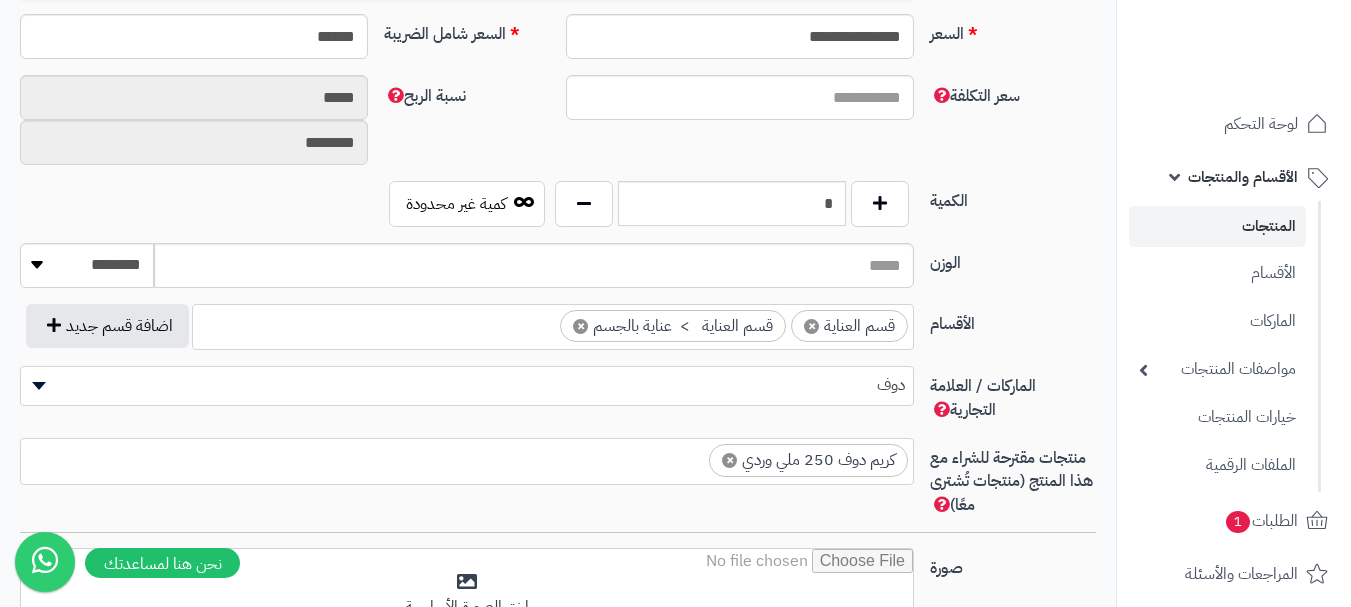 scroll, scrollTop: 0, scrollLeft: 0, axis: both 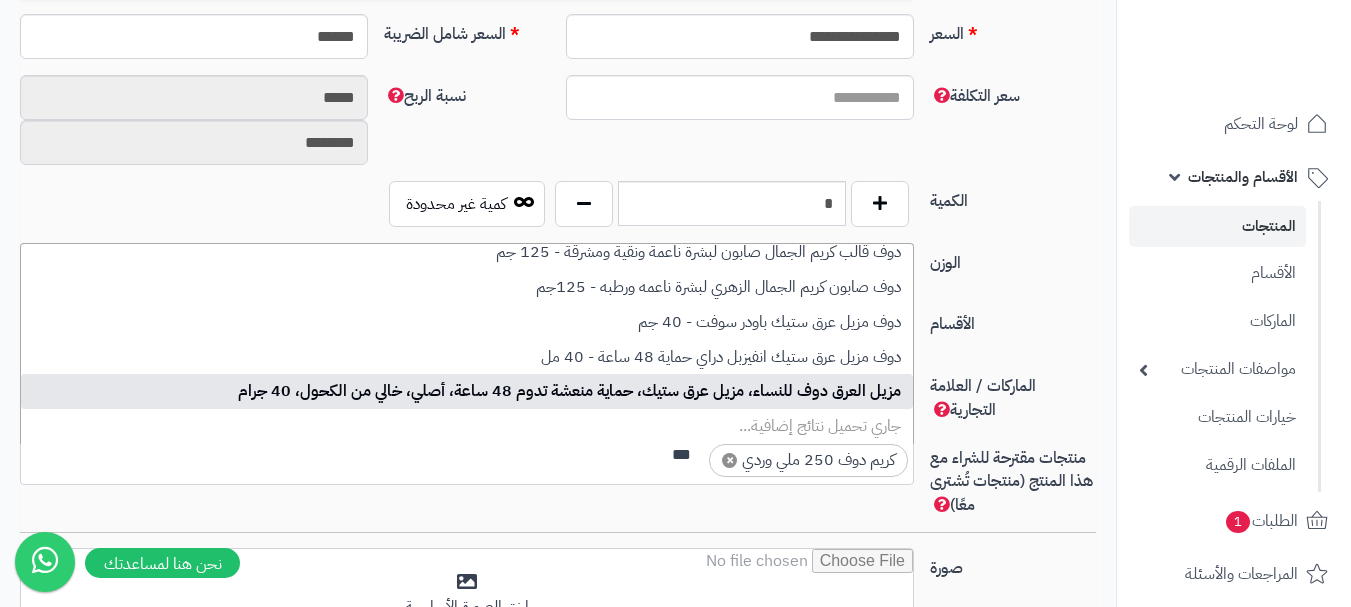 type on "***" 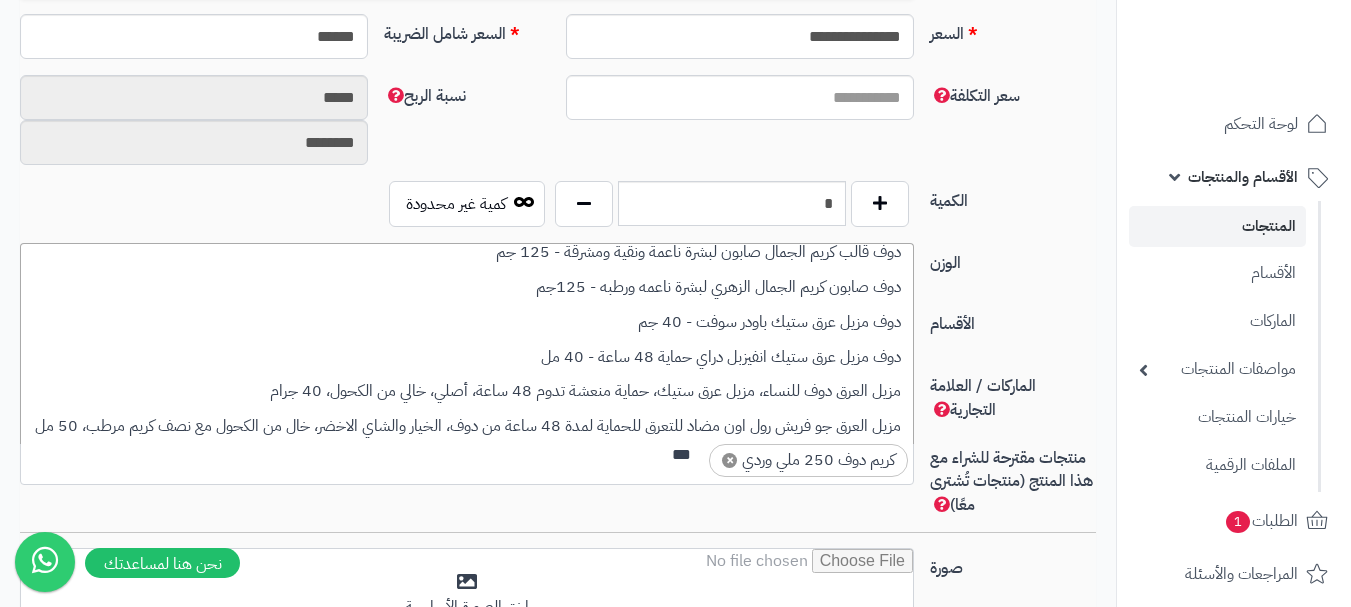 type 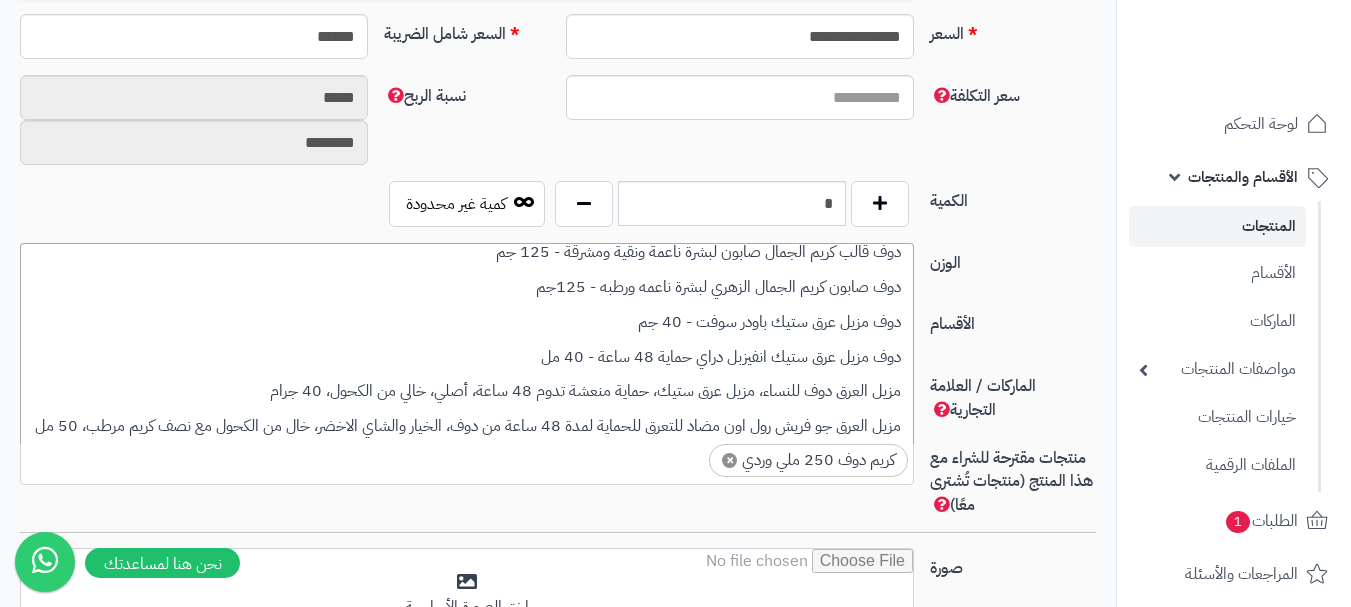scroll, scrollTop: 0, scrollLeft: 0, axis: both 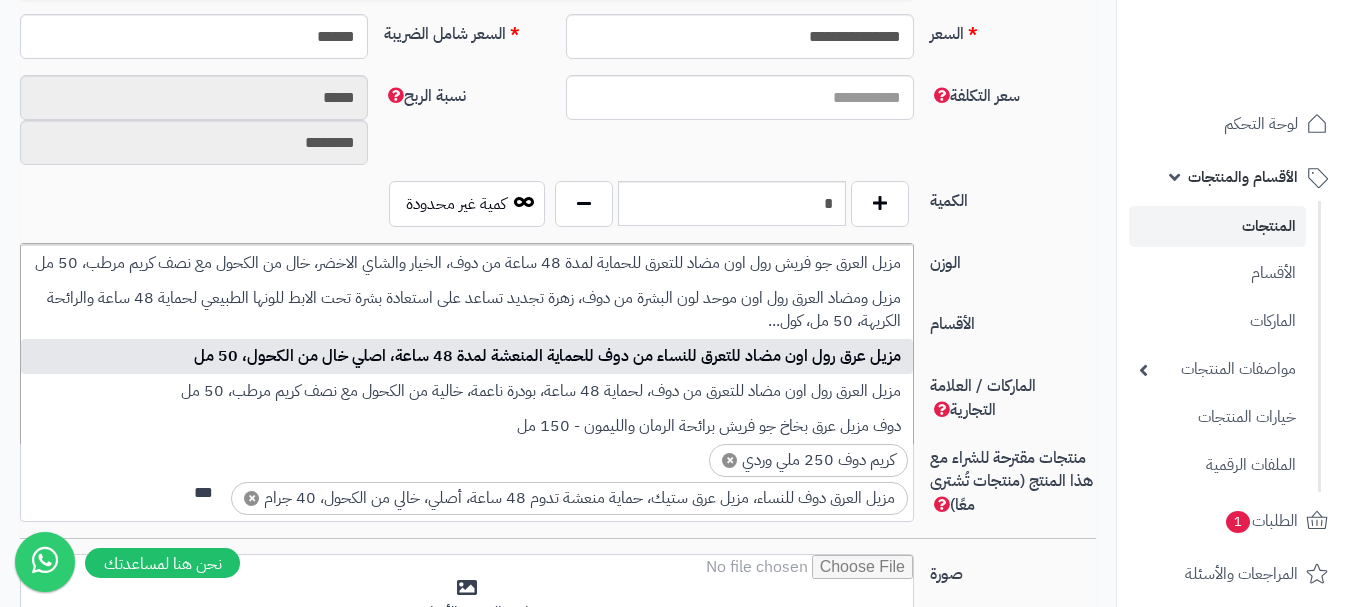 type on "***" 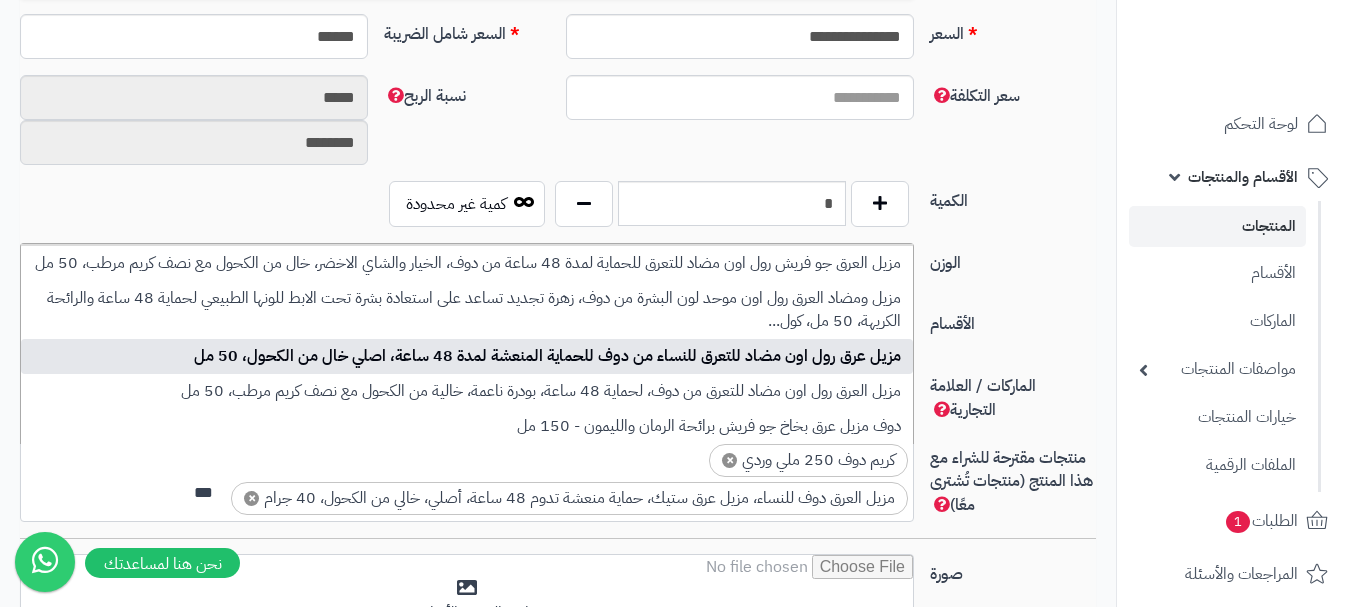 type 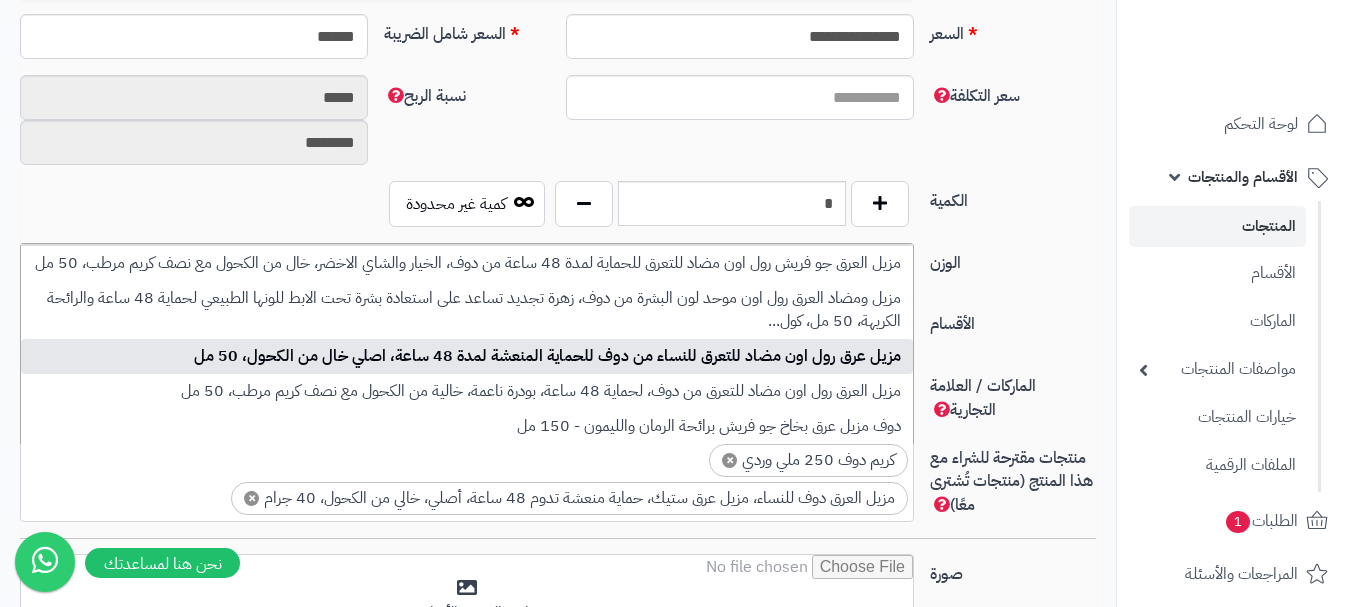 scroll, scrollTop: 0, scrollLeft: 0, axis: both 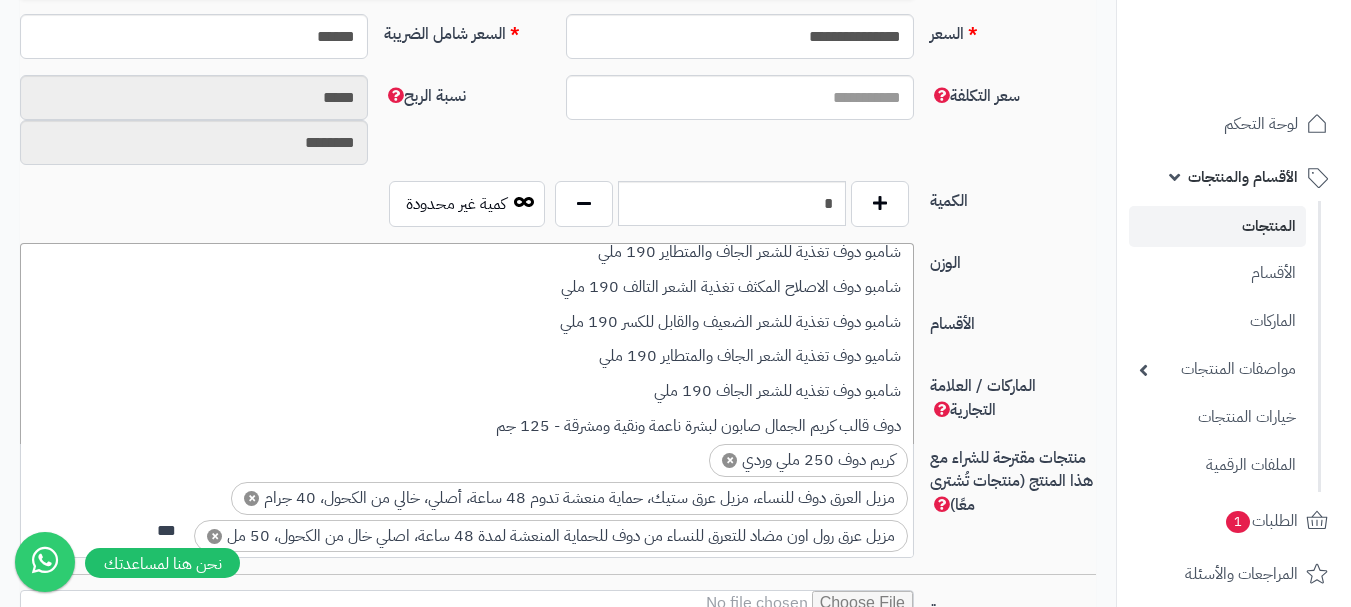type on "***" 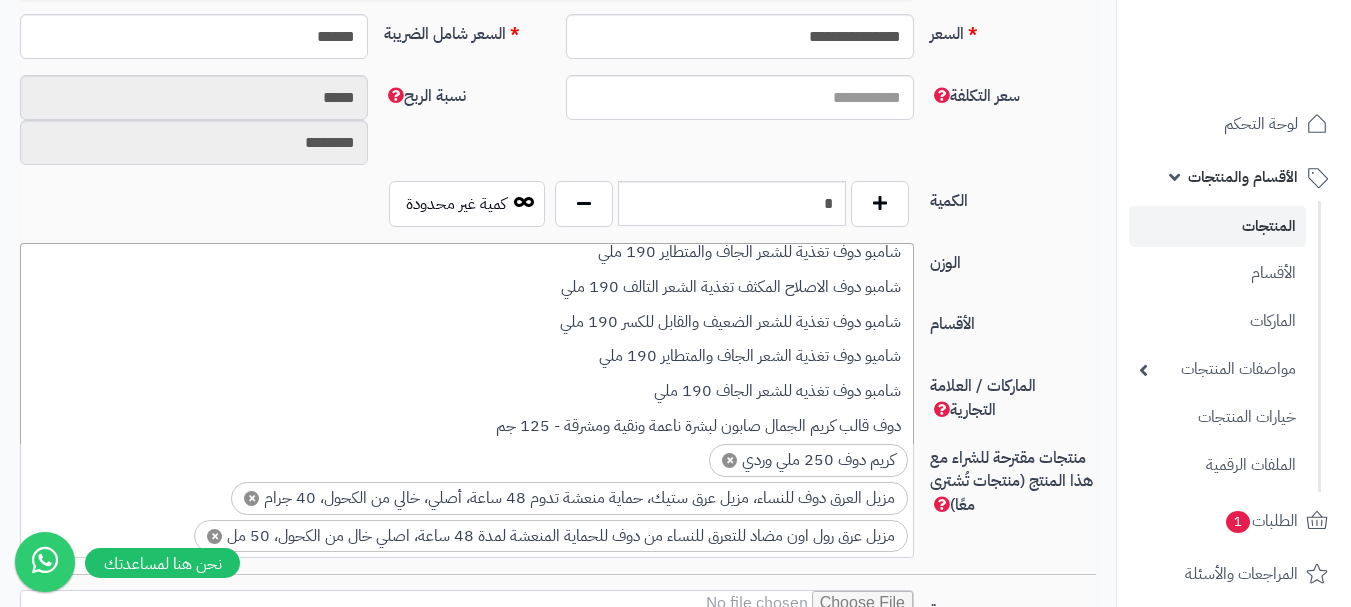 scroll, scrollTop: 40, scrollLeft: 0, axis: vertical 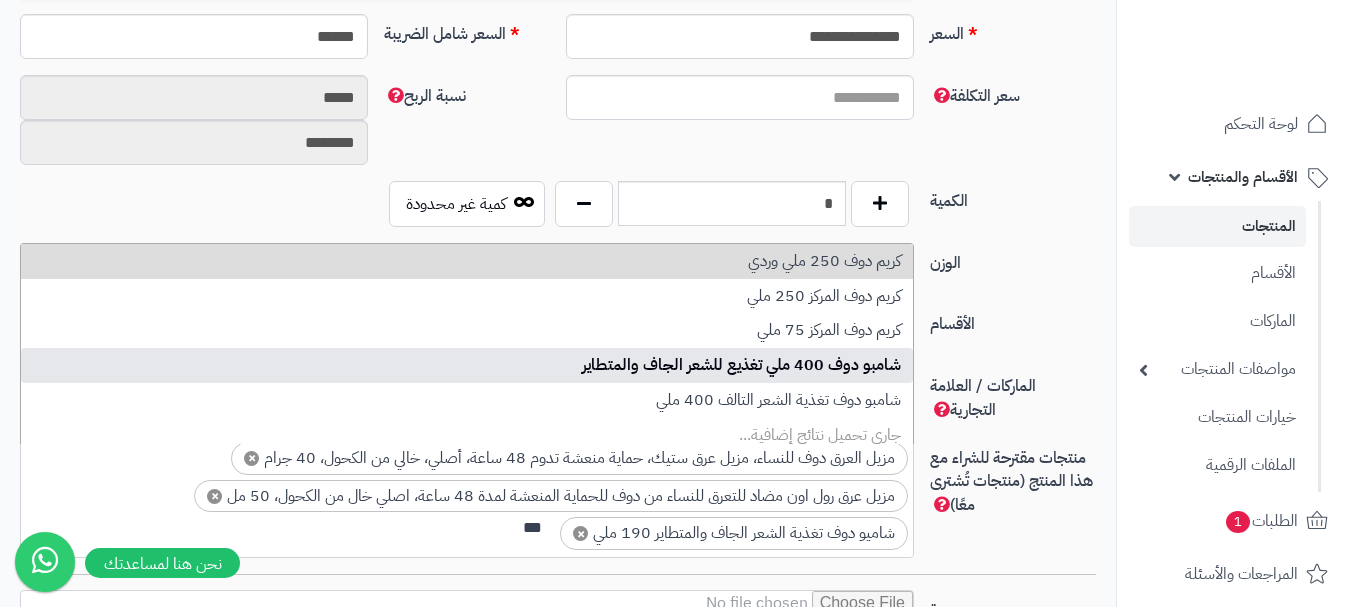 type on "***" 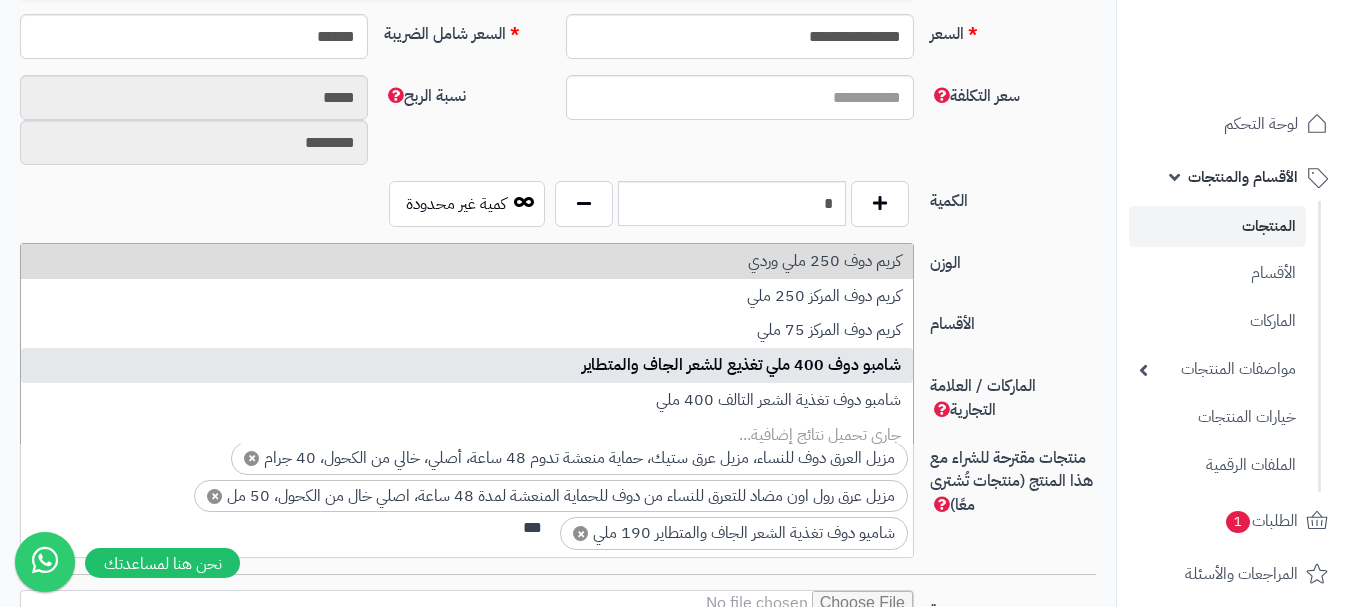 type 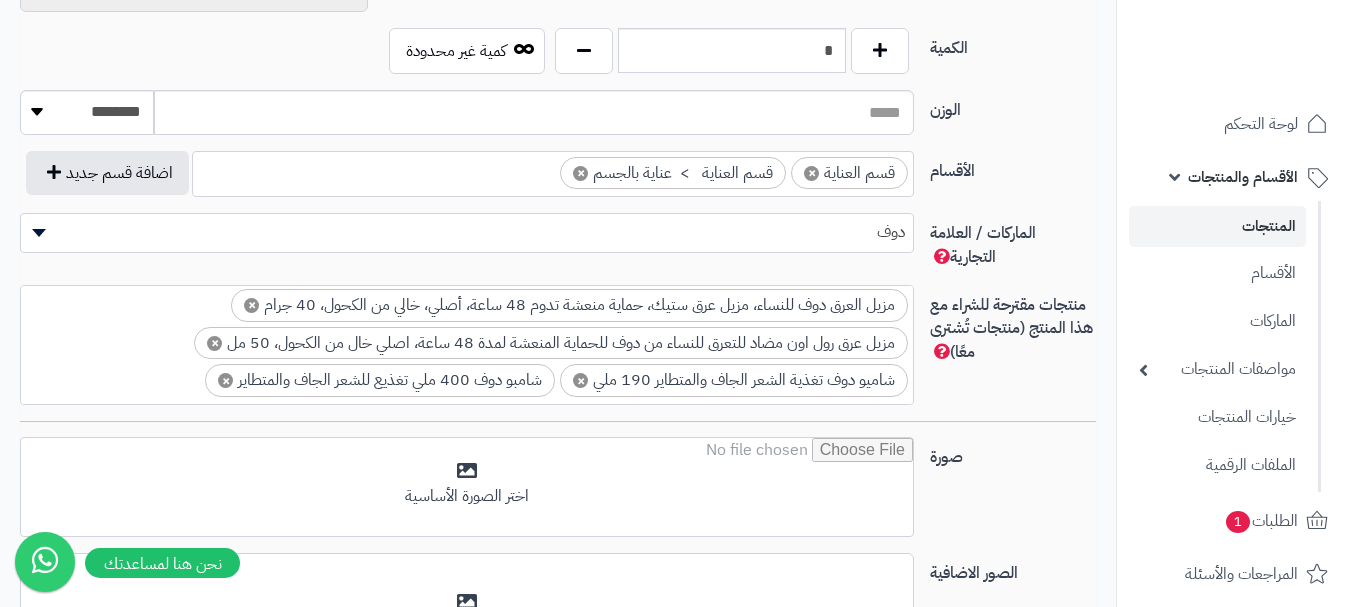 scroll, scrollTop: 1200, scrollLeft: 0, axis: vertical 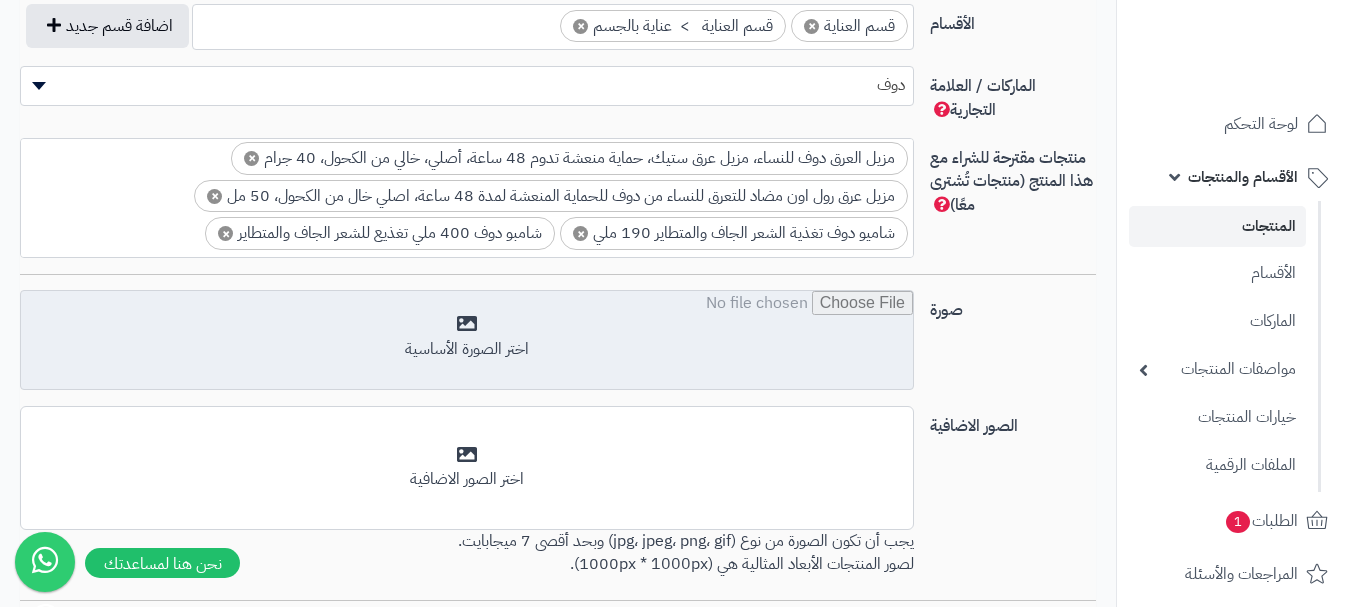 click at bounding box center [467, 341] 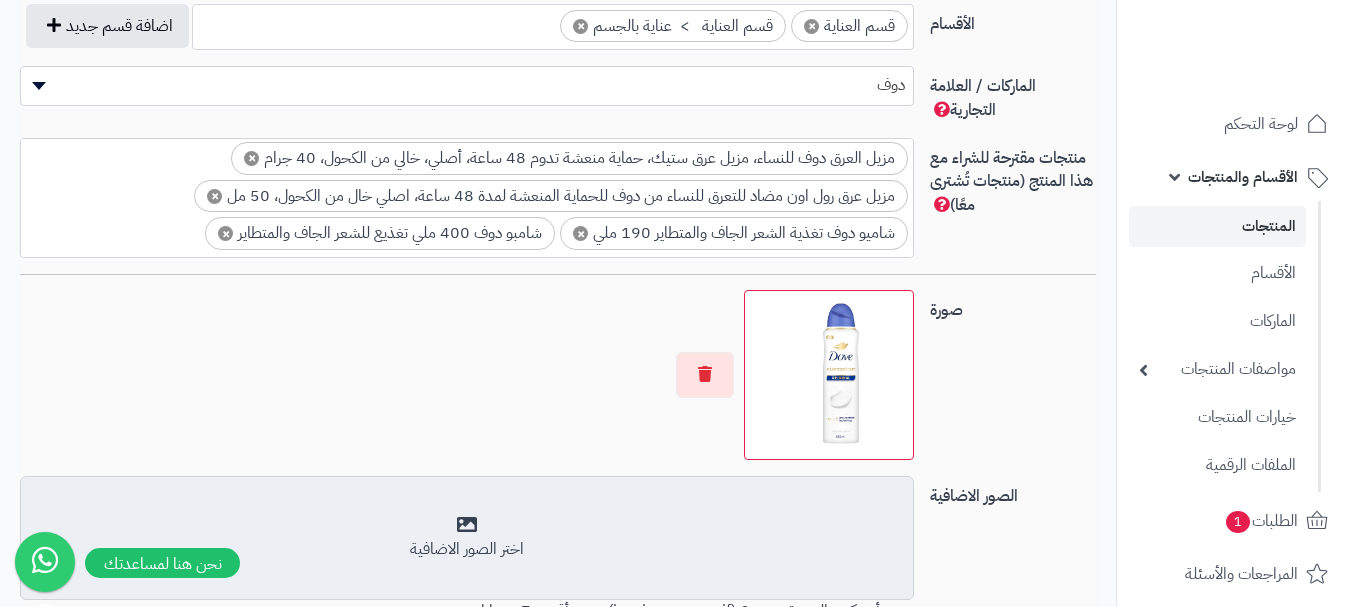 click on "اختر الصور الاضافية" at bounding box center [467, 549] 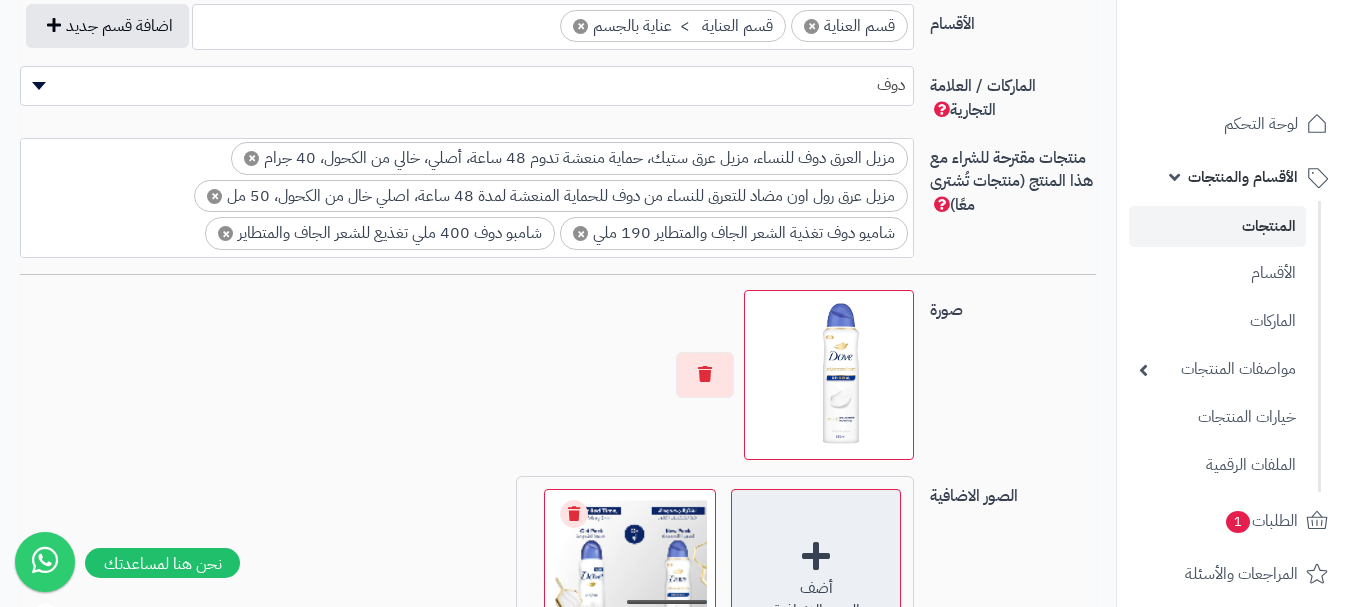 click on "أضف الصور الاضافية" at bounding box center (816, 574) 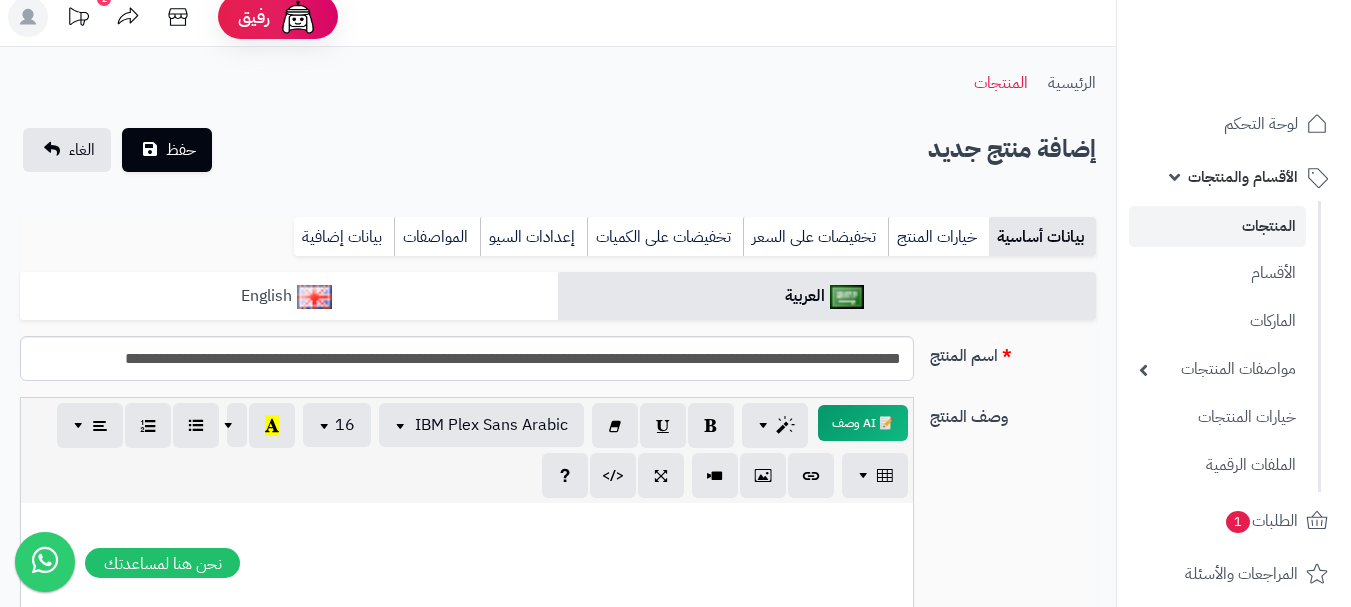 scroll, scrollTop: 0, scrollLeft: 0, axis: both 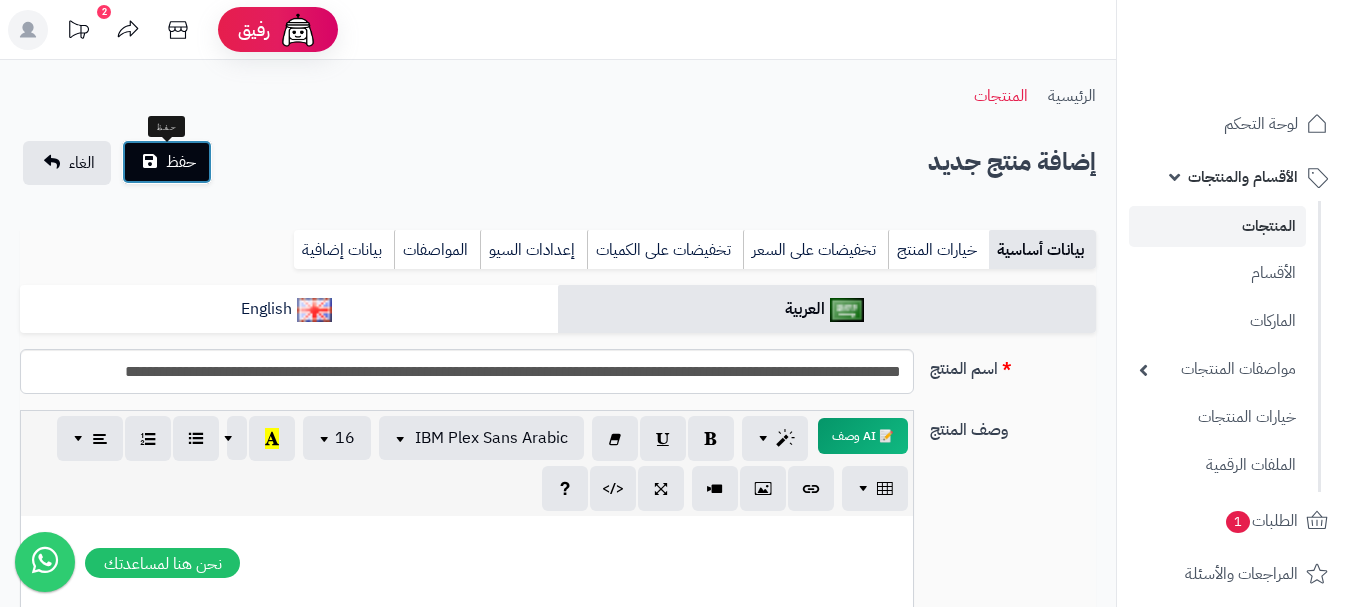 click on "حفظ" at bounding box center (167, 162) 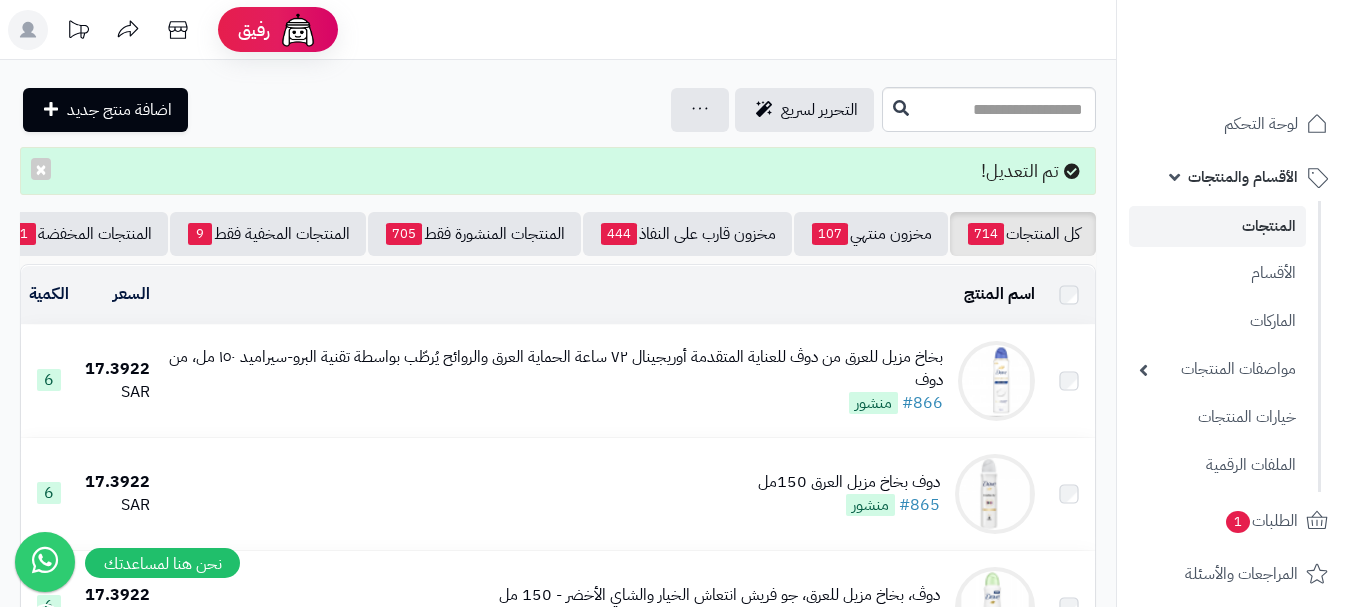 scroll, scrollTop: 0, scrollLeft: 0, axis: both 